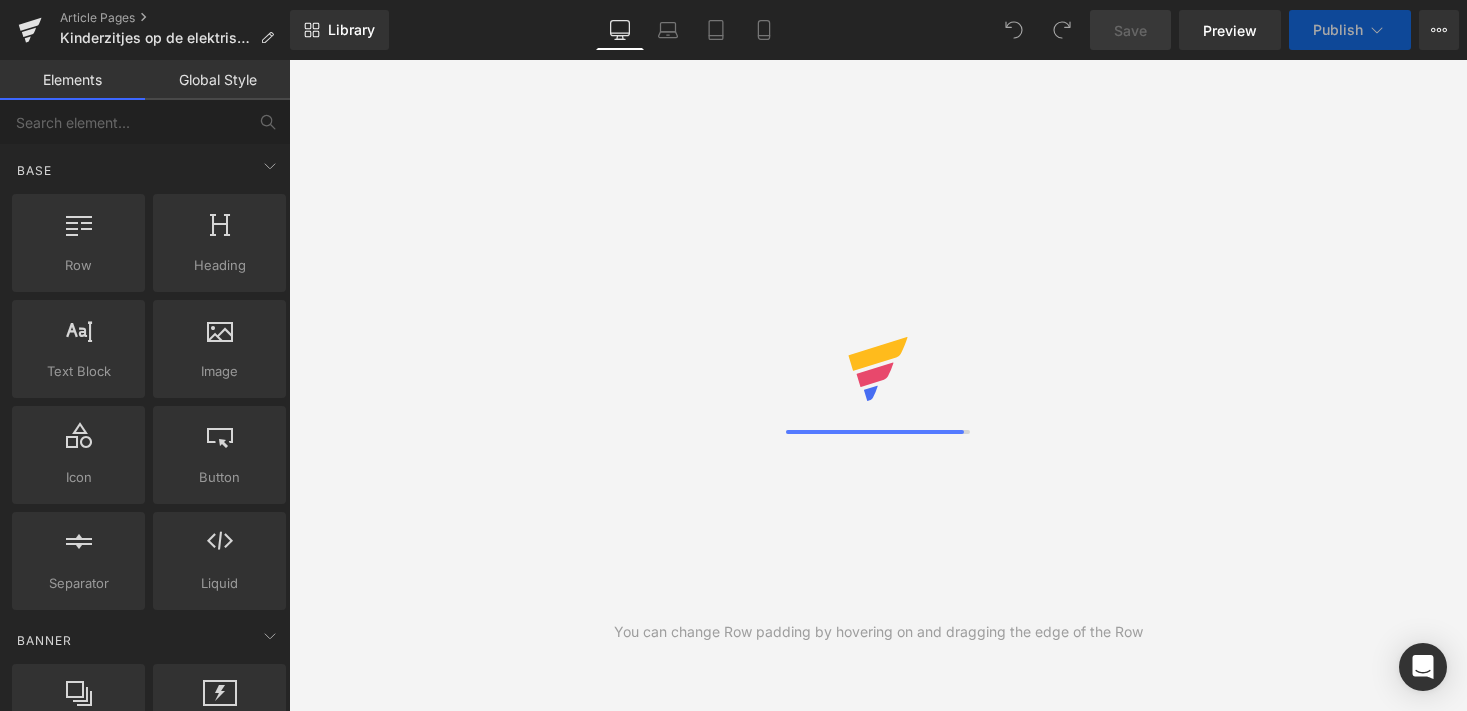 scroll, scrollTop: 0, scrollLeft: 0, axis: both 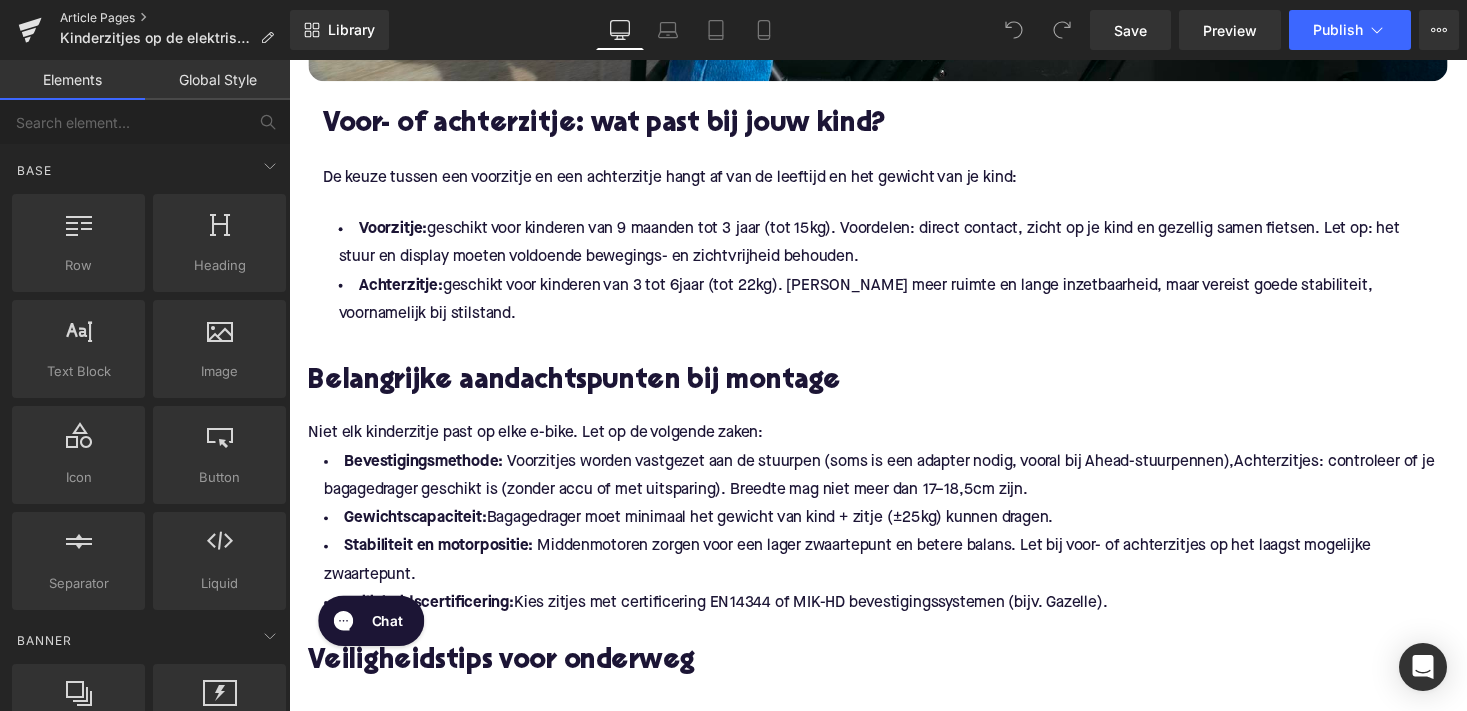 click on "Article Pages" at bounding box center [175, 18] 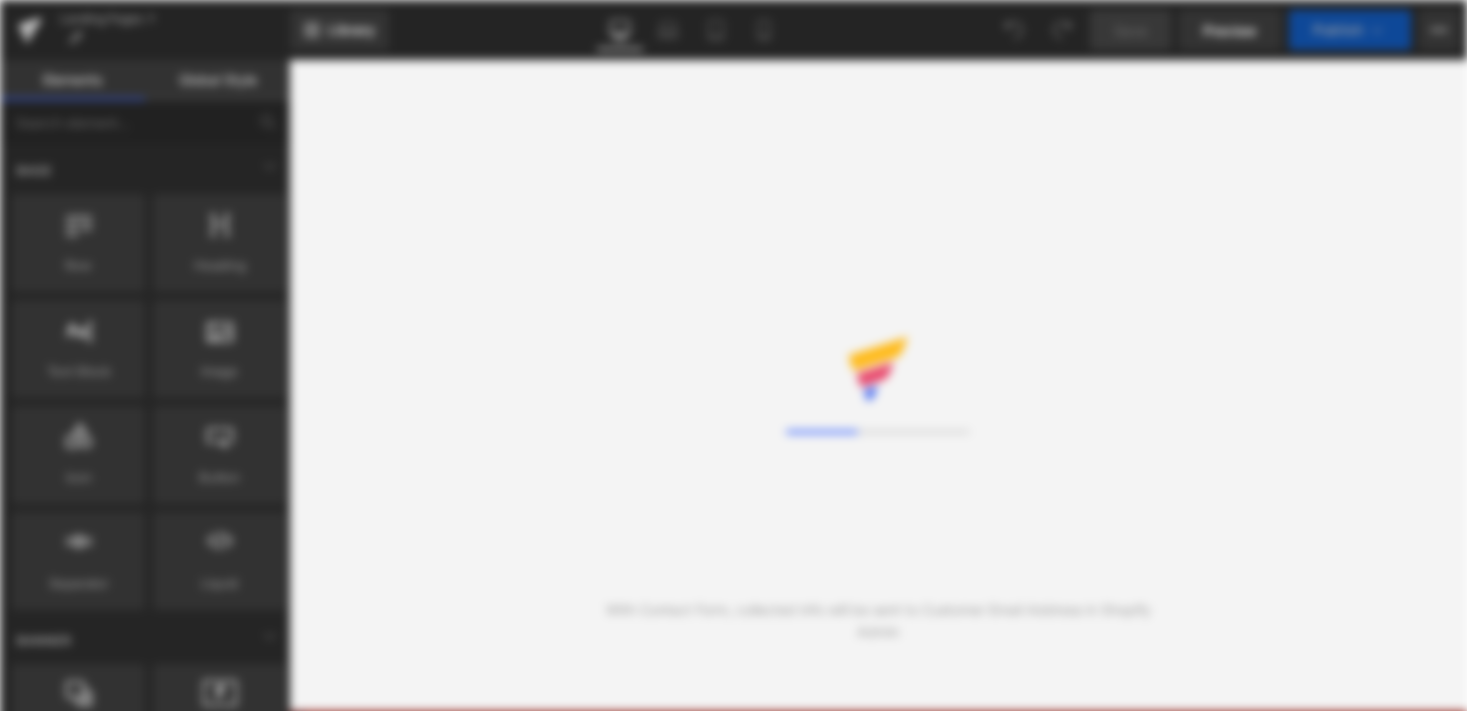scroll, scrollTop: 0, scrollLeft: 0, axis: both 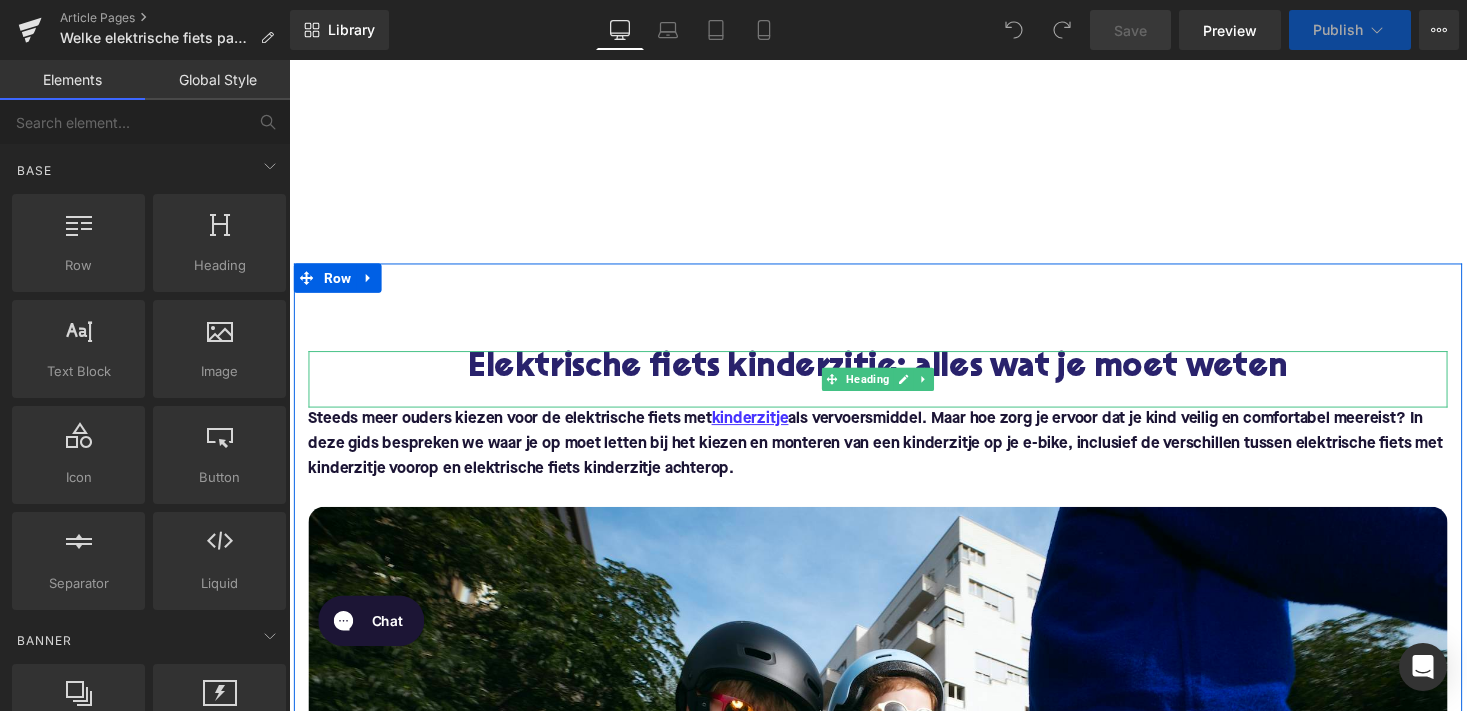 click on "Elektrische fiets kinderzitje: alles wat je moet weten" at bounding box center (894, 377) 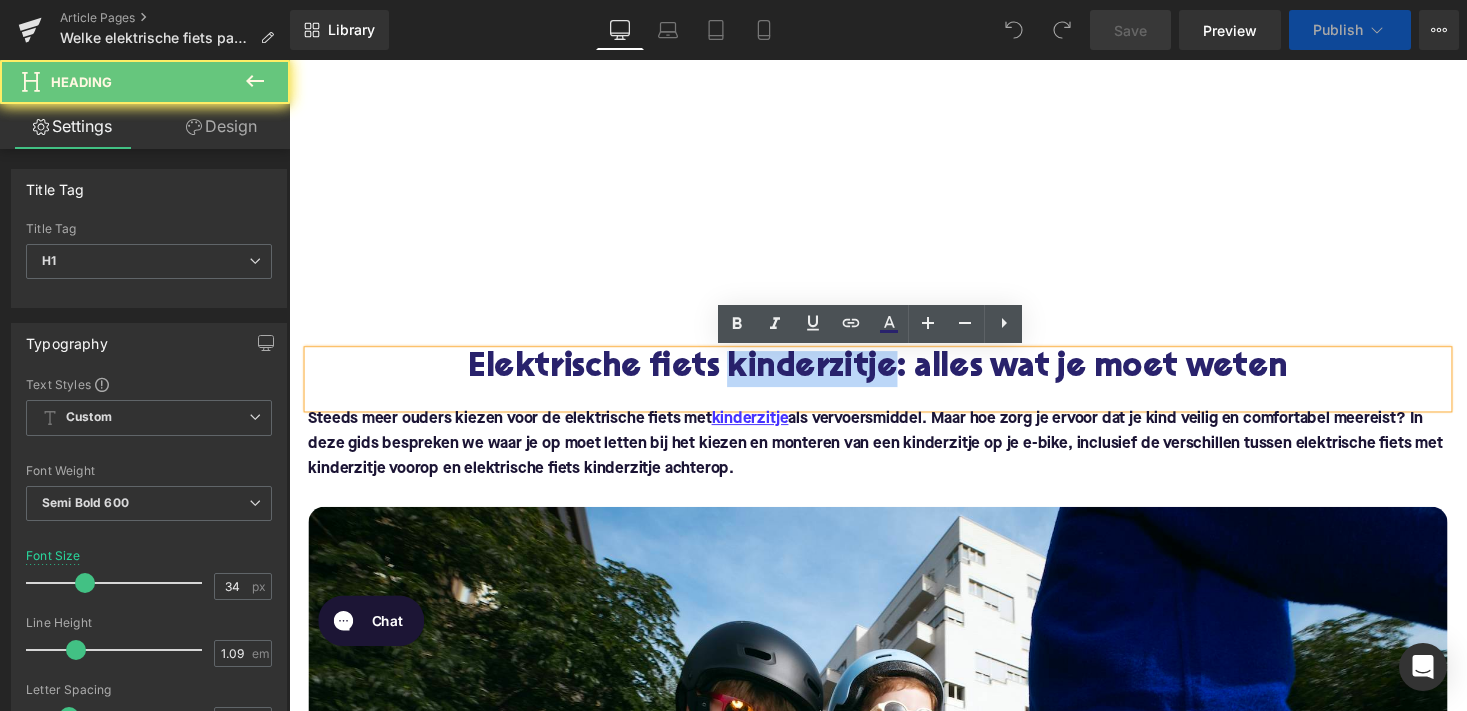 click on "Elektrische fiets kinderzitje: alles wat je moet weten" at bounding box center [894, 377] 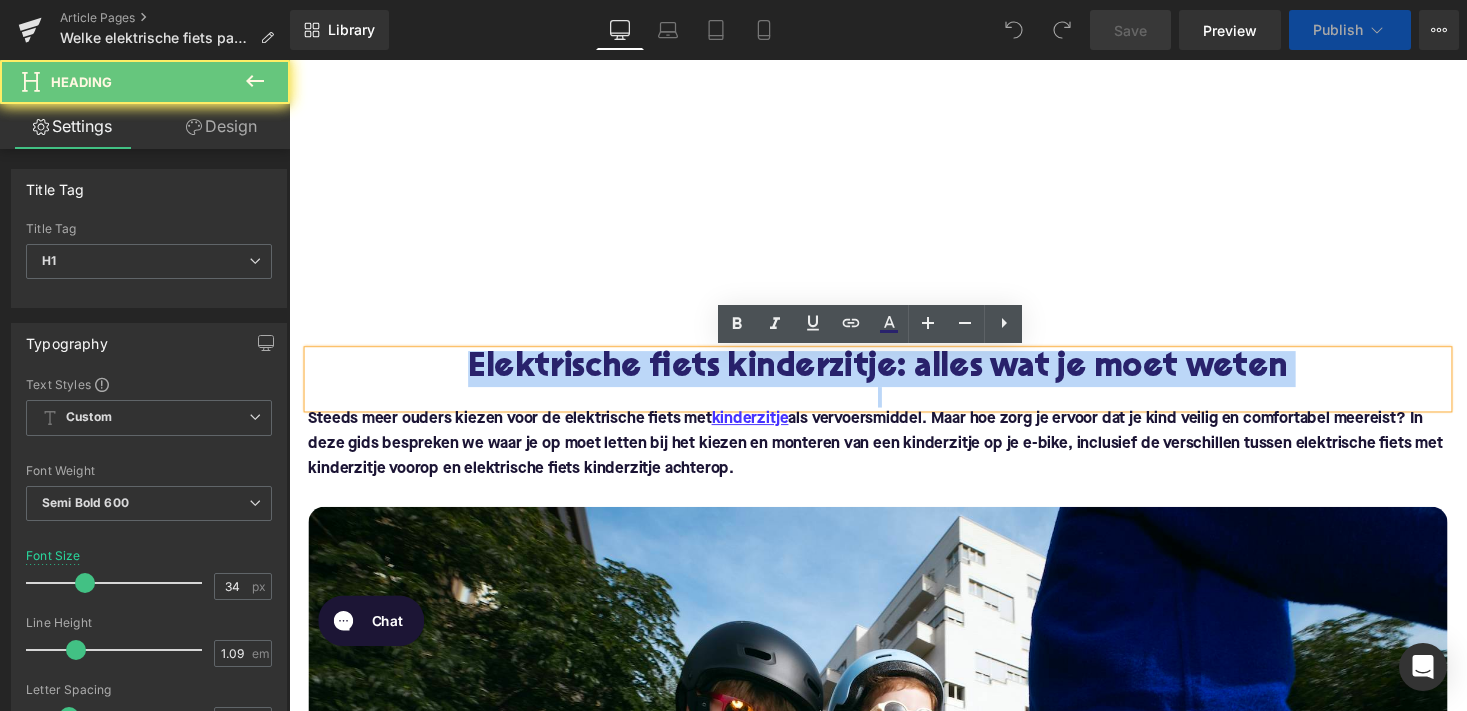click on "Elektrische fiets kinderzitje: alles wat je moet weten" at bounding box center (894, 377) 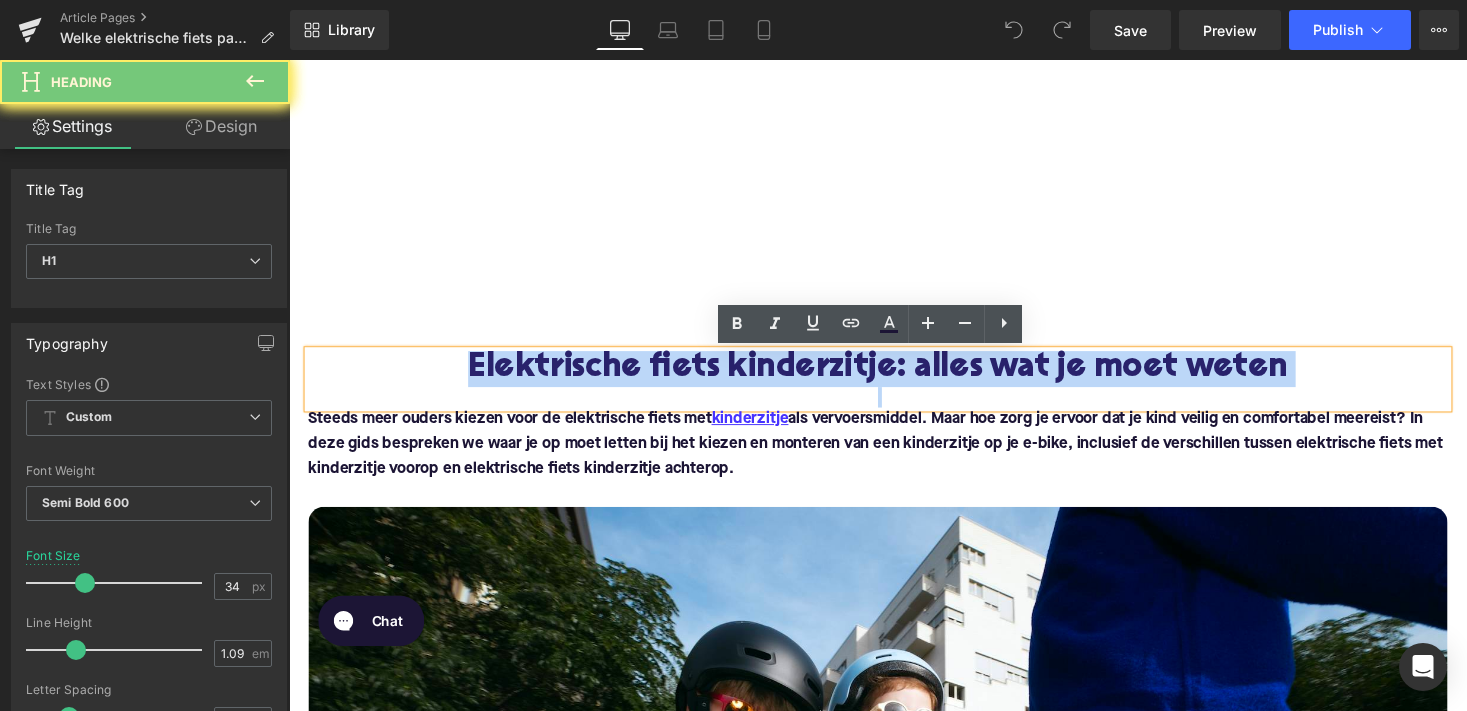 paste 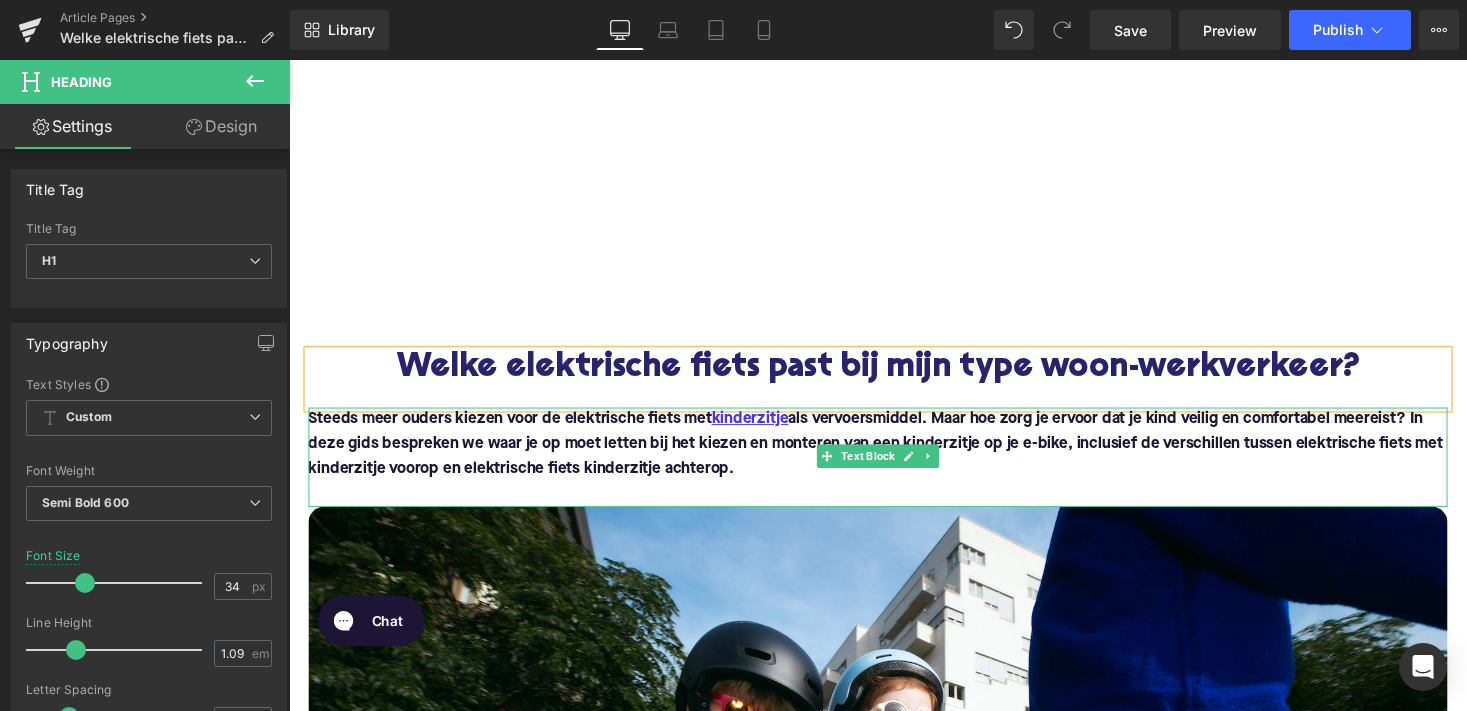 click on "Steeds meer ouders kiezen voor de elektrische fiets met  kinderzitje  als vervoersmiddel. Maar hoe zorg je ervoor dat je kind veilig en comfortabel meereist? In deze gids bespreken we waar je op moet letten bij het kiezen en monteren van een kinderzitje op je e-bike, inclusief de verschillen tussen elektrische fiets met kinderzitje voorop en elektrische fiets kinderzitje achterop." at bounding box center [894, 455] 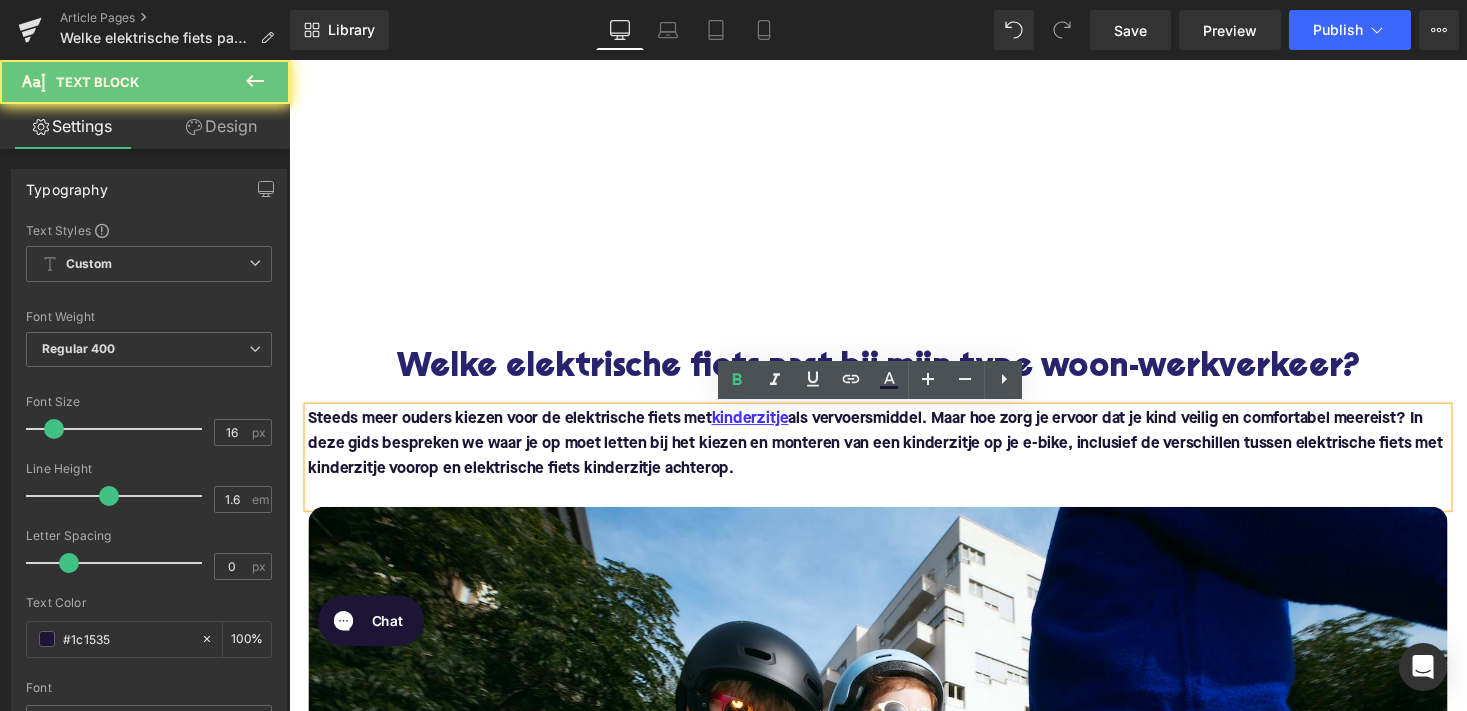 click on "Steeds meer ouders kiezen voor de elektrische fiets met  kinderzitje  als vervoersmiddel. Maar hoe zorg je ervoor dat je kind veilig en comfortabel meereist? In deze gids bespreken we waar je op moet letten bij het kiezen en monteren van een kinderzitje op je e-bike, inclusief de verschillen tussen elektrische fiets met kinderzitje voorop en elektrische fiets kinderzitje achterop." at bounding box center (894, 455) 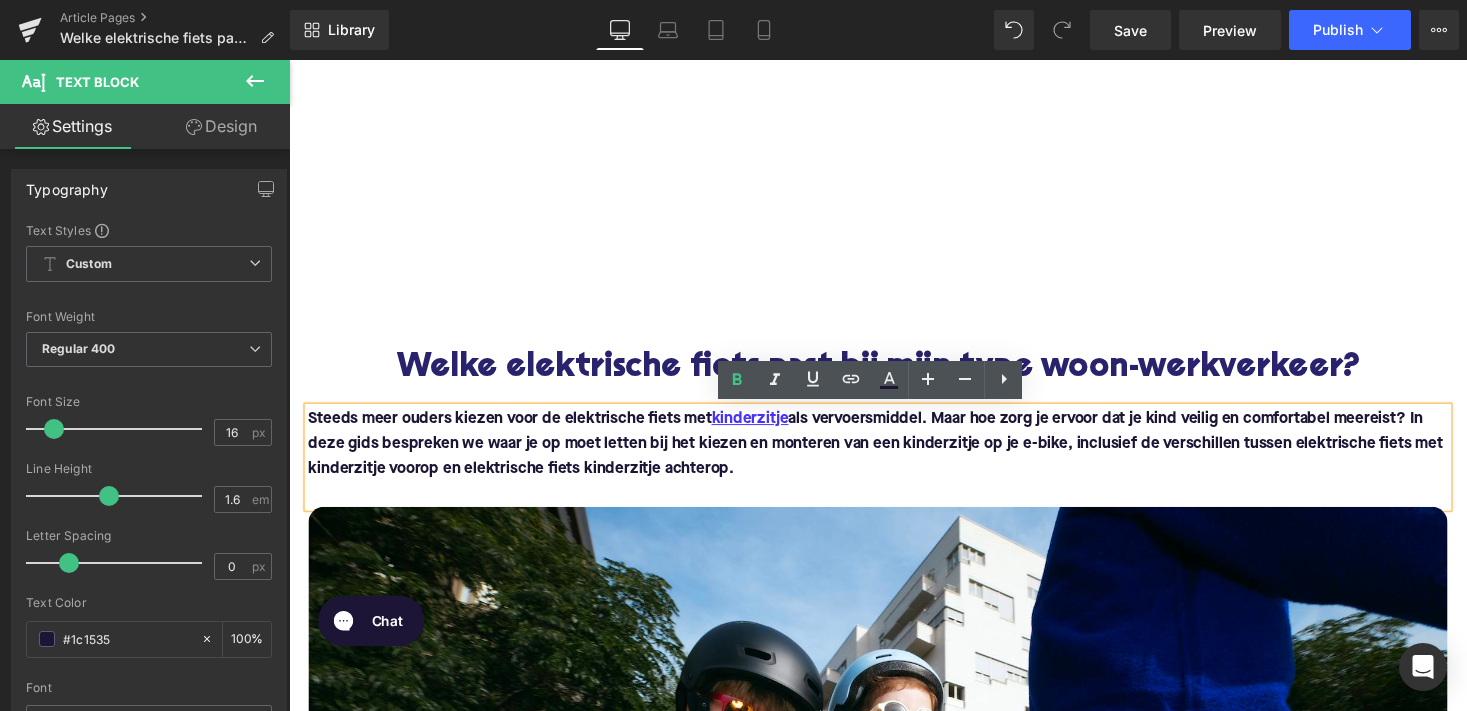 drag, startPoint x: 760, startPoint y: 474, endPoint x: 305, endPoint y: 426, distance: 457.52487 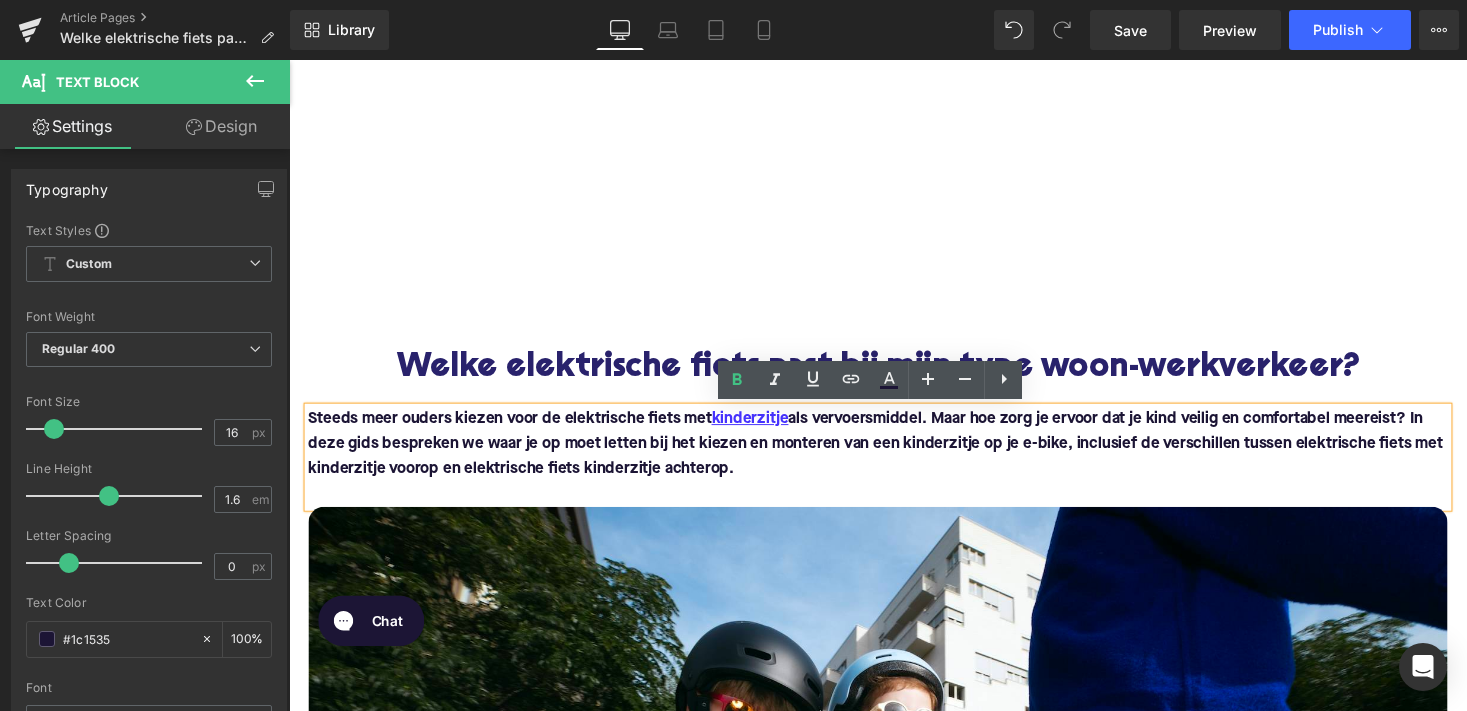 click on "Steeds meer ouders kiezen voor de elektrische fiets met  kinderzitje  als vervoersmiddel. Maar hoe zorg je ervoor dat je kind veilig en comfortabel meereist? In deze gids bespreken we waar je op moet letten bij het kiezen en monteren van een kinderzitje op je e-bike, inclusief de verschillen tussen elektrische fiets met kinderzitje voorop en elektrische fiets kinderzitje achterop." at bounding box center [894, 455] 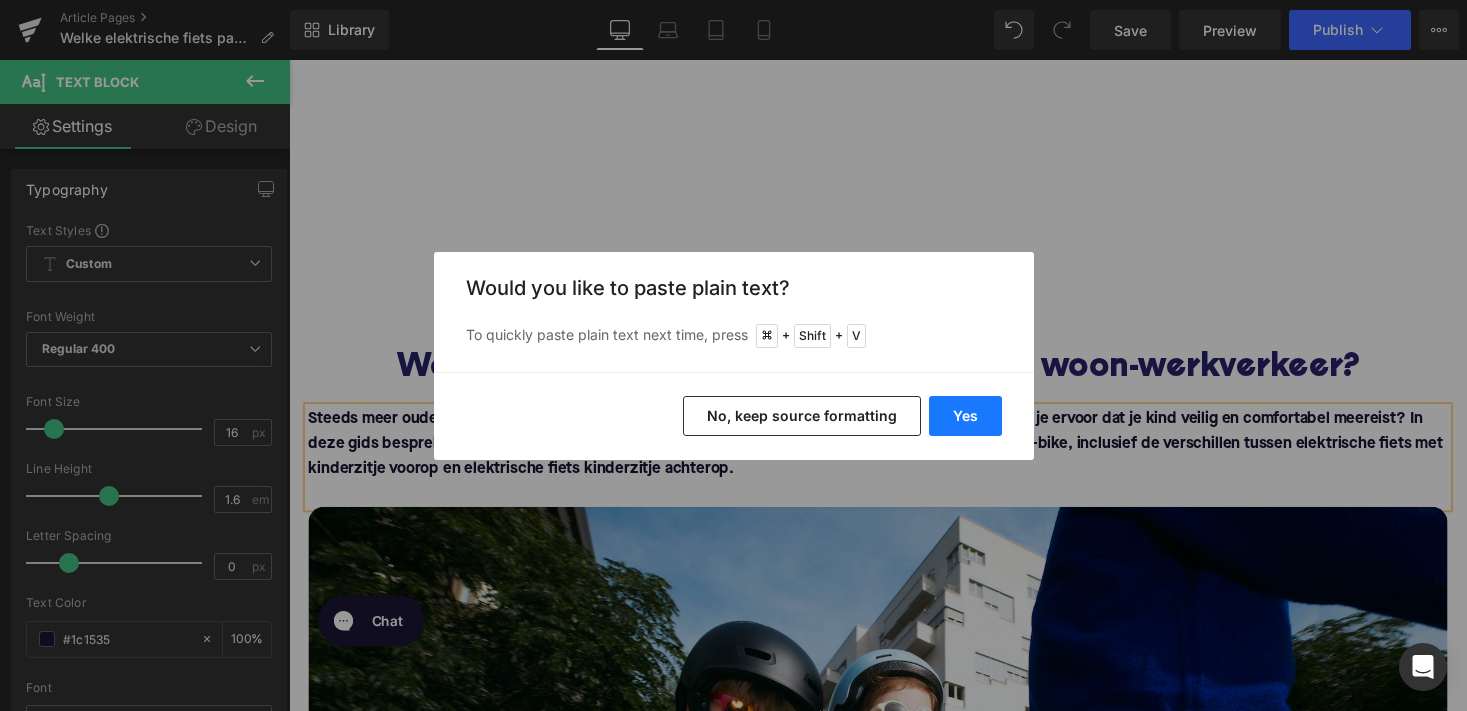 click on "Yes" at bounding box center [965, 416] 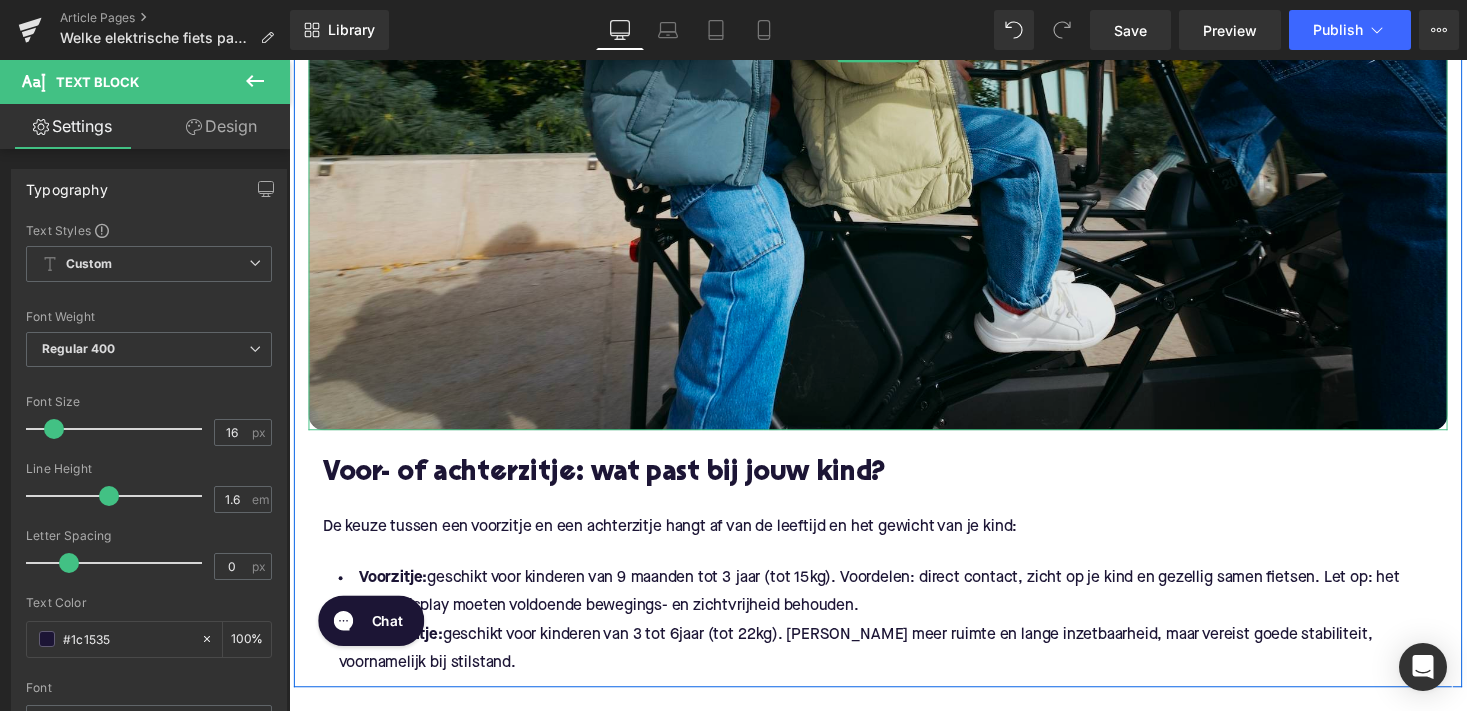 scroll, scrollTop: 1117, scrollLeft: 0, axis: vertical 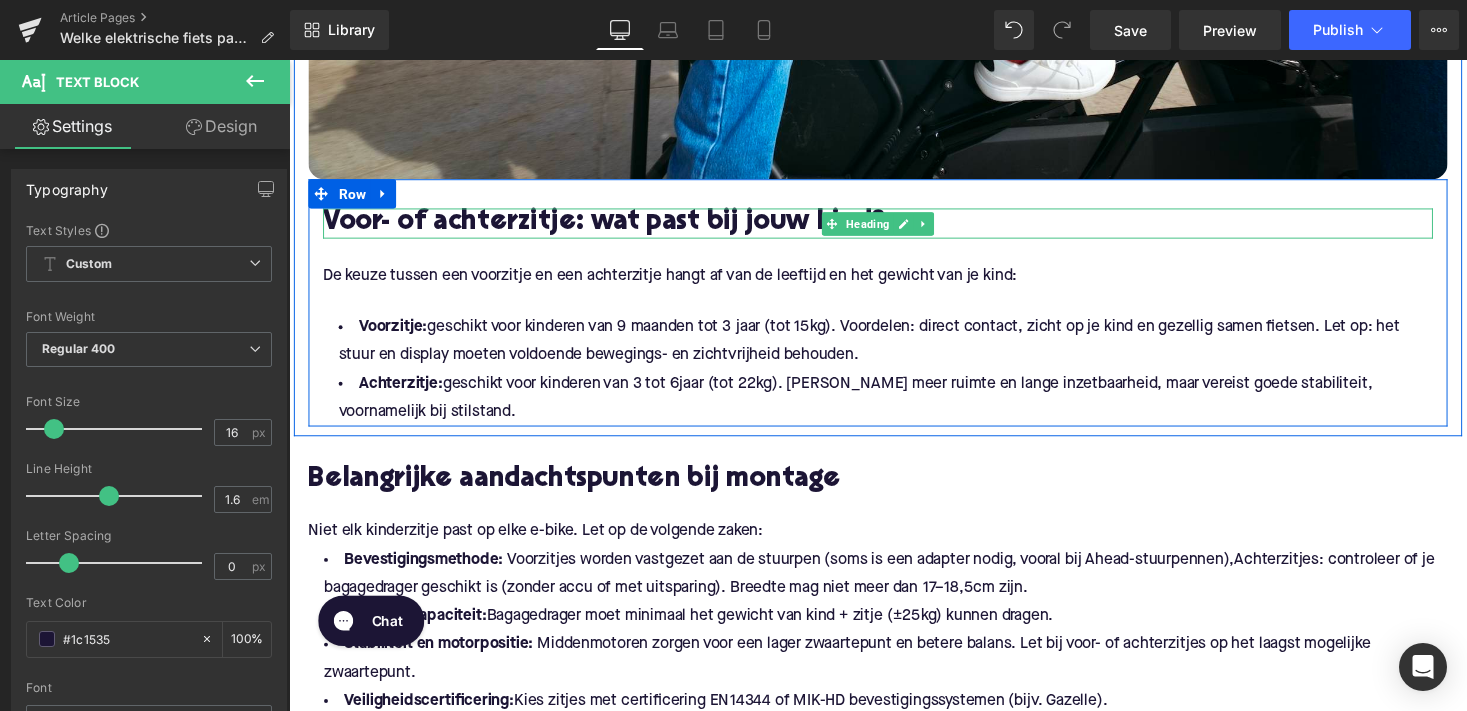 click on "Voor- of achterzitje: wat past bij jouw kind?" at bounding box center [894, 227] 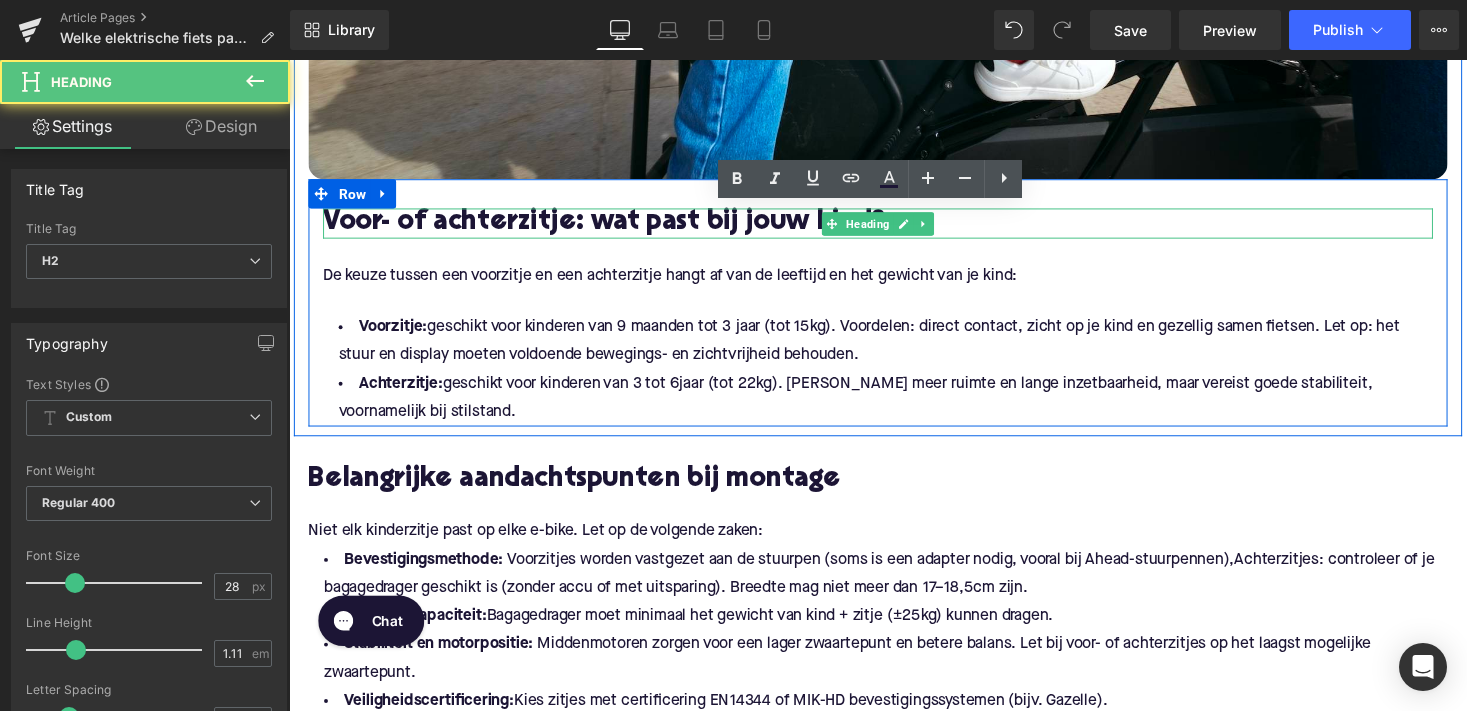 click on "Voor- of achterzitje: wat past bij jouw kind?" at bounding box center (894, 227) 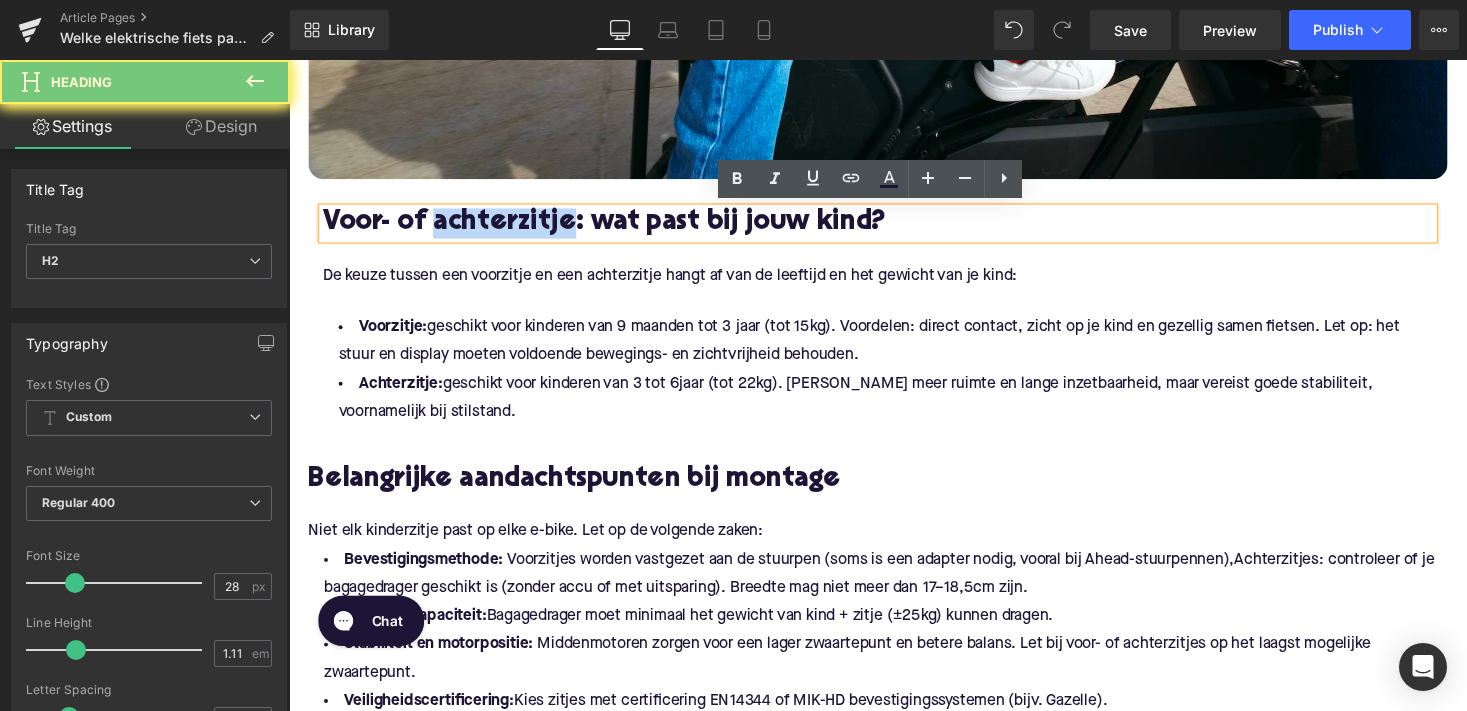 click on "Voor- of achterzitje: wat past bij jouw kind?" at bounding box center [894, 227] 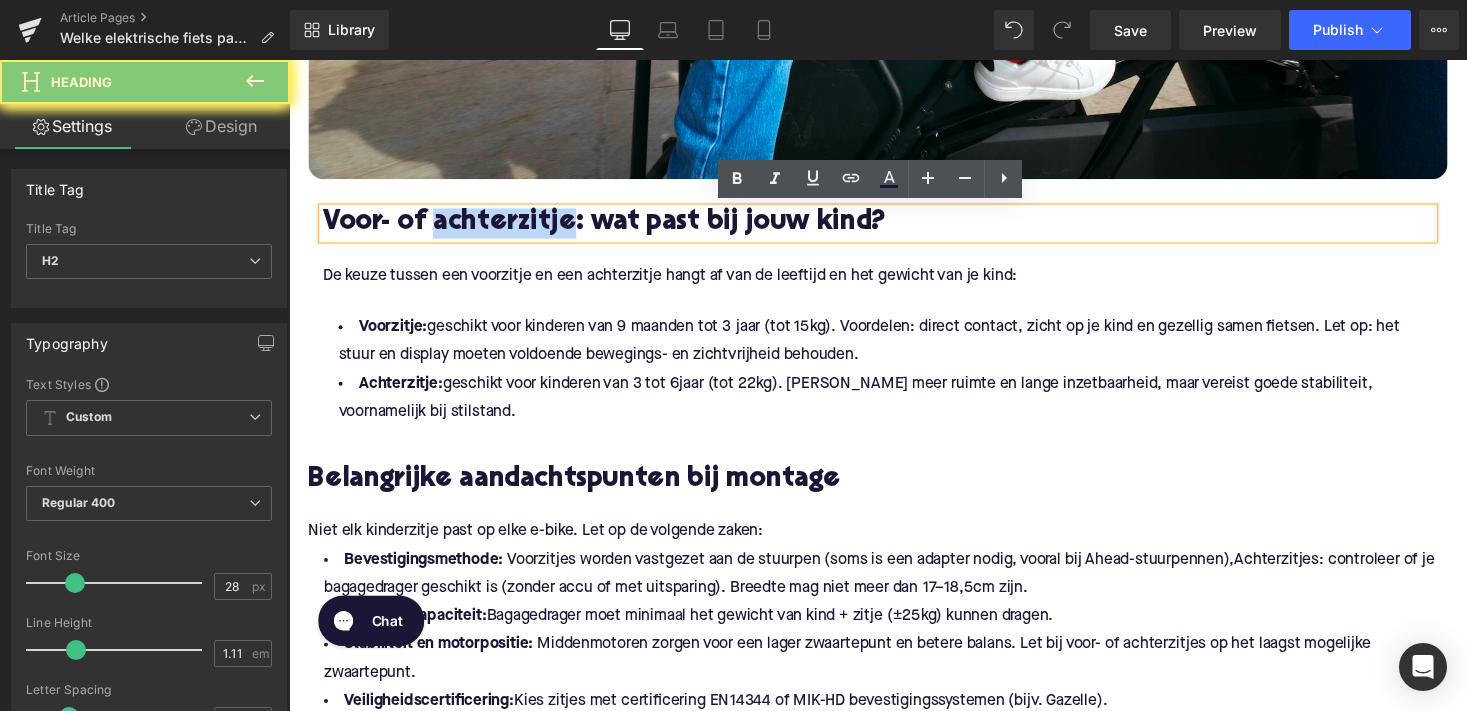 click on "Voor- of achterzitje: wat past bij jouw kind?" at bounding box center [894, 227] 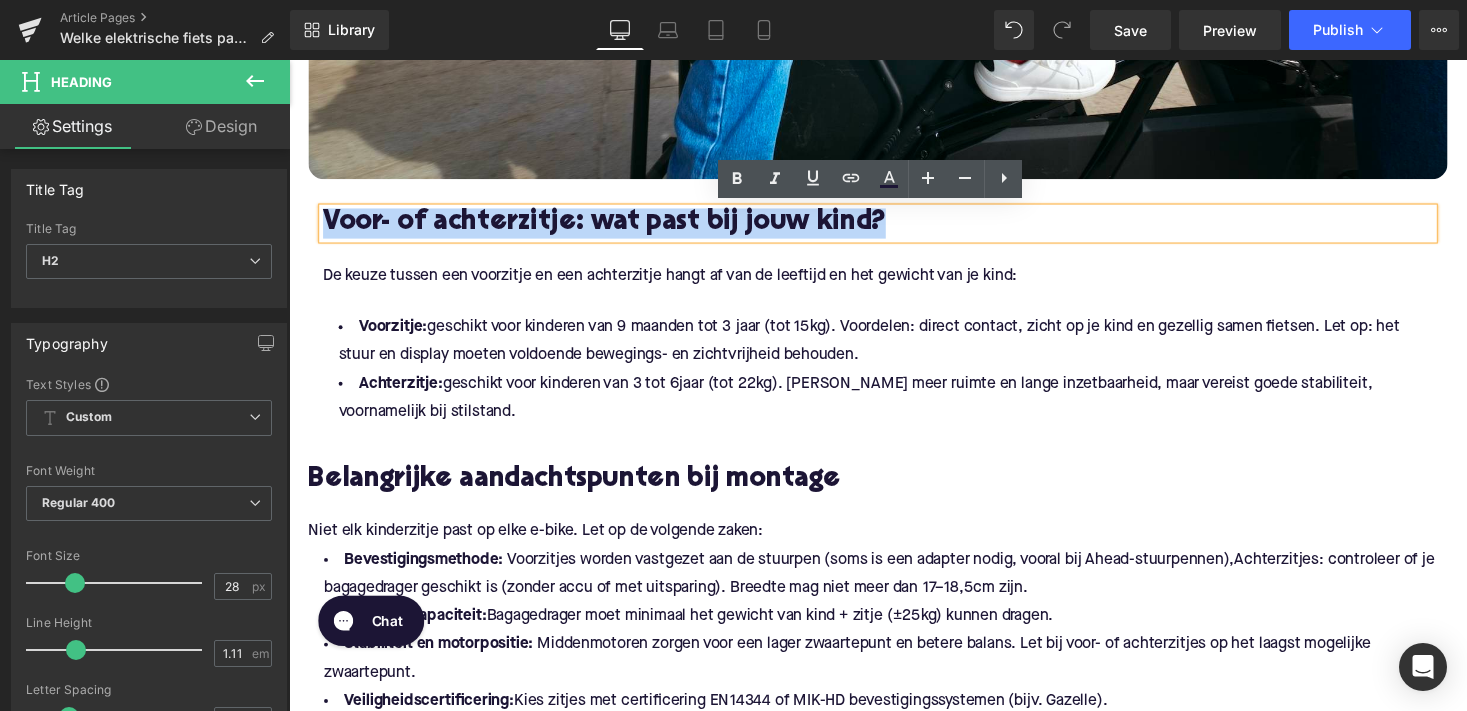 click on "Voor- of achterzitje: wat past bij jouw kind?" at bounding box center [894, 227] 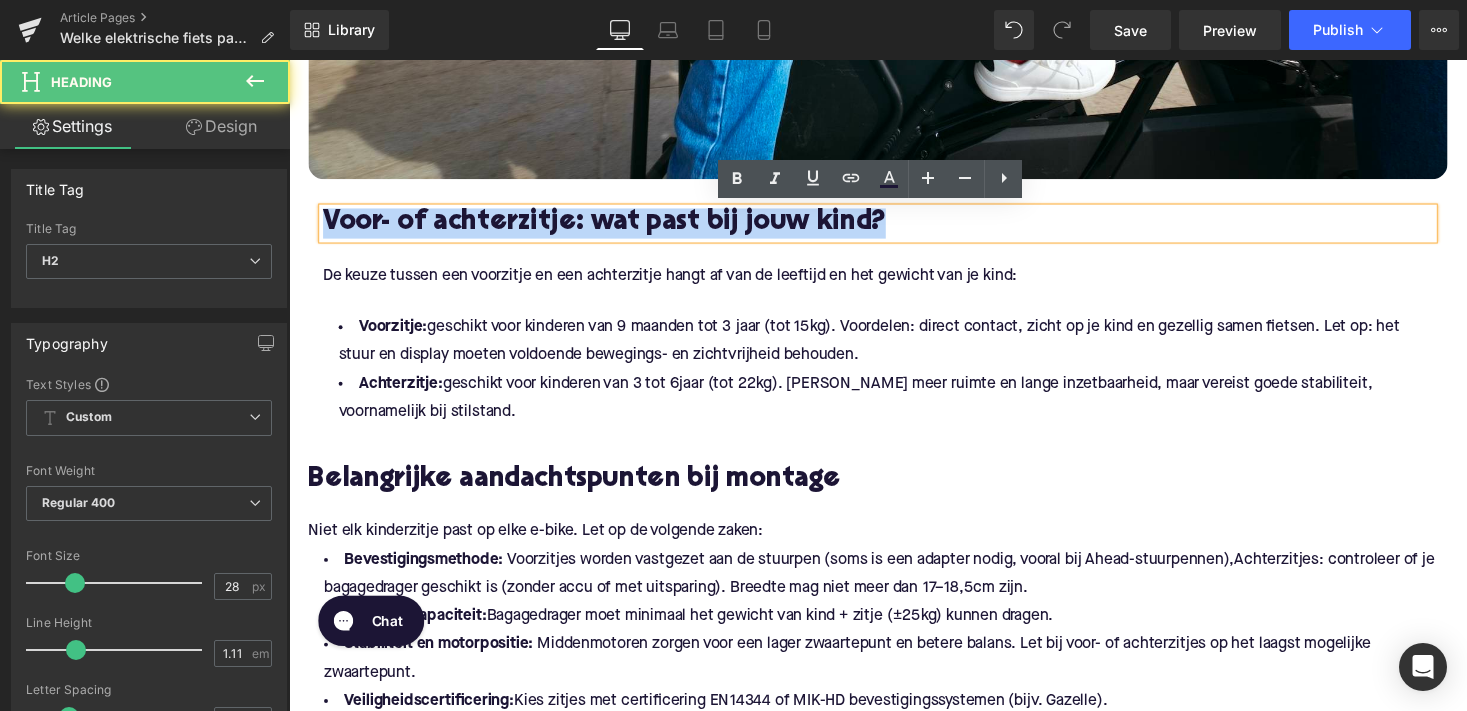 paste 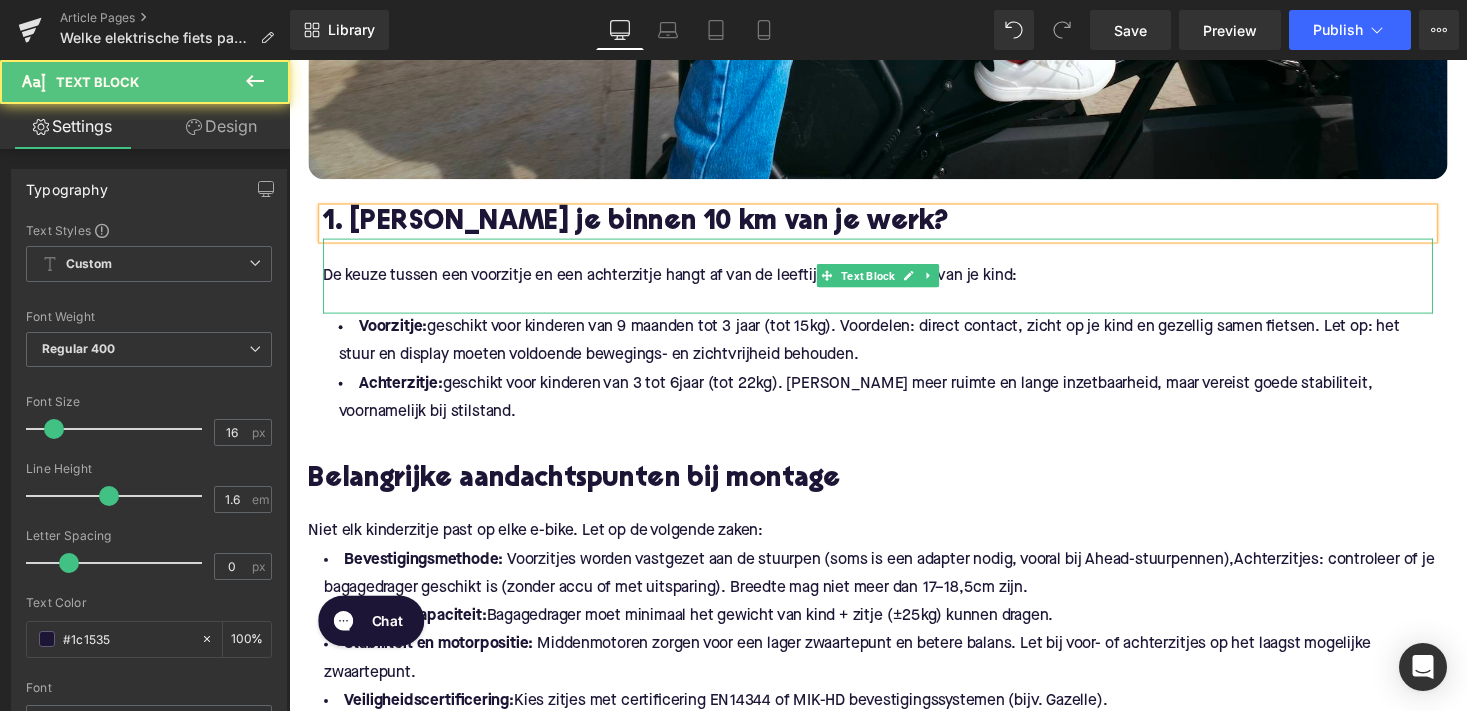 click on "De keuze tussen een voorzitje en een achterzitje hangt af van de leeftijd en het gewicht van je kind:​" at bounding box center [894, 282] 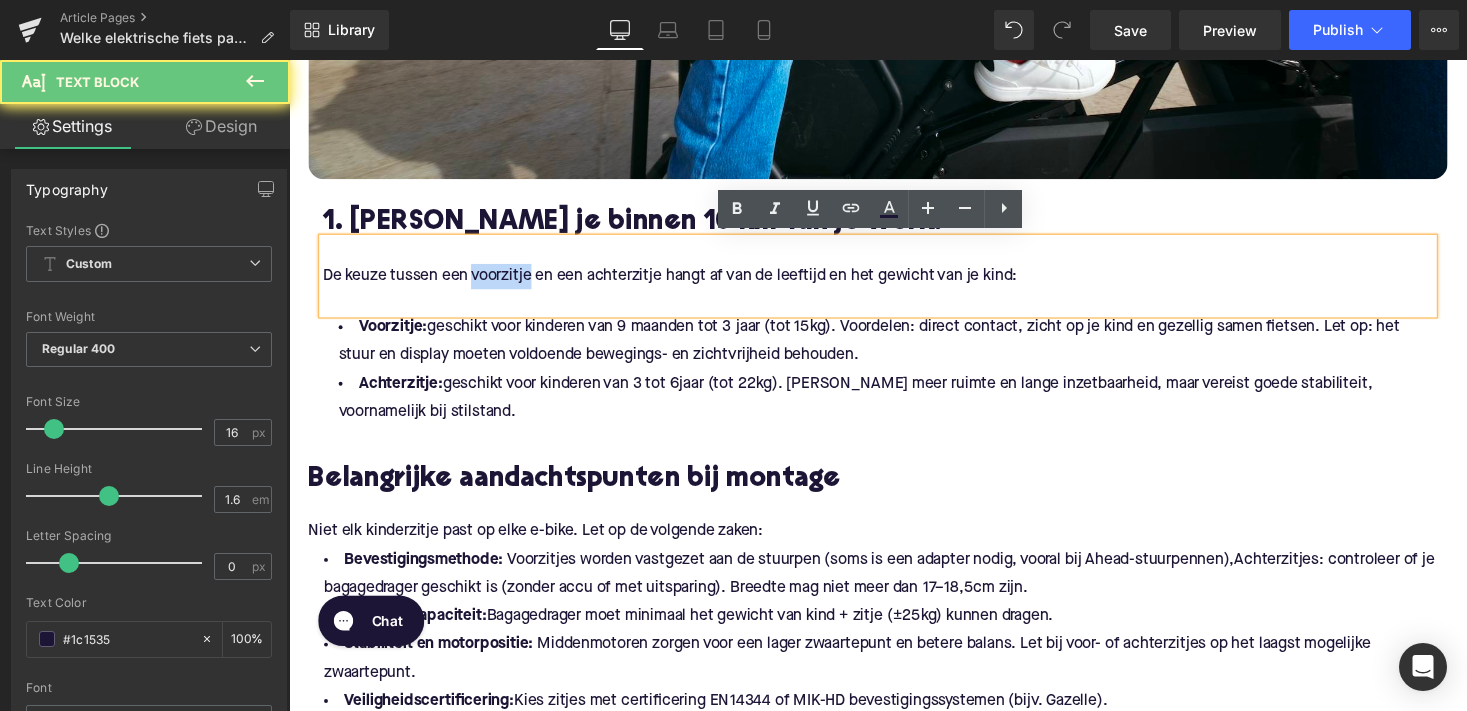click on "De keuze tussen een voorzitje en een achterzitje hangt af van de leeftijd en het gewicht van je kind:​" at bounding box center [894, 282] 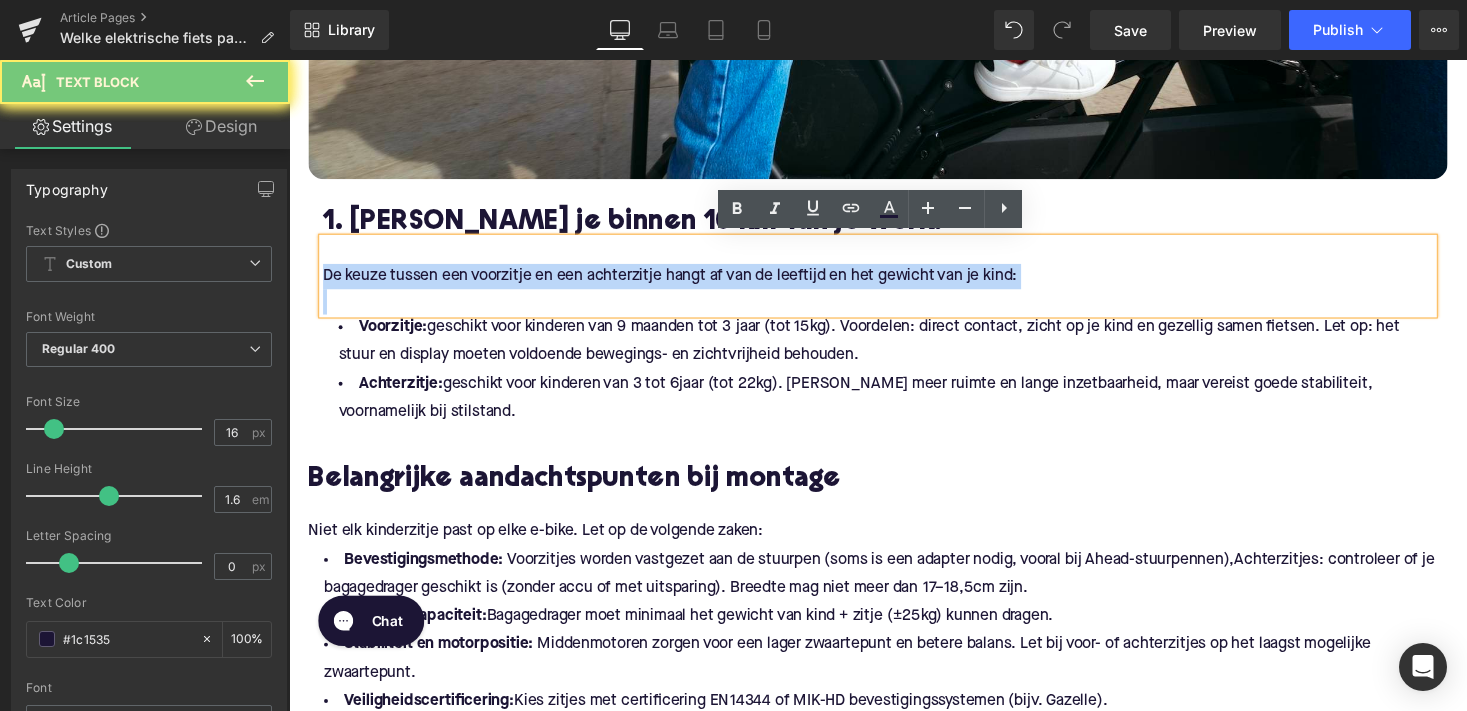 click on "De keuze tussen een voorzitje en een achterzitje hangt af van de leeftijd en het gewicht van je kind:​" at bounding box center [894, 282] 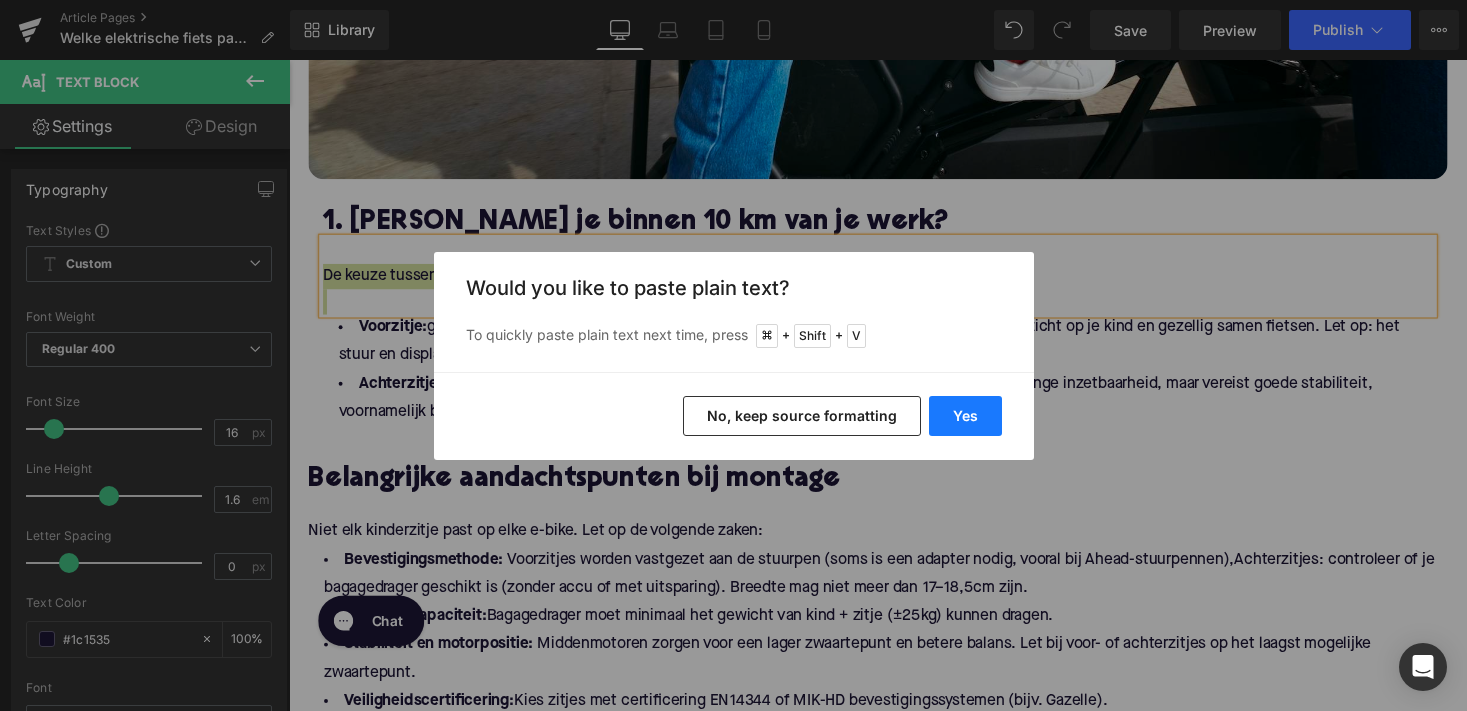 click on "Yes" at bounding box center (965, 416) 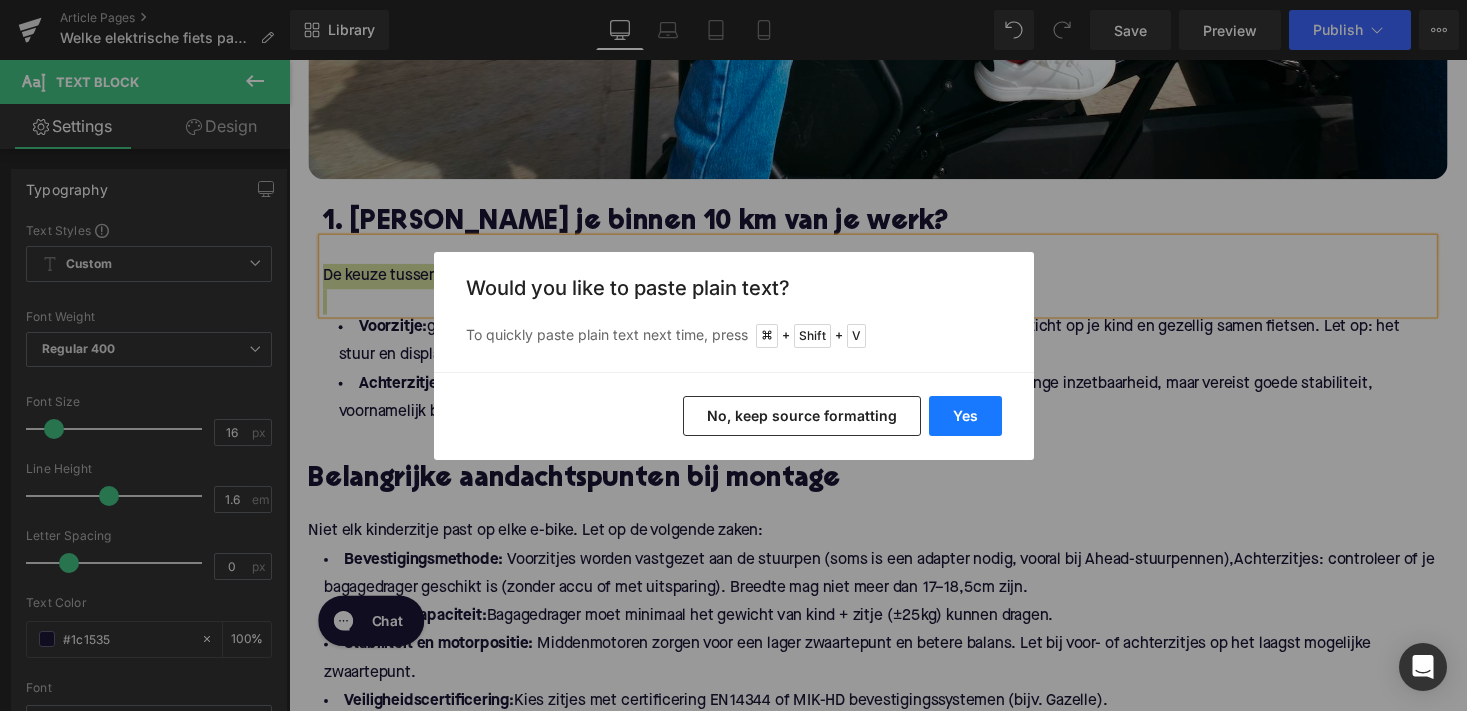 type 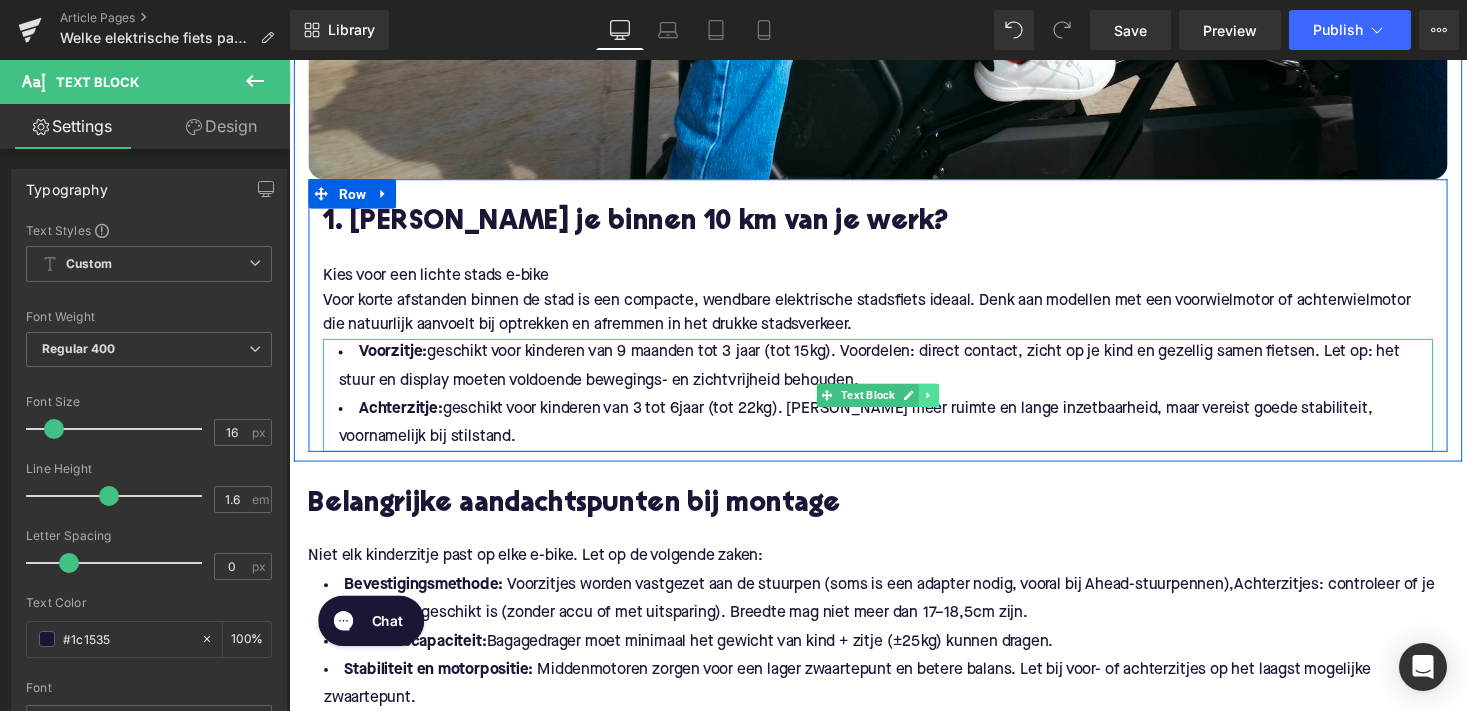 click at bounding box center [946, 404] 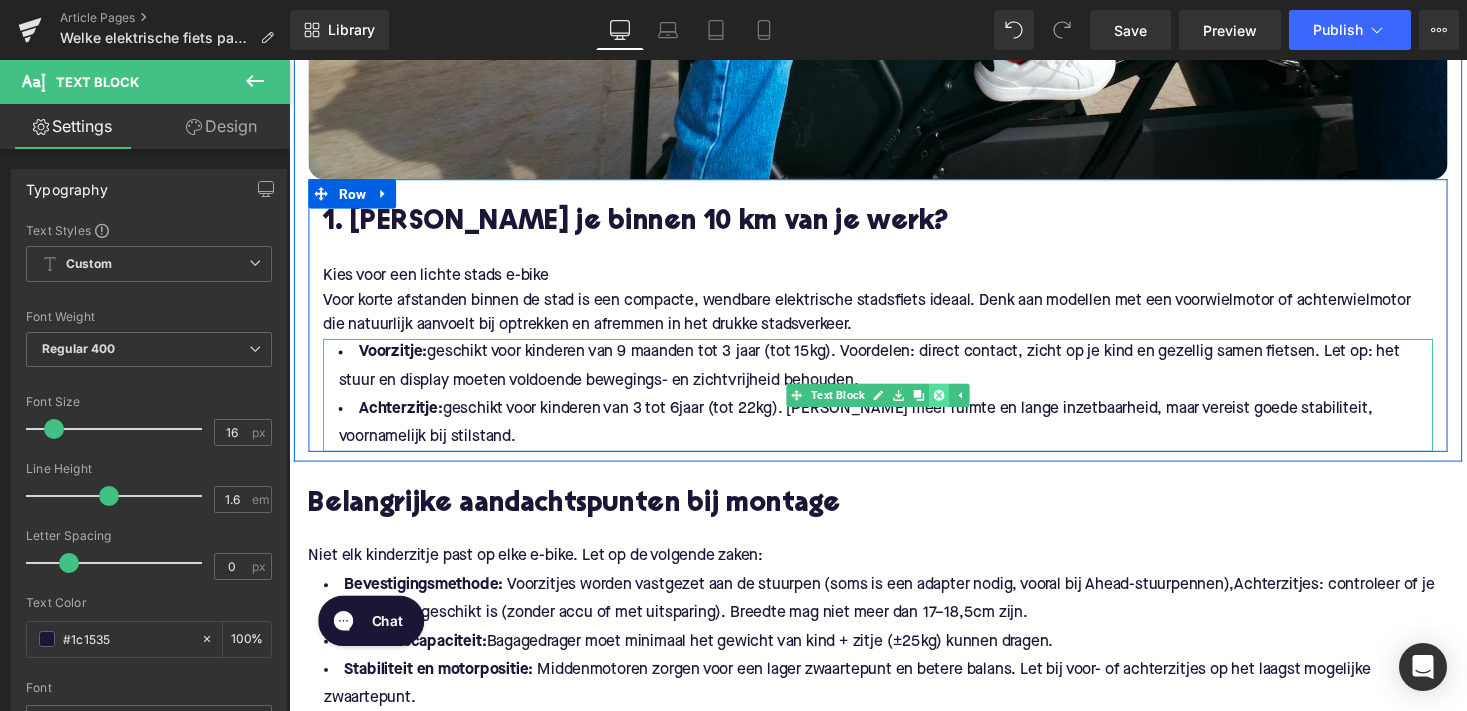 click 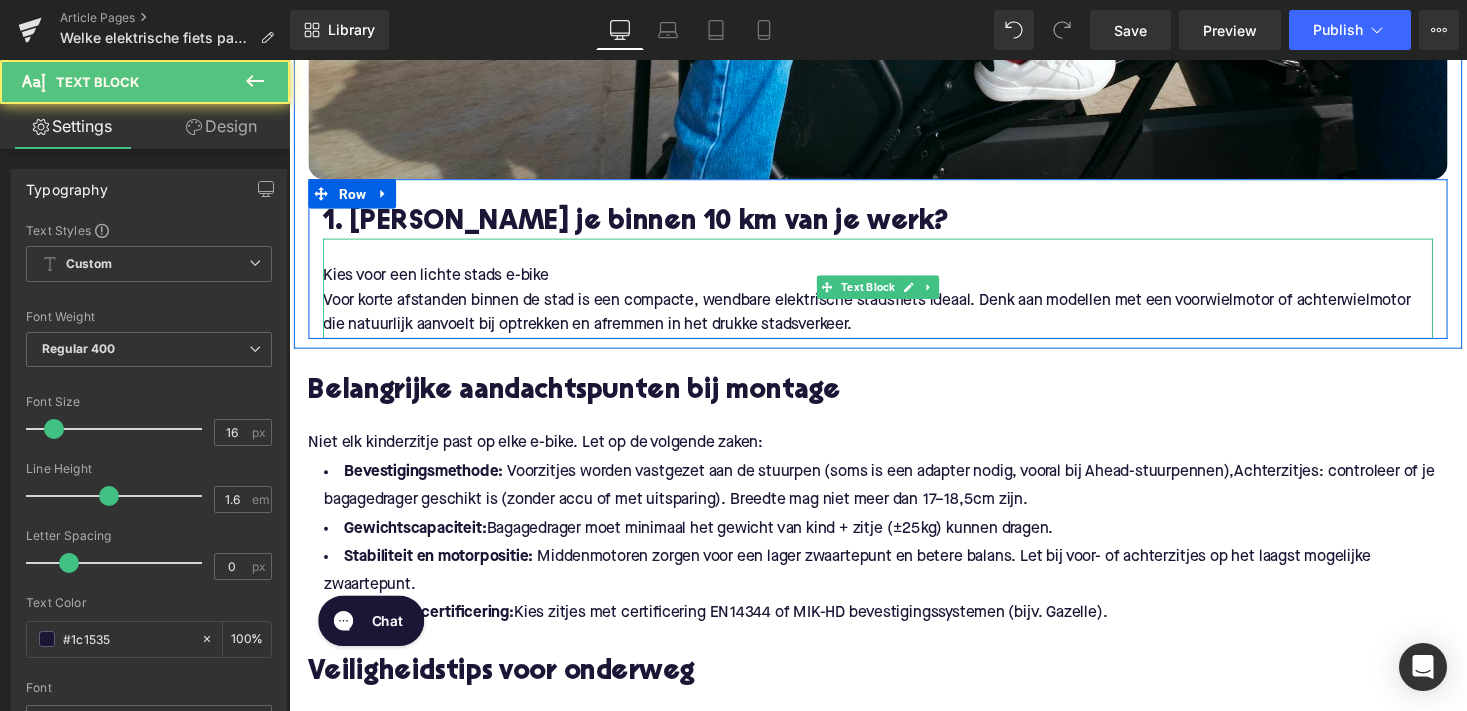 click on "Kies voor een lichte stads e-bike" at bounding box center (894, 282) 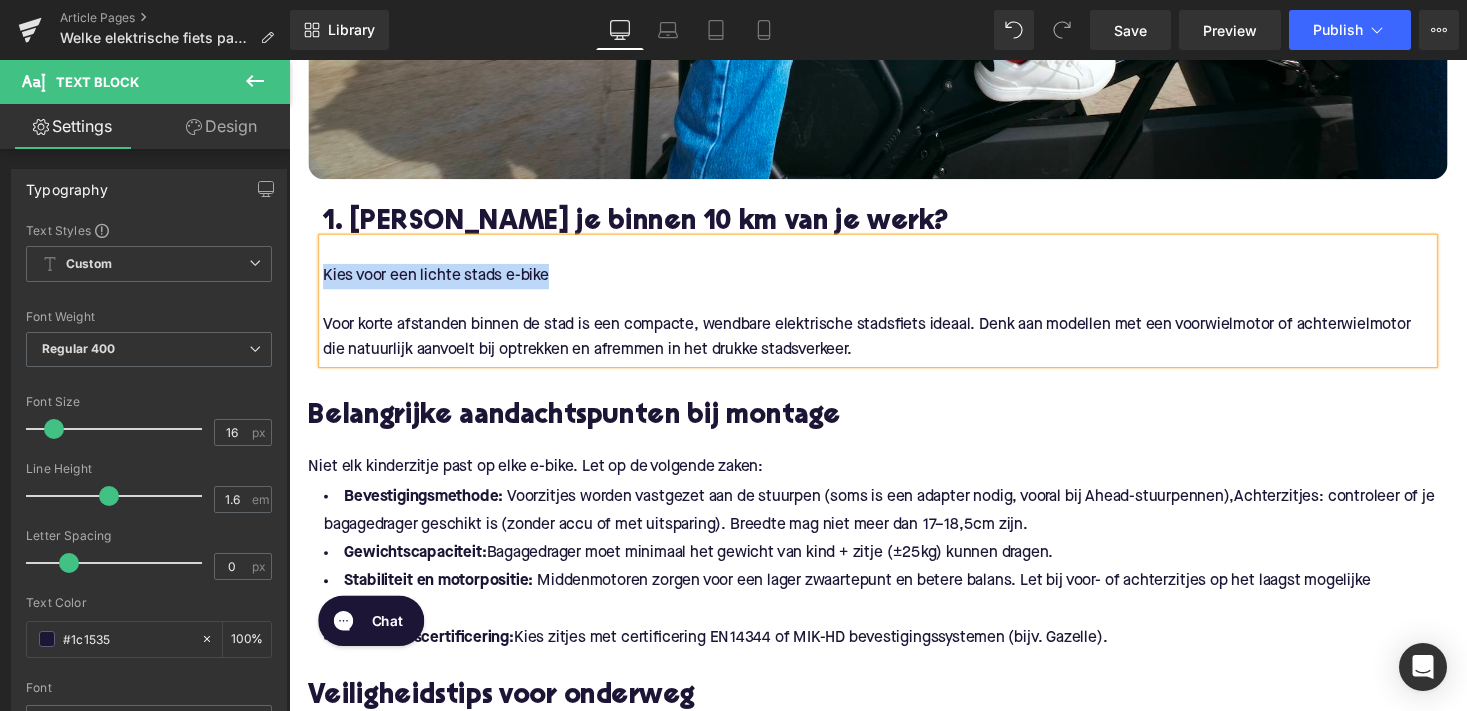 drag, startPoint x: 554, startPoint y: 278, endPoint x: 318, endPoint y: 279, distance: 236.00212 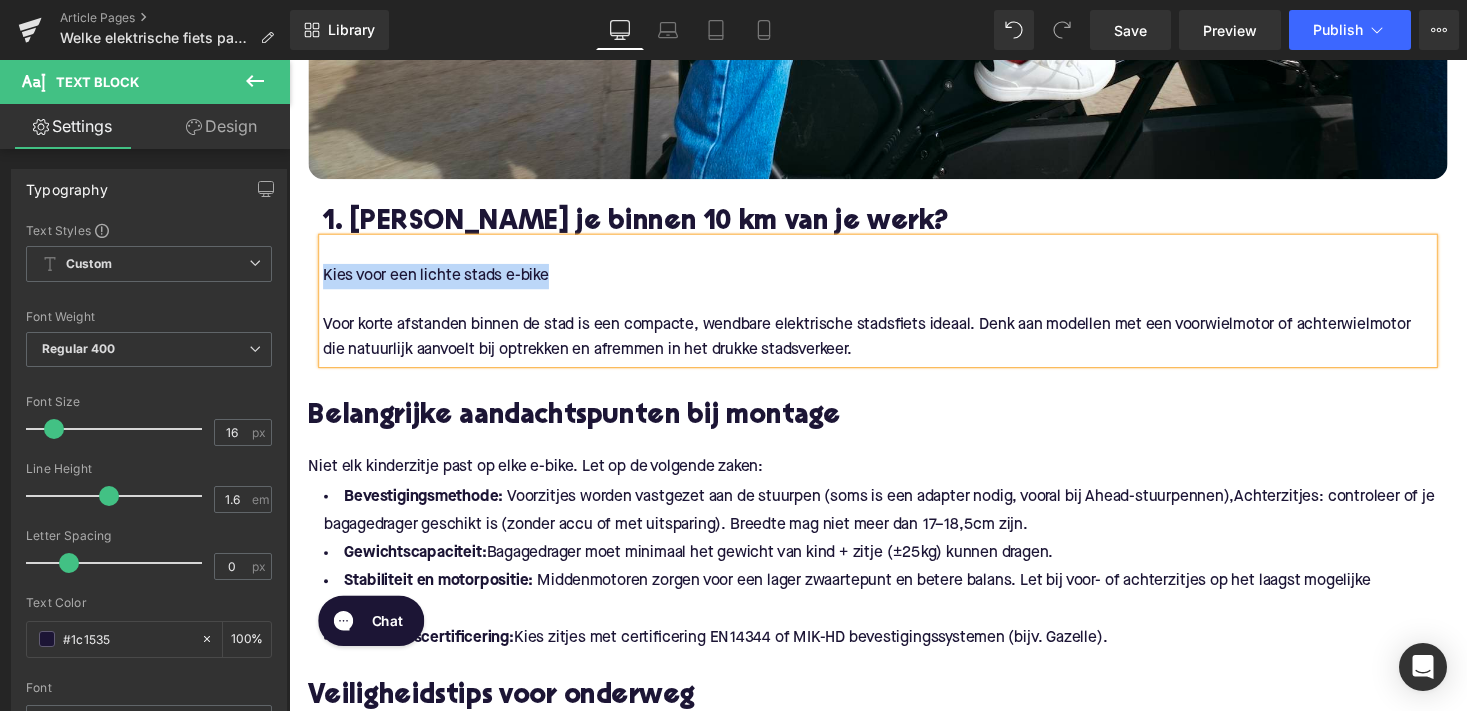 click on "Kies voor een lichte stads e-bike Voor korte afstanden binnen de stad is een compacte, wendbare elektrische stadsfiets ideaal. Denk aan modellen met een voorwielmotor of achterwielmotor die natuurlijk aanvoelt bij optrekken en afremmen in het drukke stadsverkeer." at bounding box center (894, 307) 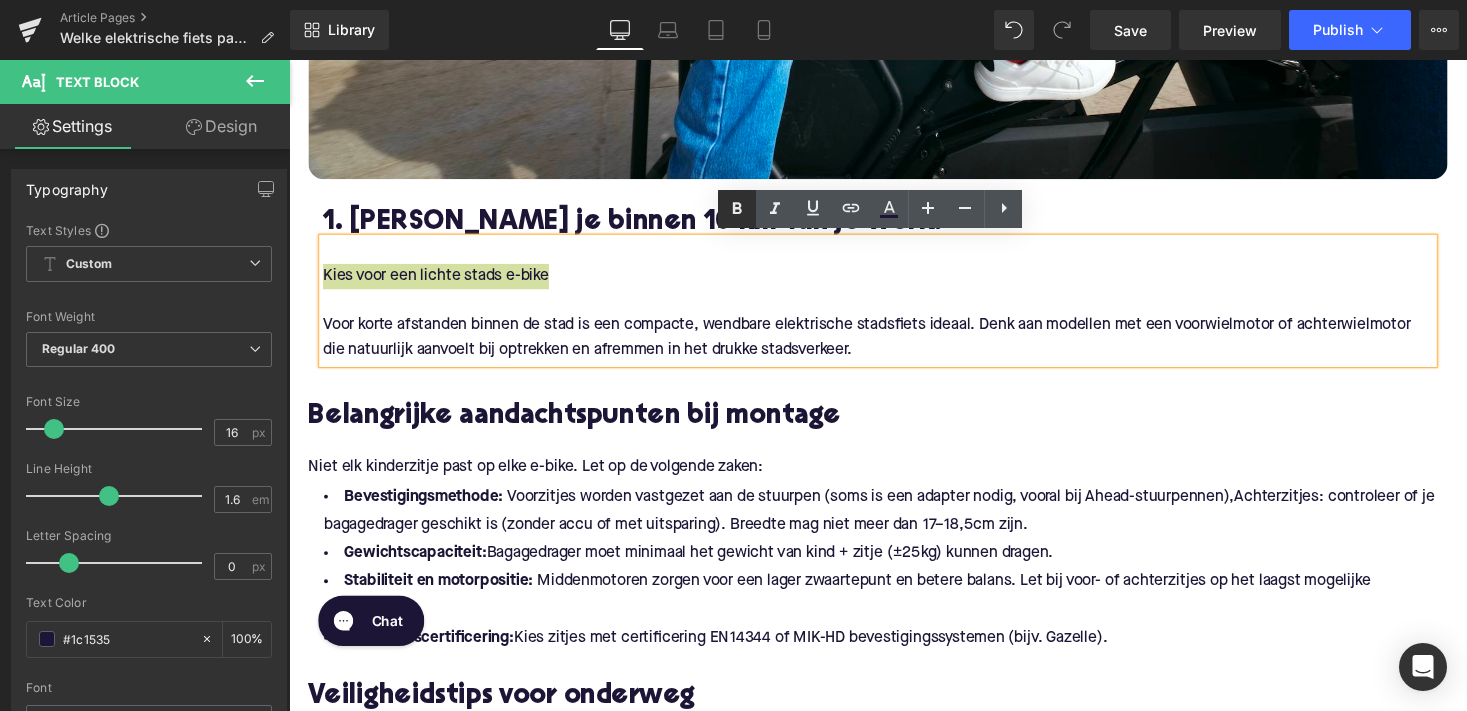 click 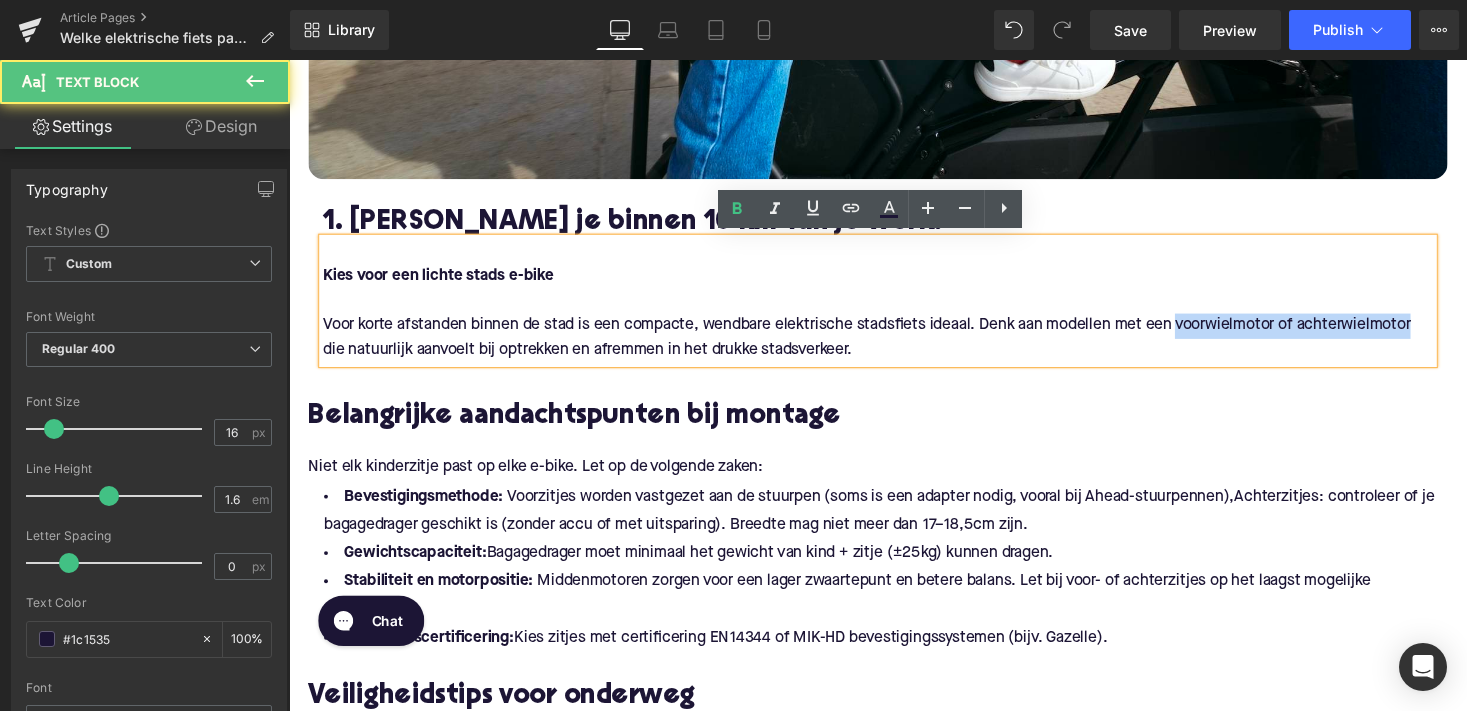 drag, startPoint x: 1202, startPoint y: 326, endPoint x: 1446, endPoint y: 325, distance: 244.00204 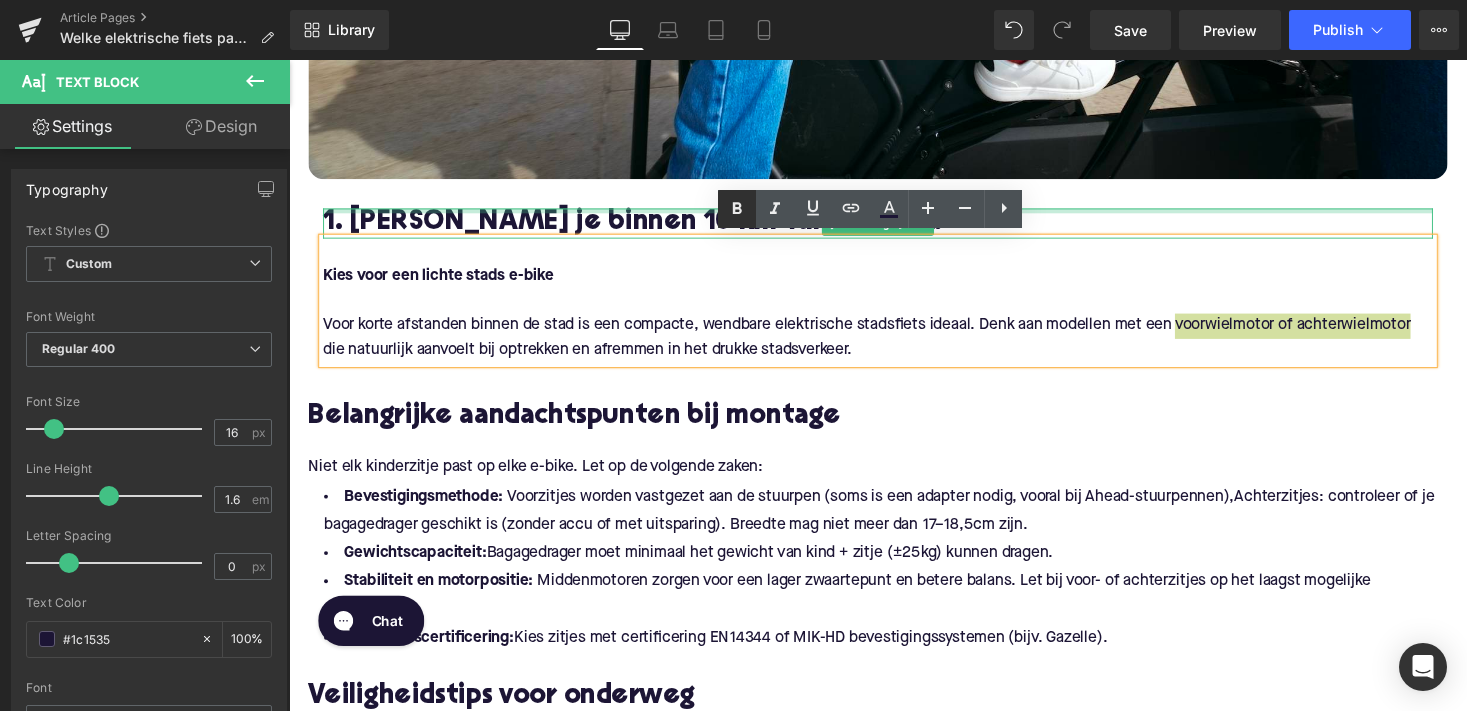 click at bounding box center [737, 209] 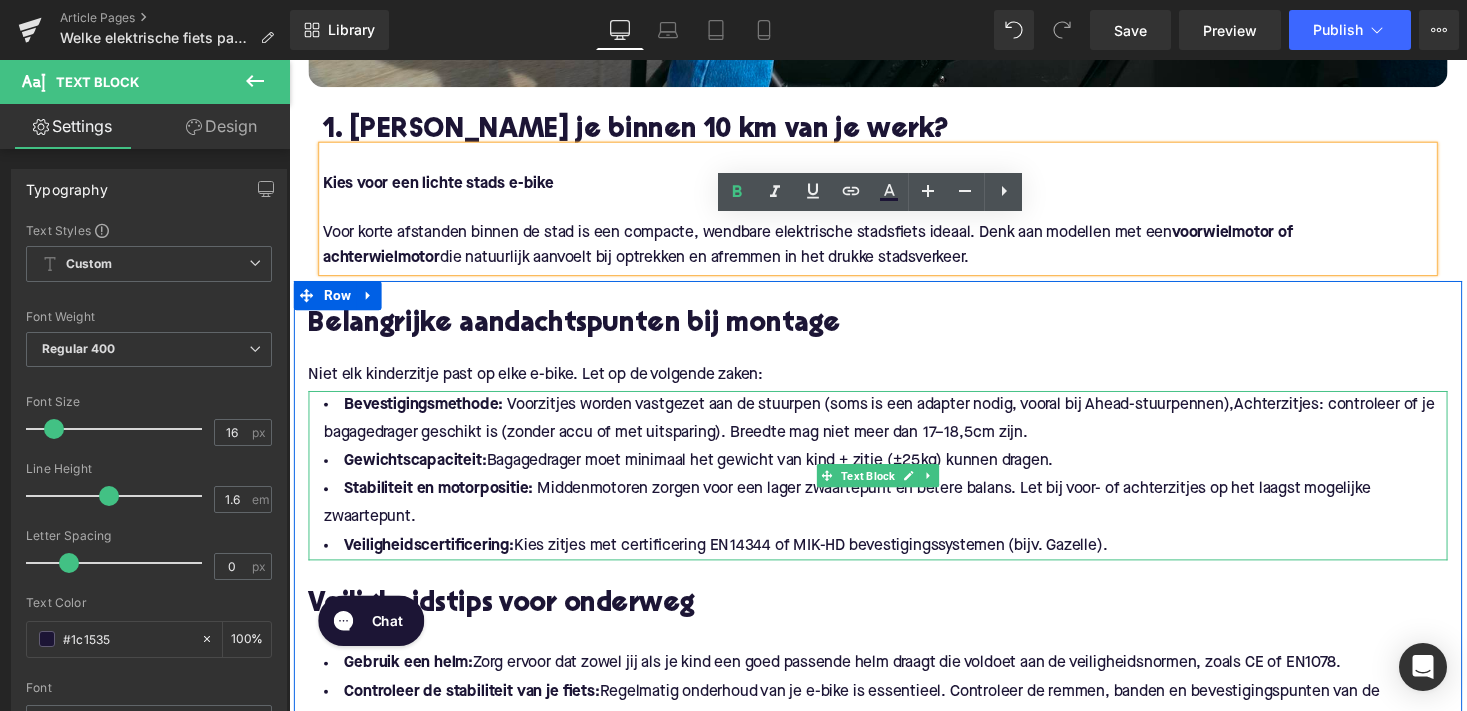 scroll, scrollTop: 1229, scrollLeft: 0, axis: vertical 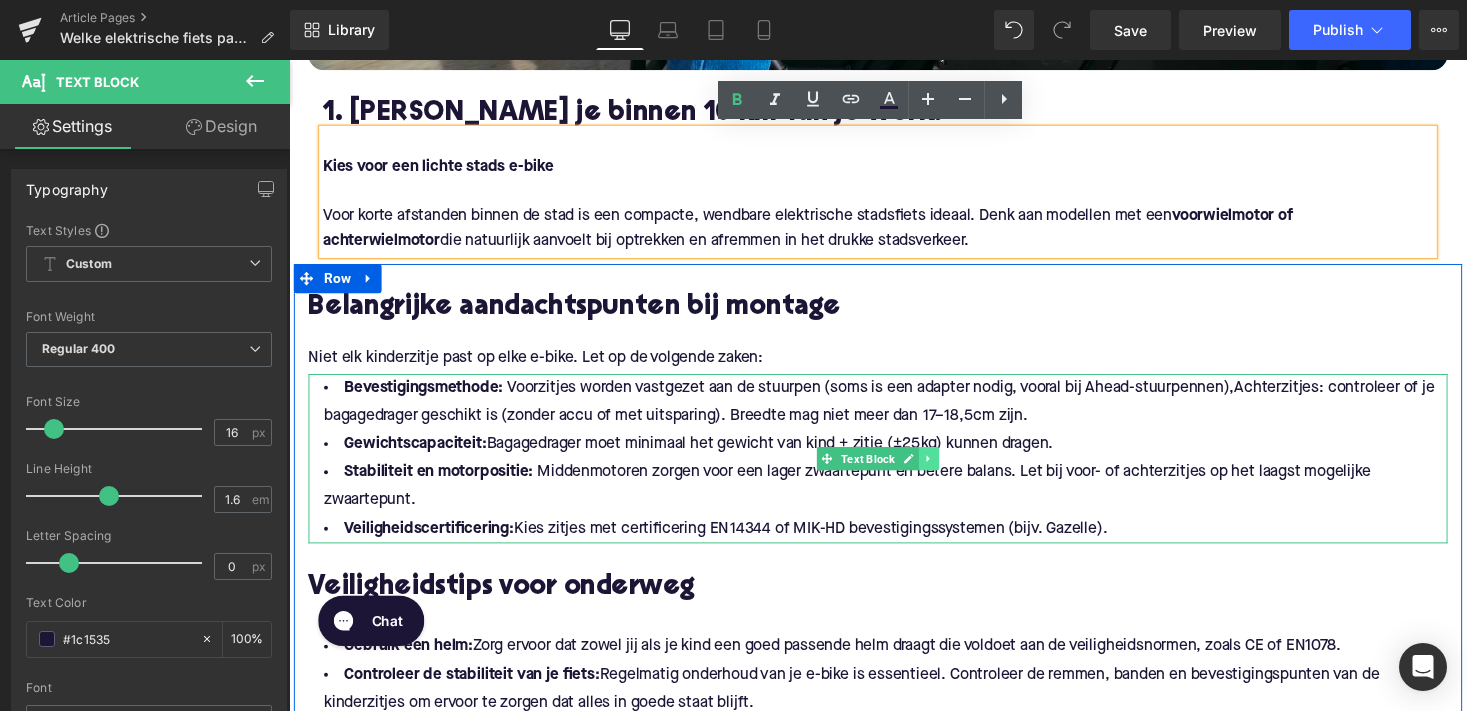 click 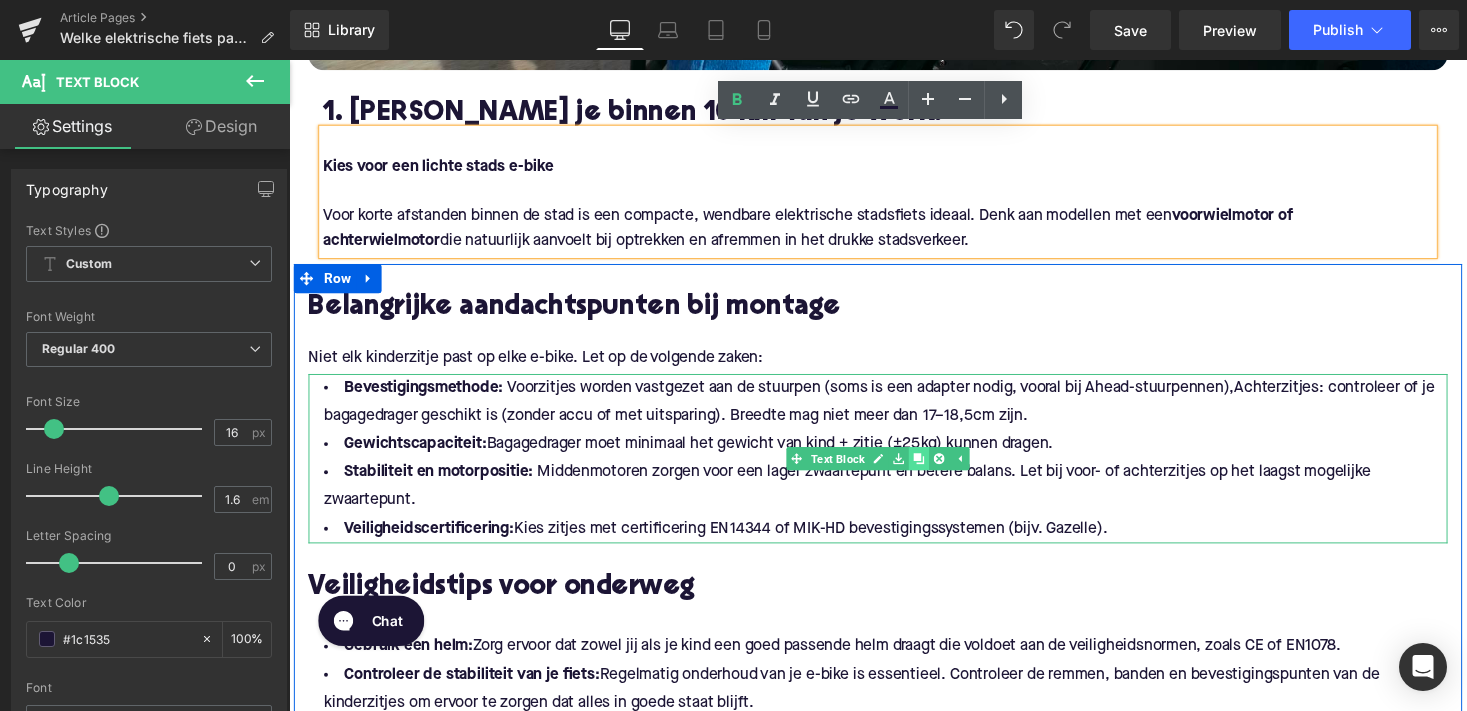 click 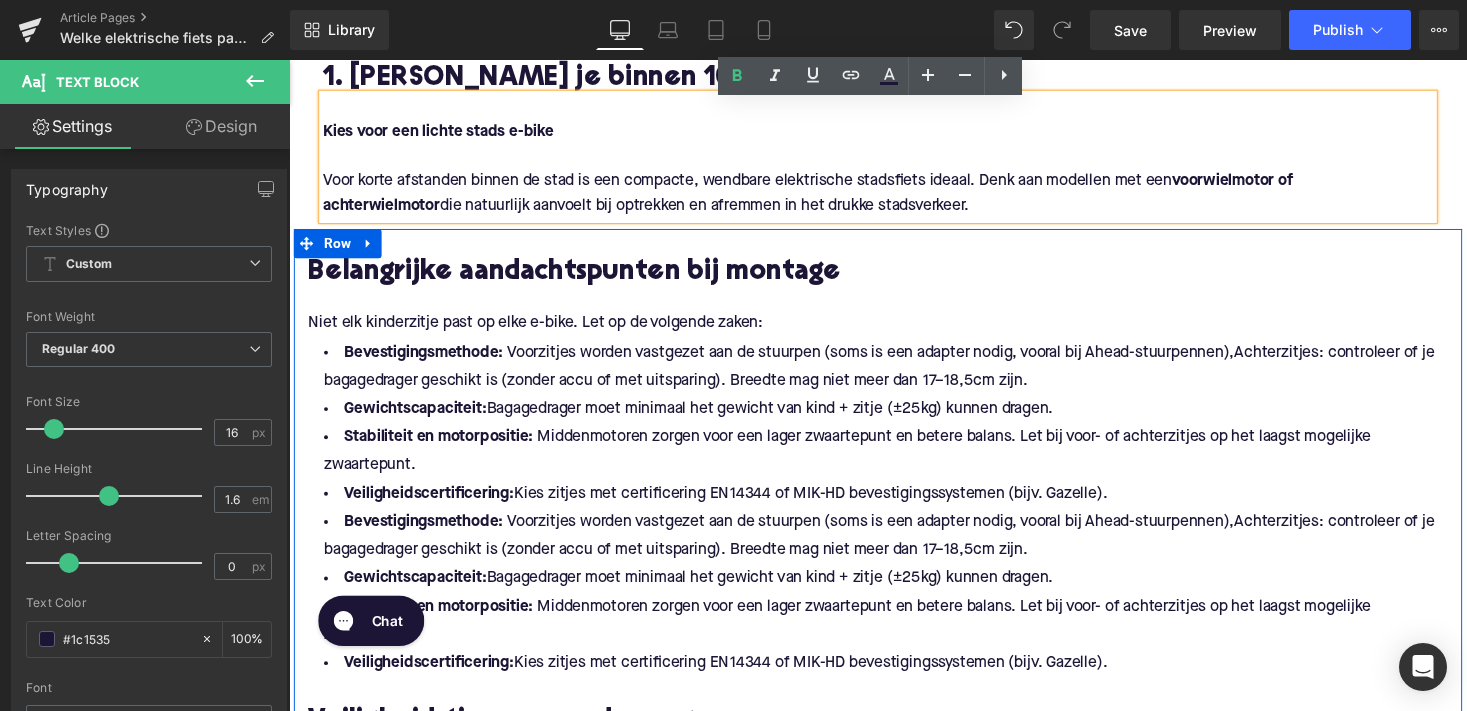 scroll, scrollTop: 1253, scrollLeft: 0, axis: vertical 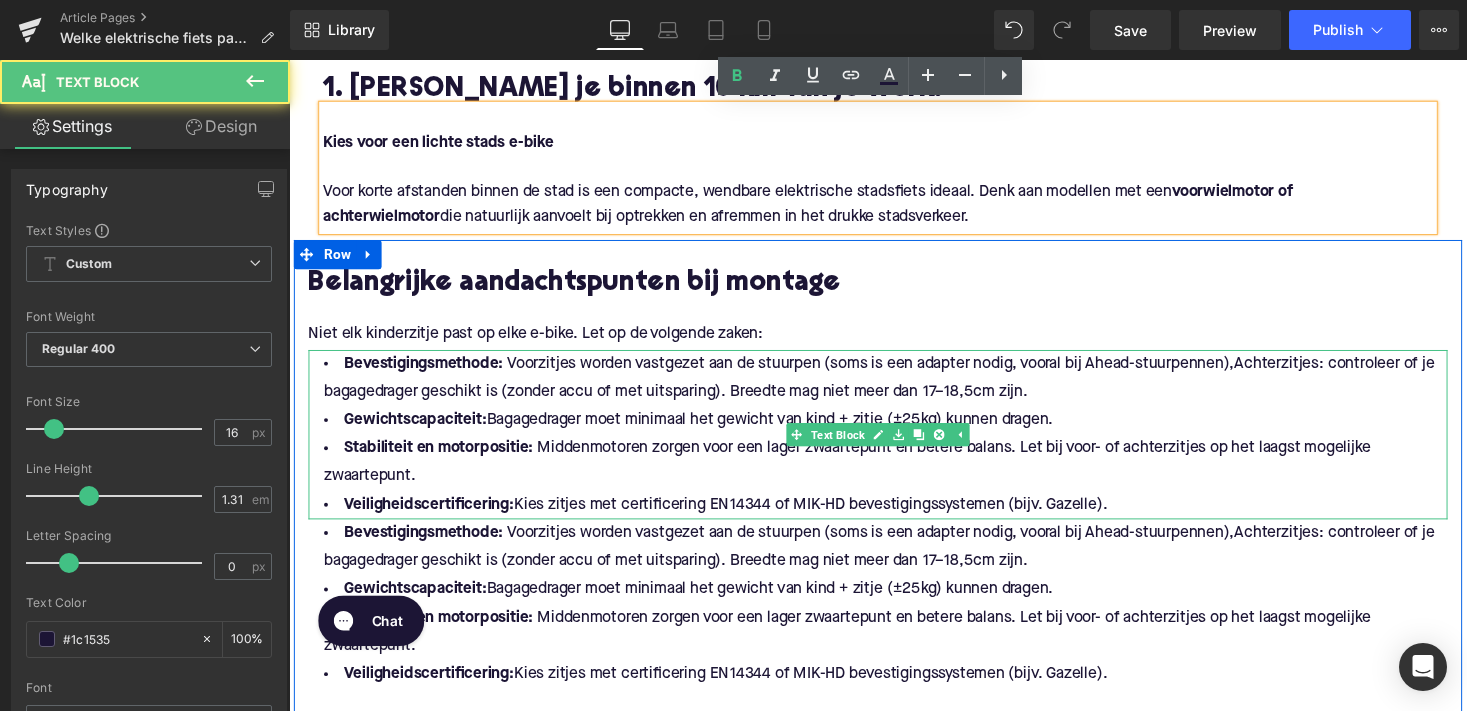 click on "Bevestigingsmethode:   Voorzitjes worden vastgezet aan de stuurpen (soms is een adapter nodig, vooral bij Ahead-stuurpennen),  Achterzitjes: controleer of je bagagedrager geschikt is (zonder accu of met uitsparing). Breedte mag niet meer dan  17–18,5 cm zijn." at bounding box center (894, 387) 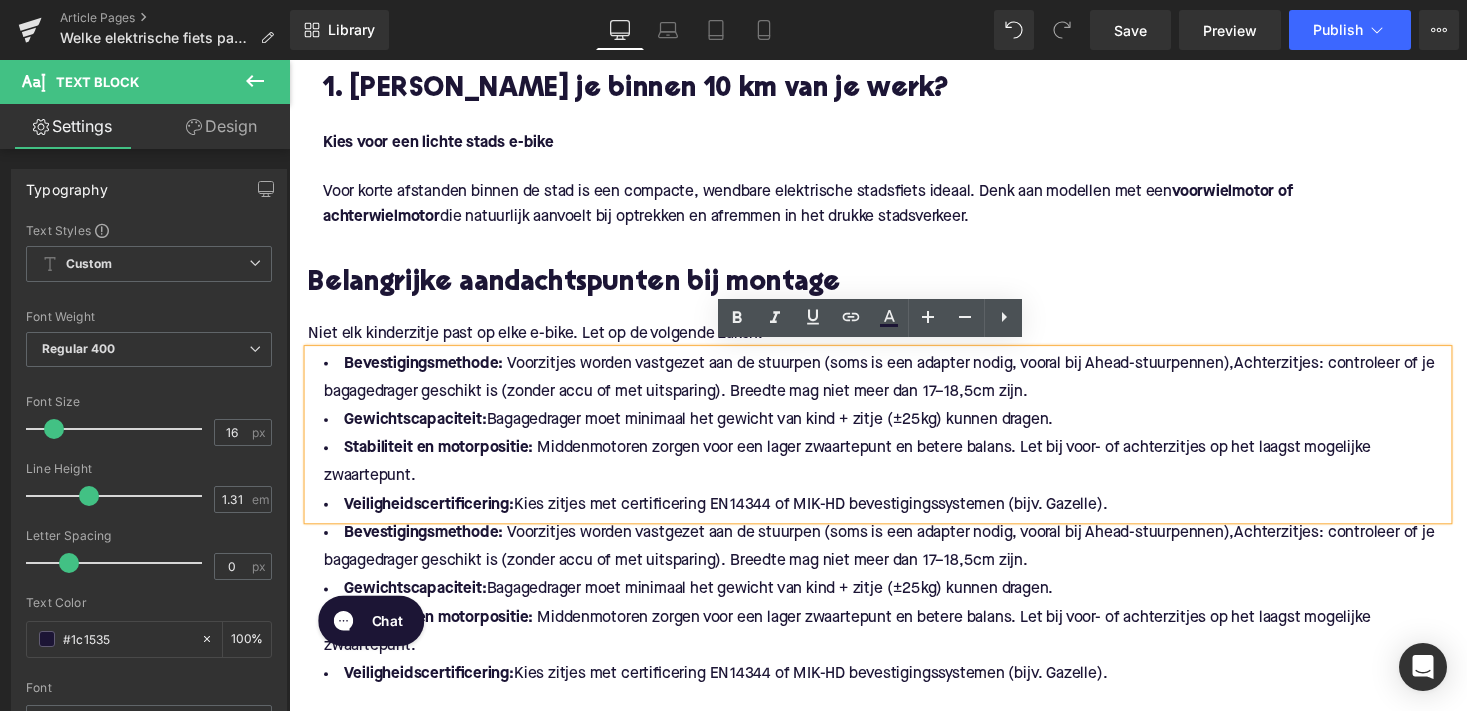 click on "Belangrijke aandachtspunten bij montage Heading         Niet elk kinderzitje past op elke e-bike. Let op de volgende zaken:​ Text Block         Bevestigingsmethode:   Voorzitjes worden vastgezet aan de stuurpen (soms is een adapter nodig, vooral bij Ahead-stuurpennen),  Achterzitjes: controleer of je bagagedrager geschikt is (zonder accu of met uitsparing). Breedte mag niet meer dan  17–18,5 cm zijn. Gewichtscapaciteit:  Bagagedrager moet minimaal het gewicht van kind + zitje (±25 kg) kunnen dragen. Stabiliteit en motorpositie:   Middenmotoren zorgen voor een lager zwaartepunt en betere balans. Let bij voor- of achterzitjes op het laagst mogelijke zwaartepunt. Veiligheidscertificering:  Kies zitjes met certificering EN 14344 of MIK-HD bevestigingssystemen (bijv. Gazelle). Text Block         Bevestigingsmethode:   Voorzitjes worden vastgezet aan de stuurpen (soms is een adapter nodig, vooral bij Ahead-stuurpennen),  Gewichtscapaciteit:  Stabiliteit en motorpositie:   Text Block" at bounding box center (894, 885) 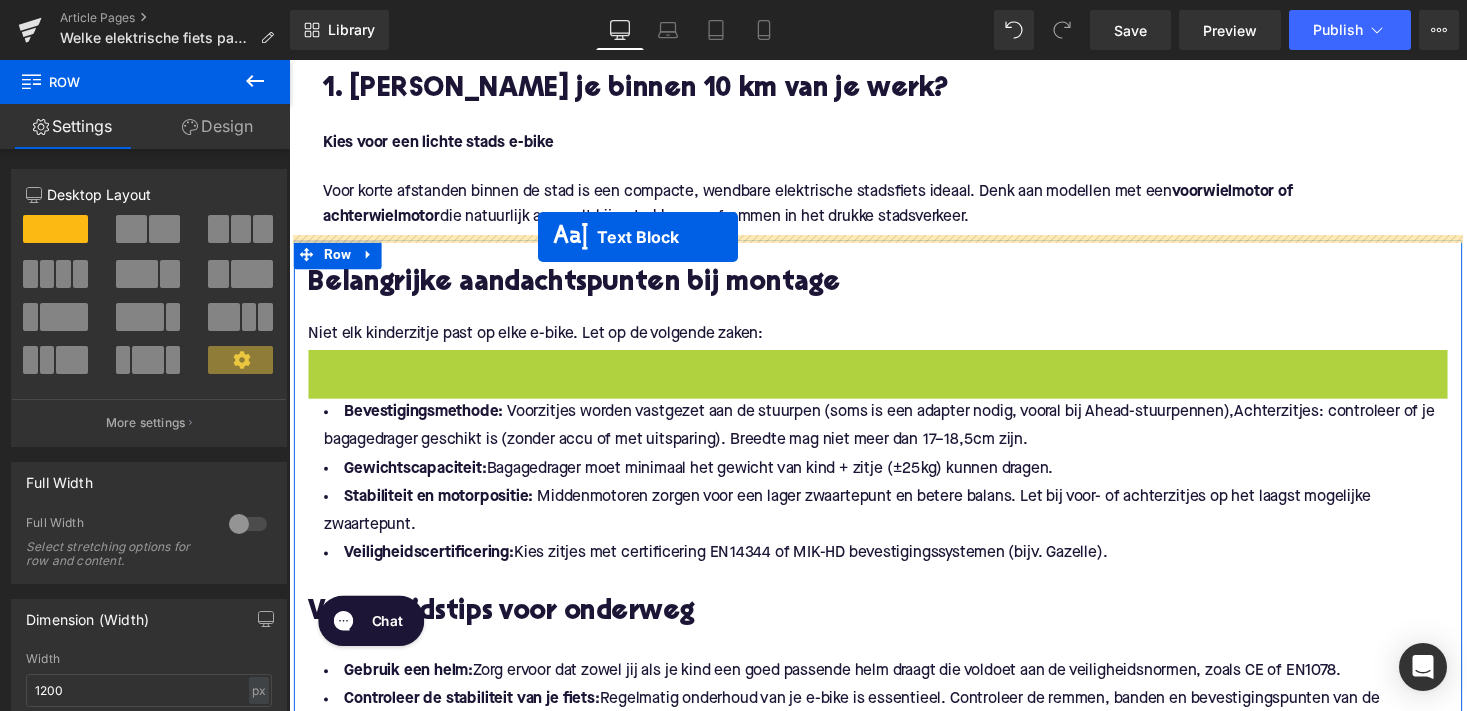 drag, startPoint x: 805, startPoint y: 440, endPoint x: 545, endPoint y: 242, distance: 326.8088 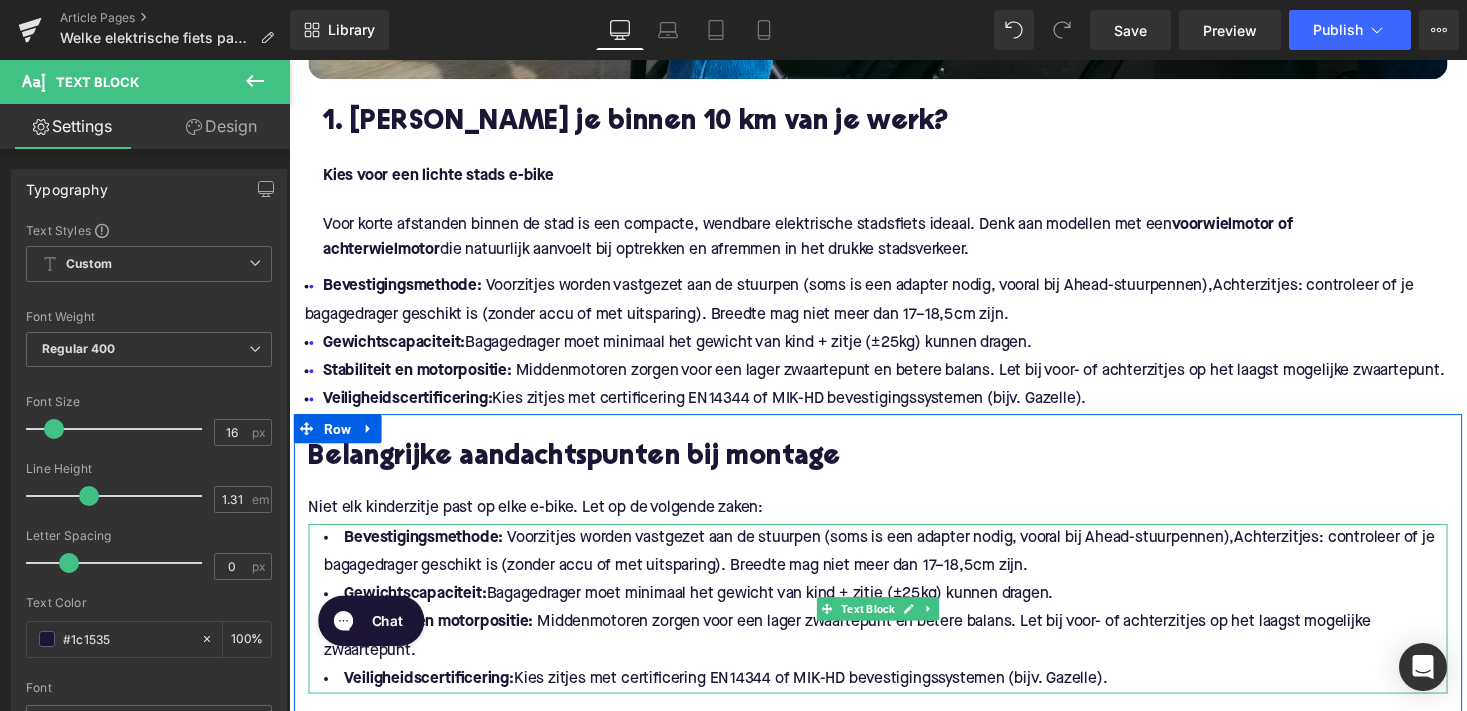 scroll, scrollTop: 1217, scrollLeft: 0, axis: vertical 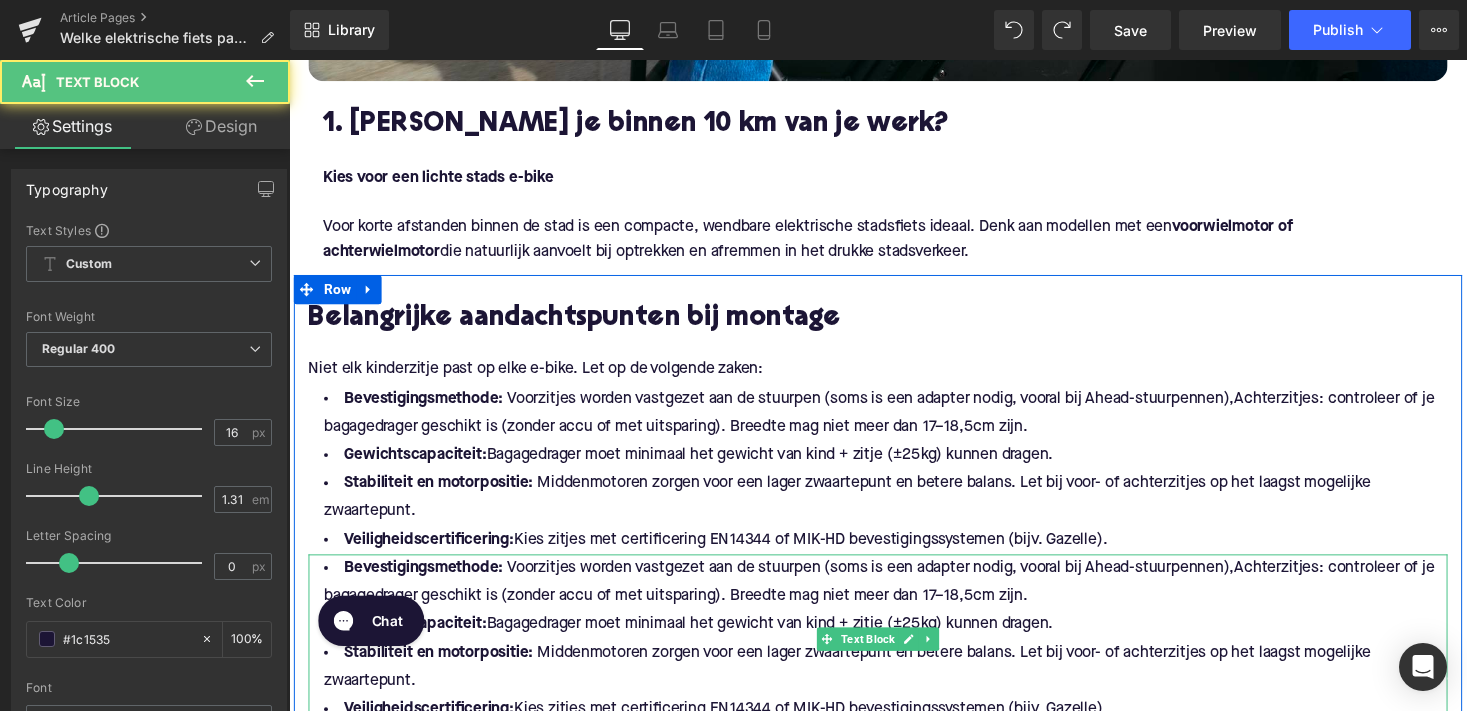 click on "Bevestigingsmethode:   Voorzitjes worden vastgezet aan de stuurpen (soms is een adapter nodig, vooral bij Ahead-stuurpennen),  Achterzitjes: controleer of je bagagedrager geschikt is (zonder accu of met uitsparing). Breedte mag niet meer dan  17–18,5 cm zijn." at bounding box center (894, 597) 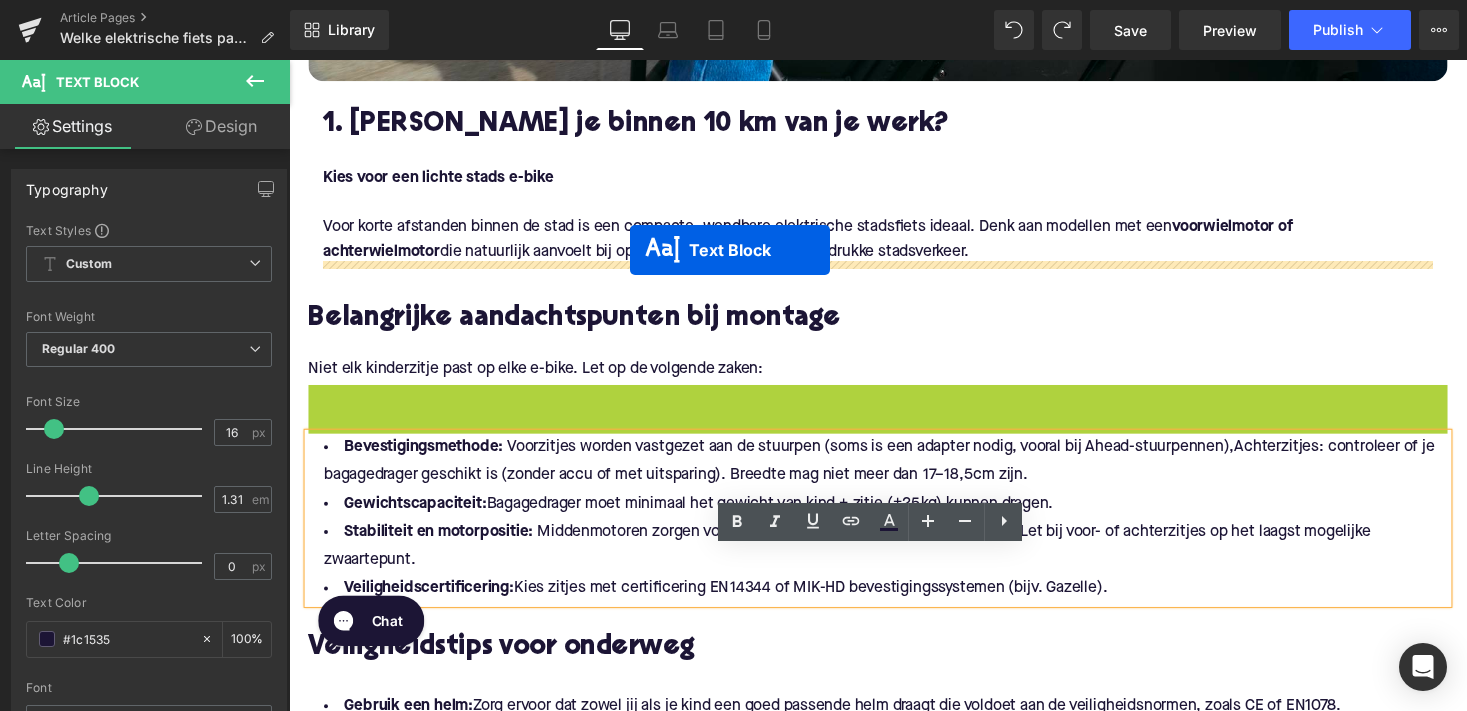 drag, startPoint x: 843, startPoint y: 478, endPoint x: 641, endPoint y: 258, distance: 298.67038 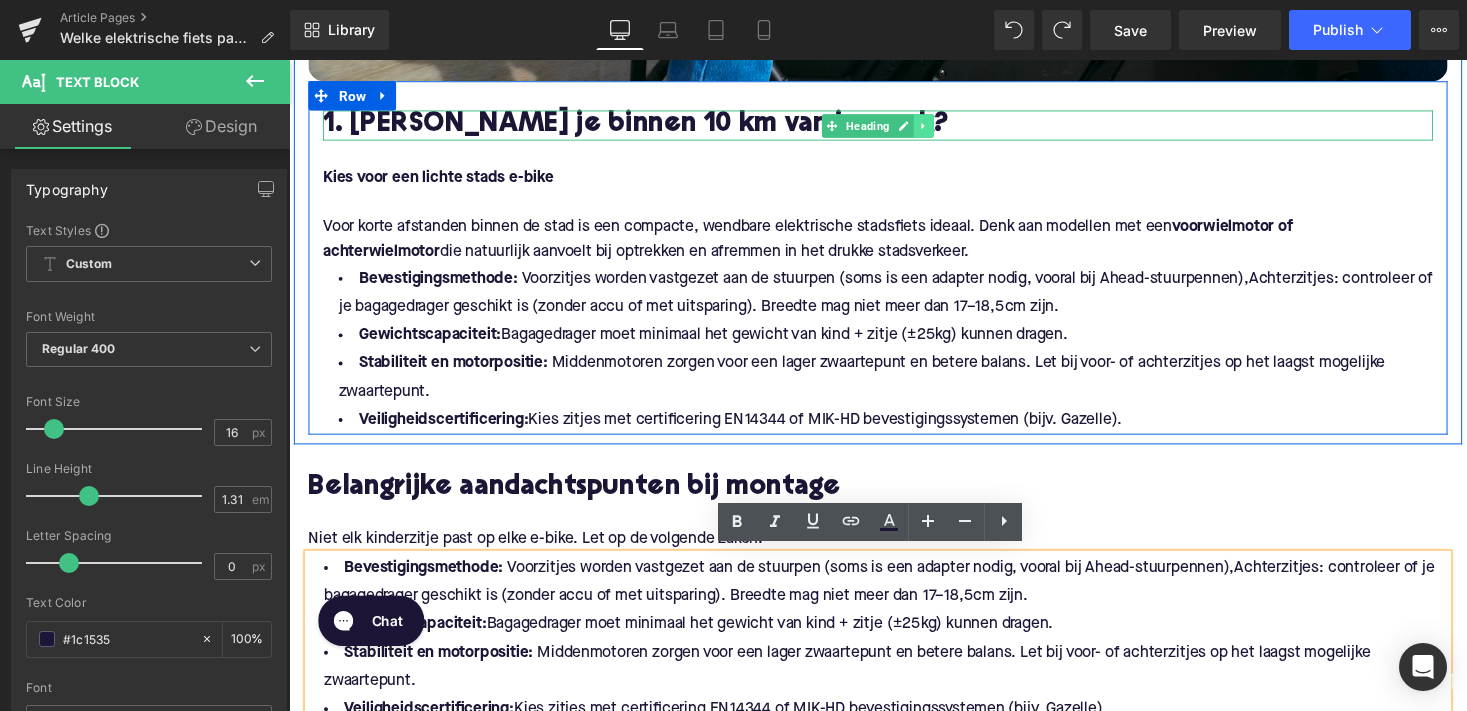 click at bounding box center (941, 128) 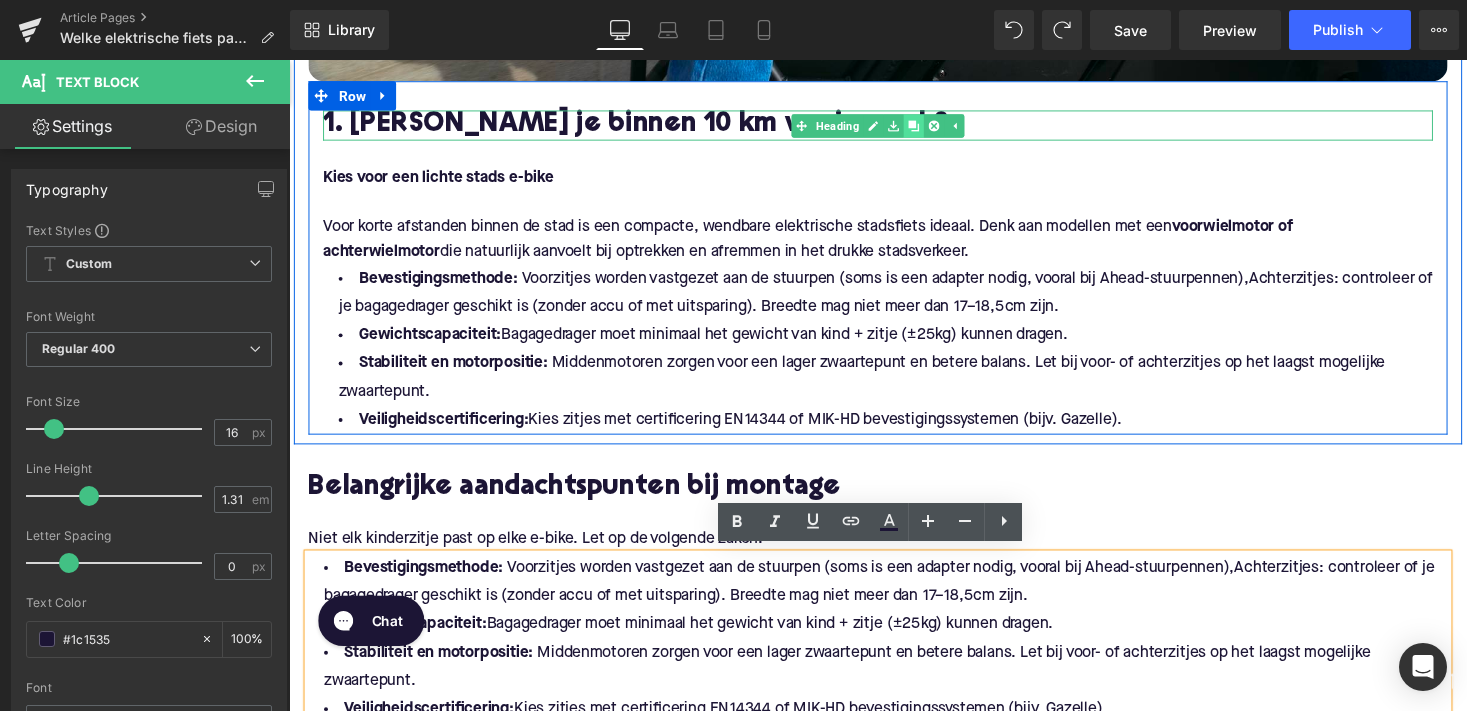 click 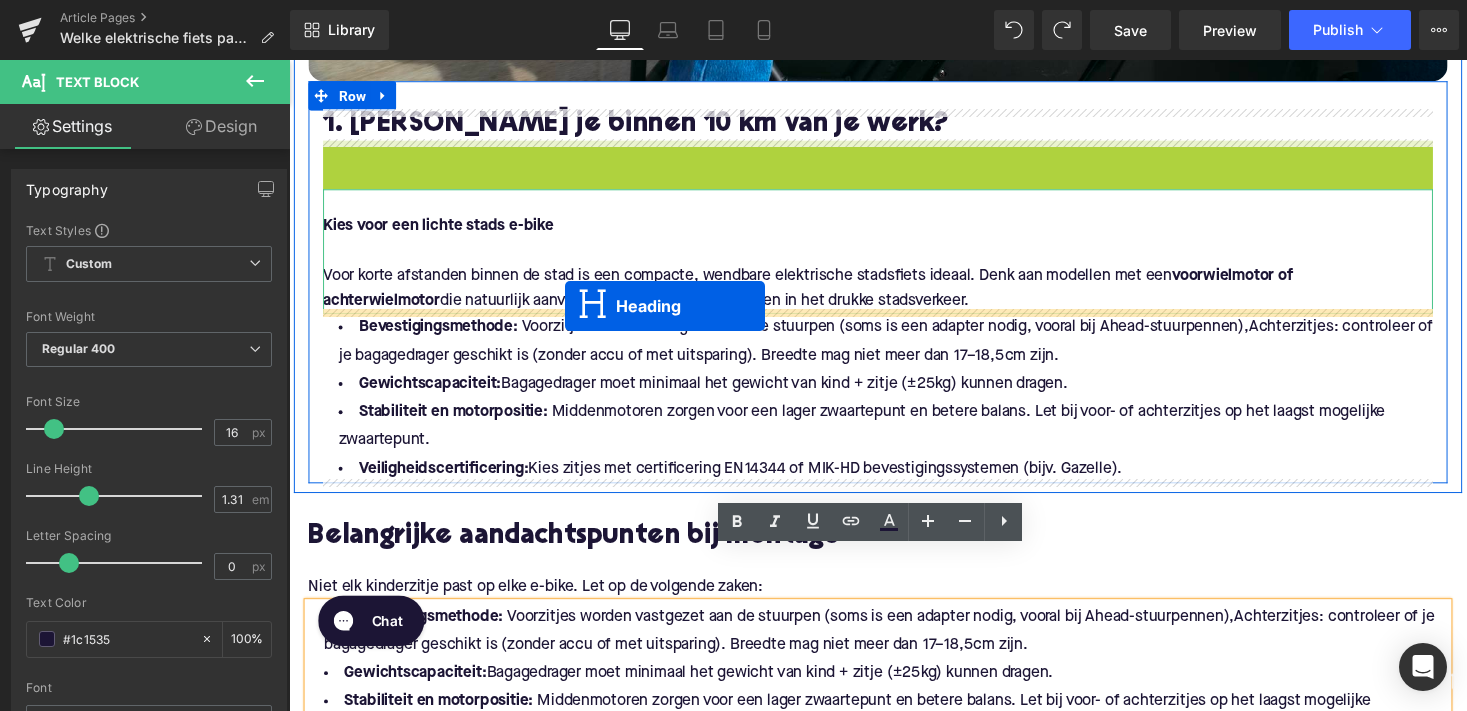 drag, startPoint x: 846, startPoint y: 161, endPoint x: 572, endPoint y: 313, distance: 313.33688 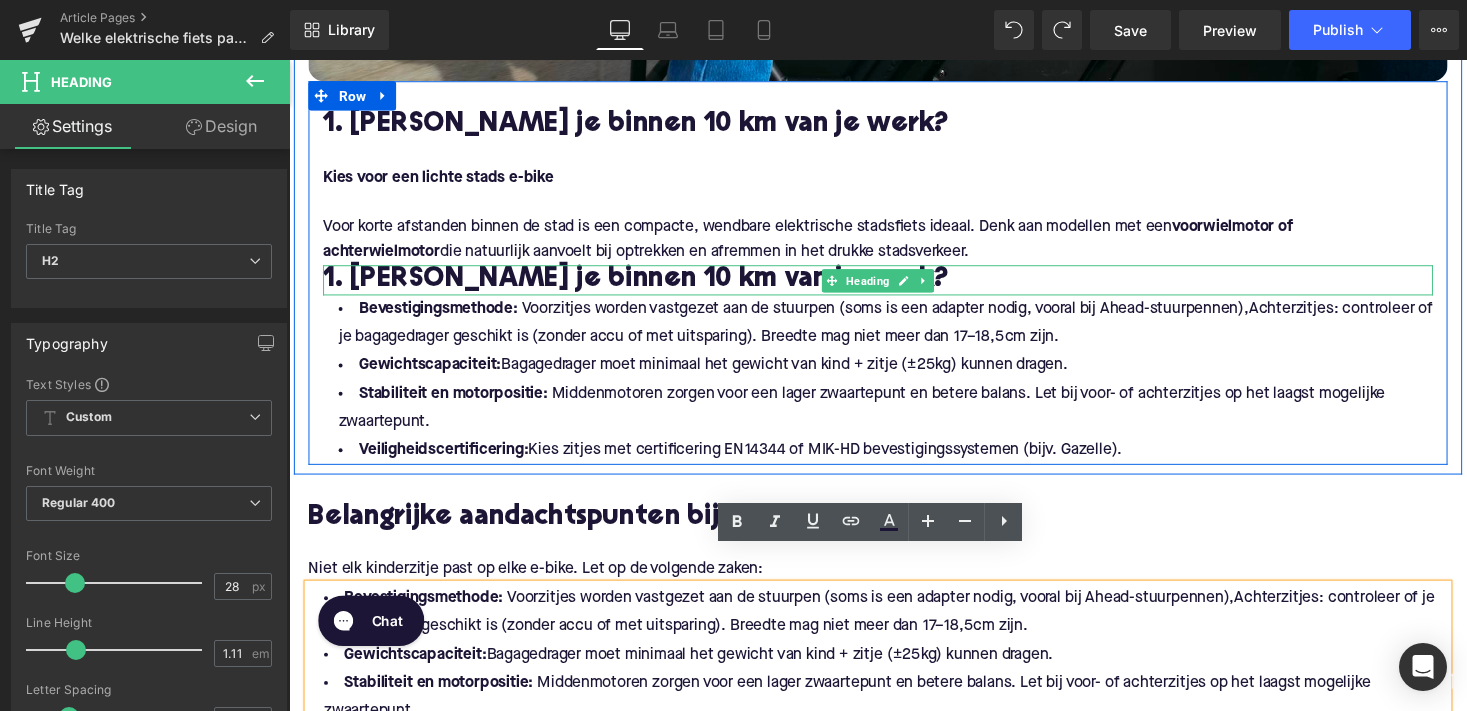 click on "1. [PERSON_NAME] je binnen 10 km van je werk?" at bounding box center [894, 286] 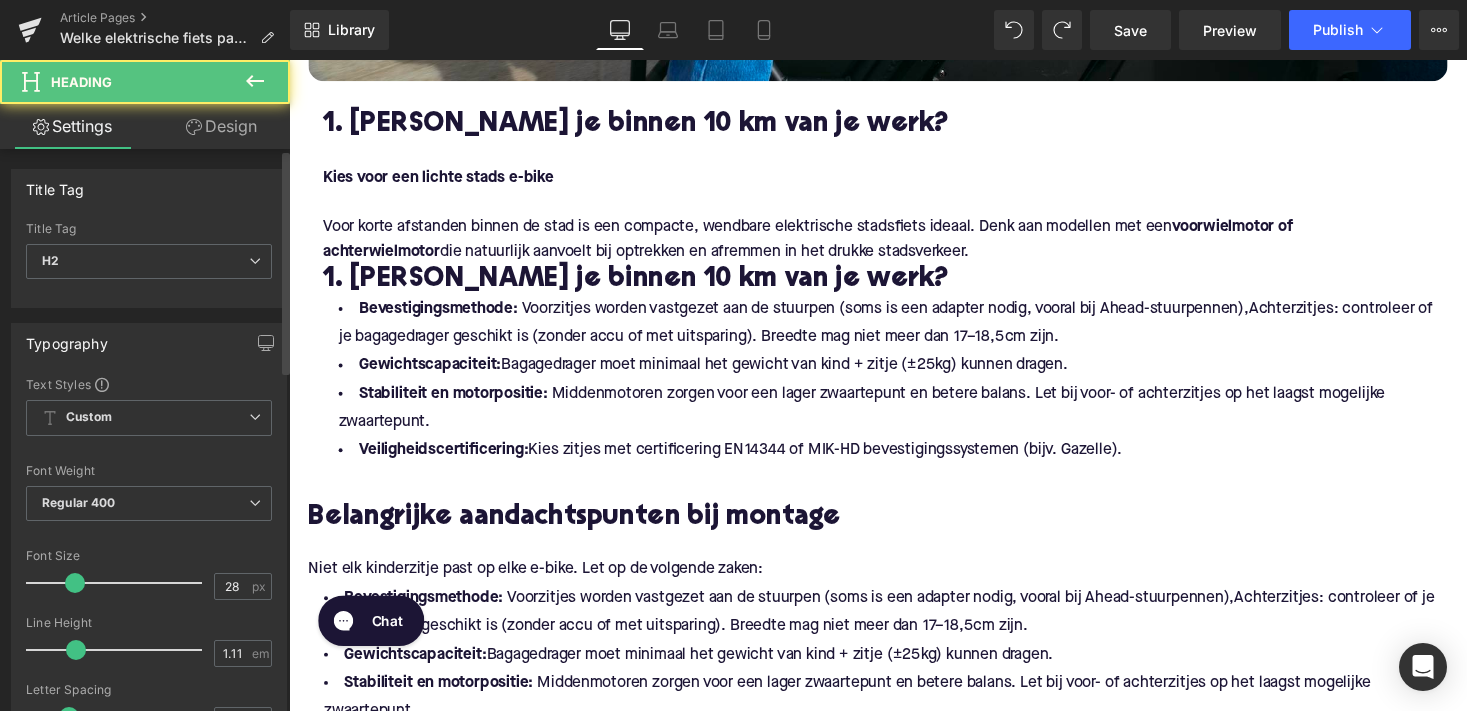 click on "Title Tag" at bounding box center [149, 229] 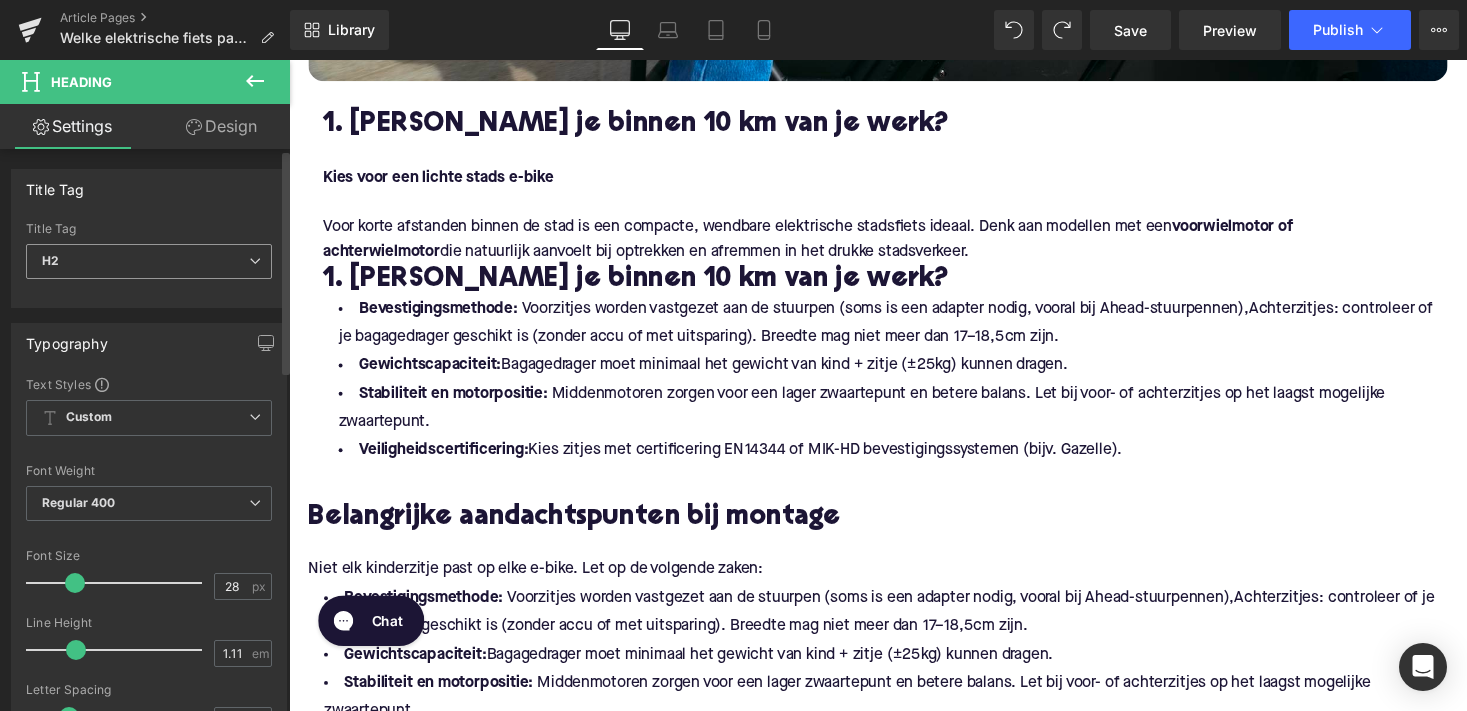 click on "H2" at bounding box center (149, 261) 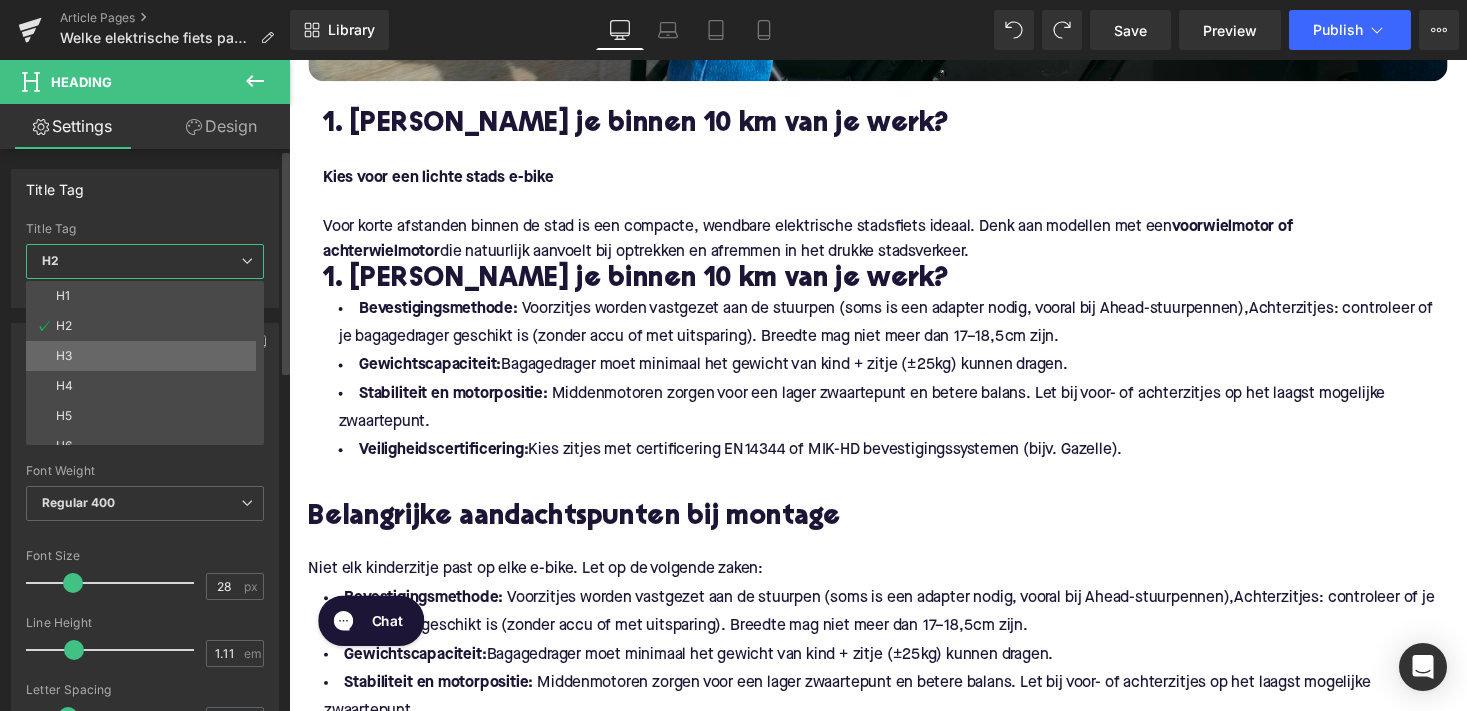 click on "H3" at bounding box center (149, 356) 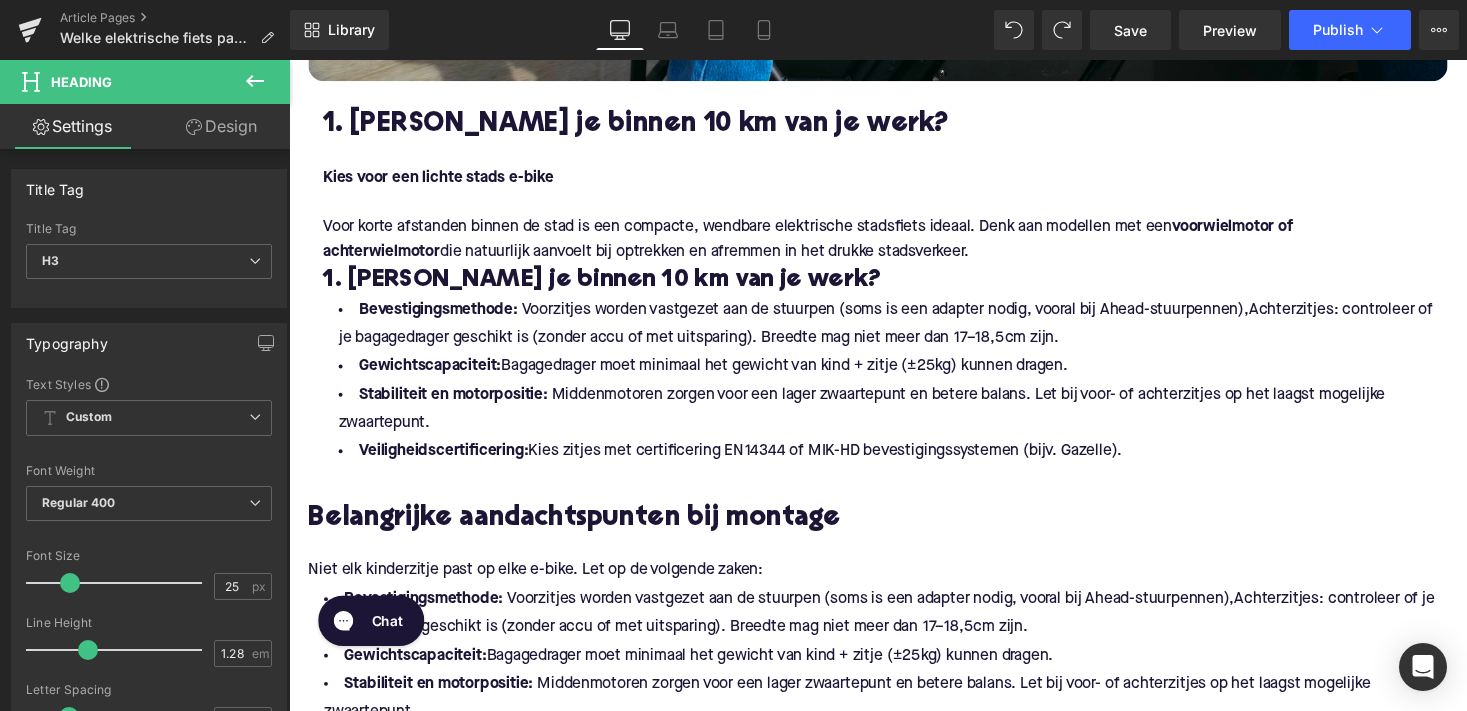 click on "1. [PERSON_NAME] je binnen 10 km van je werk?" at bounding box center [894, 287] 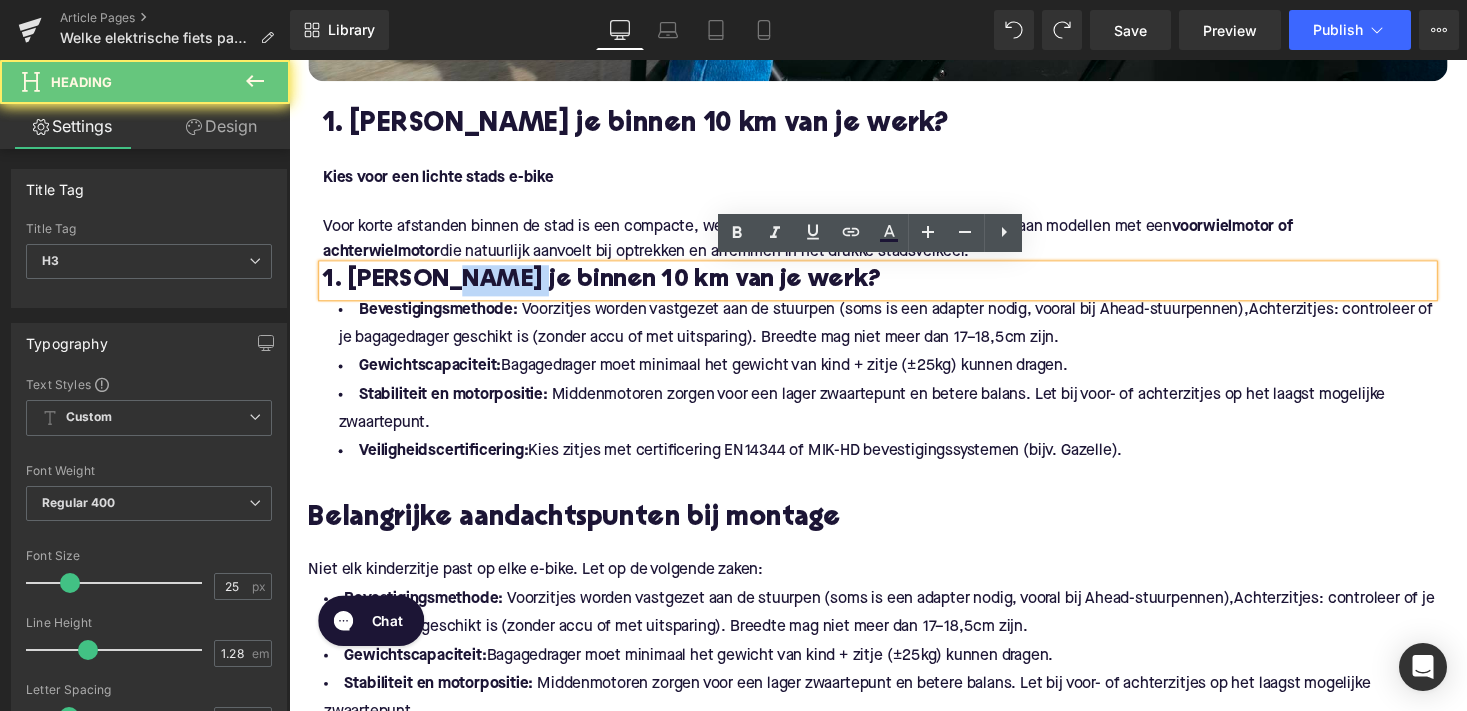 click on "1. [PERSON_NAME] je binnen 10 km van je werk?" at bounding box center (894, 287) 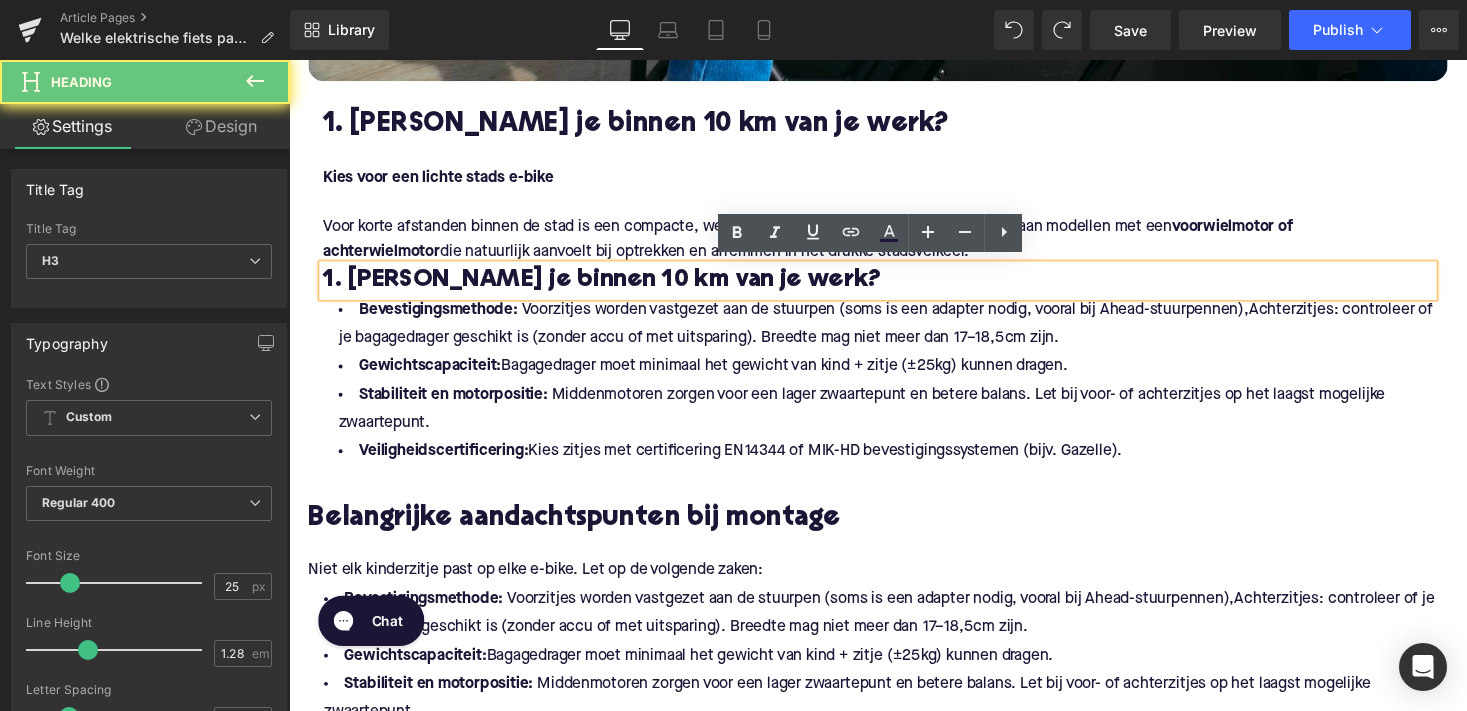 click on "1. [PERSON_NAME] je binnen 10 km van je werk?" at bounding box center [894, 287] 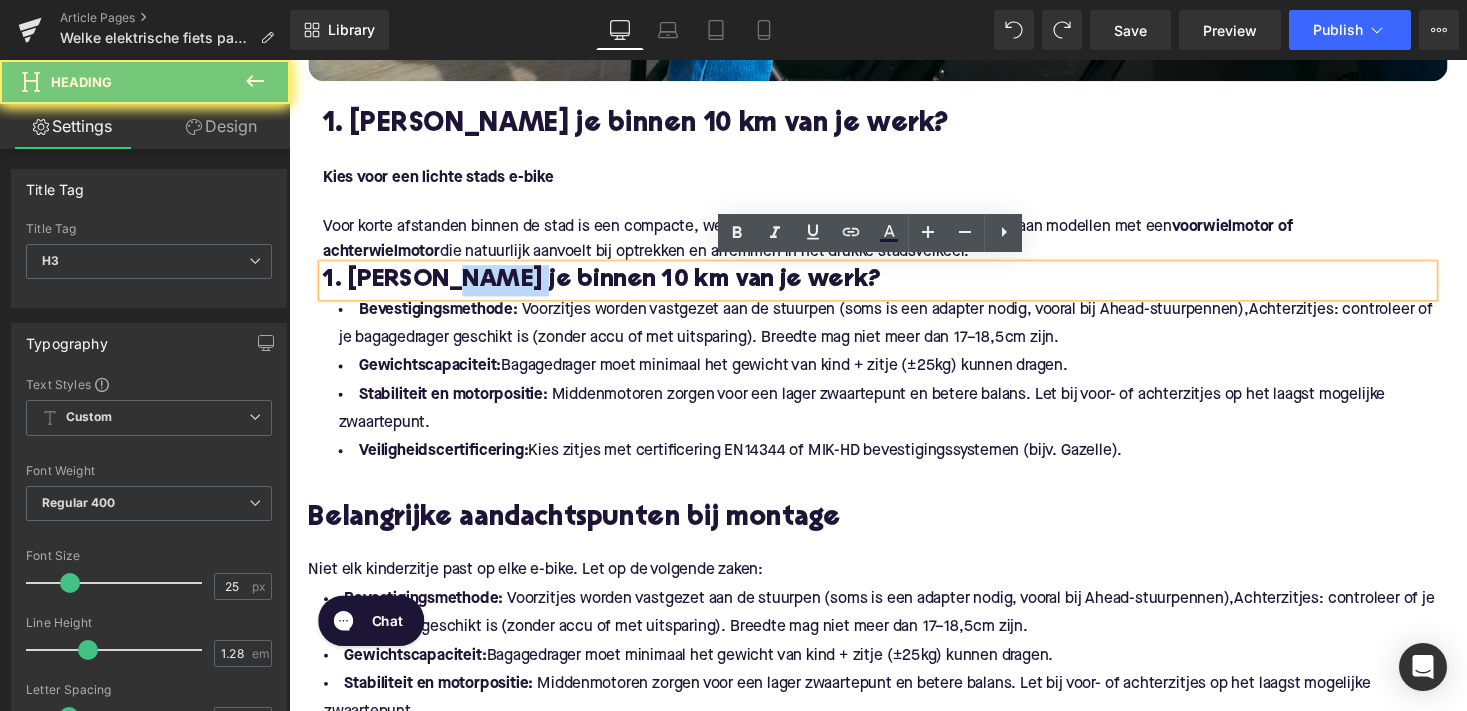 click on "1. [PERSON_NAME] je binnen 10 km van je werk?" at bounding box center (894, 287) 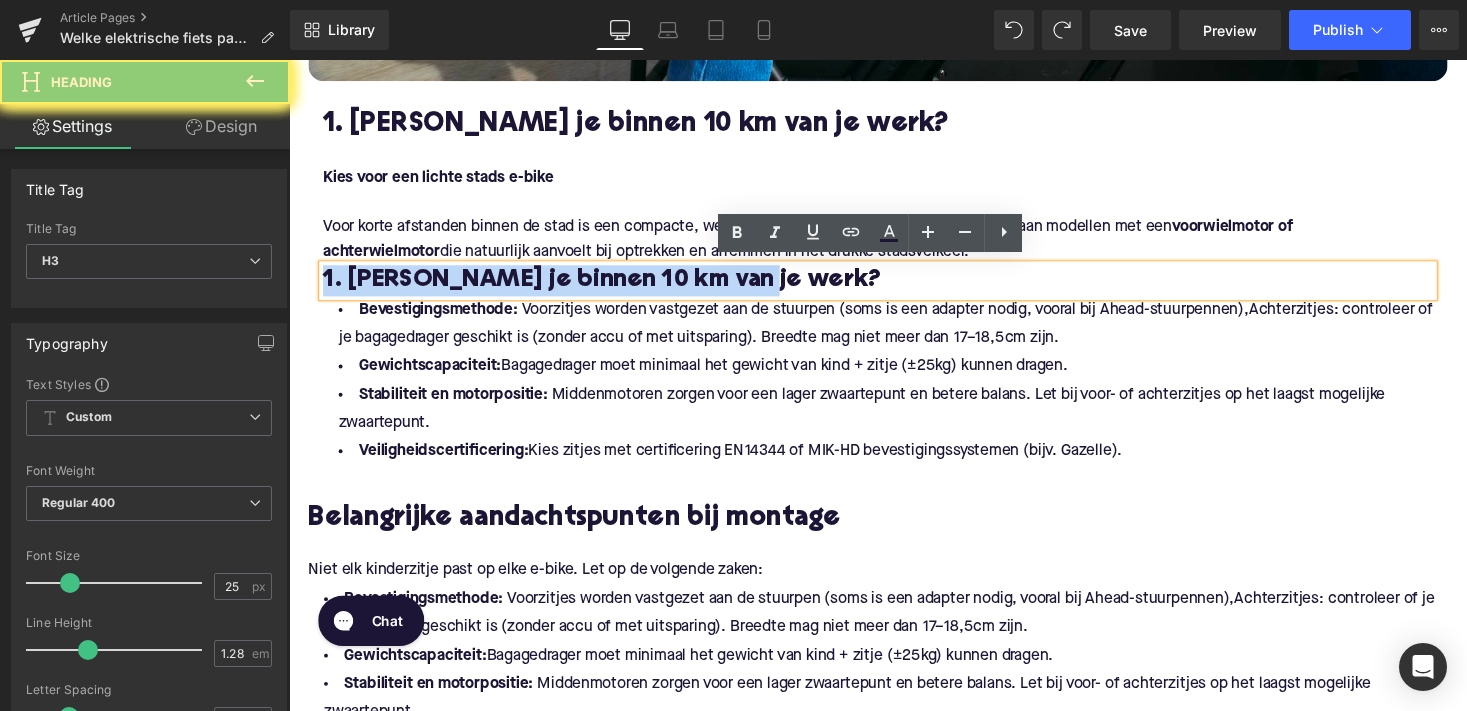 click on "1. [PERSON_NAME] je binnen 10 km van je werk?" at bounding box center [894, 287] 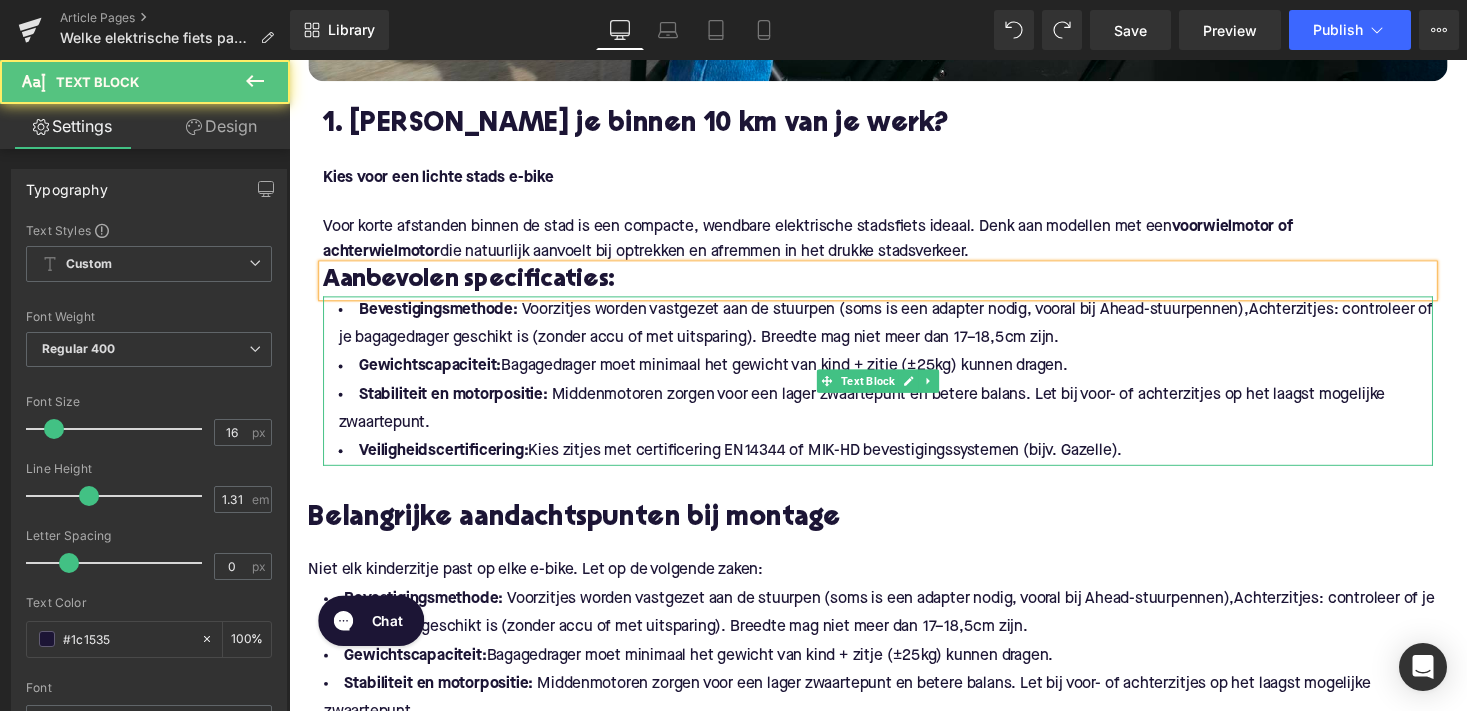click on "Bagagedrager moet minimaal het gewicht van kind + zitje (±25 kg) kunnen dragen." at bounding box center [798, 375] 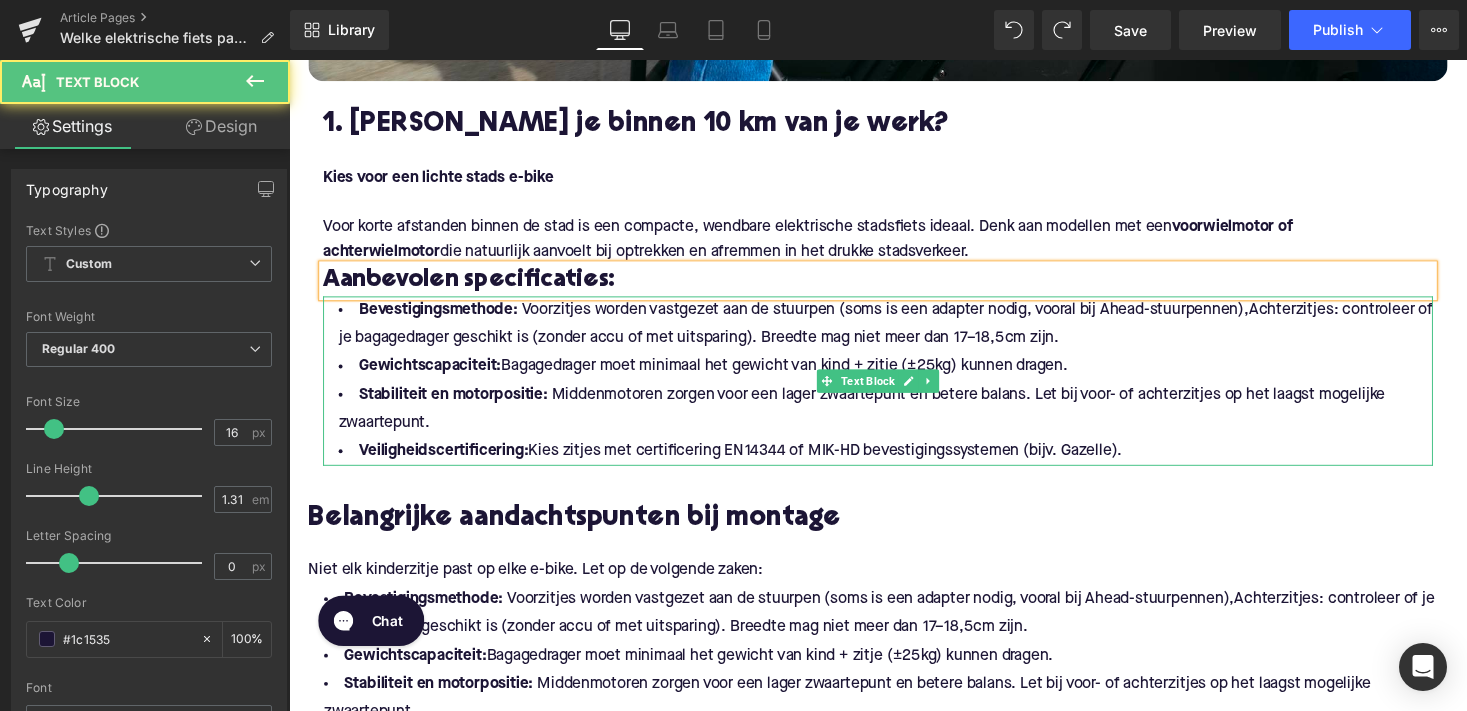 click on "Bagagedrager moet minimaal het gewicht van kind + zitje (±25 kg) kunnen dragen." at bounding box center [798, 375] 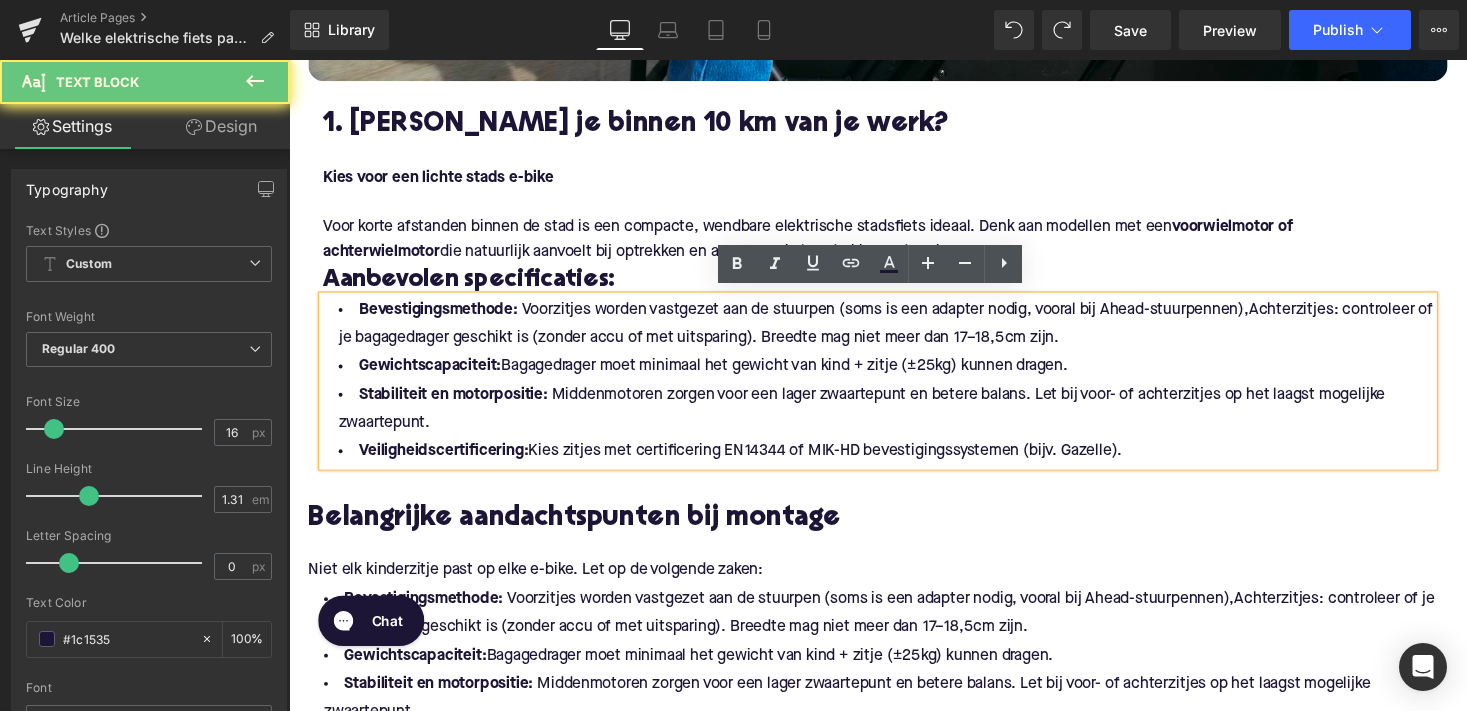 click on "Veiligheidscertificering:  Kies zitjes met certificering EN 14344 of MIK-HD bevestigingssystemen (bijv. Gazelle)." at bounding box center [894, 462] 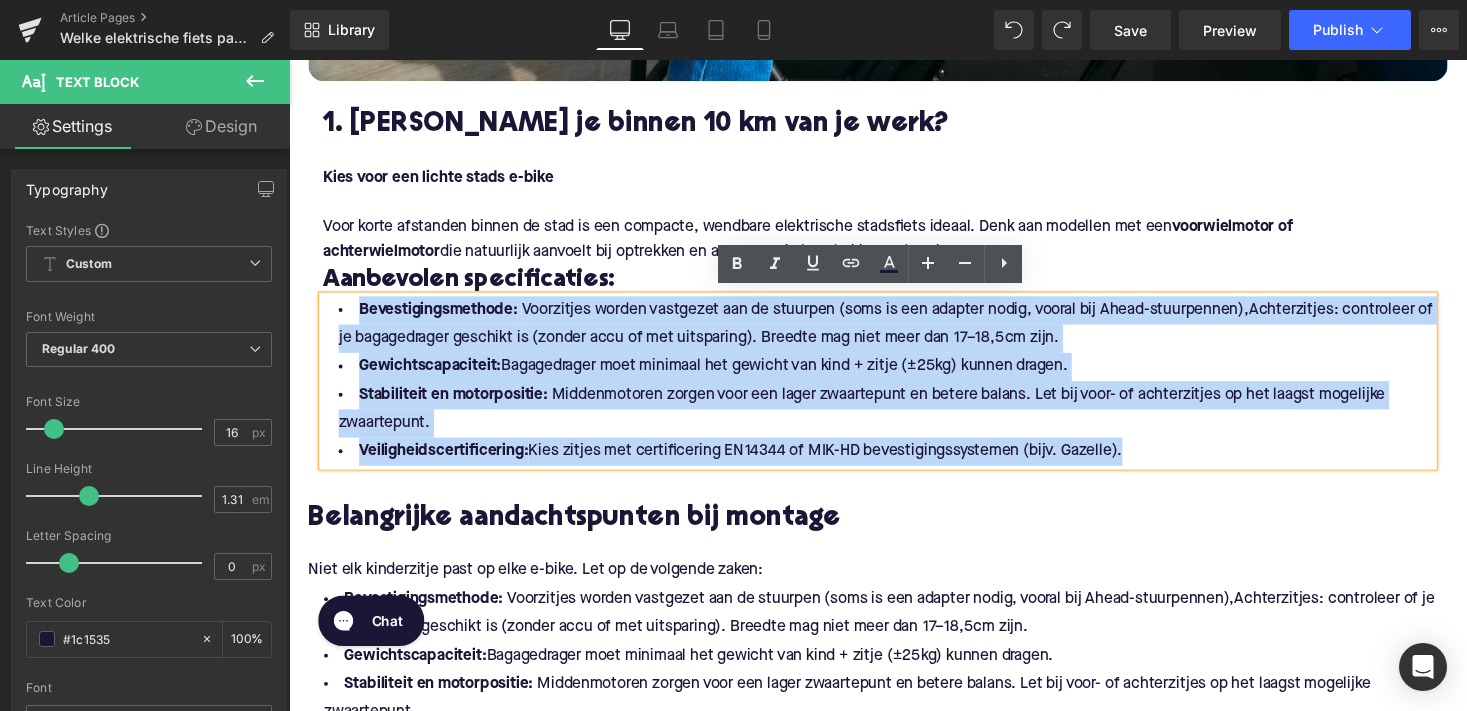 drag, startPoint x: 1148, startPoint y: 452, endPoint x: 338, endPoint y: 309, distance: 822.526 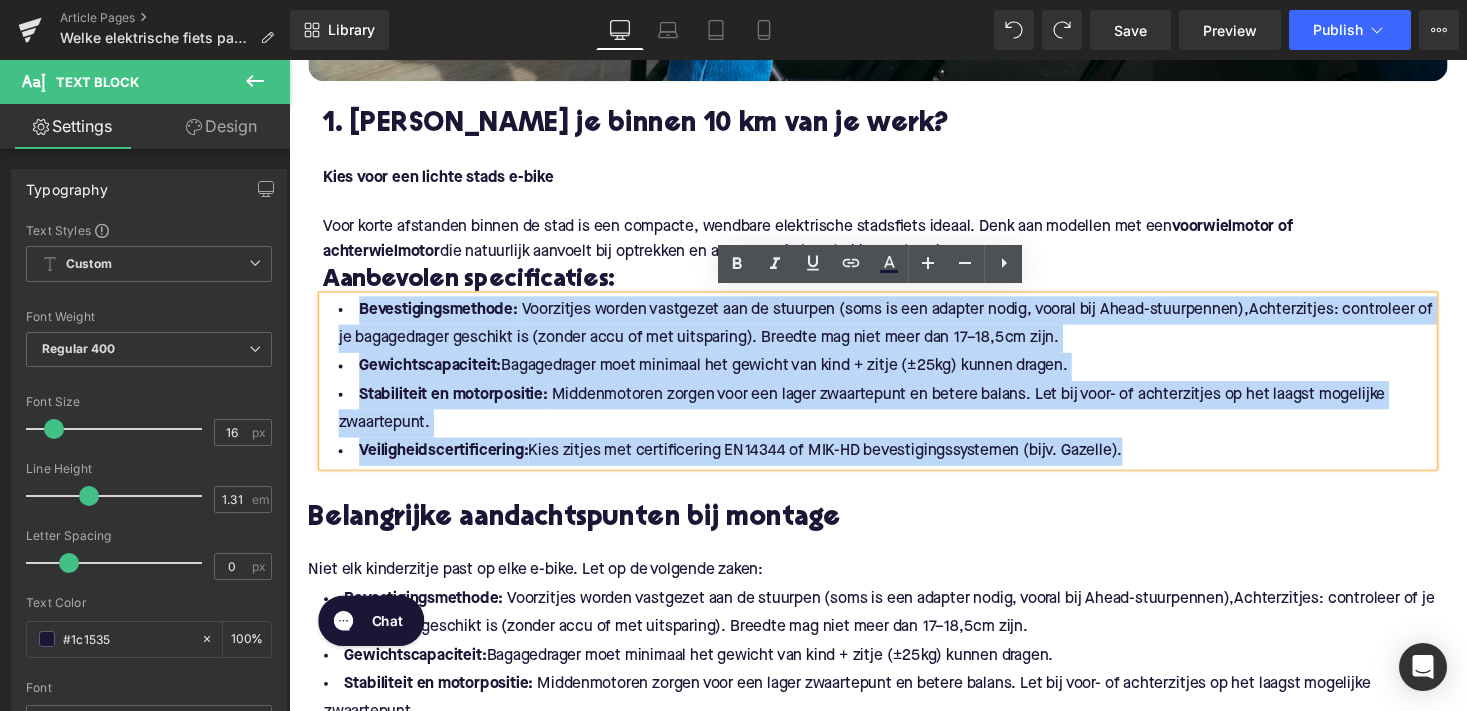 click on "Bevestigingsmethode:   Voorzitjes worden vastgezet aan de stuurpen (soms is een adapter nodig, vooral bij Ahead-stuurpennen),  Achterzitjes: controleer of je bagagedrager geschikt is (zonder accu of met uitsparing). Breedte mag niet meer dan  17–18,5 cm zijn. Gewichtscapaciteit:  Bagagedrager moet minimaal het gewicht van kind + zitje (±25 kg) kunnen dragen. Stabiliteit en motorpositie:   Middenmotoren zorgen voor een lager zwaartepunt en betere balans. Let bij voor- of achterzitjes op het laagst mogelijke zwaartepunt. Veiligheidscertificering:  Kies zitjes met certificering EN 14344 of MIK-HD bevestigingssystemen (bijv. Gazelle)." at bounding box center (894, 390) 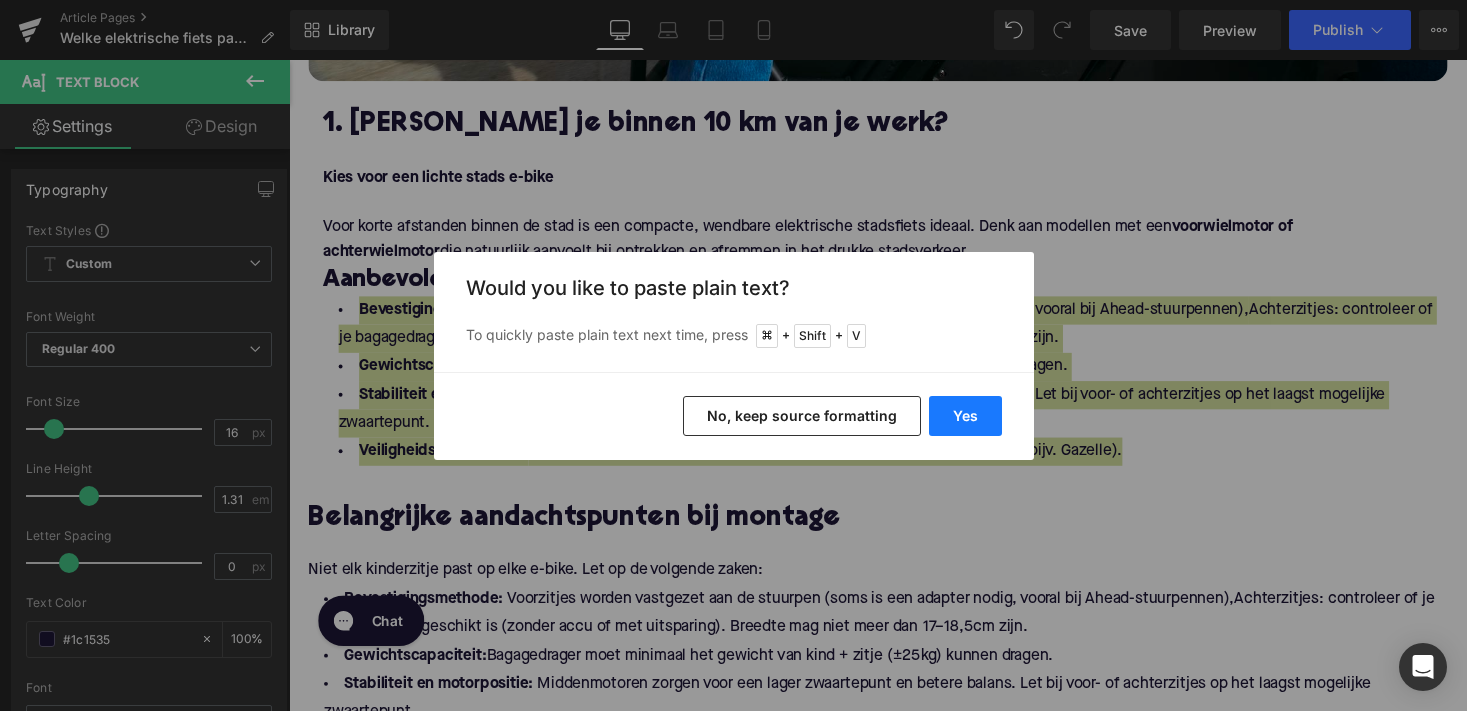 click on "Yes" at bounding box center [965, 416] 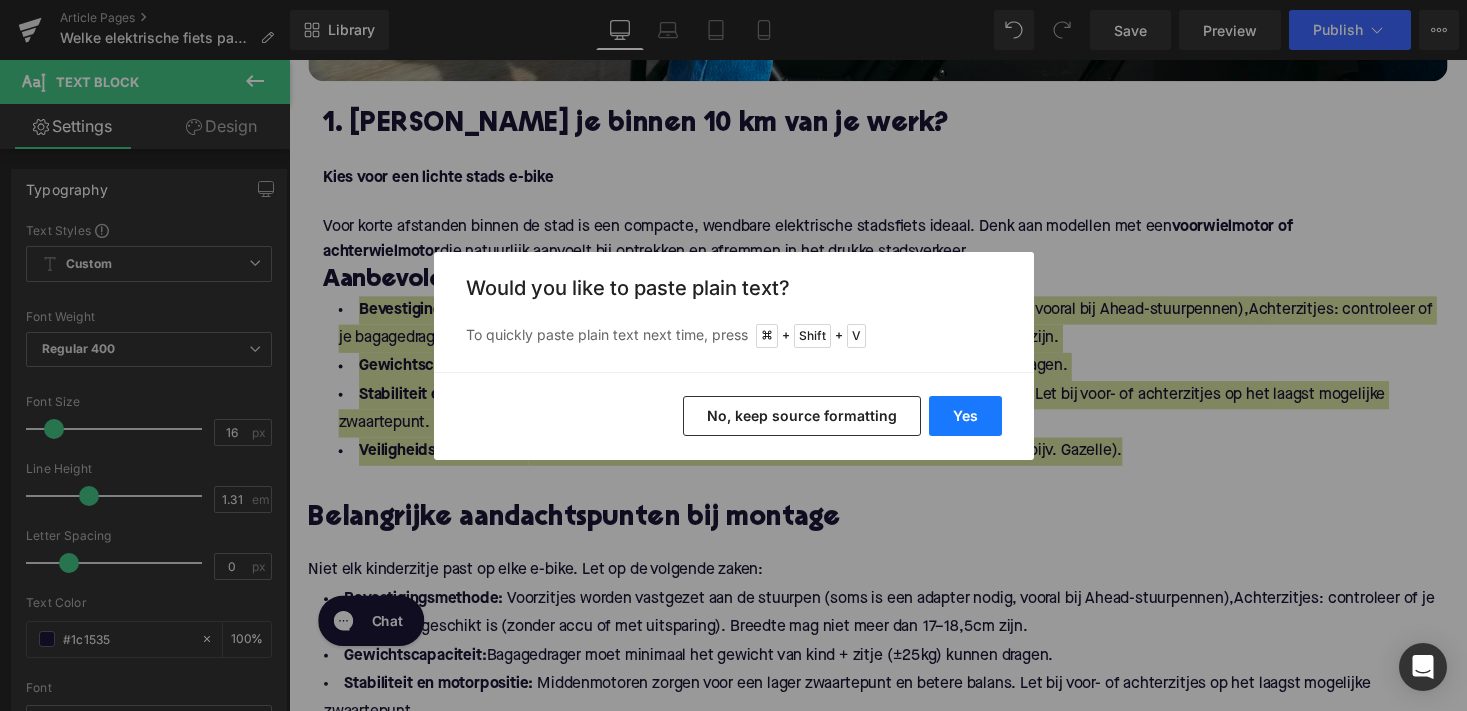 type 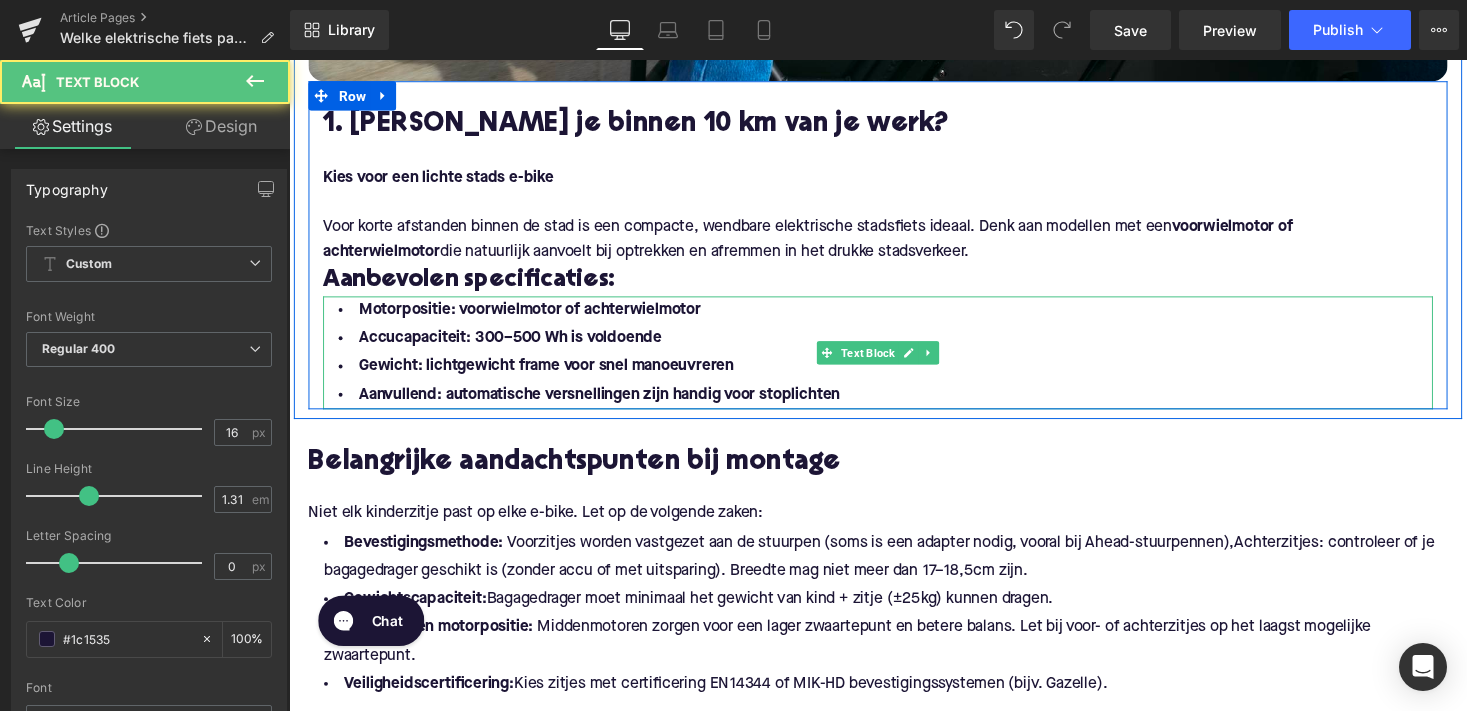 click on "Accucapaciteit: 300–500 Wh is voldoende" at bounding box center [894, 346] 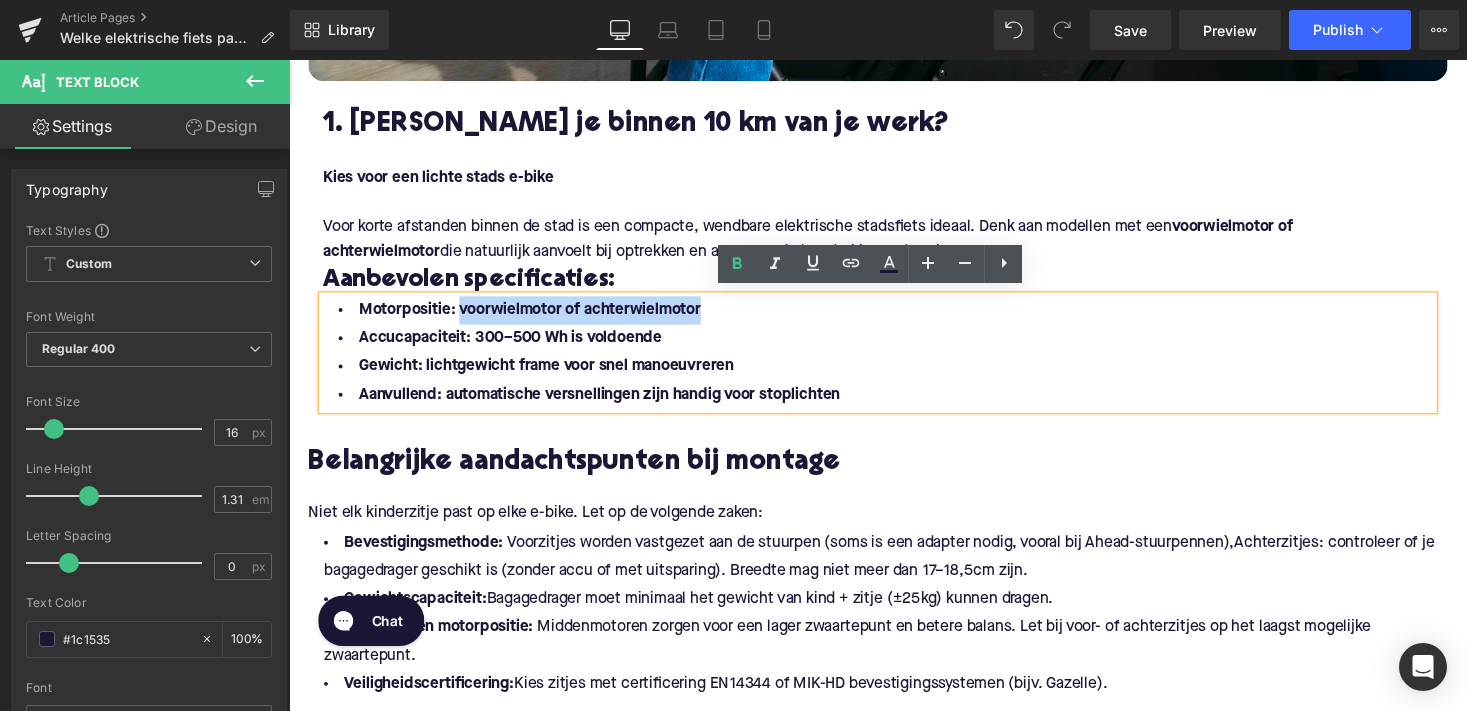 drag, startPoint x: 456, startPoint y: 314, endPoint x: 716, endPoint y: 314, distance: 260 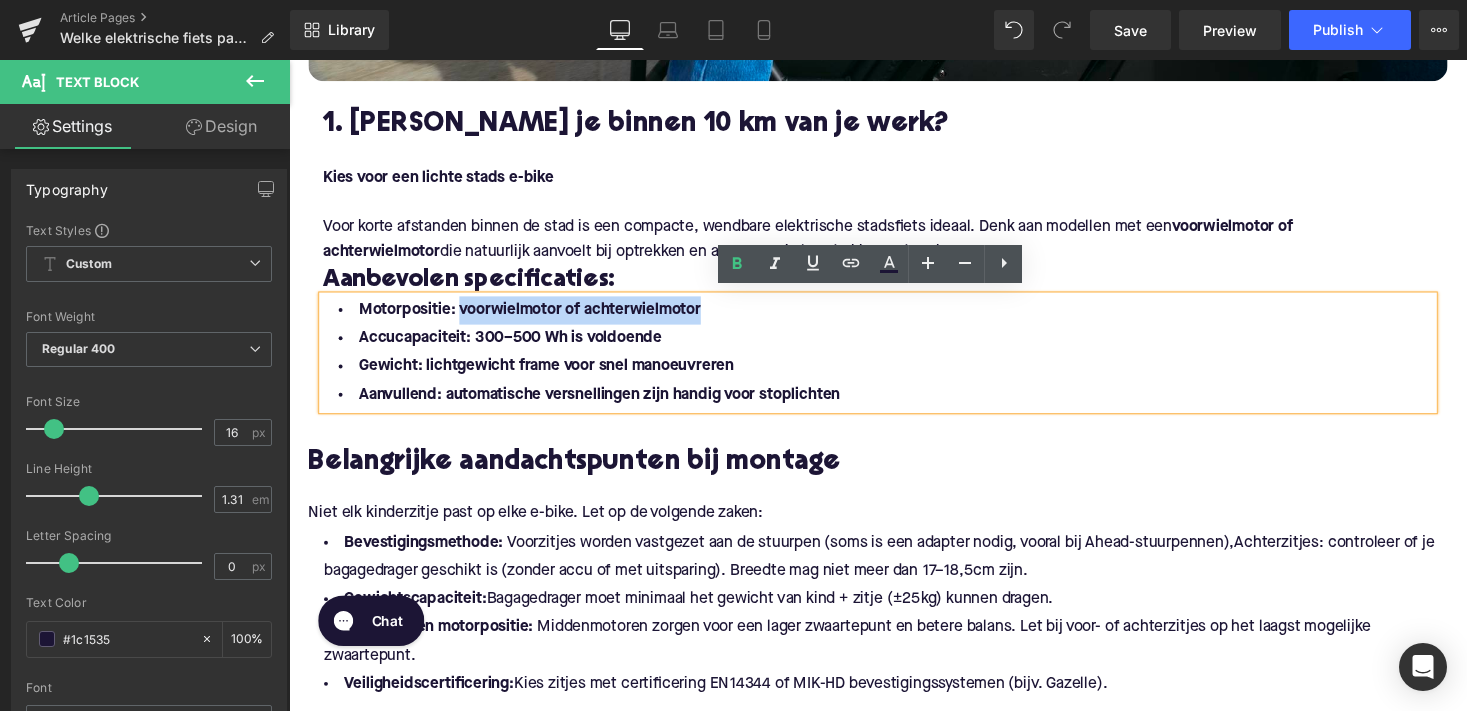 click on "Motorpositie: voorwielmotor of achterwielmotor" at bounding box center [894, 317] 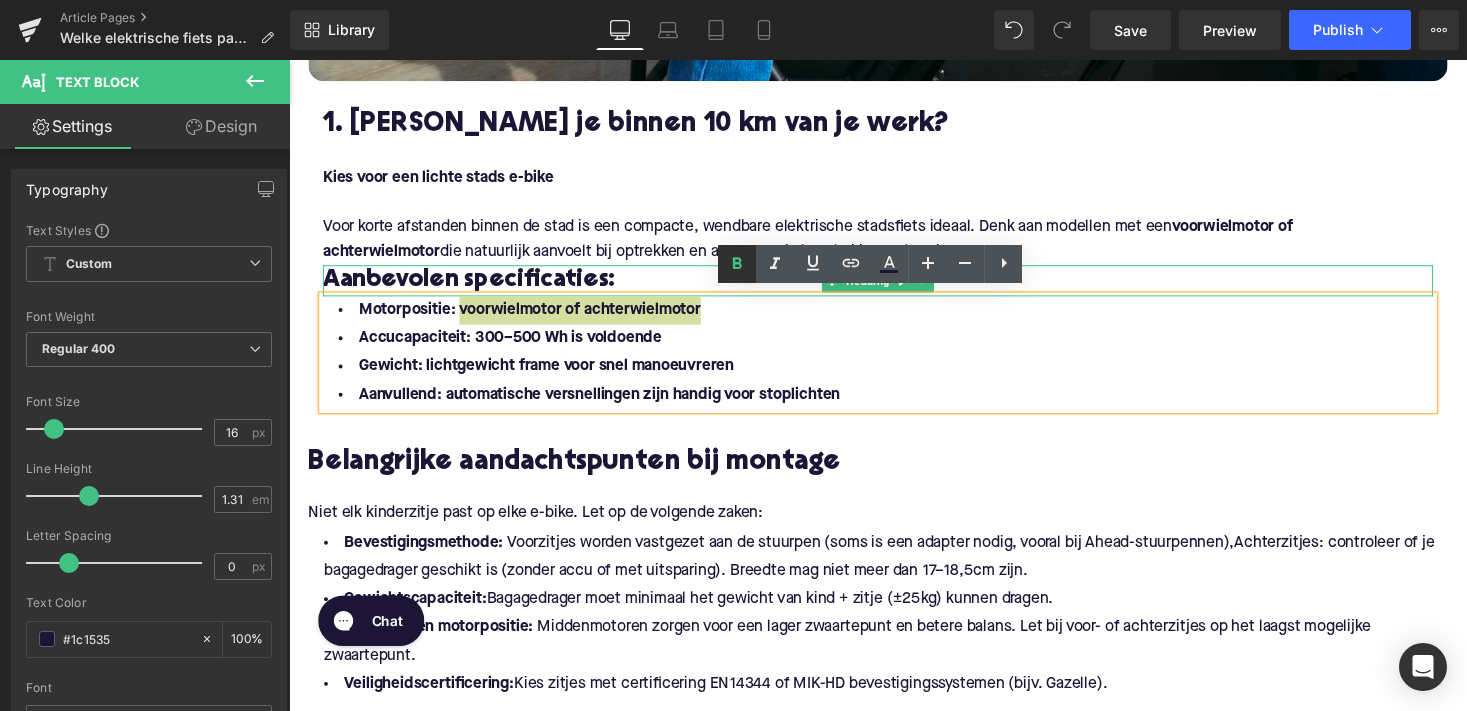 click 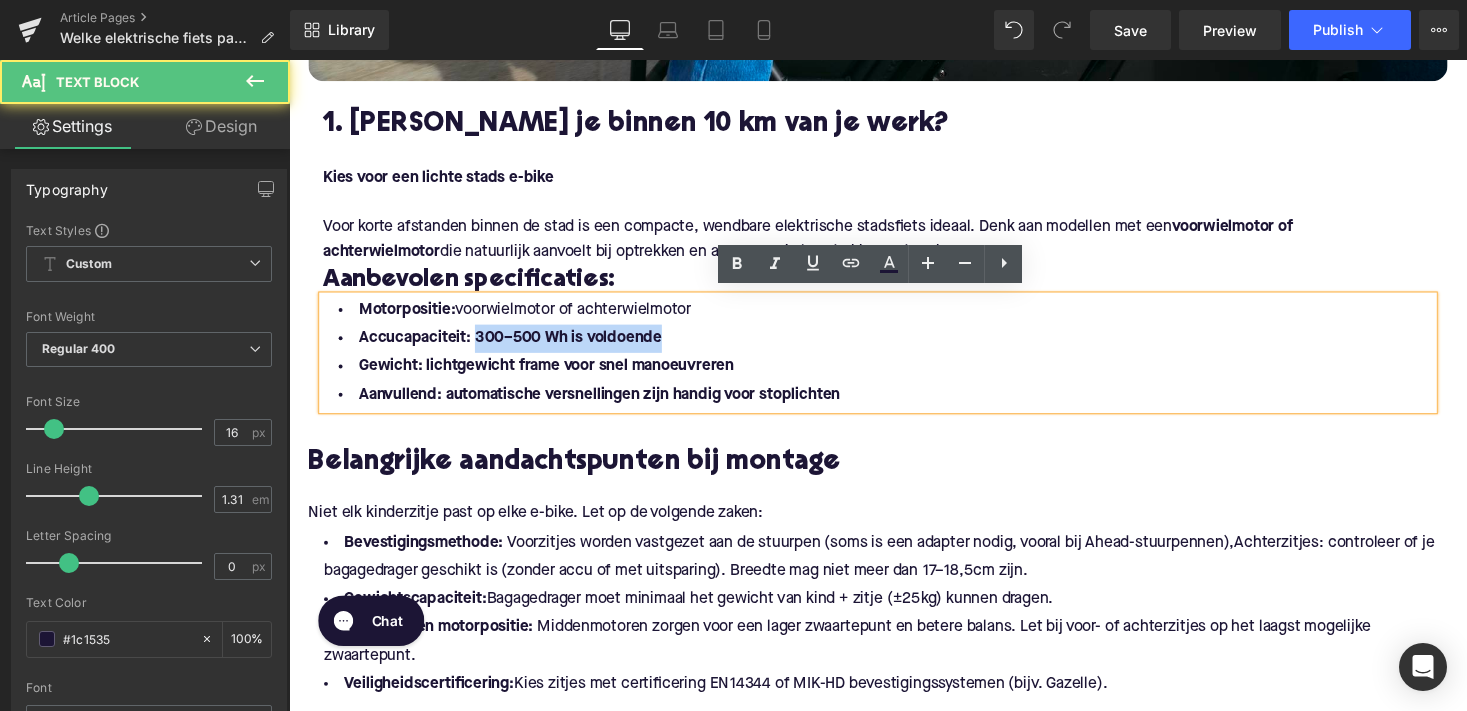 drag, startPoint x: 680, startPoint y: 338, endPoint x: 473, endPoint y: 339, distance: 207.00241 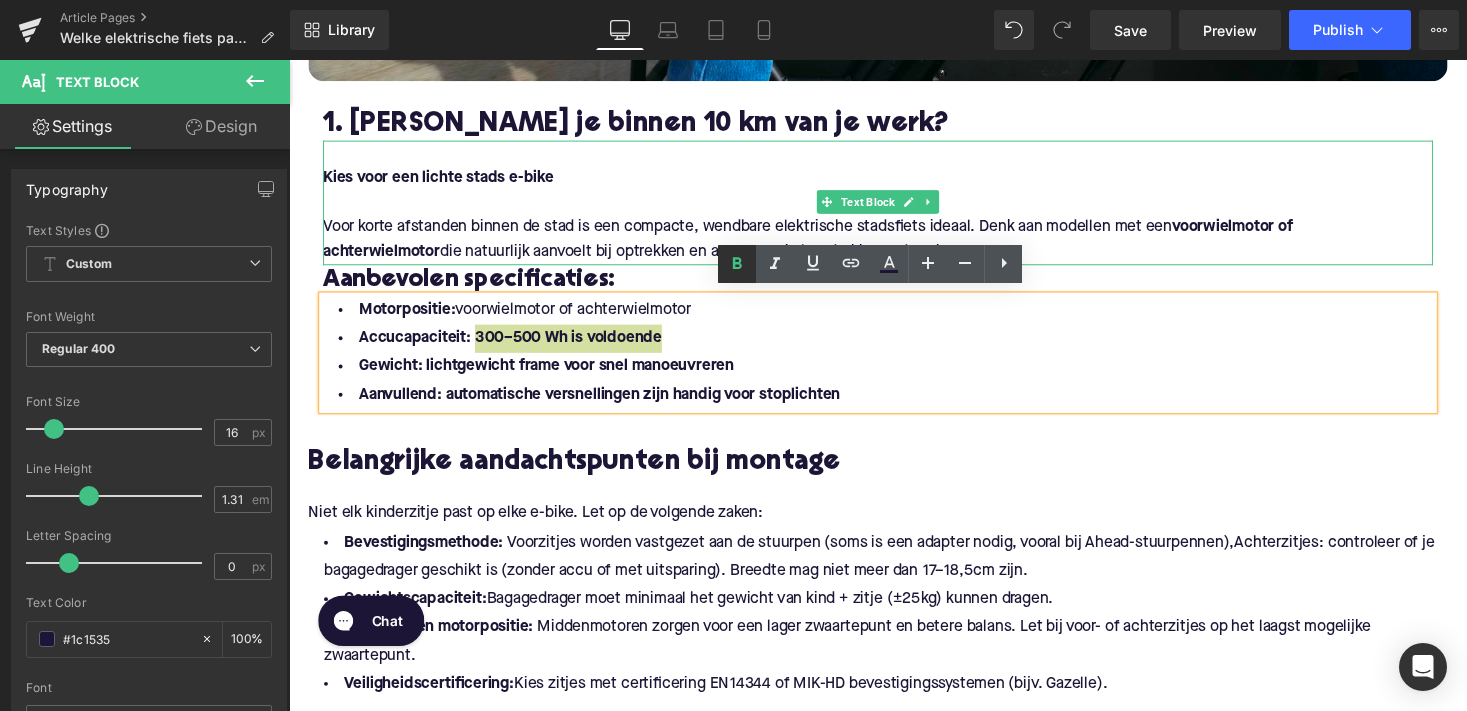 click 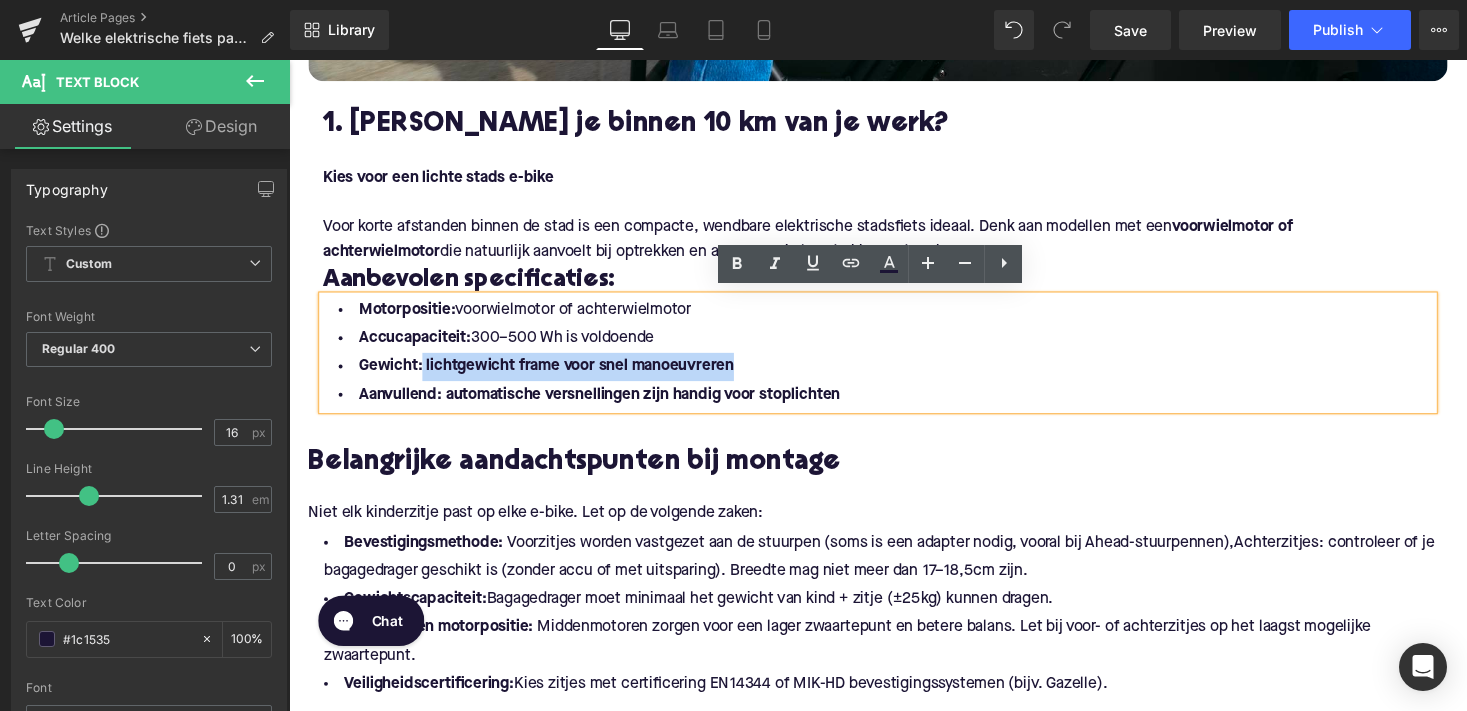 drag, startPoint x: 731, startPoint y: 367, endPoint x: 418, endPoint y: 370, distance: 313.01437 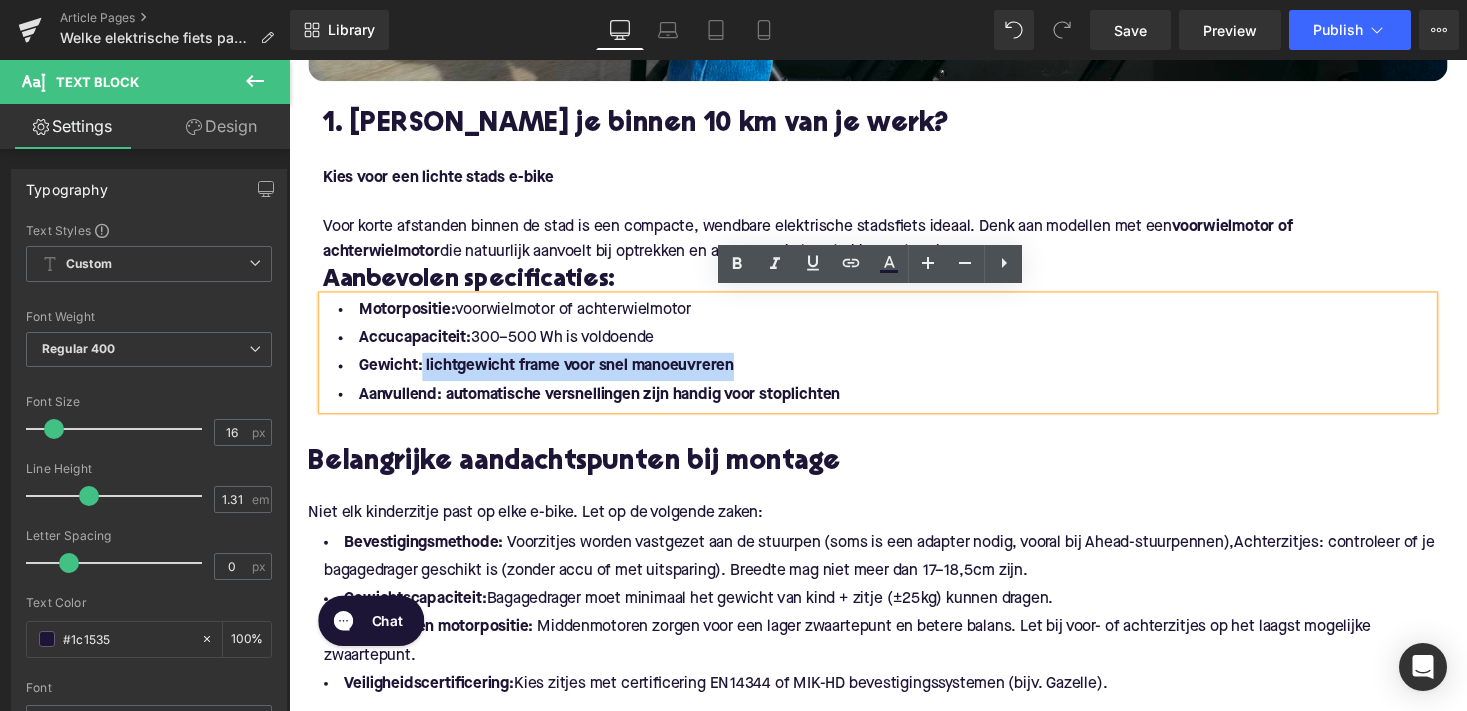 click on "Gewicht: lichtgewicht frame voor snel manoeuvreren" at bounding box center [894, 375] 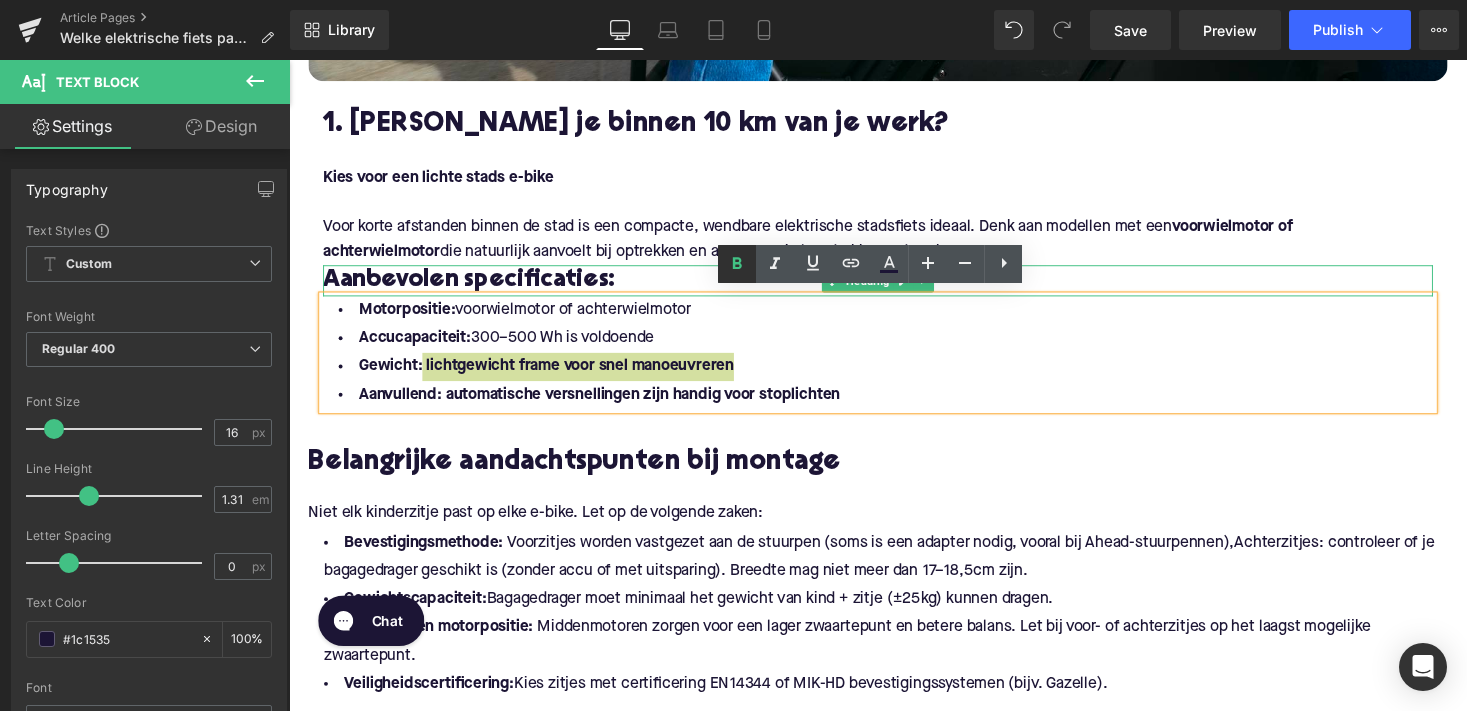 click 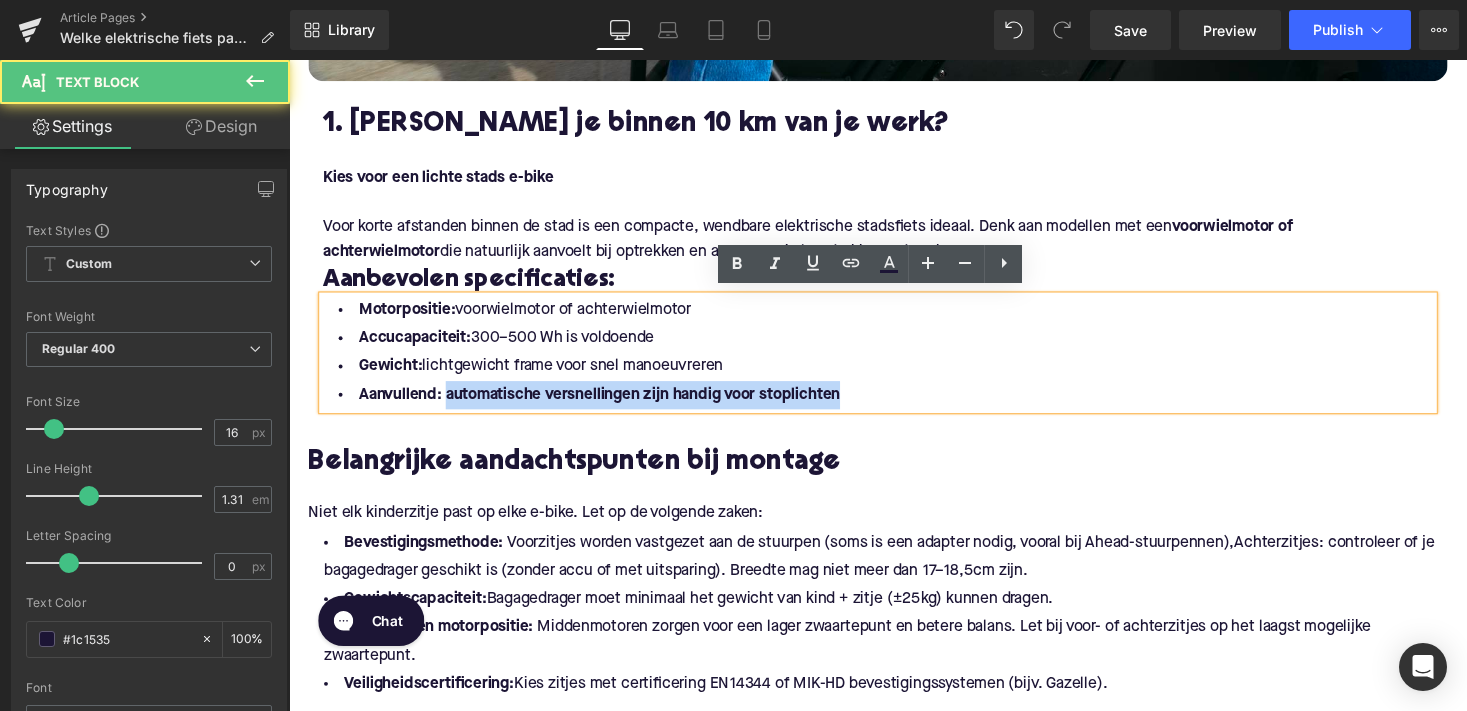 drag, startPoint x: 868, startPoint y: 402, endPoint x: 443, endPoint y: 400, distance: 425.0047 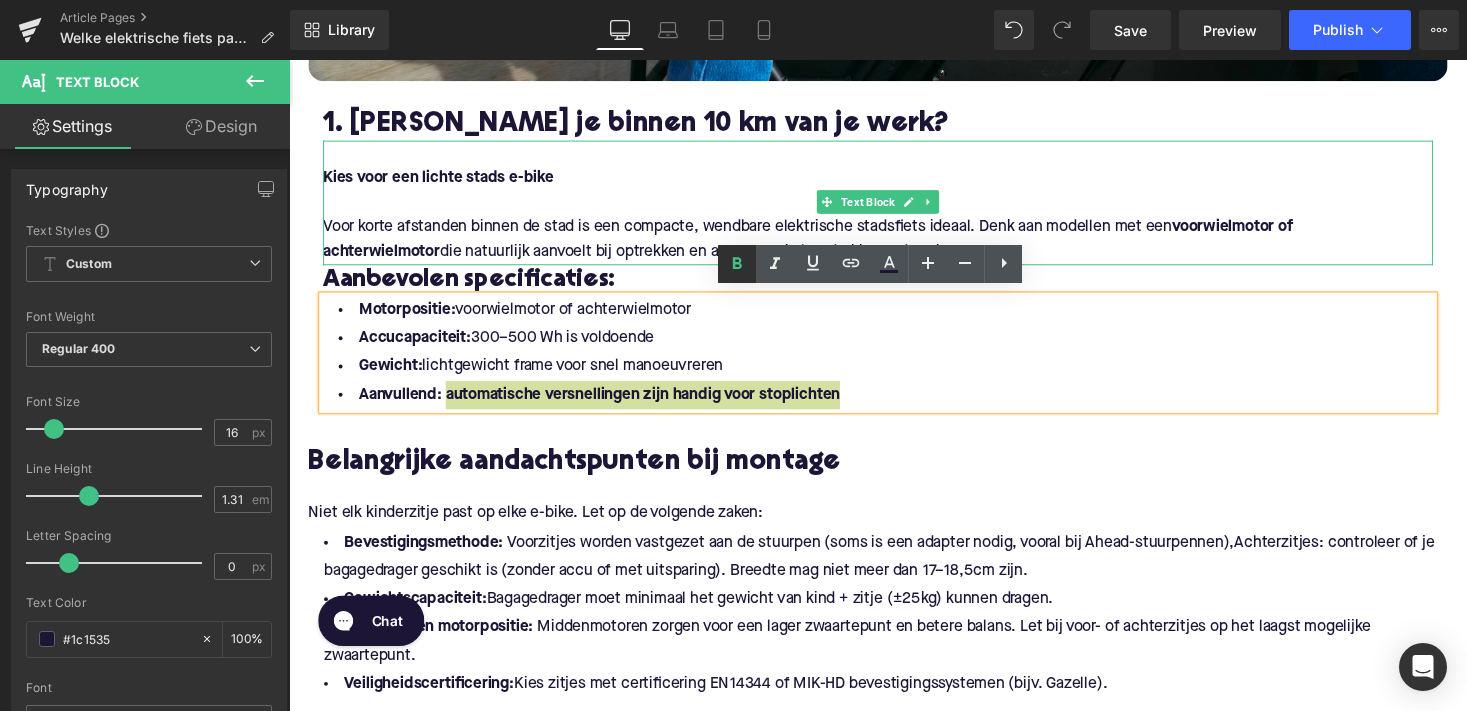 click 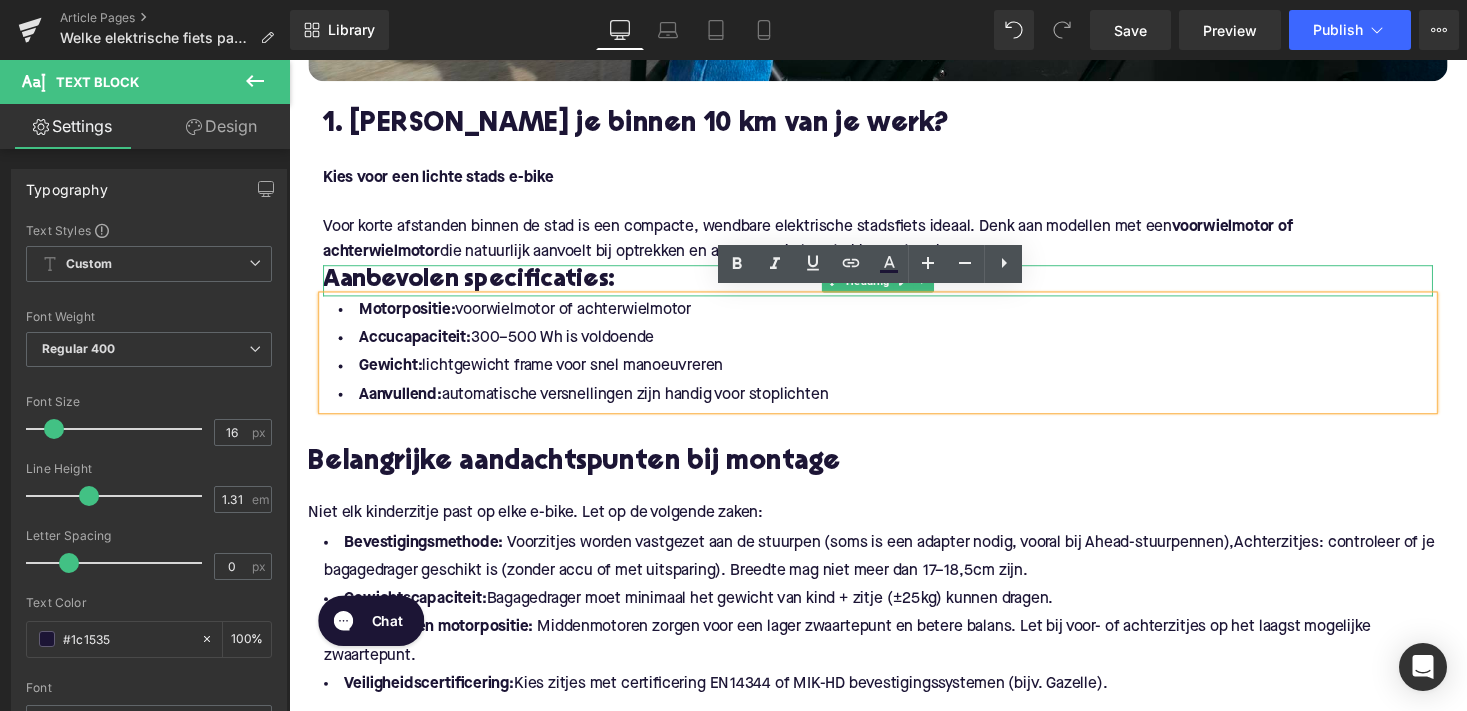 click at bounding box center [894, 273] 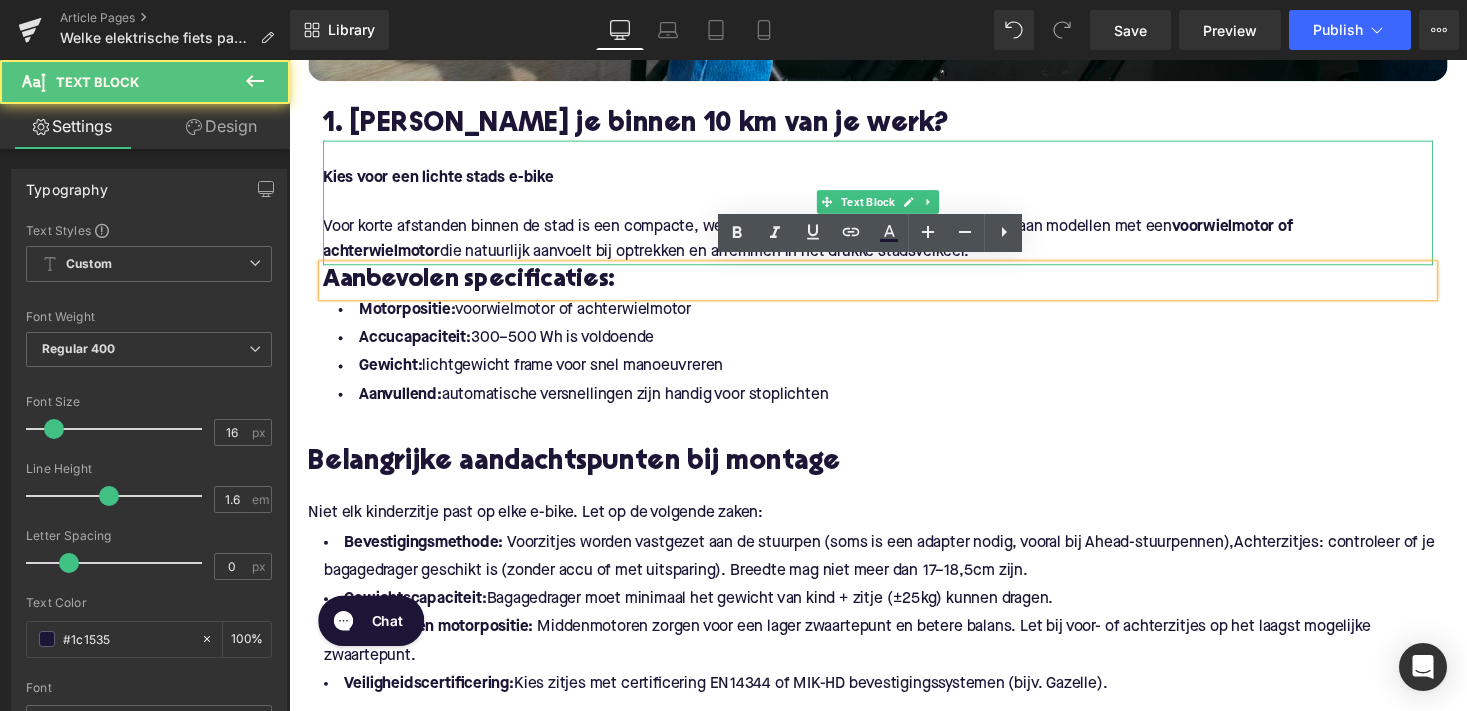 click on "Voor korte afstanden binnen de stad is een compacte, wendbare elektrische stadsfiets ideaal. Denk aan modellen met een  voorwielmotor of achterwielmotor  die natuurlijk aanvoelt bij optrekken en afremmen in het drukke stadsverkeer." at bounding box center (894, 245) 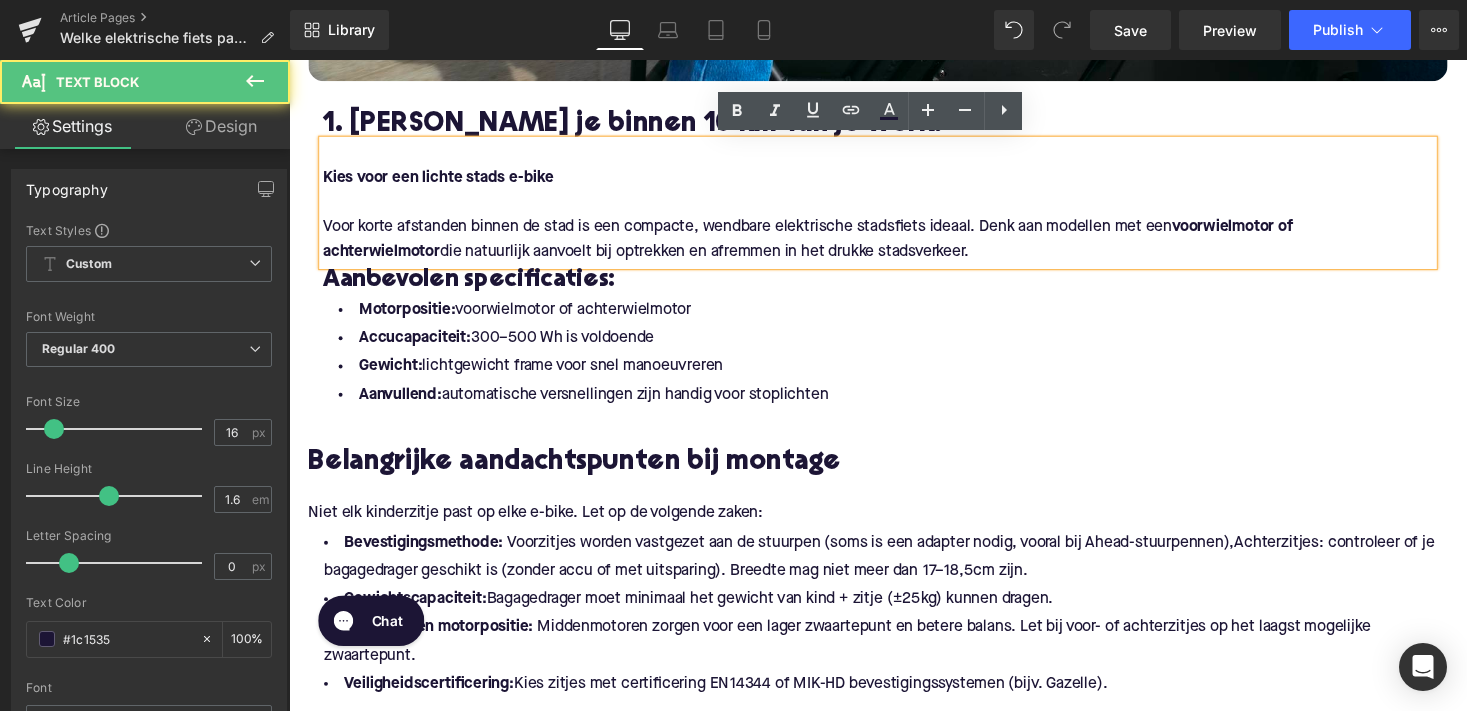 click on "Voor korte afstanden binnen de stad is een compacte, wendbare elektrische stadsfiets ideaal. Denk aan modellen met een  voorwielmotor of achterwielmotor  die natuurlijk aanvoelt bij optrekken en afremmen in het drukke stadsverkeer." at bounding box center [894, 245] 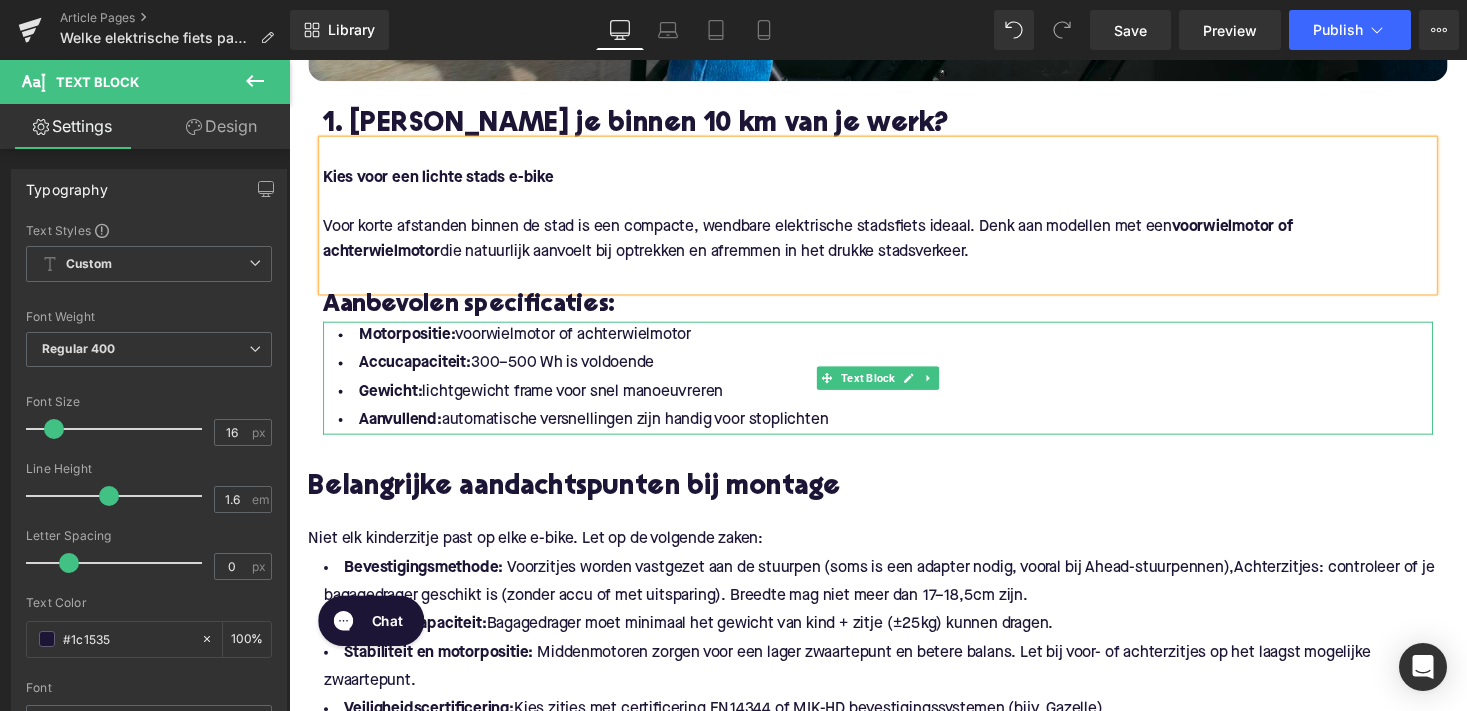 click on "Motorpositie:  voorwielmotor of achterwielmotor" at bounding box center [894, 343] 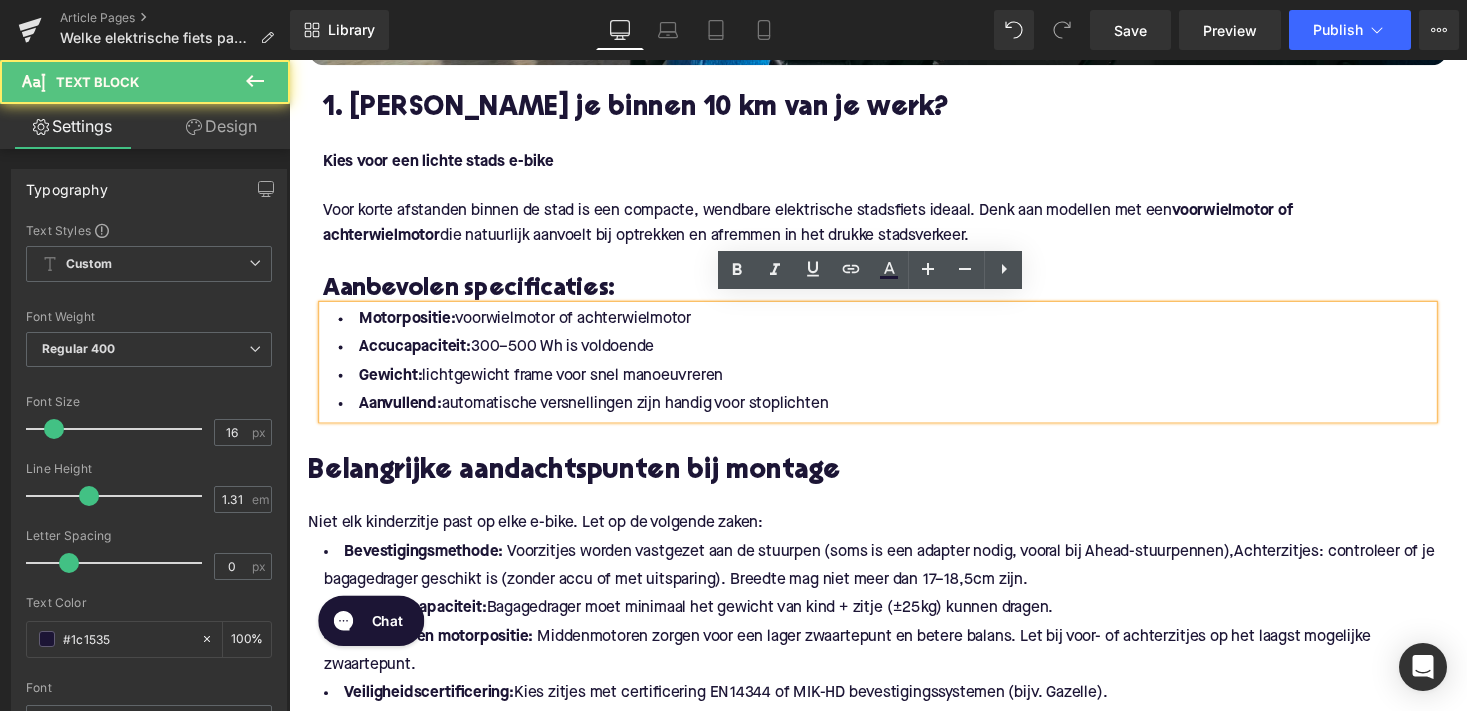 scroll, scrollTop: 1237, scrollLeft: 0, axis: vertical 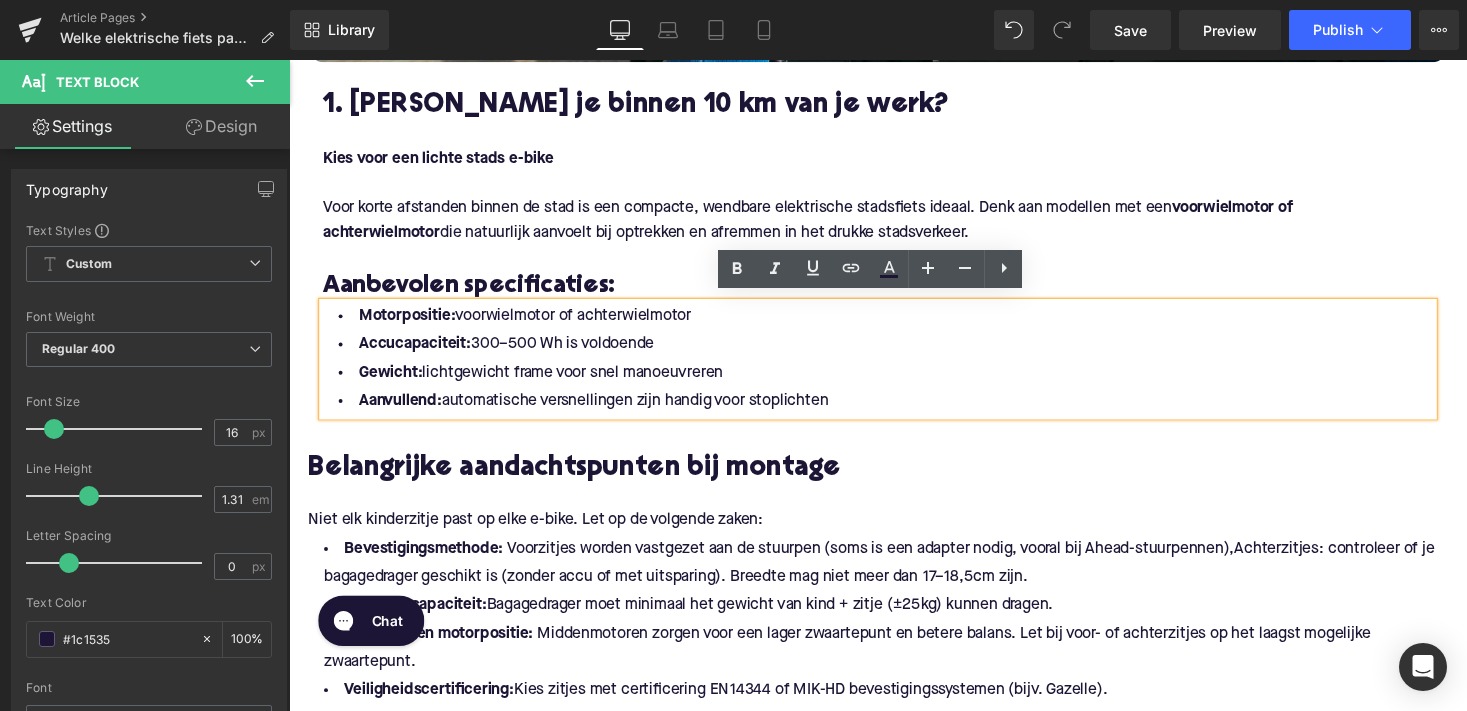 click on "Aanbevolen specificaties:" at bounding box center [894, 293] 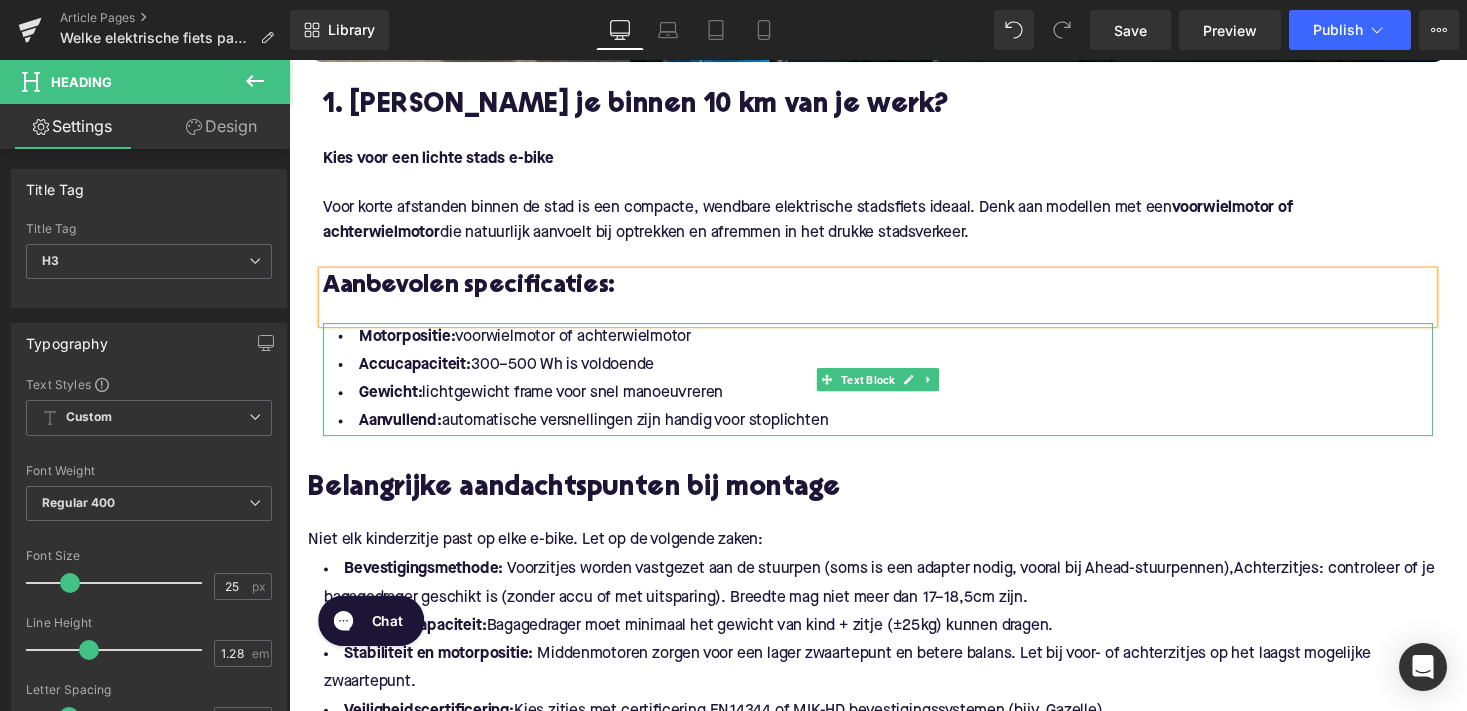 click on "Aanvullend:  automatische versnellingen zijn handig voor stoplichten" at bounding box center [894, 431] 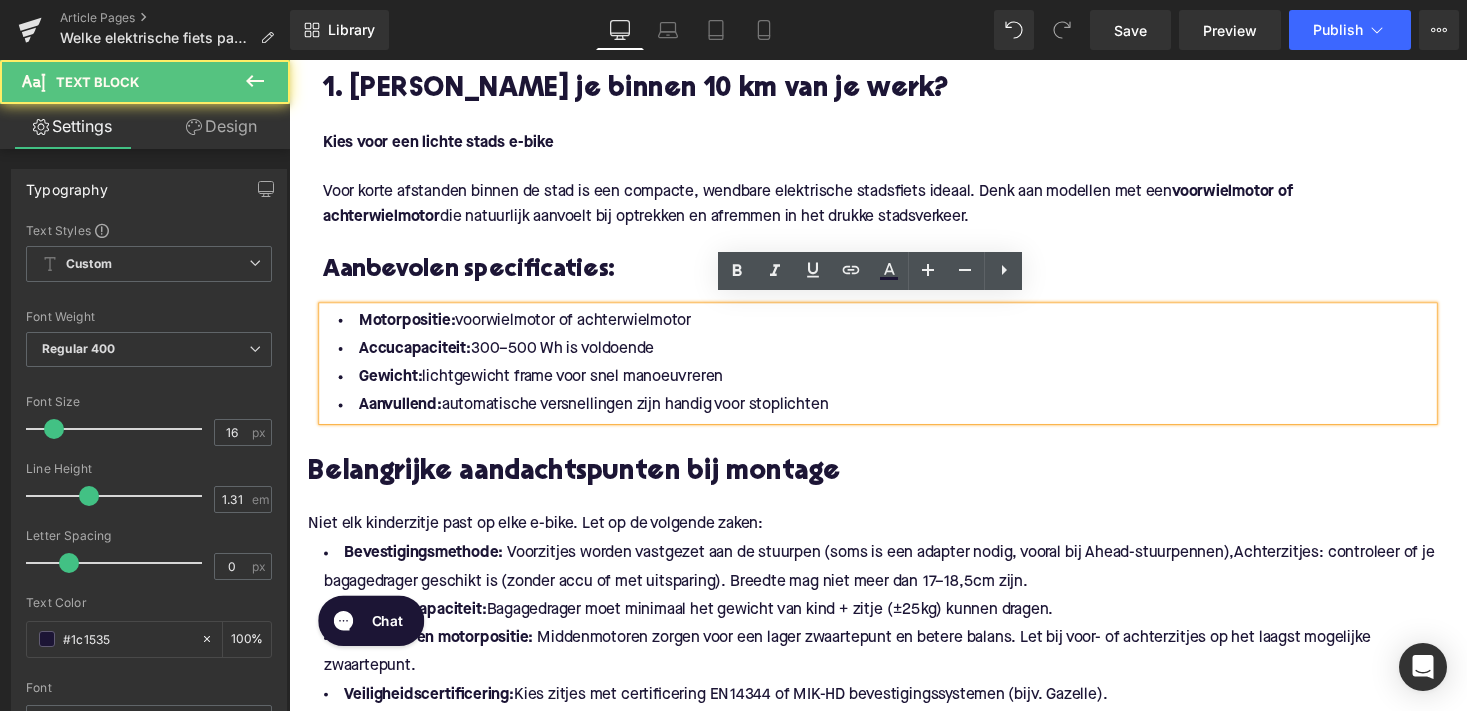 scroll, scrollTop: 1256, scrollLeft: 0, axis: vertical 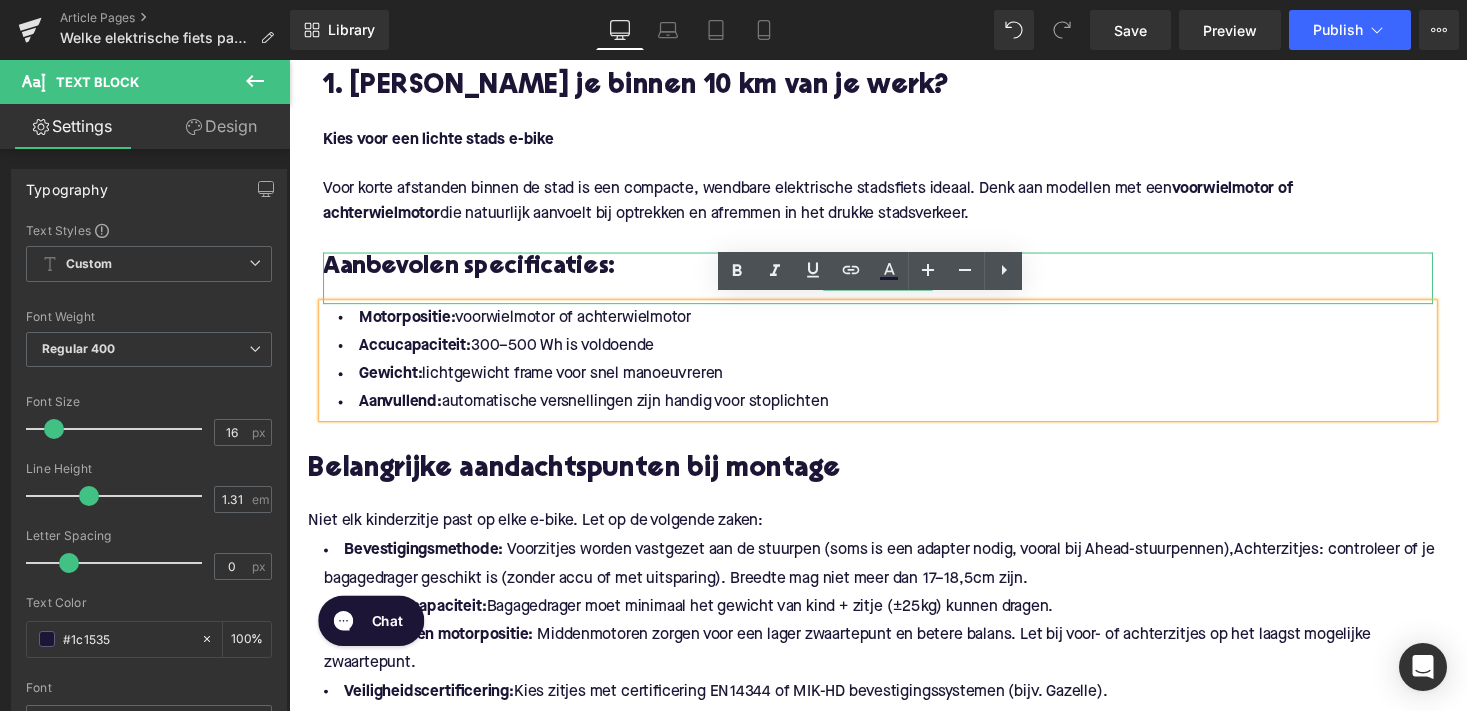 click on "Aanbevolen specificaties:" at bounding box center [894, 274] 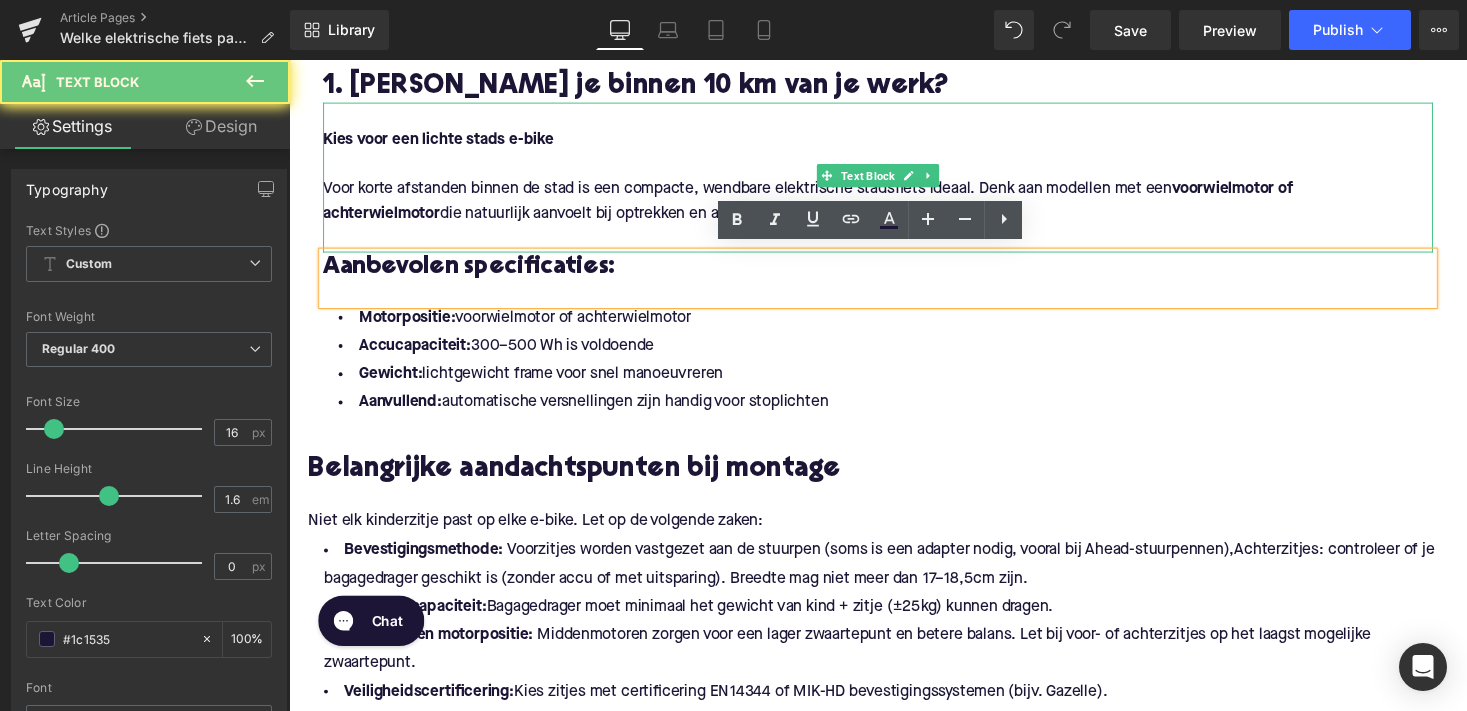 click at bounding box center [894, 169] 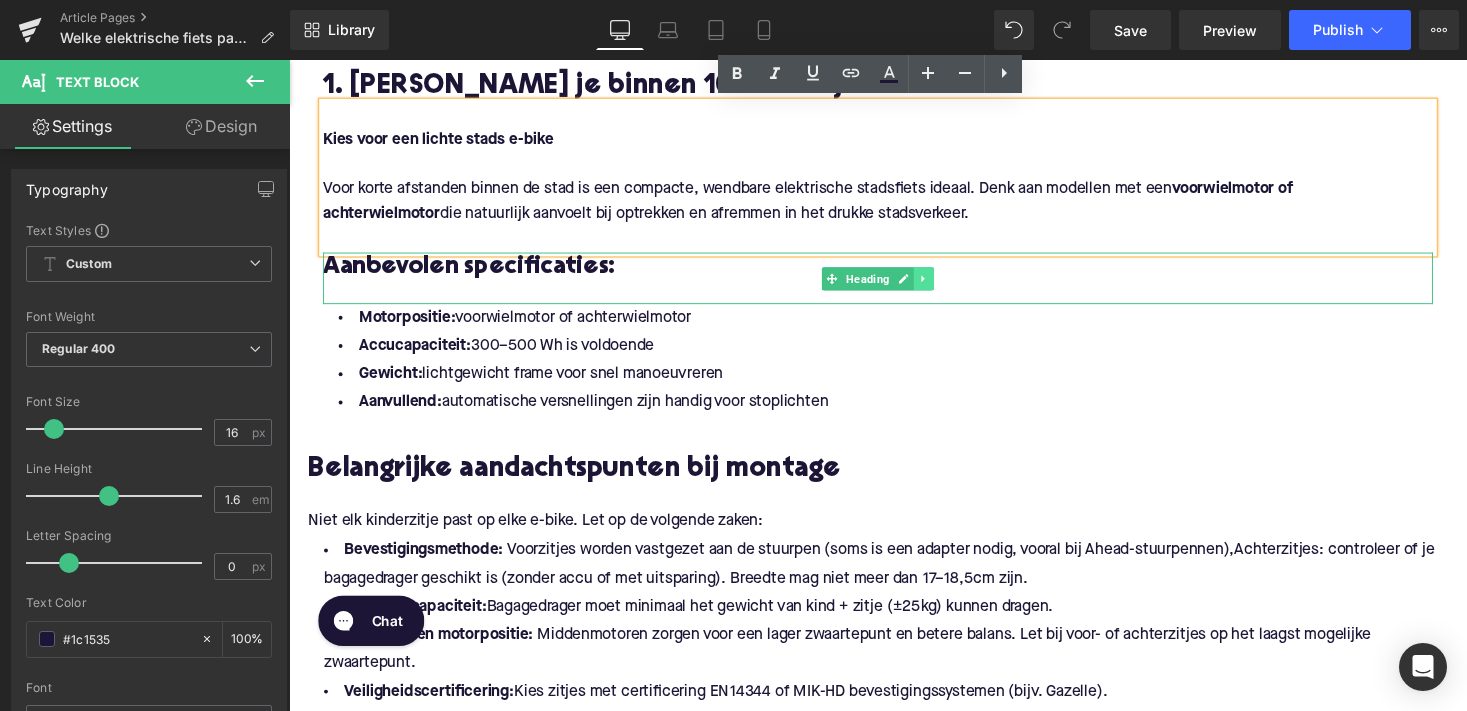 click 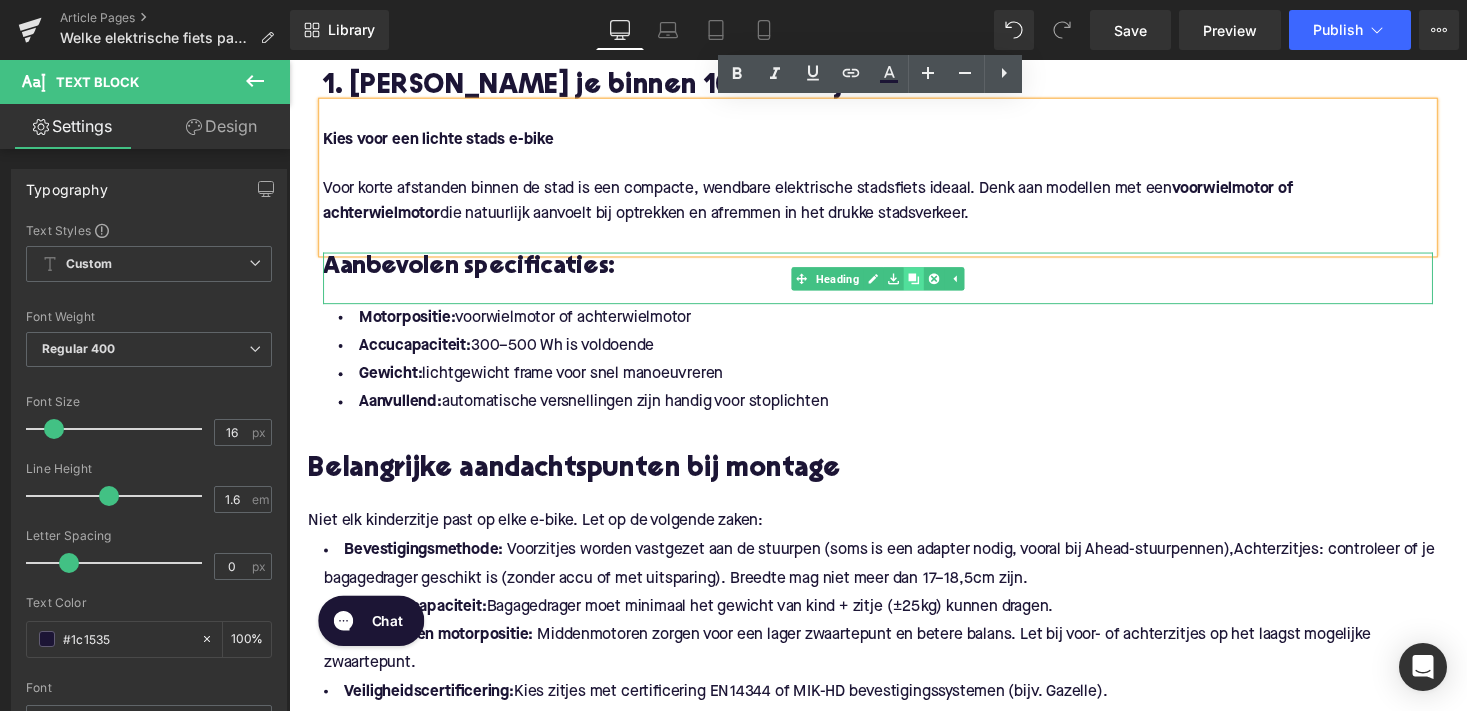 click 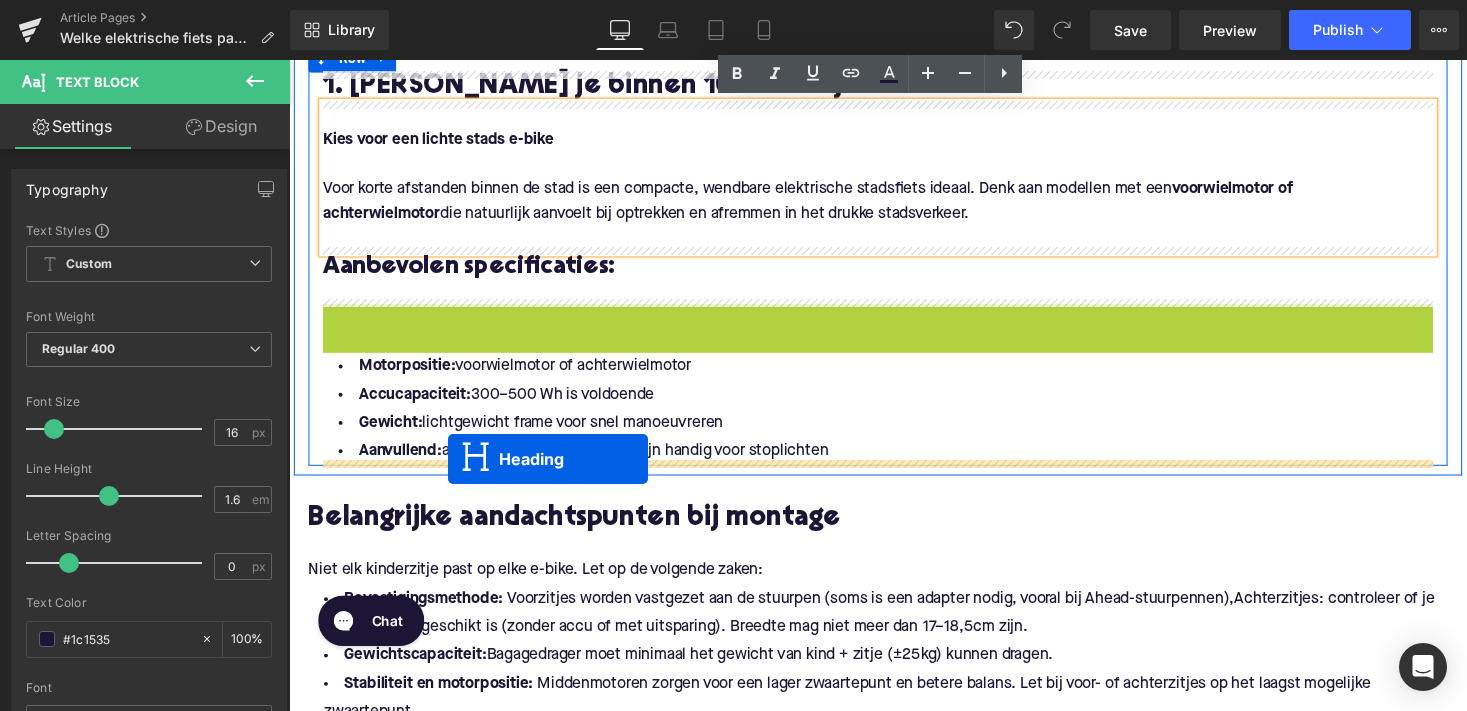 drag, startPoint x: 848, startPoint y: 333, endPoint x: 452, endPoint y: 470, distance: 419.02863 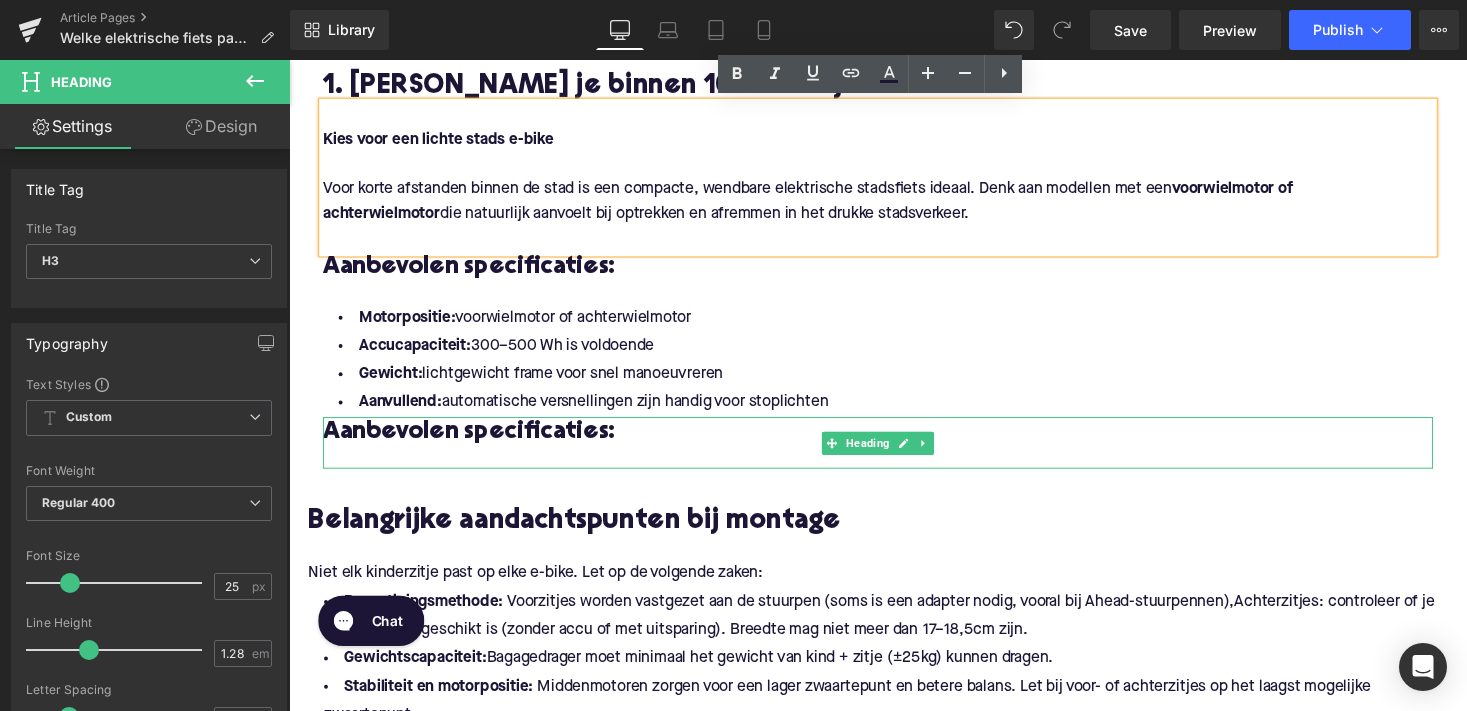 click on "Aanbevolen specificaties:" at bounding box center [894, 443] 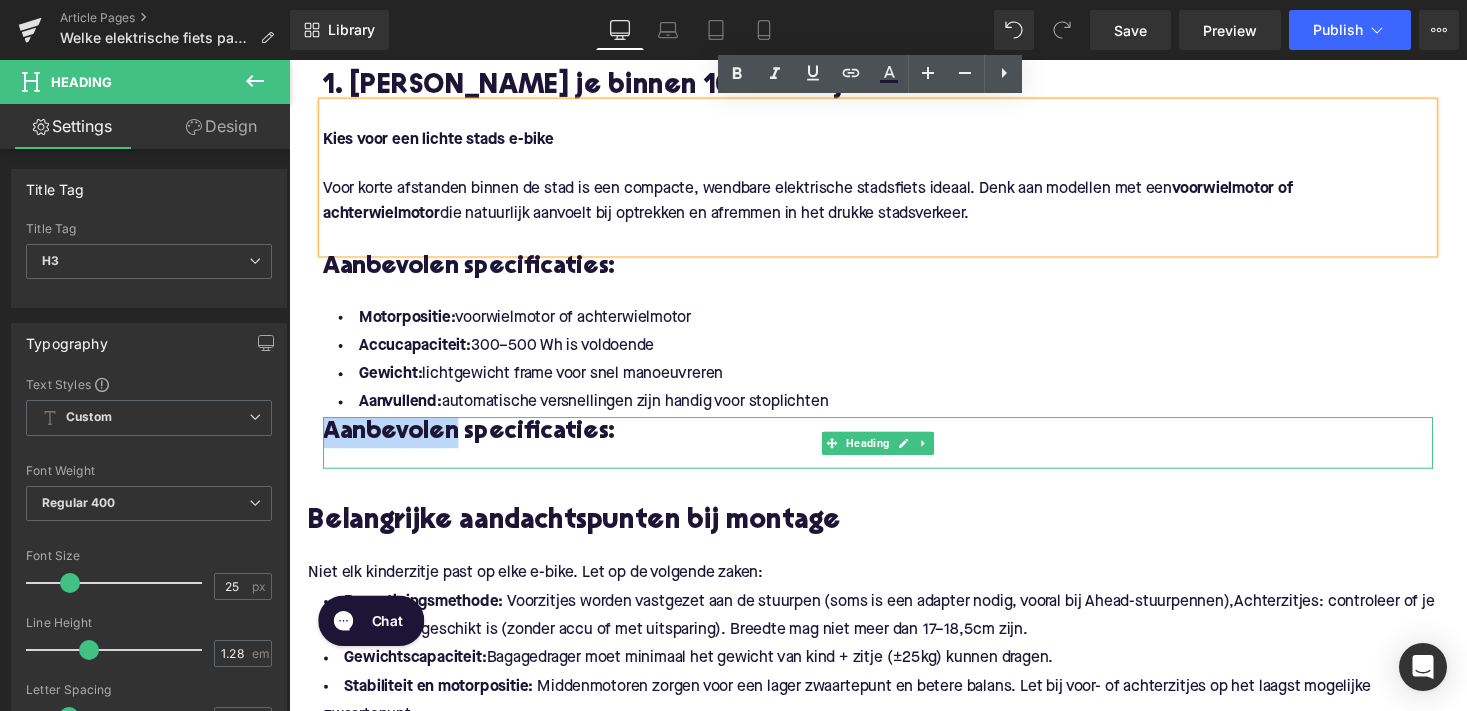 click on "Aanbevolen specificaties:" at bounding box center (894, 443) 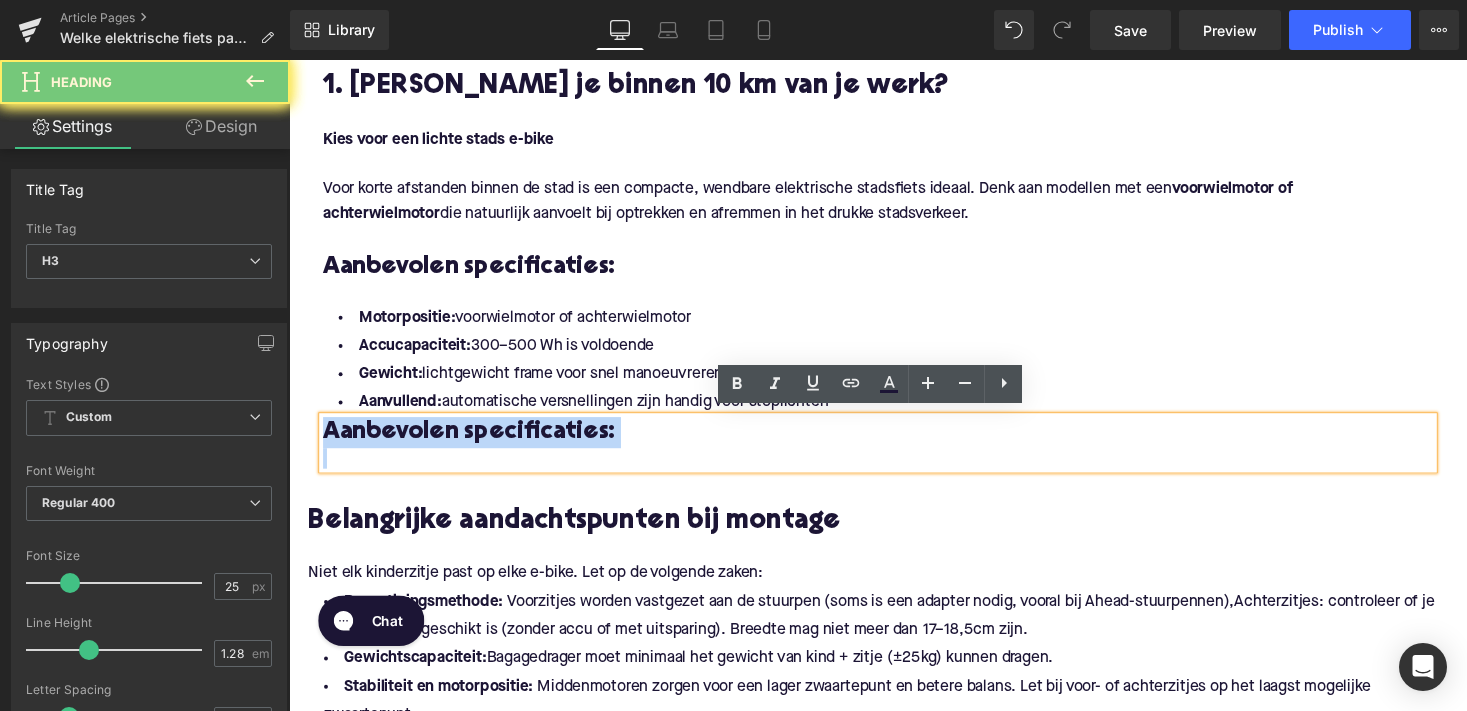 click on "Aanbevolen specificaties:" at bounding box center (894, 443) 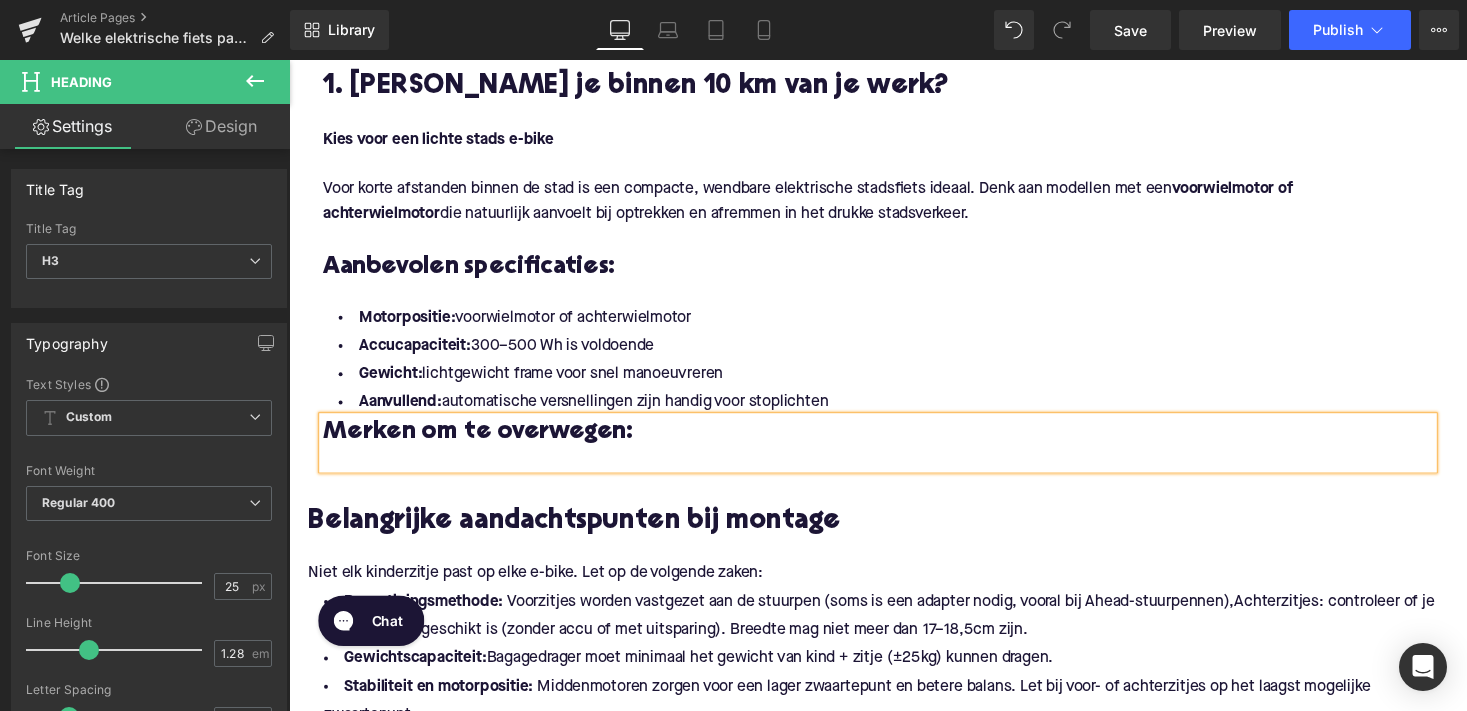 click on "Merken om te overwegen:" at bounding box center [894, 443] 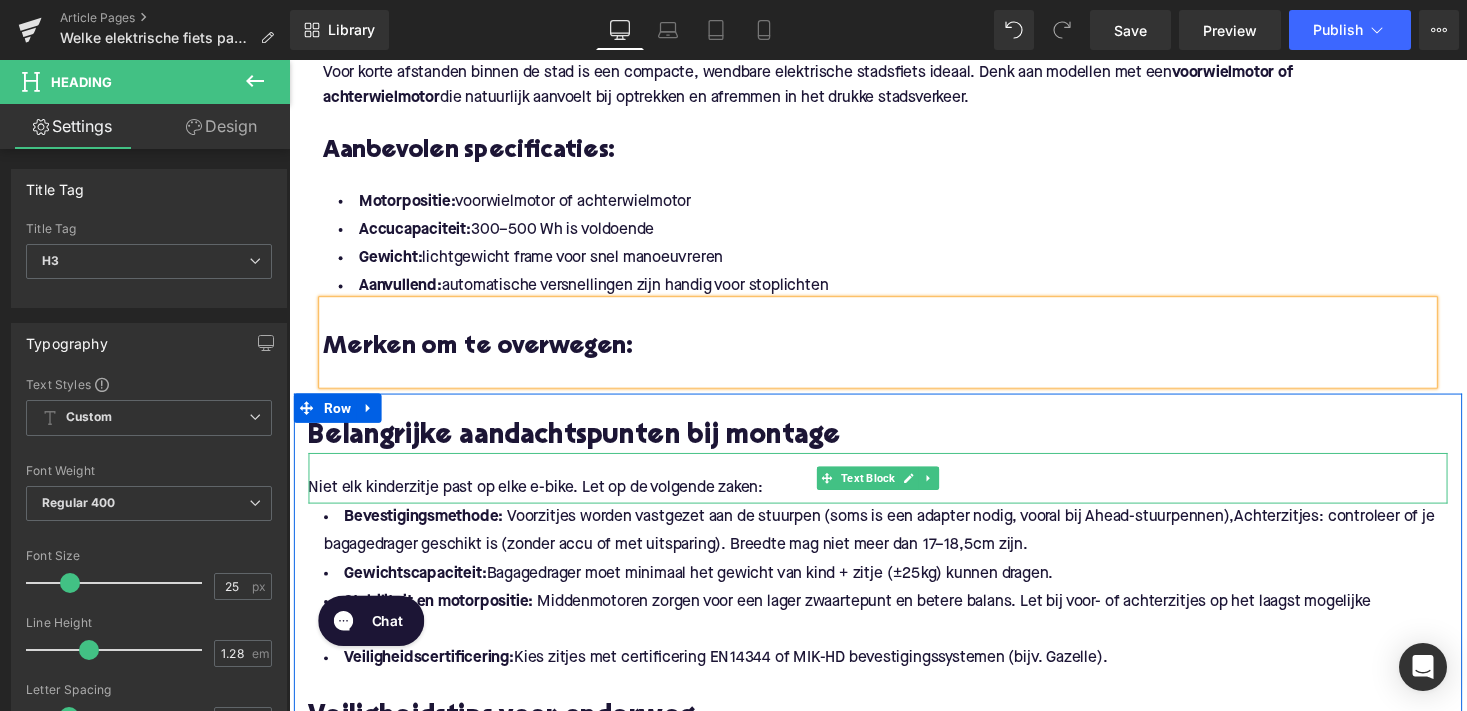 scroll, scrollTop: 1448, scrollLeft: 0, axis: vertical 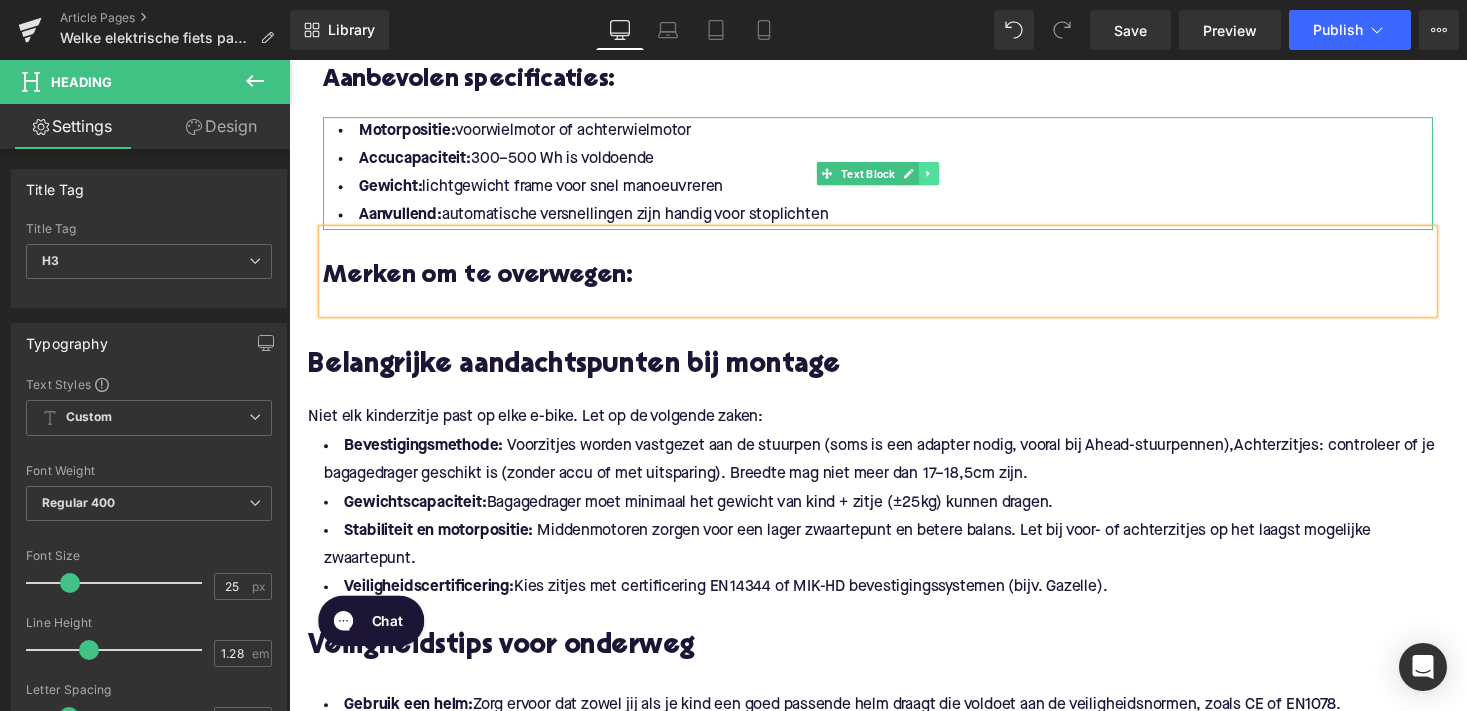 click 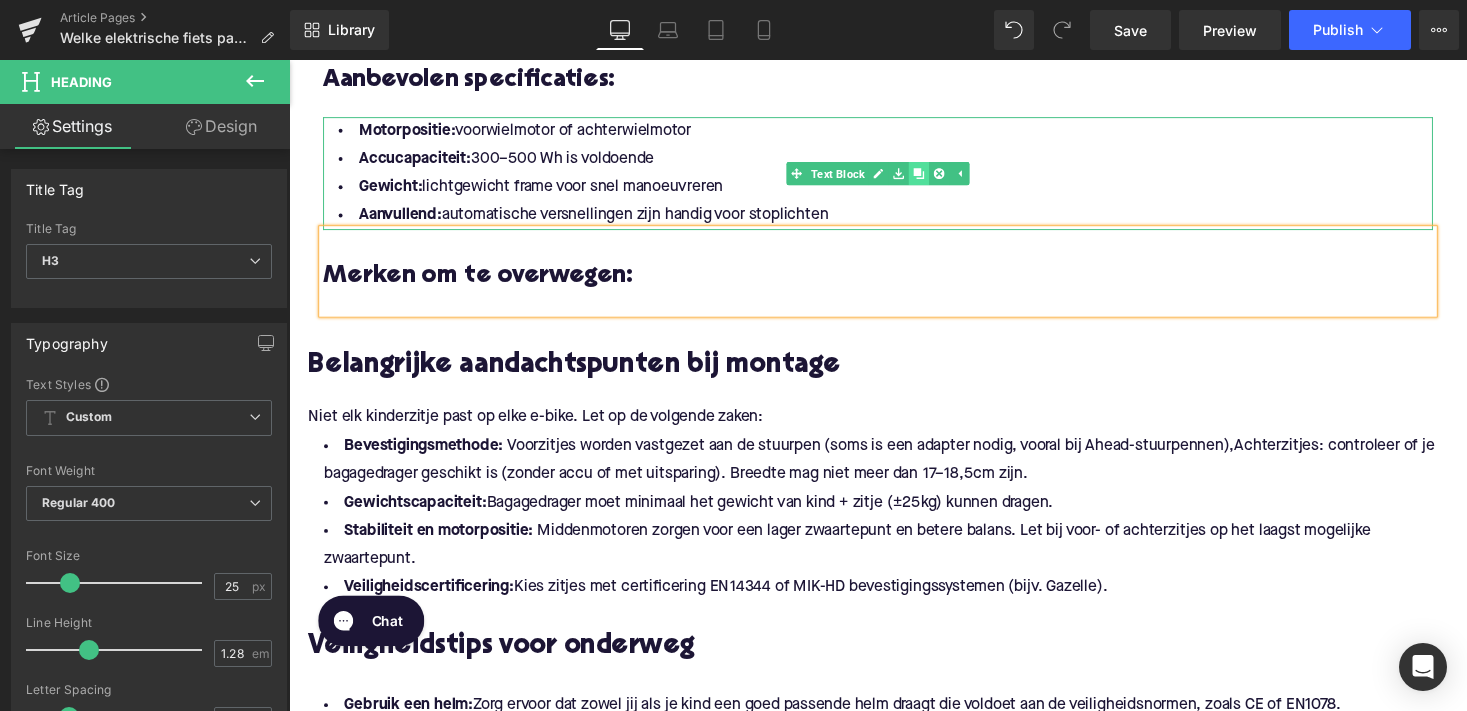 click 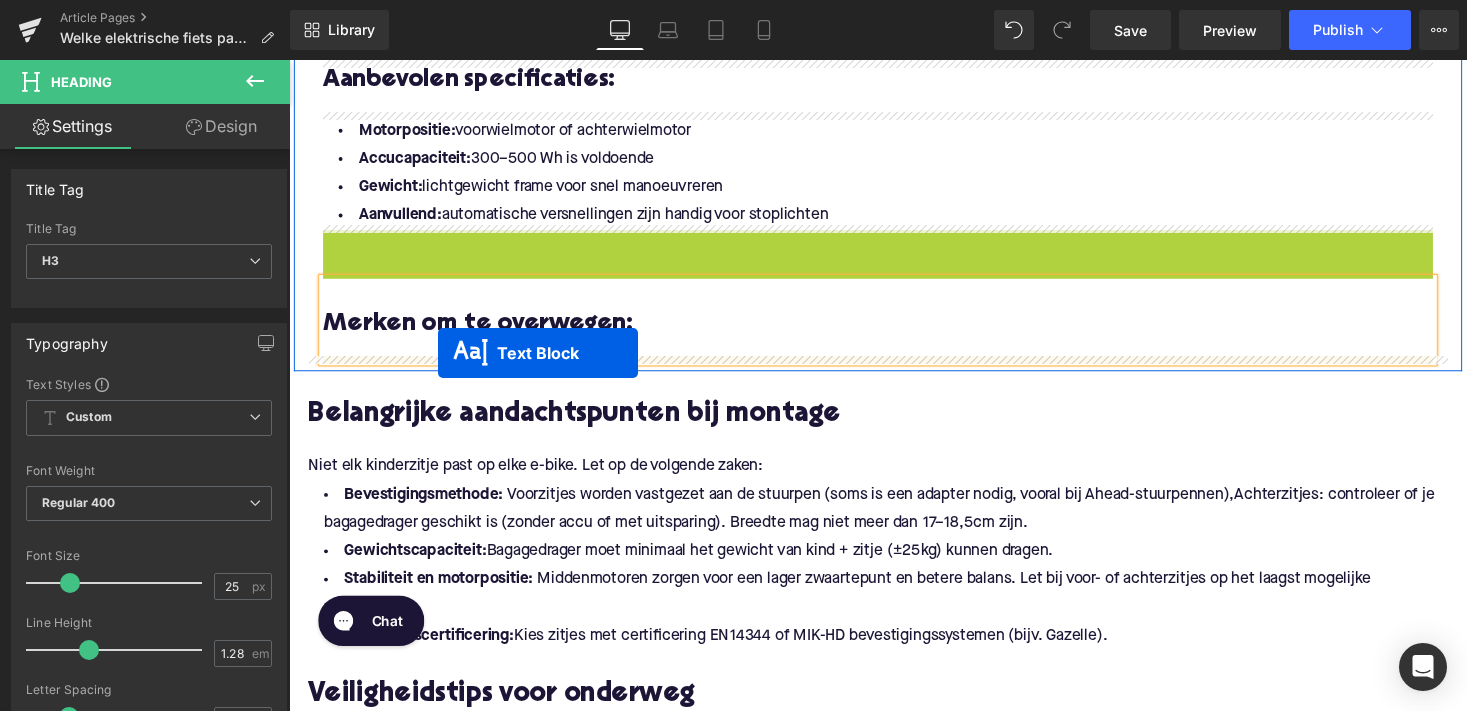 drag, startPoint x: 841, startPoint y: 283, endPoint x: 442, endPoint y: 361, distance: 406.55258 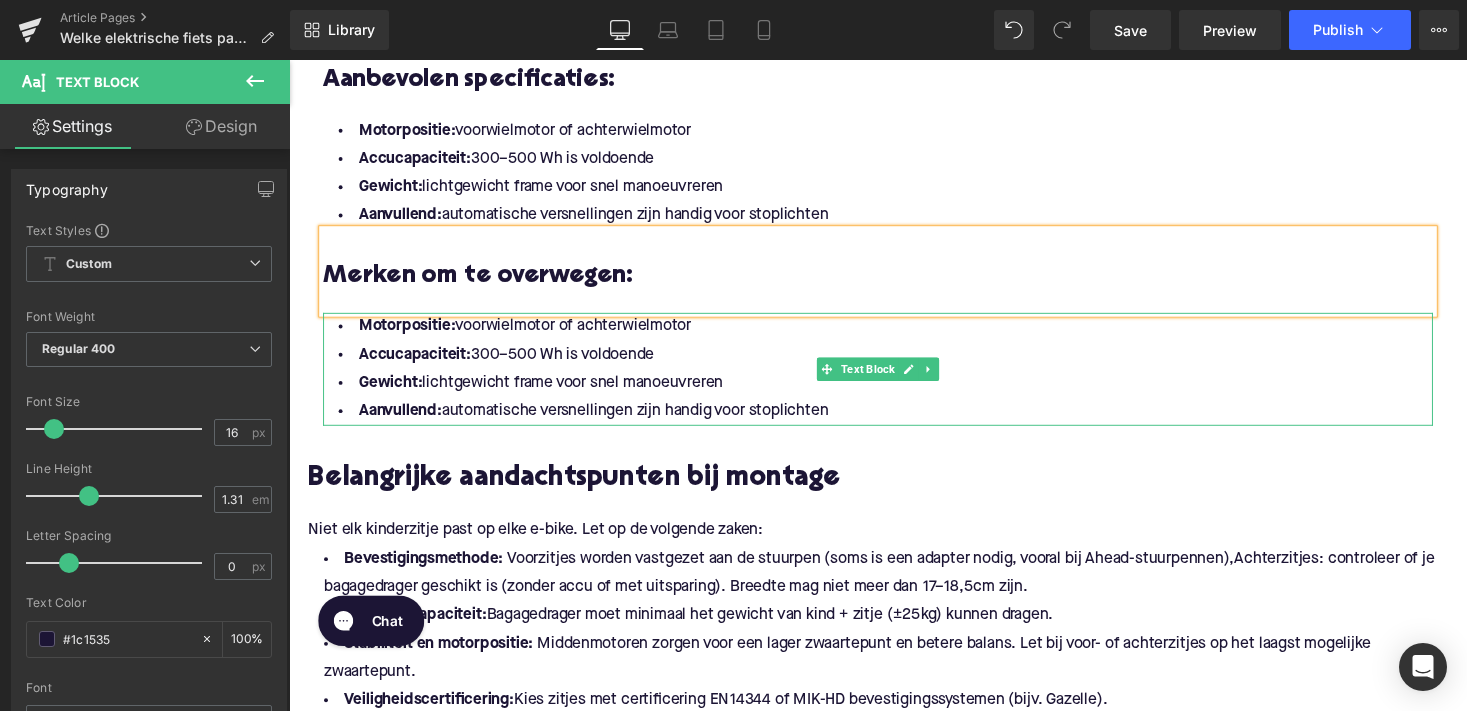 click on "Gewicht:  lichtgewicht frame voor snel manoeuvreren" at bounding box center (894, 392) 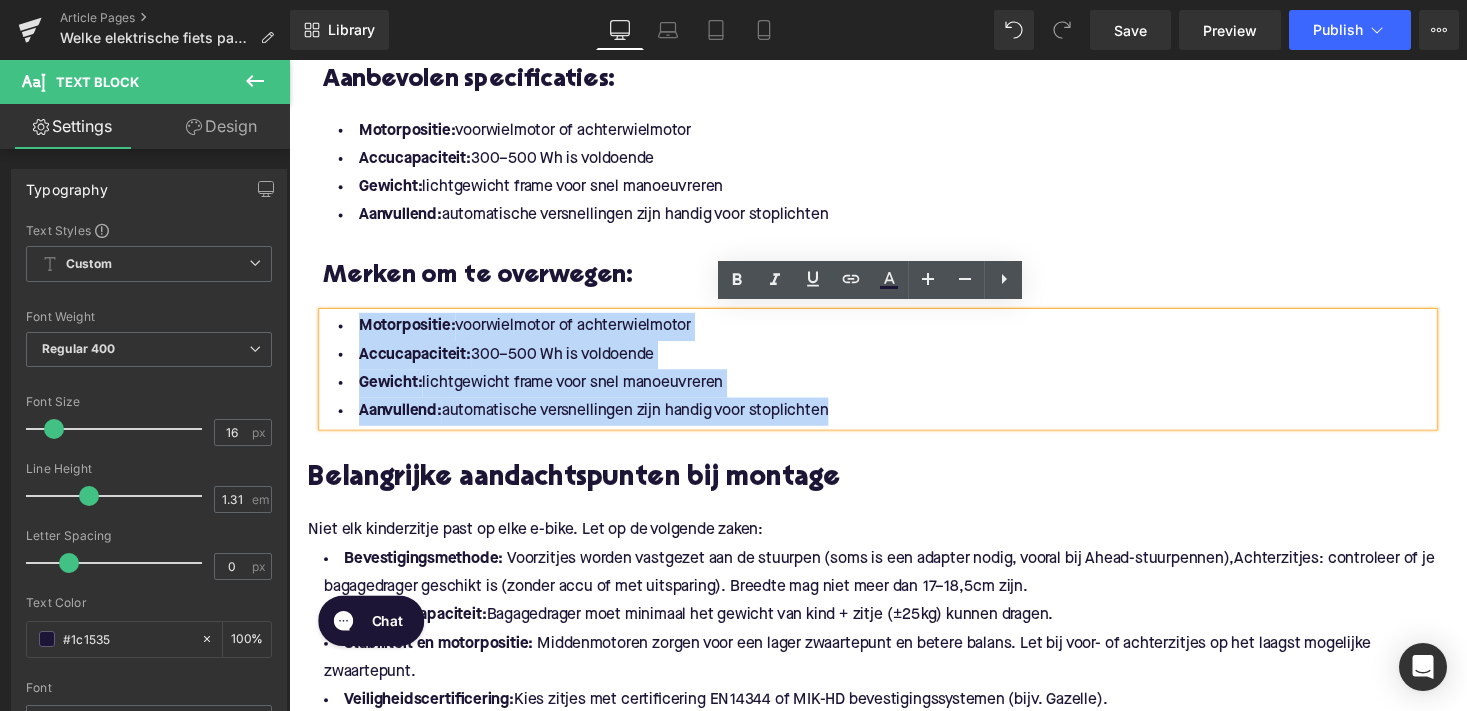 drag, startPoint x: 842, startPoint y: 410, endPoint x: 350, endPoint y: 318, distance: 500.5277 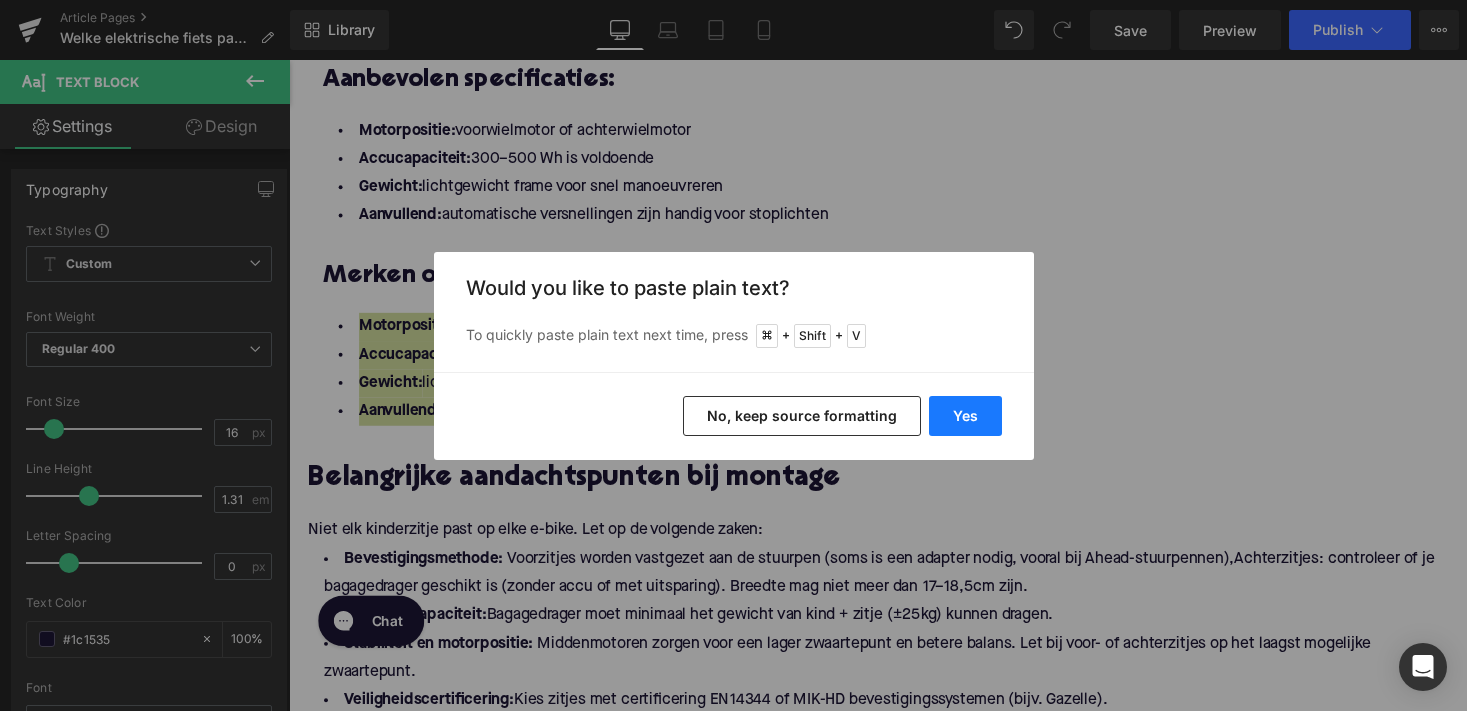 click on "Yes" at bounding box center [965, 416] 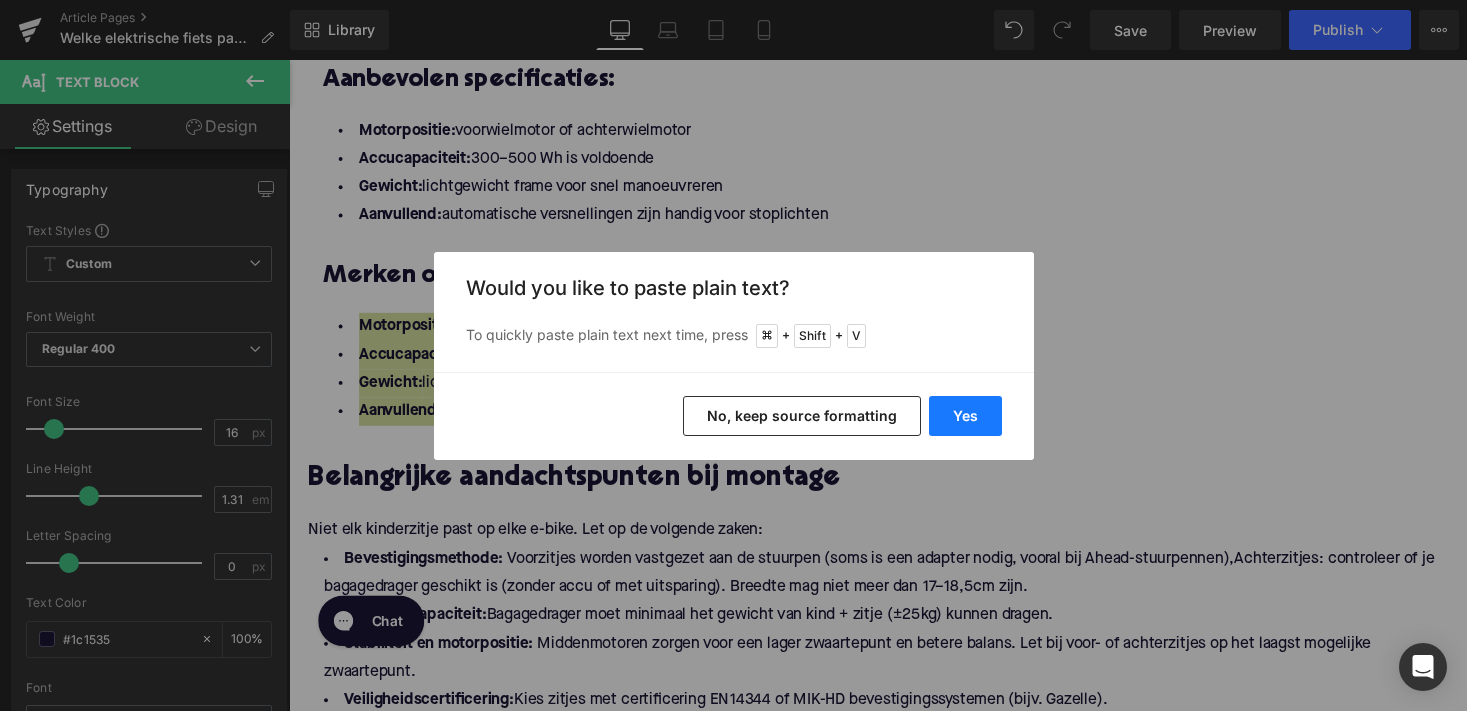 type 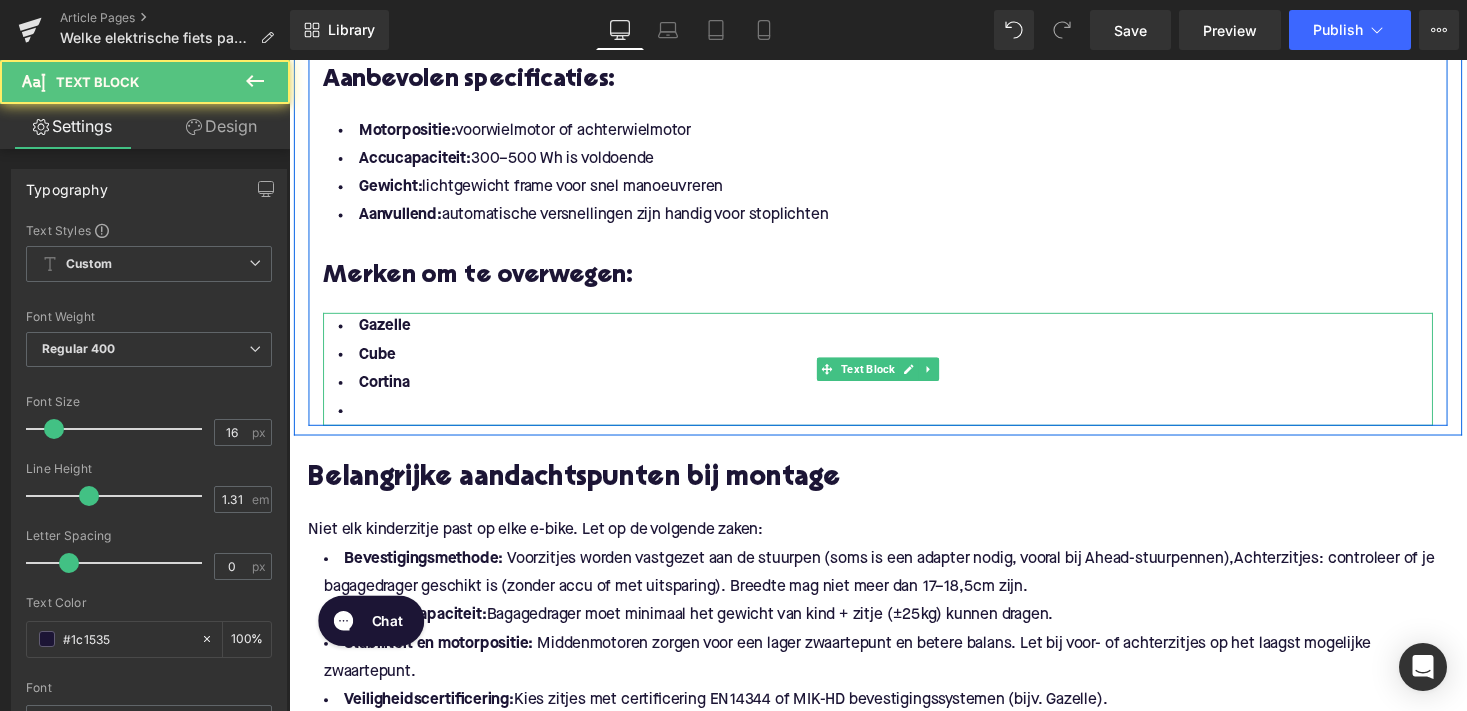 click at bounding box center (894, 421) 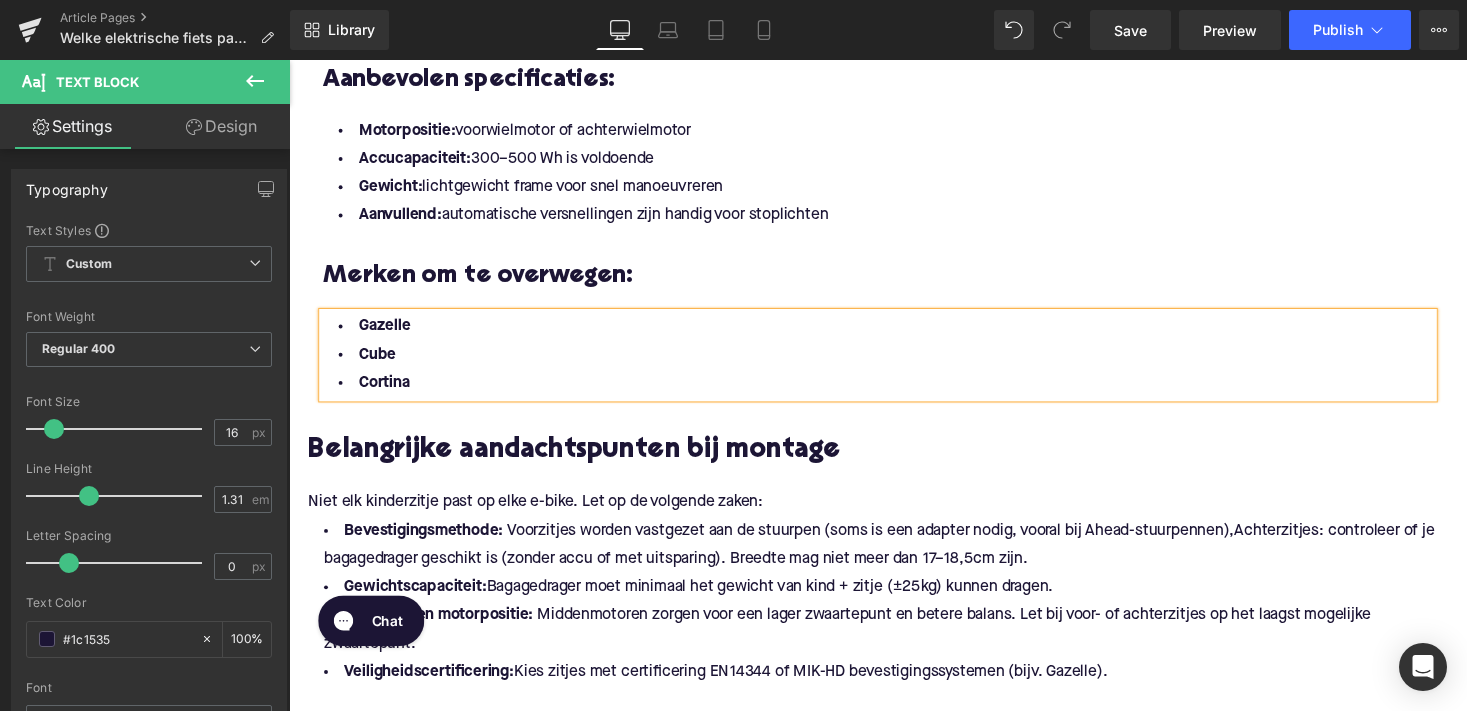 click on "Belangrijke aandachtspunten bij montage" at bounding box center (894, 462) 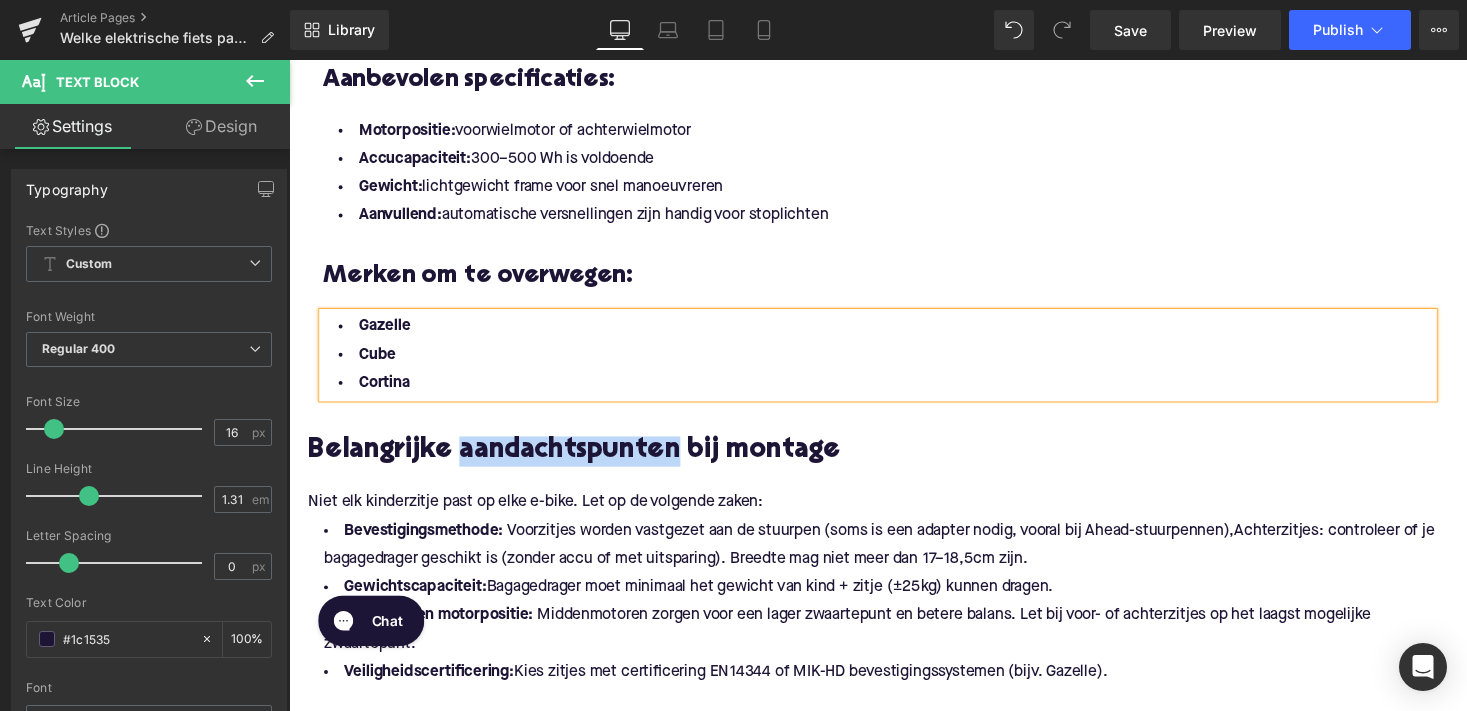 click on "Belangrijke aandachtspunten bij montage" at bounding box center [894, 462] 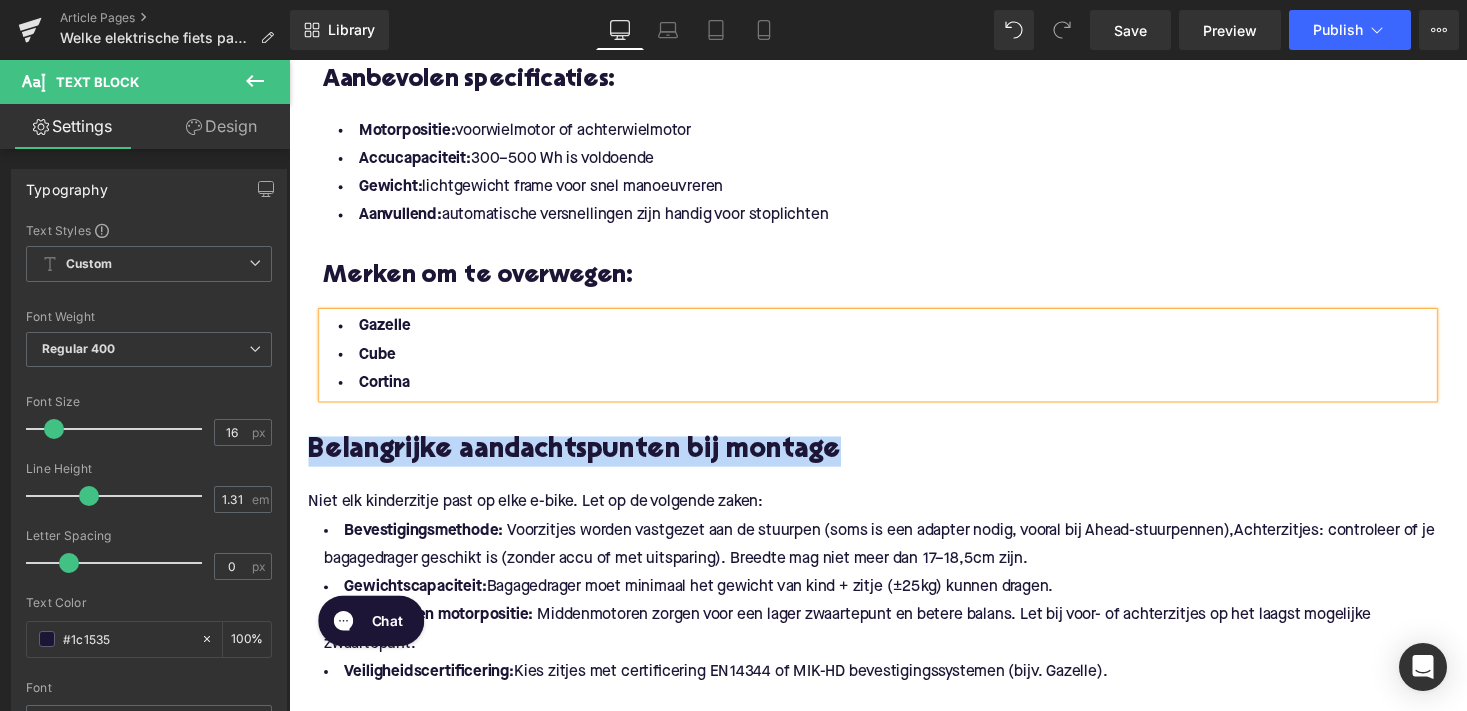 click on "Belangrijke aandachtspunten bij montage" at bounding box center [894, 462] 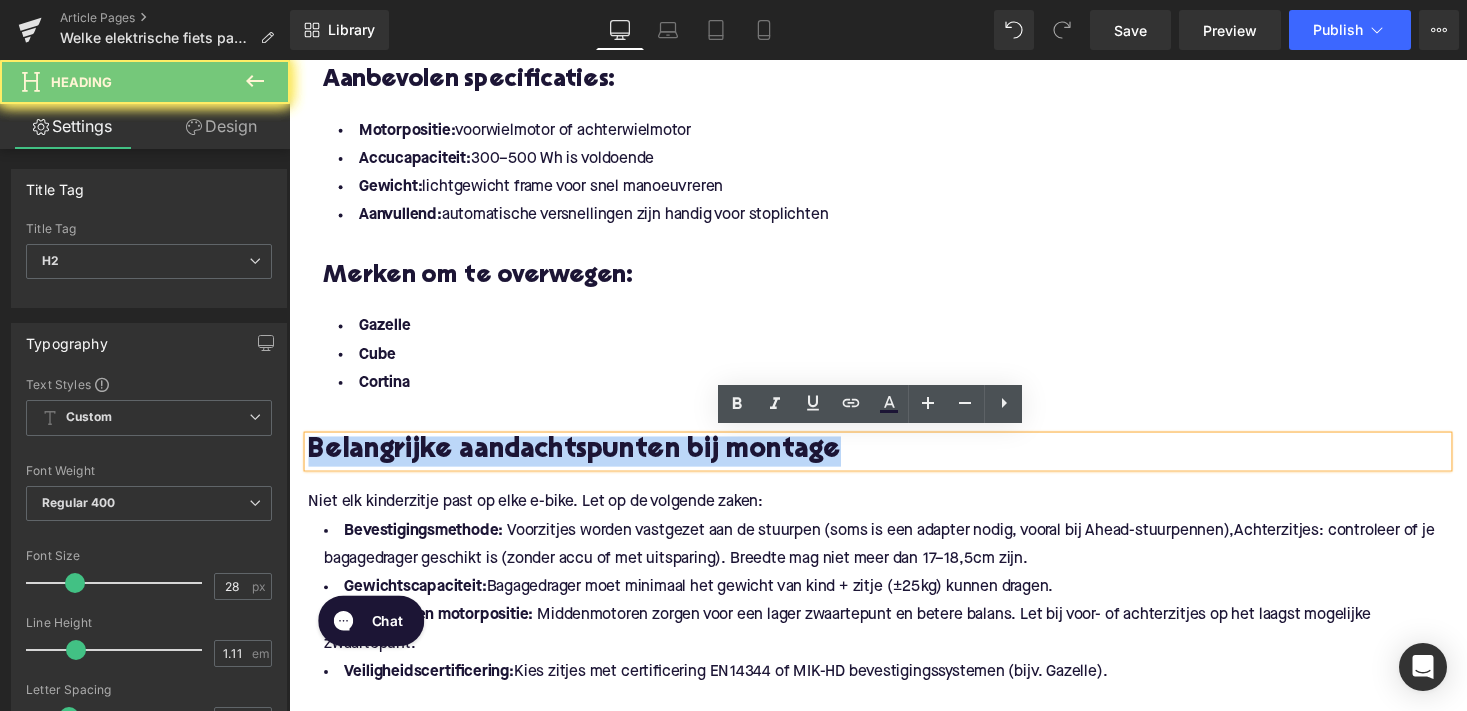 paste 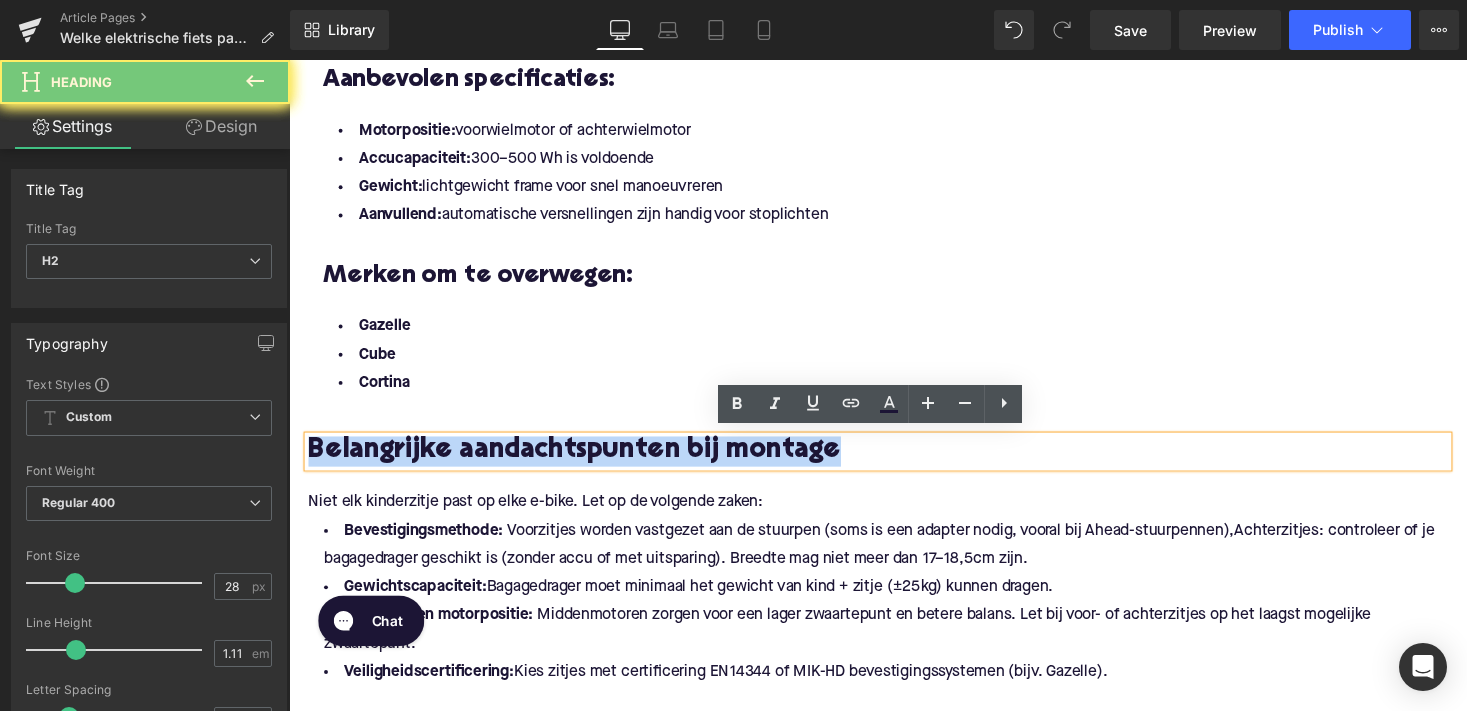 type 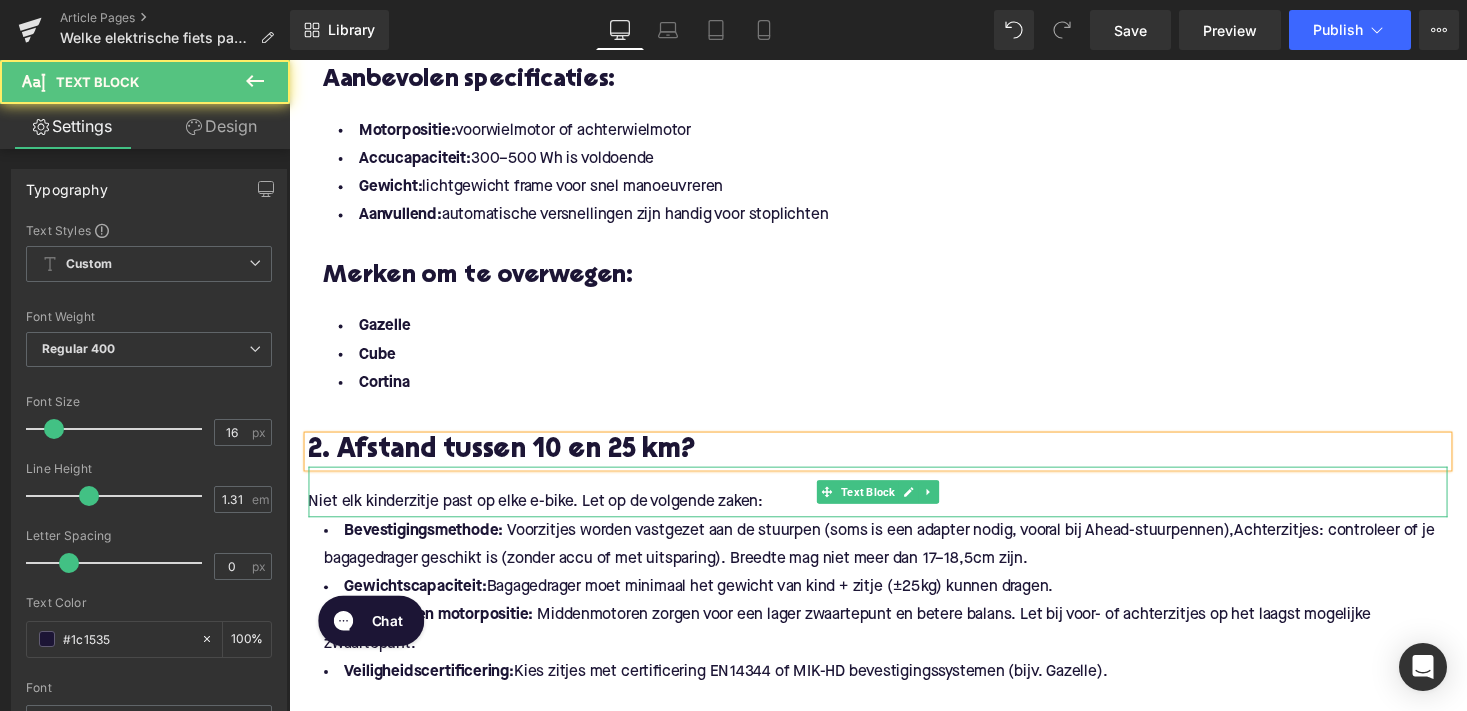 click on "Niet elk kinderzitje past op elke e-bike. Let op de volgende zaken:​" at bounding box center (894, 514) 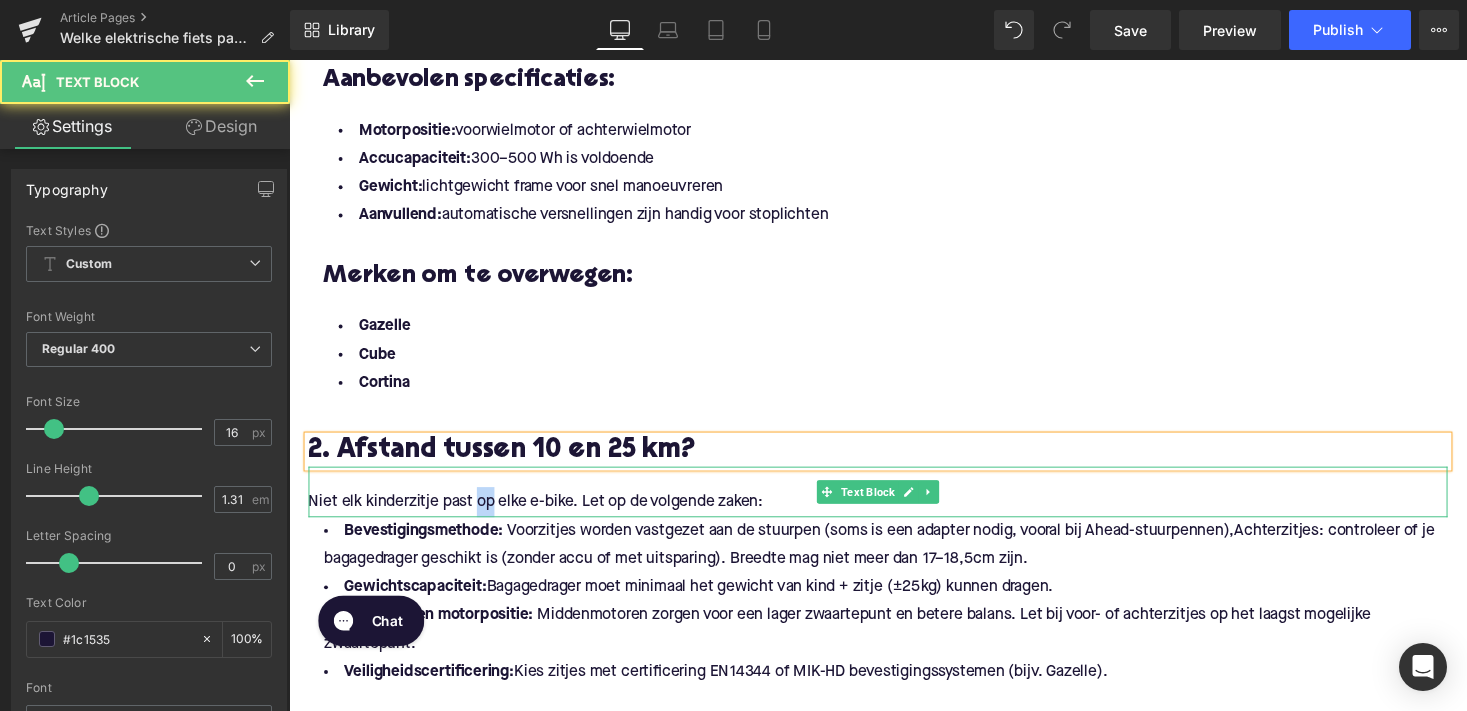 click on "Niet elk kinderzitje past op elke e-bike. Let op de volgende zaken:​" at bounding box center [894, 514] 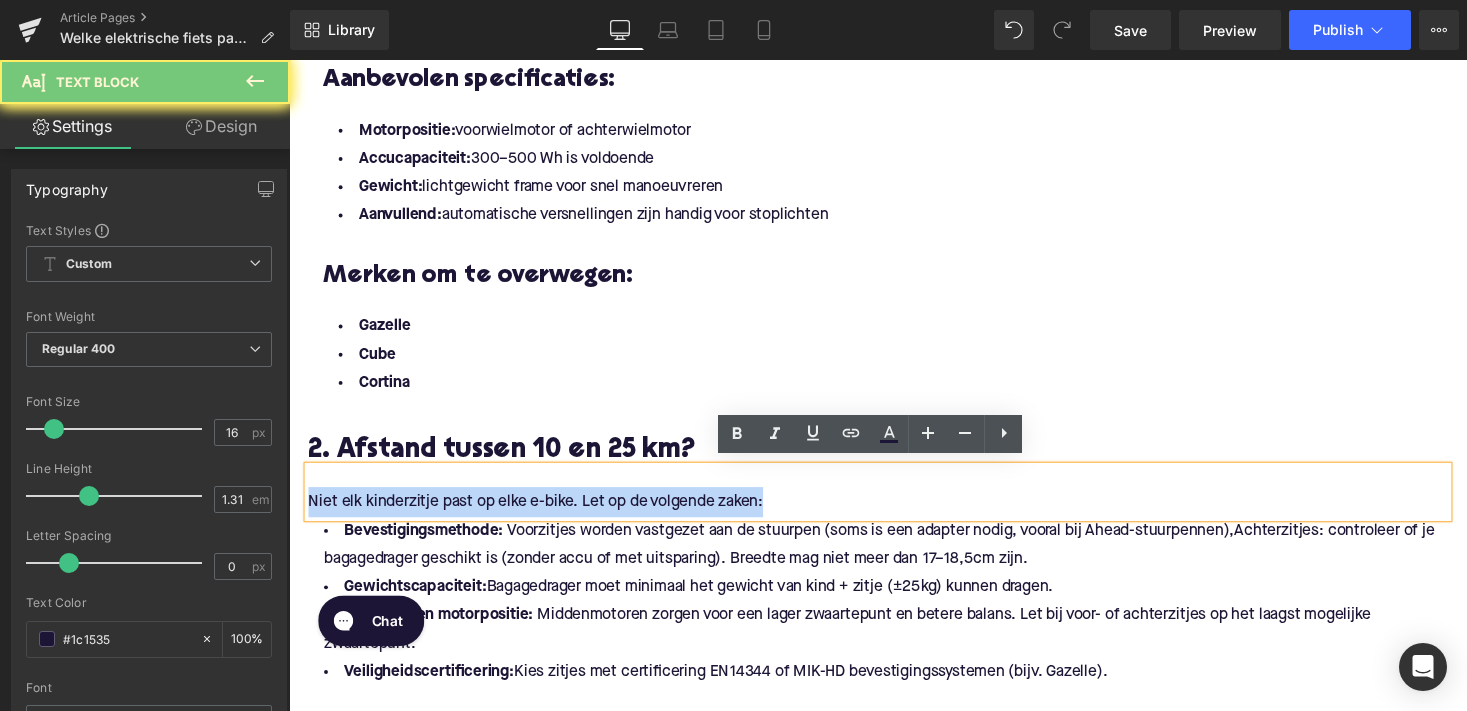 click on "Niet elk kinderzitje past op elke e-bike. Let op de volgende zaken:​" at bounding box center [894, 514] 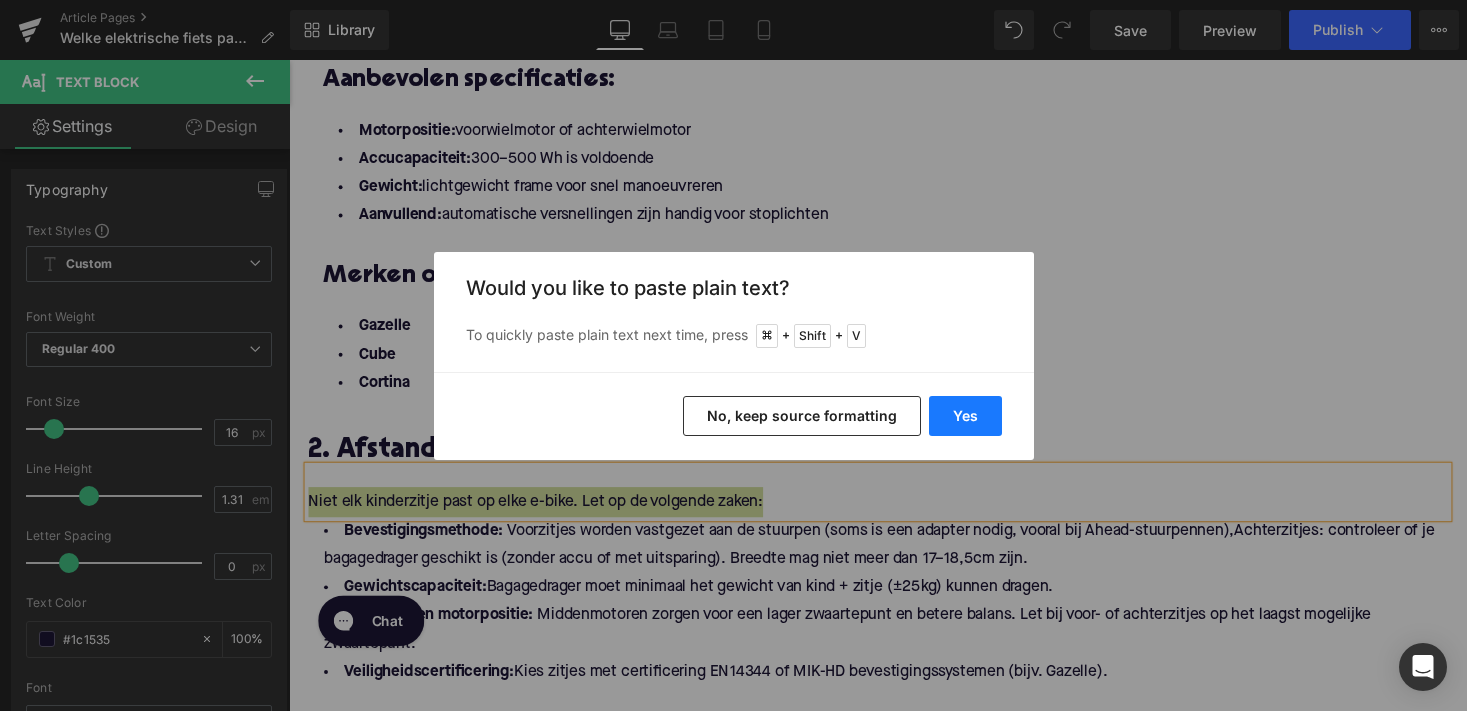 click on "Yes" at bounding box center (965, 416) 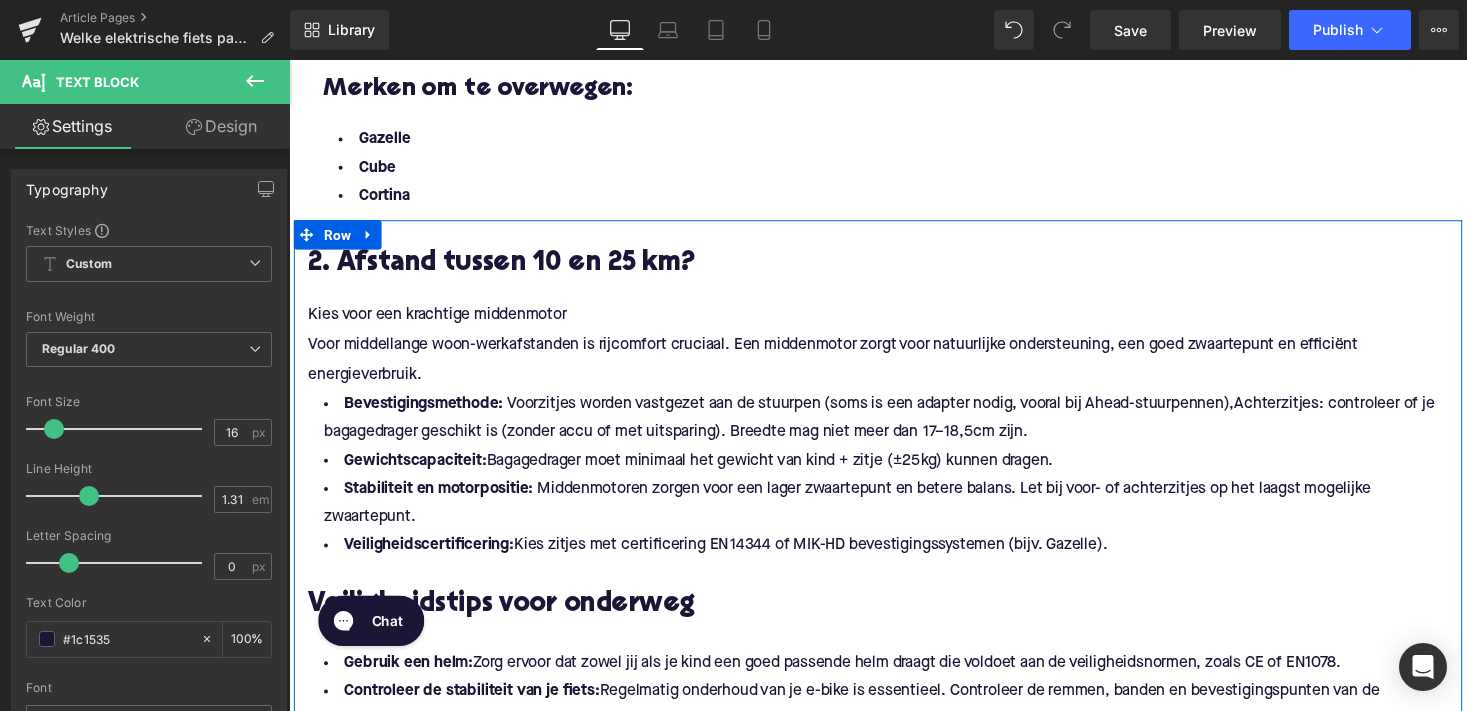 scroll, scrollTop: 1660, scrollLeft: 0, axis: vertical 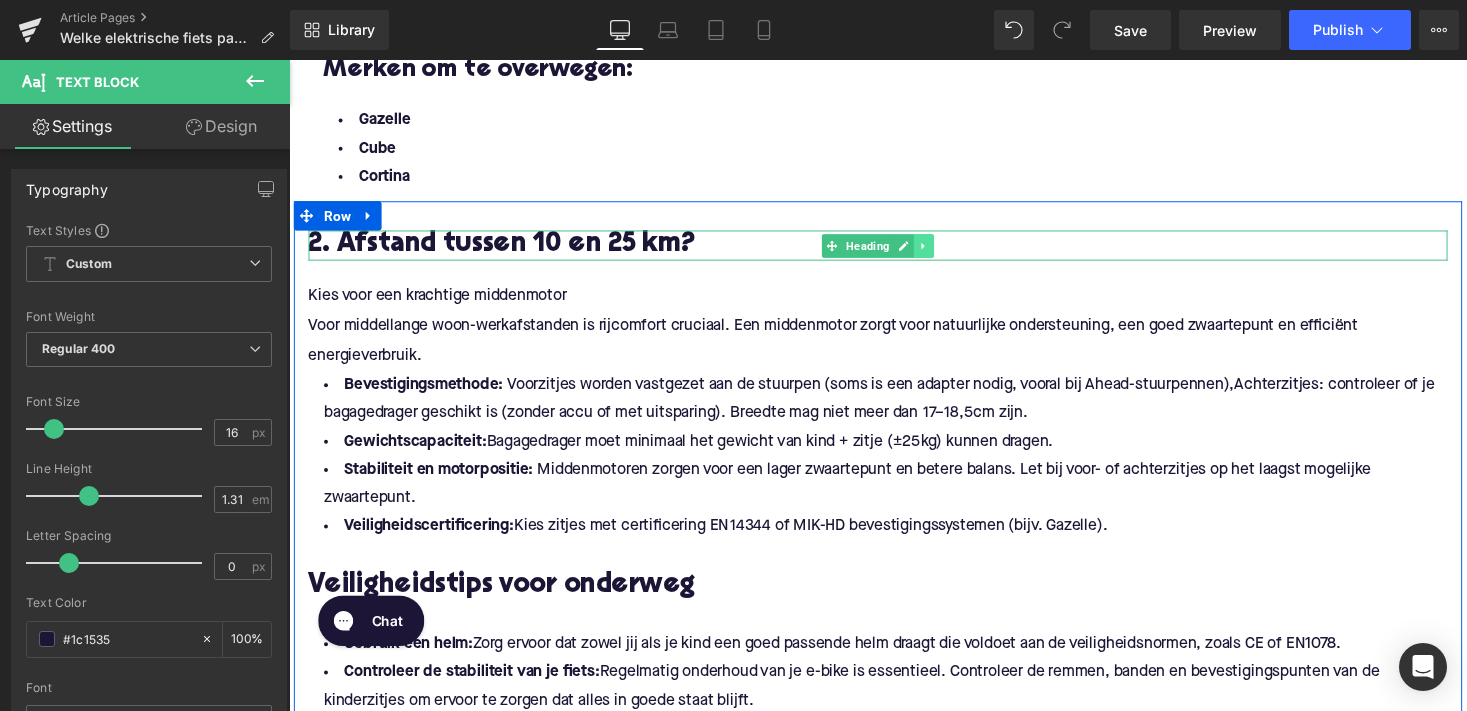 click at bounding box center (941, 251) 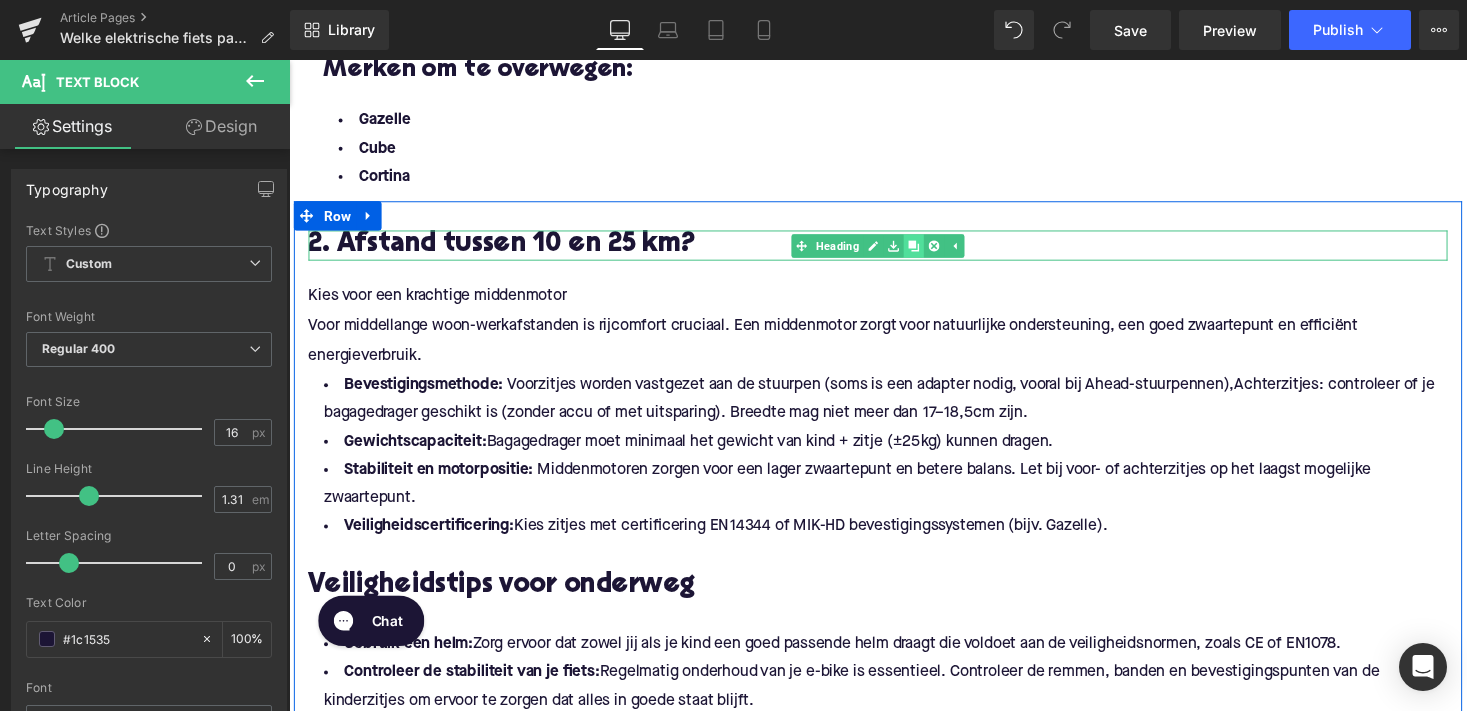 click 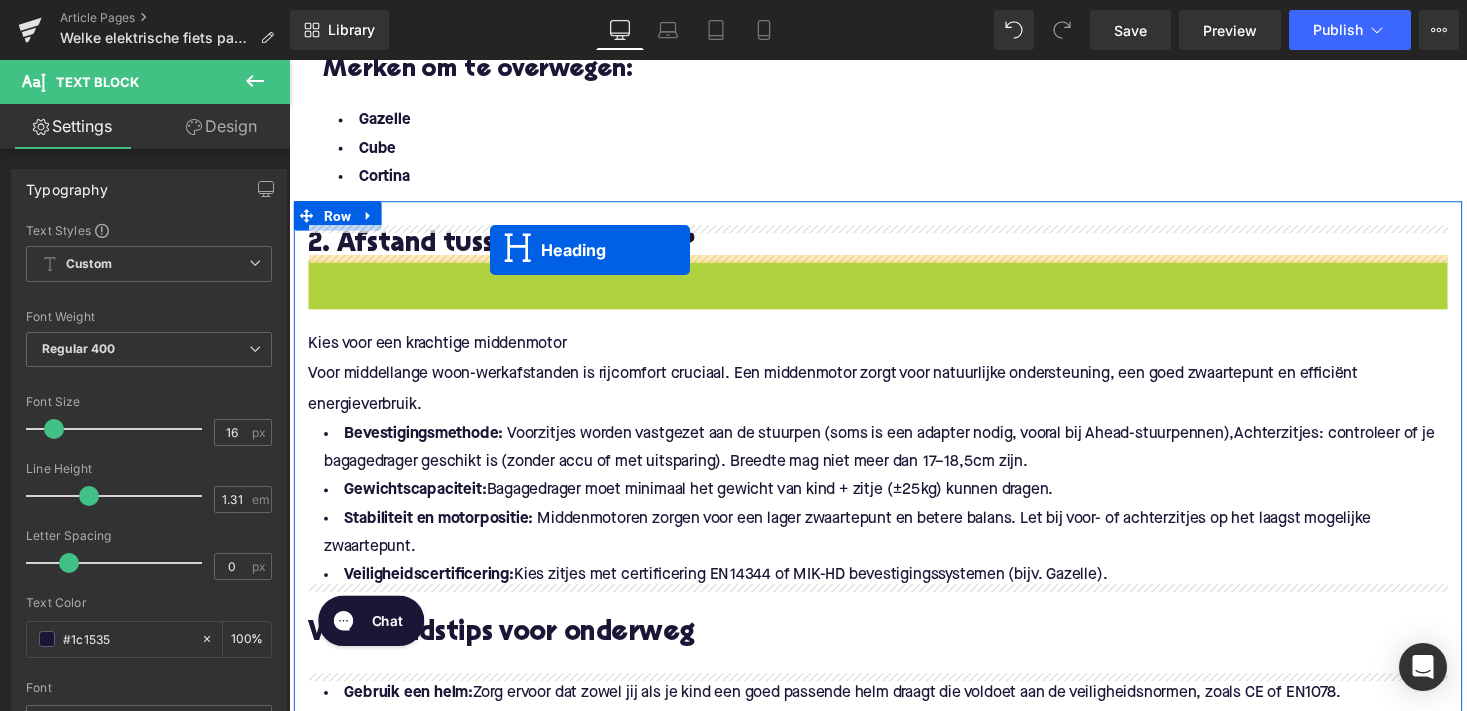 drag, startPoint x: 846, startPoint y: 272, endPoint x: 495, endPoint y: 254, distance: 351.46124 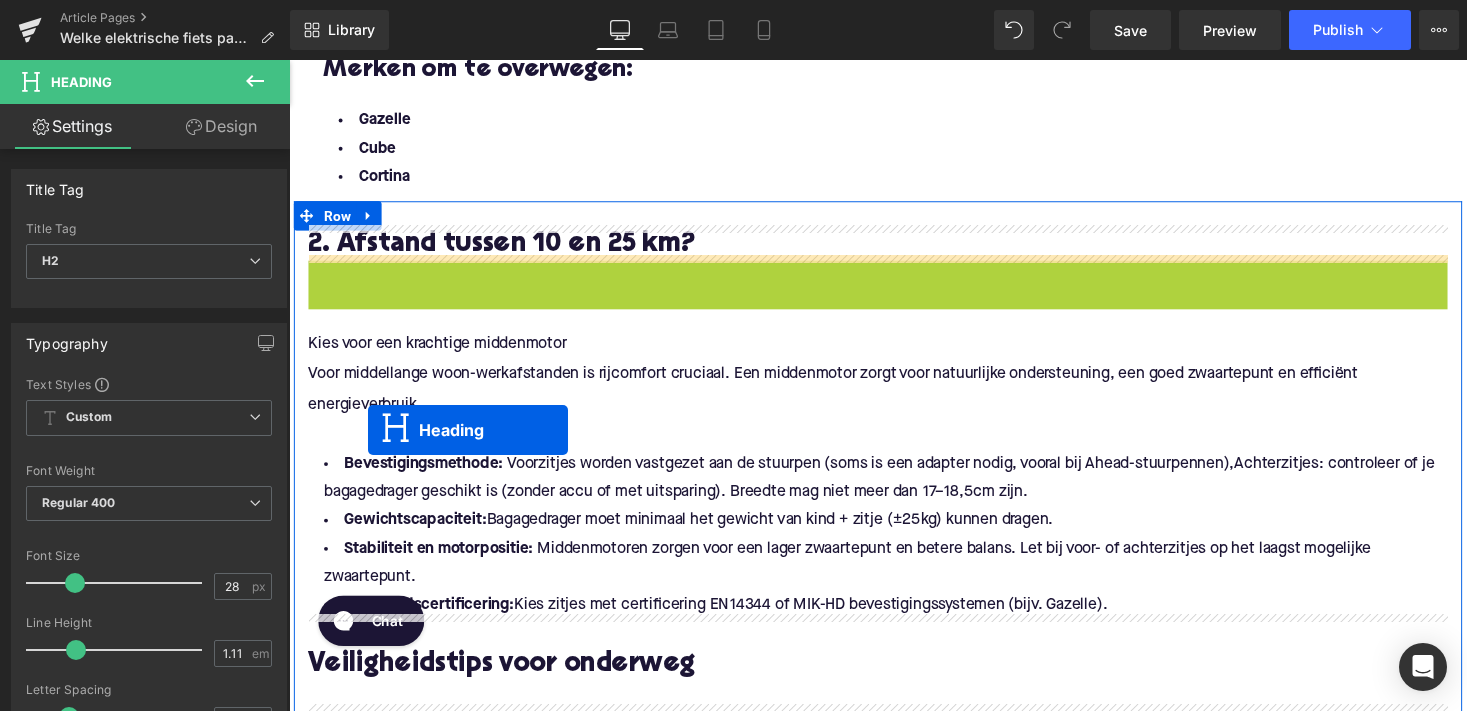 drag, startPoint x: 840, startPoint y: 272, endPoint x: 370, endPoint y: 440, distance: 499.12323 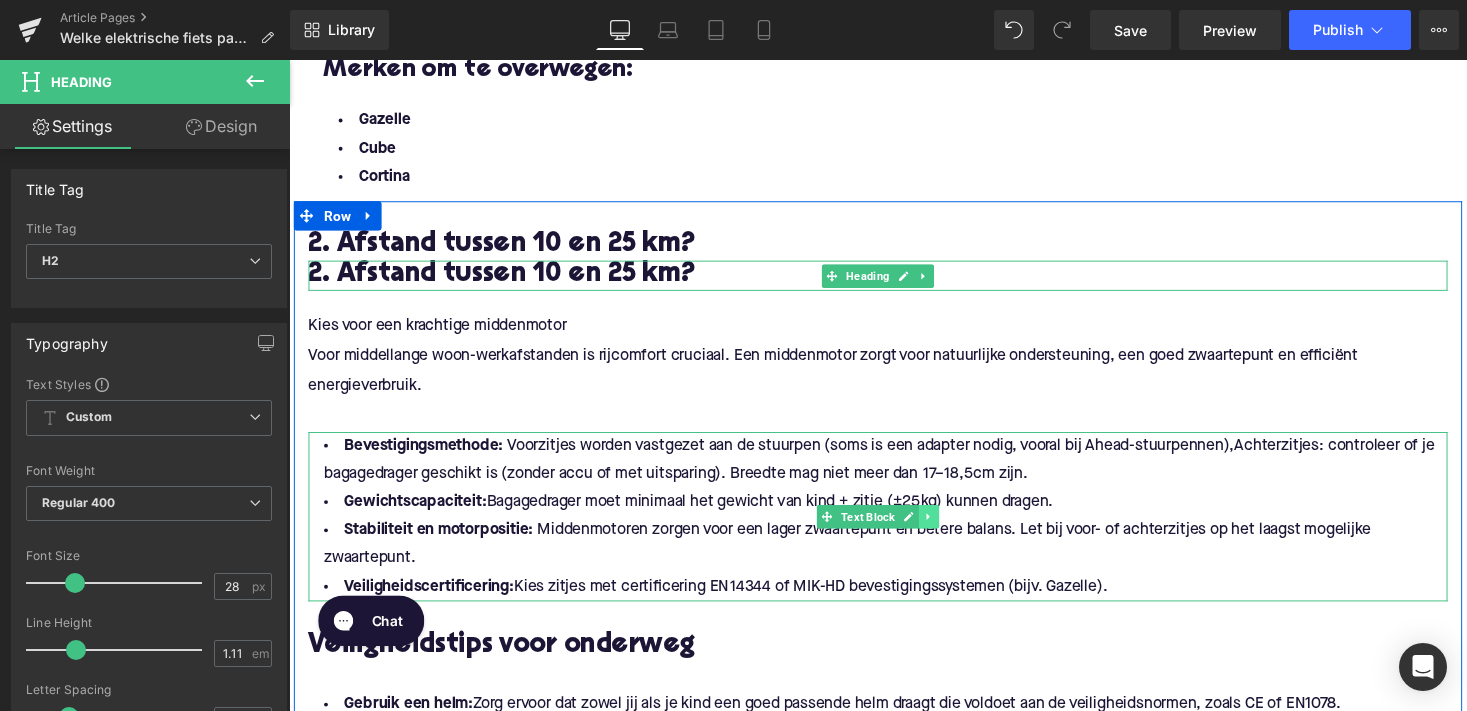 click 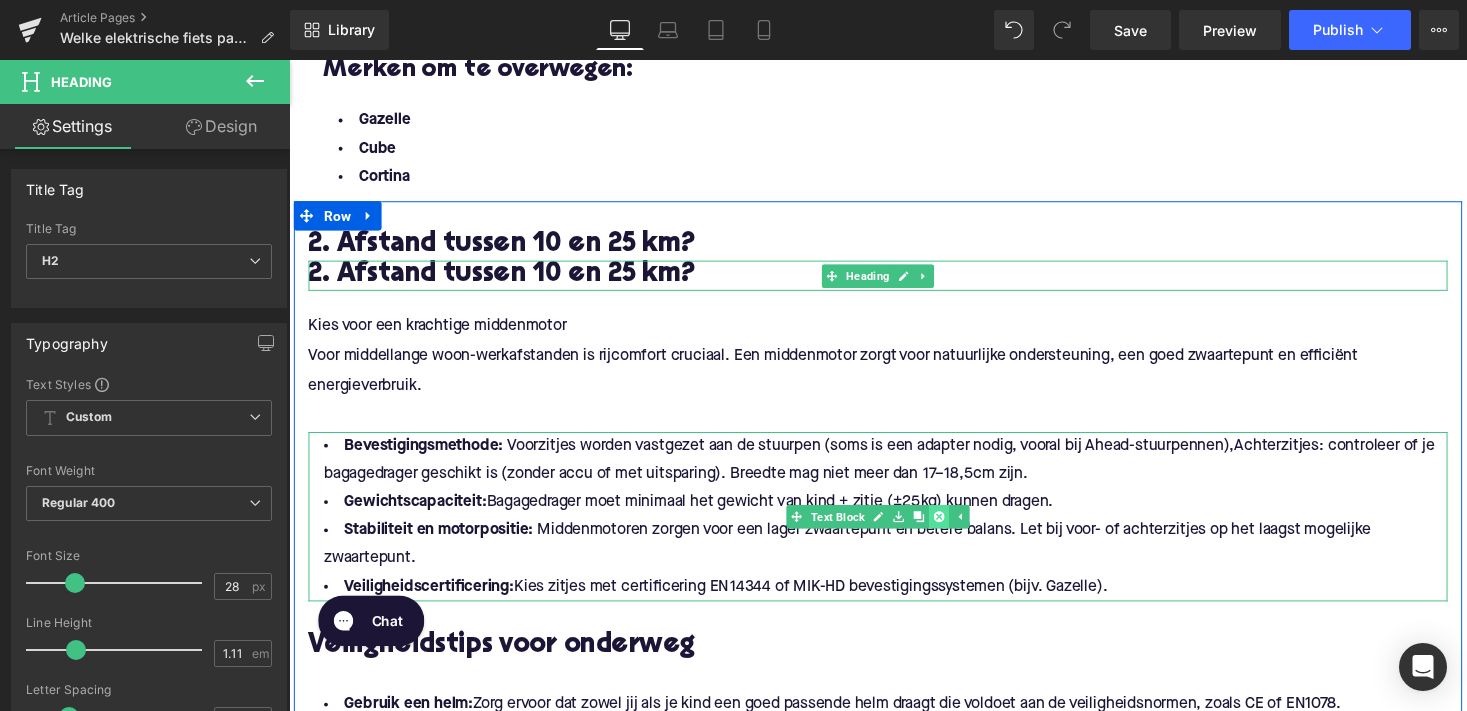 click at bounding box center [956, 529] 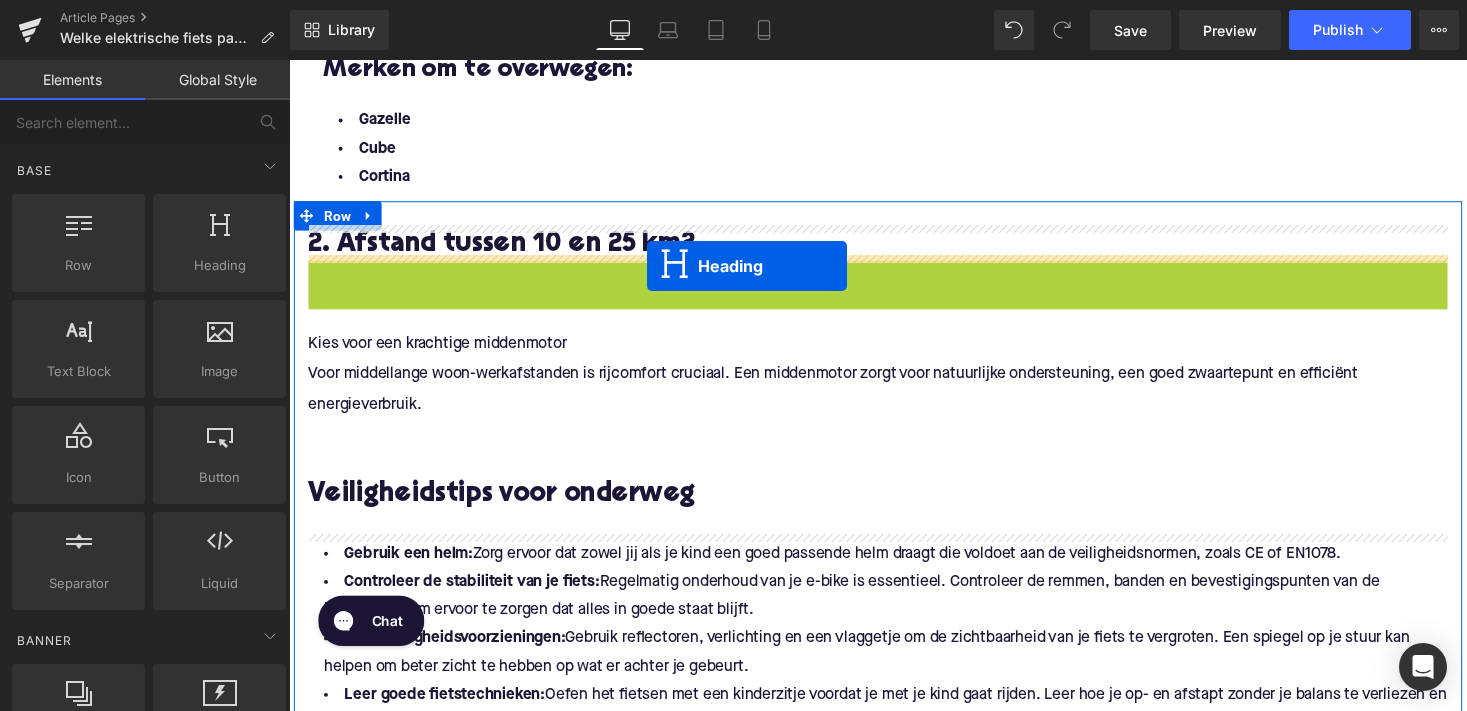 drag, startPoint x: 840, startPoint y: 277, endPoint x: 657, endPoint y: 272, distance: 183.0683 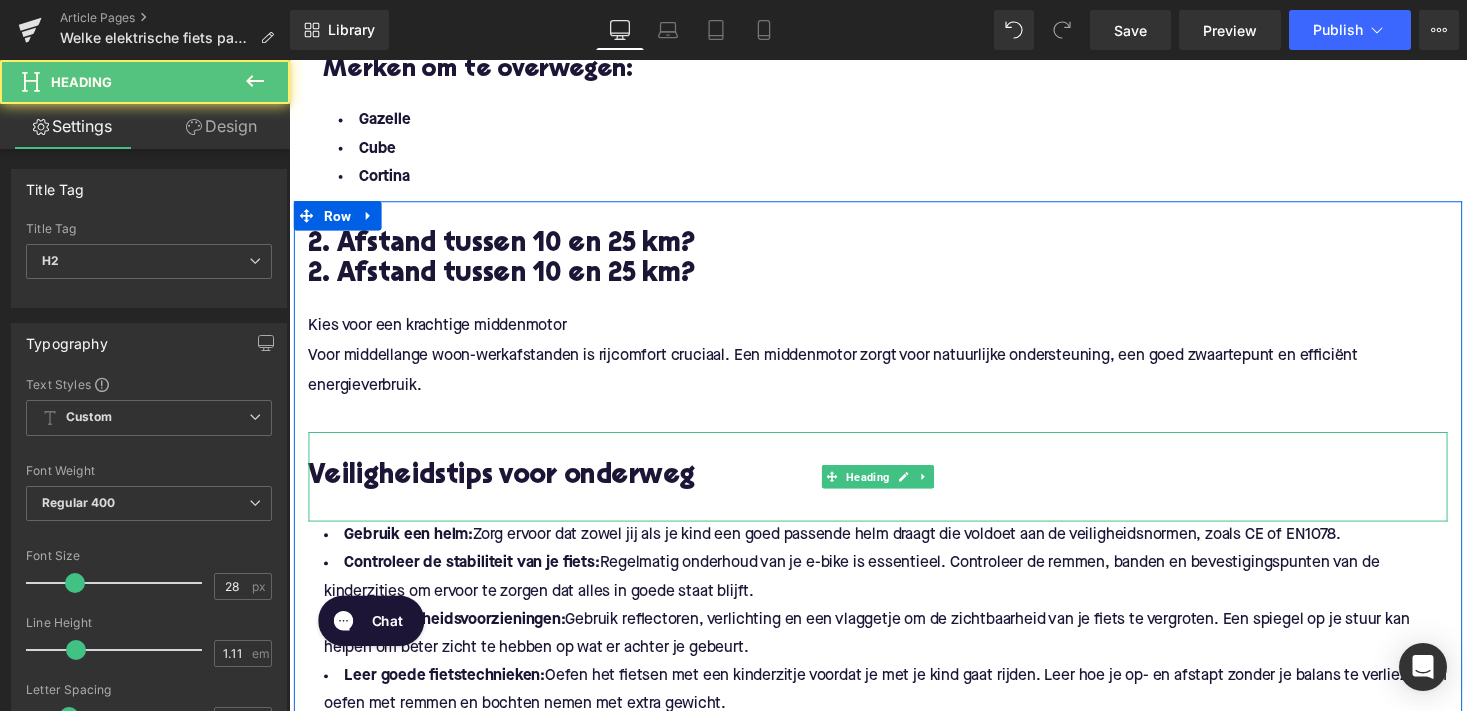 click on "Veiligheidstips voor onderweg" at bounding box center (894, 488) 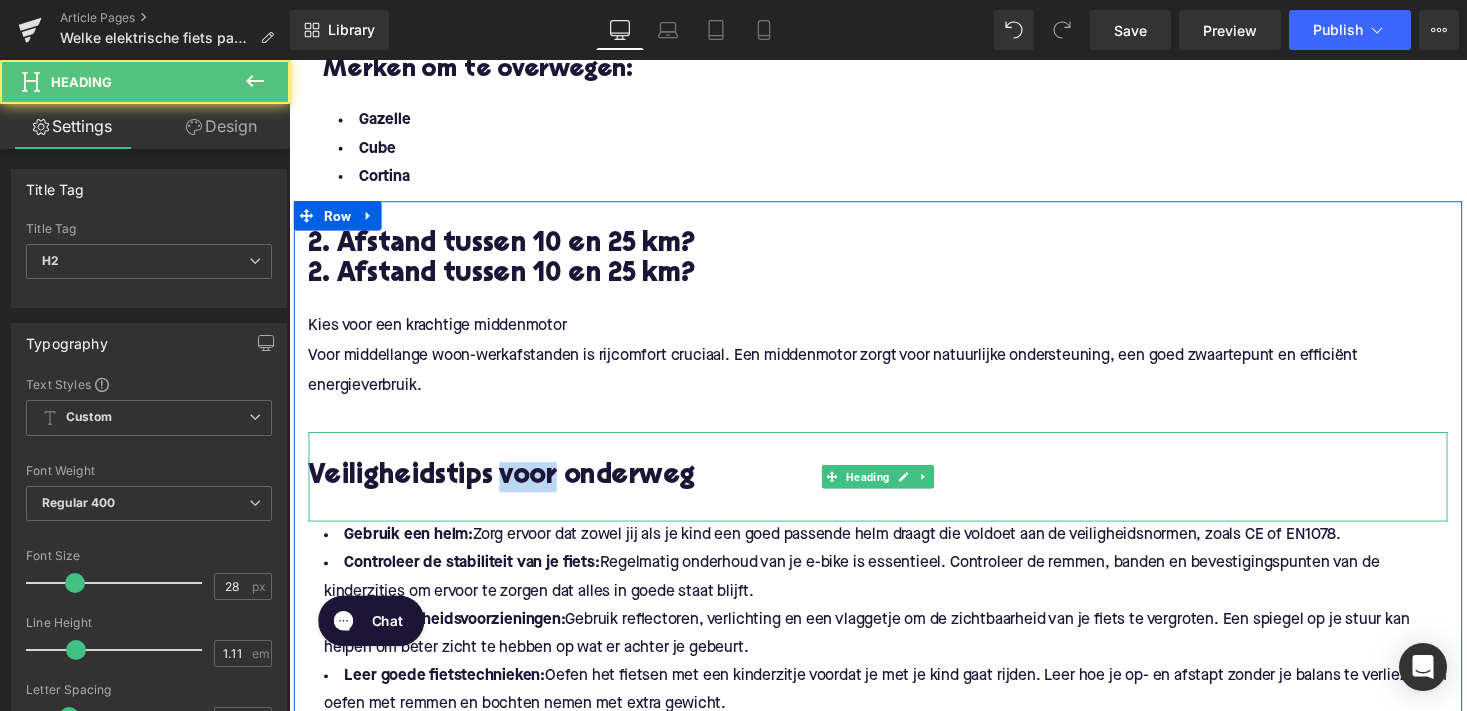 click on "Veiligheidstips voor onderweg" at bounding box center (894, 488) 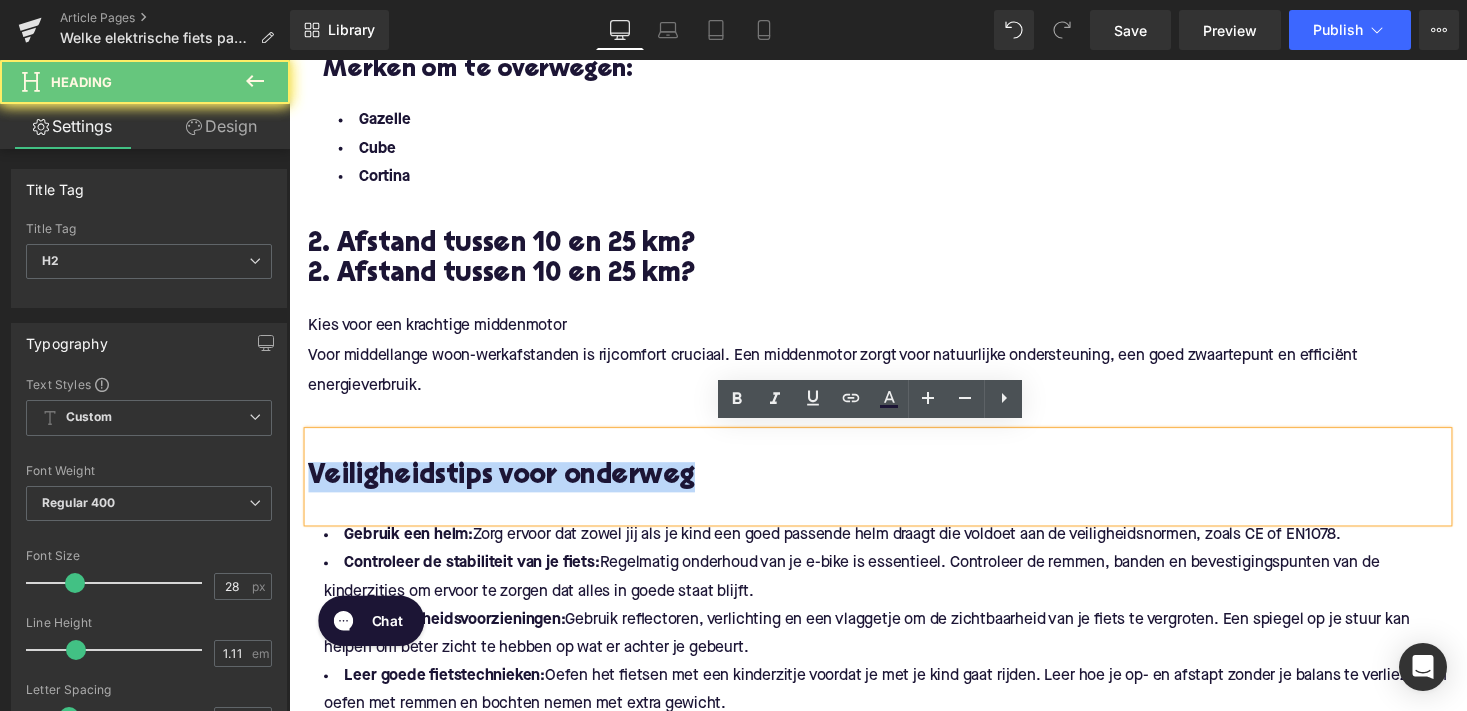 click on "Veiligheidstips voor onderweg" at bounding box center [894, 488] 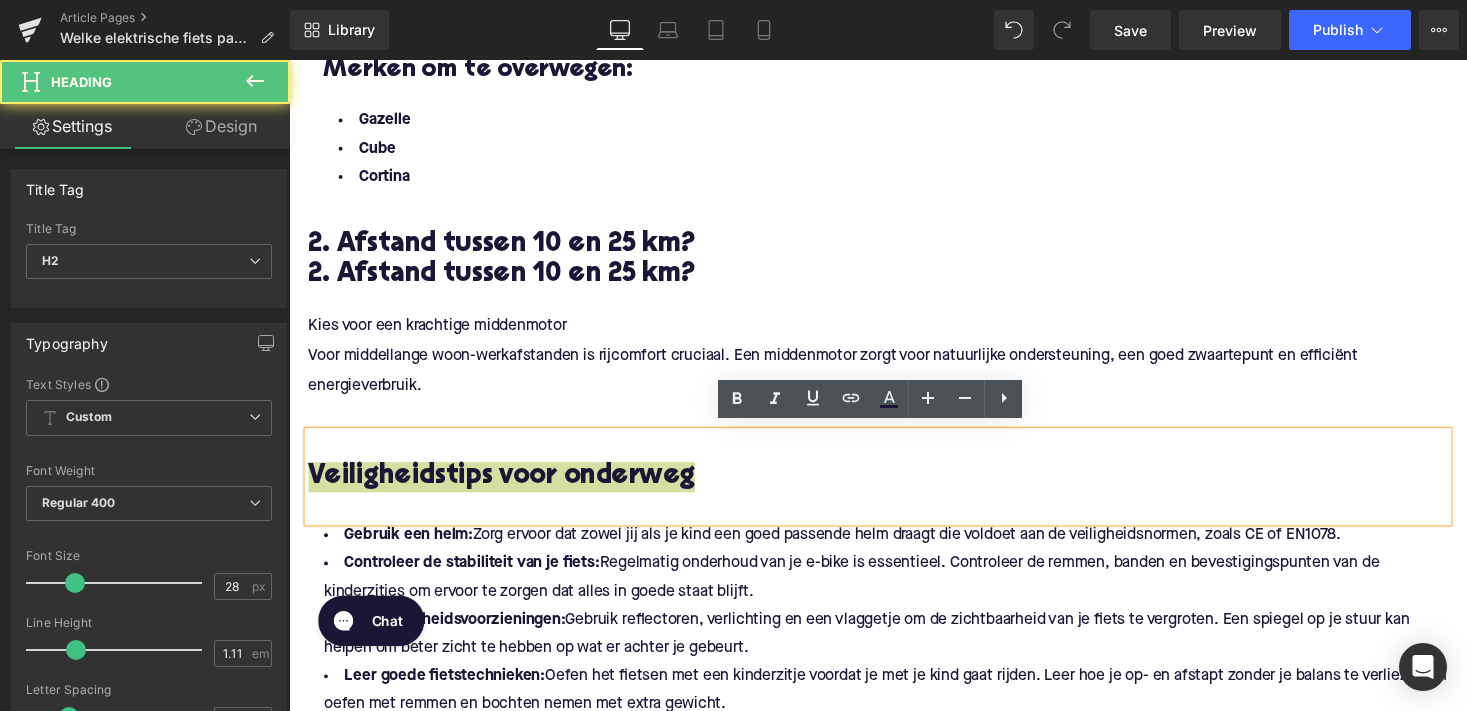 click on "Veiligheidstips voor onderweg" at bounding box center (894, 488) 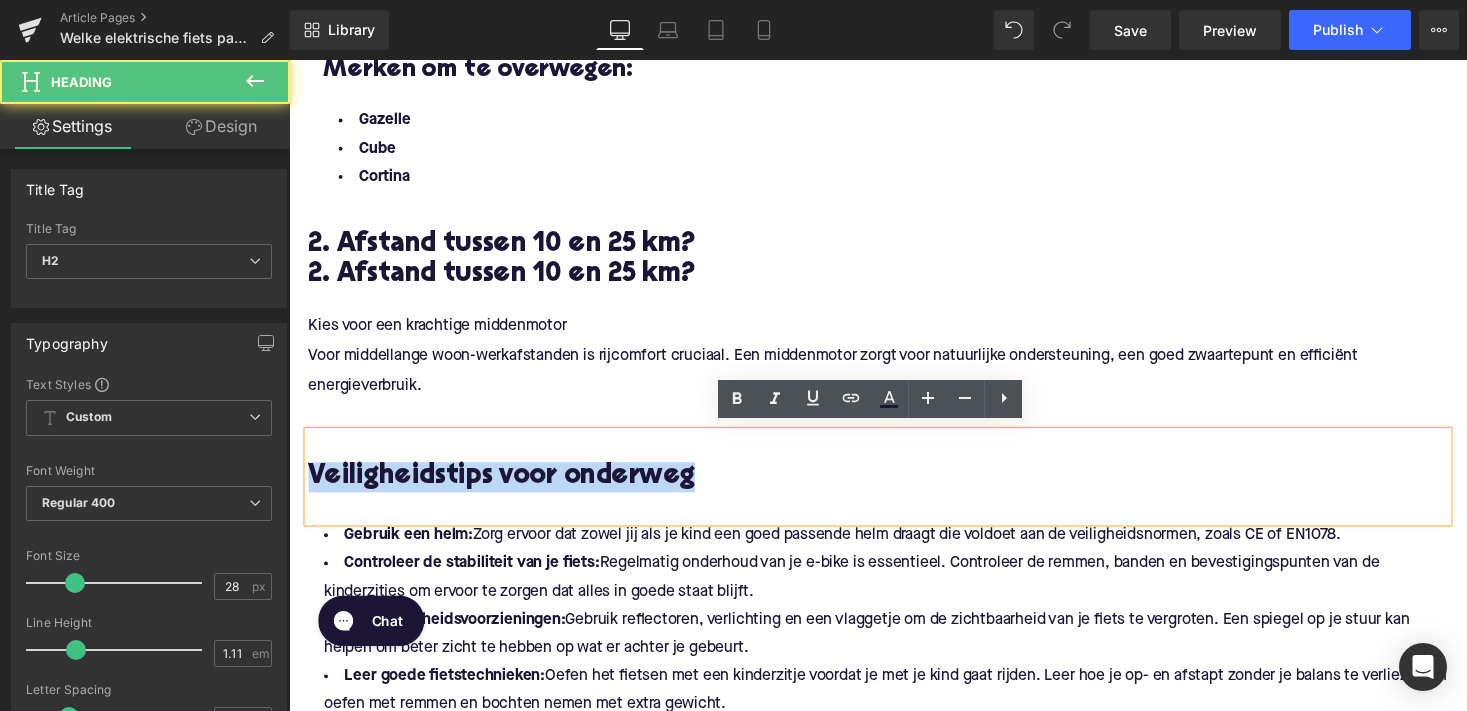 click on "Veiligheidstips voor onderweg" at bounding box center [894, 488] 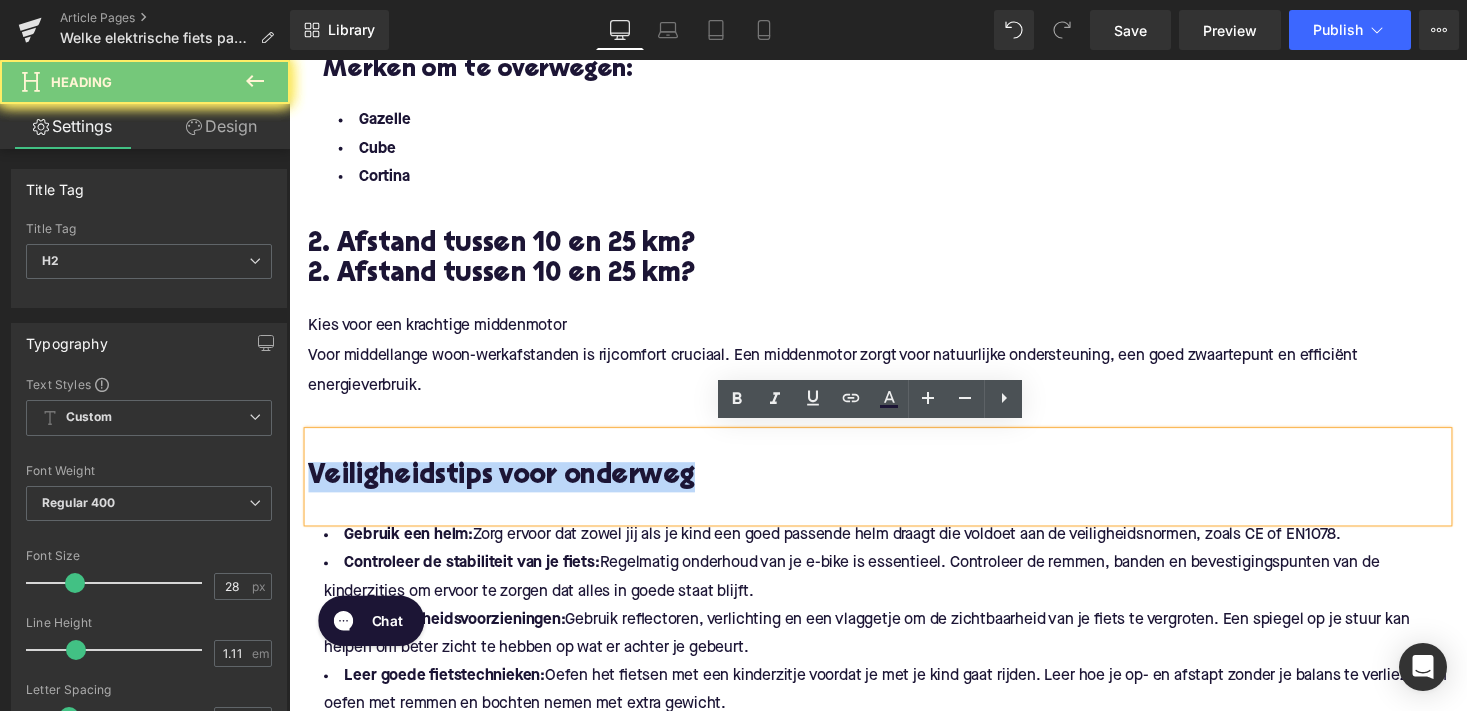 click on "Veiligheidstips voor onderweg" at bounding box center (894, 488) 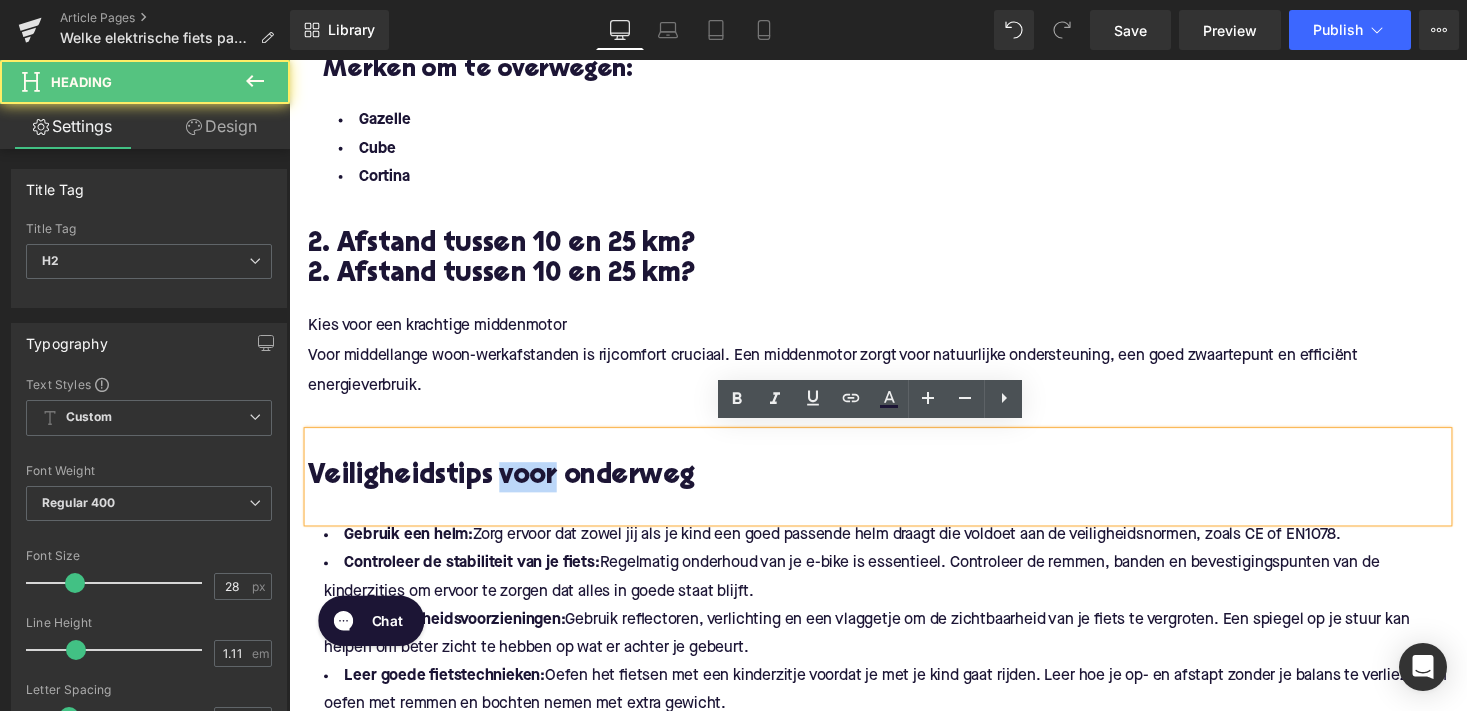 click on "Veiligheidstips voor onderweg" at bounding box center [894, 488] 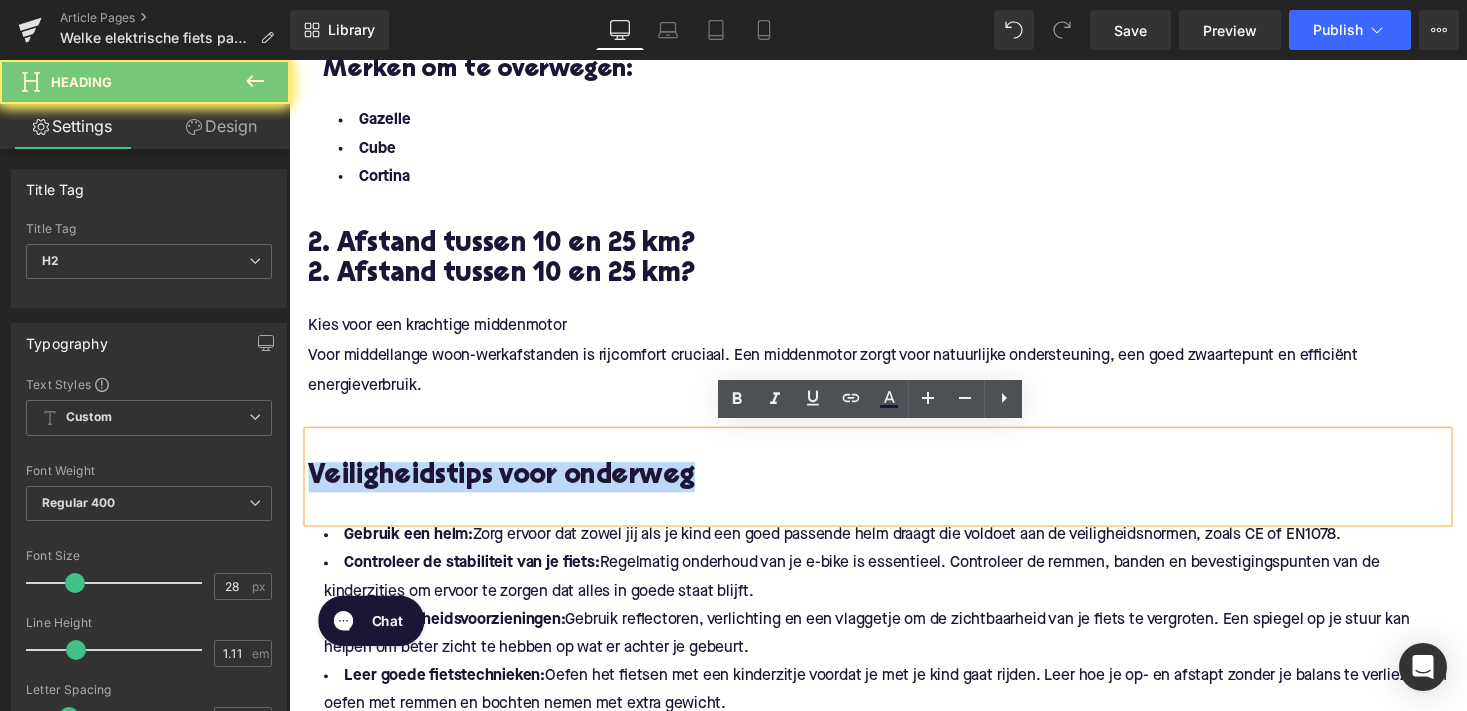 click on "Veiligheidstips voor onderweg" at bounding box center [894, 488] 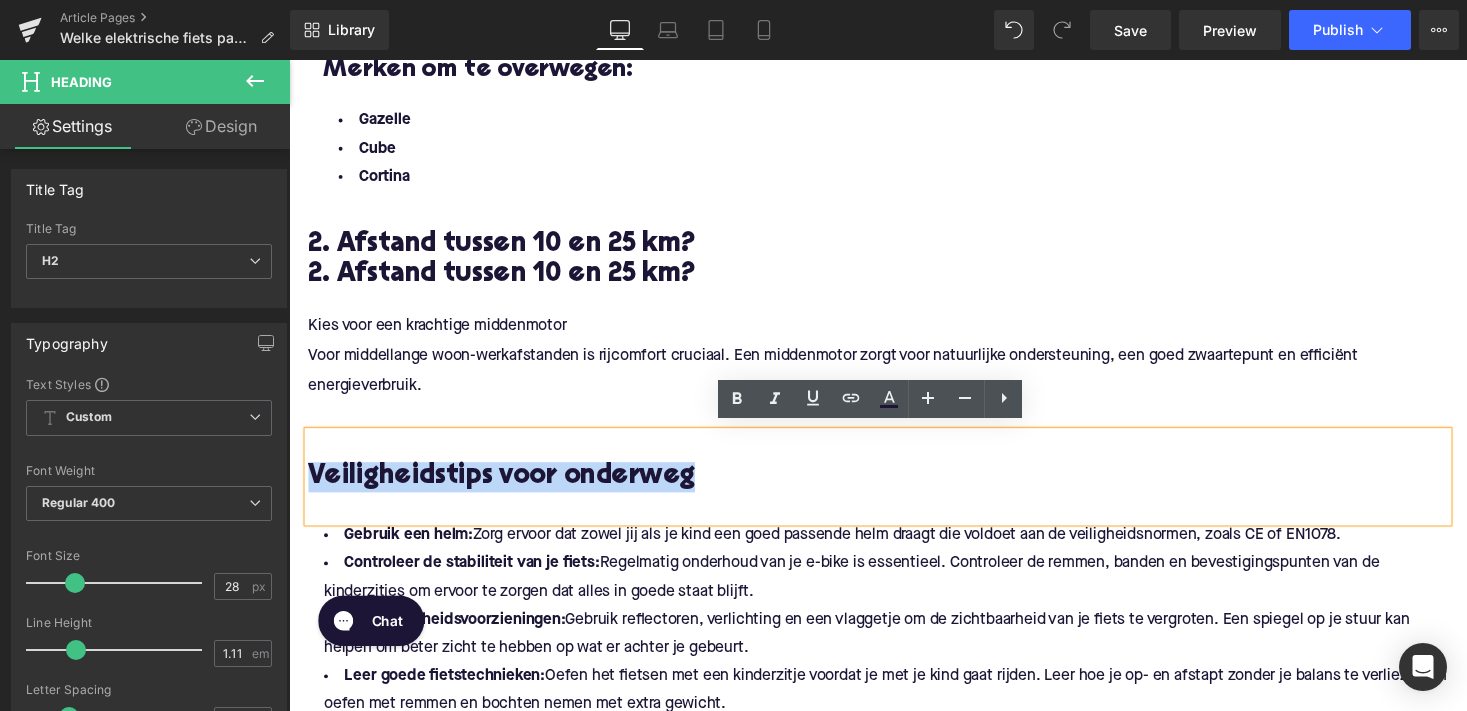 paste 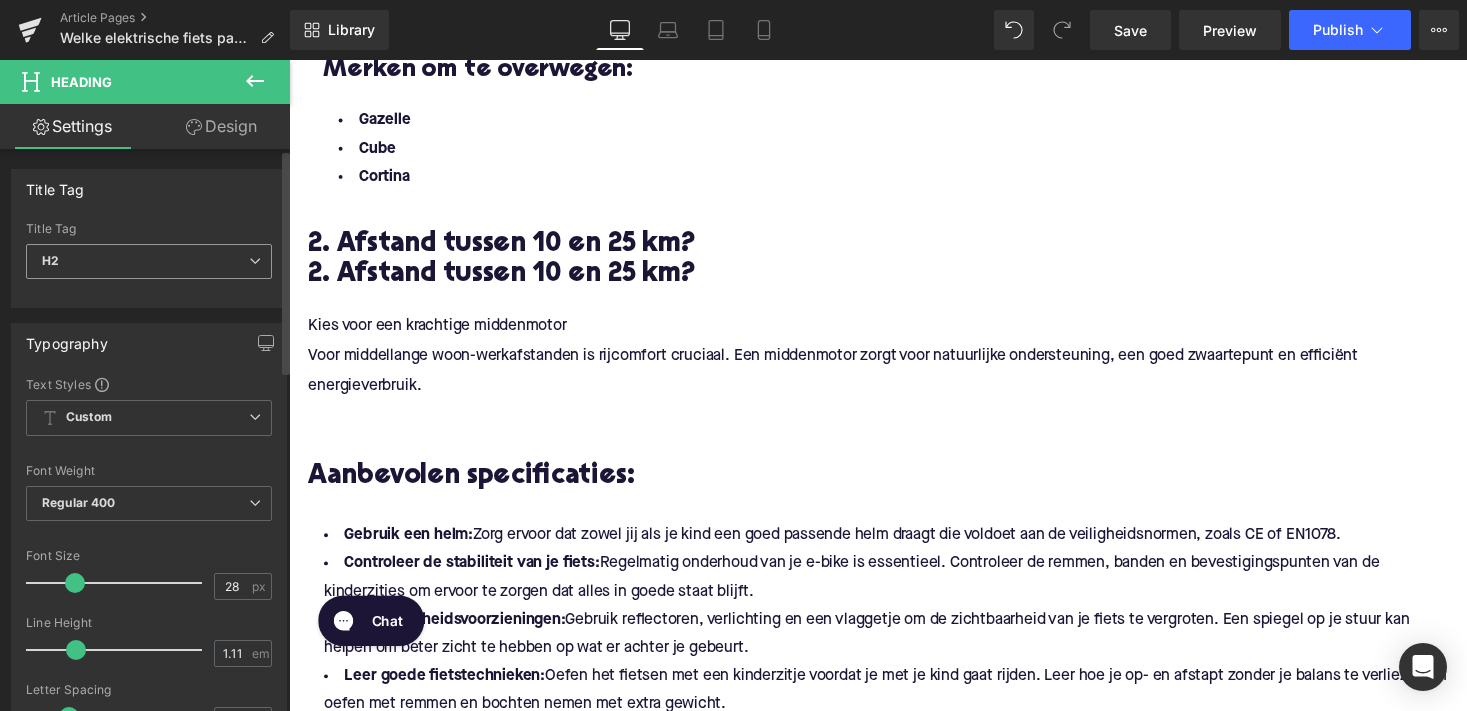 click on "H2" at bounding box center (149, 261) 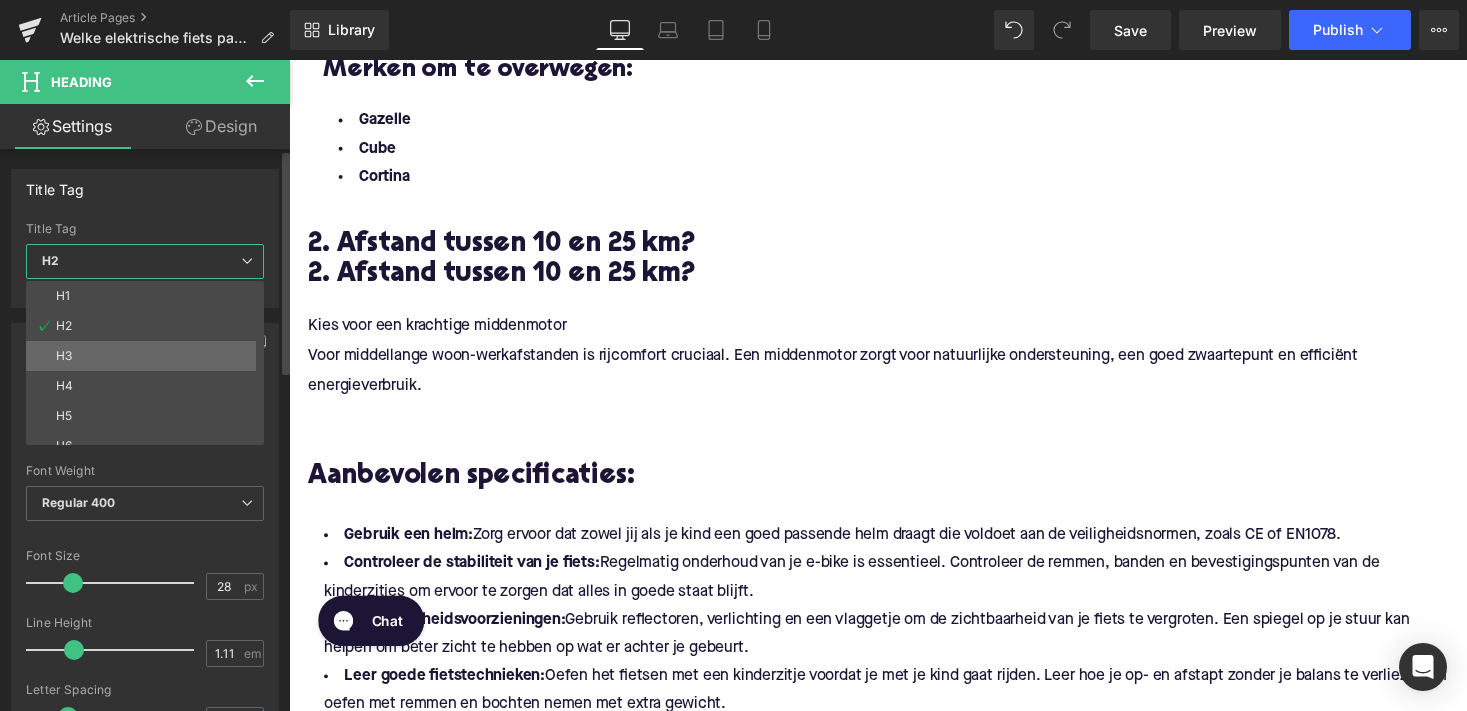 click on "H3" at bounding box center [149, 356] 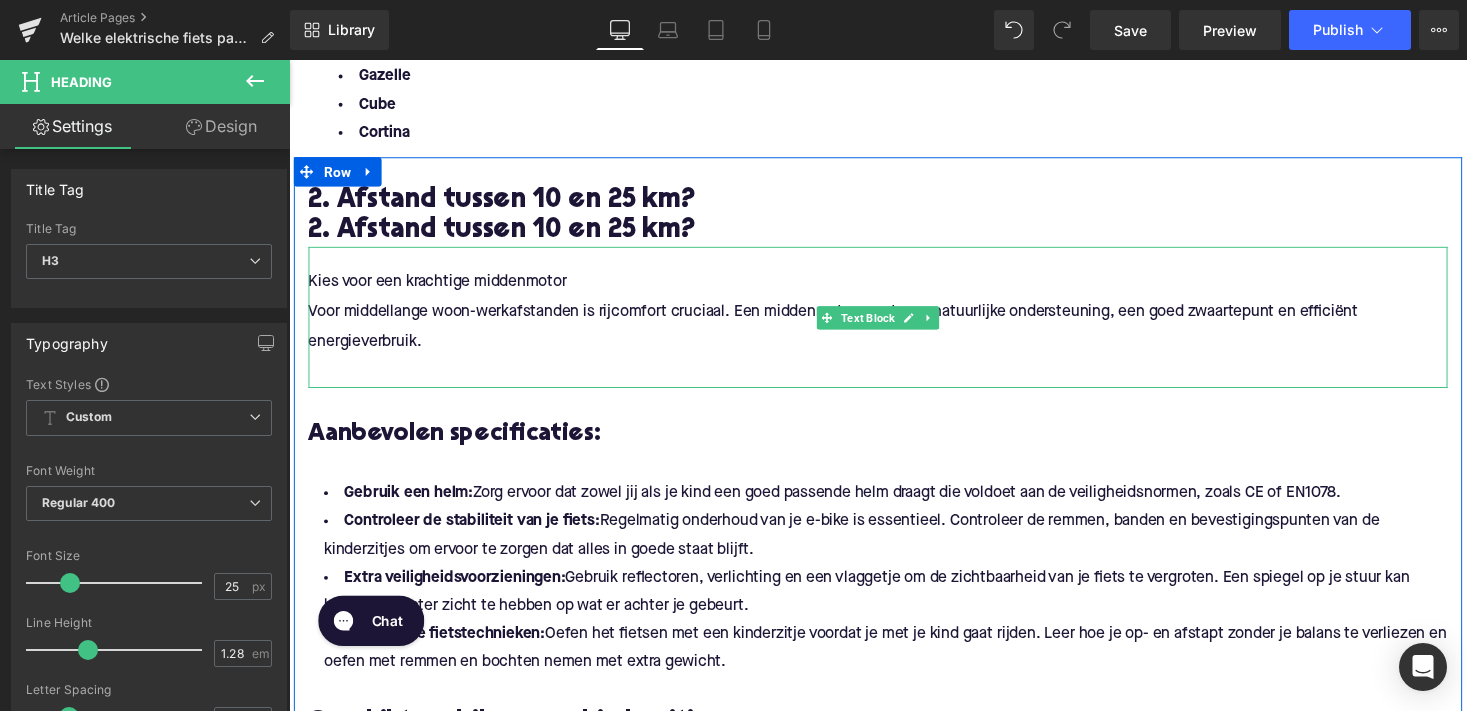scroll, scrollTop: 1762, scrollLeft: 0, axis: vertical 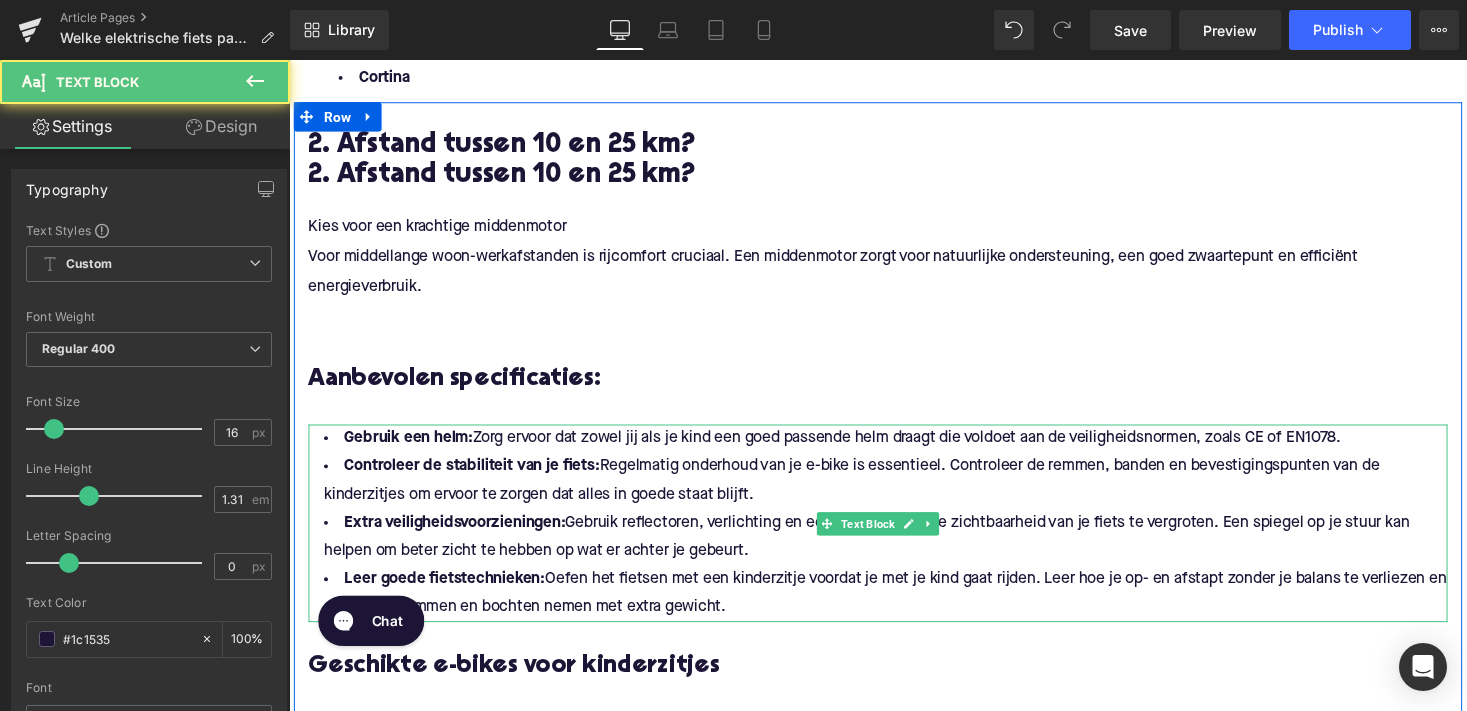 click on "Regelmatig onderhoud van je e-bike is essentieel. Controleer de remmen, banden en bevestigingspunten van de kinderzitjes om ervoor te zorgen dat alles in goede staat blijft." at bounding box center (867, 491) 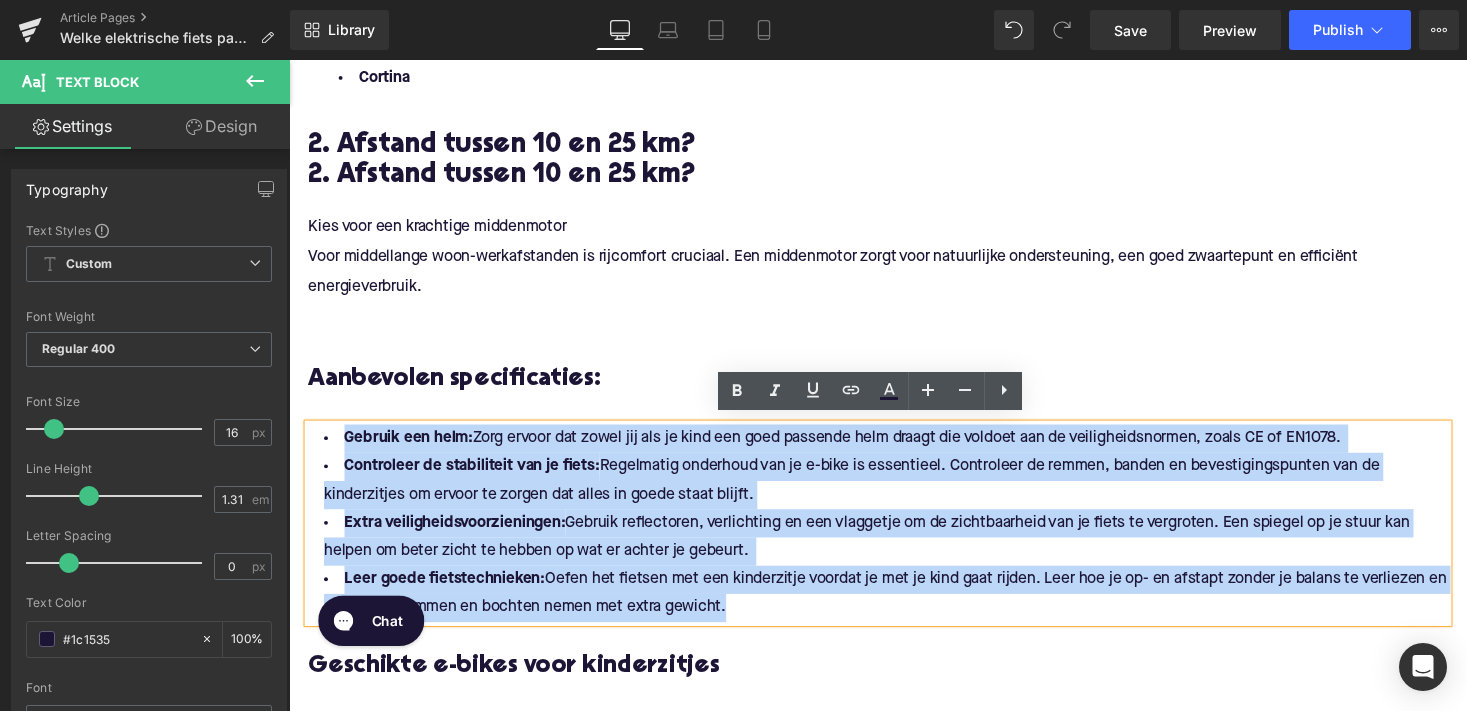 drag, startPoint x: 783, startPoint y: 615, endPoint x: 315, endPoint y: 431, distance: 502.87177 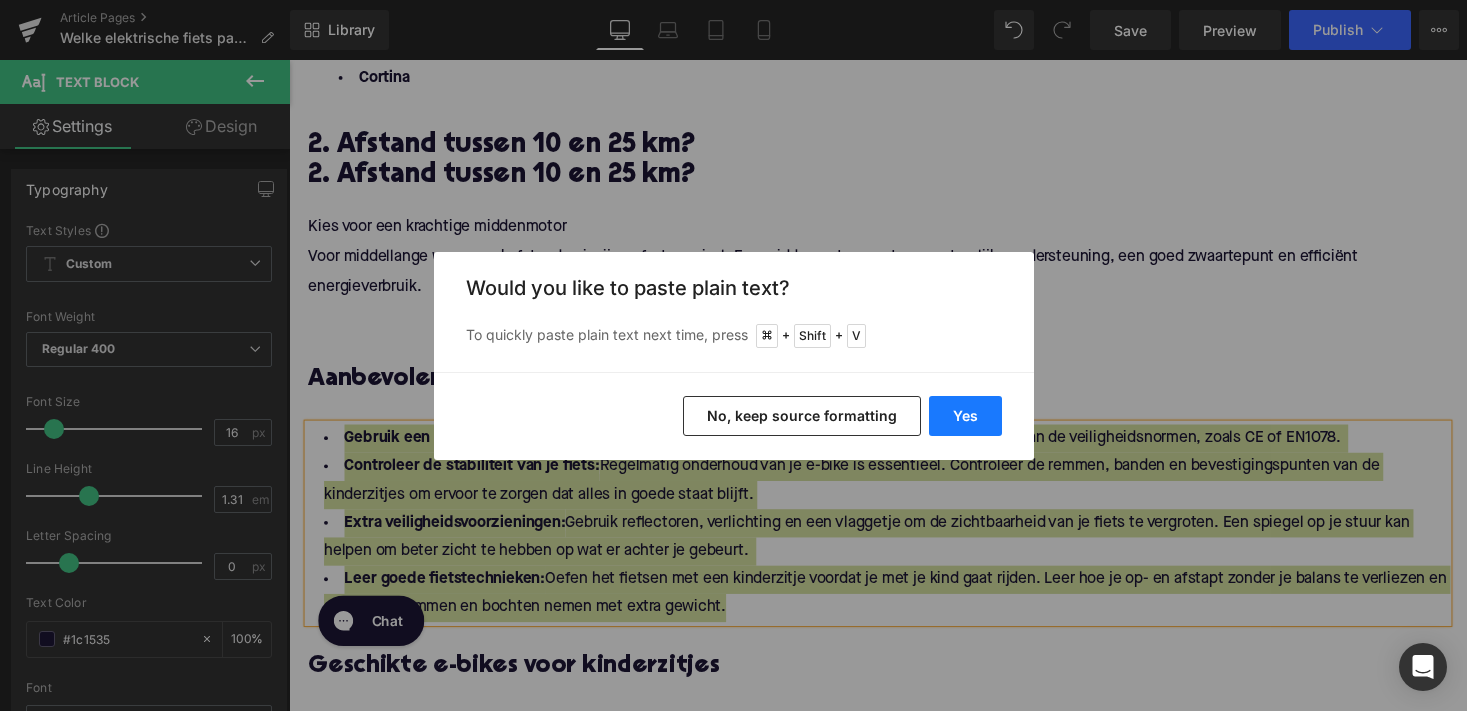 click on "Yes" at bounding box center (965, 416) 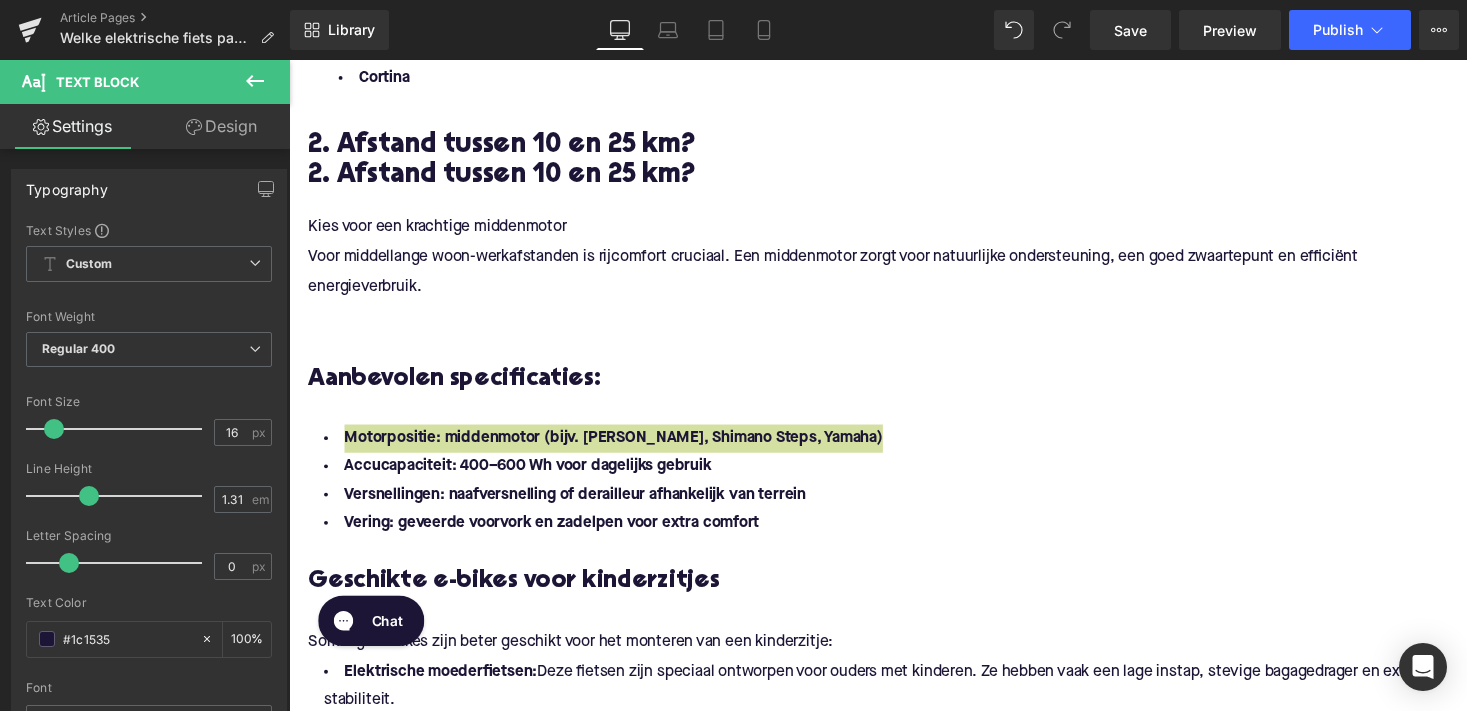 type 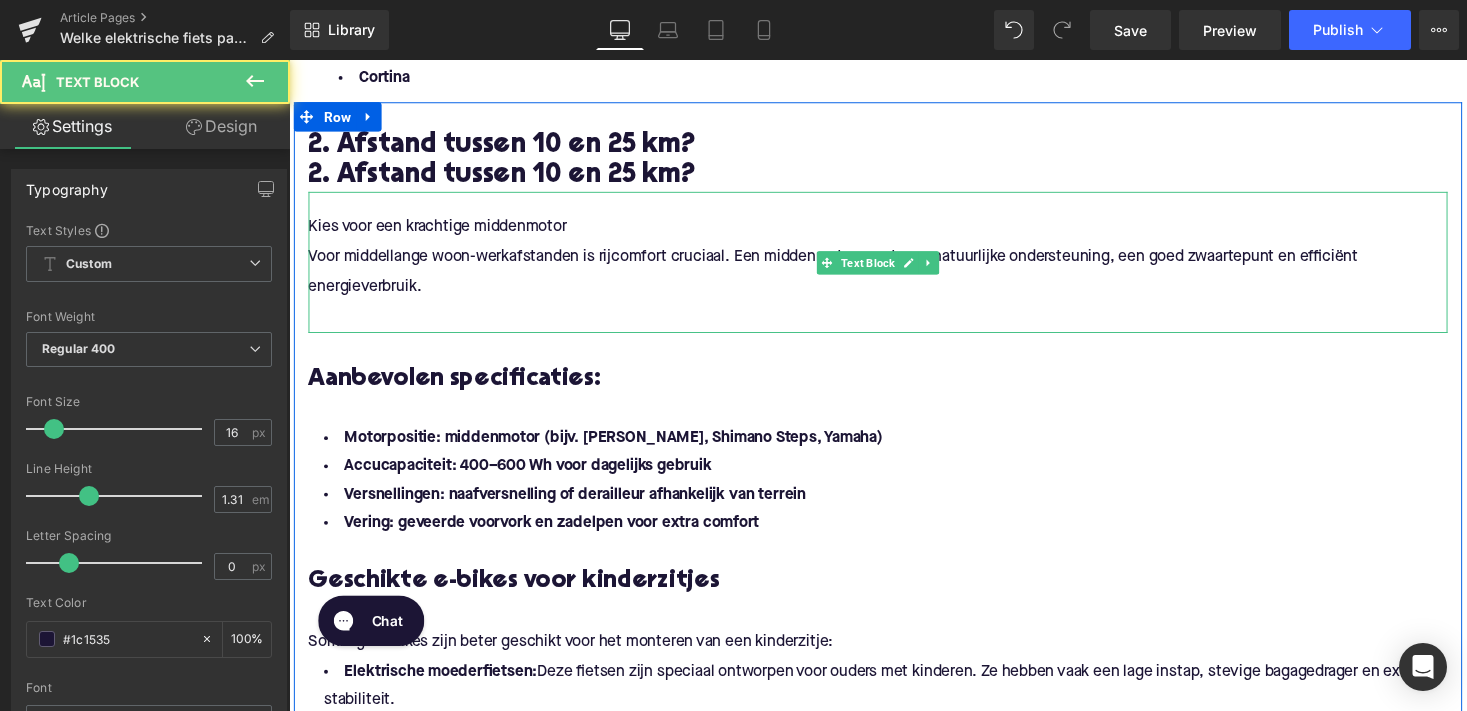 click at bounding box center (894, 324) 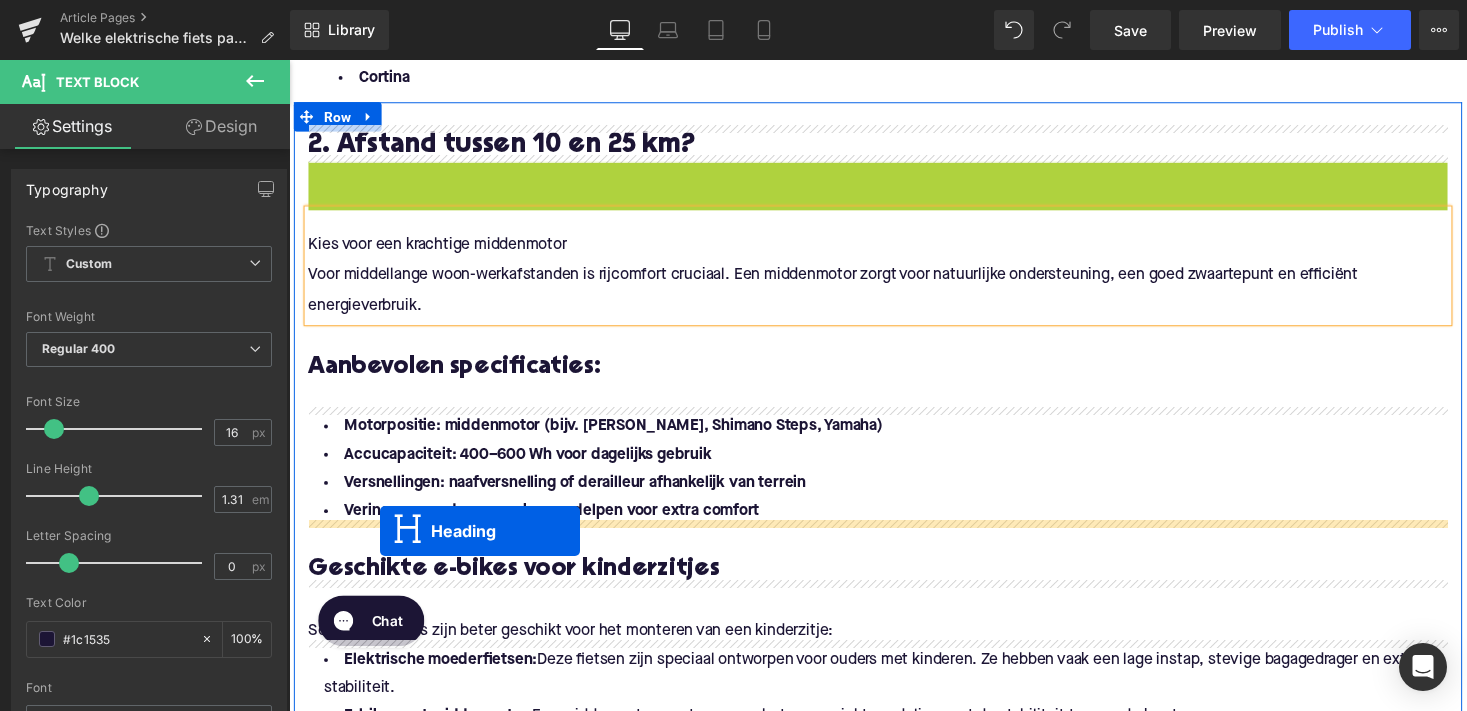 drag, startPoint x: 842, startPoint y: 172, endPoint x: 382, endPoint y: 544, distance: 591.5945 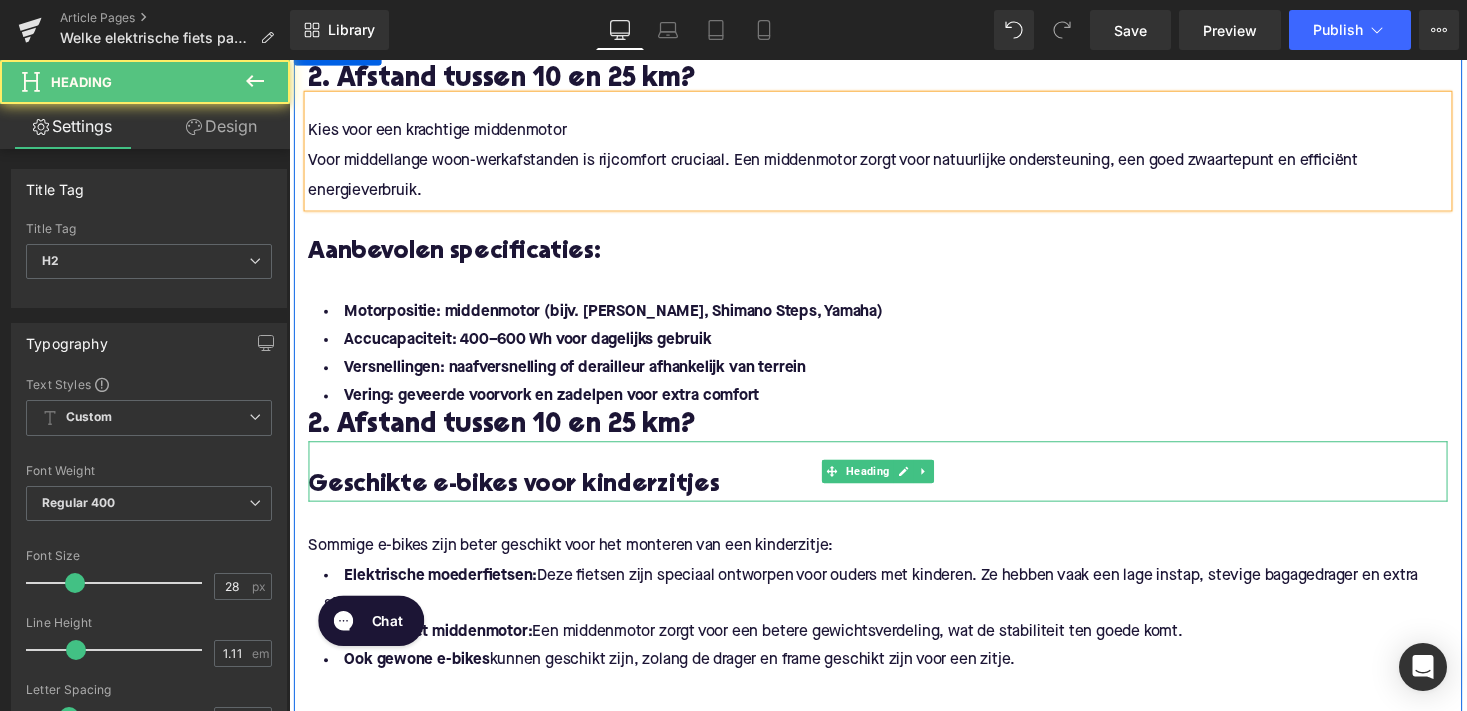 scroll, scrollTop: 1831, scrollLeft: 0, axis: vertical 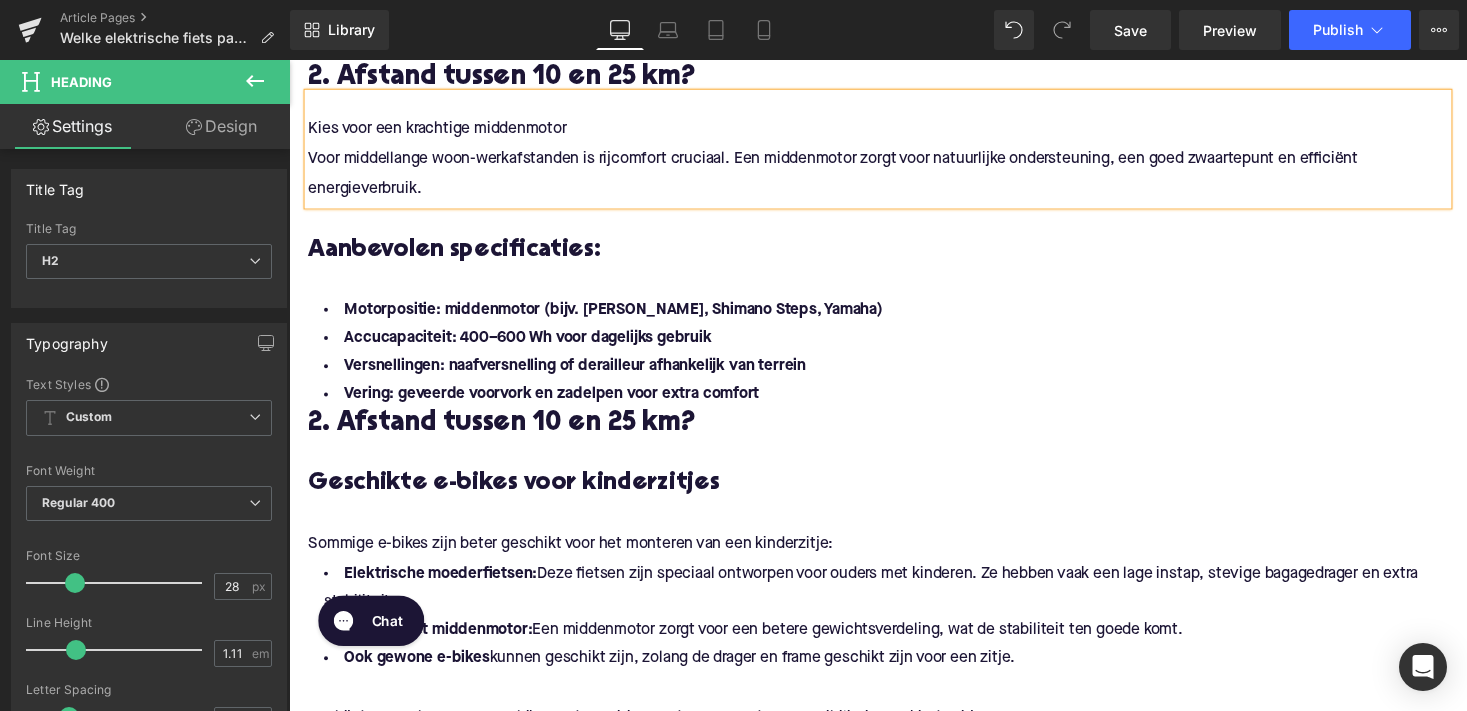 click on "2. Afstand tussen 10 en 25 km?" at bounding box center [894, 434] 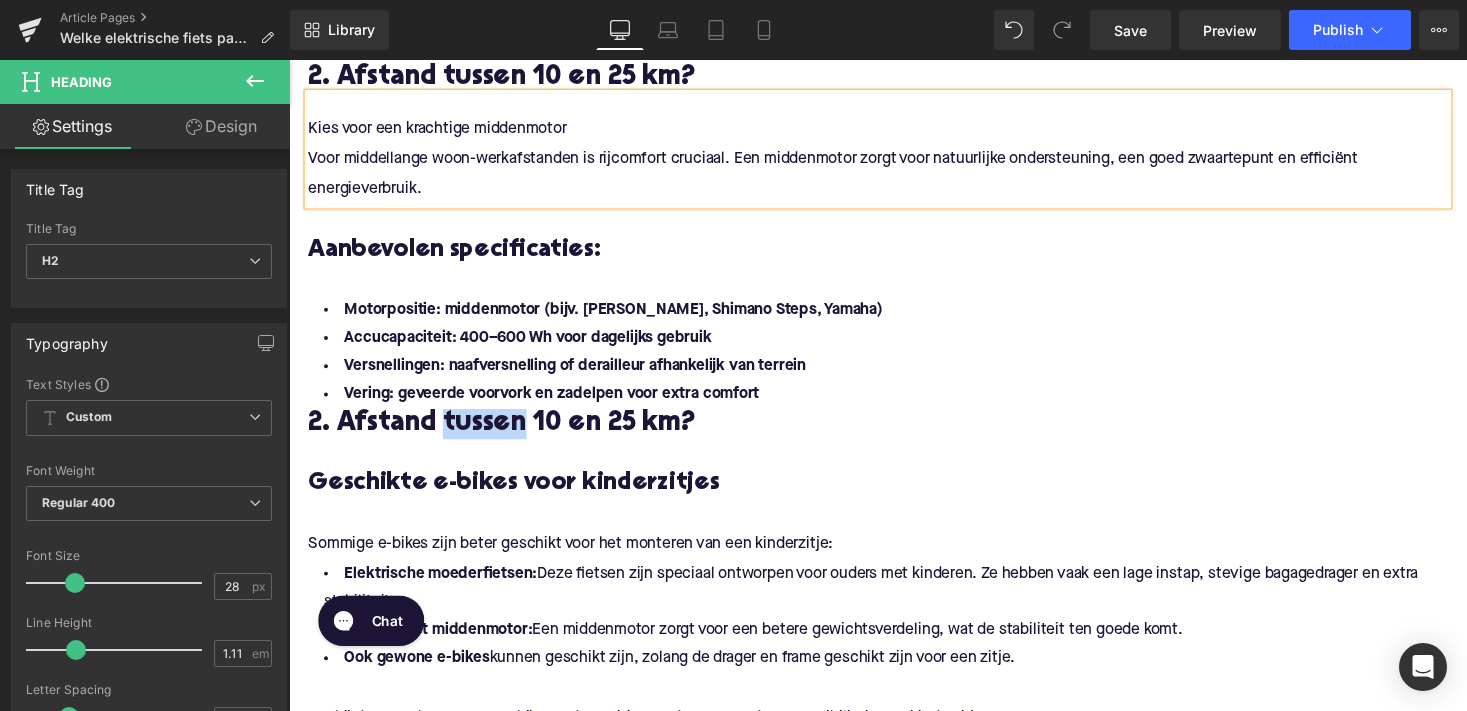 click on "2. Afstand tussen 10 en 25 km?" at bounding box center (894, 434) 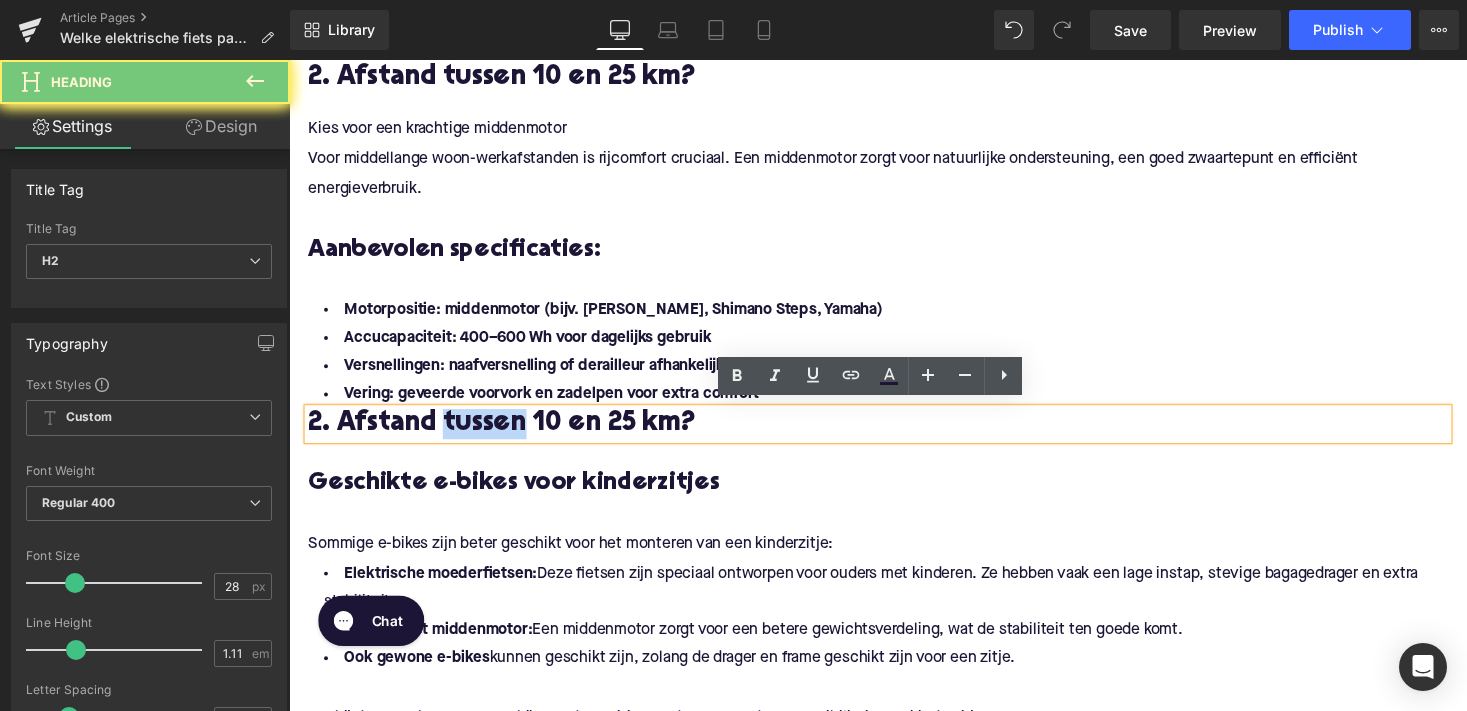 paste 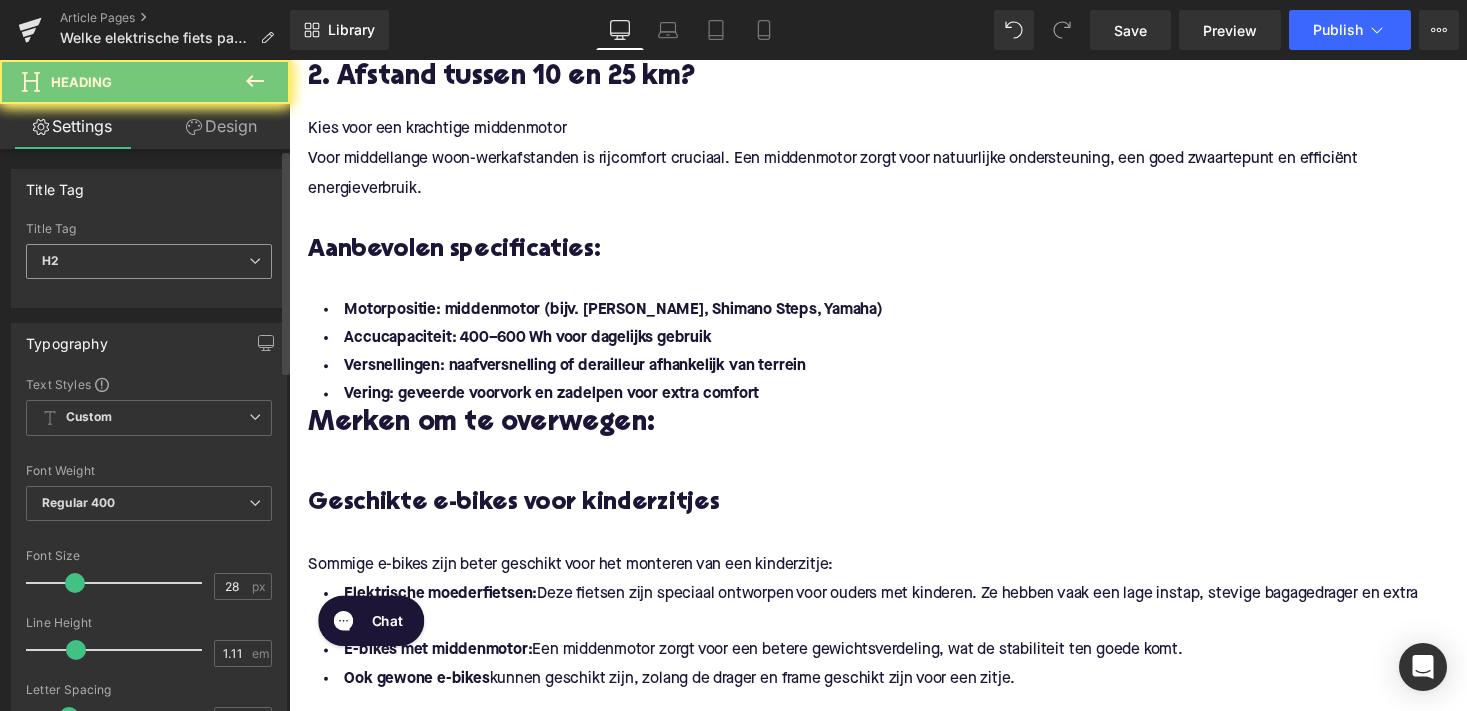 click on "H2" at bounding box center (149, 261) 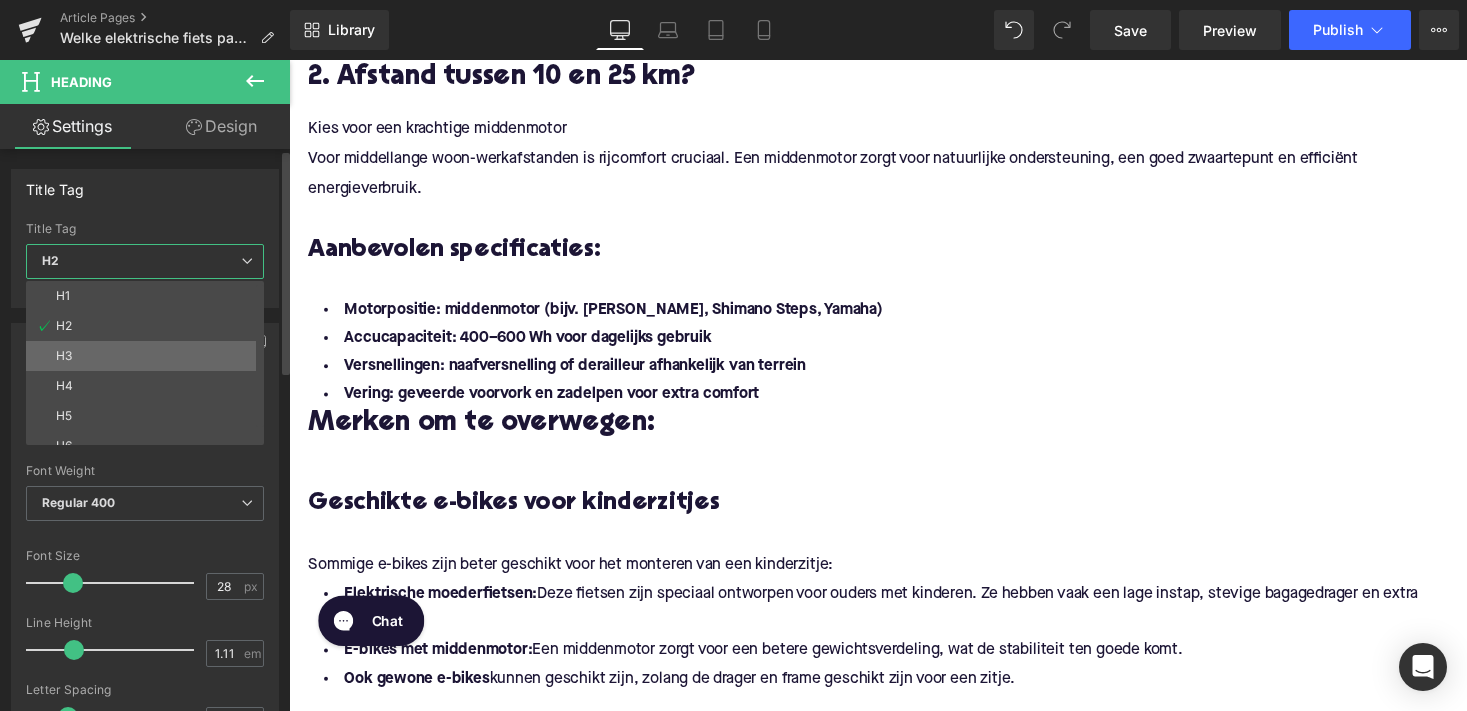 click on "H3" at bounding box center [149, 356] 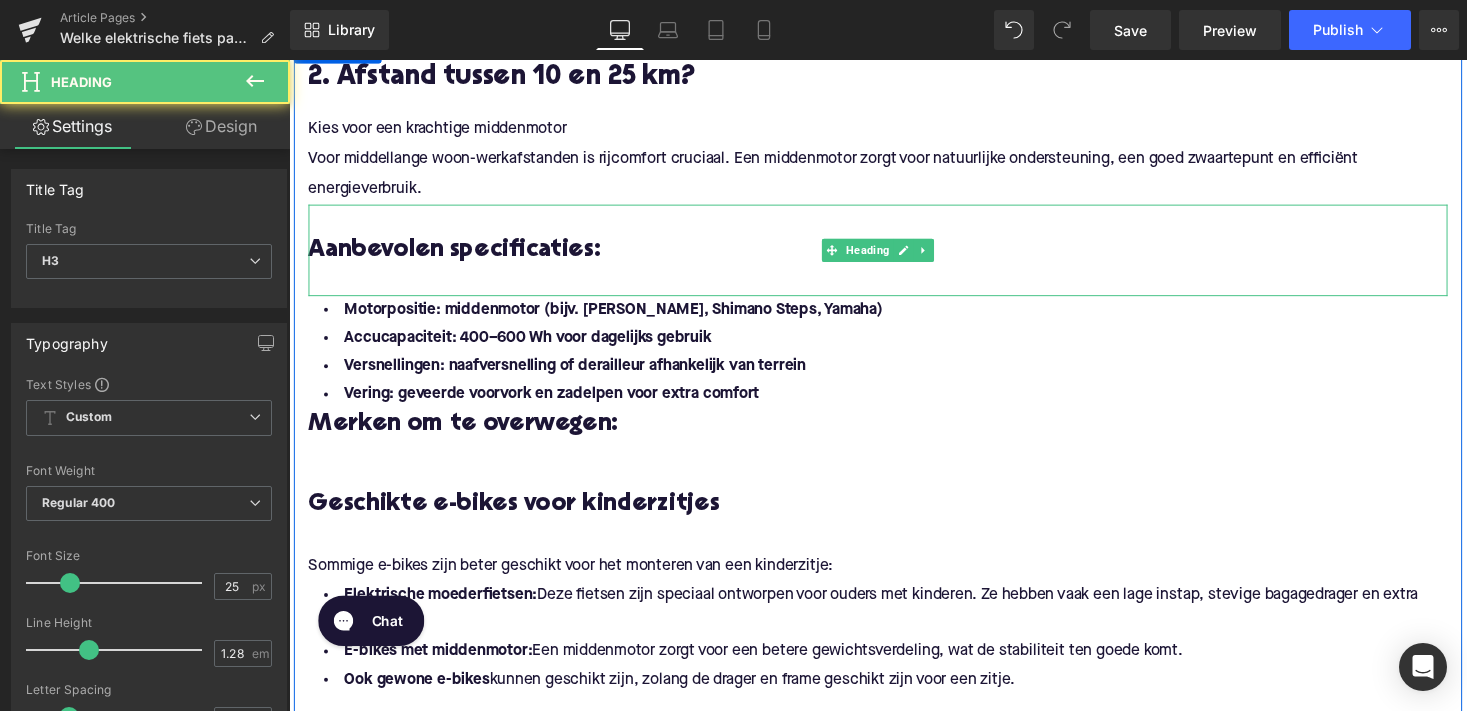 click on "Aanbevolen specificaties:" at bounding box center (894, 256) 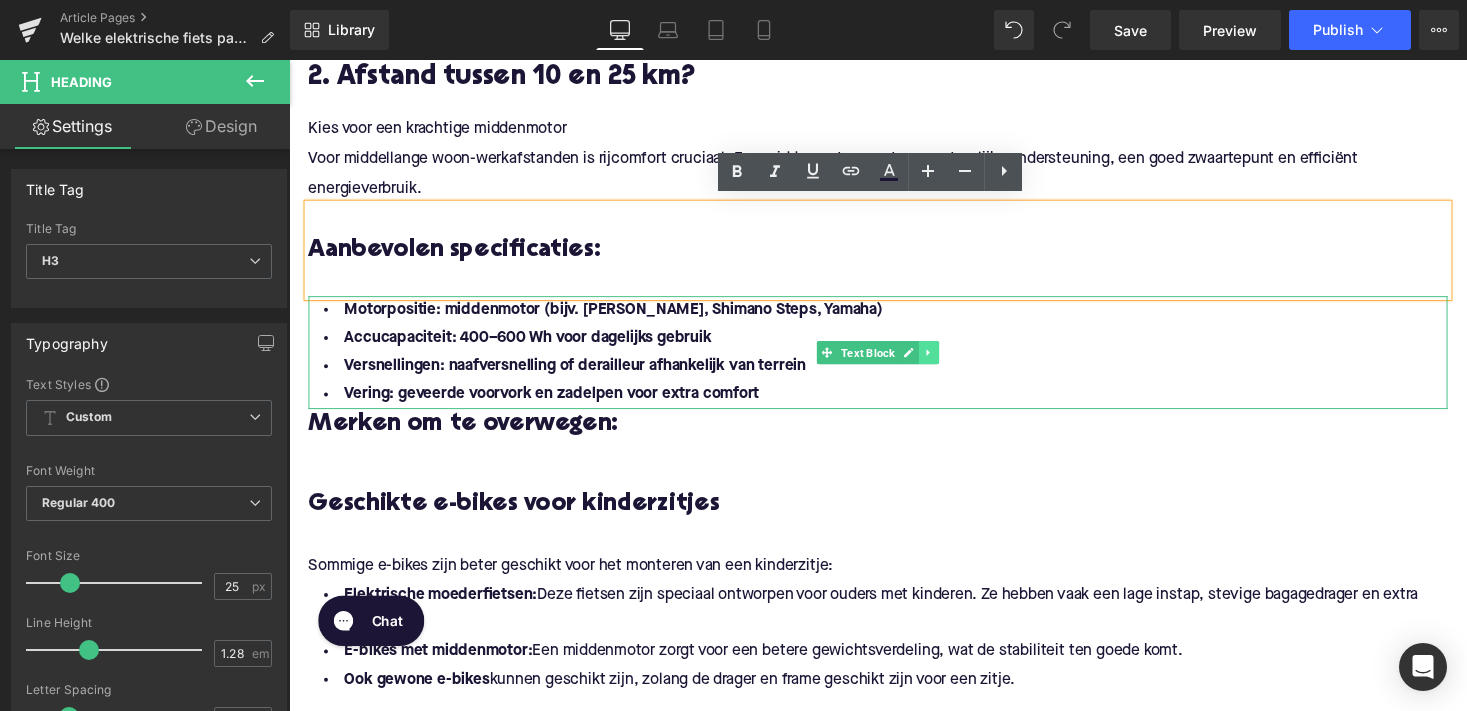 click 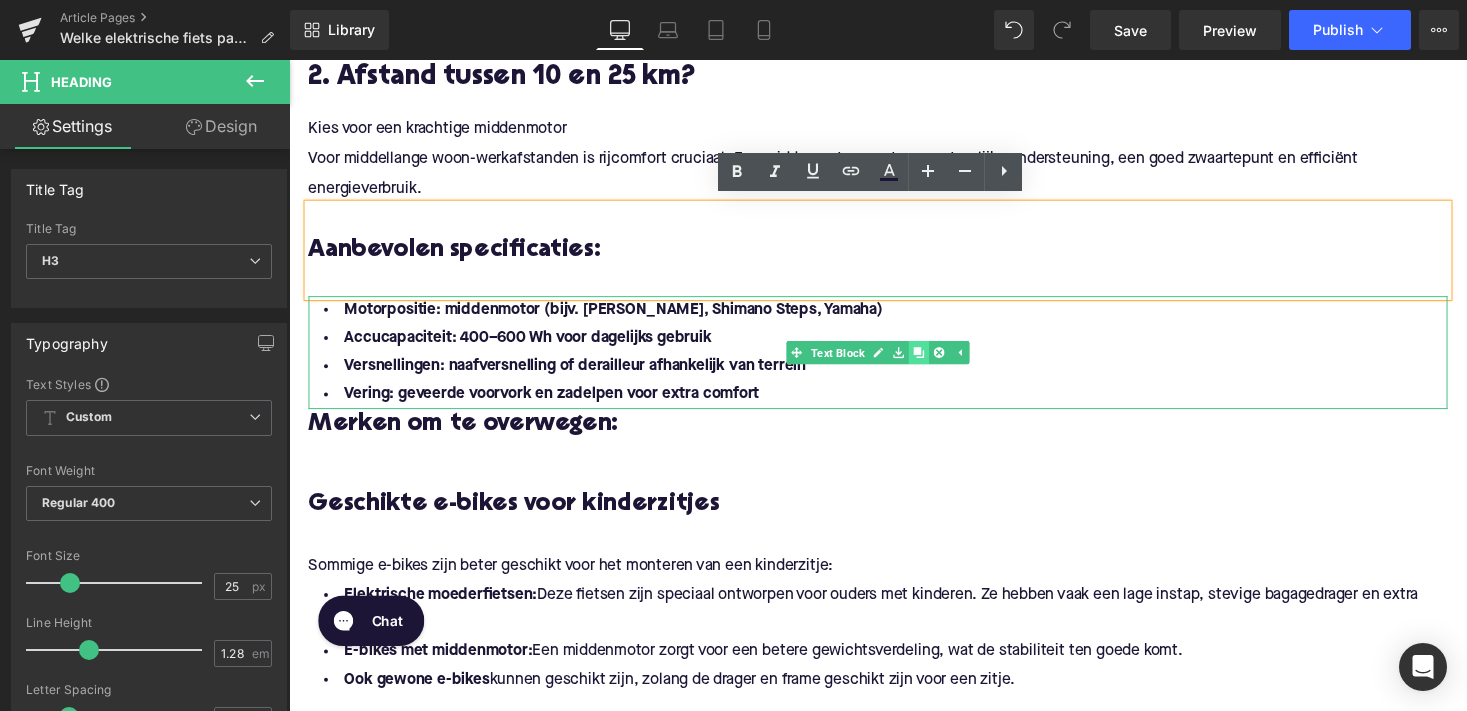 click at bounding box center (936, 361) 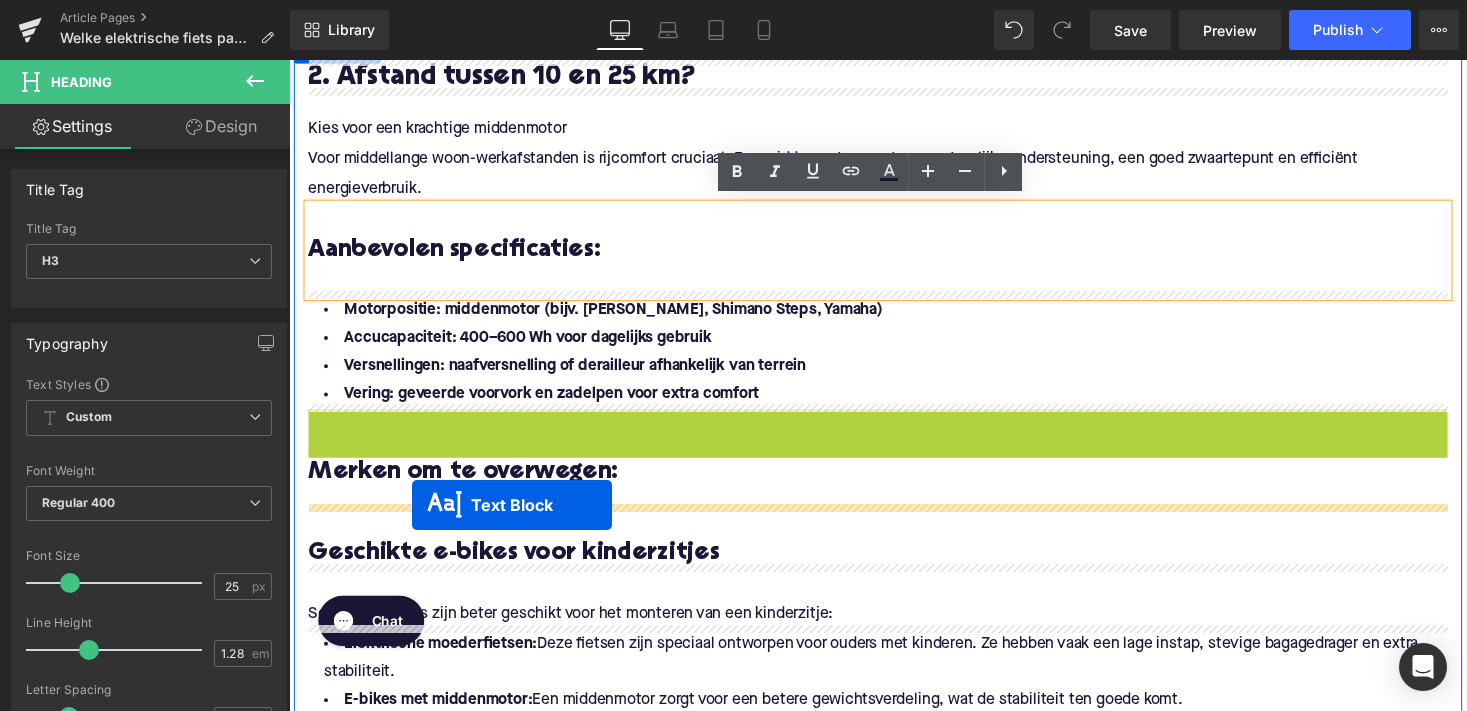 drag, startPoint x: 836, startPoint y: 467, endPoint x: 415, endPoint y: 517, distance: 423.9587 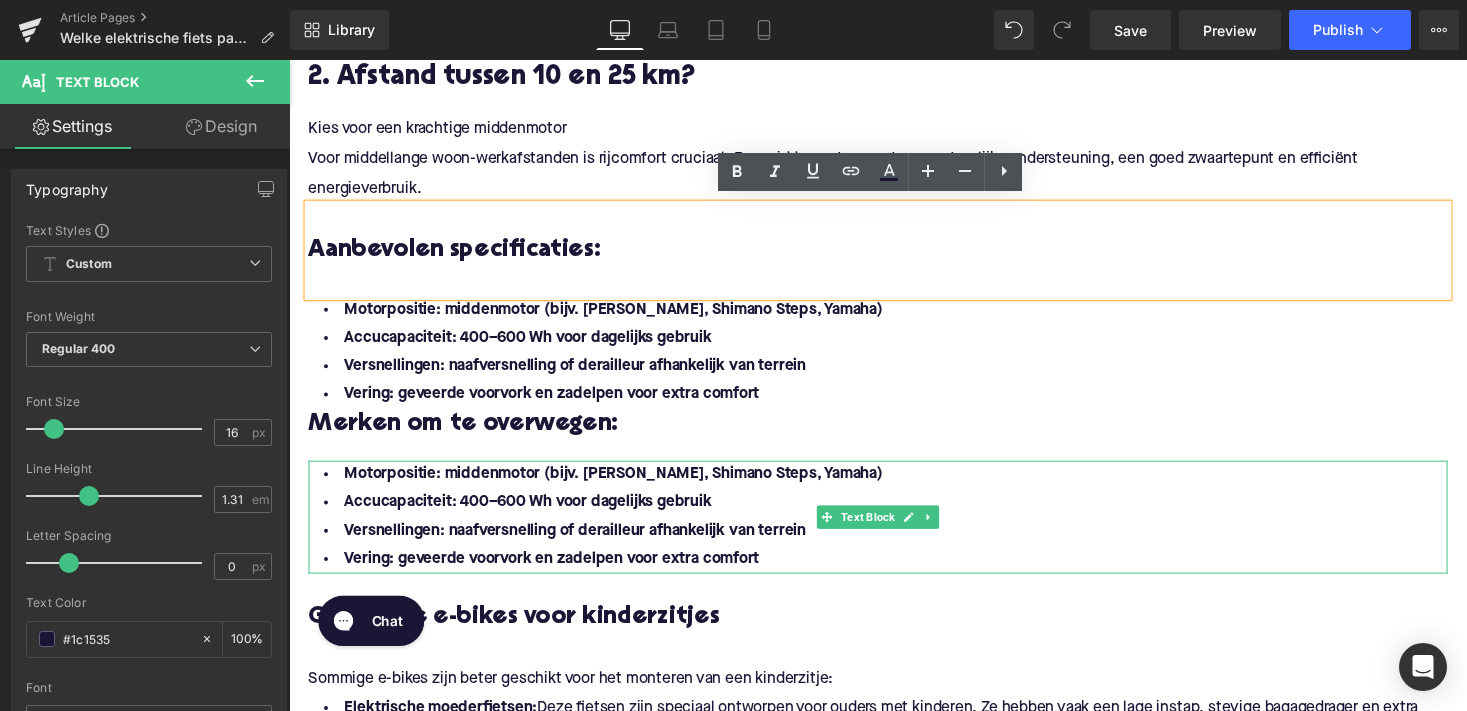click on "Vering: geveerde voorvork en zadelpen voor extra comfort" at bounding box center (559, 573) 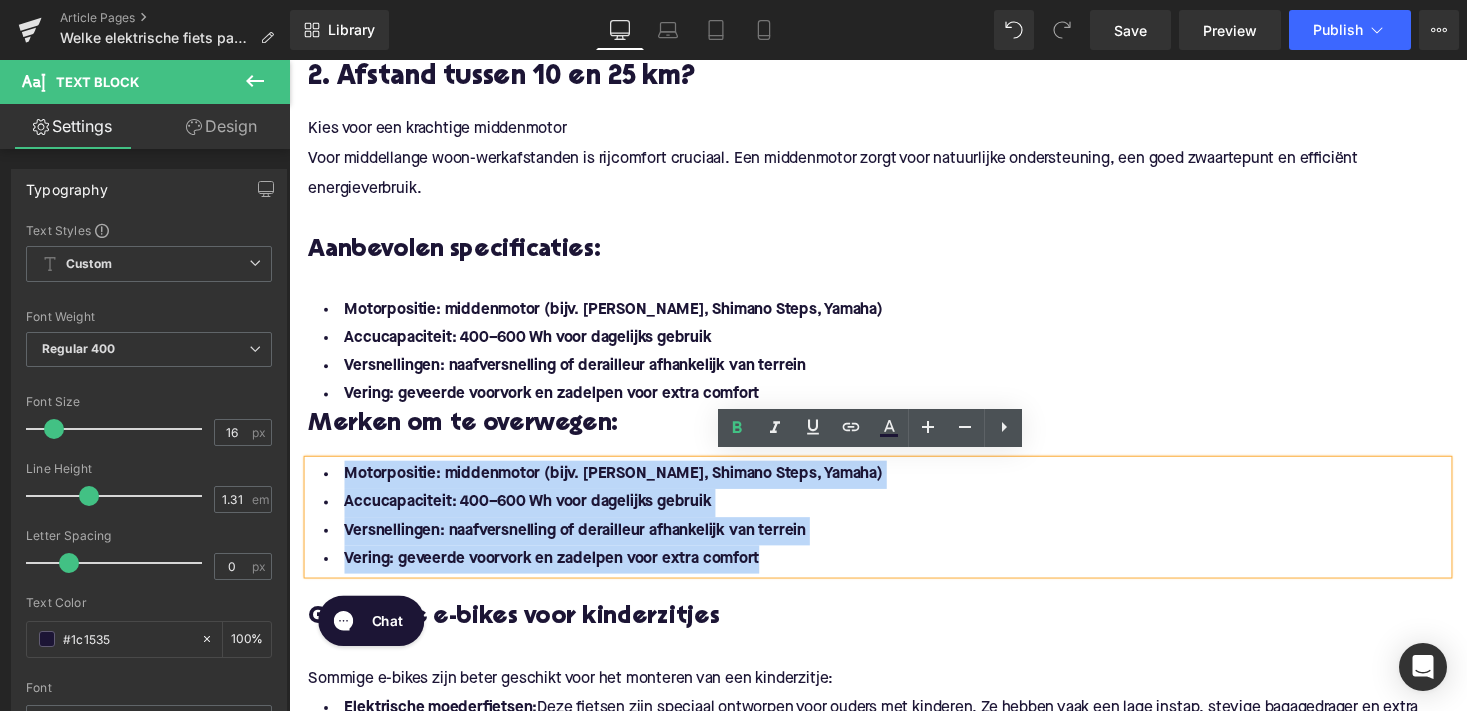 drag, startPoint x: 779, startPoint y: 570, endPoint x: 339, endPoint y: 482, distance: 448.7137 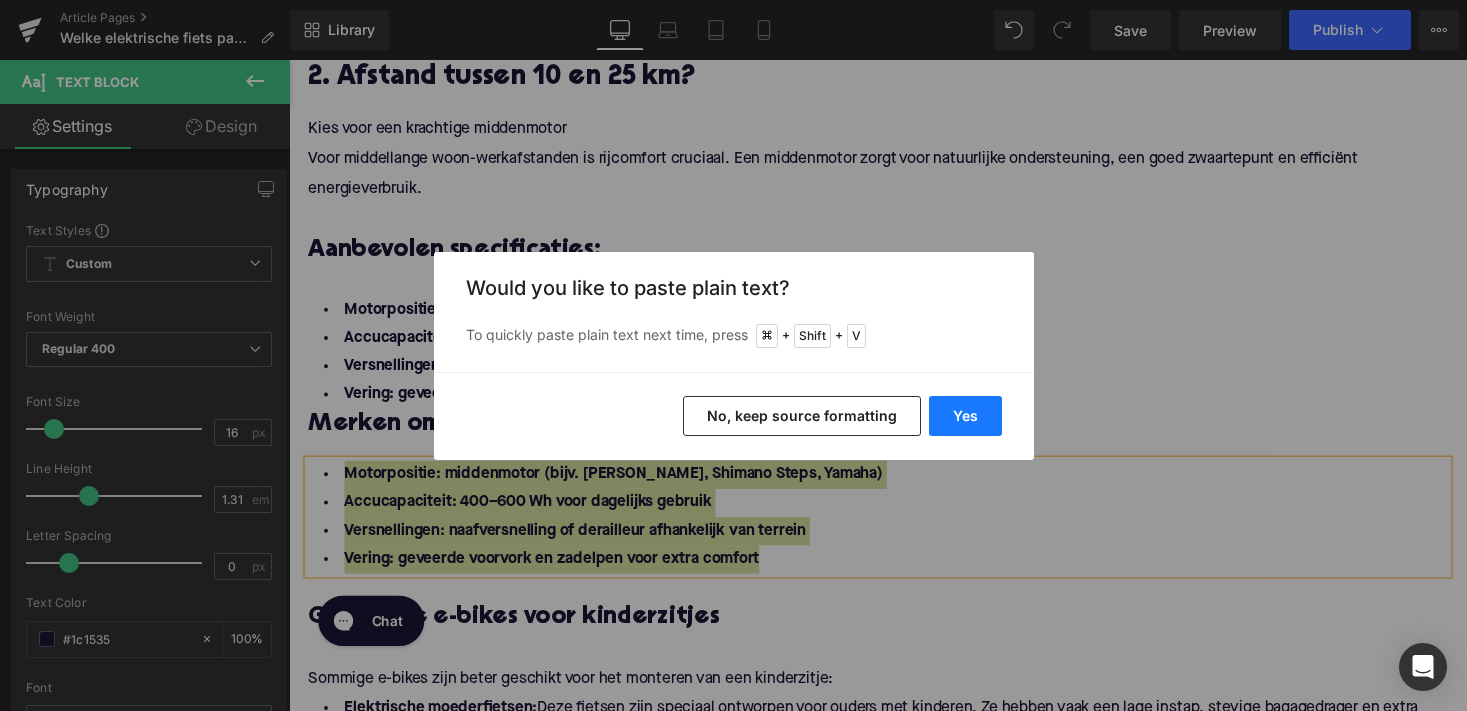 click on "Yes" at bounding box center (965, 416) 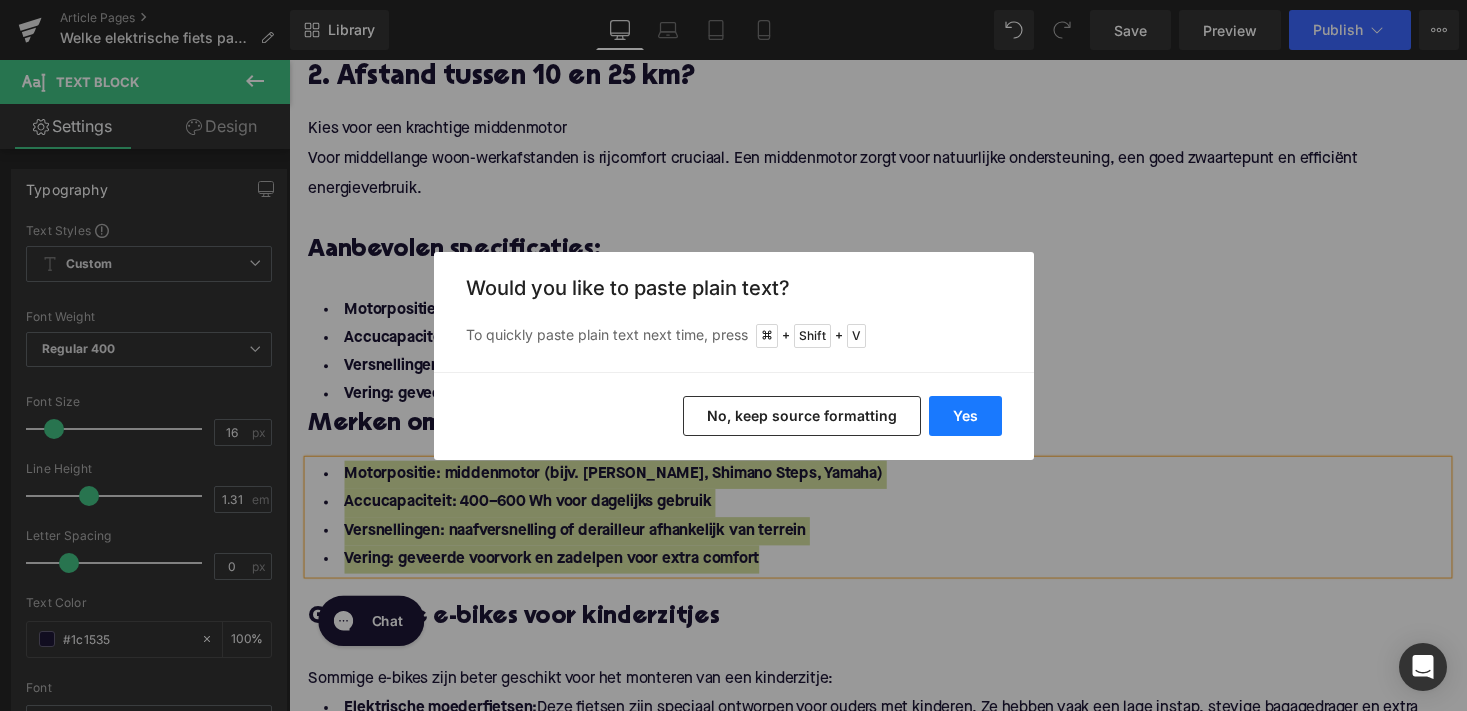 type 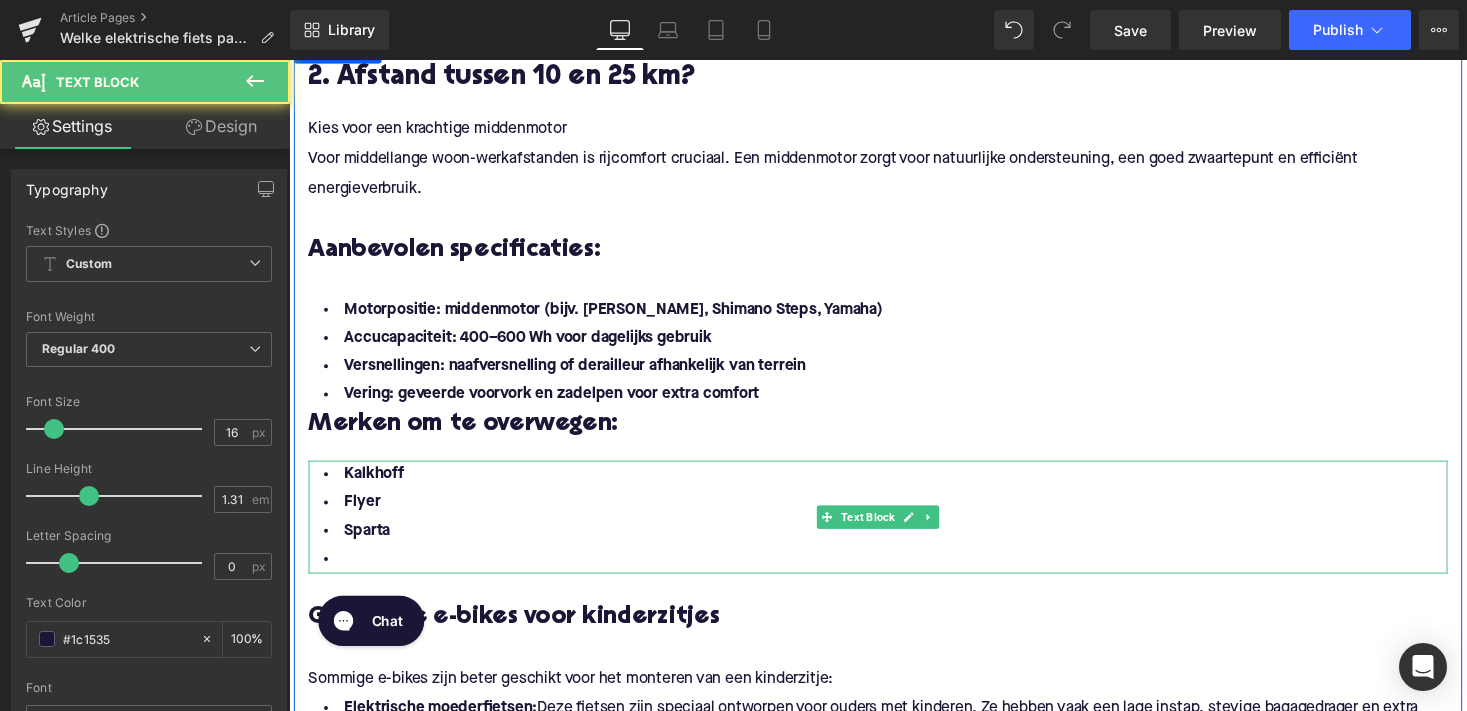 click at bounding box center (894, 573) 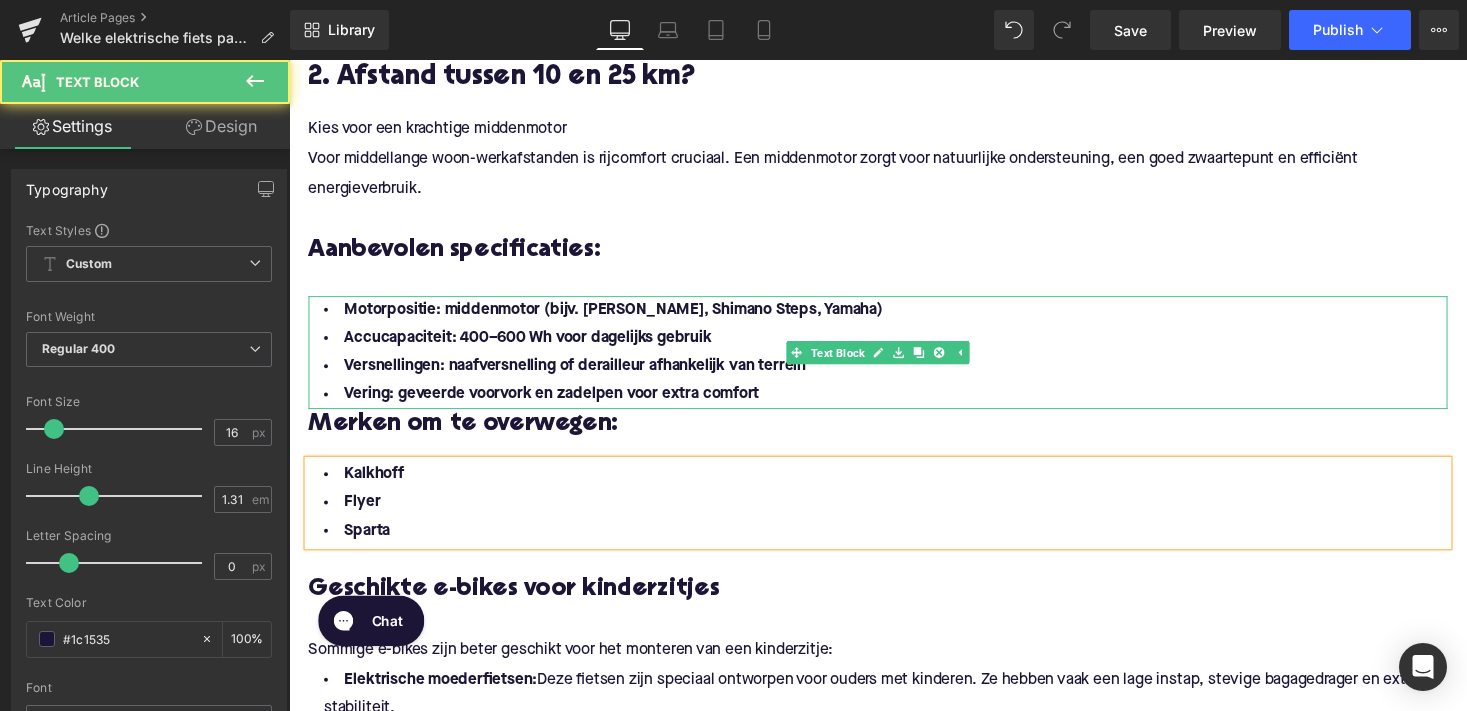 click on "Accucapaciteit: 400–600 Wh voor dagelijks gebruik" at bounding box center [534, 346] 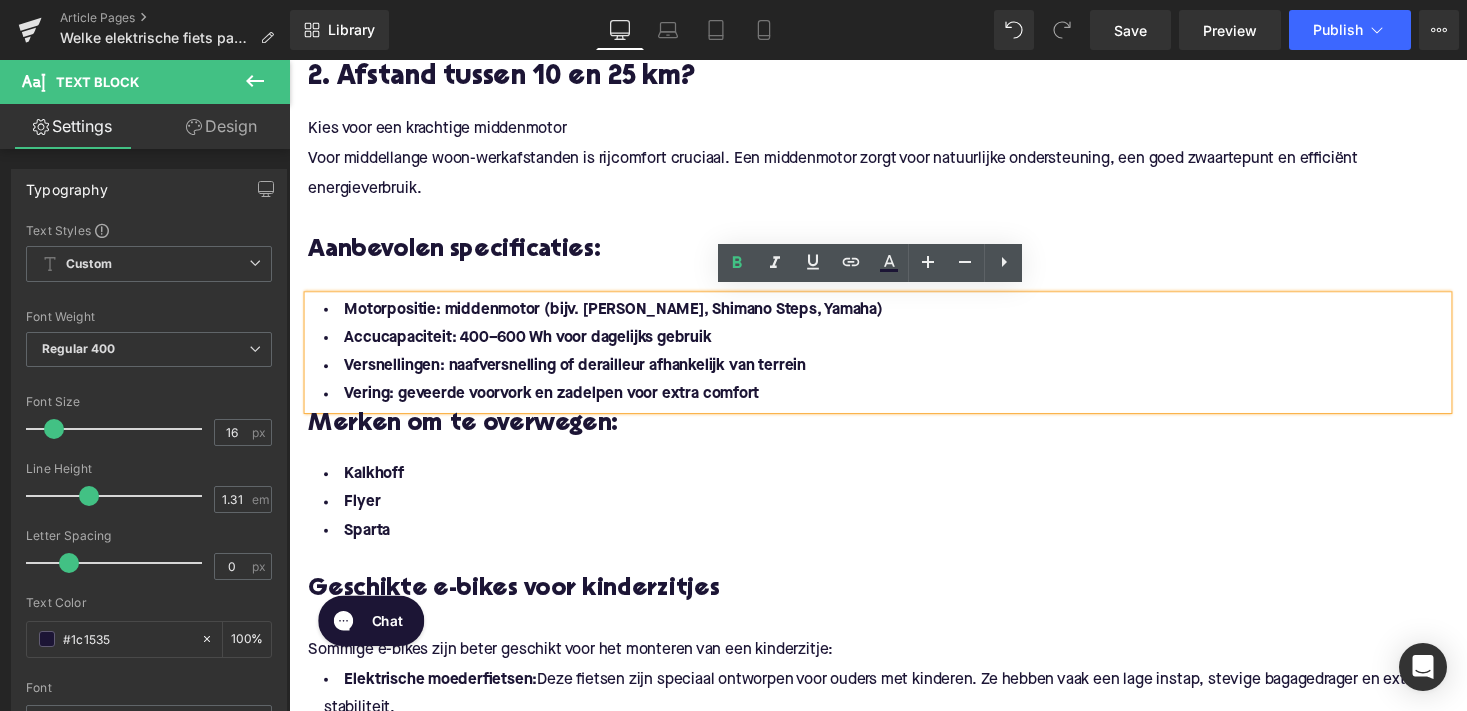 click on "Vering: geveerde voorvork en zadelpen voor extra comfort" at bounding box center [894, 404] 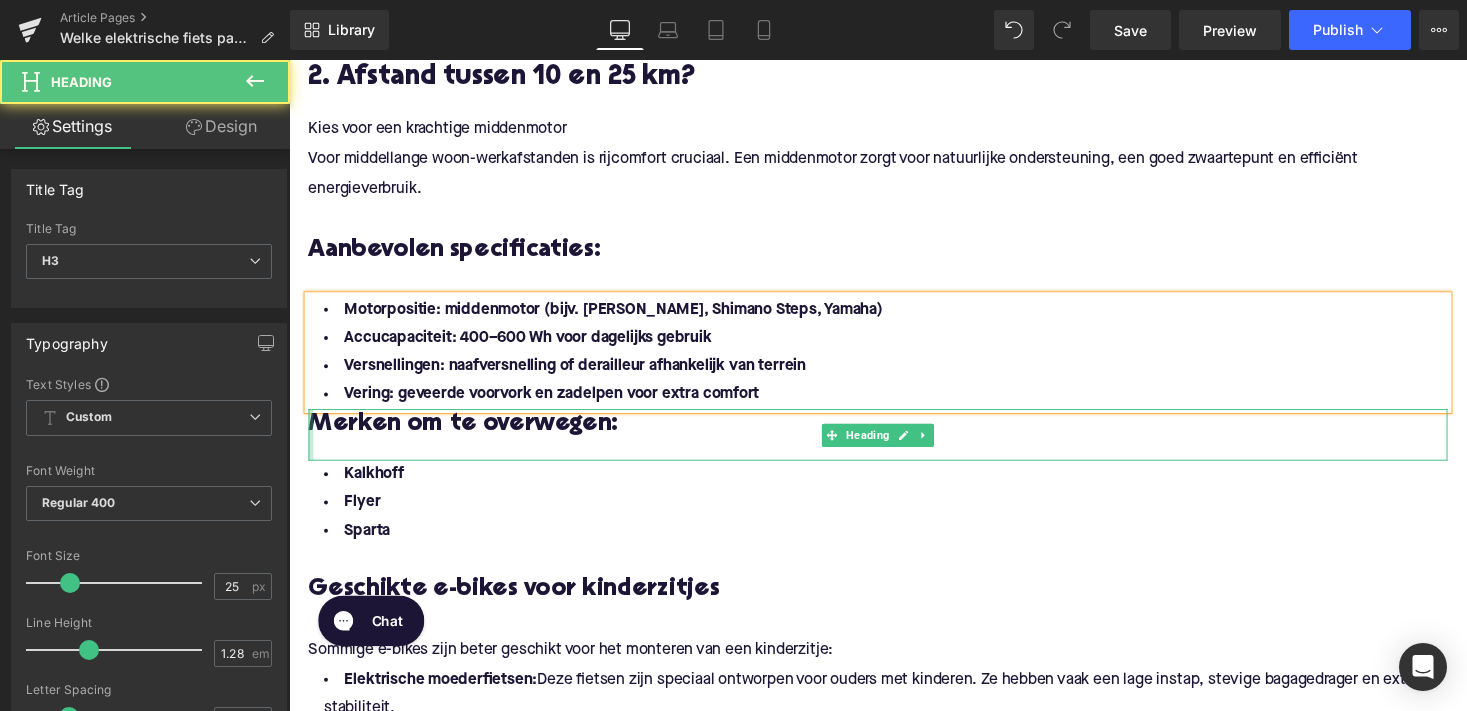 click on "Merken om te overwegen: Heading" at bounding box center [894, 445] 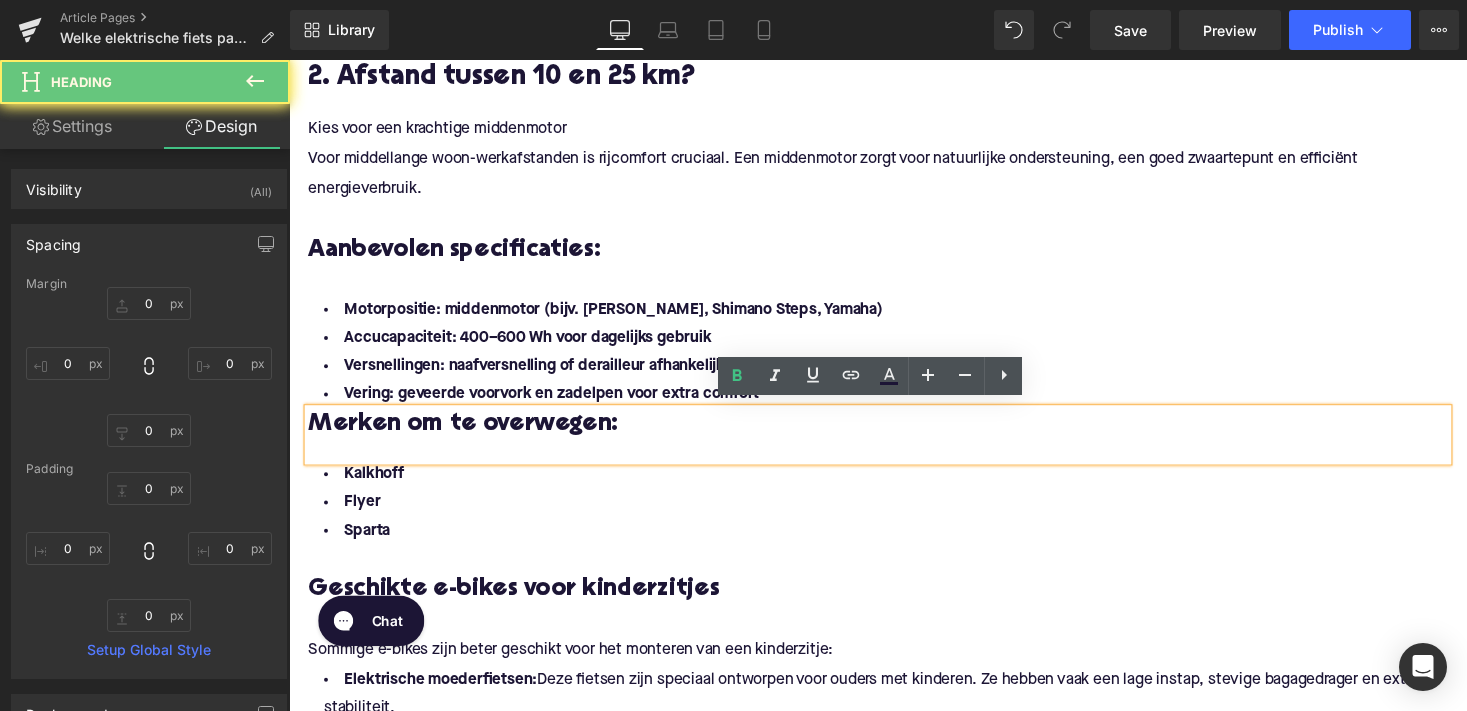 click on "Merken om te overwegen:" at bounding box center (894, 435) 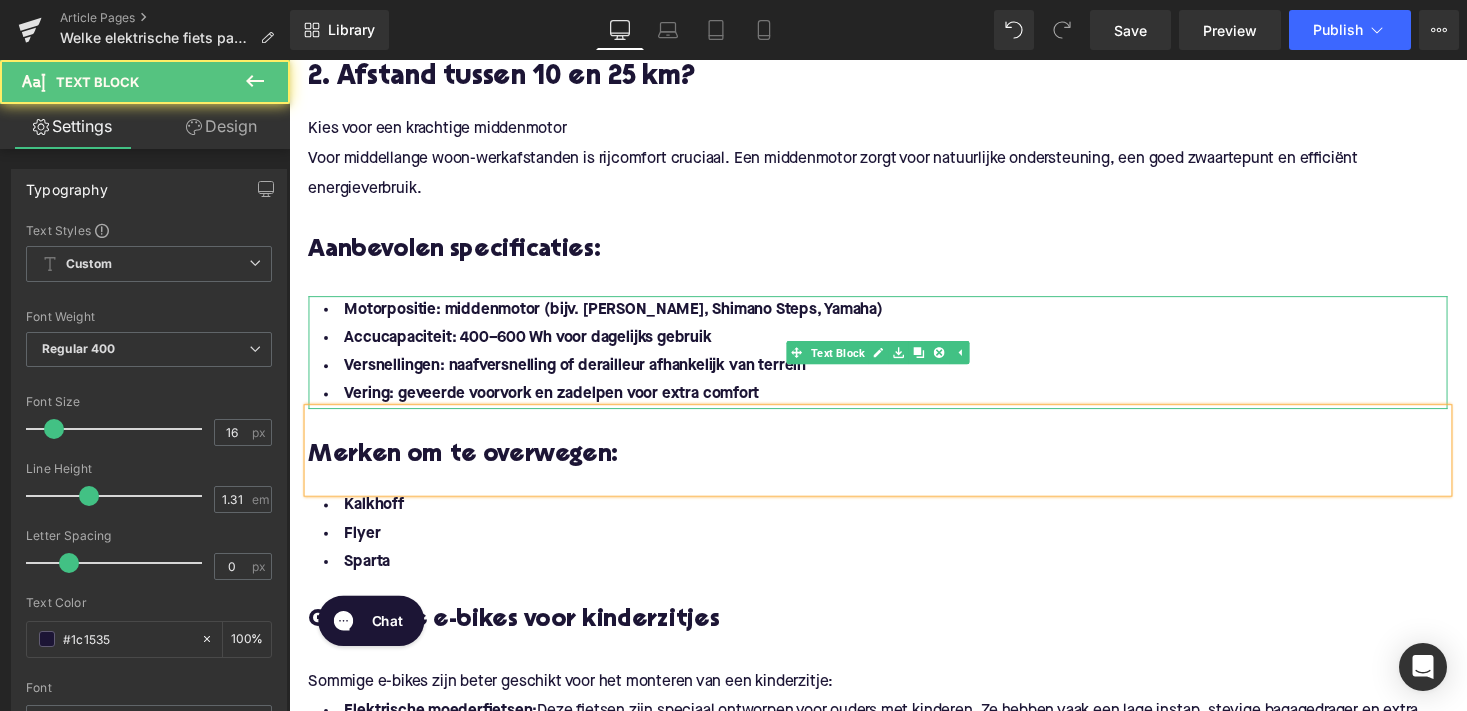 click on "Accucapaciteit: 400–600 Wh voor dagelijks gebruik" at bounding box center [534, 346] 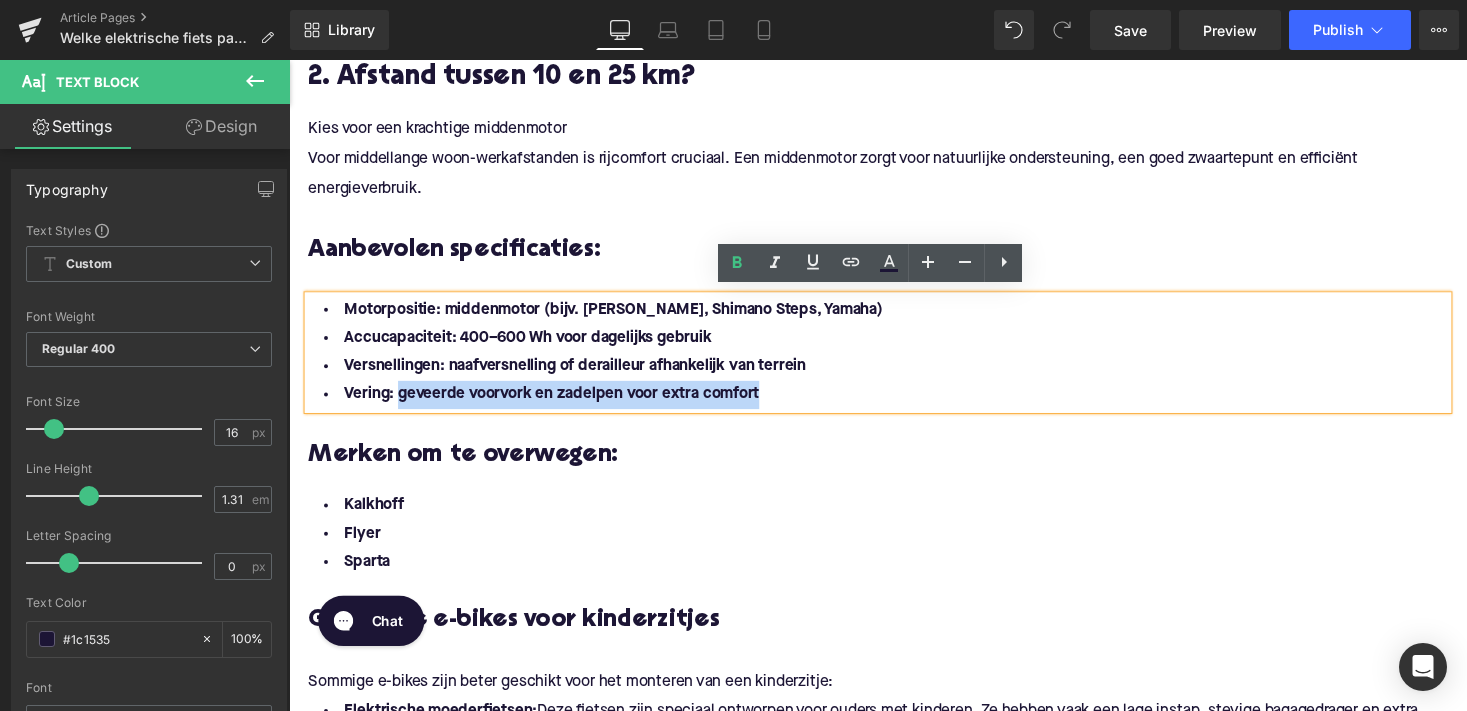 drag, startPoint x: 395, startPoint y: 402, endPoint x: 768, endPoint y: 403, distance: 373.00134 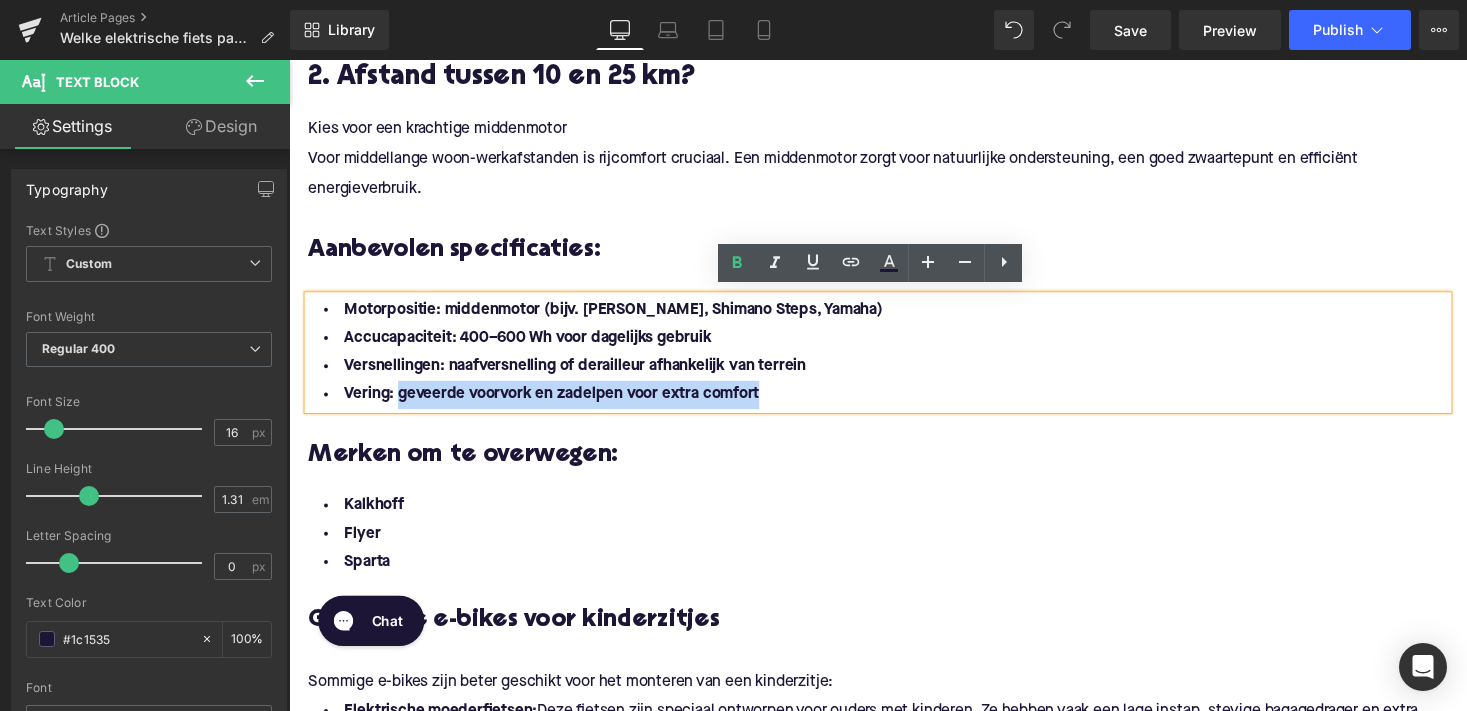 click on "Vering: geveerde voorvork en zadelpen voor extra comfort" at bounding box center [894, 404] 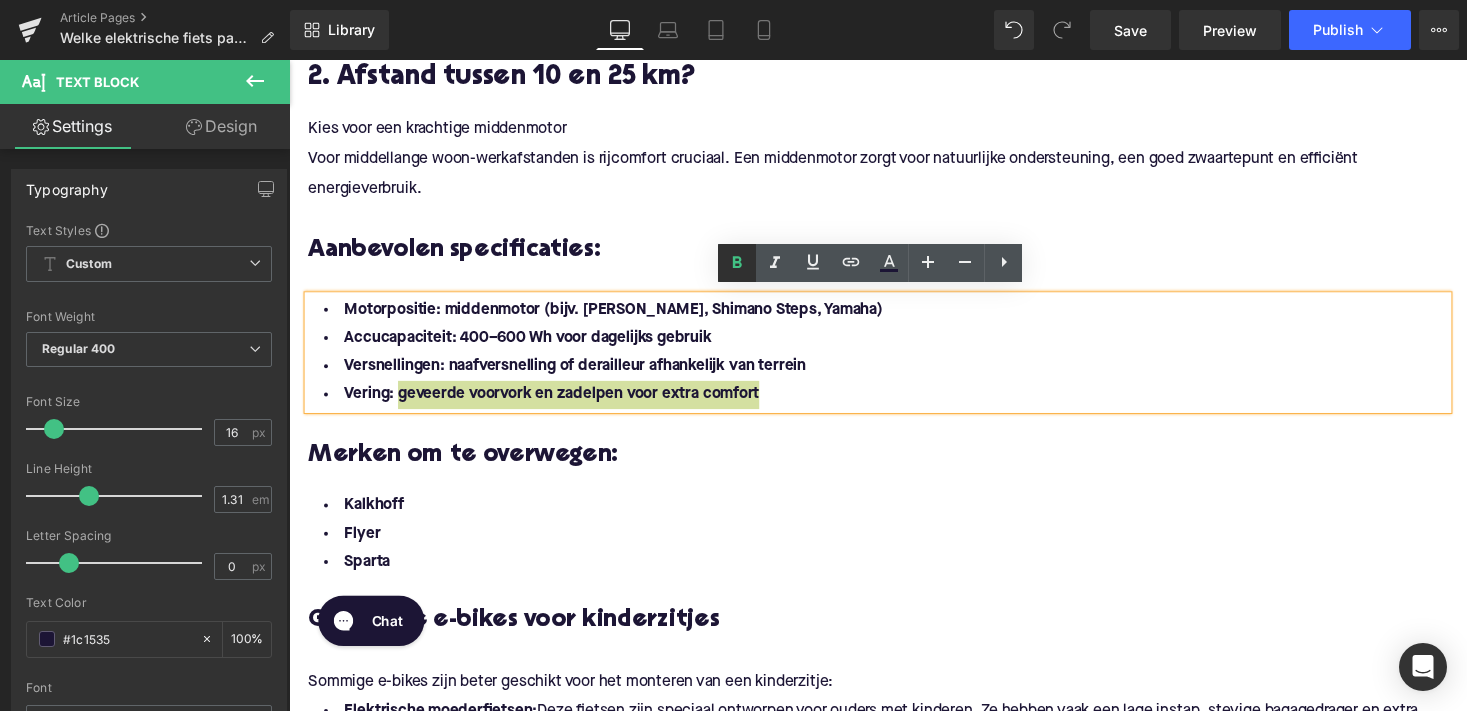 click 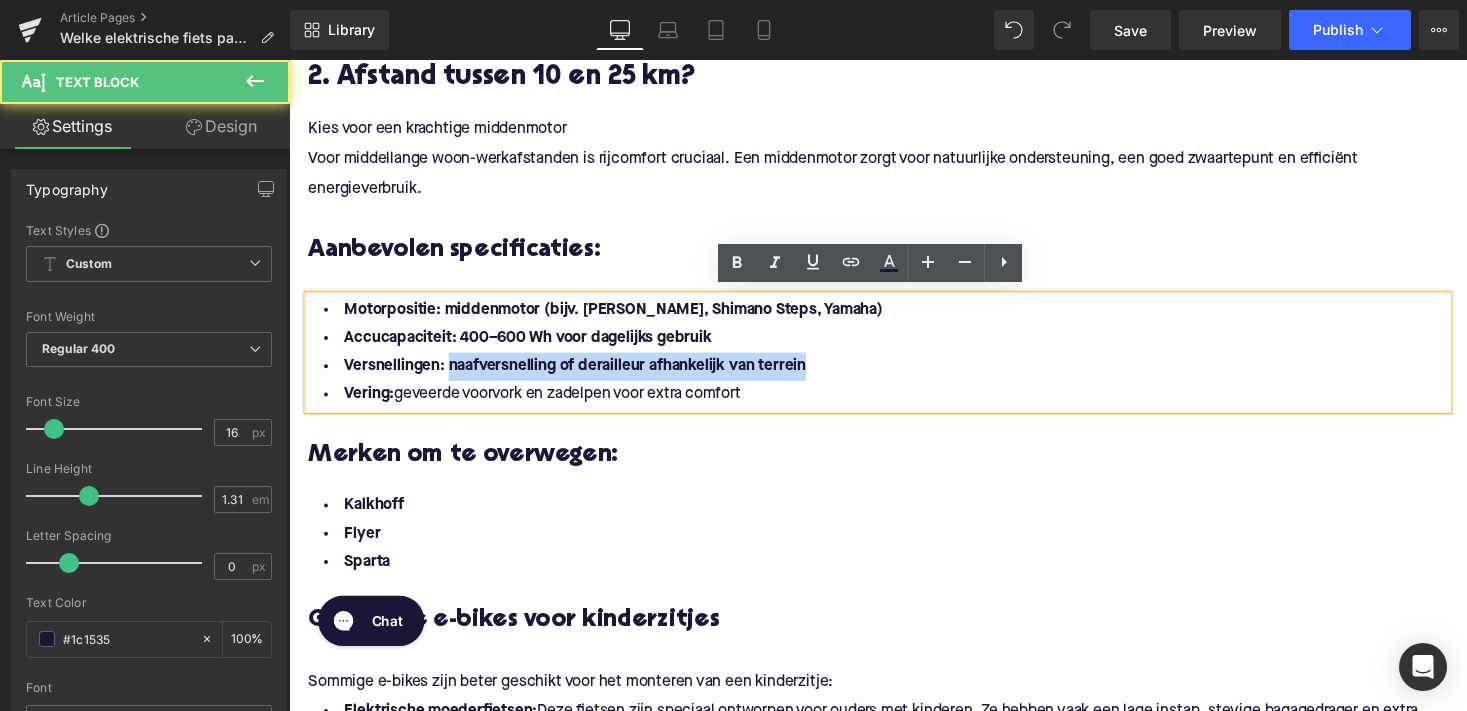 drag, startPoint x: 448, startPoint y: 369, endPoint x: 825, endPoint y: 370, distance: 377.0013 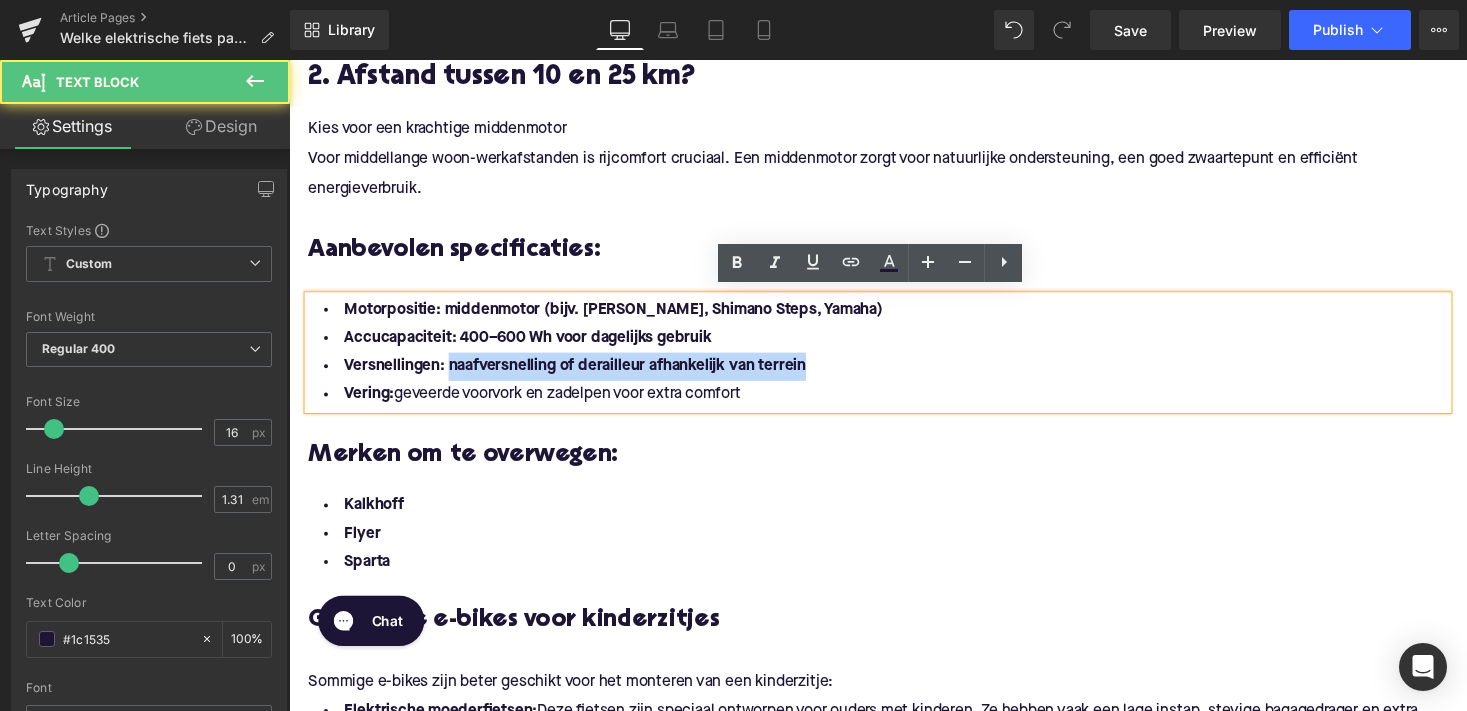 click on "Versnellingen: naafversnelling of derailleur afhankelijk van terrein" at bounding box center [894, 375] 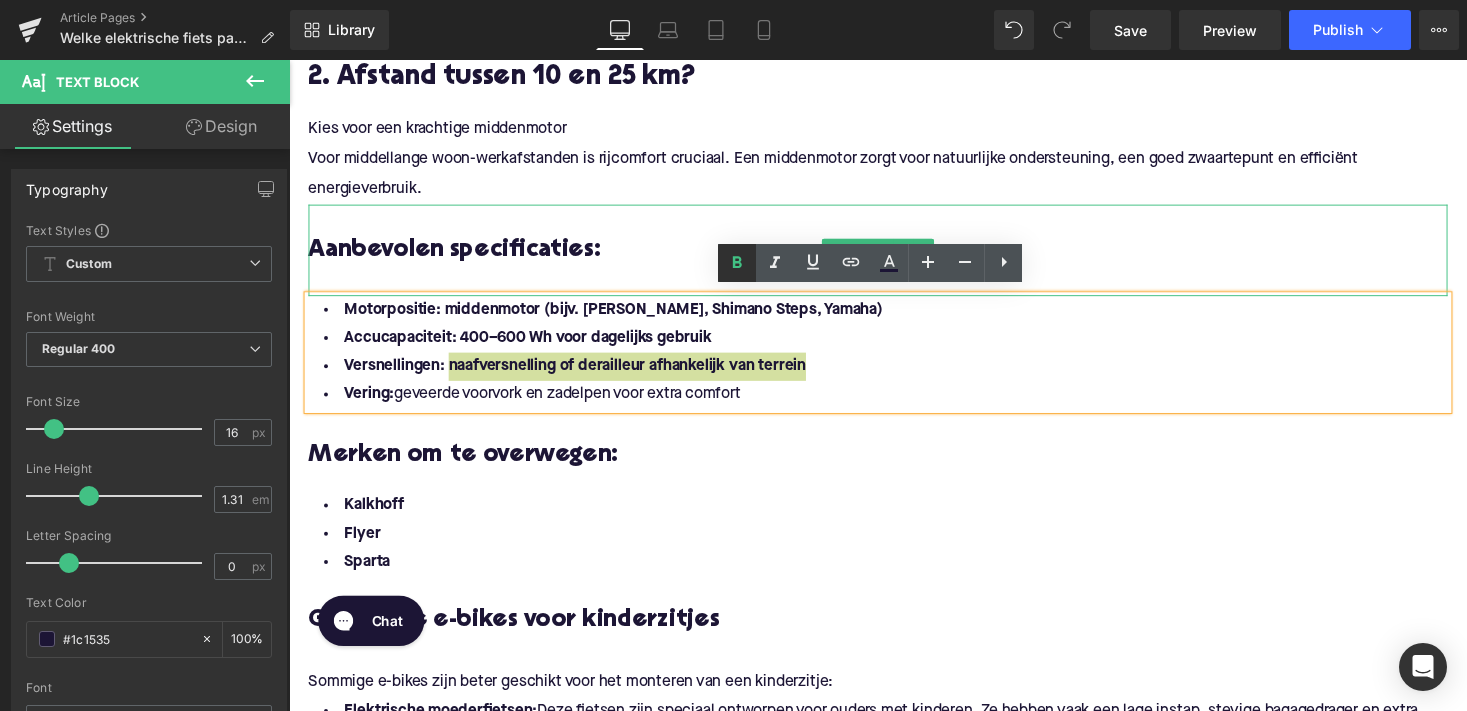 click 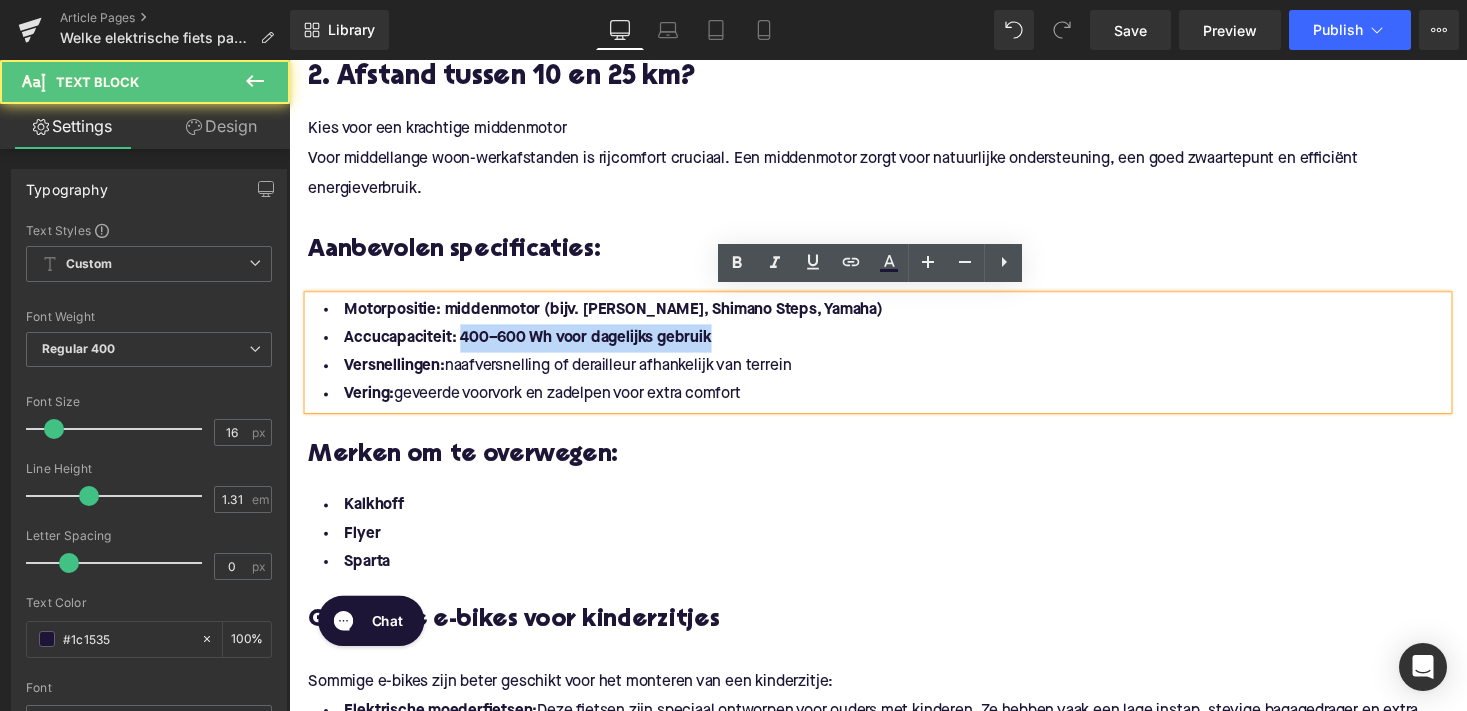 drag, startPoint x: 457, startPoint y: 335, endPoint x: 1037, endPoint y: 334, distance: 580.00085 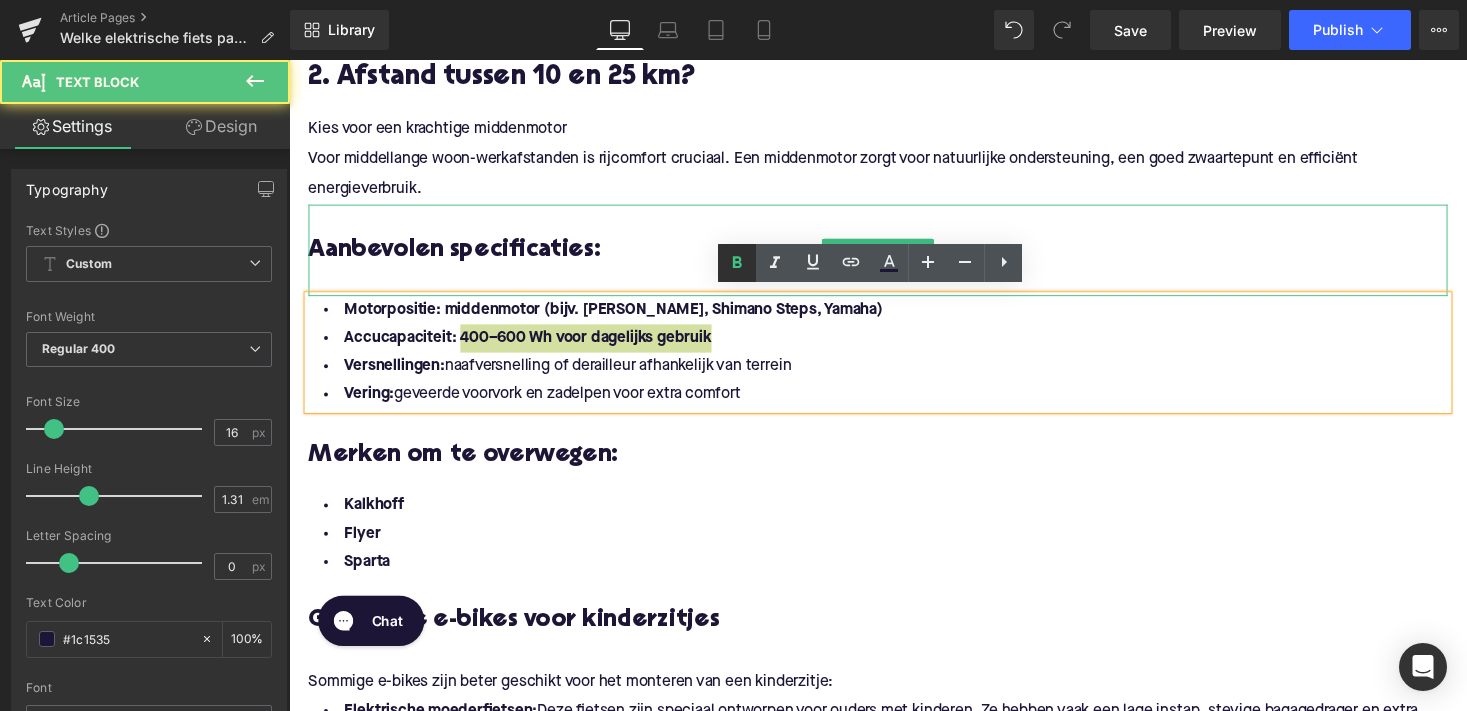 click 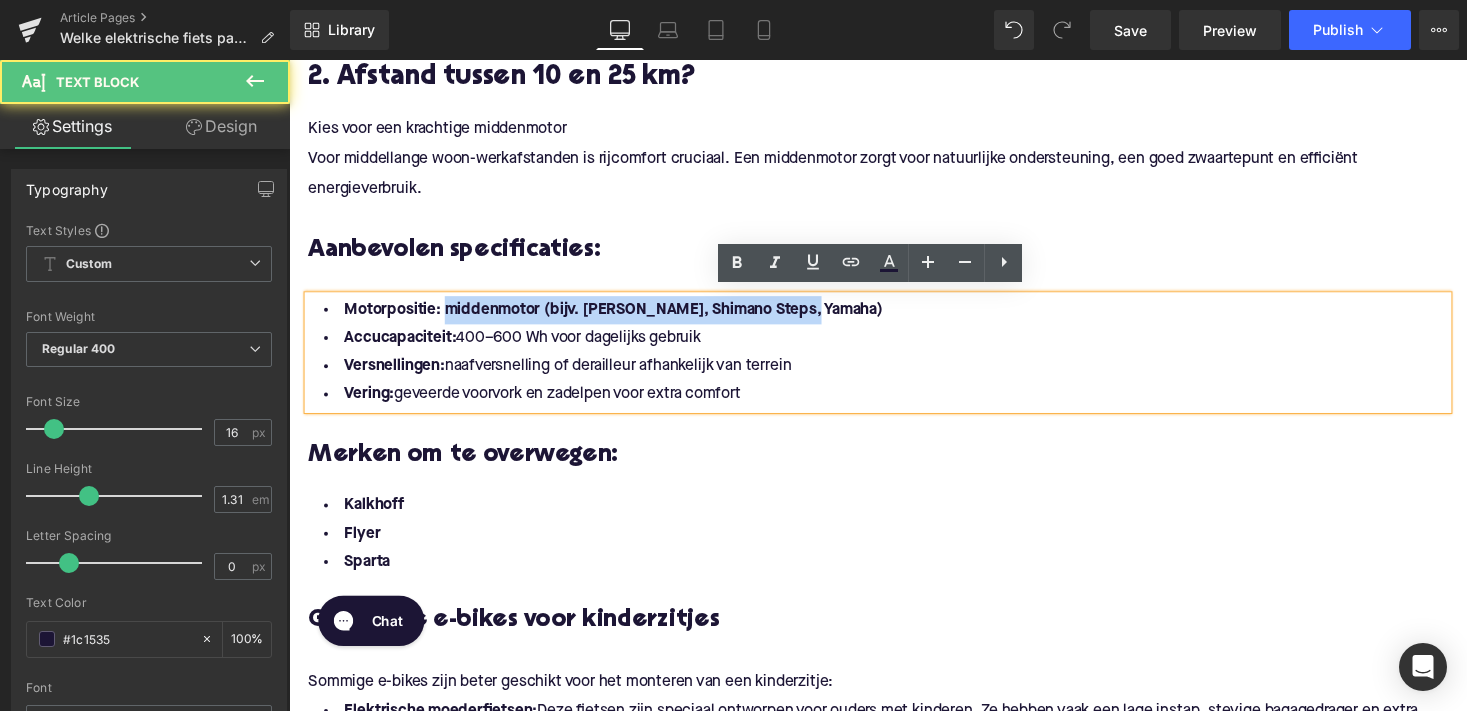 drag, startPoint x: 441, startPoint y: 312, endPoint x: 1076, endPoint y: 330, distance: 635.25507 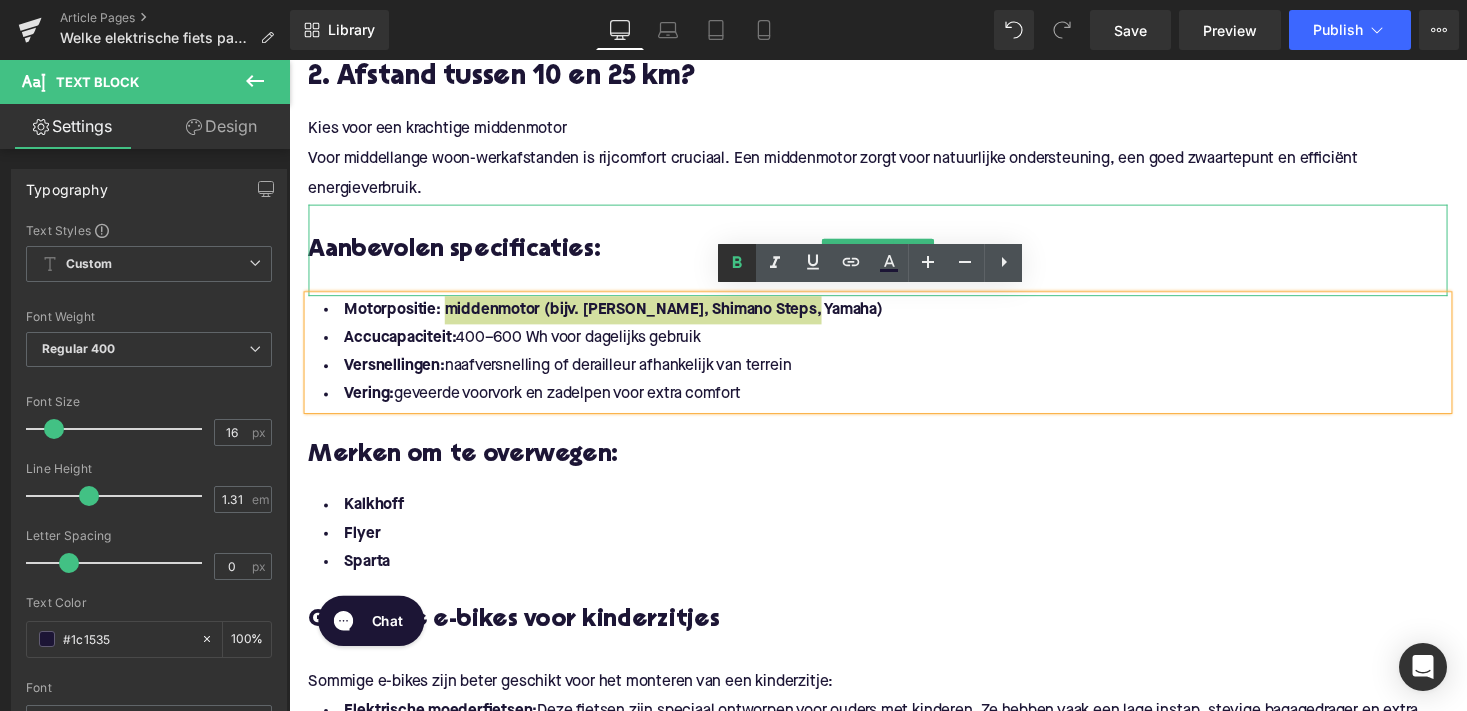 click 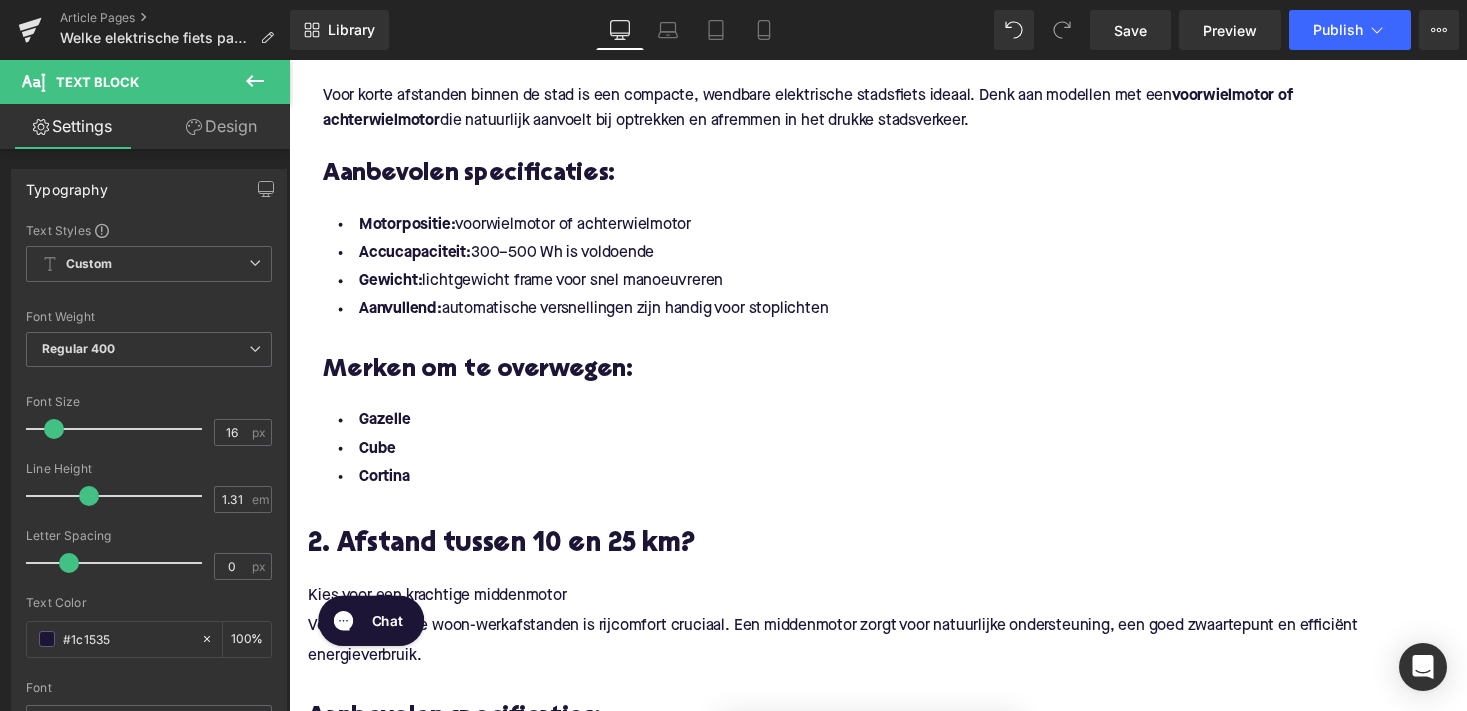 scroll, scrollTop: 1355, scrollLeft: 0, axis: vertical 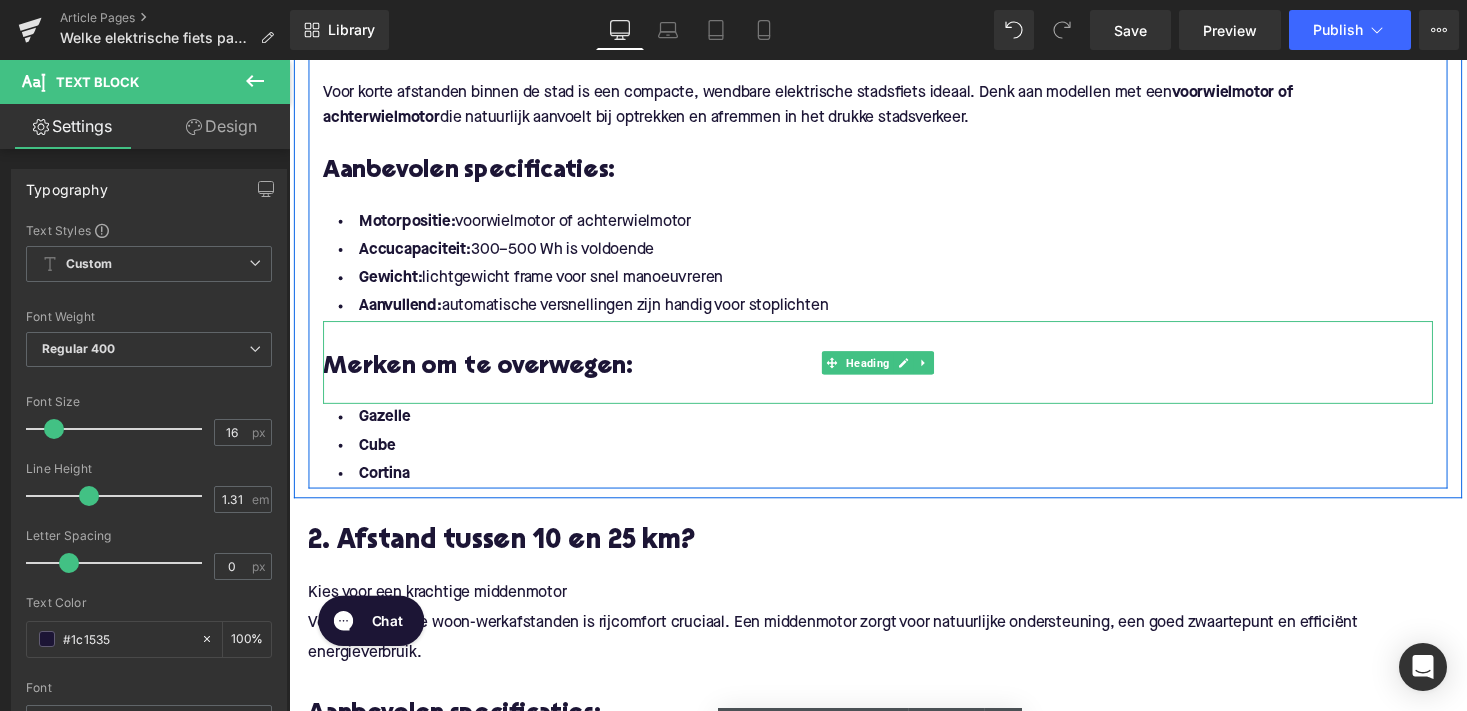 click on "Merken om te overwegen:" at bounding box center [894, 376] 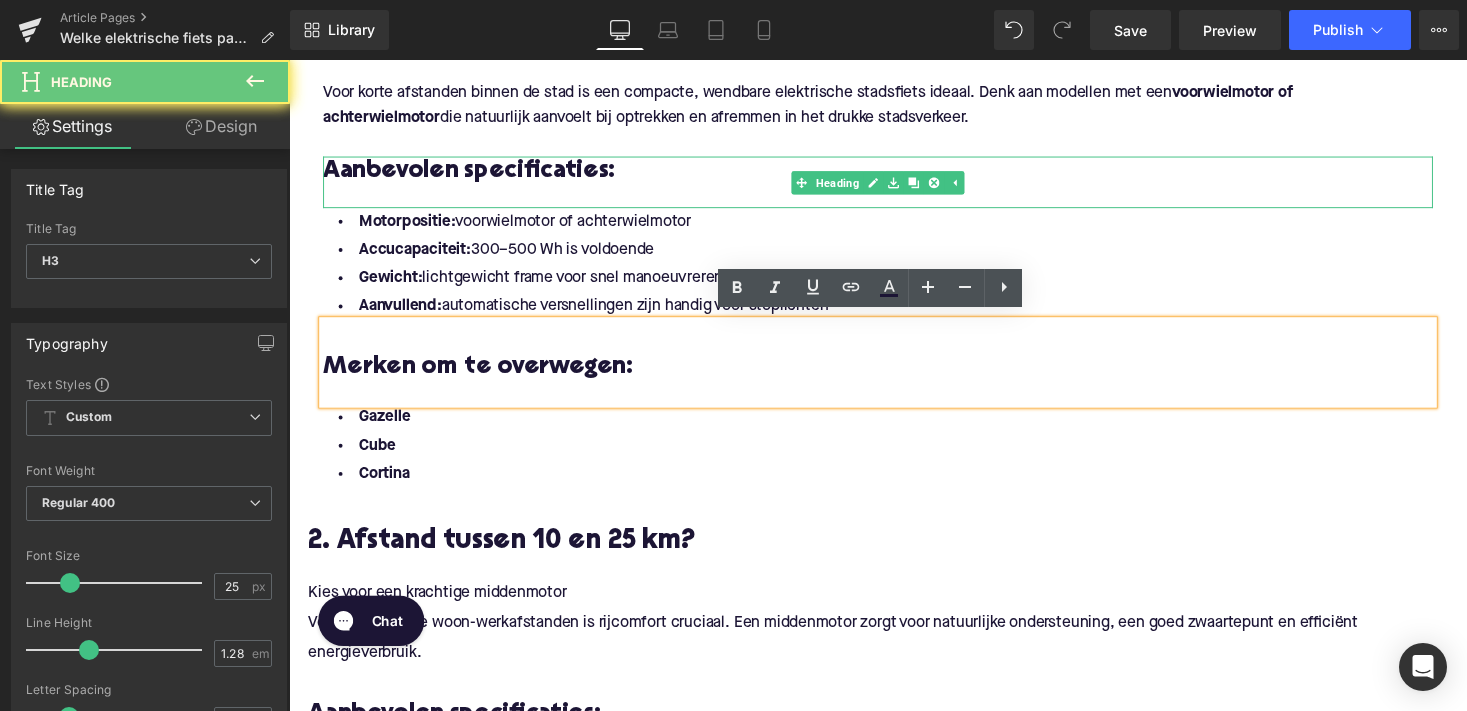 click on "Aanbevolen specificaties:" at bounding box center [894, 175] 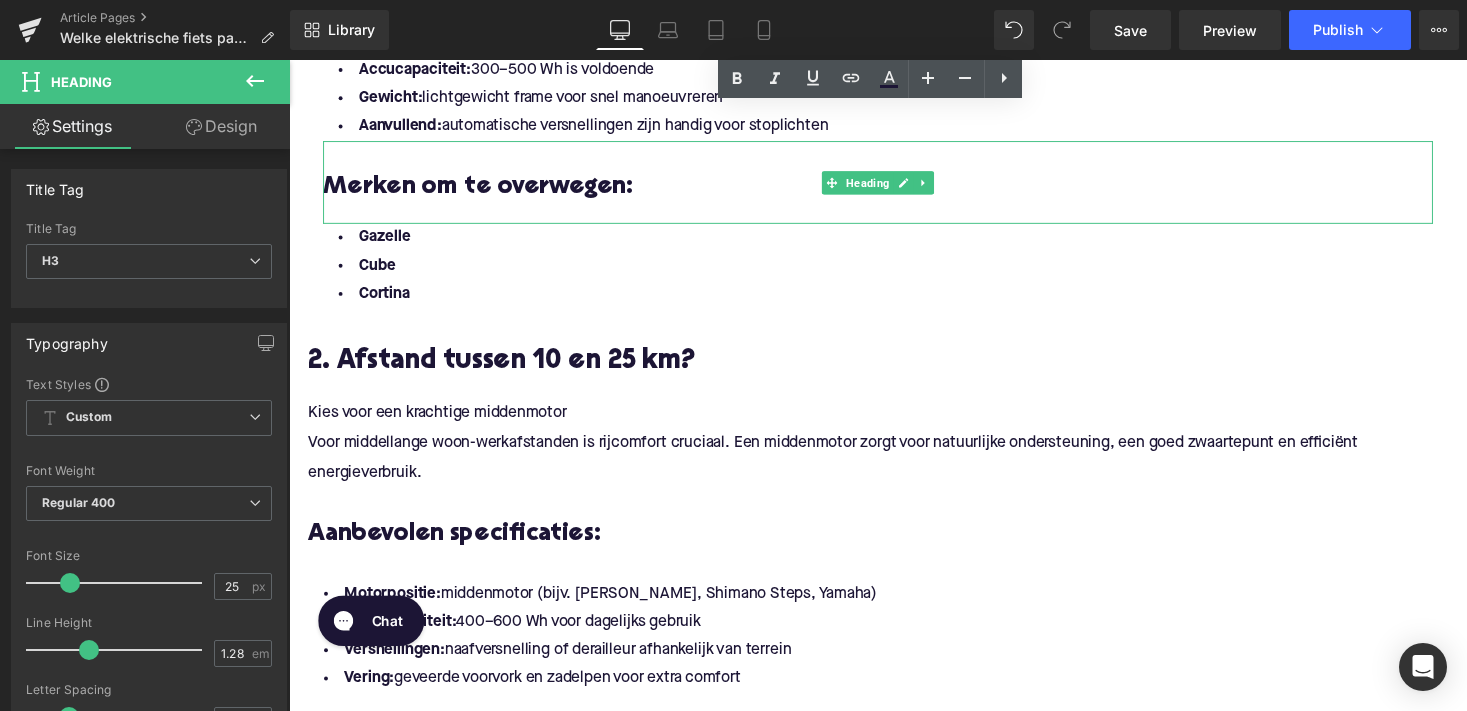 scroll, scrollTop: 1578, scrollLeft: 0, axis: vertical 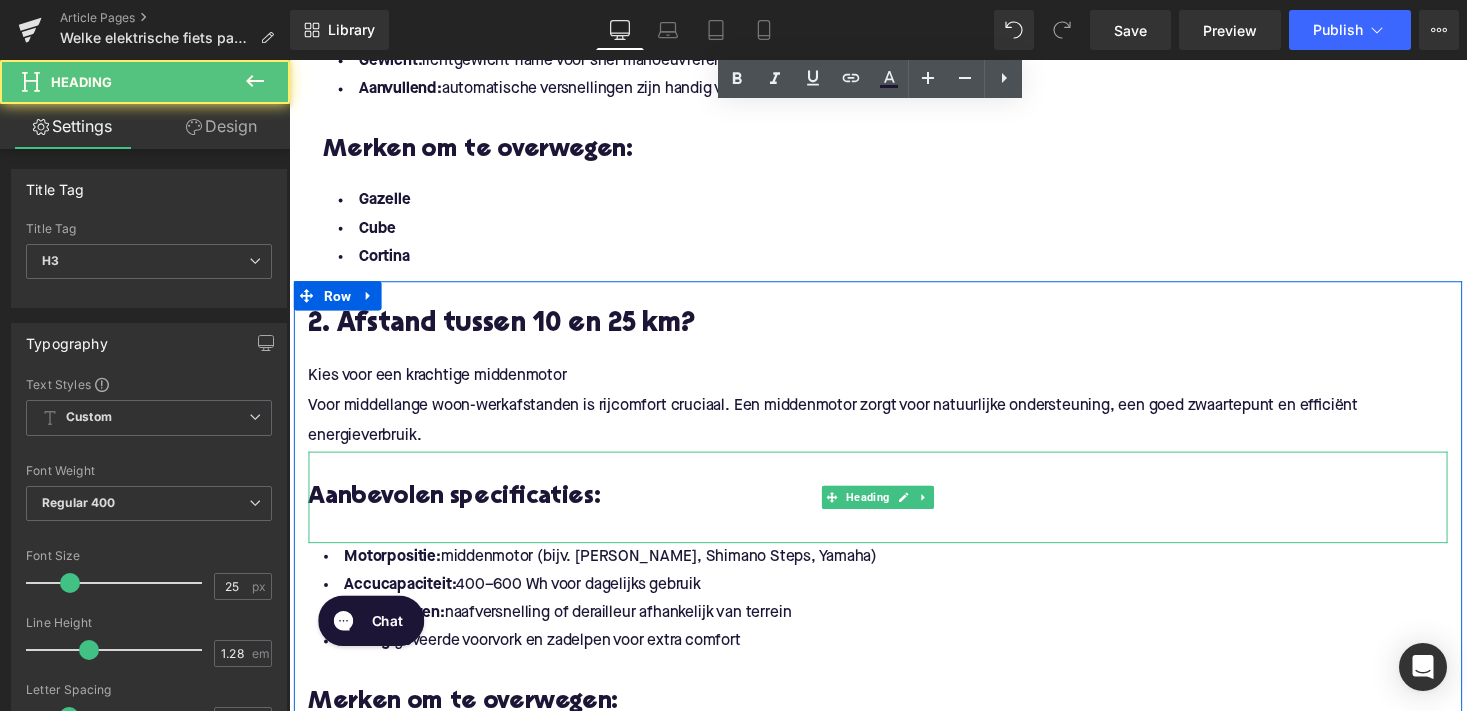 click on "Aanbevolen specificaties:" at bounding box center (894, 510) 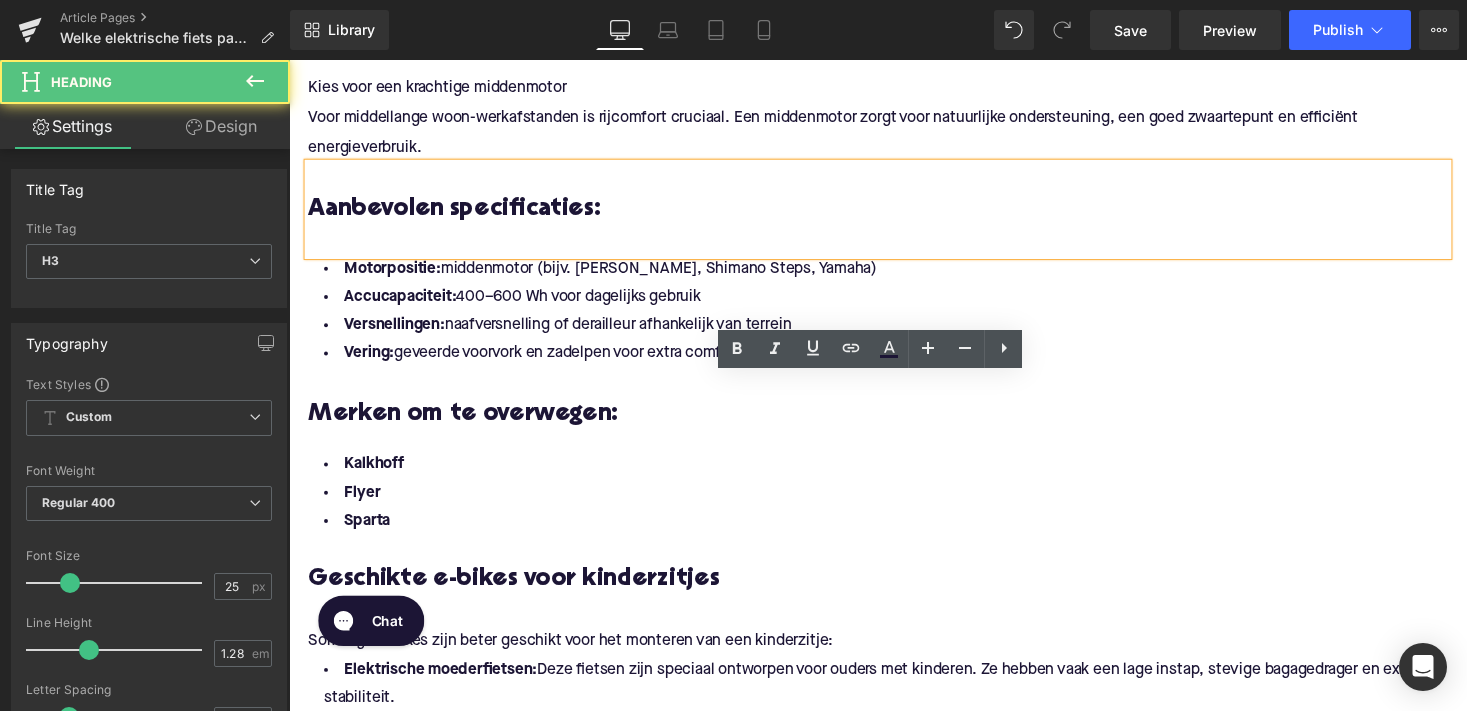 scroll, scrollTop: 1961, scrollLeft: 0, axis: vertical 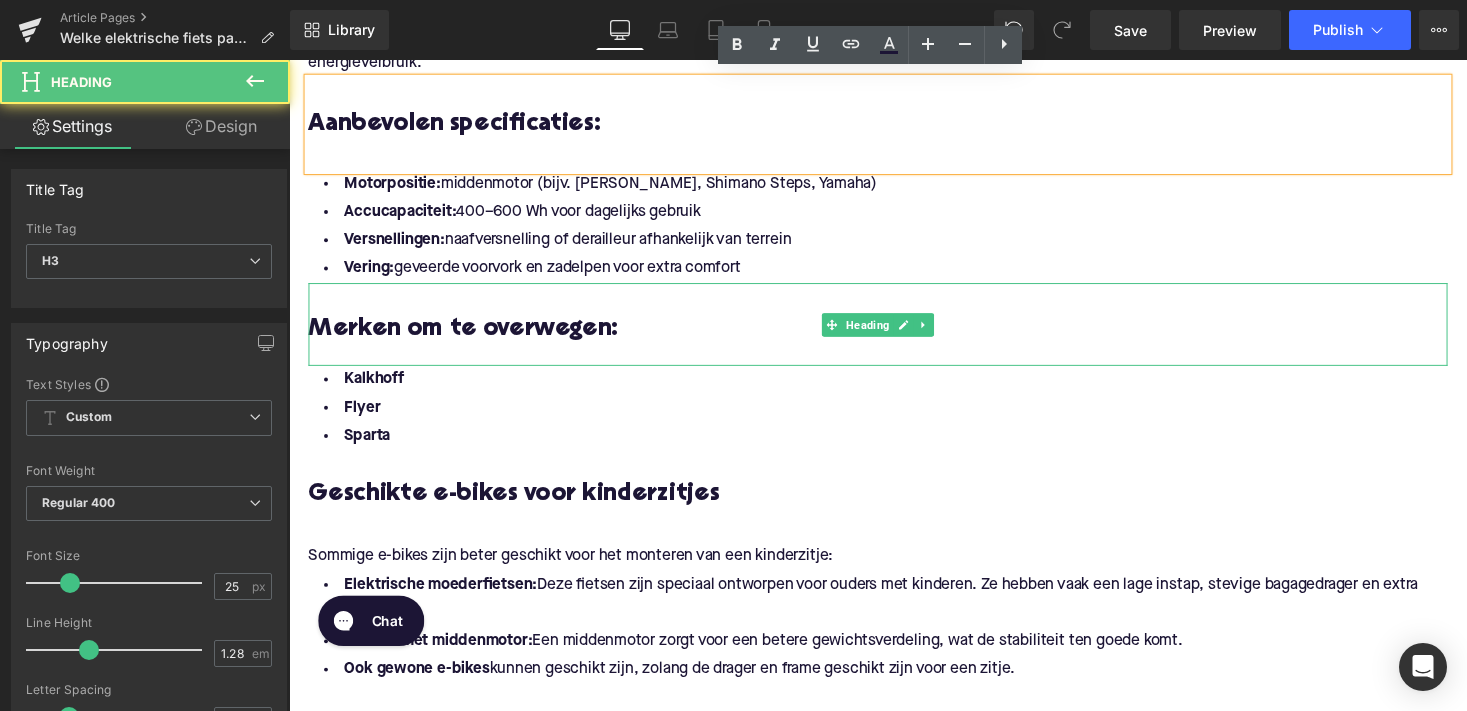 click on "Merken om te overwegen:" at bounding box center [894, 337] 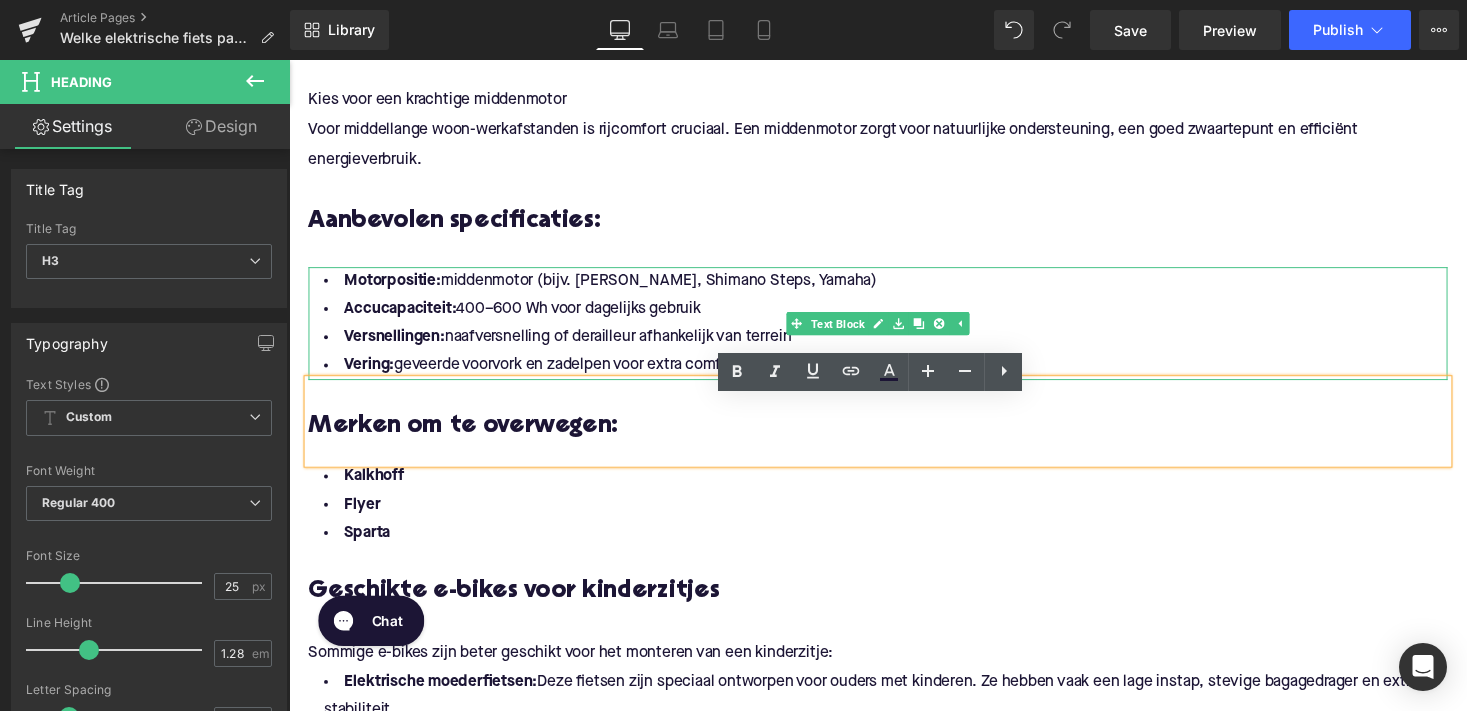 scroll, scrollTop: 1835, scrollLeft: 0, axis: vertical 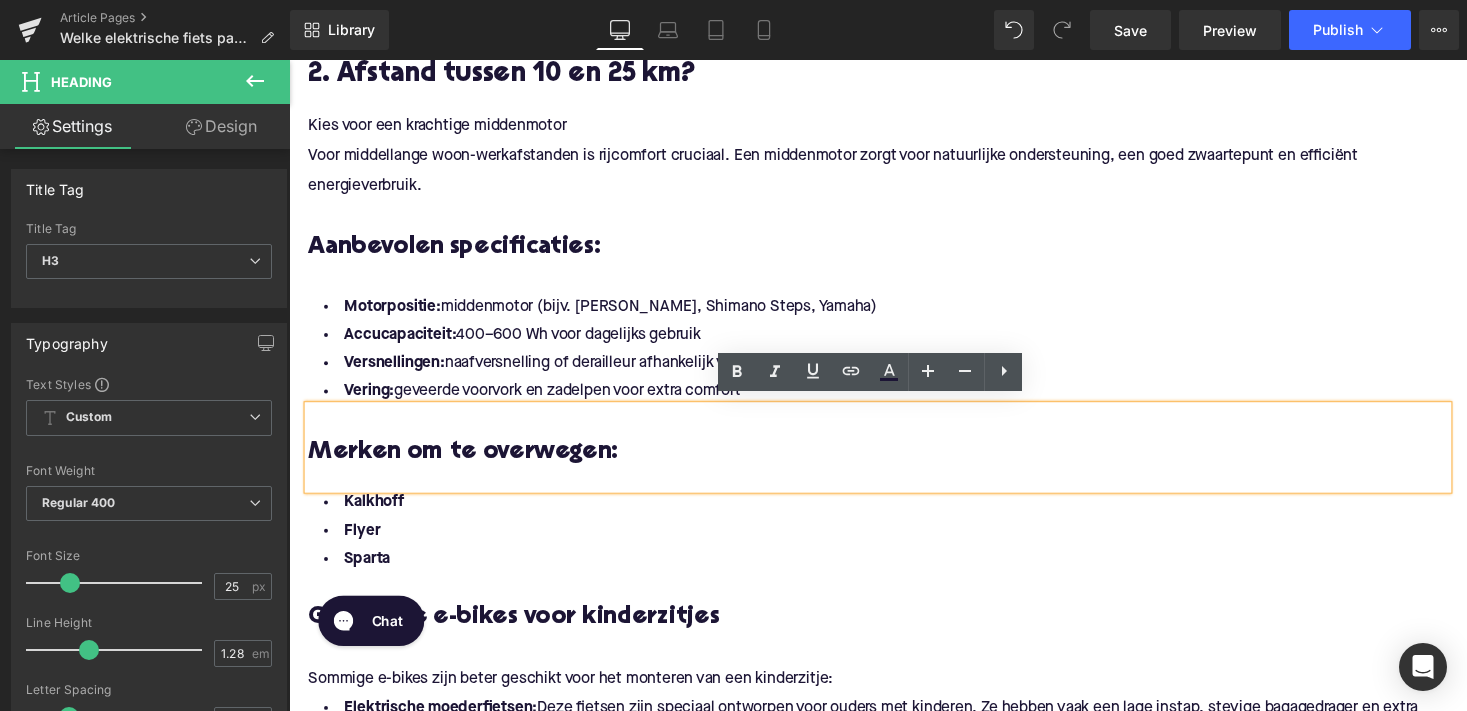 click on "Voor middellange woon-werkafstanden is rijcomfort cruciaal. Een middenmotor zorgt voor natuurlijke ondersteuning, een goed zwaartepunt en efficiënt energieverbruik." at bounding box center (894, 174) 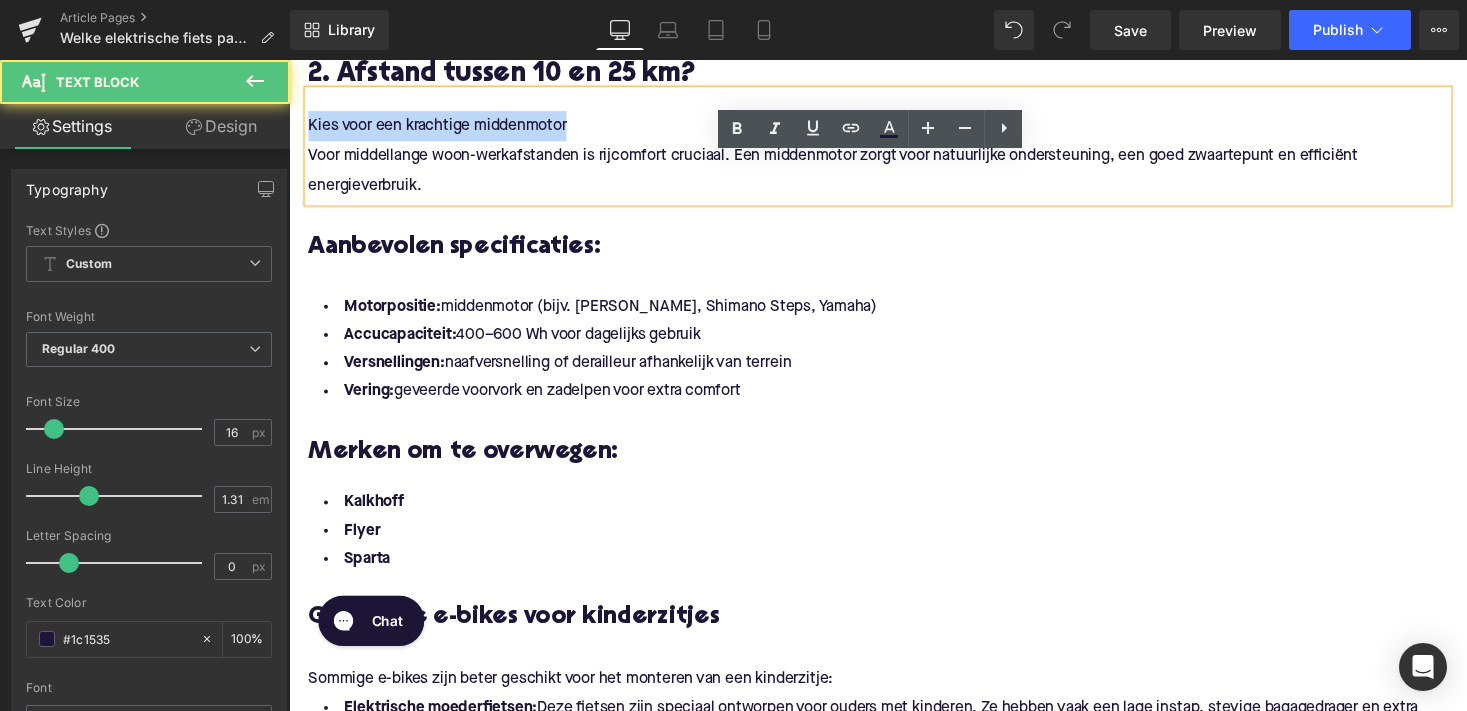drag, startPoint x: 584, startPoint y: 118, endPoint x: 560, endPoint y: 182, distance: 68.35203 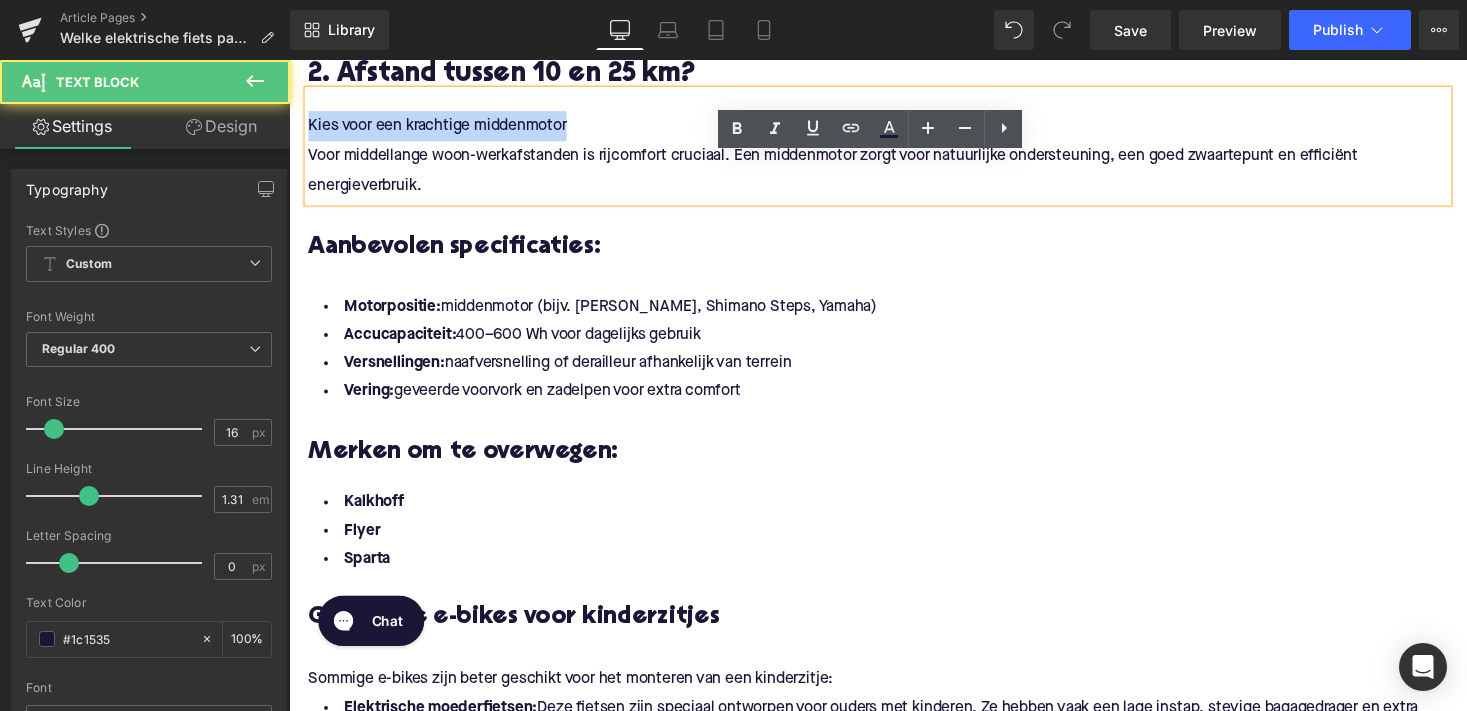 click on "Welke elektrische fiets past bij mijn type woon-werkverkeer? Heading         Elektrisch fietsen naar je werk is populairder dan ooit. Maar met zoveel keuzes, van speed pedelecs tot vouwfietsen en alles daartussenin, rijst al snel de vraag: welke e-bike past bij mijn type woon-werkverkeer? In deze blog leggen we het je uit op basis van afstanden, rijomstandigheden, motor- en accukeuze, en enkele toonaangevende merken. Zo maak jij straks een weloverwogen keuze. Text Block         Image         1. [PERSON_NAME] je binnen 10 km van je werk?  Heading         Kies voor een lichte stads e-bike Voor korte afstanden binnen de stad is een compacte, wendbare elektrische stadsfiets ideaal. Denk aan modellen met een  voorwielmotor of achterwielmotor  die natuurlijk aanvoelt bij optrekken en afremmen in het drukke stadsverkeer. Text Block" at bounding box center (894, 825) 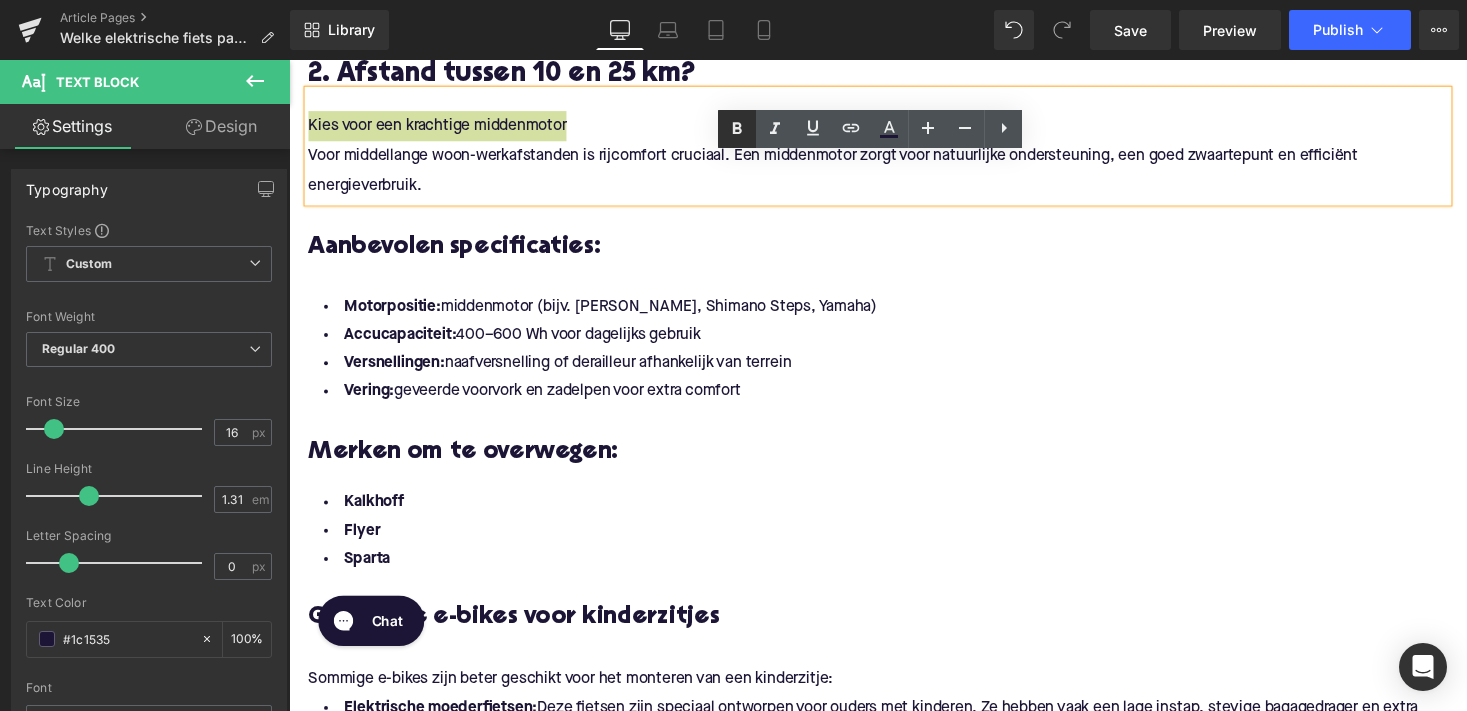 click 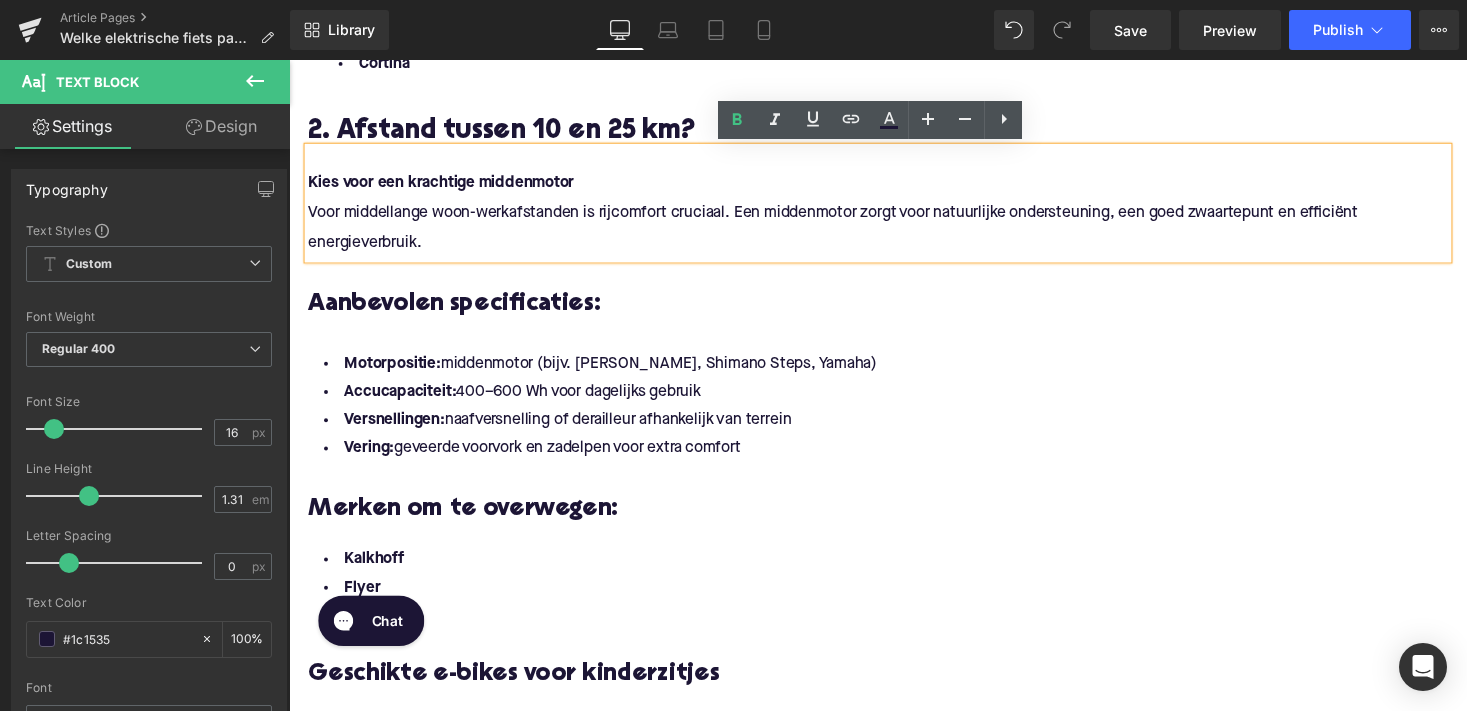 scroll, scrollTop: 1770, scrollLeft: 0, axis: vertical 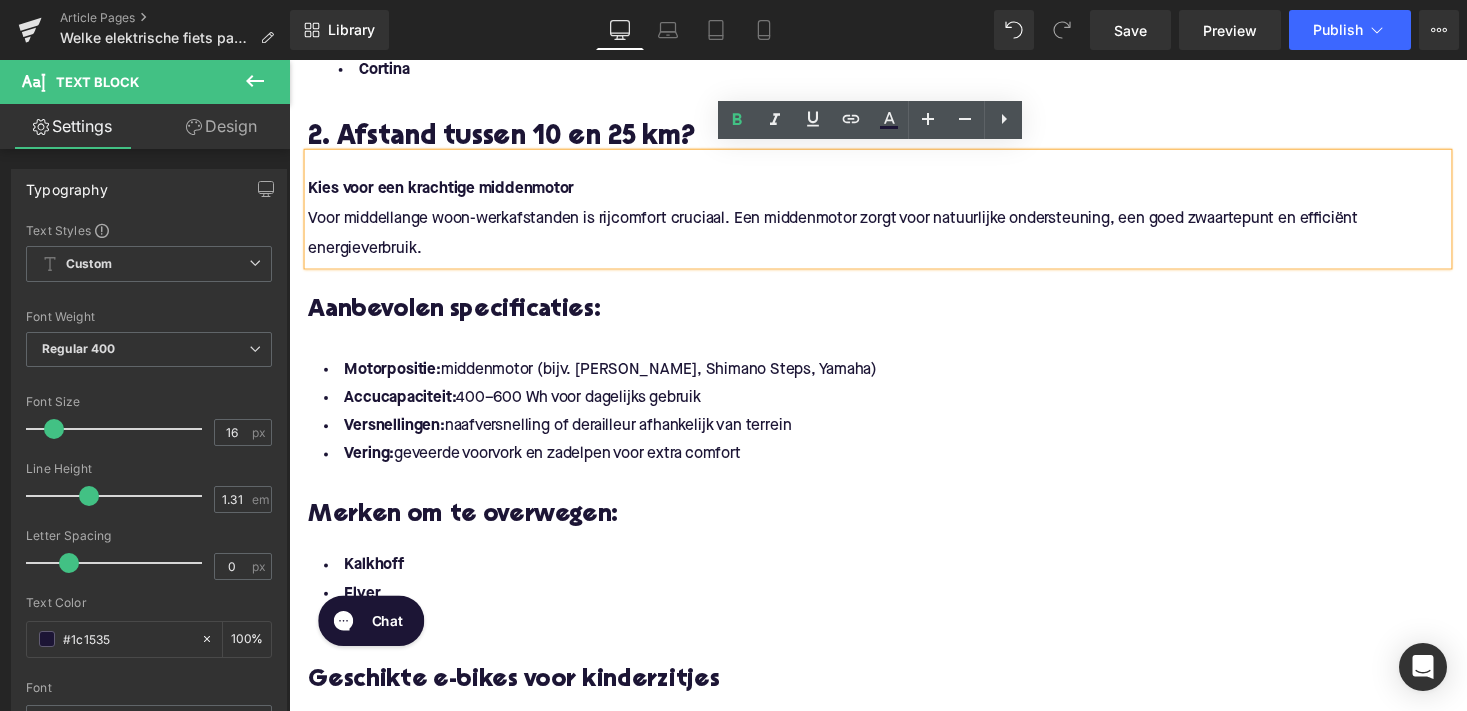 click on "Kies voor een krachtige middenmotor" at bounding box center [894, 192] 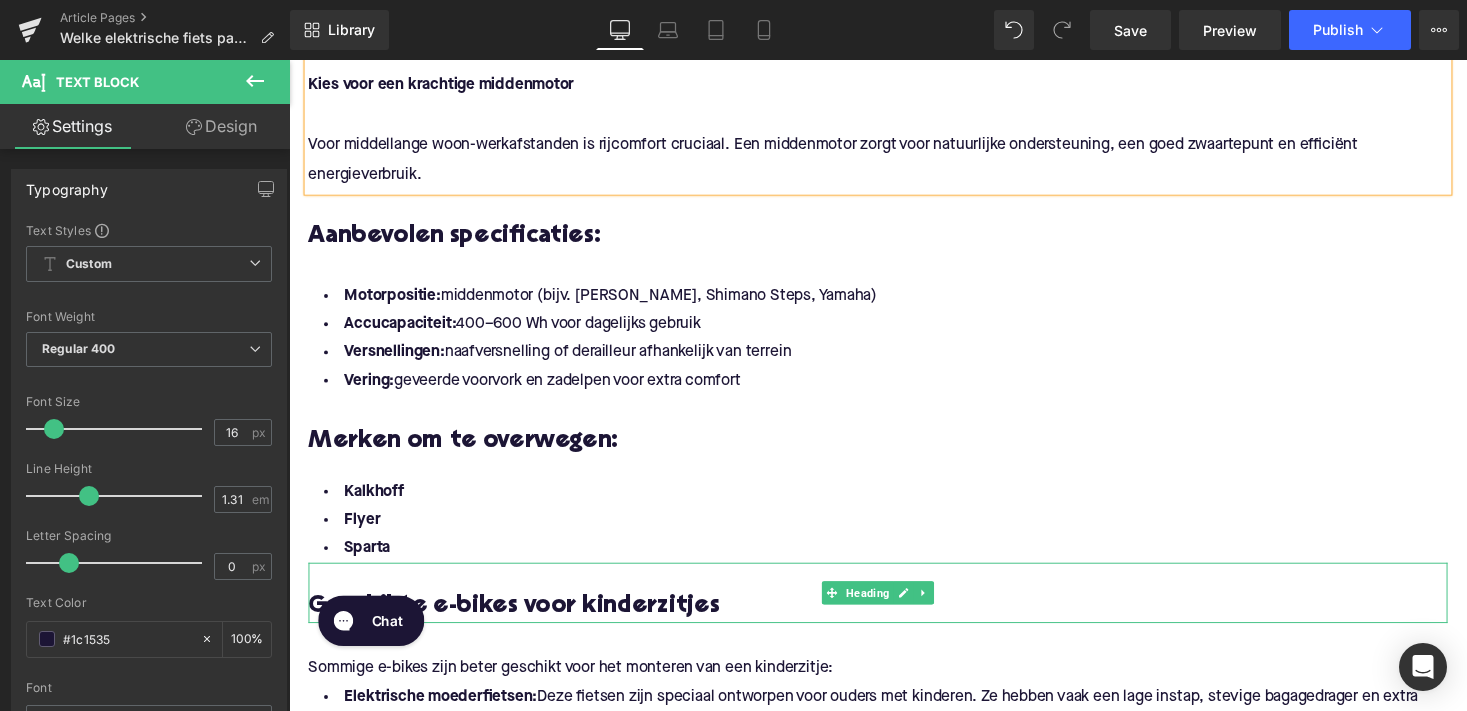 scroll, scrollTop: 1739, scrollLeft: 0, axis: vertical 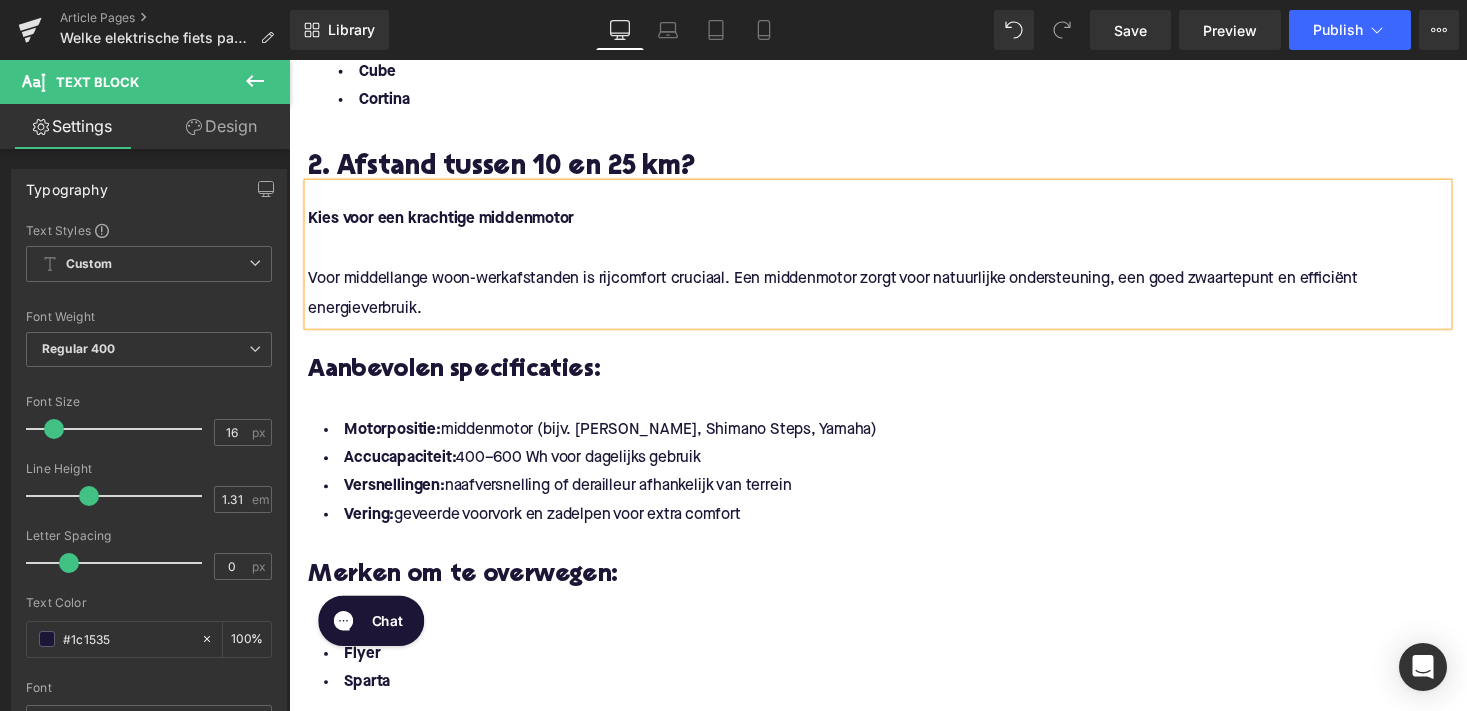 click on "Vering:  geveerde voorvork en zadelpen voor extra comfort" at bounding box center (894, 527) 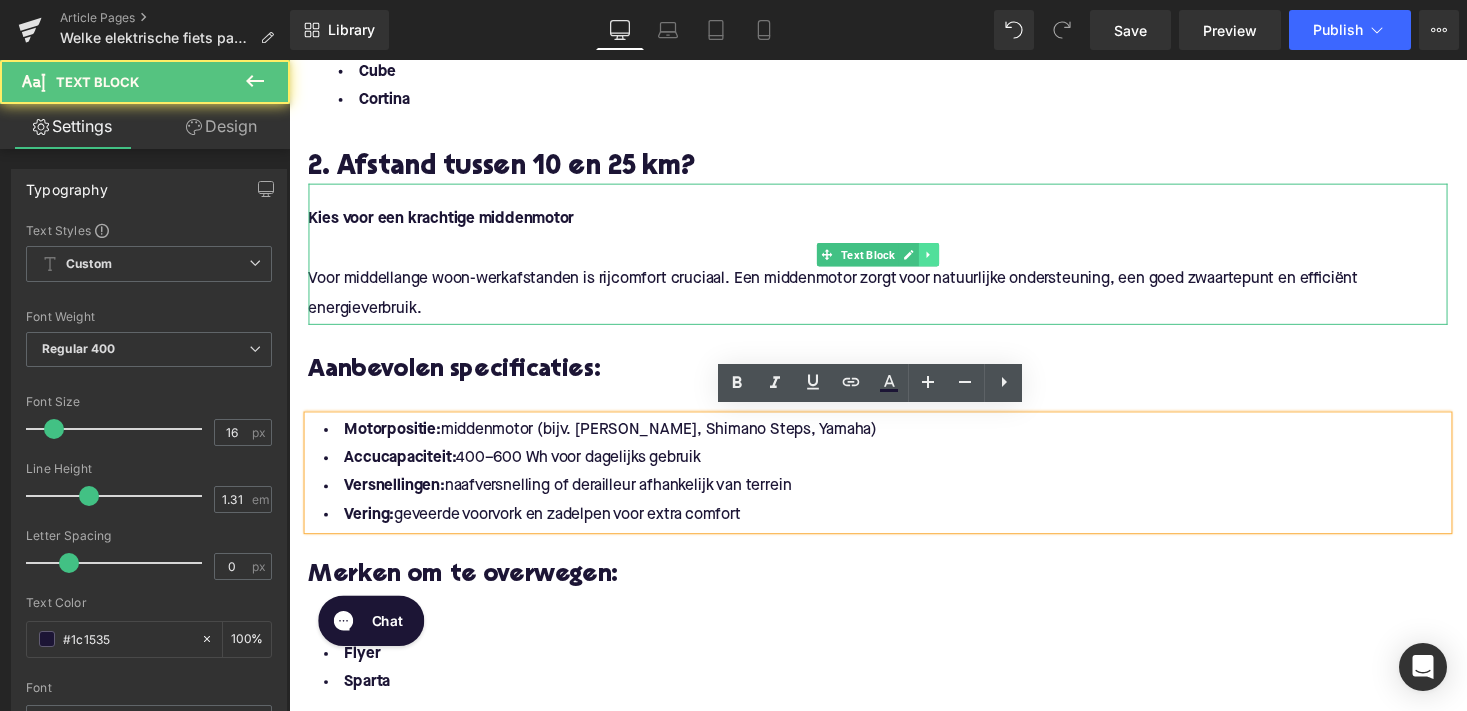 click 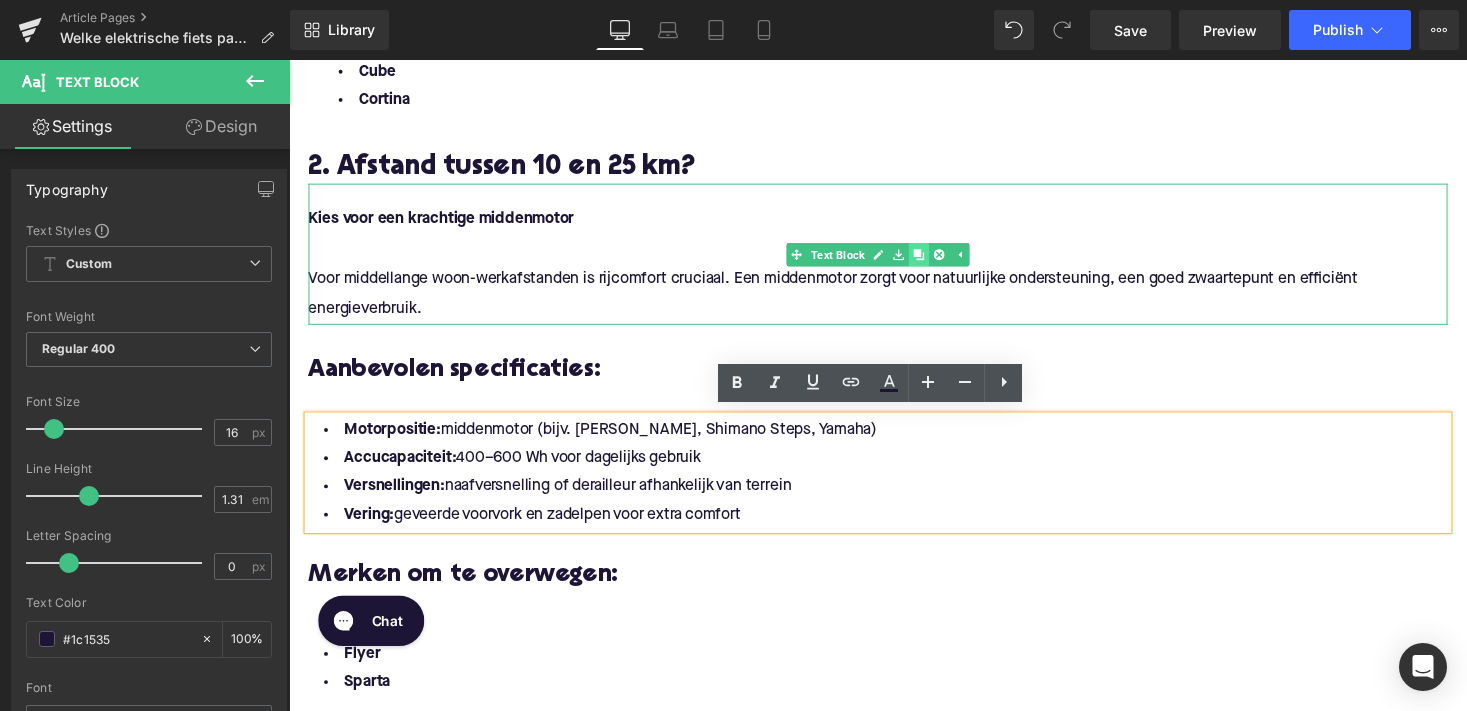 click 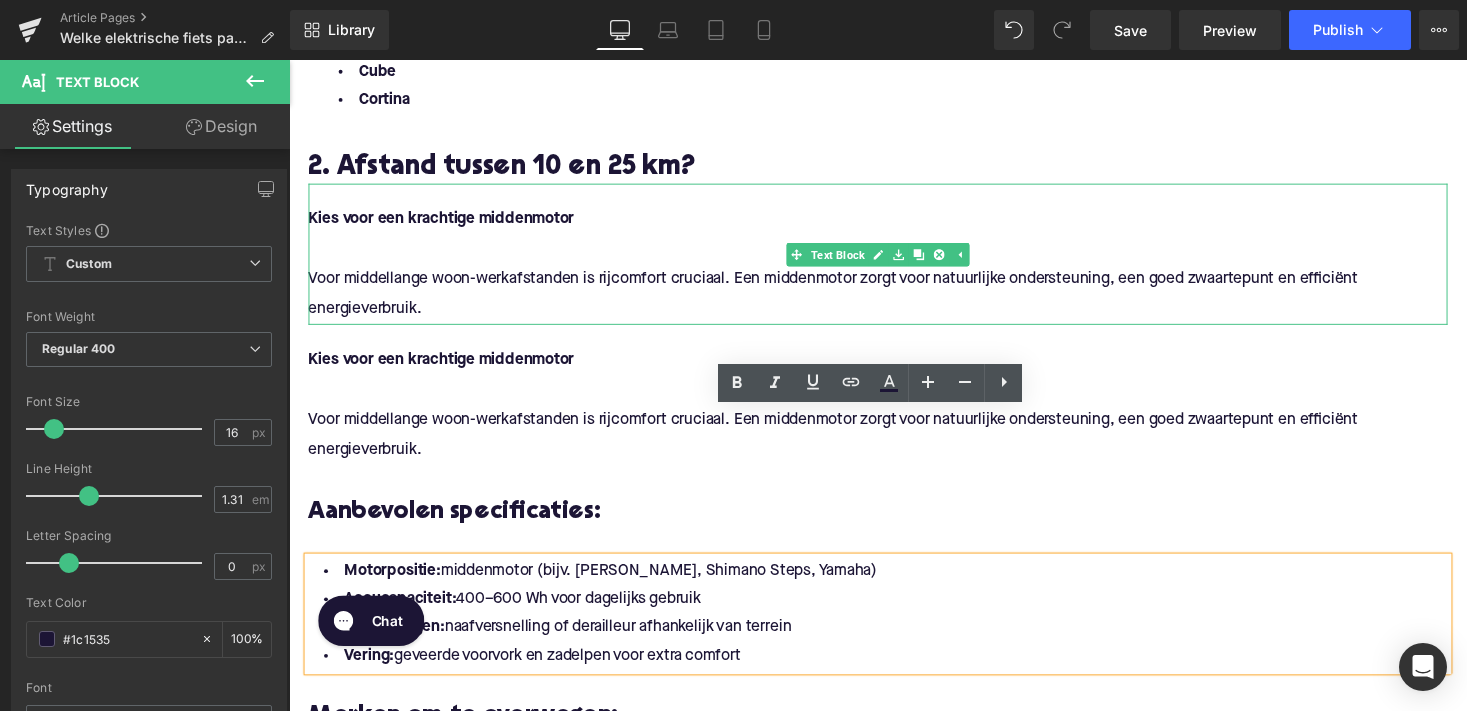 click on "Voor middellange woon-werkafstanden is rijcomfort cruciaal. Een middenmotor zorgt voor natuurlijke ondersteuning, een goed zwaartepunt en efficiënt energieverbruik." at bounding box center (894, 301) 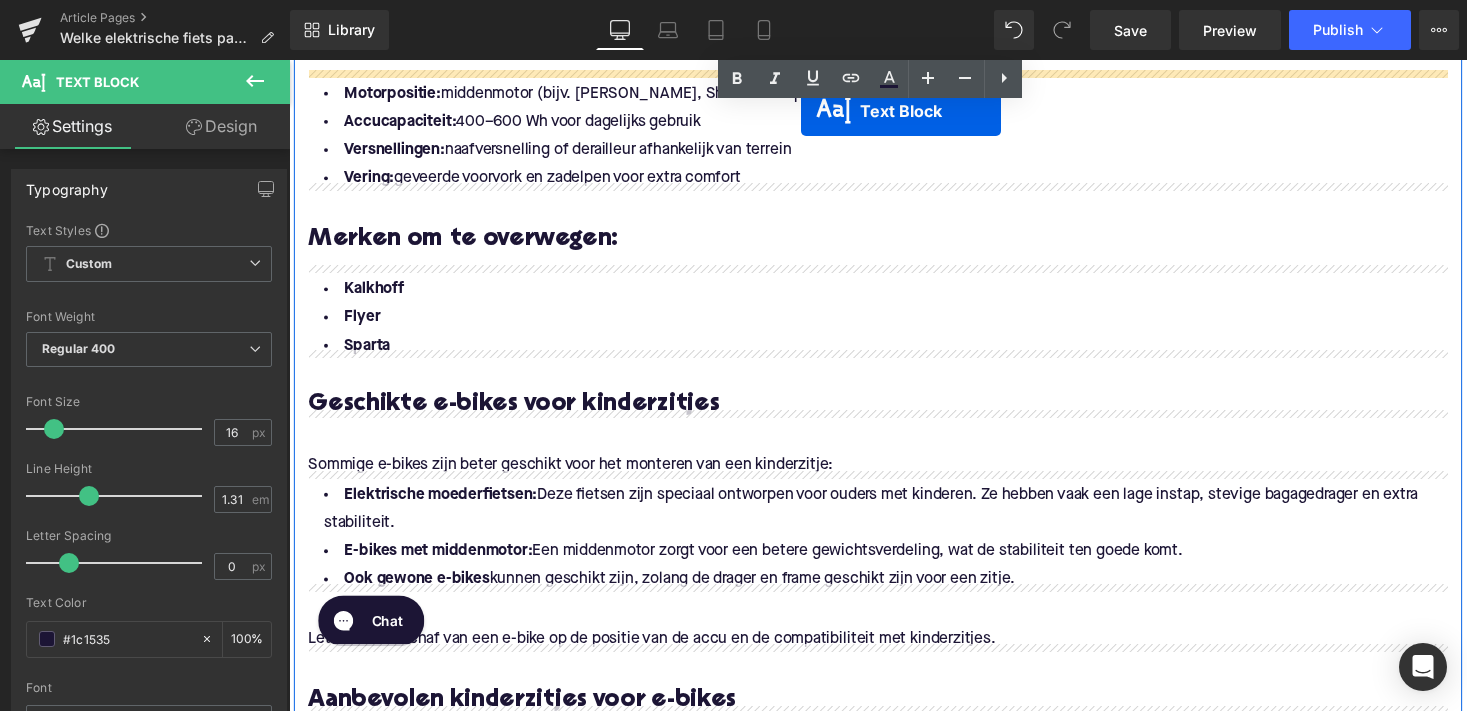 scroll, scrollTop: 2141, scrollLeft: 0, axis: vertical 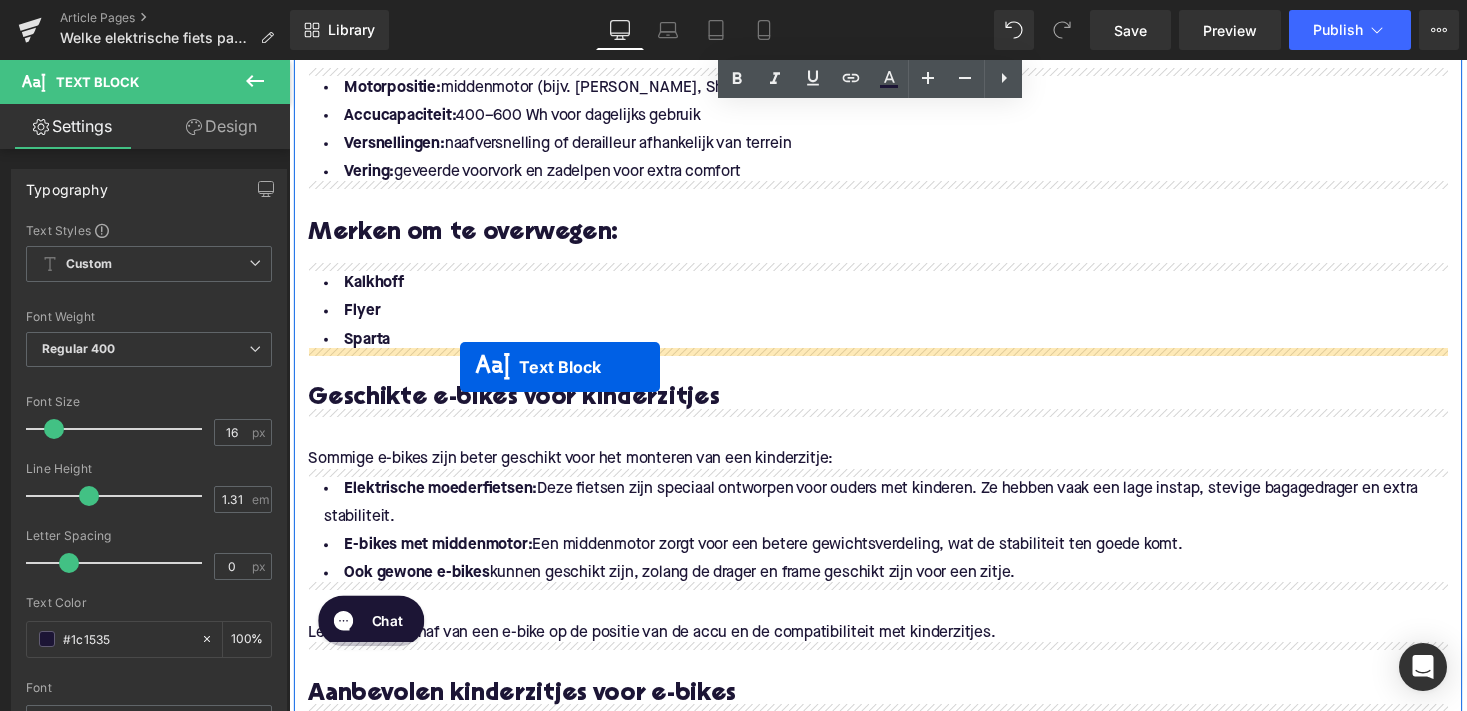drag, startPoint x: 839, startPoint y: 400, endPoint x: 465, endPoint y: 375, distance: 374.83463 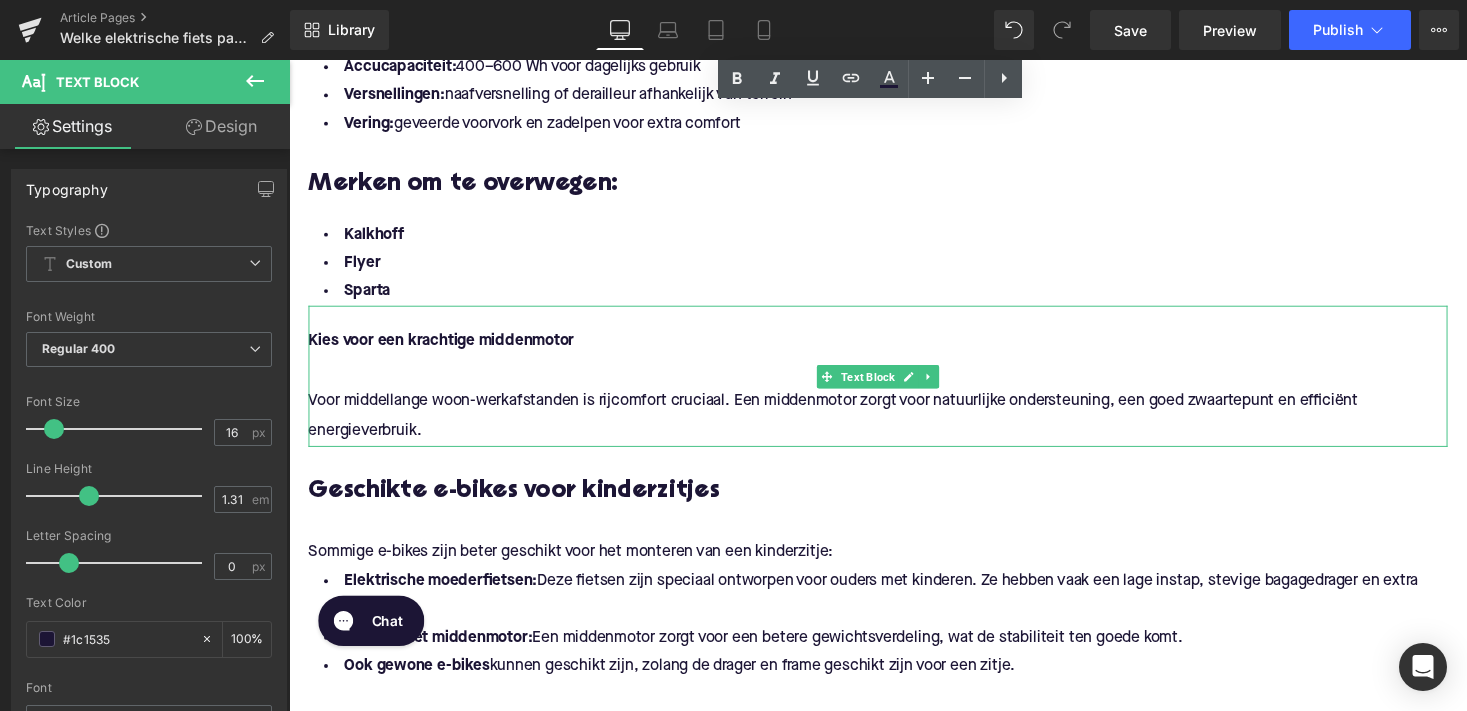 click on "Voor middellange woon-werkafstanden is rijcomfort cruciaal. Een middenmotor zorgt voor natuurlijke ondersteuning, een goed zwaartepunt en efficiënt energieverbruik." at bounding box center [894, 426] 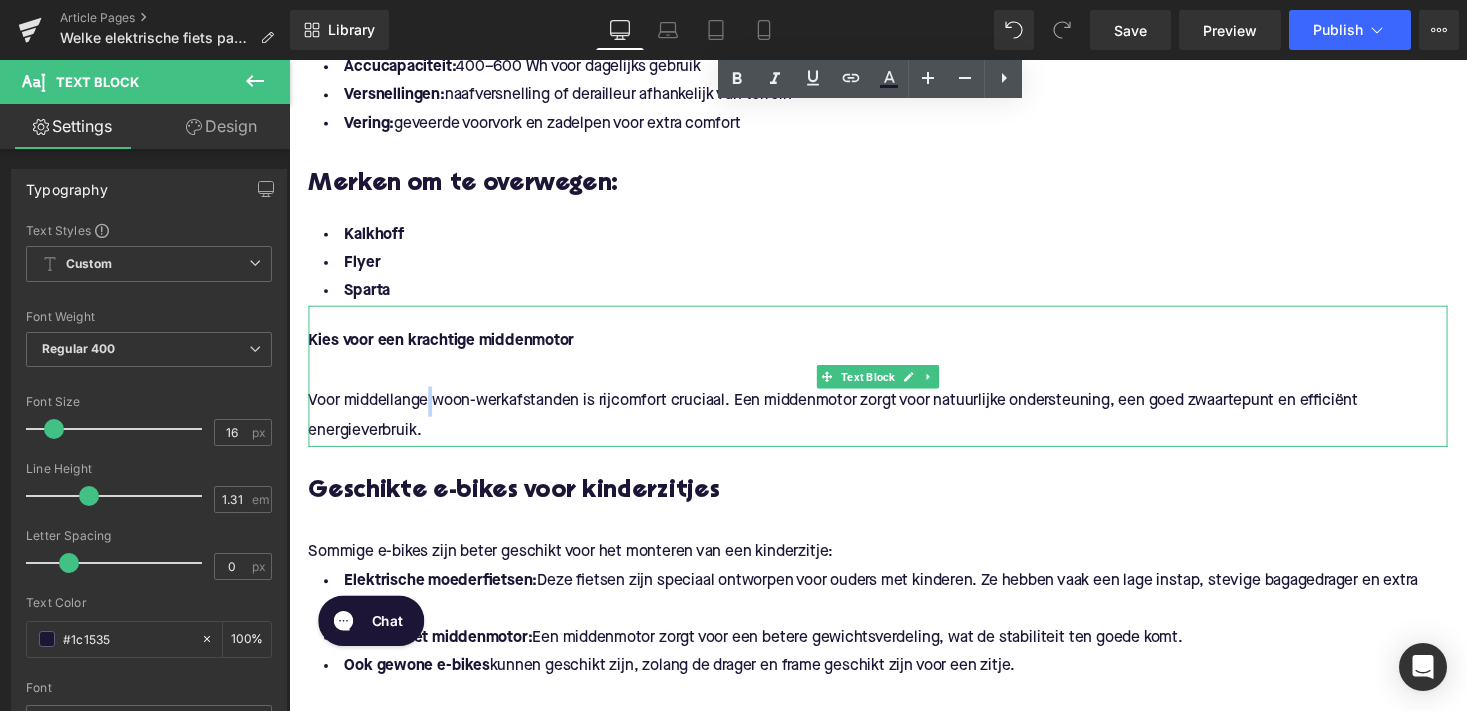 click on "Voor middellange woon-werkafstanden is rijcomfort cruciaal. Een middenmotor zorgt voor natuurlijke ondersteuning, een goed zwaartepunt en efficiënt energieverbruik." at bounding box center (894, 426) 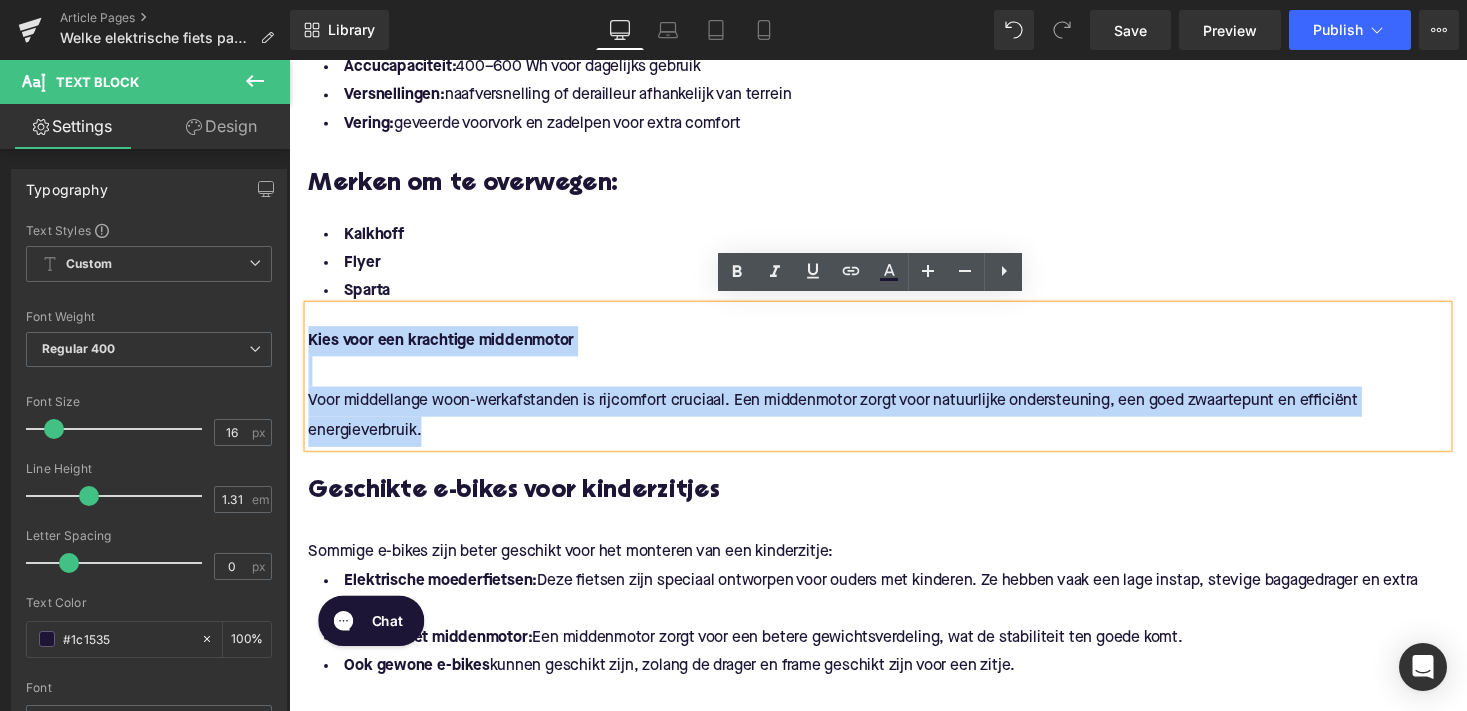 drag, startPoint x: 431, startPoint y: 442, endPoint x: 305, endPoint y: 339, distance: 162.74213 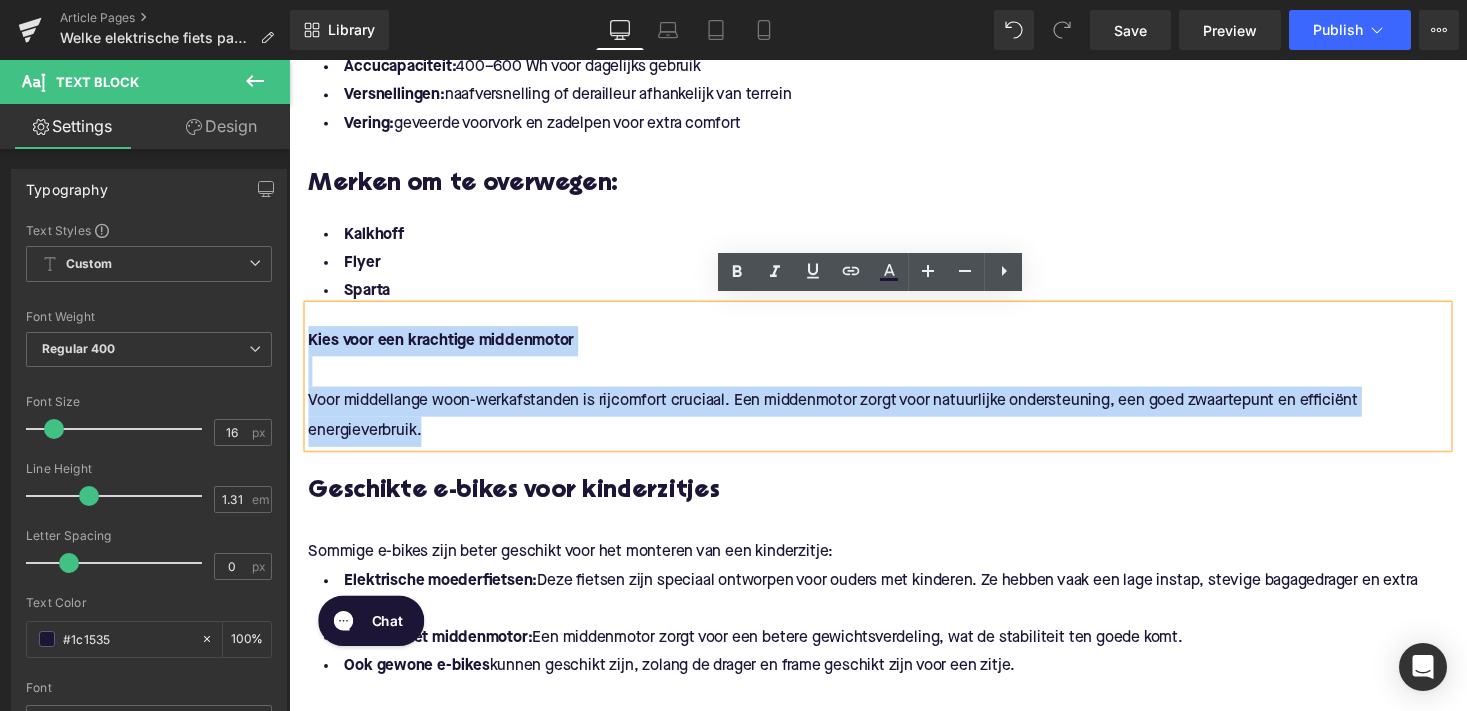 click on "Kies voor een krachtige middenmotor Voor middellange woon-werkafstanden is rijcomfort cruciaal. Een middenmotor zorgt voor natuurlijke ondersteuning, een goed zwaartepunt en efficiënt energieverbruik." at bounding box center [894, 384] 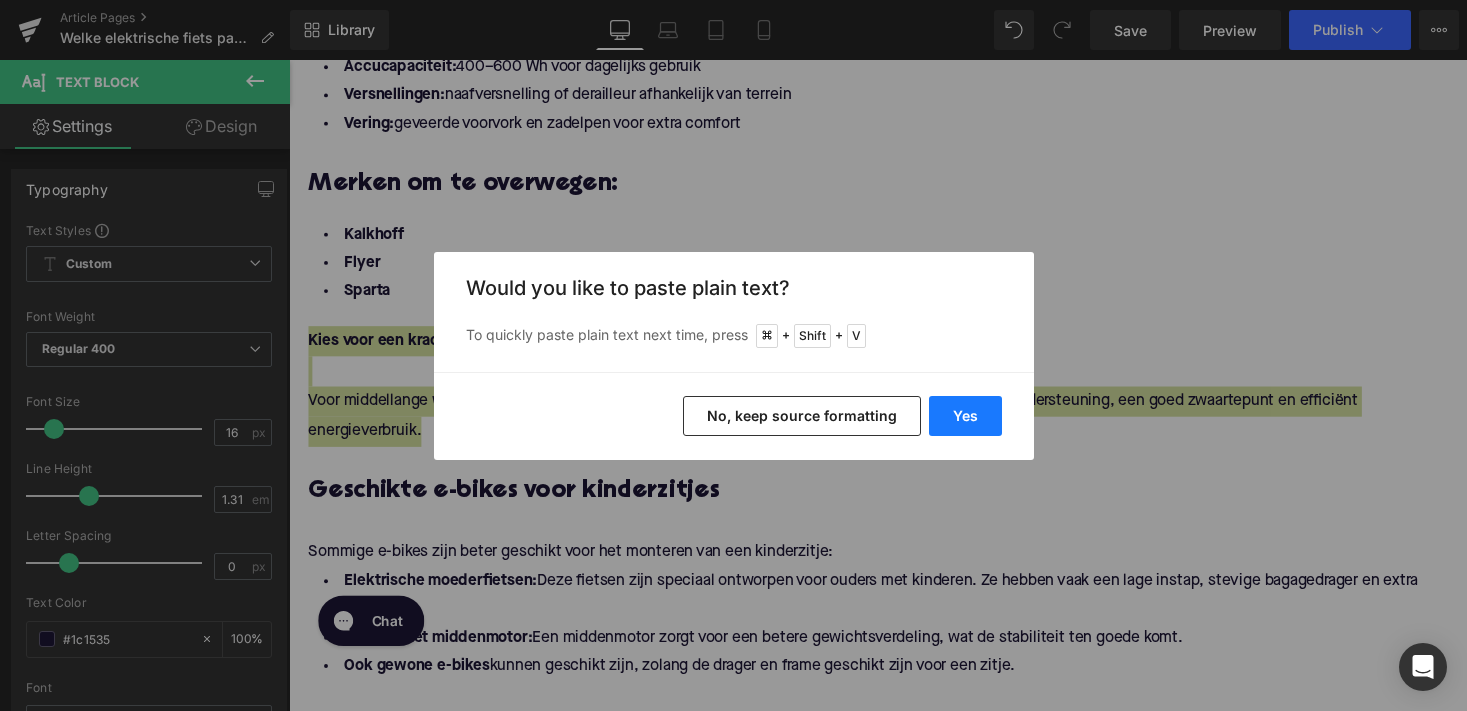 click on "Yes" at bounding box center (965, 416) 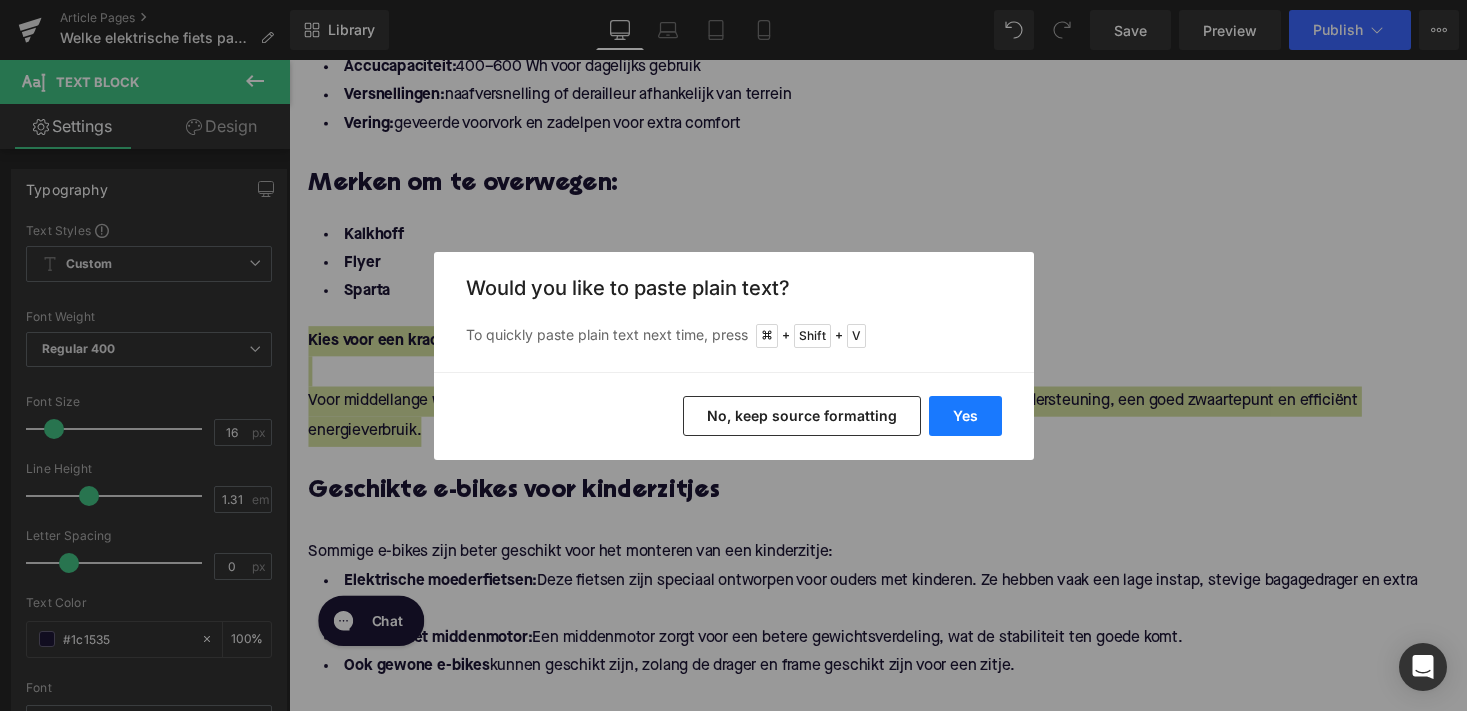 type 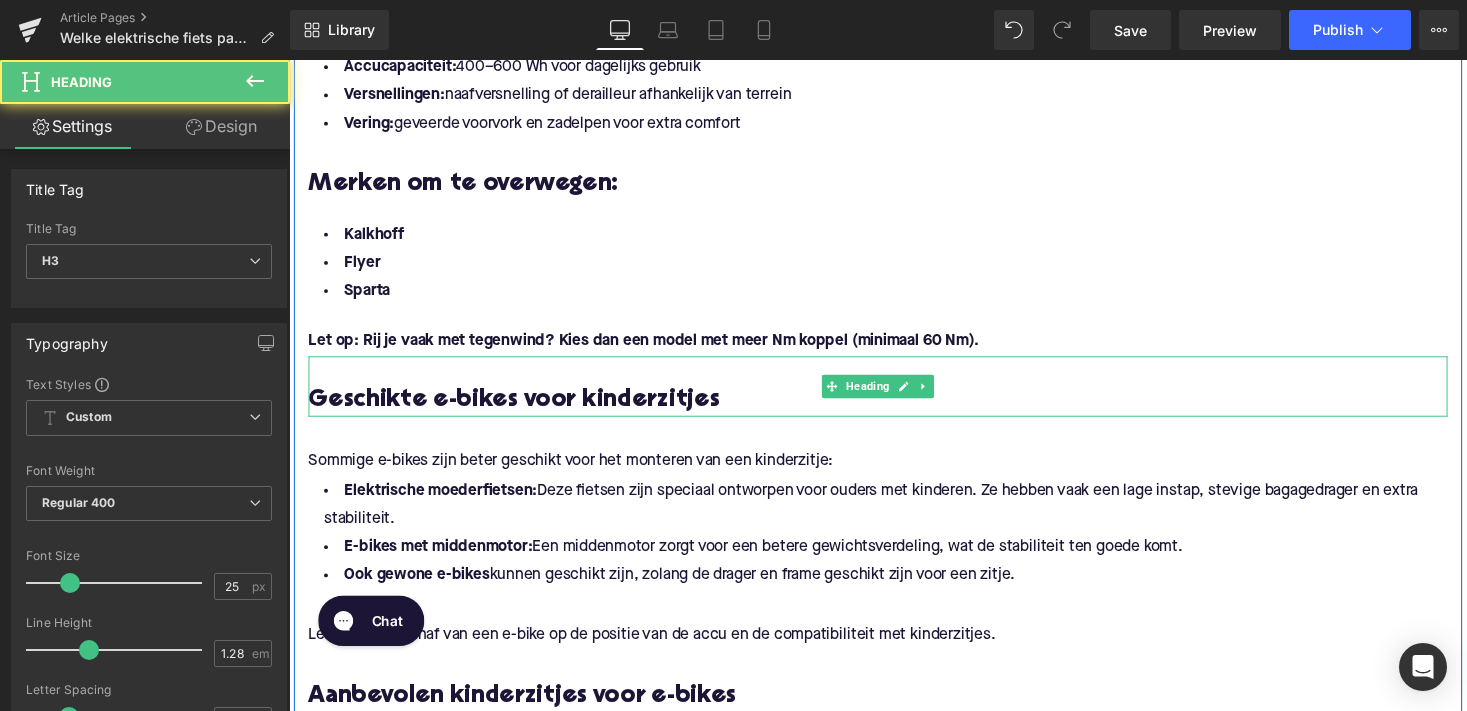 click on "Geschikte e-bikes voor kinderzitjes" at bounding box center (894, 410) 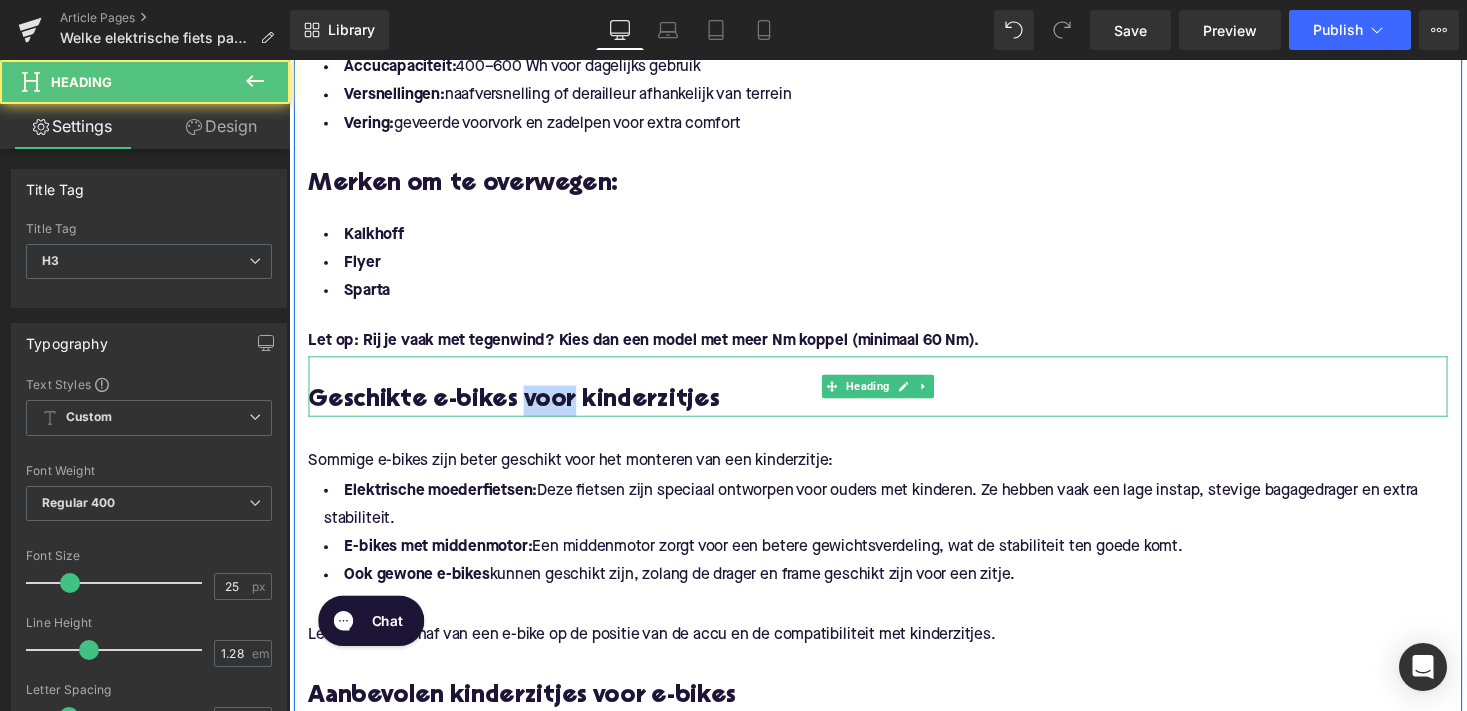 click on "Geschikte e-bikes voor kinderzitjes" at bounding box center [894, 410] 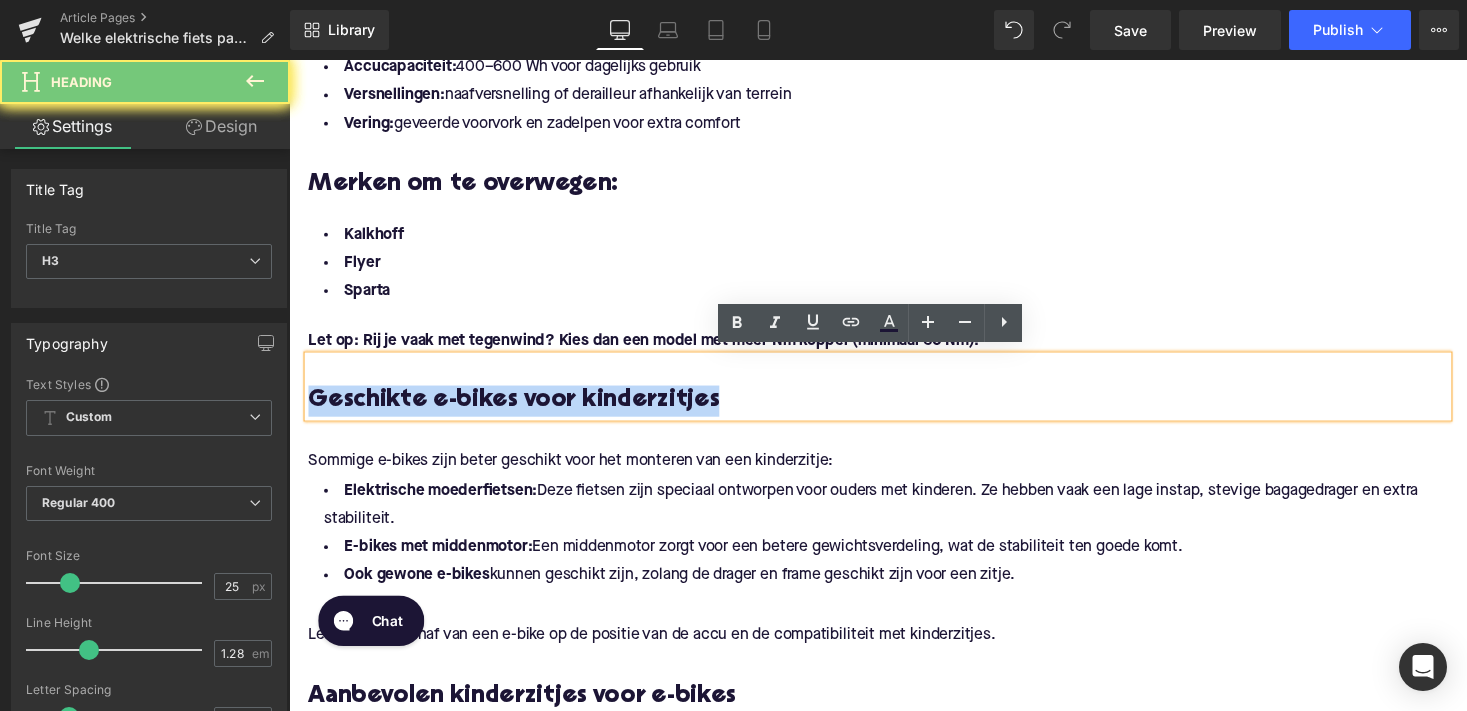 click on "Geschikte e-bikes voor kinderzitjes" at bounding box center [894, 410] 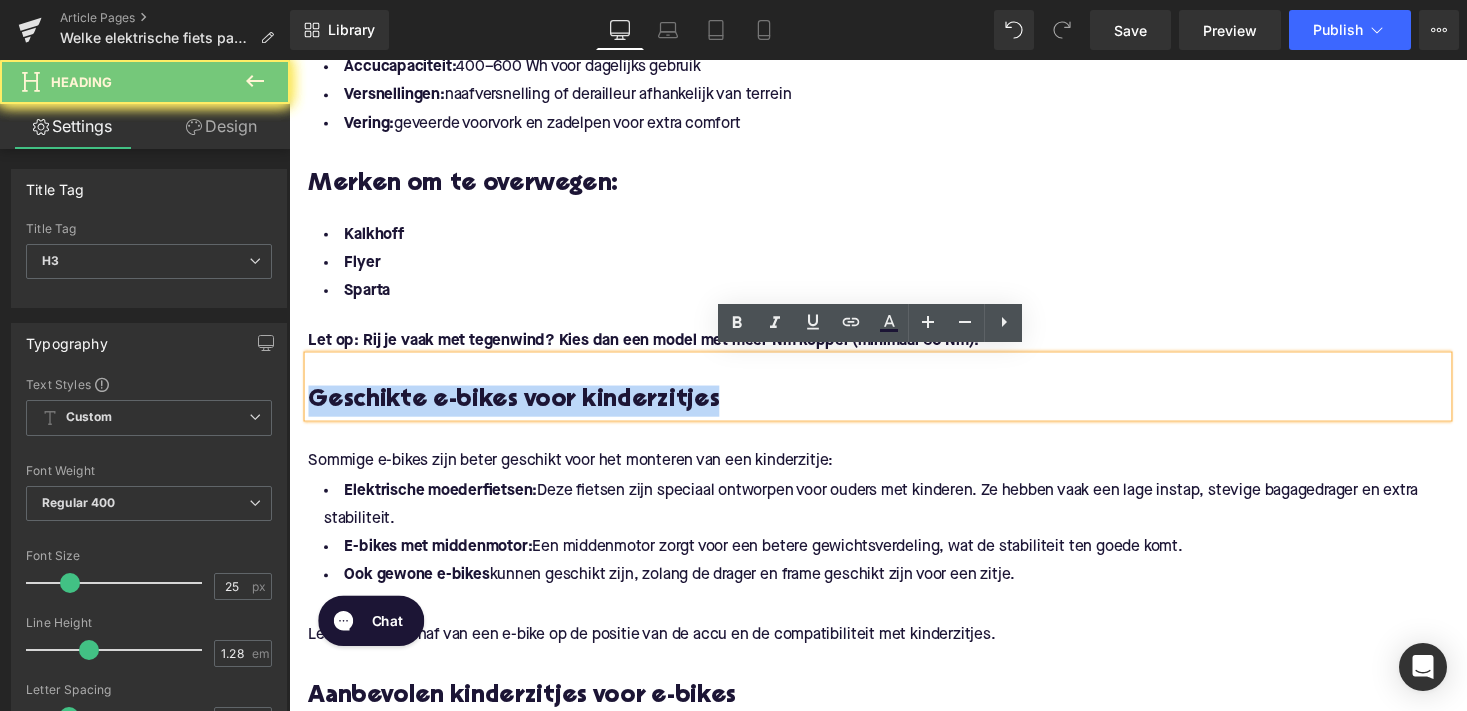 paste 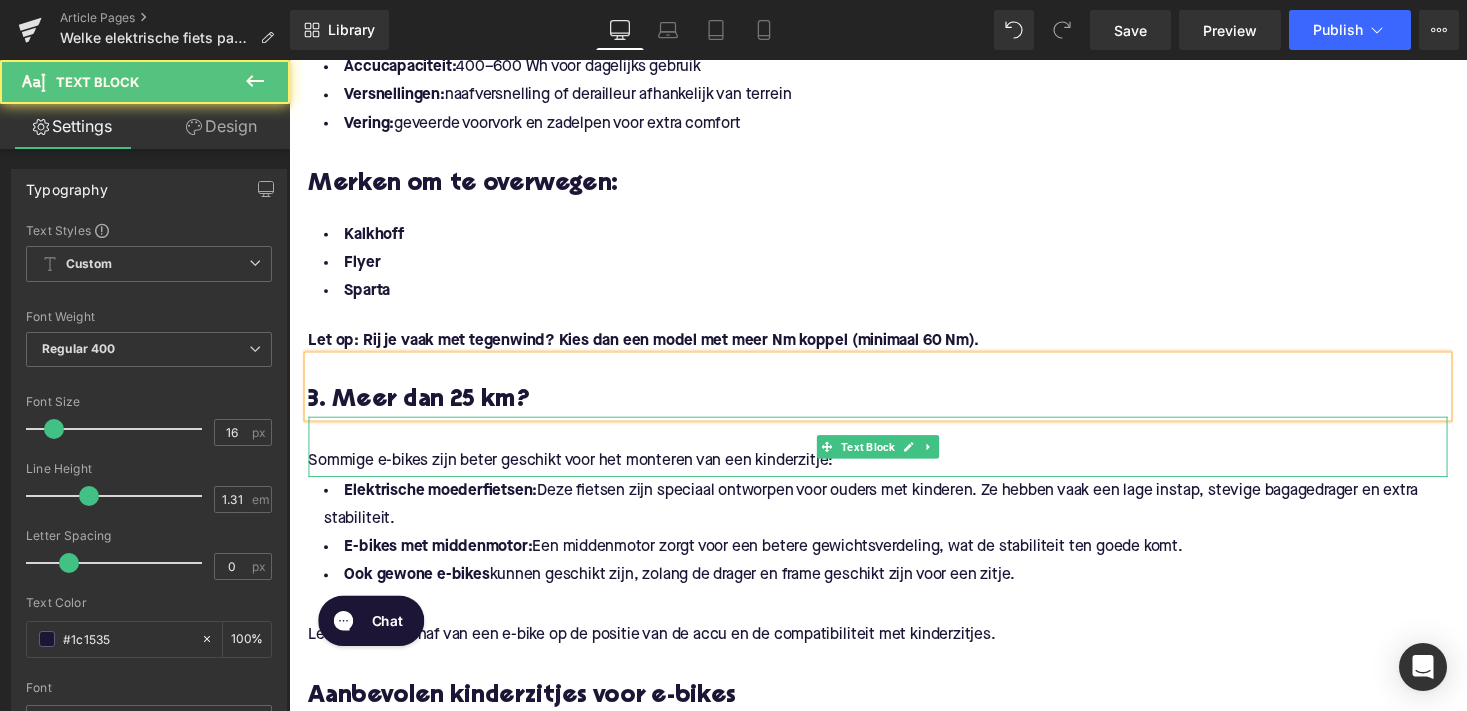 click on "Sommige e-bikes zijn beter geschikt voor het monteren van een kinderzitje:" at bounding box center (894, 472) 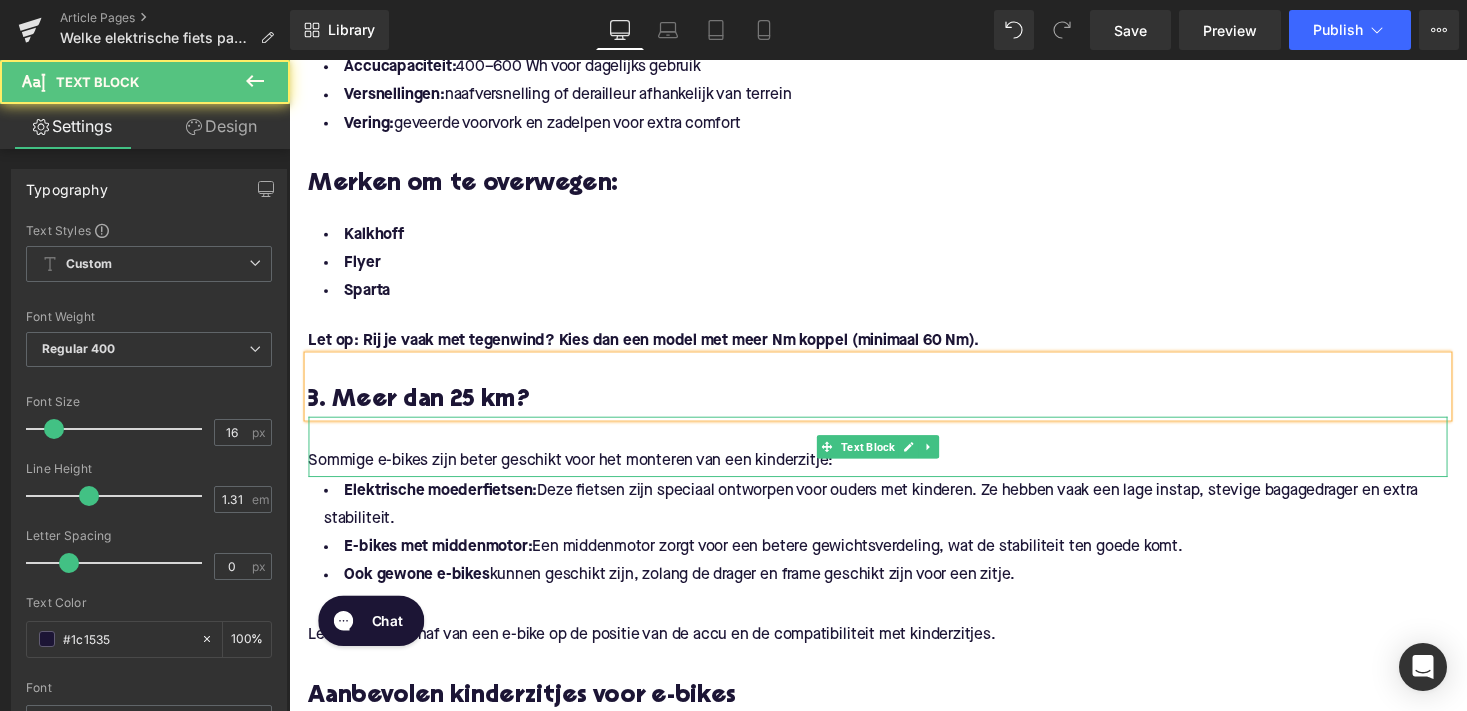 click on "Sommige e-bikes zijn beter geschikt voor het monteren van een kinderzitje:" at bounding box center [894, 472] 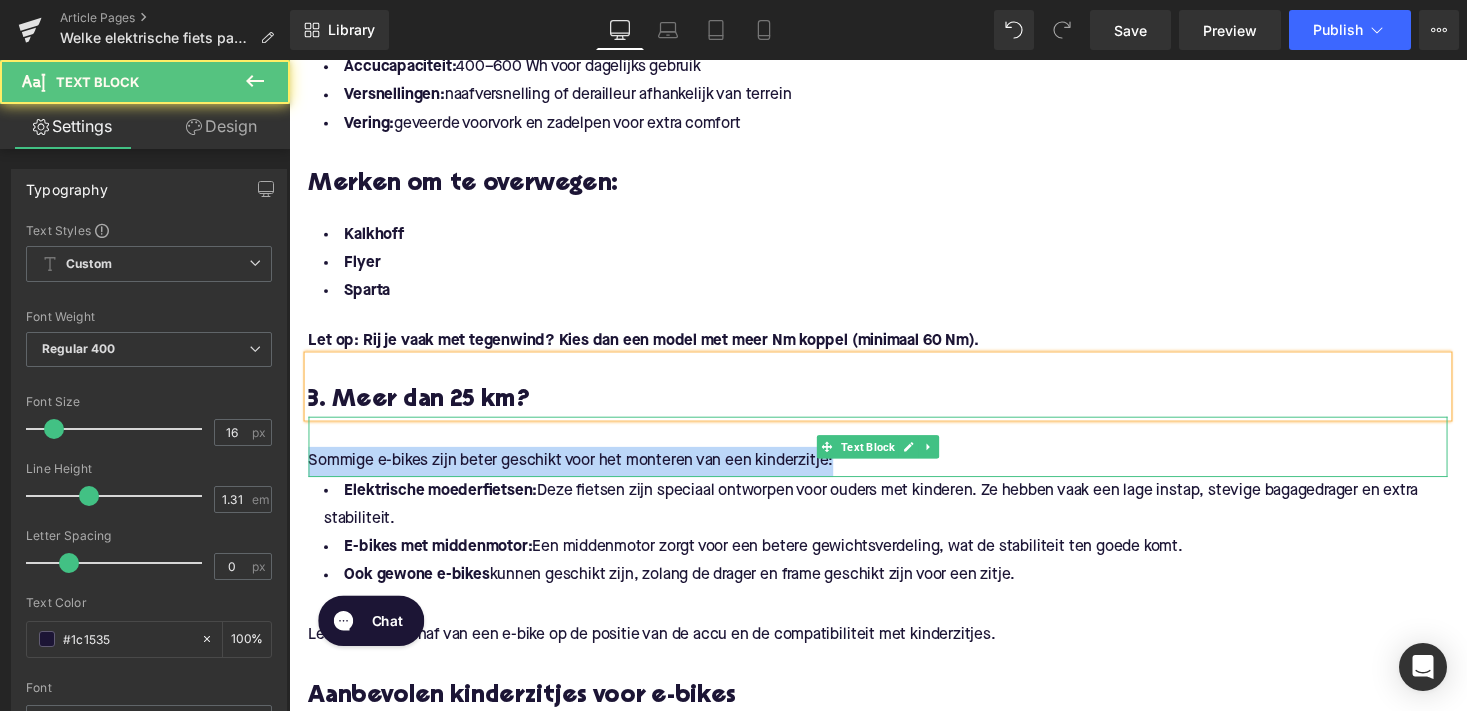 click on "Sommige e-bikes zijn beter geschikt voor het monteren van een kinderzitje:" at bounding box center (894, 472) 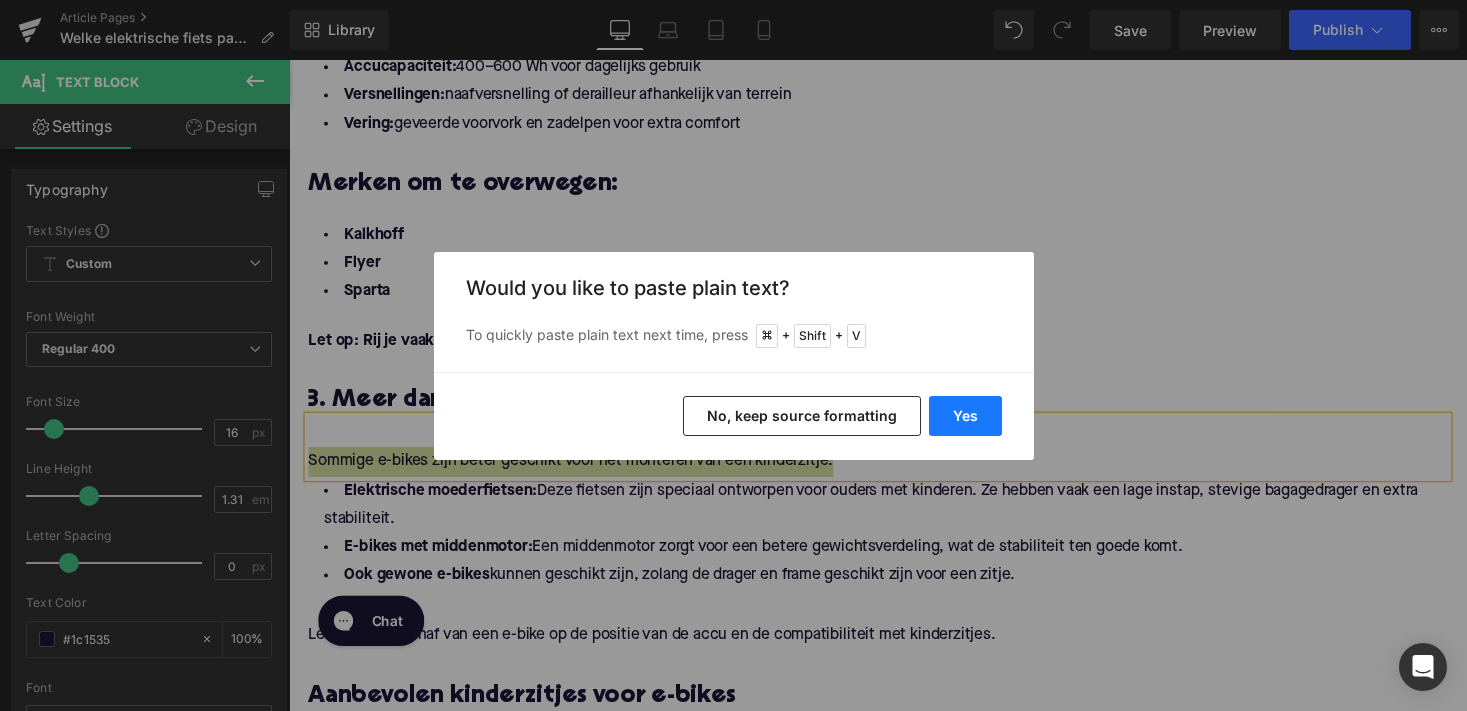 click on "Yes" at bounding box center [965, 416] 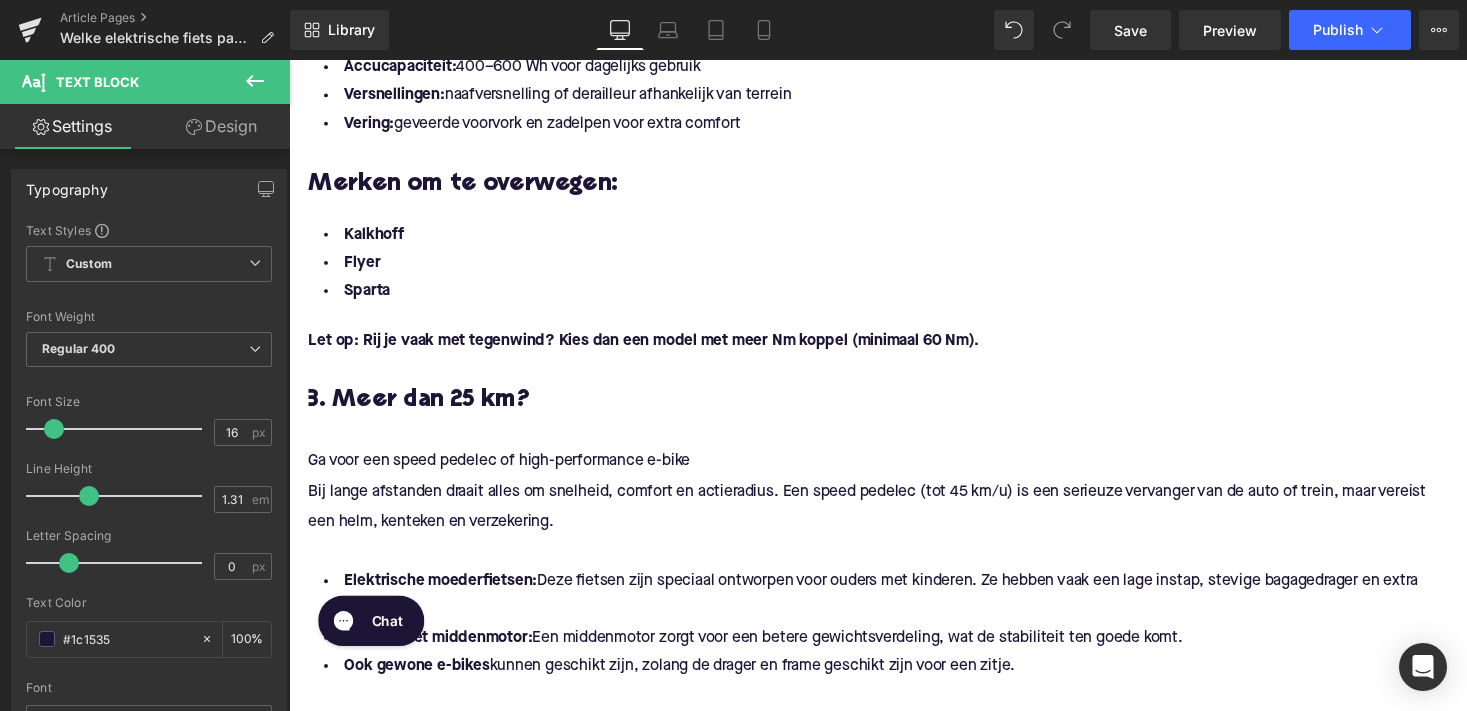 type 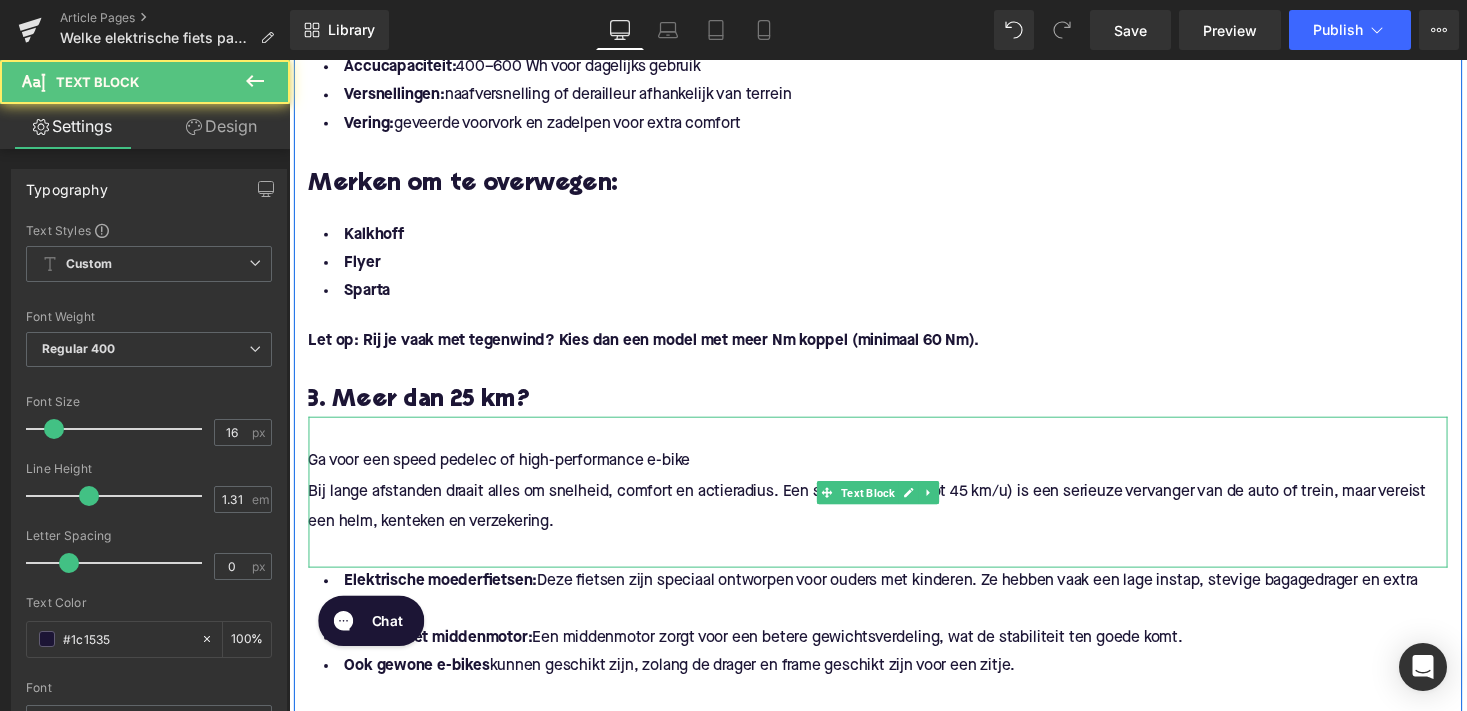 click on "Bij lange afstanden draait alles om snelheid, comfort en actieradius. Een speed pedelec (tot 45 km/u) is een serieuze vervanger van de auto of trein, maar vereist een helm, kenteken en verzekering." at bounding box center (894, 519) 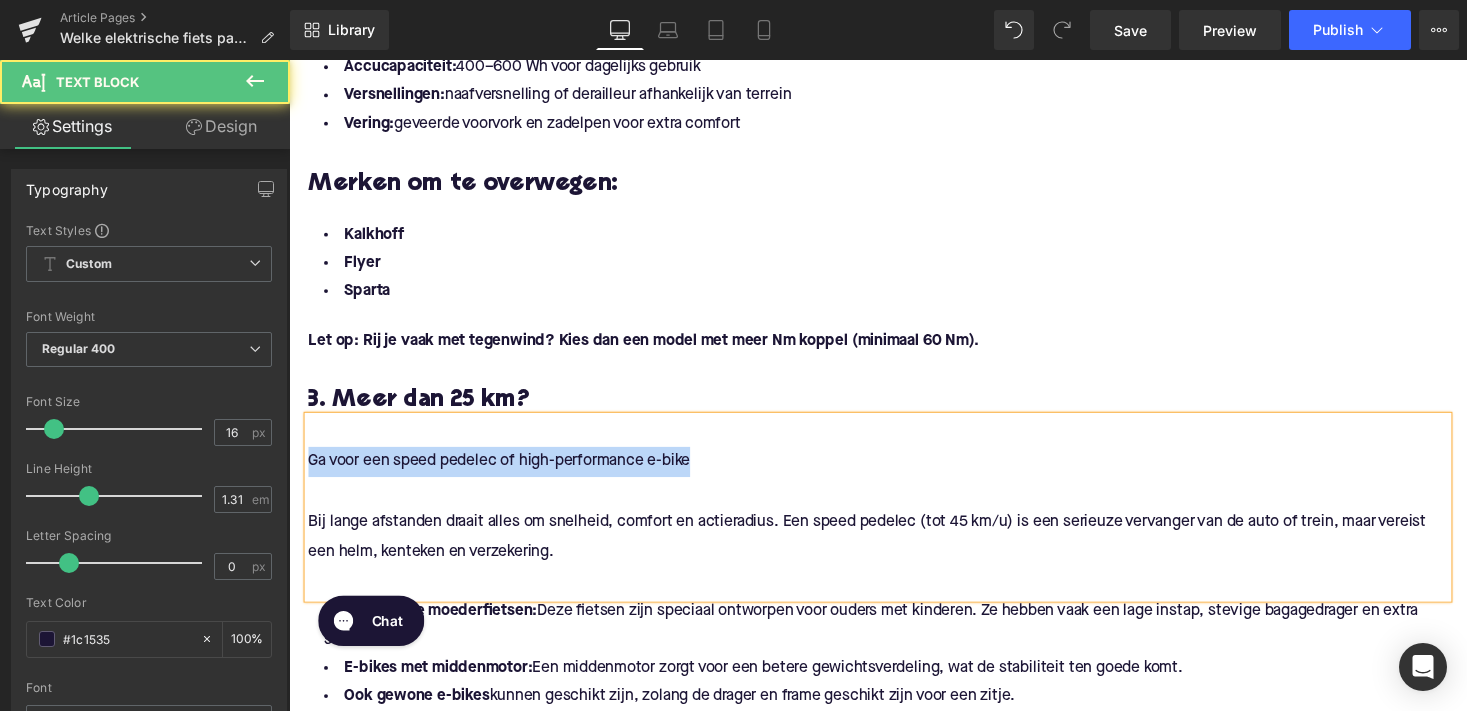drag, startPoint x: 710, startPoint y: 463, endPoint x: 310, endPoint y: 463, distance: 400 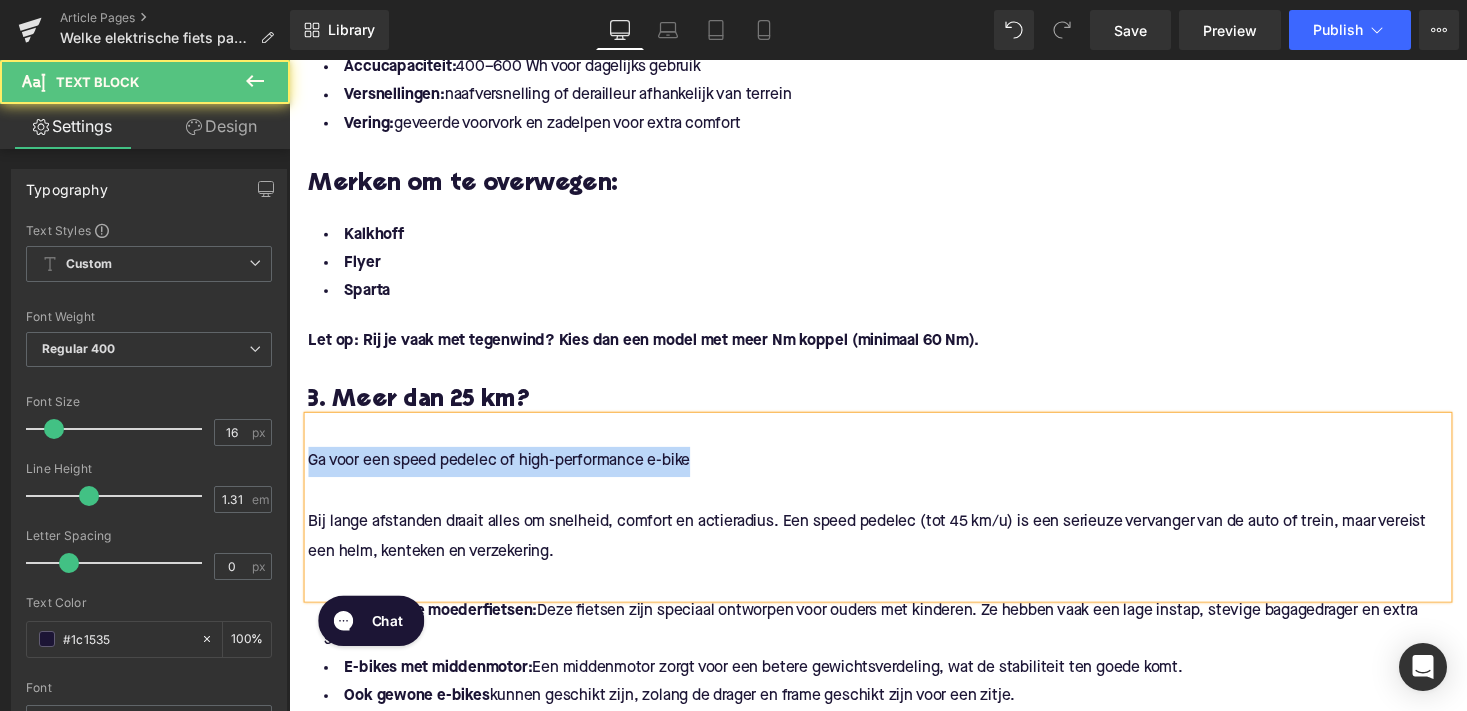 click on "Ga voor een speed pedelec of high-performance e-bike" at bounding box center (894, 472) 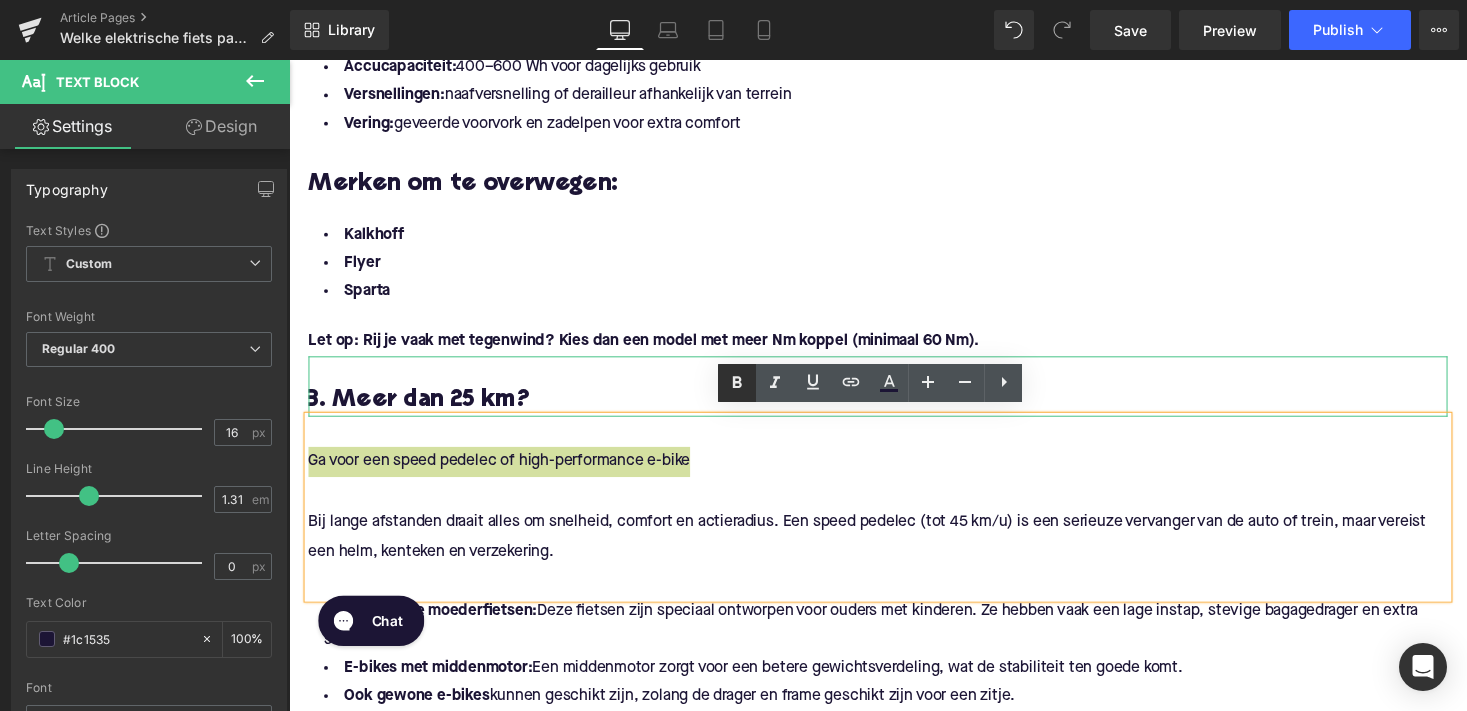 click 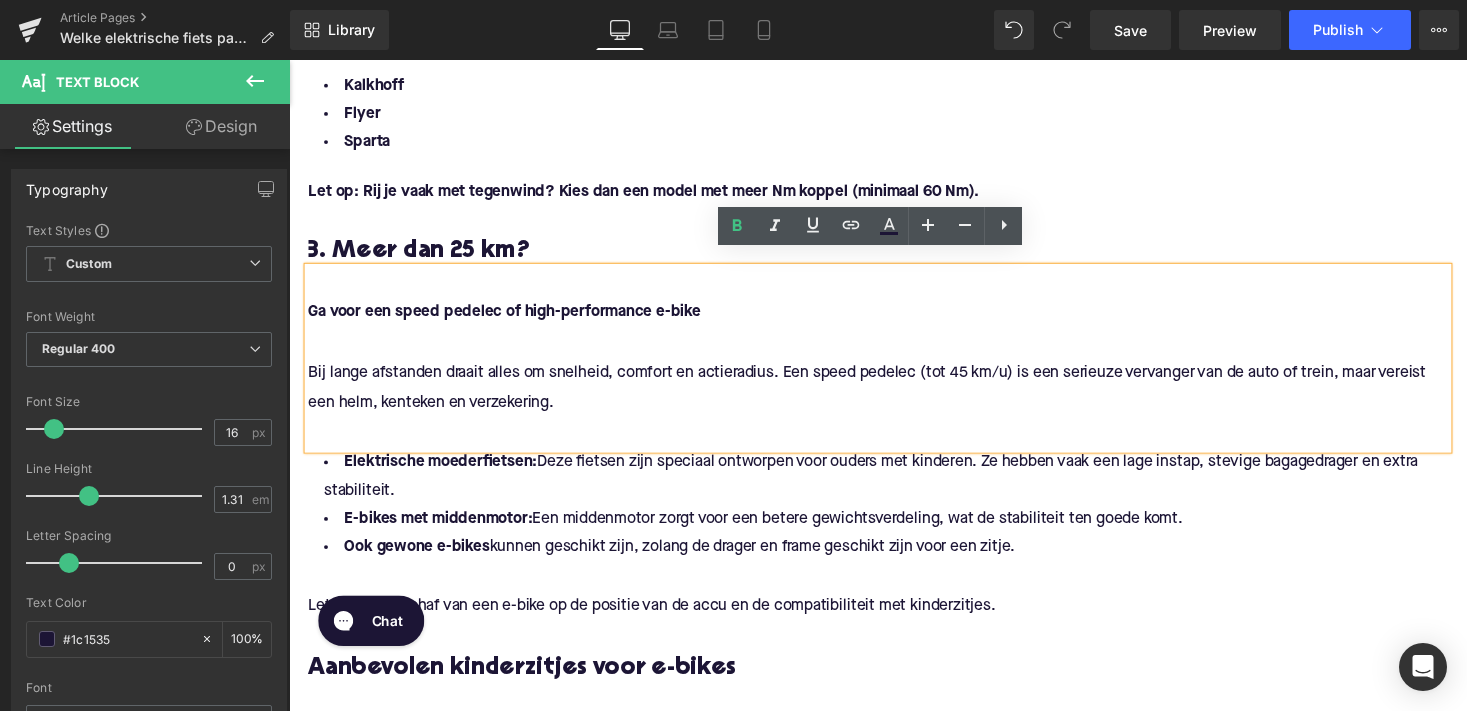 scroll, scrollTop: 2303, scrollLeft: 0, axis: vertical 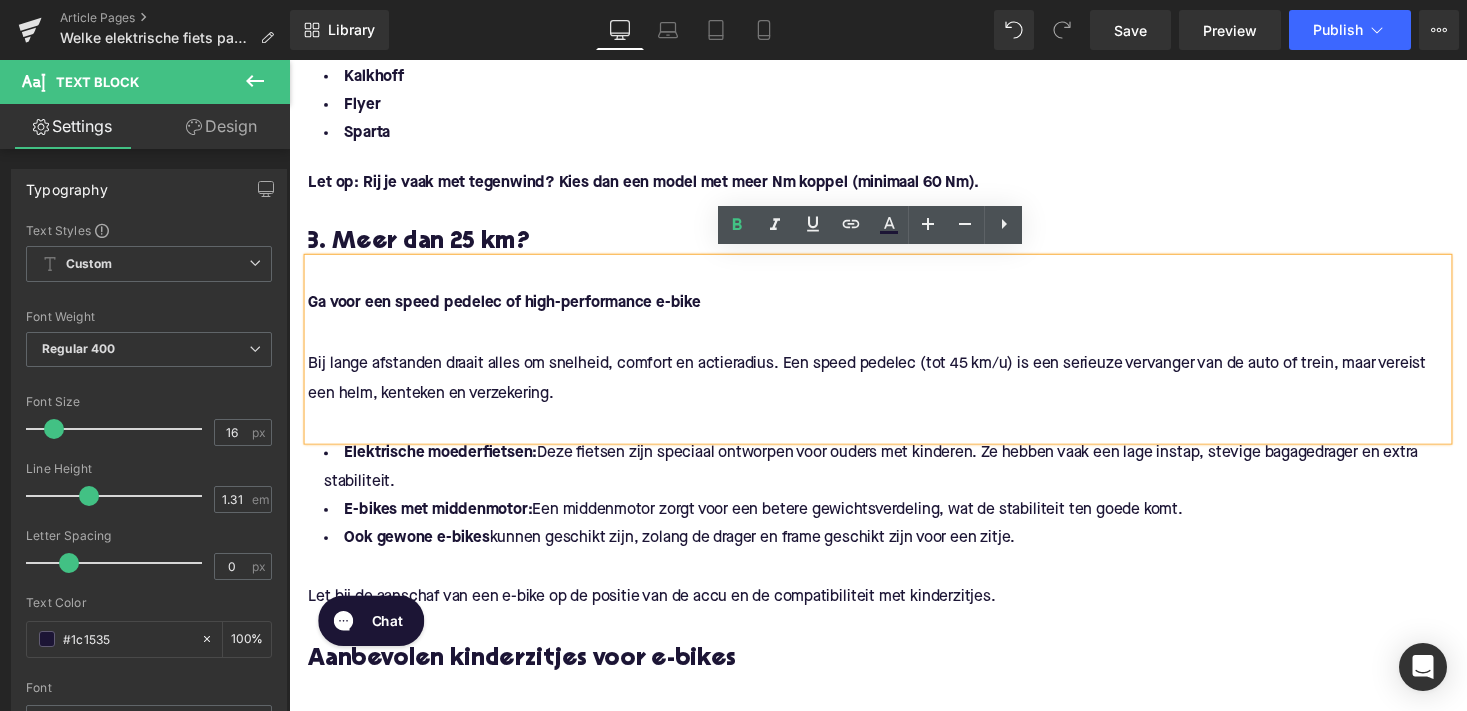 drag, startPoint x: 1030, startPoint y: 125, endPoint x: 1282, endPoint y: 196, distance: 261.811 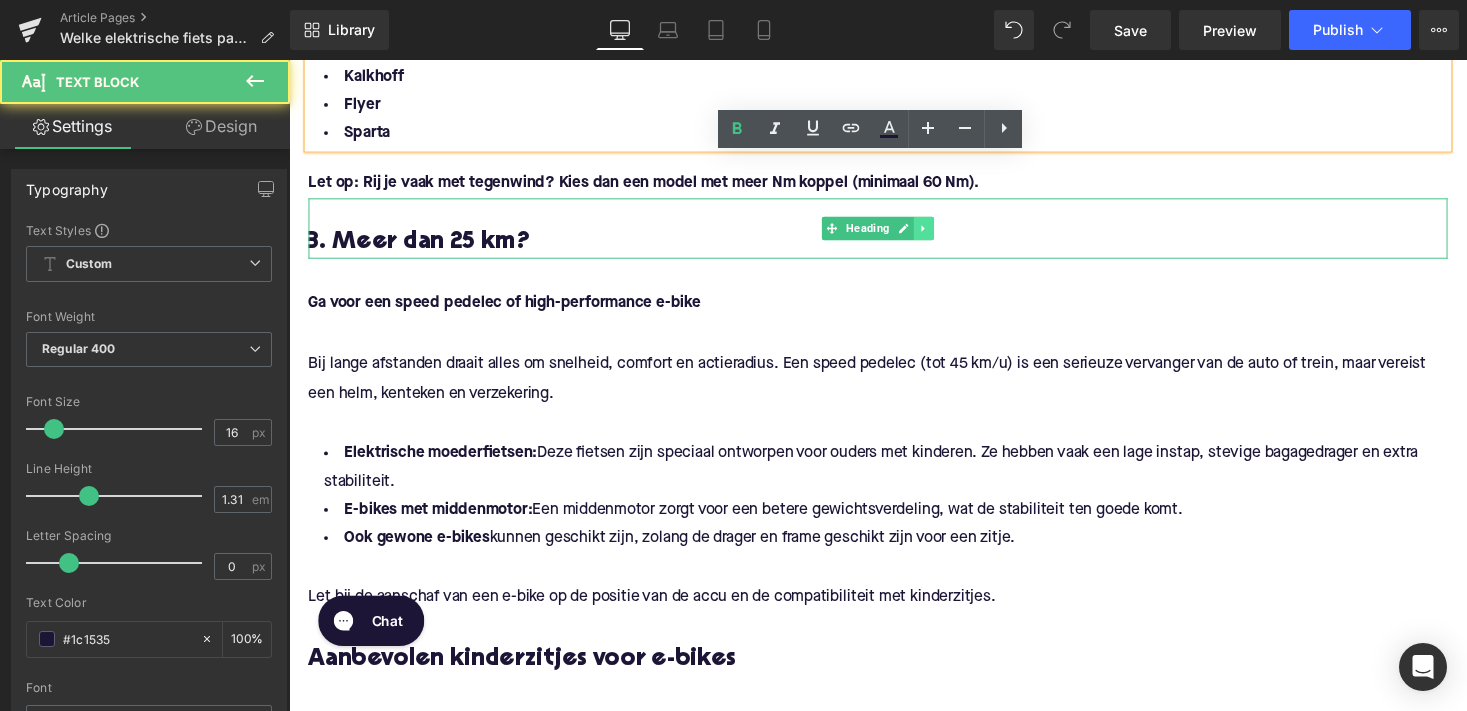 click 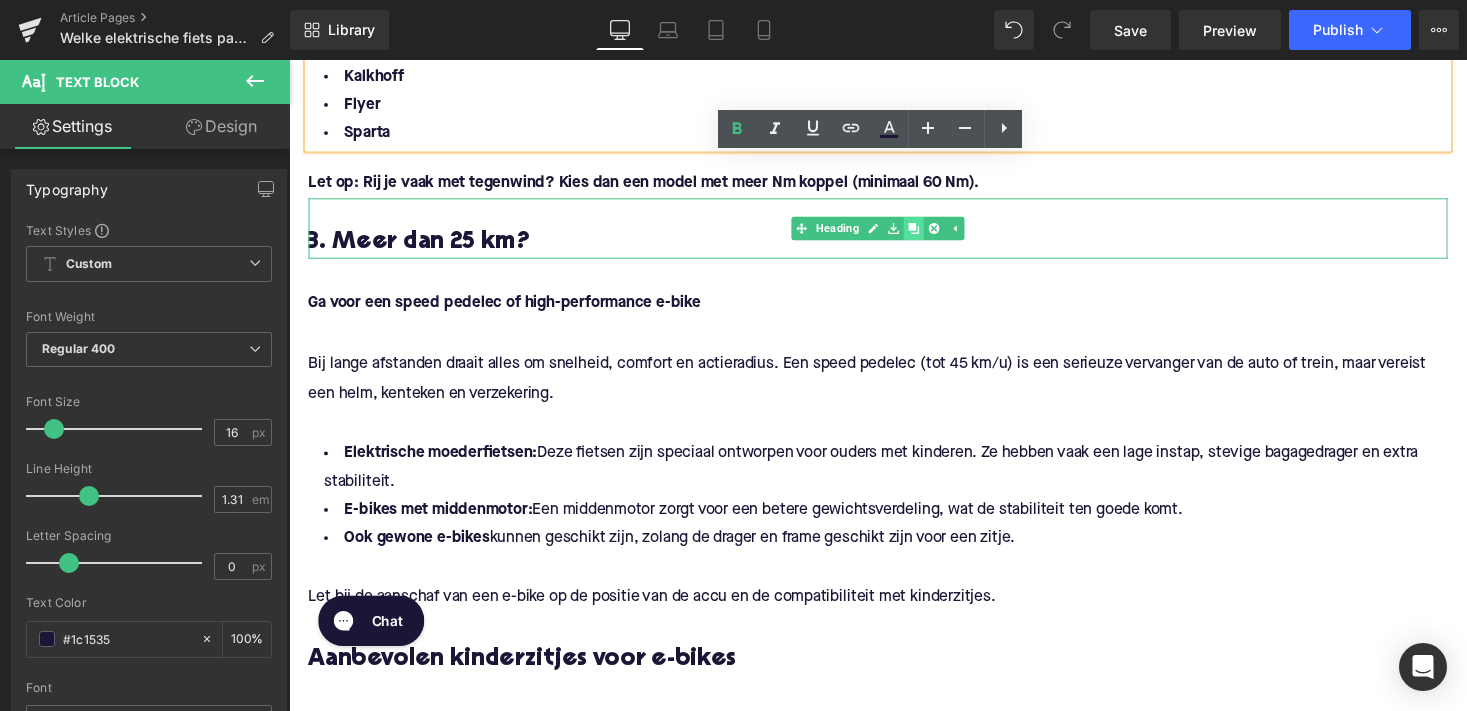 click at bounding box center [930, 233] 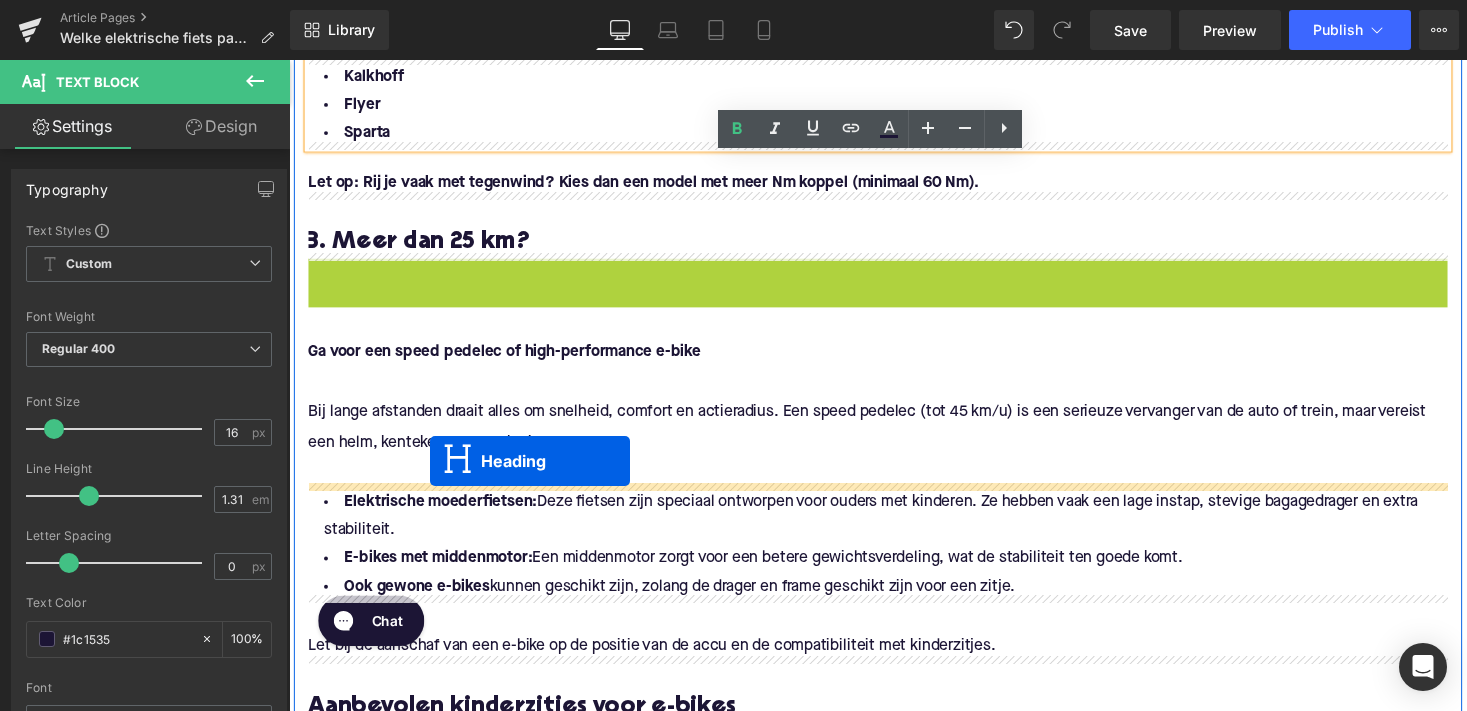 drag, startPoint x: 841, startPoint y: 295, endPoint x: 433, endPoint y: 473, distance: 445.13818 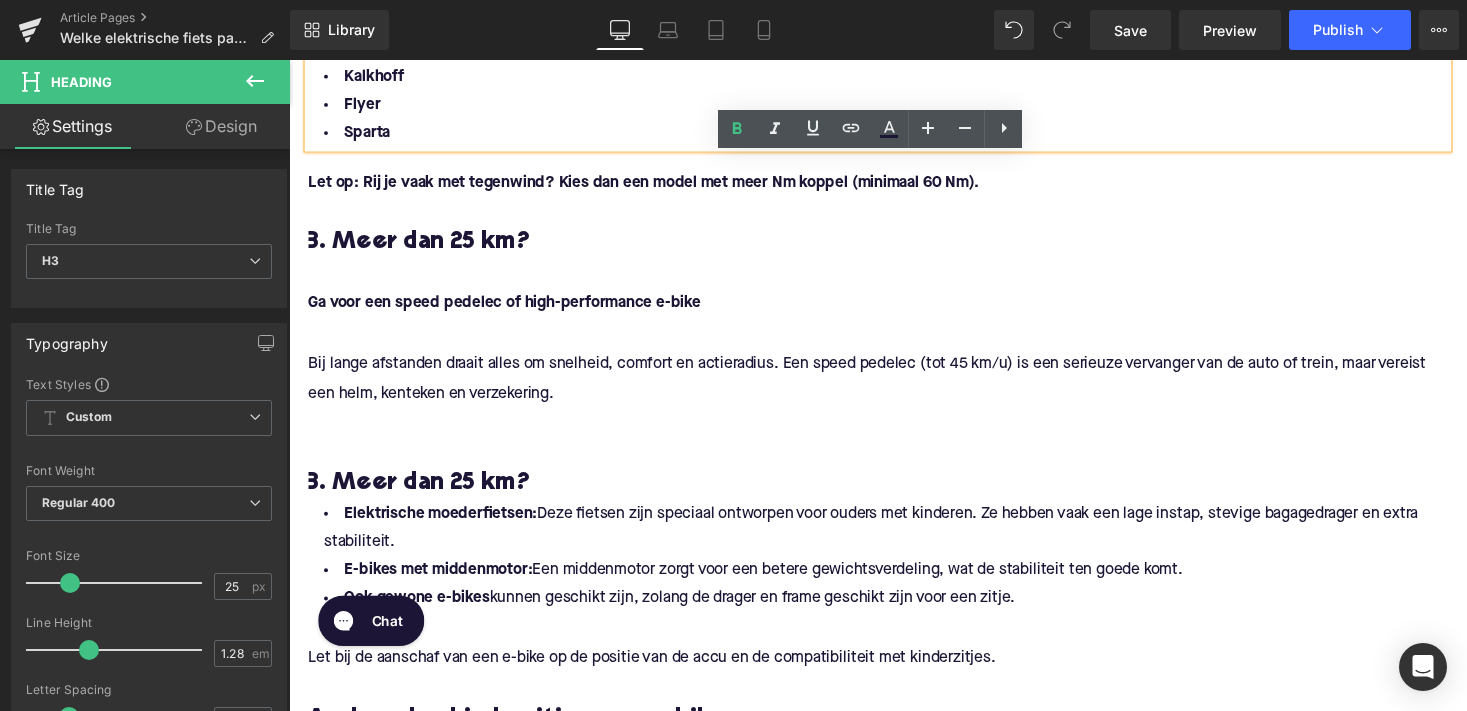 click on "3. Meer dan 25 km?" at bounding box center [894, 496] 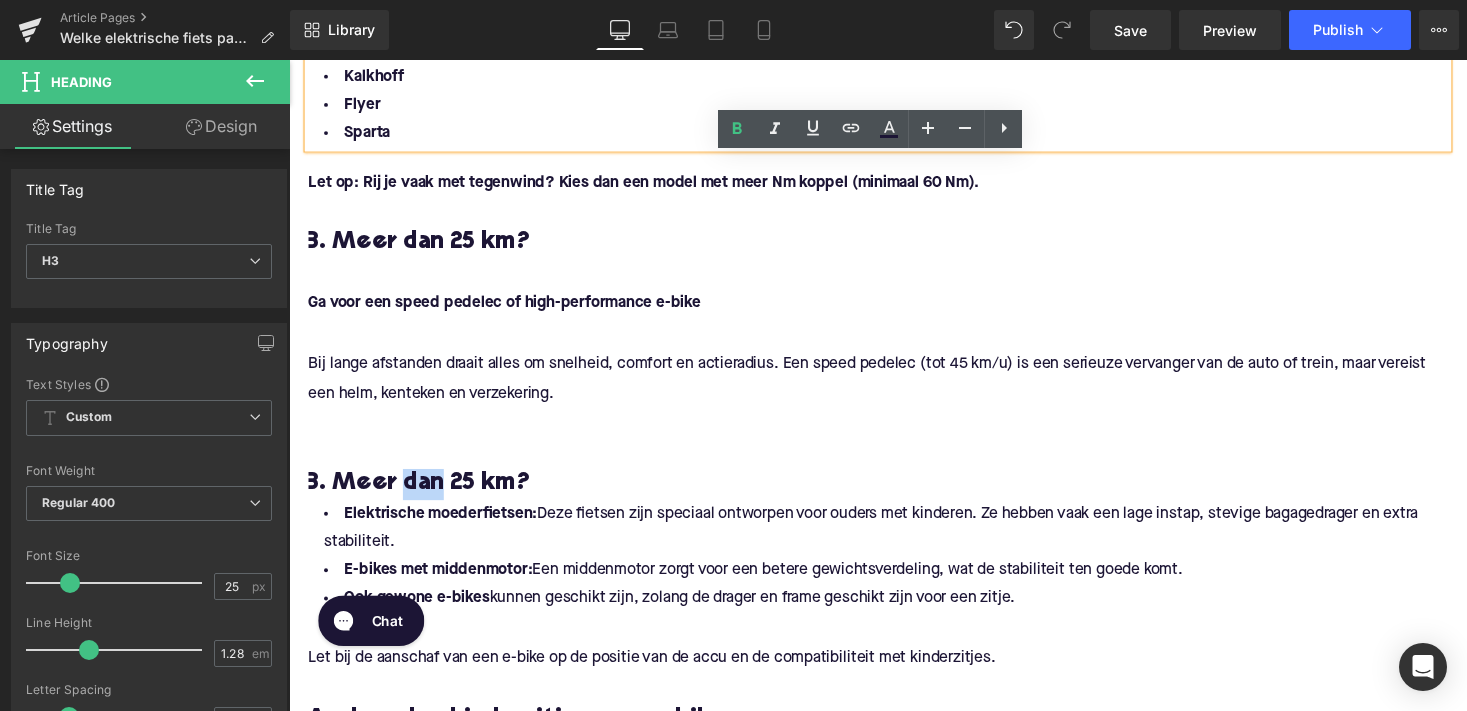 click on "3. Meer dan 25 km?" at bounding box center (894, 496) 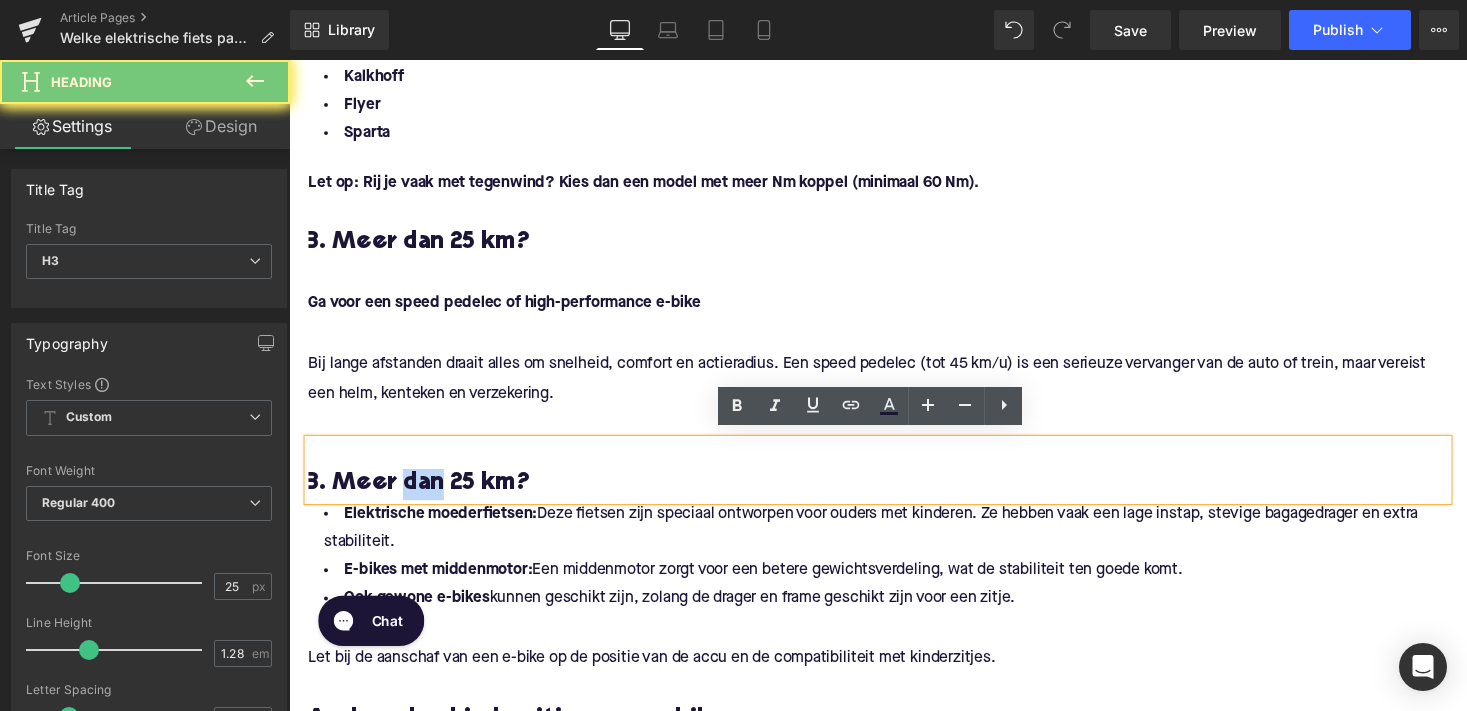 paste 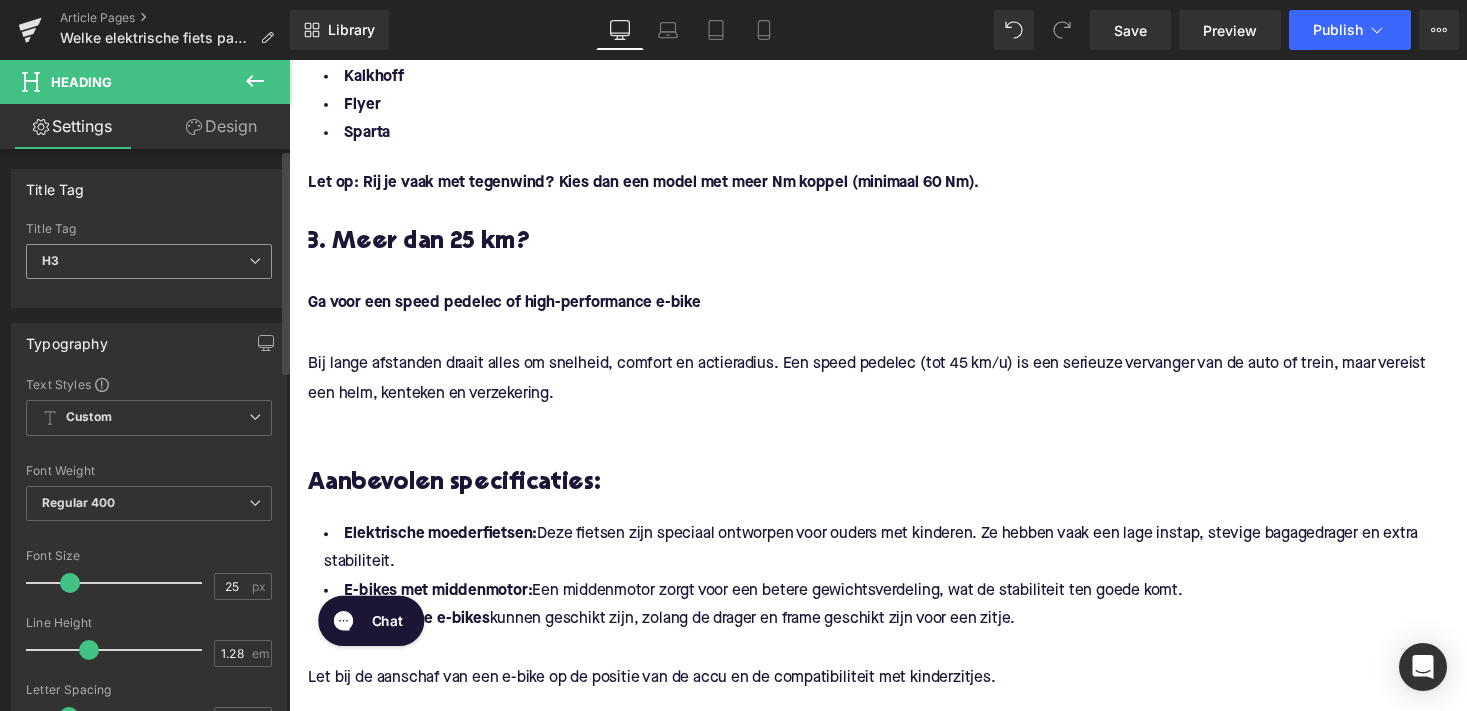 click on "H3" at bounding box center (149, 261) 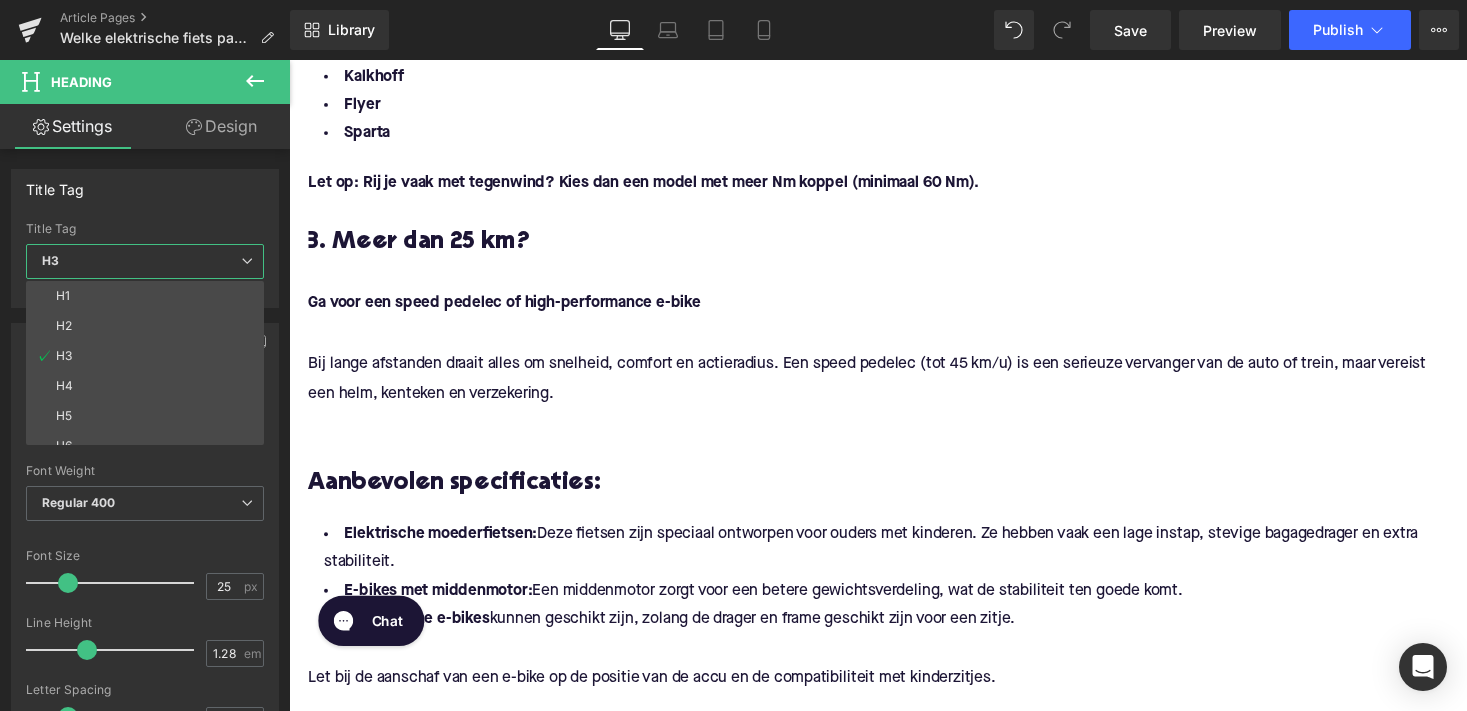 click on "Welke elektrische fiets past bij mijn type woon-werkverkeer? Heading         Elektrisch fietsen naar je werk is populairder dan ooit. Maar met zoveel keuzes, van speed pedelecs tot vouwfietsen en alles daartussenin, rijst al snel de vraag: welke e-bike past bij mijn type woon-werkverkeer? In deze blog leggen we het je uit op basis van afstanden, rijomstandigheden, motor- en accukeuze, en enkele toonaangevende merken. Zo maak jij straks een weloverwogen keuze. Text Block         Image         1. [PERSON_NAME] je binnen 10 km van je werk?  Heading         Kies voor een lichte stads e-bike Voor korte afstanden binnen de stad is een compacte, wendbare elektrische stadsfiets ideaal. Denk aan modellen met een  voorwielmotor of achterwielmotor  die natuurlijk aanvoelt bij optrekken en afremmen in het drukke stadsverkeer. Text Block" at bounding box center [894, 502] 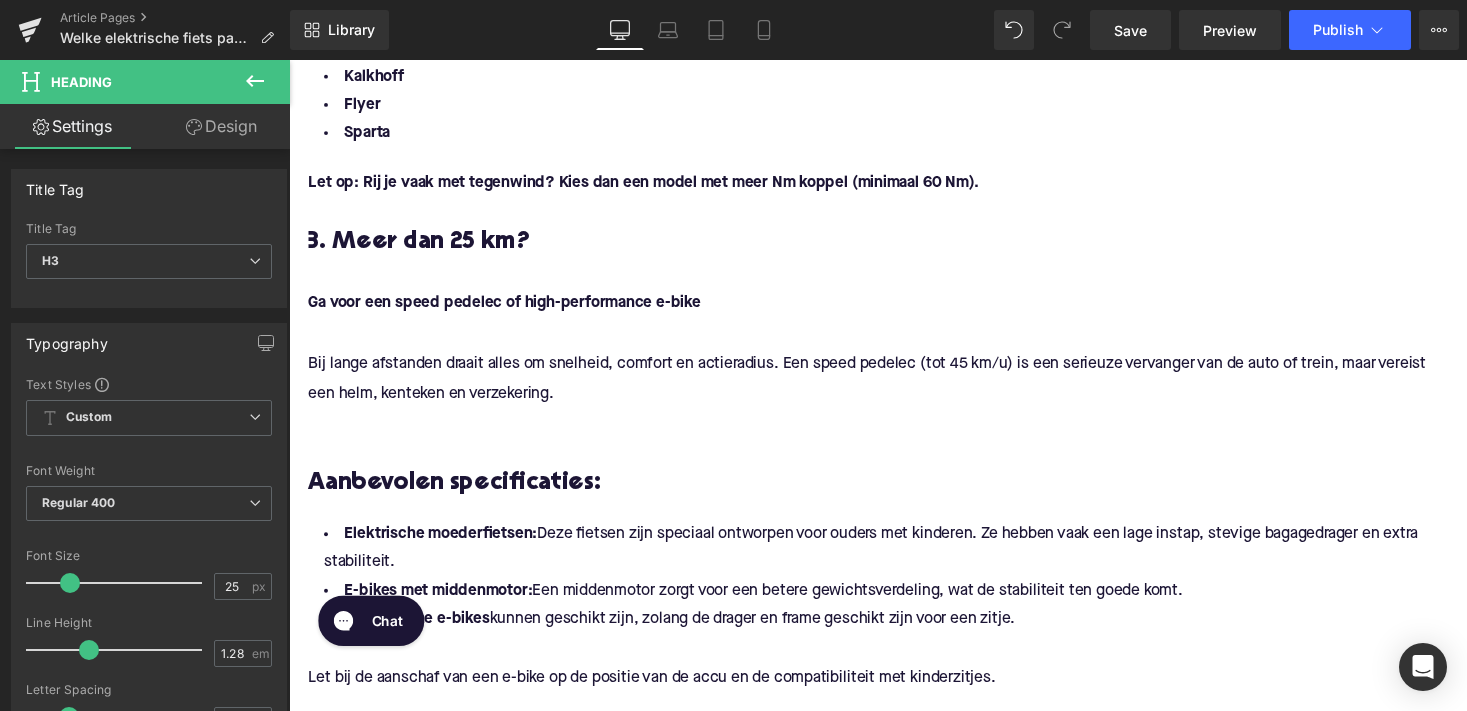click on "3. Meer dan 25 km?" at bounding box center [894, 248] 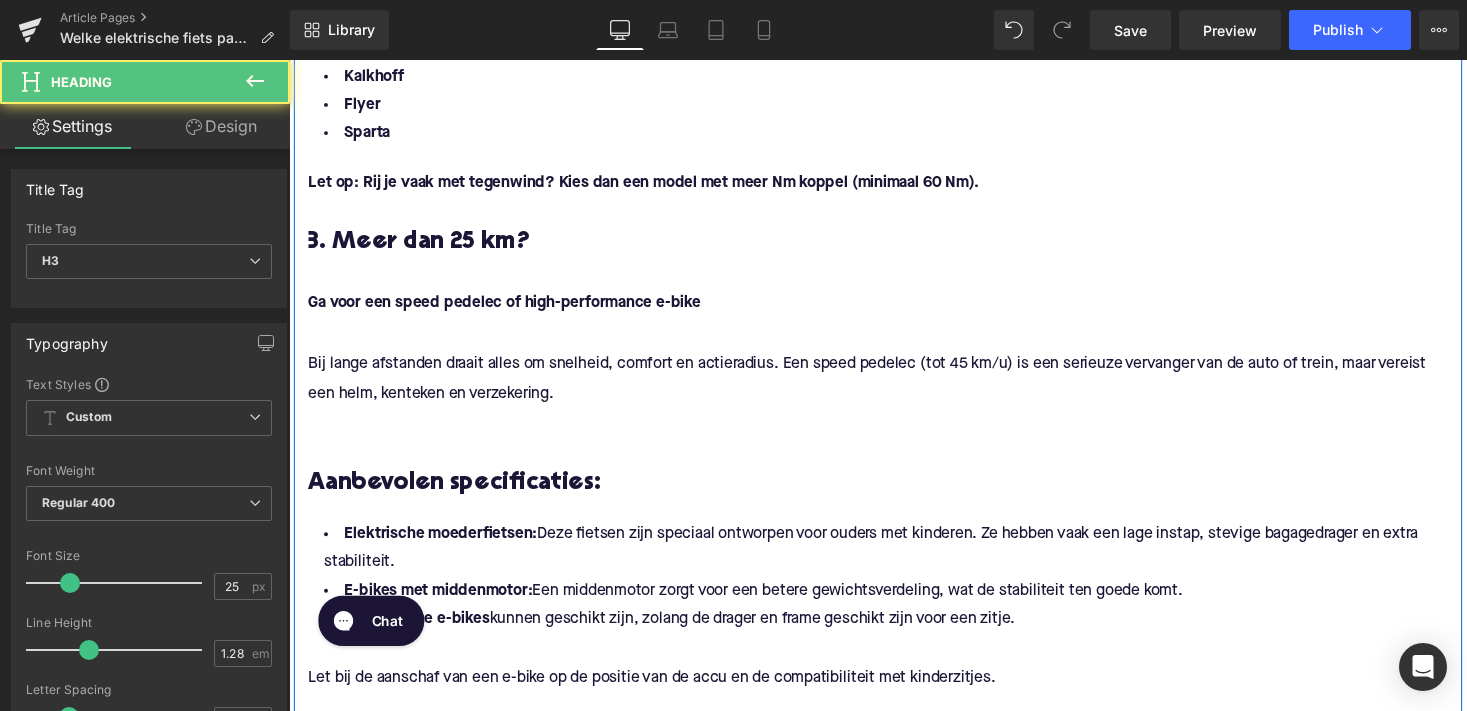 drag, startPoint x: 537, startPoint y: 234, endPoint x: 517, endPoint y: 304, distance: 72.8011 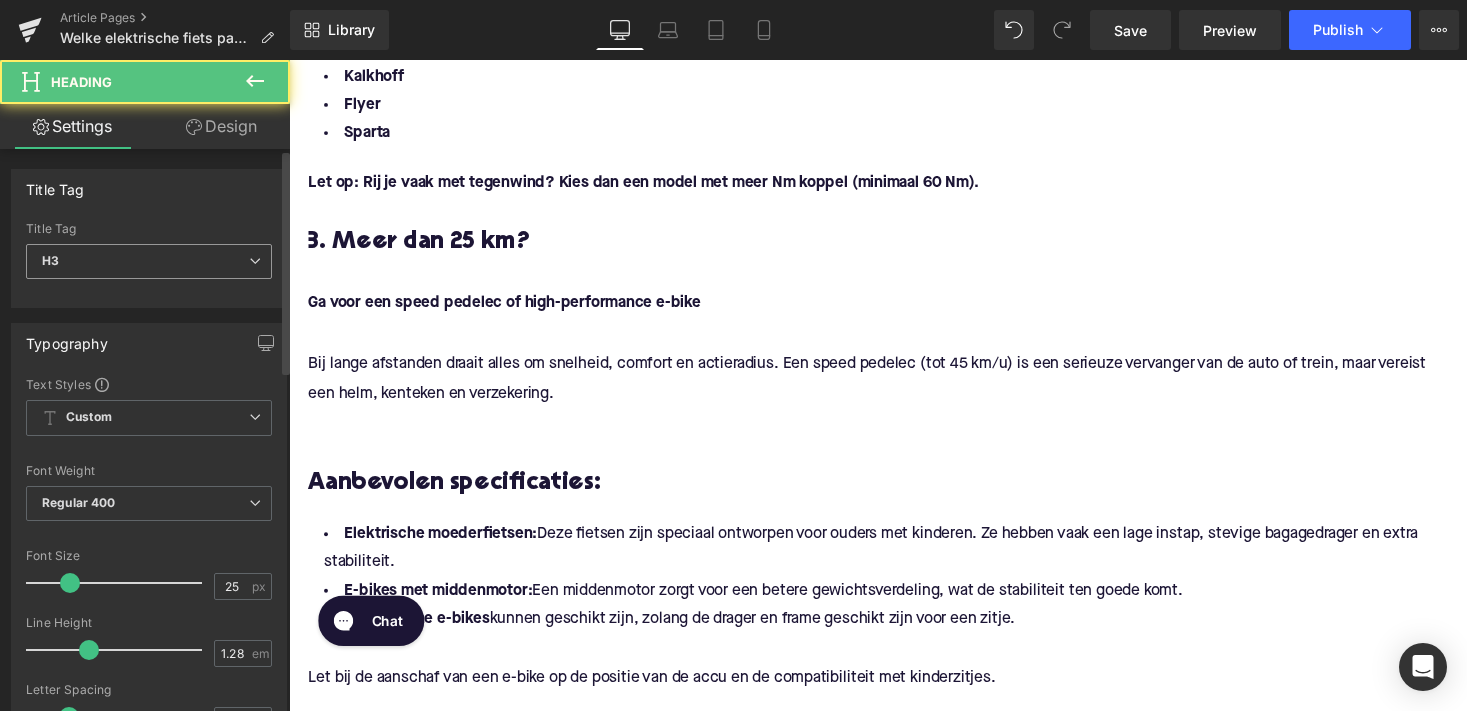 click on "H3" at bounding box center [149, 261] 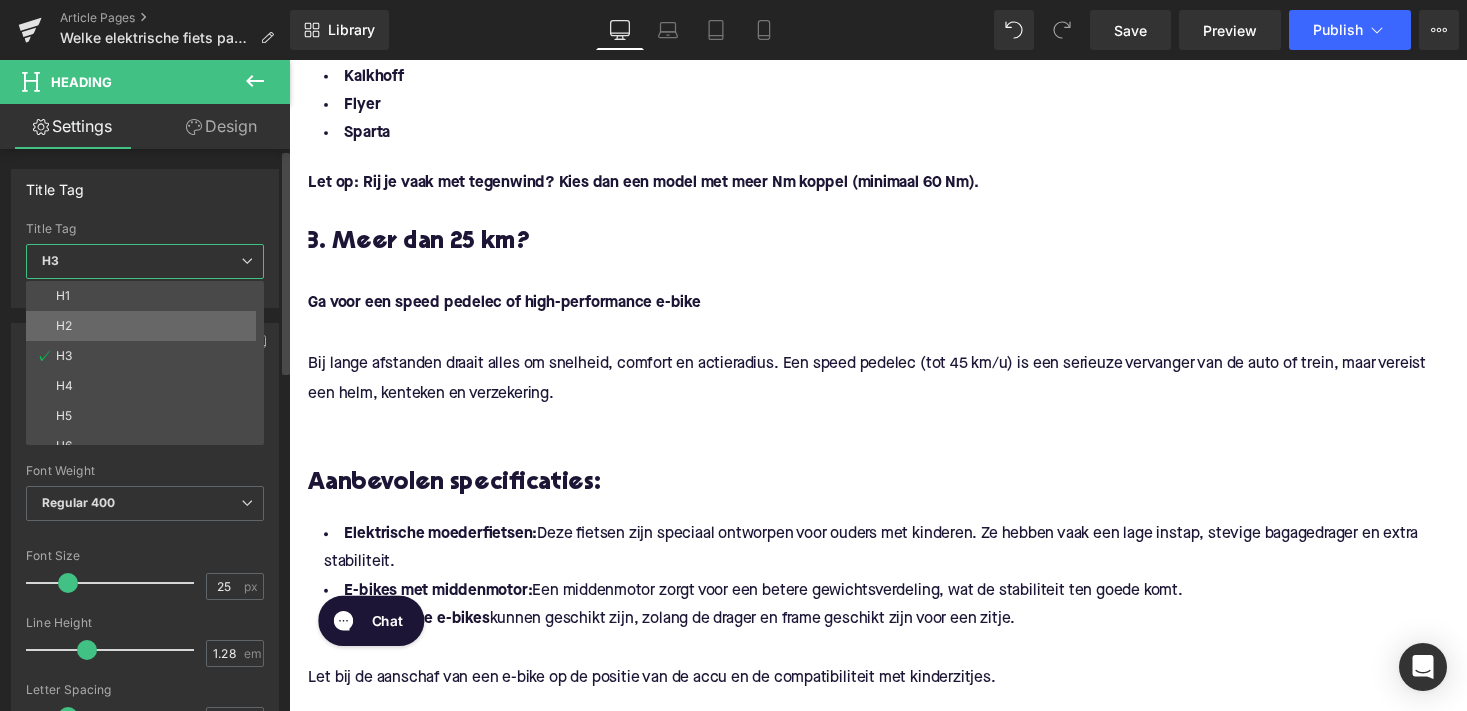 click on "H2" at bounding box center [149, 326] 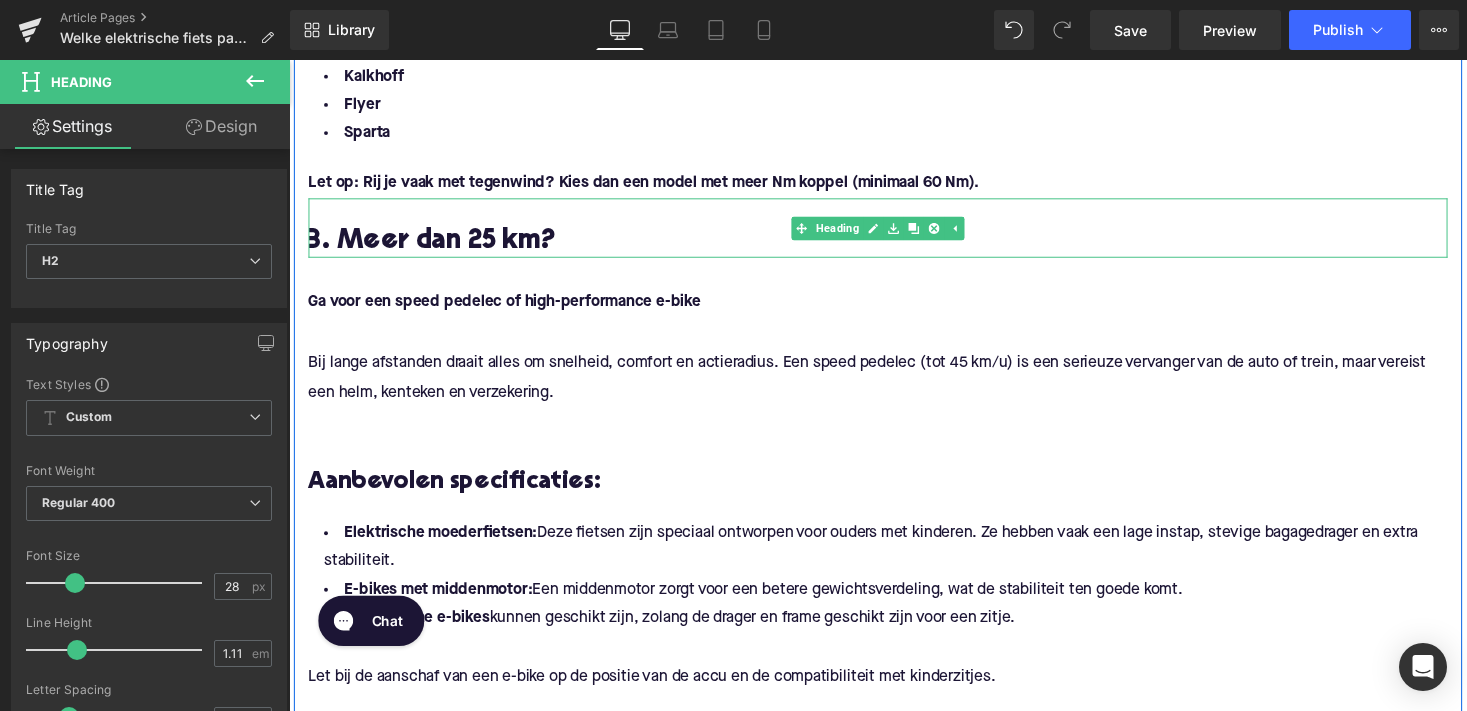 click on "3. Meer dan 25 km?" at bounding box center (894, 247) 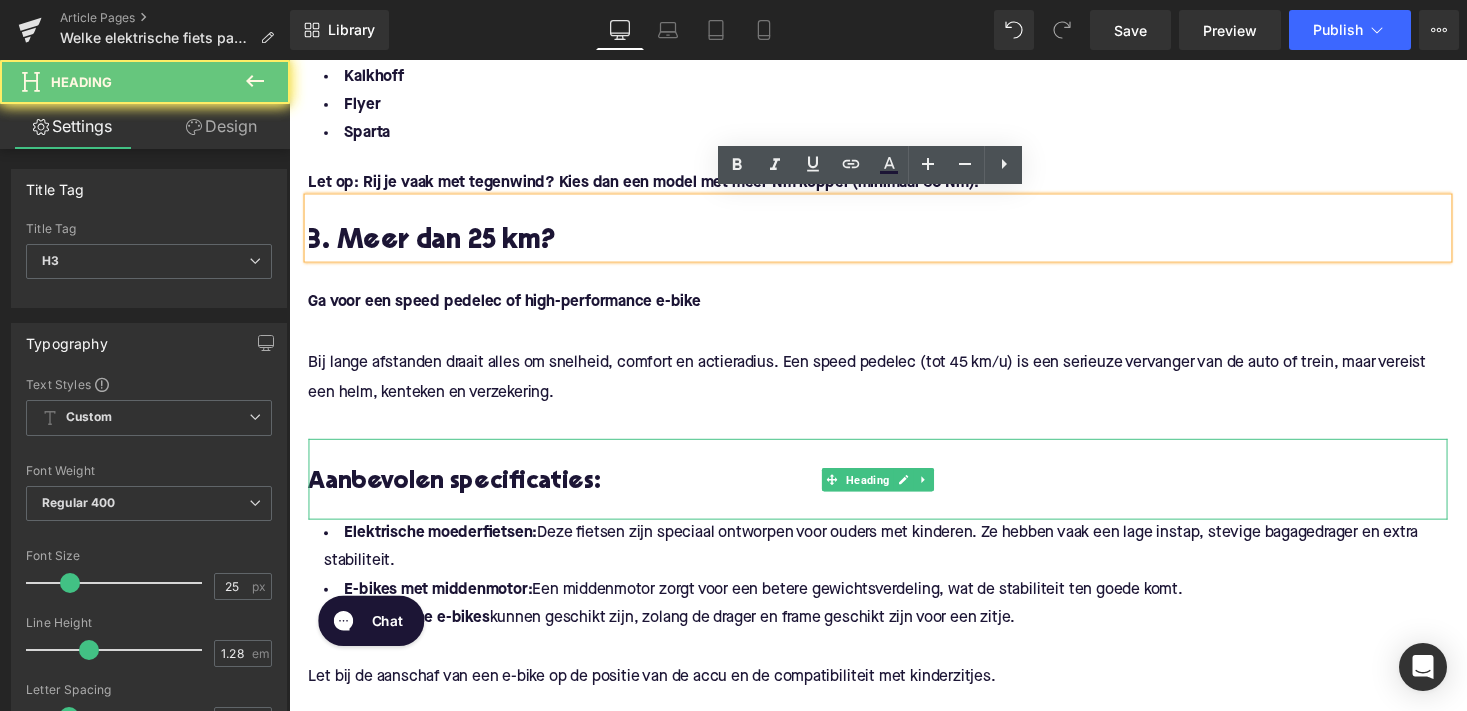 click on "Aanbevolen specificaties:" at bounding box center (894, 495) 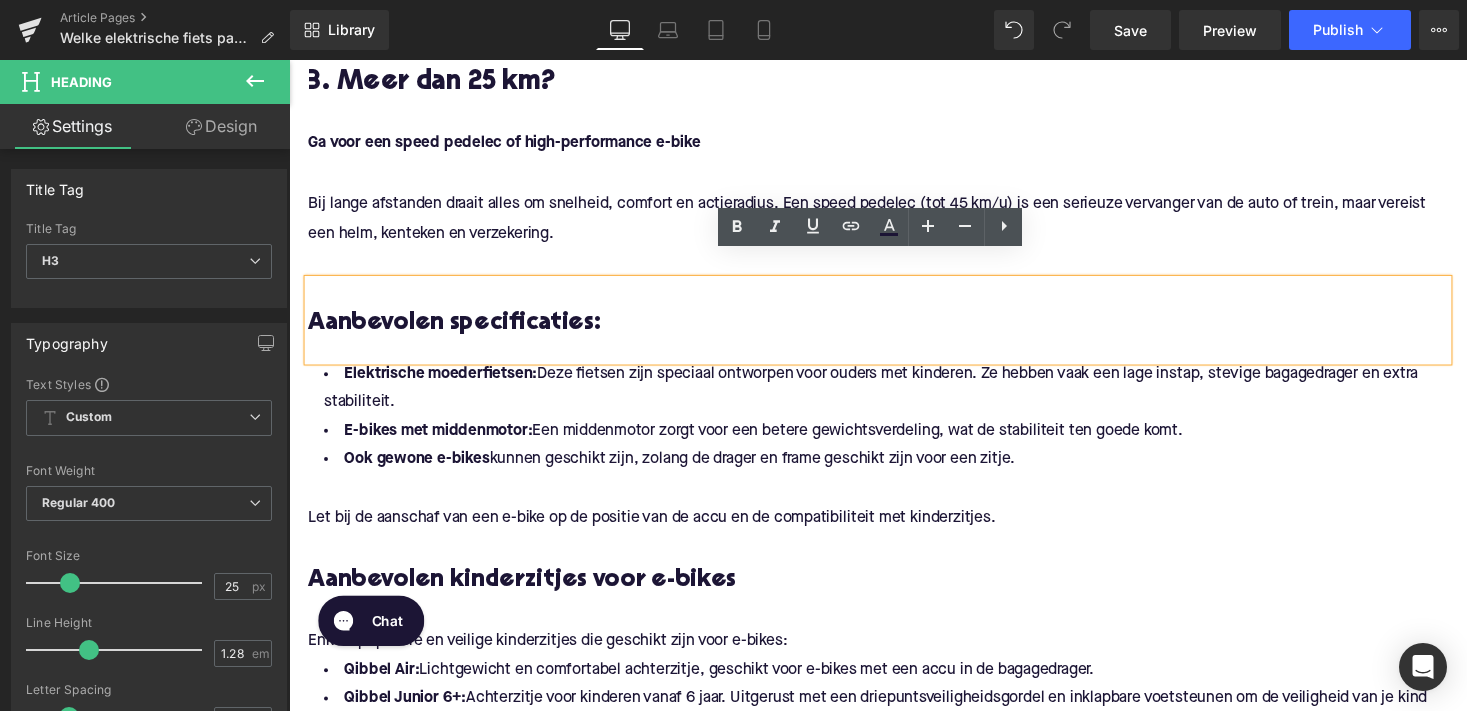 scroll, scrollTop: 2486, scrollLeft: 0, axis: vertical 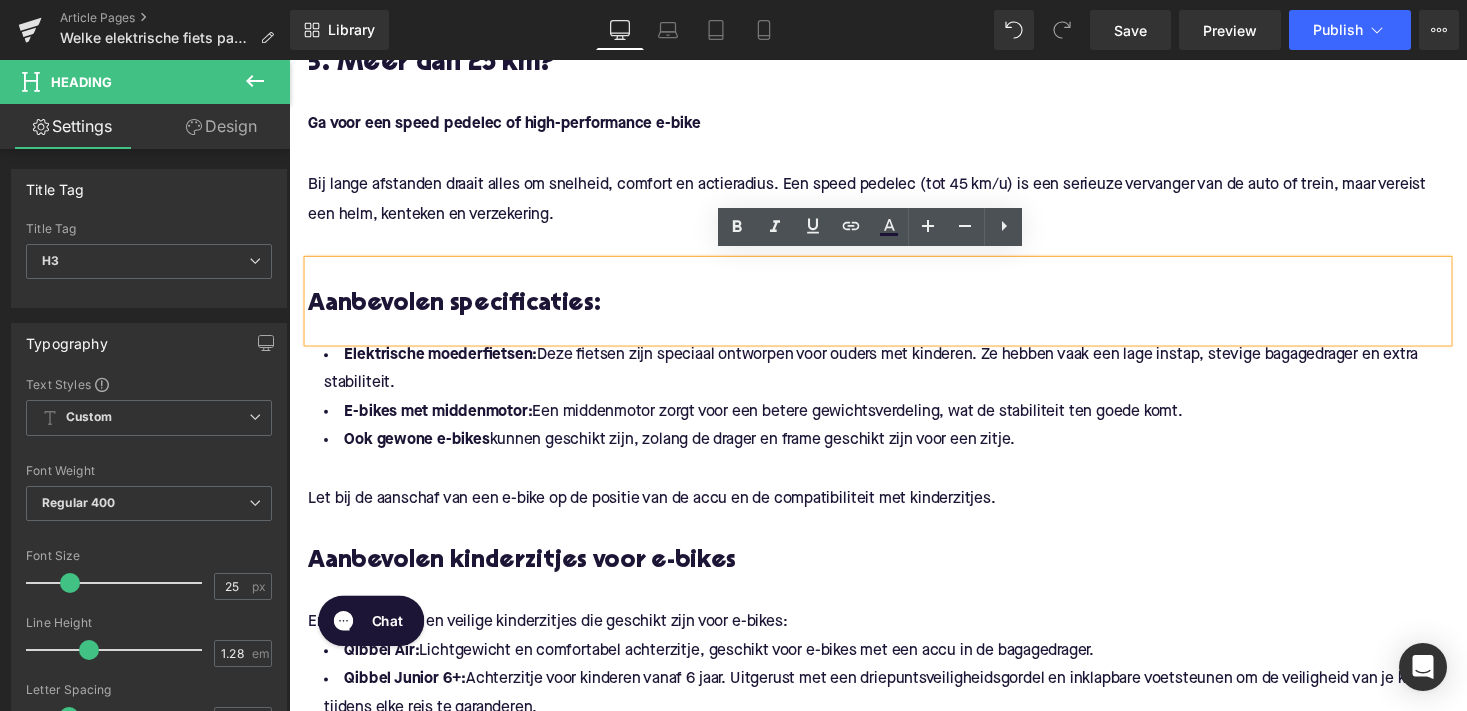 click on "Een middenmotor zorgt voor een betere gewichtsverdeling, wat de stabiliteit ten goede komt." at bounding box center [873, 421] 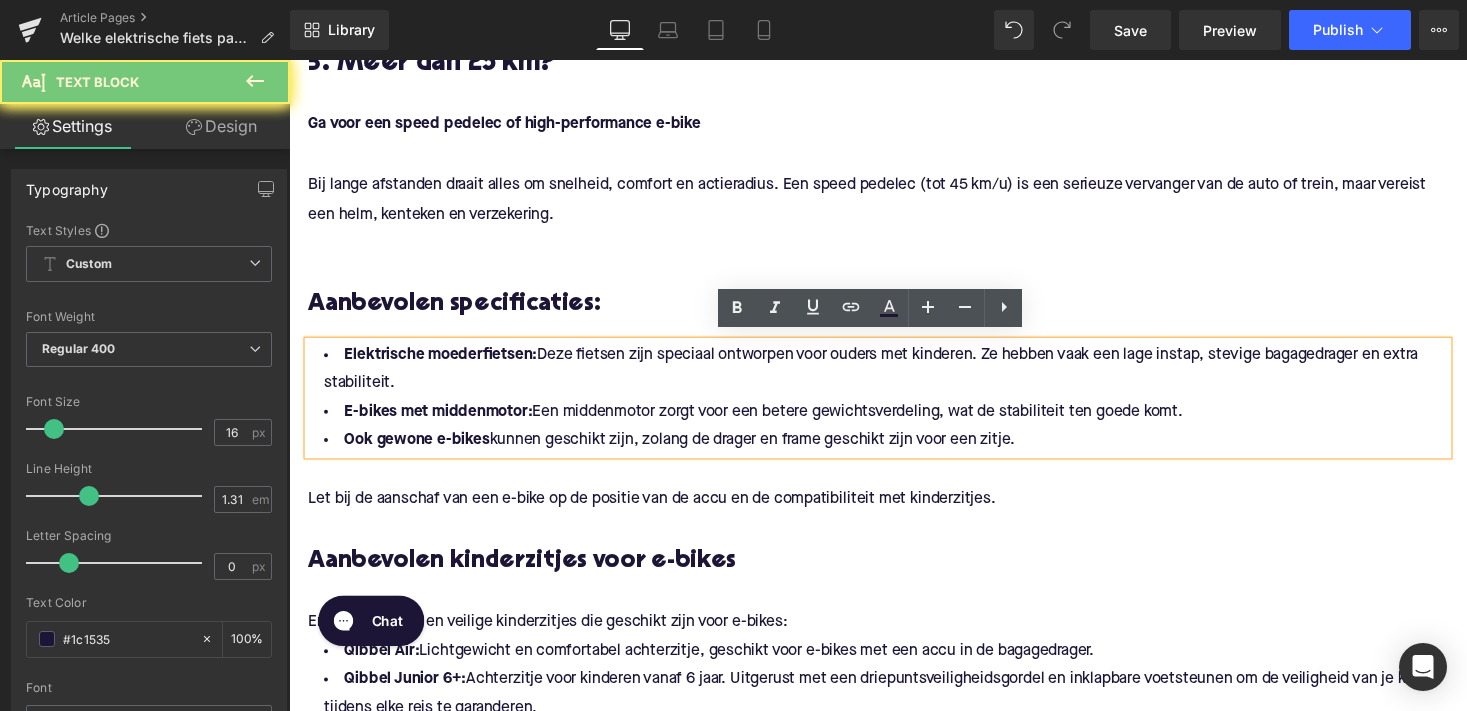 click on "Ook gewone e-bikes  kunnen geschikt zijn, zolang de drager en frame geschikt zijn voor een zitje." at bounding box center [894, 450] 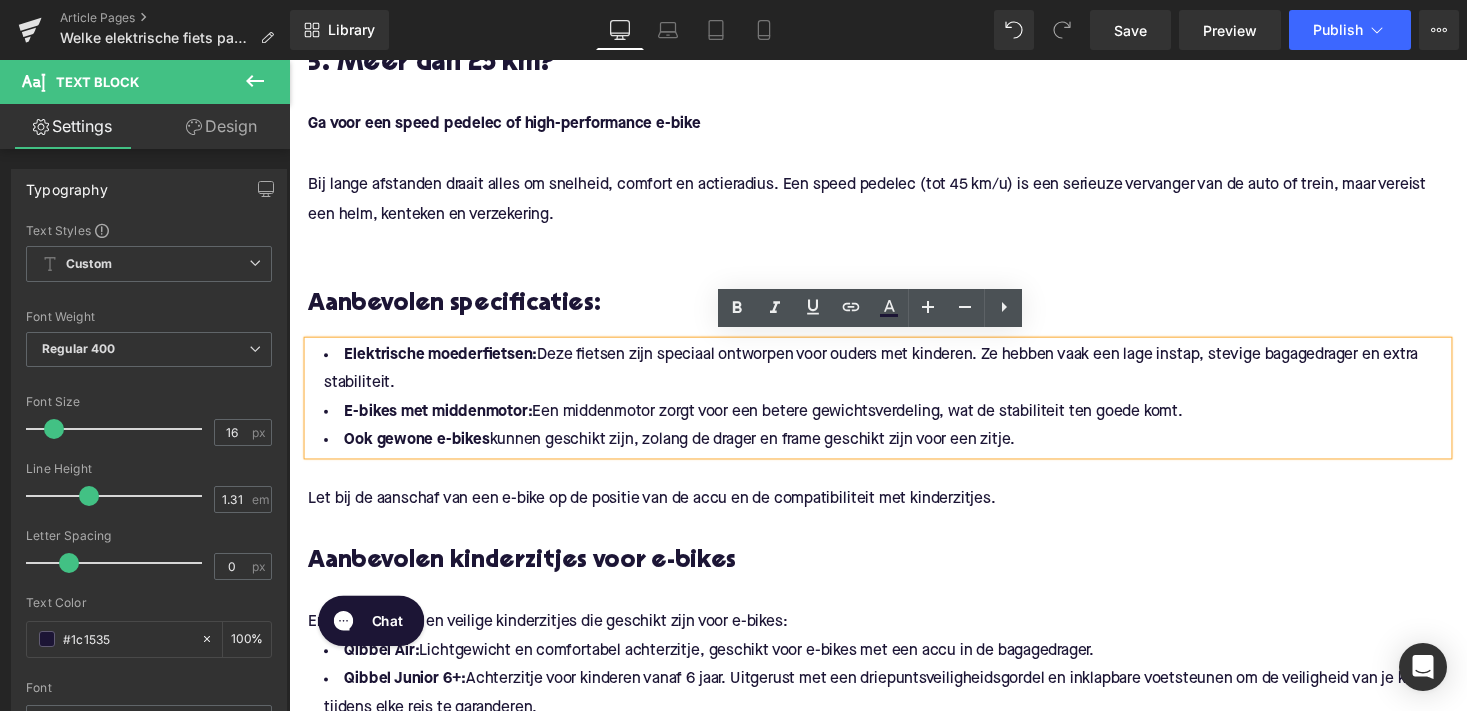 drag, startPoint x: 1061, startPoint y: 444, endPoint x: 324, endPoint y: 355, distance: 742.3544 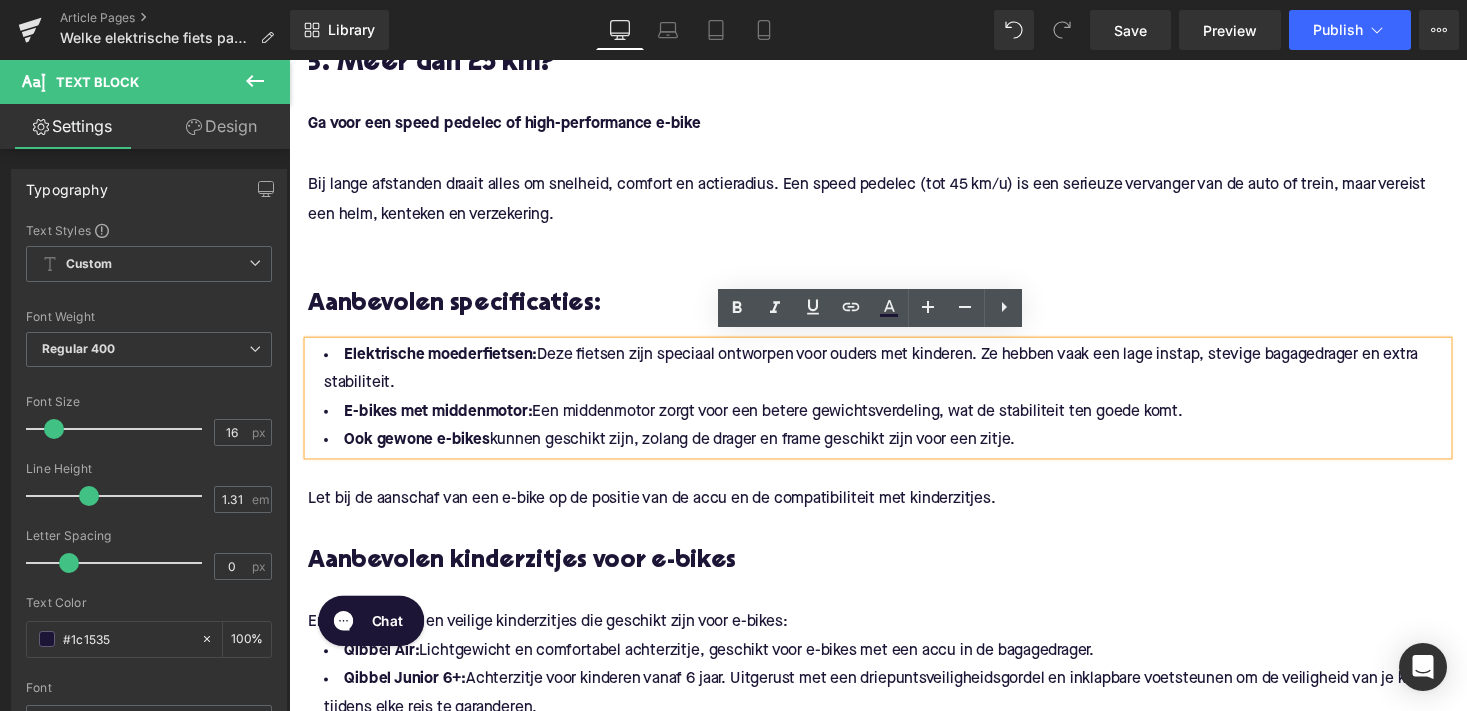 click on "Elektrische moederfietsen:  Deze fietsen zijn speciaal ontworpen voor ouders met kinderen. Ze hebben vaak een lage instap, stevige bagagedrager en extra stabiliteit. ​ E-bikes met middenmotor:  Een middenmotor zorgt voor een betere gewichtsverdeling, wat de stabiliteit ten goede komt. Ook gewone e-bikes  kunnen geschikt zijn, zolang de drager en frame geschikt zijn voor een zitje." at bounding box center [894, 407] 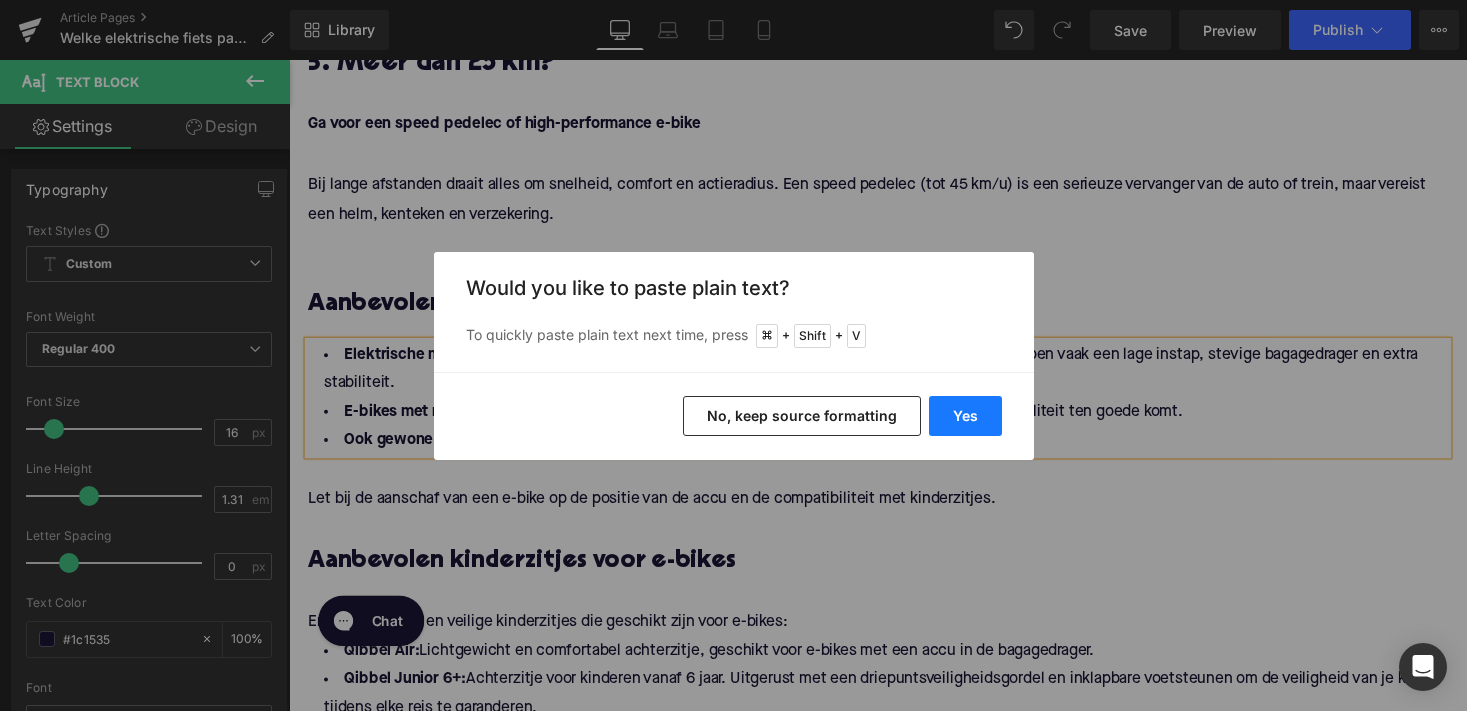 click on "Yes" at bounding box center (965, 416) 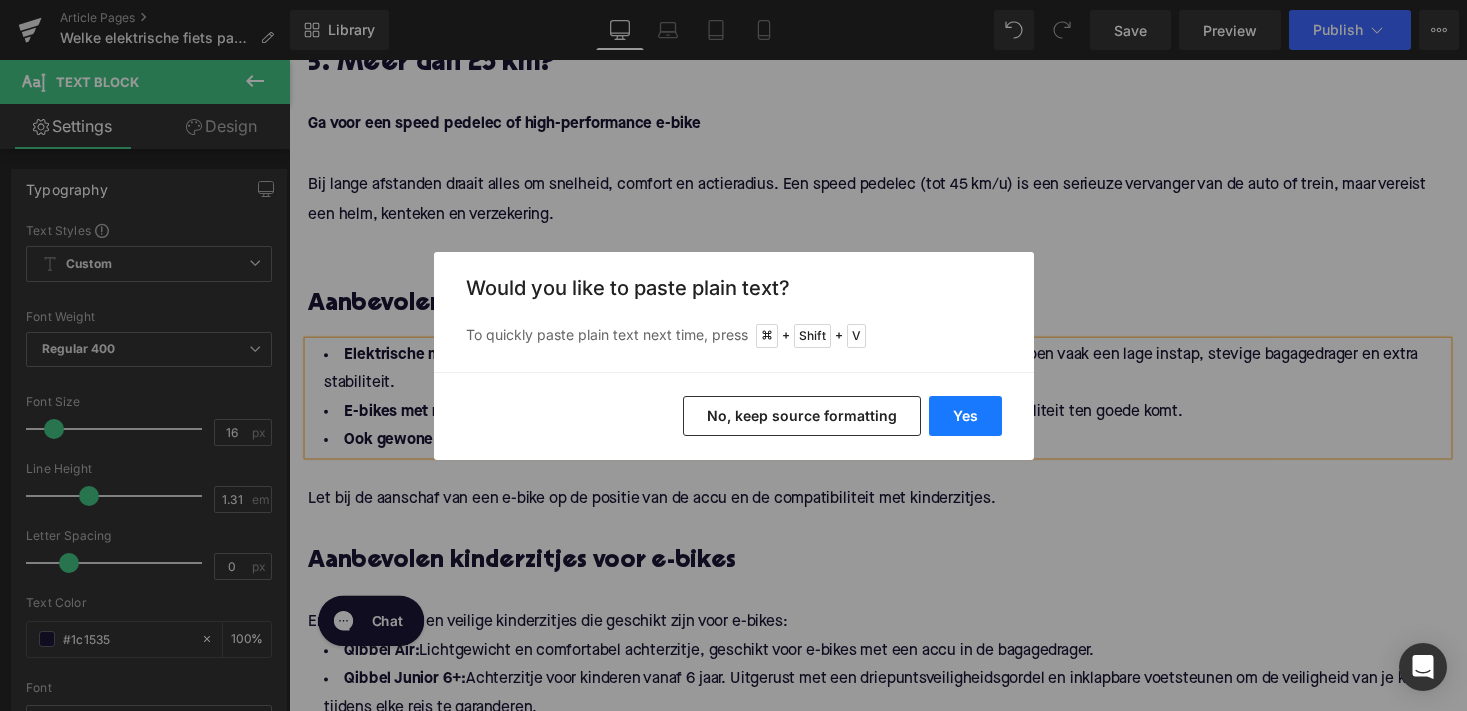 type 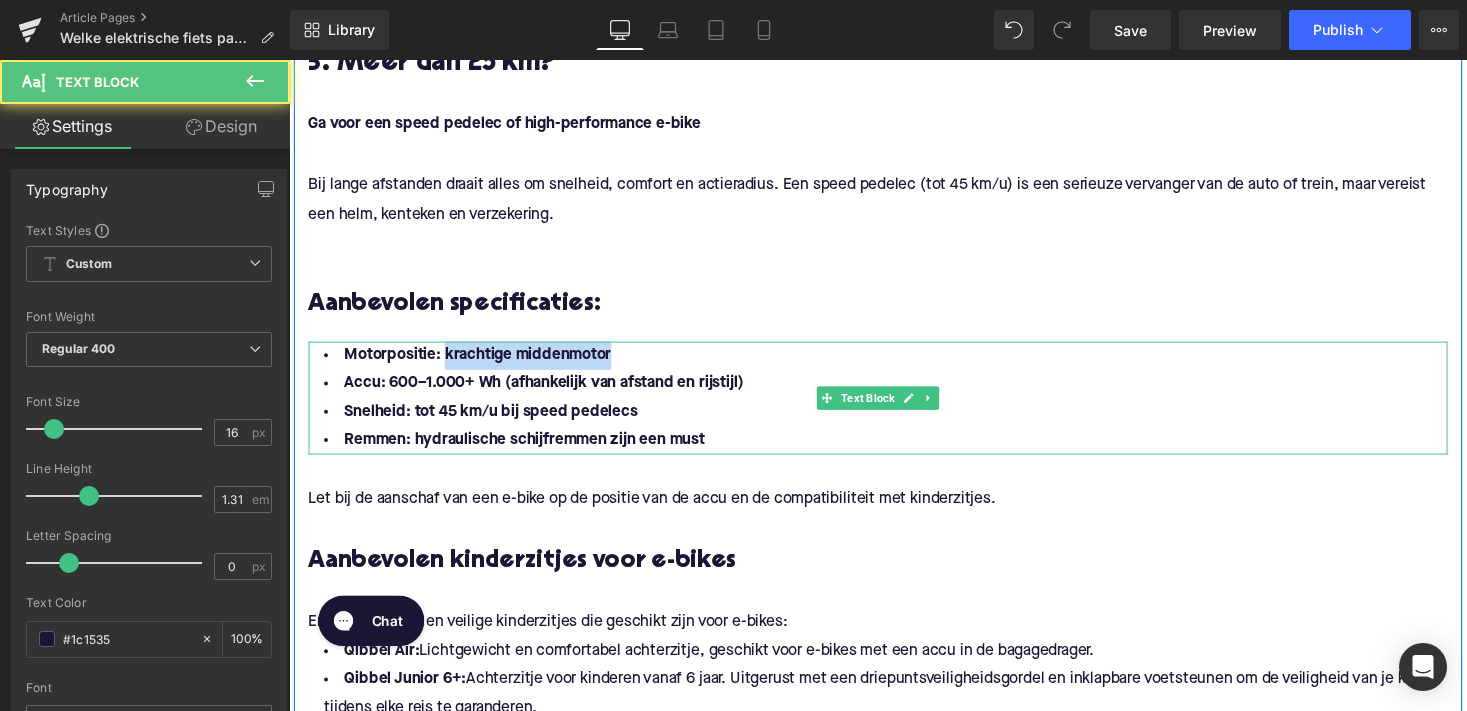 drag, startPoint x: 441, startPoint y: 361, endPoint x: 634, endPoint y: 353, distance: 193.16573 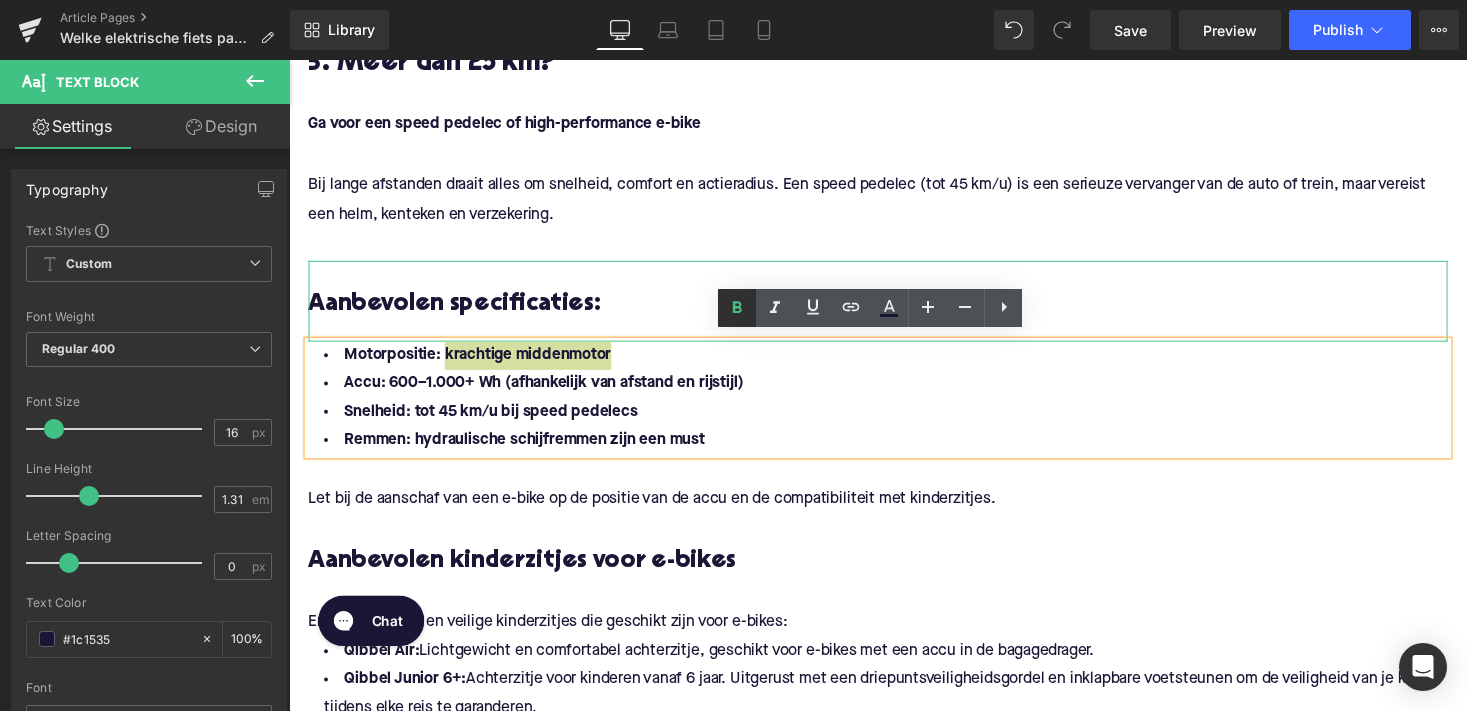 click at bounding box center (737, 308) 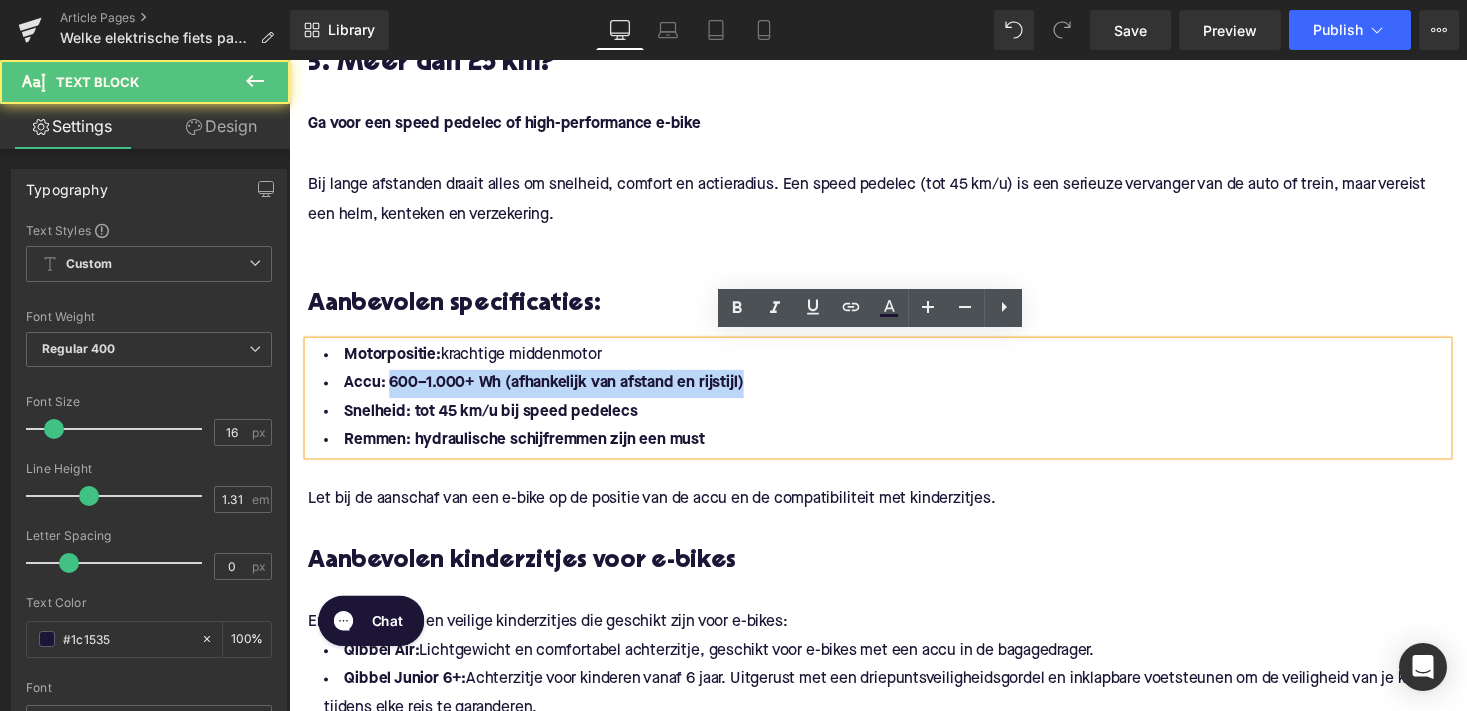 drag, startPoint x: 765, startPoint y: 389, endPoint x: 383, endPoint y: 384, distance: 382.0327 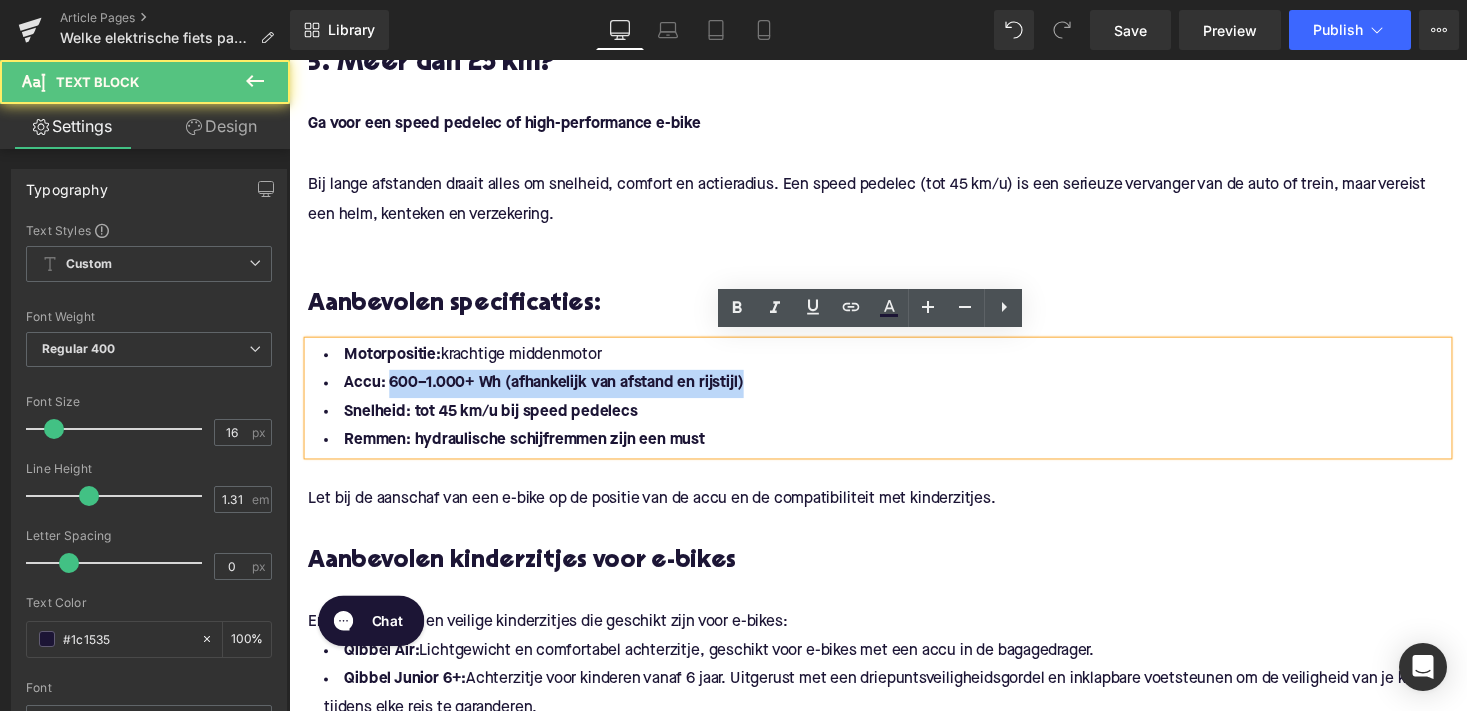 click on "Accu: 600–1.000+ Wh (afhankelijk van afstand en rijstijl)" at bounding box center (894, 392) 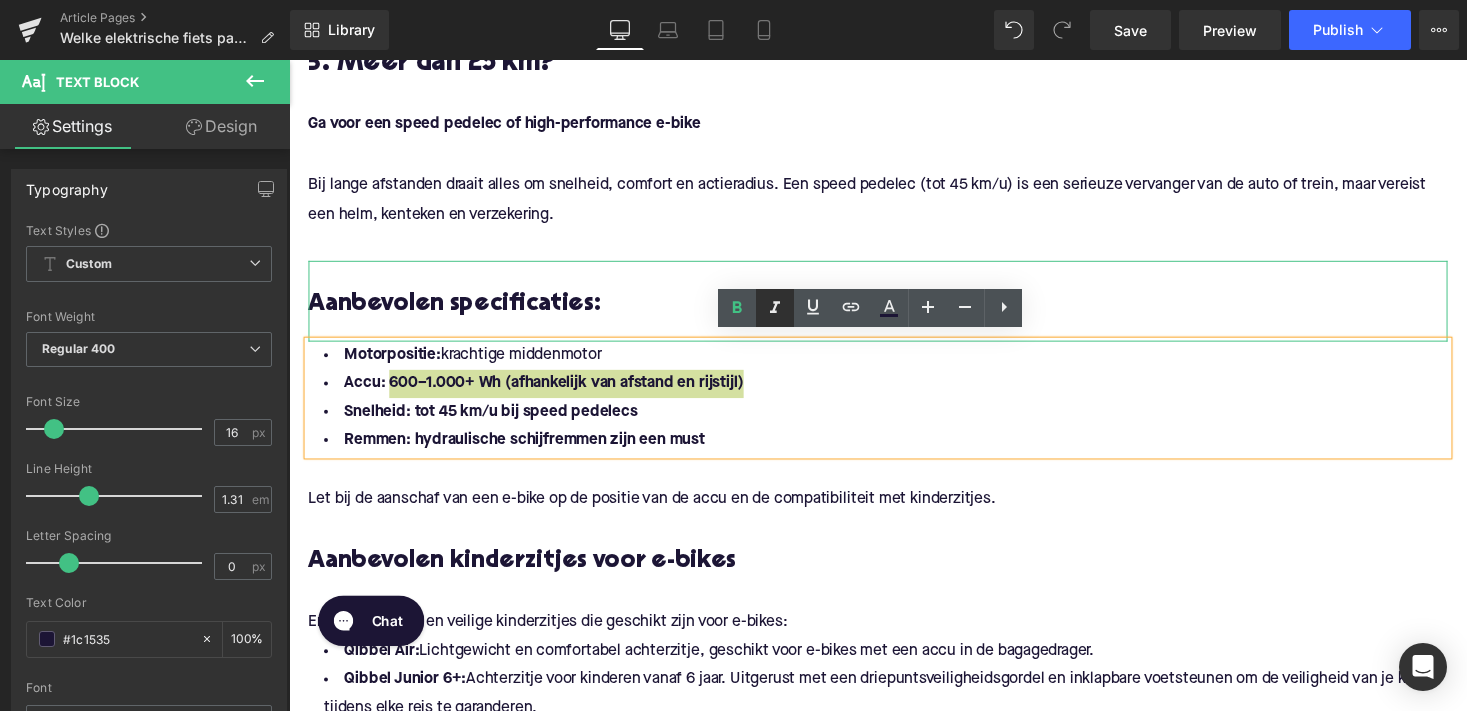 click at bounding box center (775, 308) 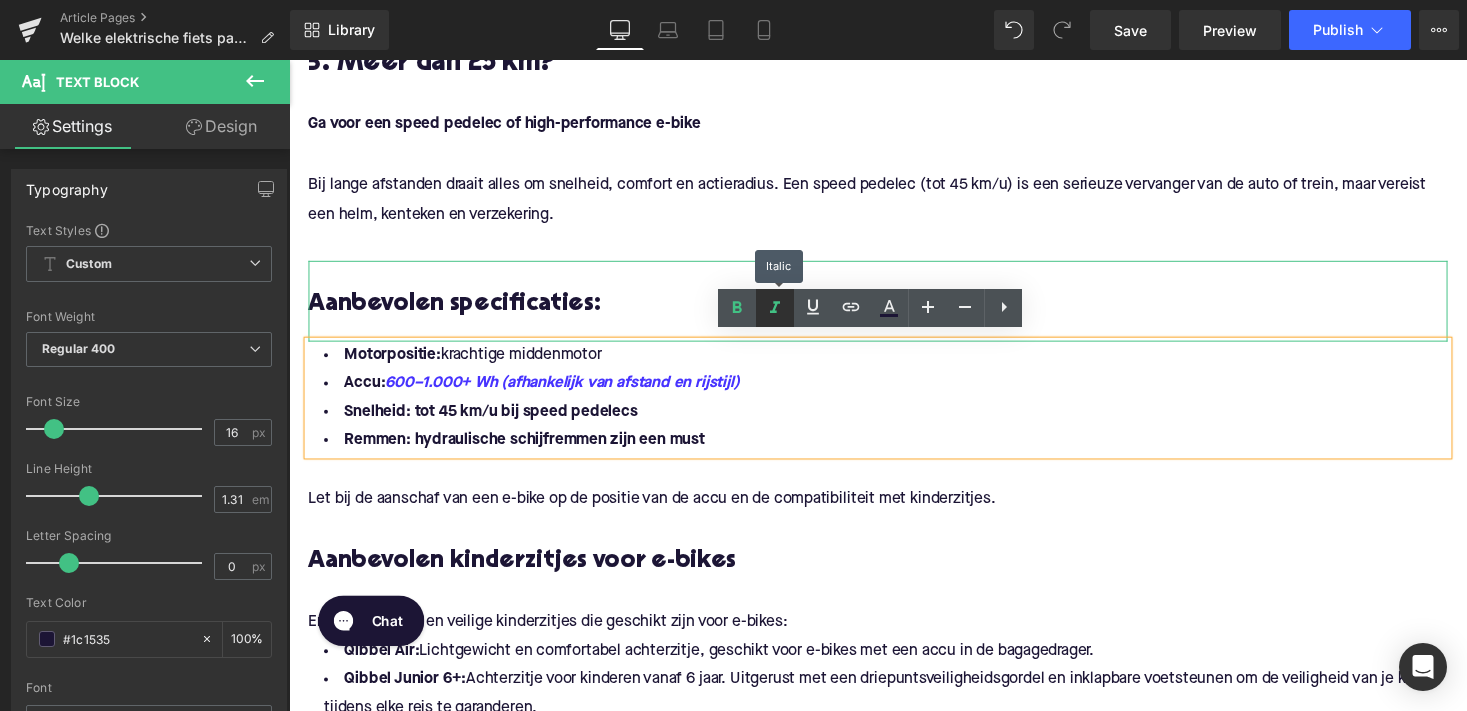 click at bounding box center [775, 308] 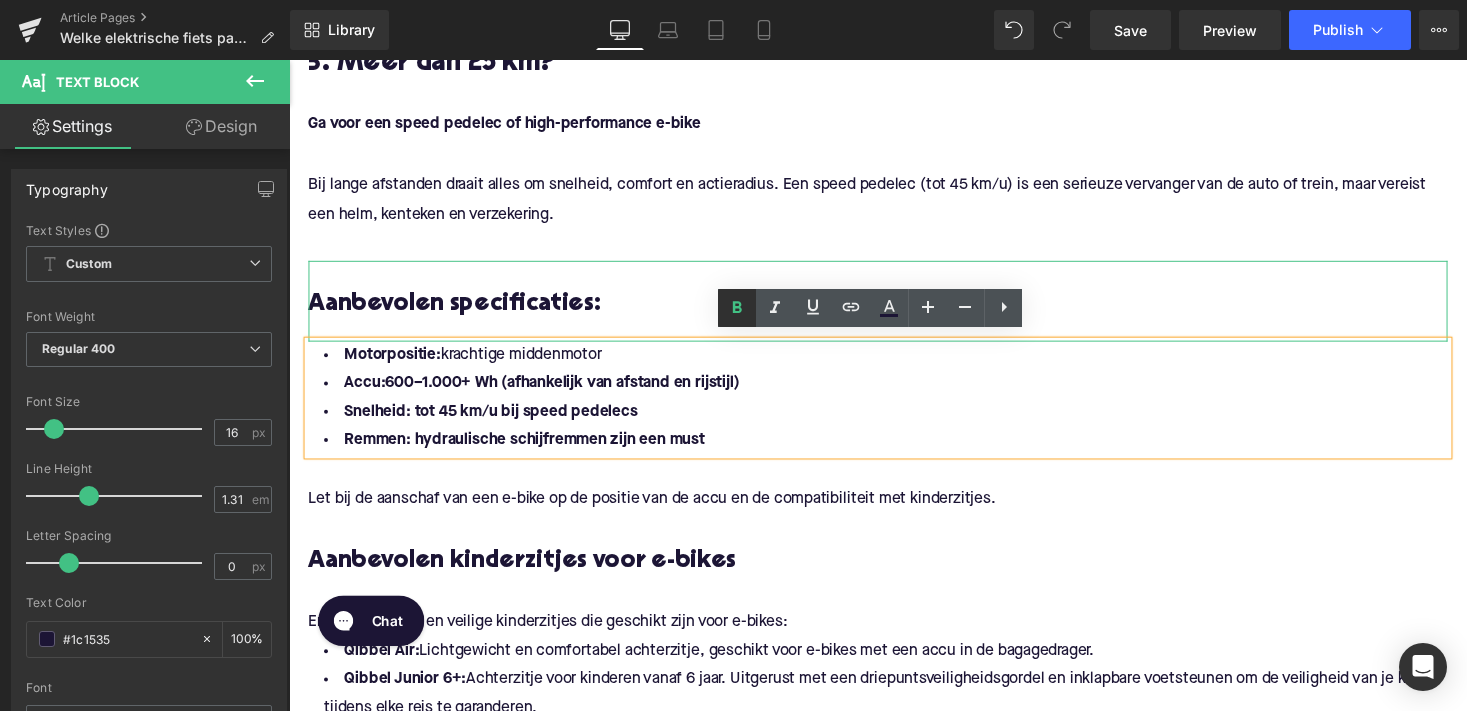 click 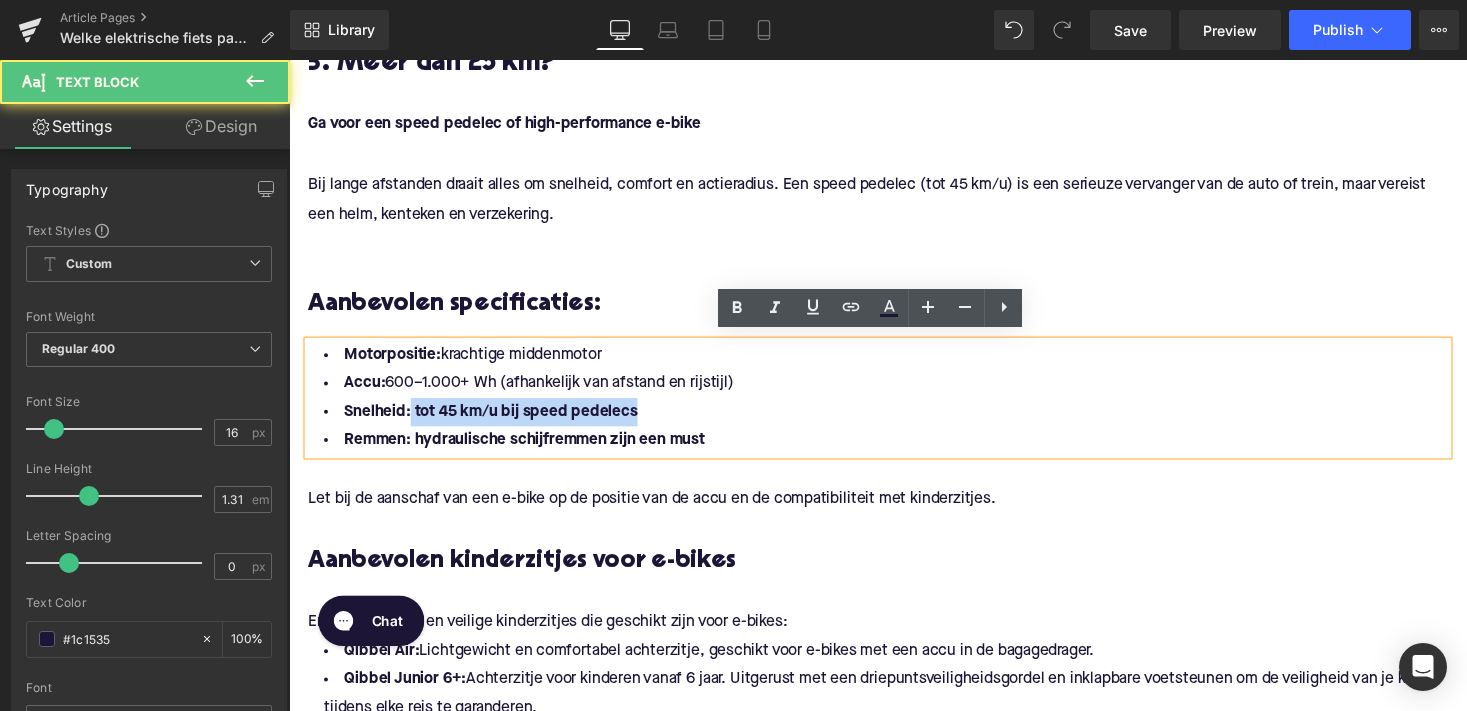 drag, startPoint x: 660, startPoint y: 416, endPoint x: 406, endPoint y: 422, distance: 254.07086 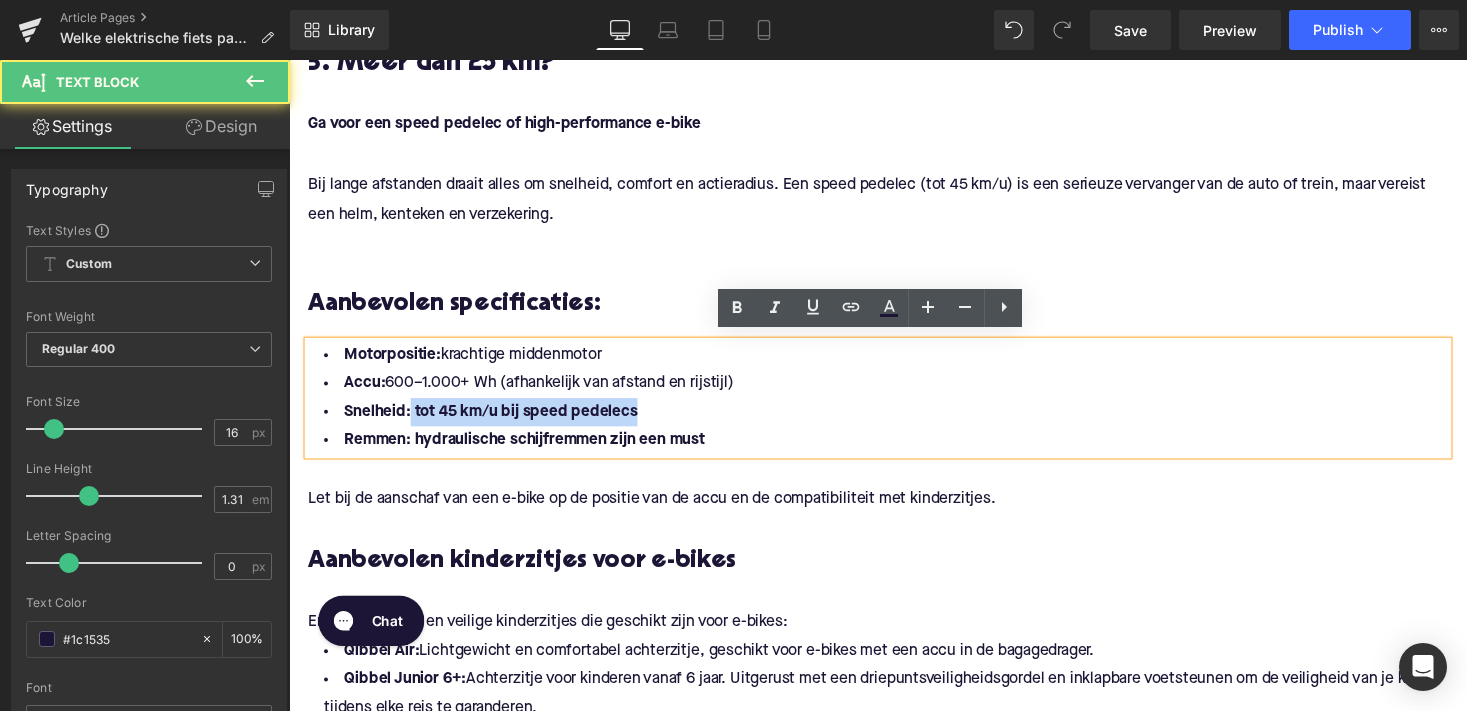 click on "Snelheid: tot 45 km/u bij speed pedelecs" at bounding box center [894, 421] 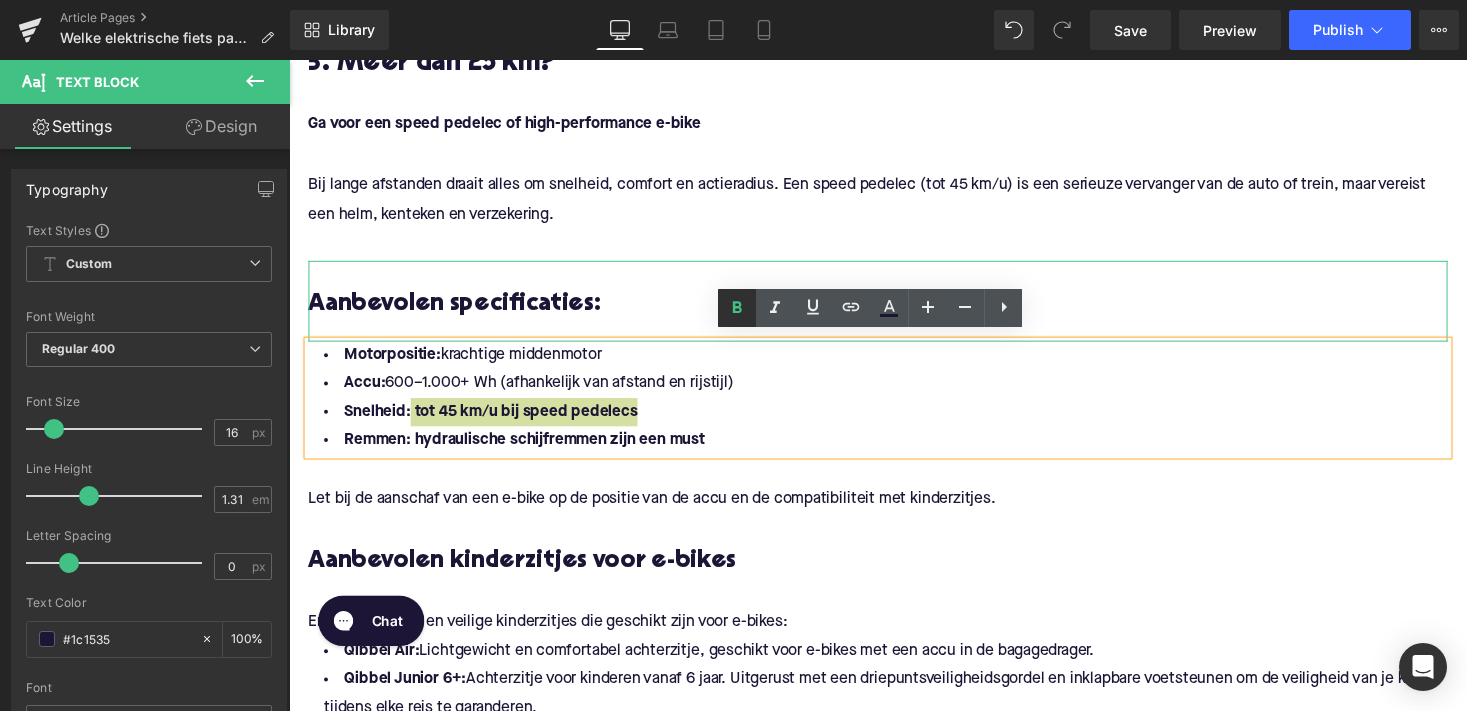 click 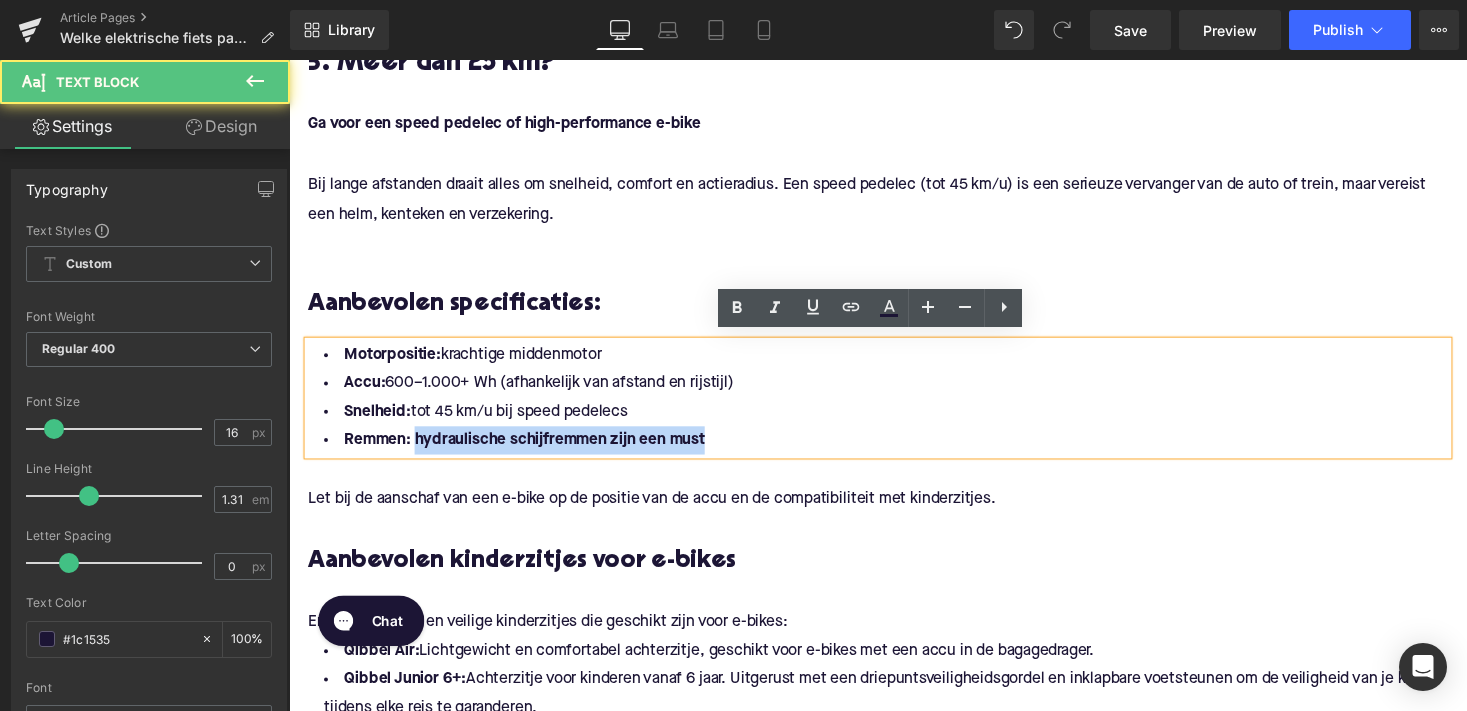 drag, startPoint x: 727, startPoint y: 445, endPoint x: 411, endPoint y: 447, distance: 316.00632 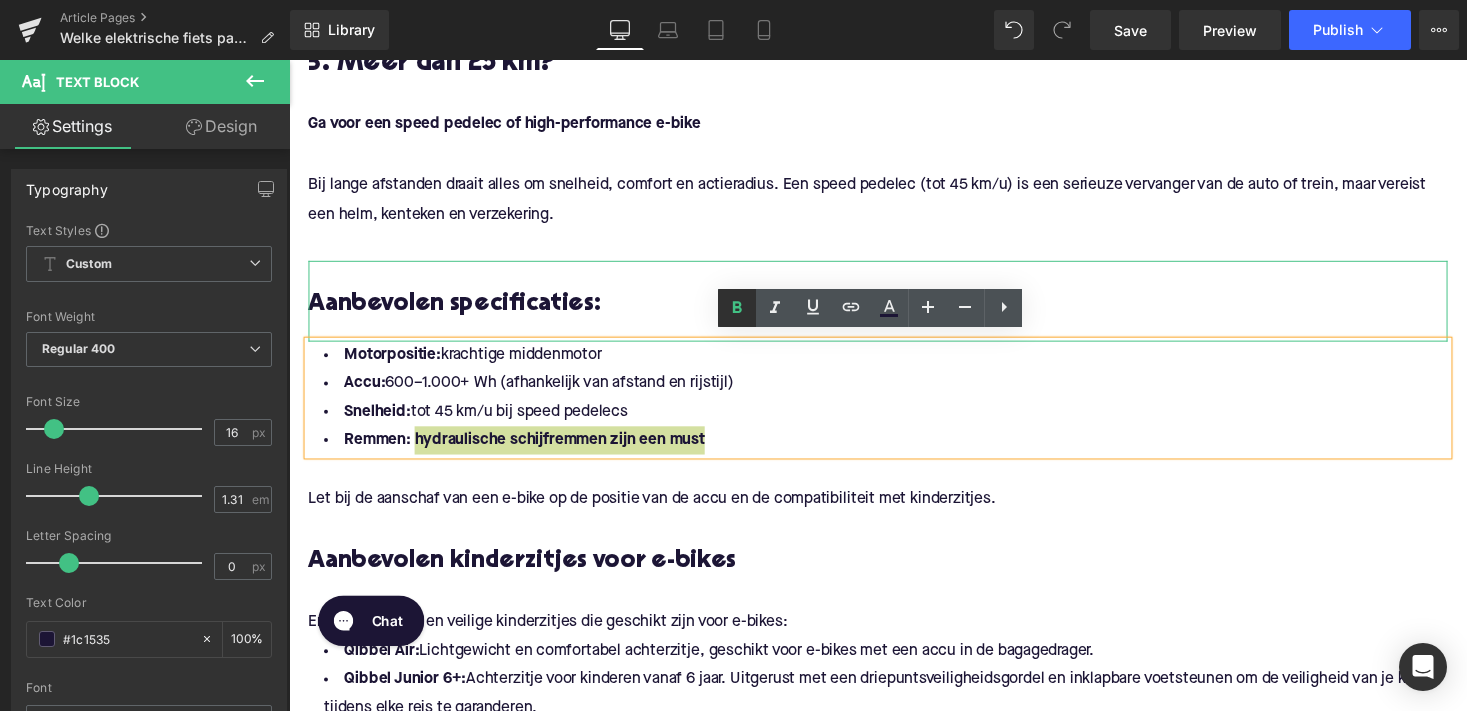 click 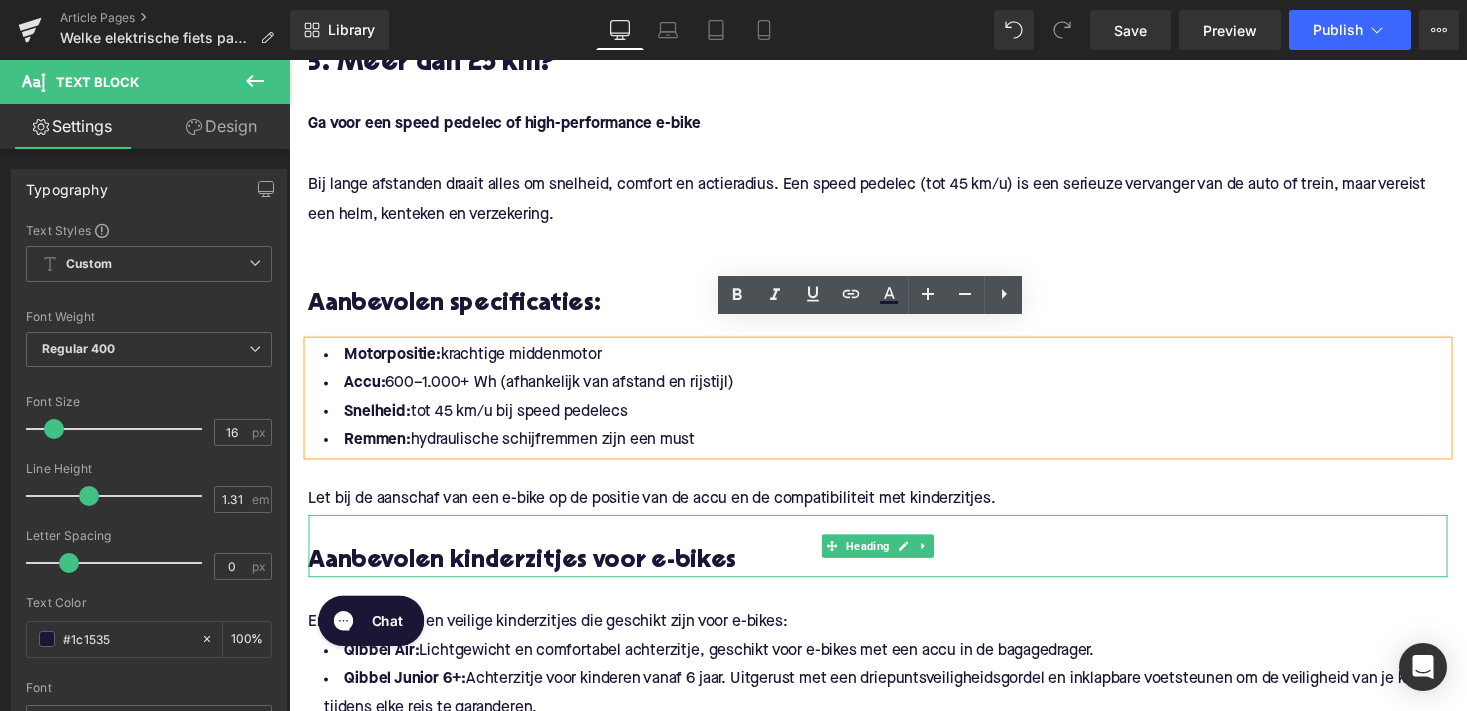 scroll, scrollTop: 2559, scrollLeft: 0, axis: vertical 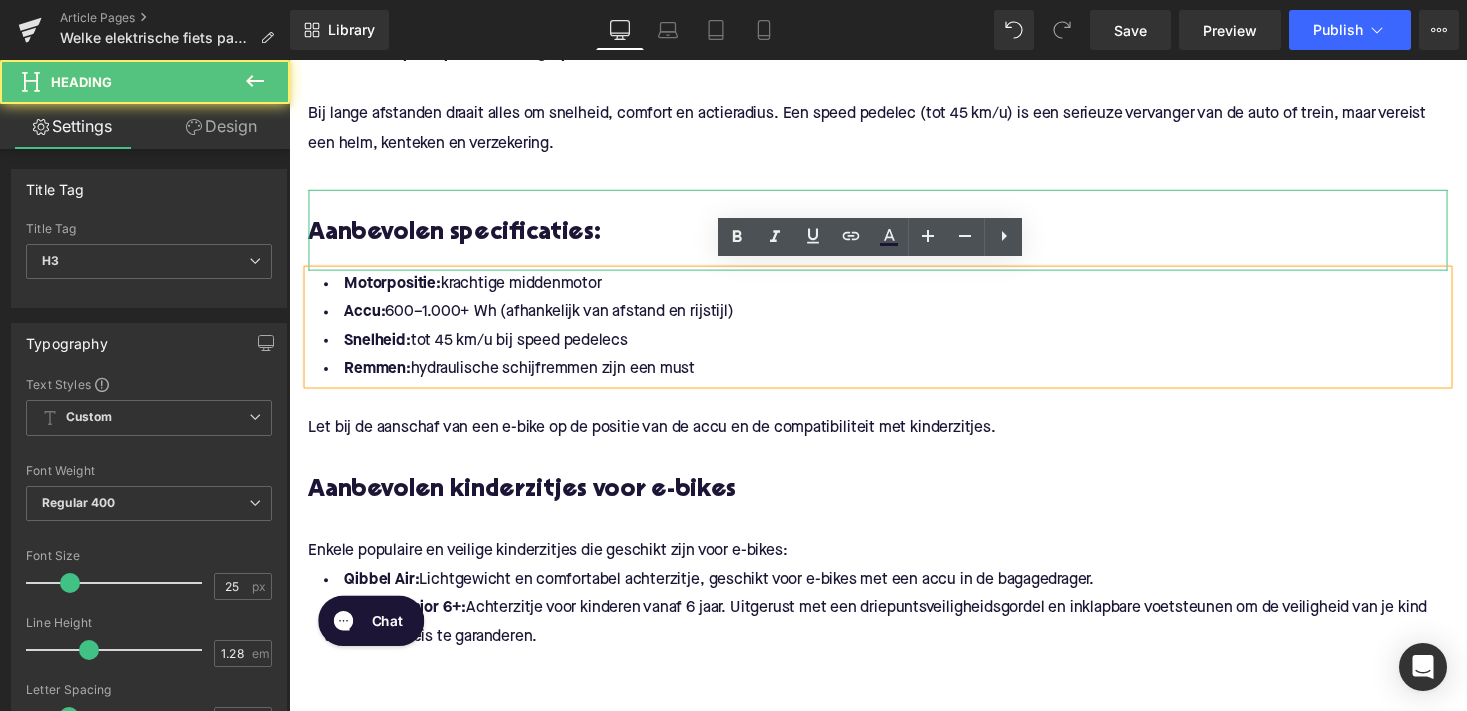 click on "Aanbevolen specificaties:" at bounding box center [894, 239] 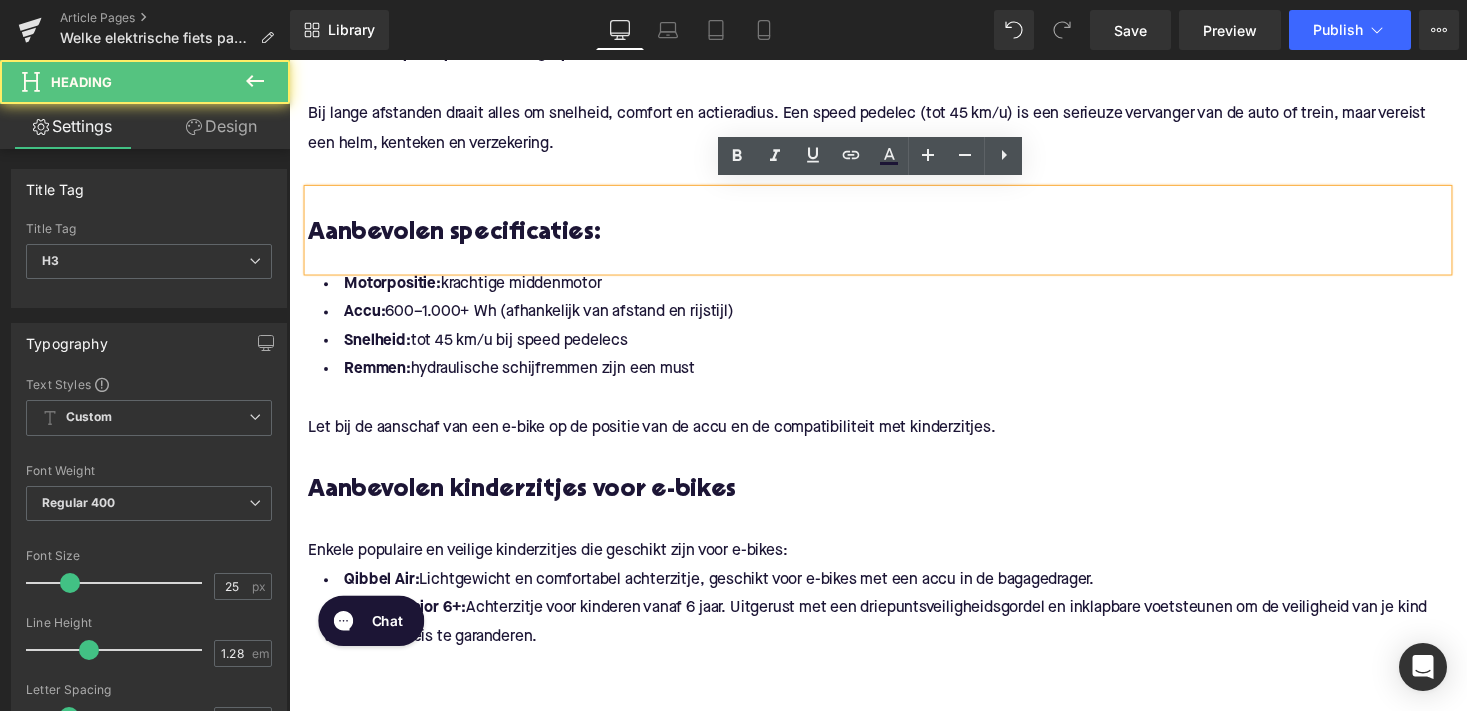 click on "Let bij de aanschaf van een e-bike op de positie van de accu en de compatibiliteit met kinderzitjes.​" at bounding box center [894, 438] 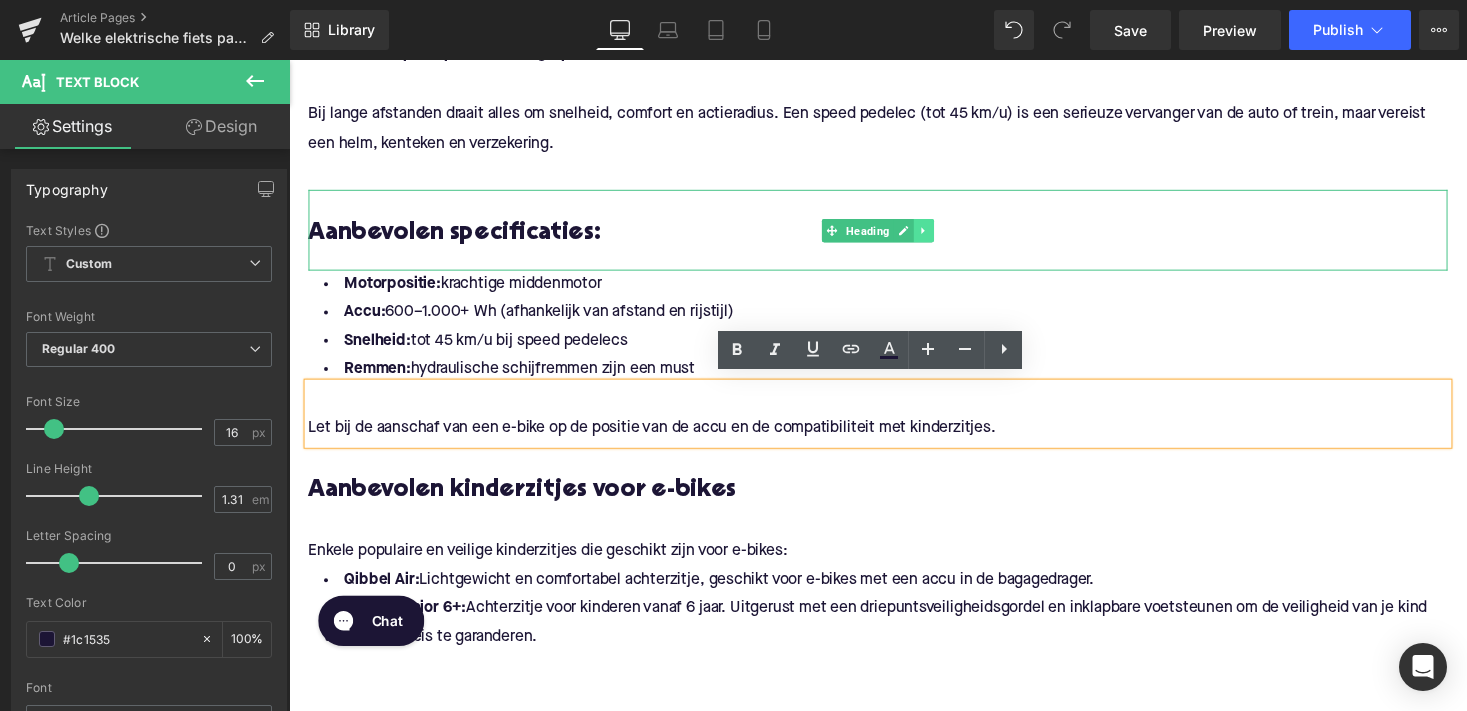 click 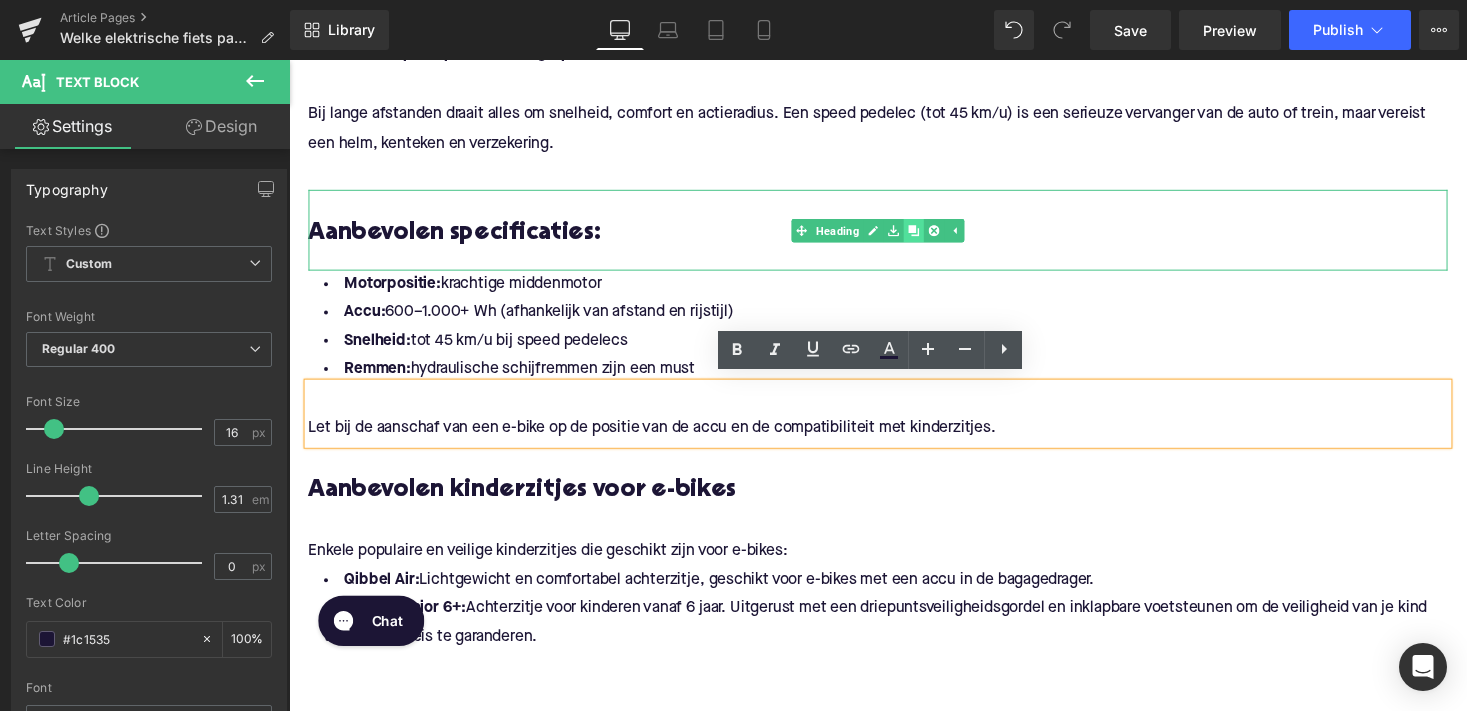 click 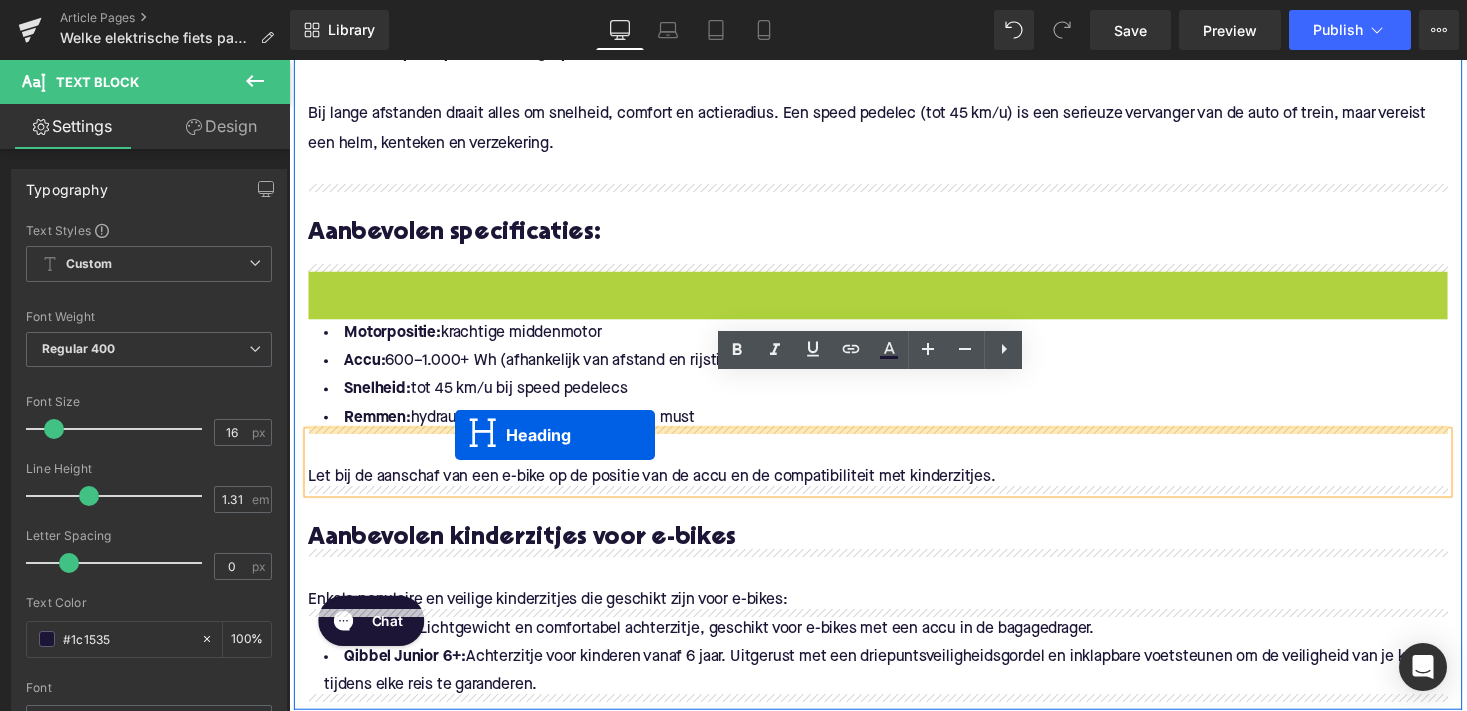 drag, startPoint x: 841, startPoint y: 316, endPoint x: 460, endPoint y: 445, distance: 402.2462 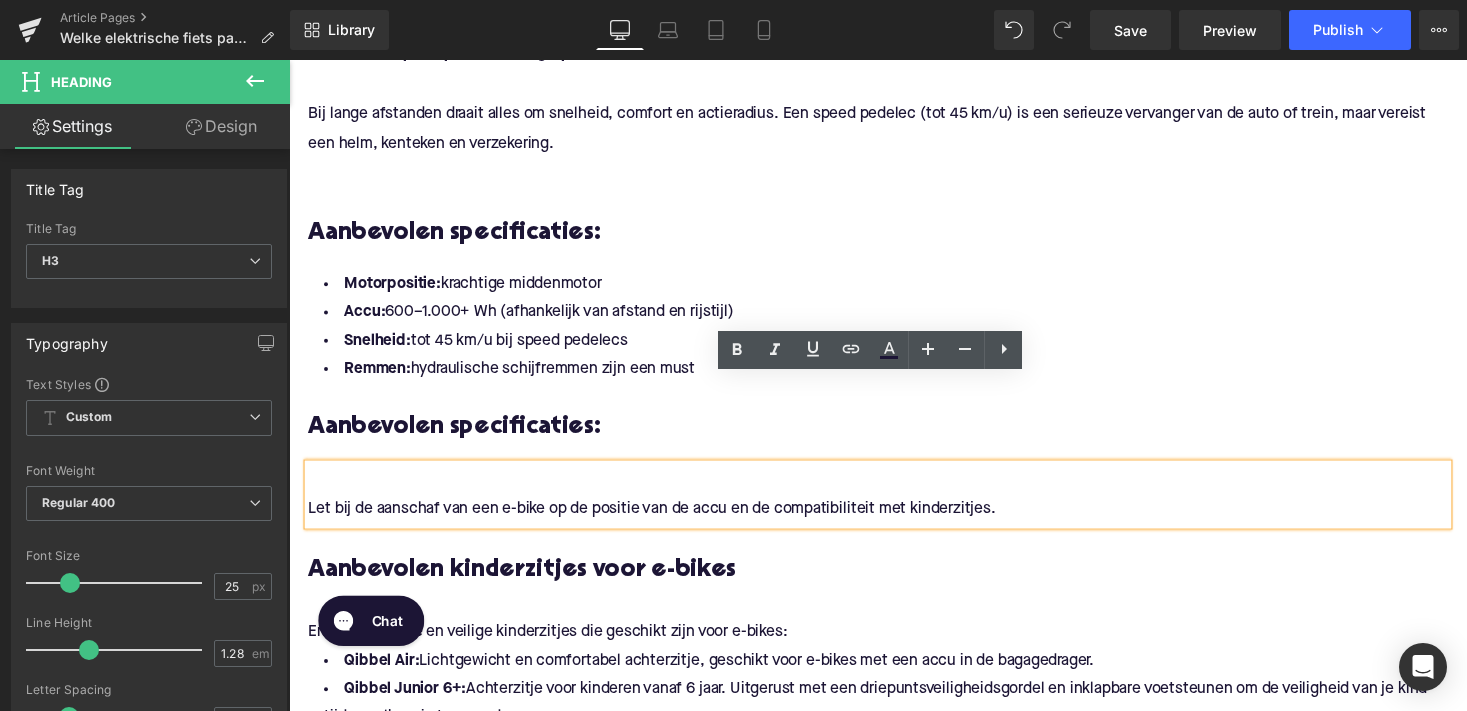 click on "Aanbevolen specificaties:" at bounding box center (894, 438) 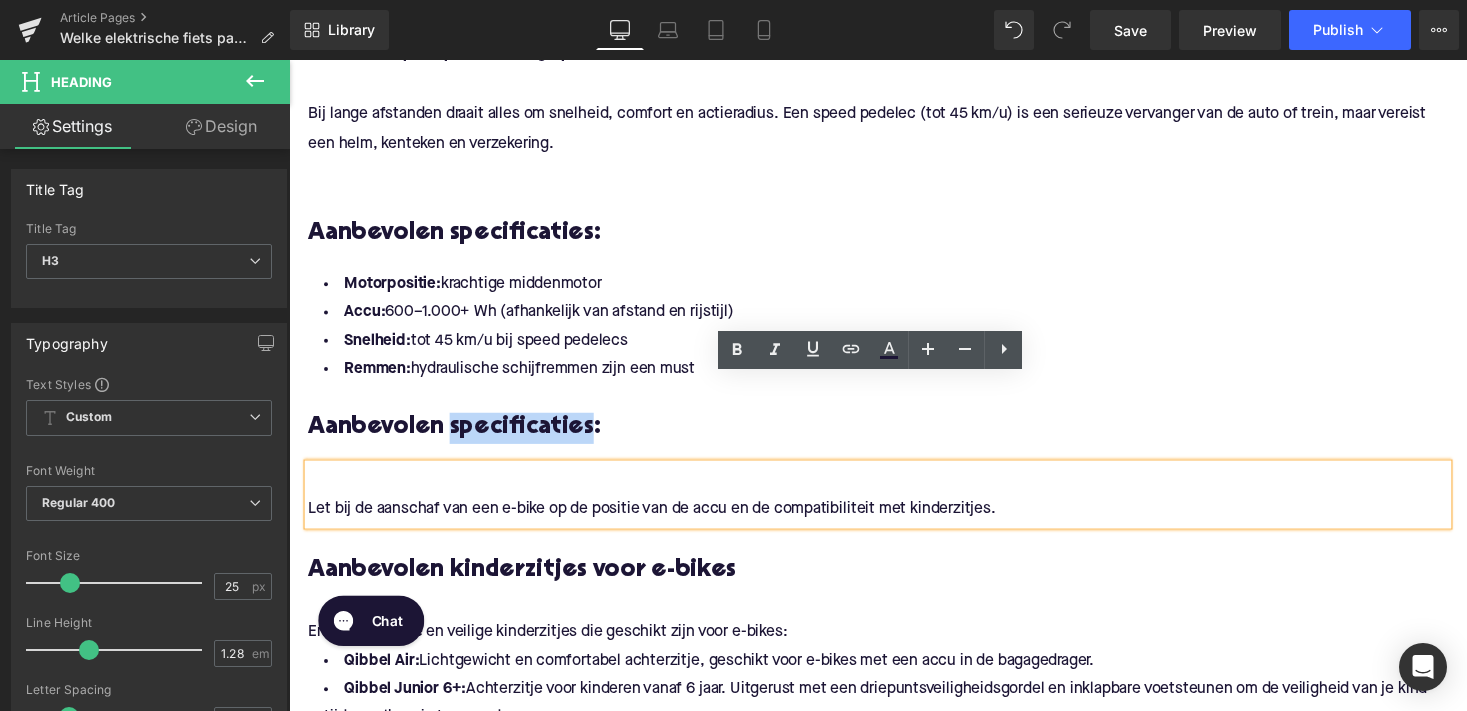click on "Aanbevolen specificaties:" at bounding box center (894, 438) 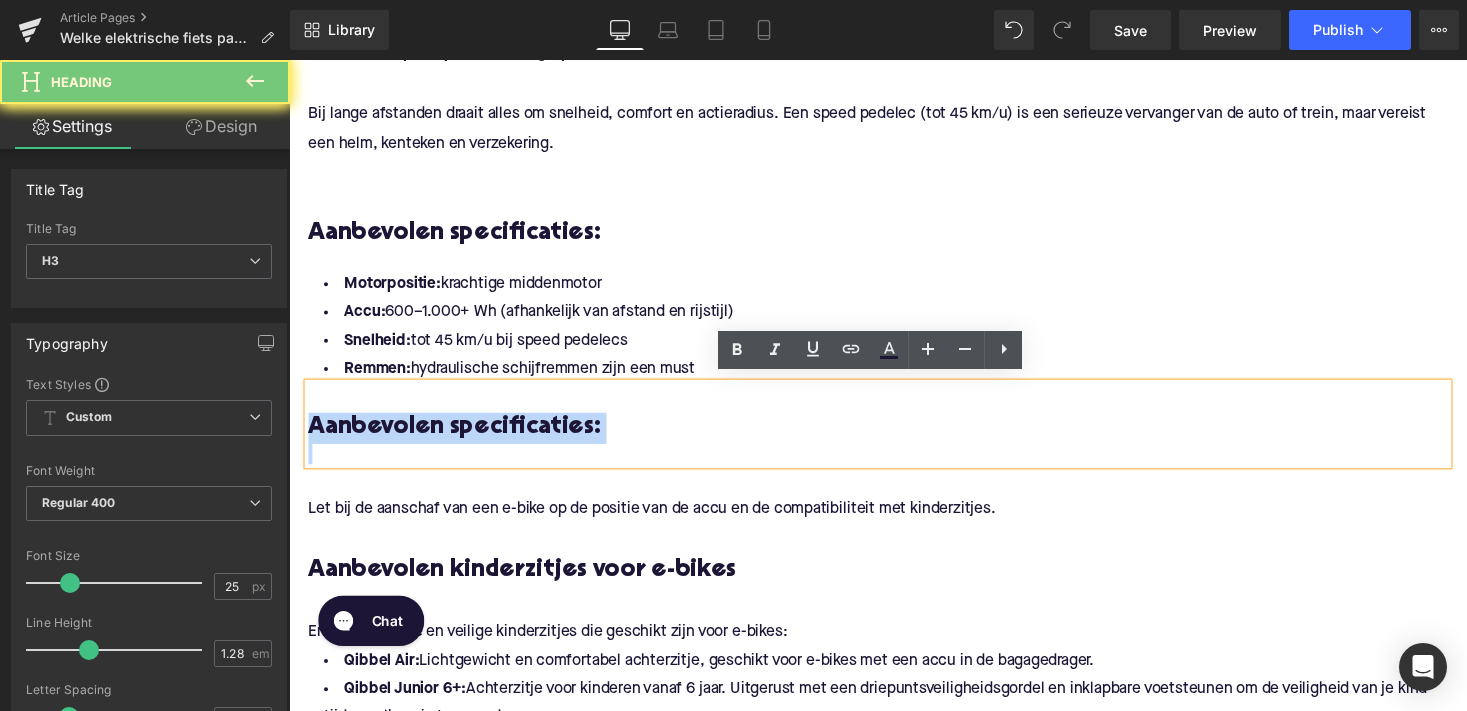 click on "Aanbevolen specificaties:" at bounding box center (894, 438) 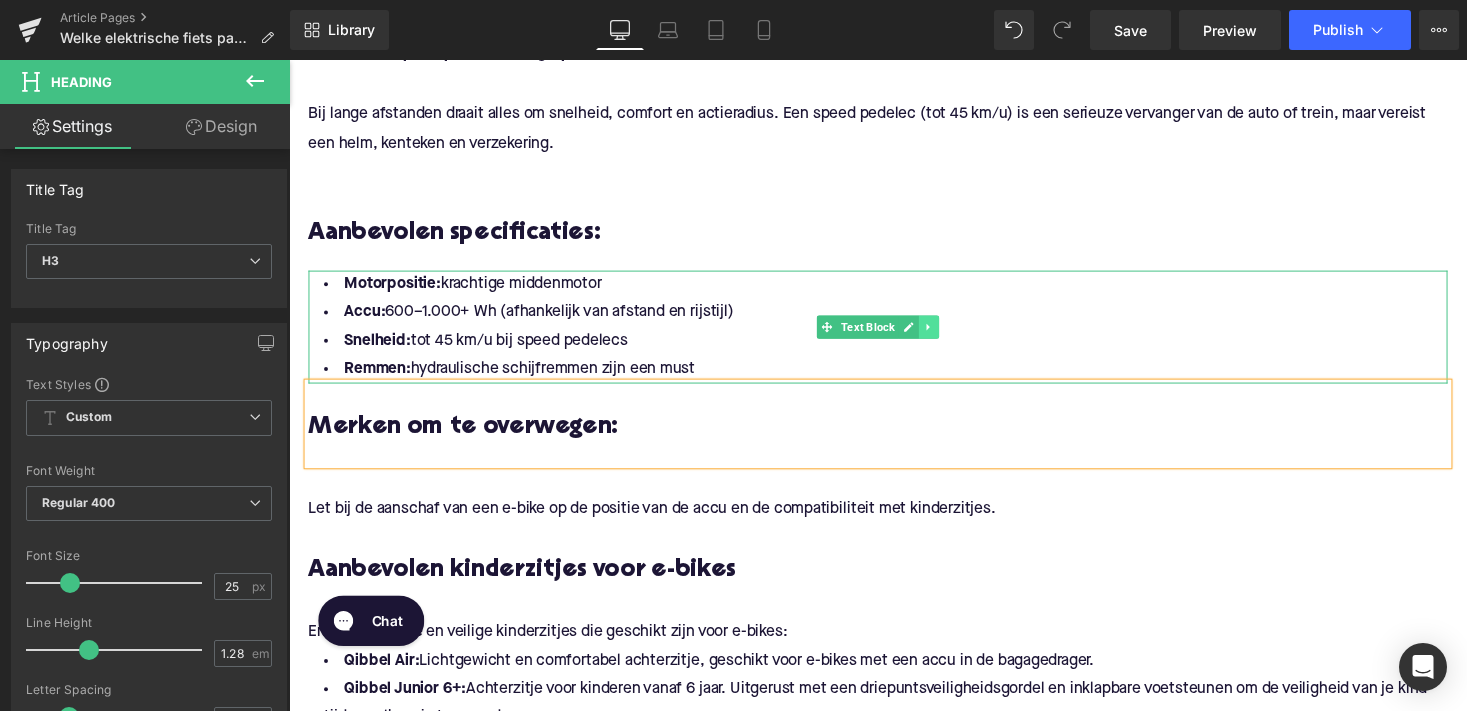 click 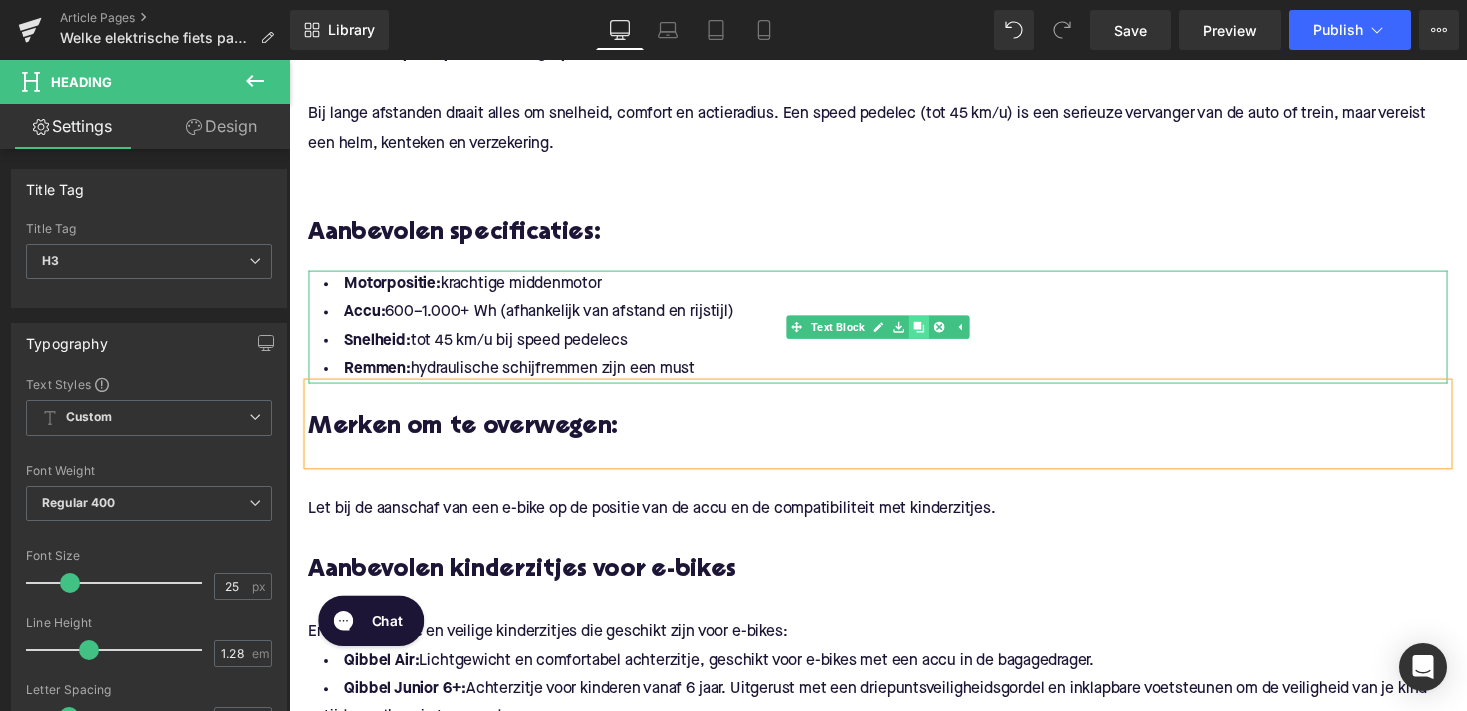 click 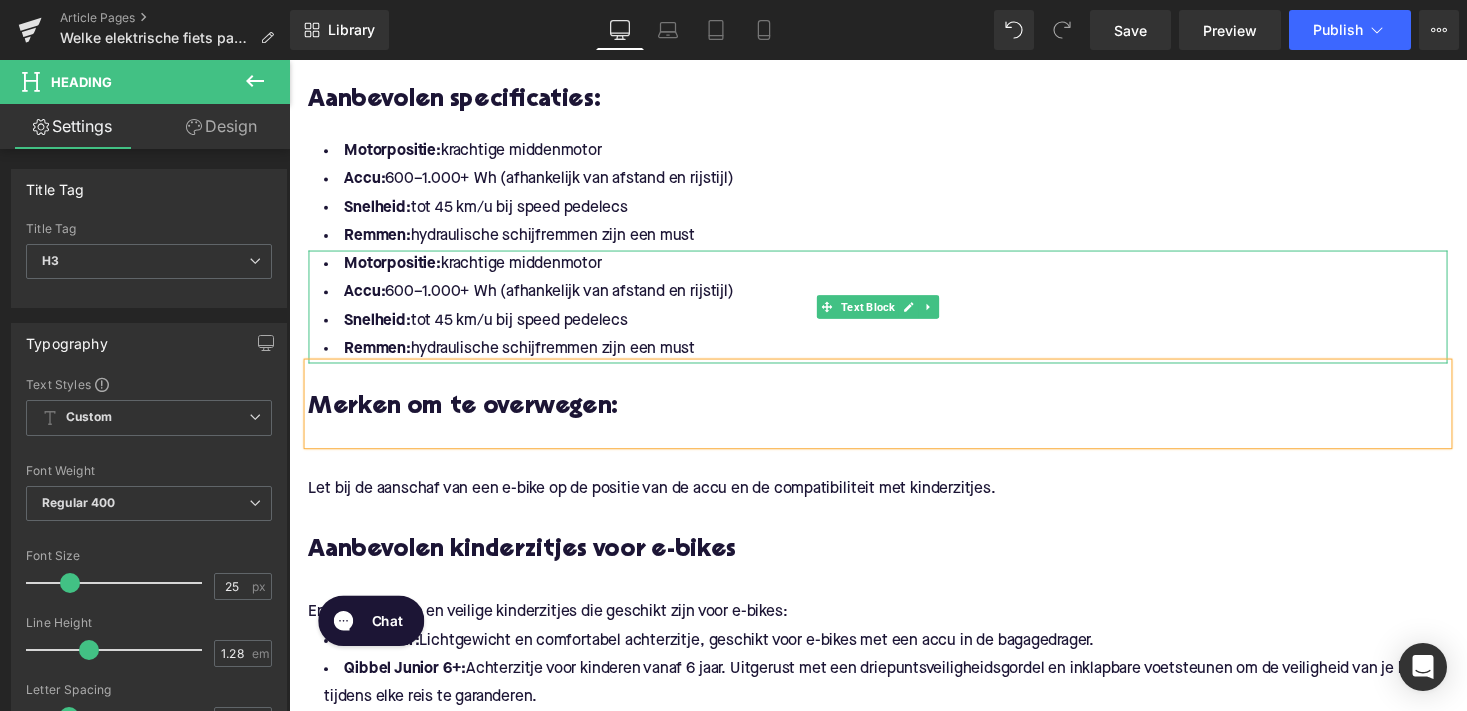scroll, scrollTop: 2724, scrollLeft: 0, axis: vertical 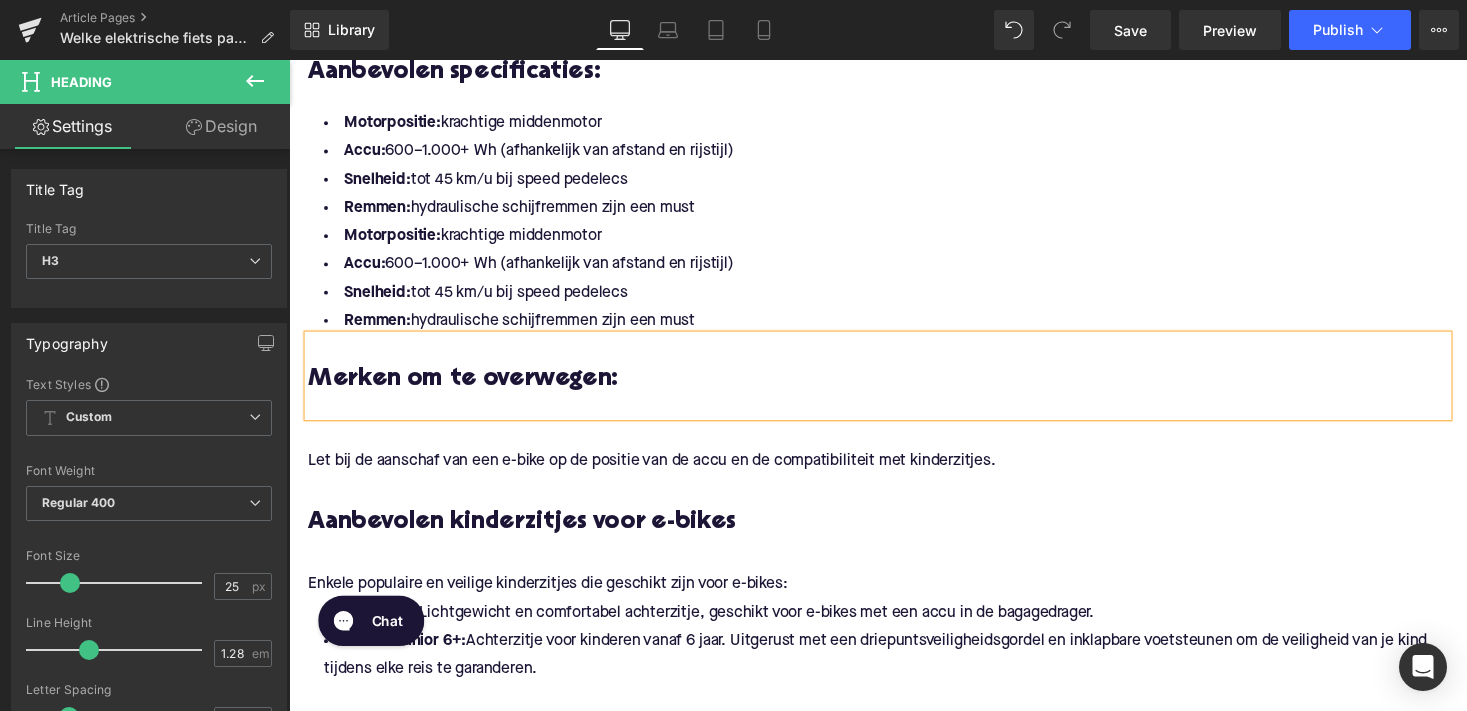 click on "Motorpositie:  krachtige middenmotor" at bounding box center [894, 125] 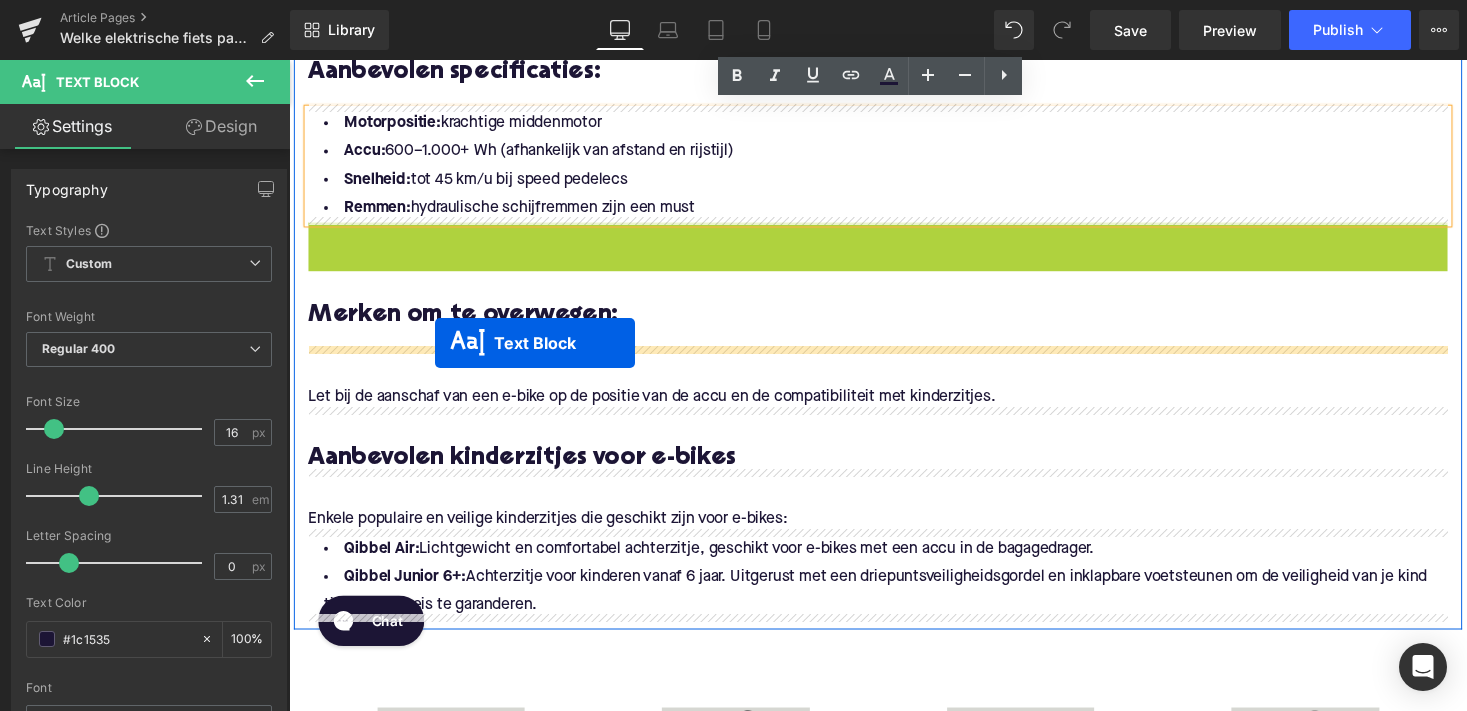 drag, startPoint x: 833, startPoint y: 272, endPoint x: 439, endPoint y: 351, distance: 401.842 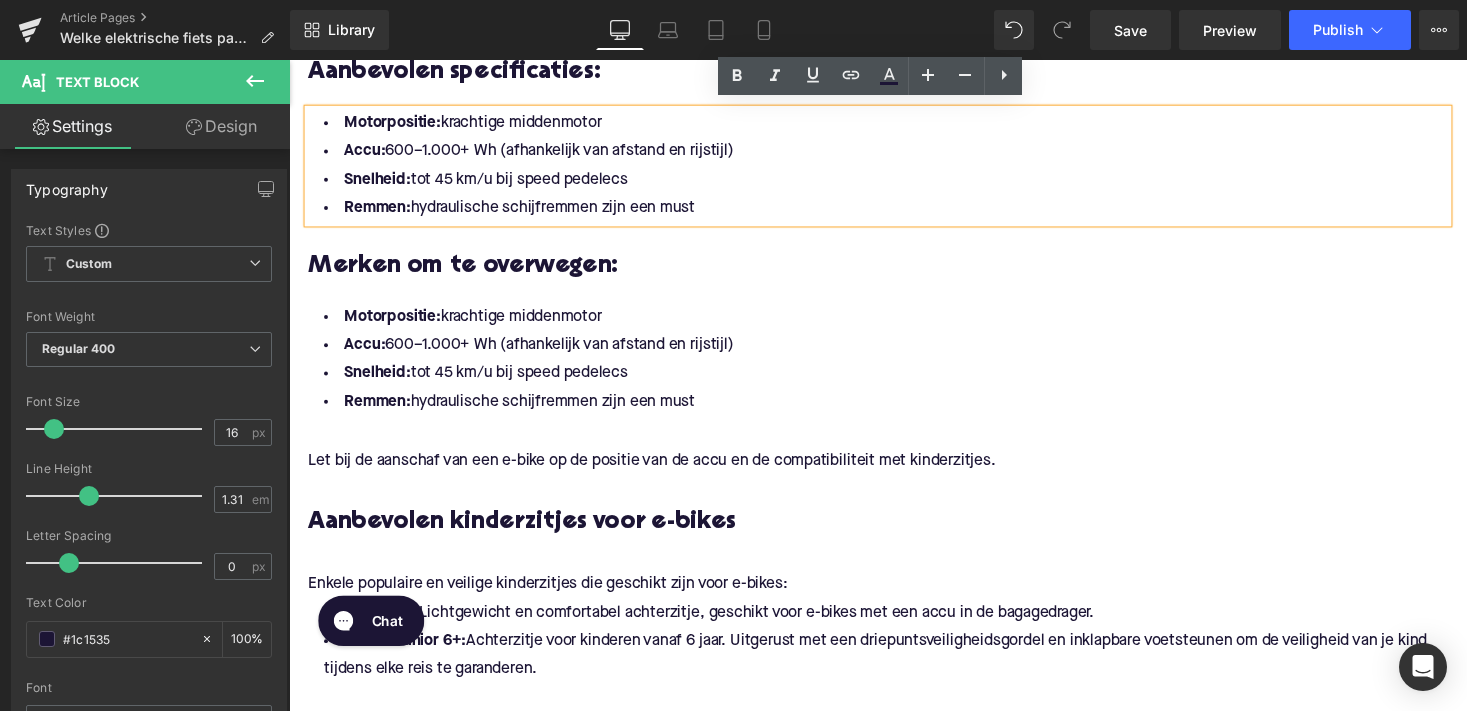 click on "Accu:  600–1.000+ Wh (afhankelijk van afstand en rijstijl)" at bounding box center [894, 353] 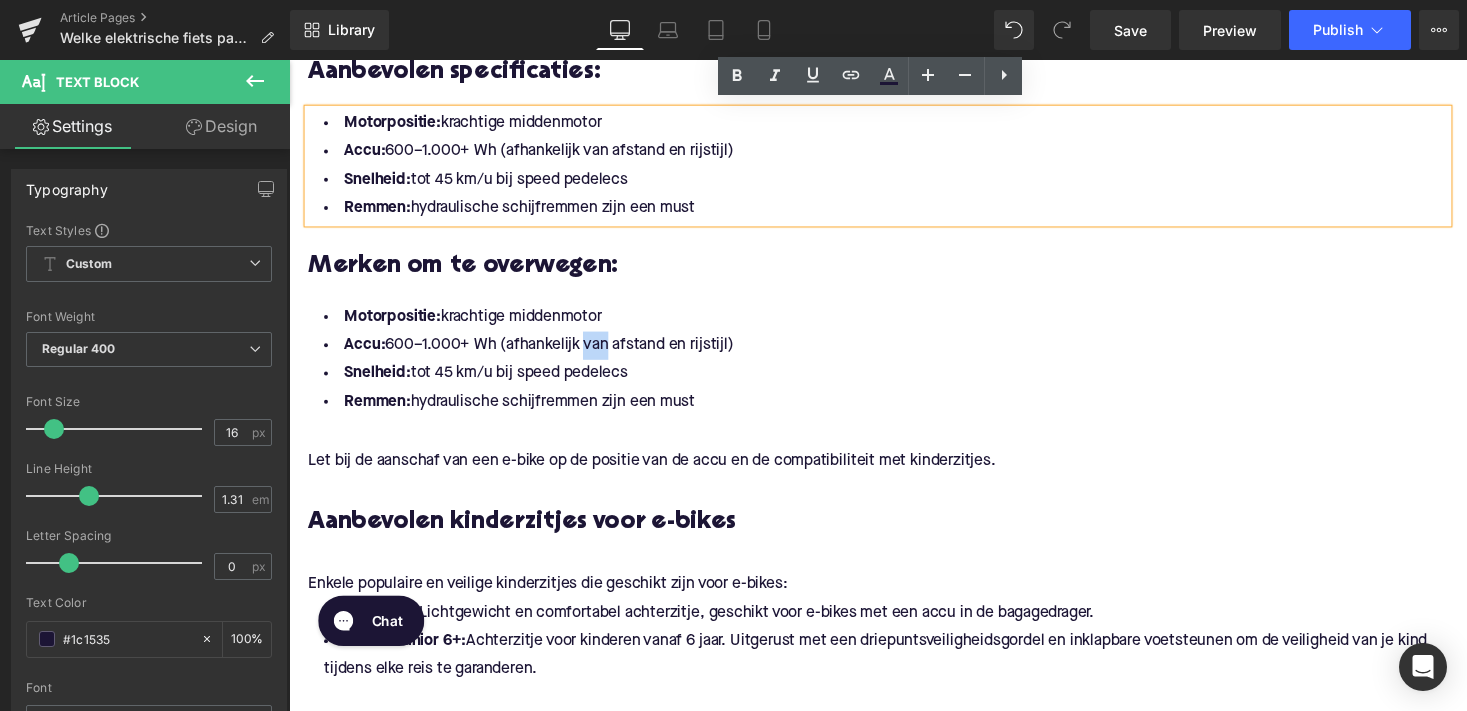 click on "Accu:  600–1.000+ Wh (afhankelijk van afstand en rijstijl)" at bounding box center (894, 353) 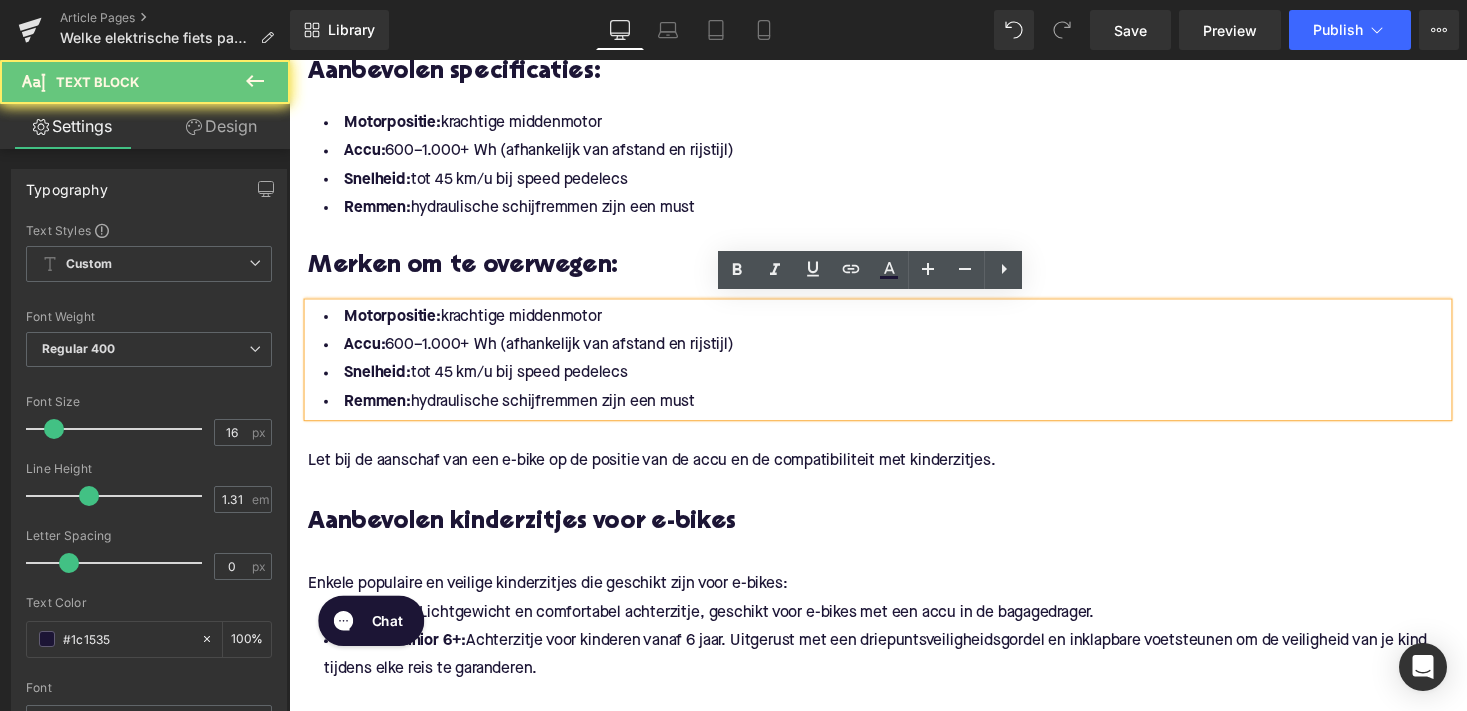 click on "Remmen:  hydraulische schijfremmen zijn een must" at bounding box center [894, 411] 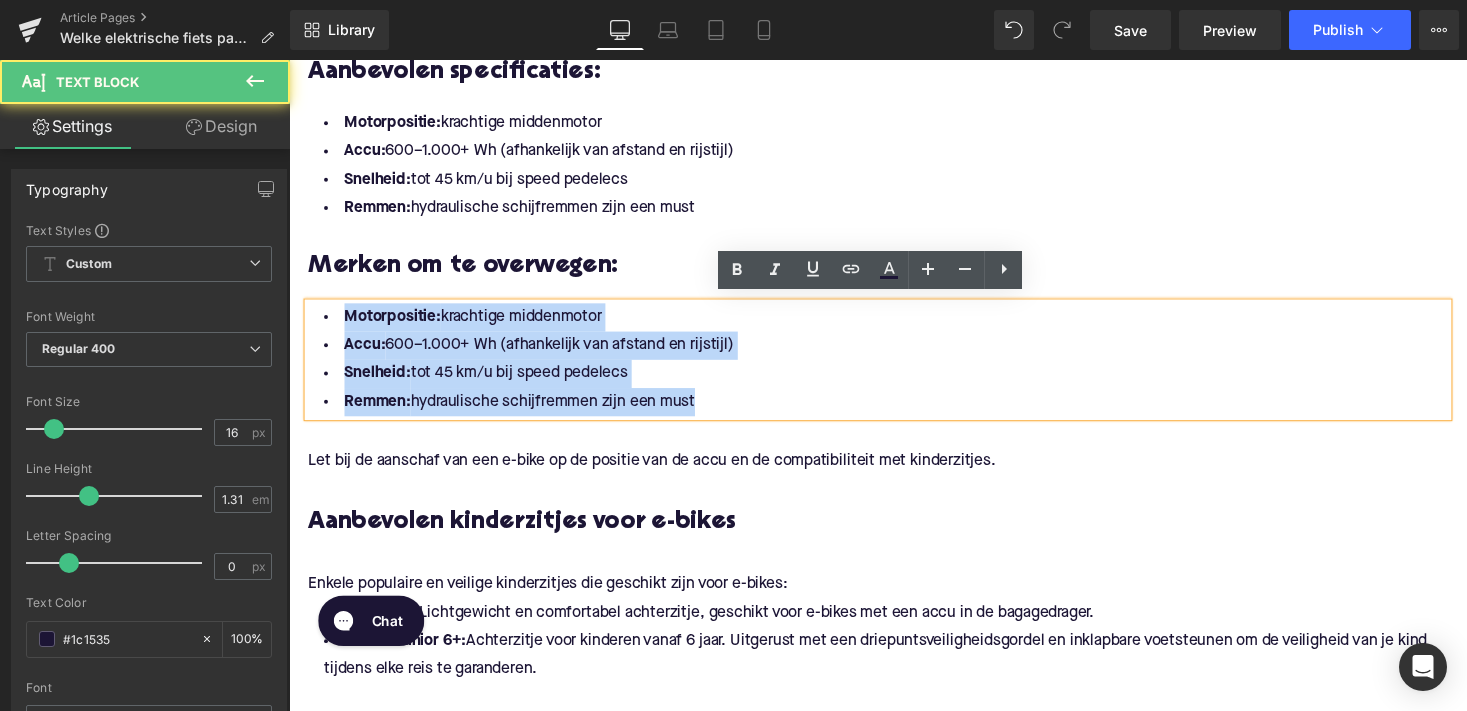 drag, startPoint x: 740, startPoint y: 402, endPoint x: 328, endPoint y: 318, distance: 420.47592 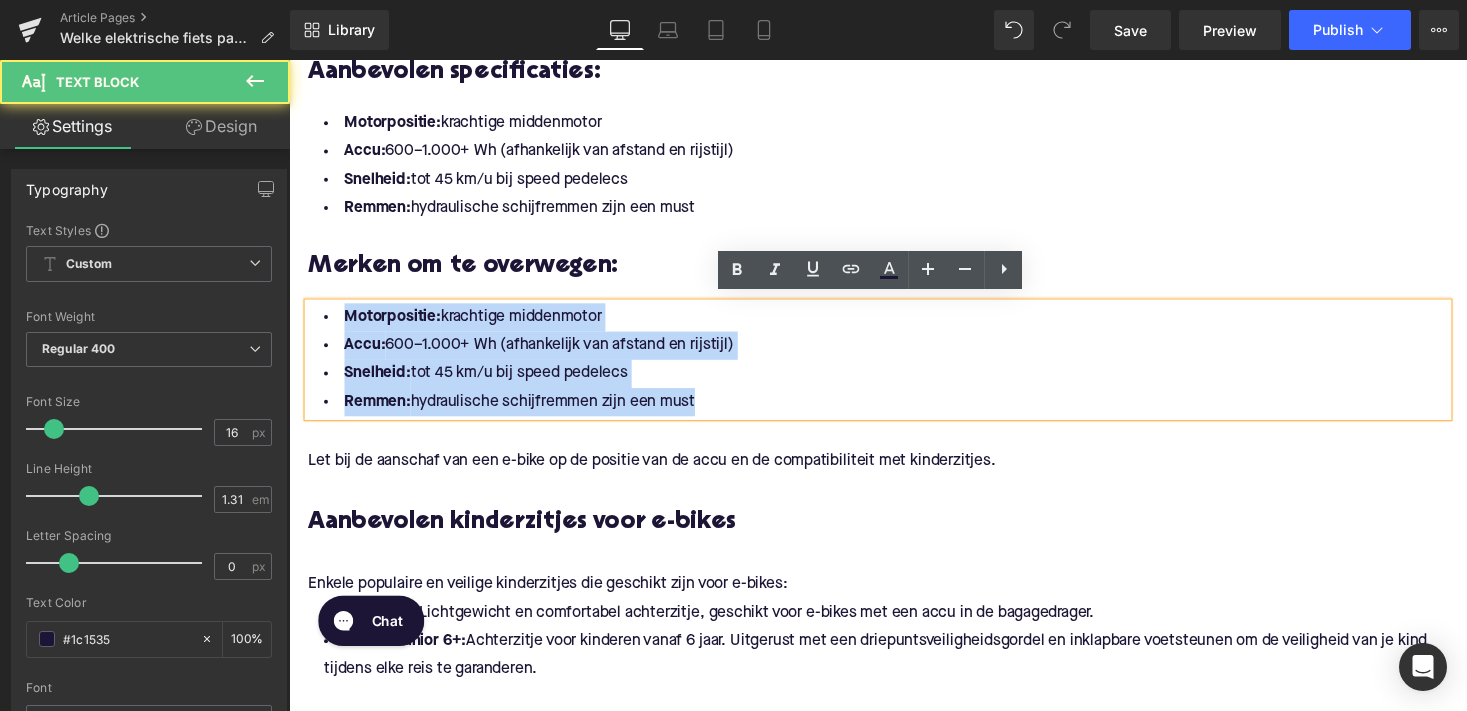 click on "Motorpositie:  krachtige middenmotor Accu:  600–1.000+ Wh (afhankelijk van afstand en rijstijl) Snelheid:  tot 45 km/u bij speed pedelecs Remmen:  hydraulische schijfremmen zijn een must" at bounding box center (894, 368) 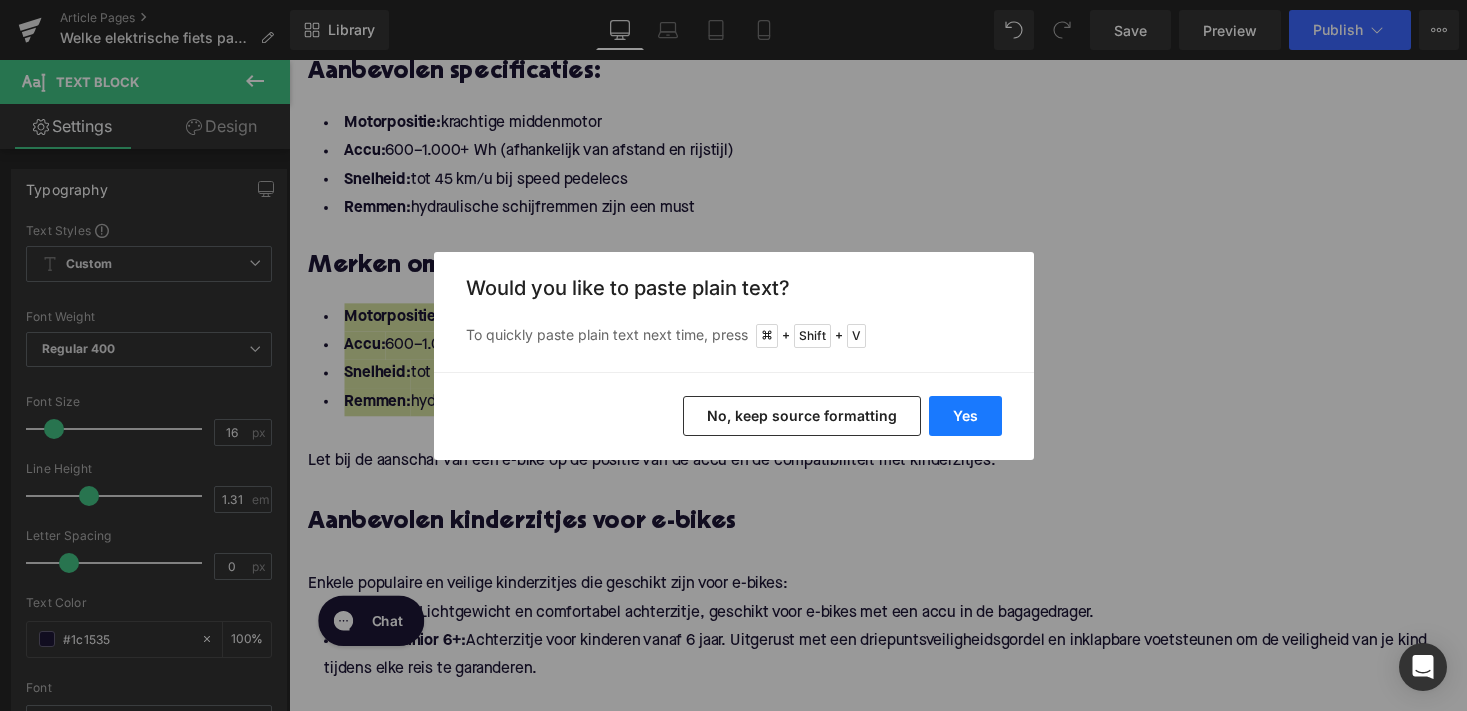 click on "Yes" at bounding box center (965, 416) 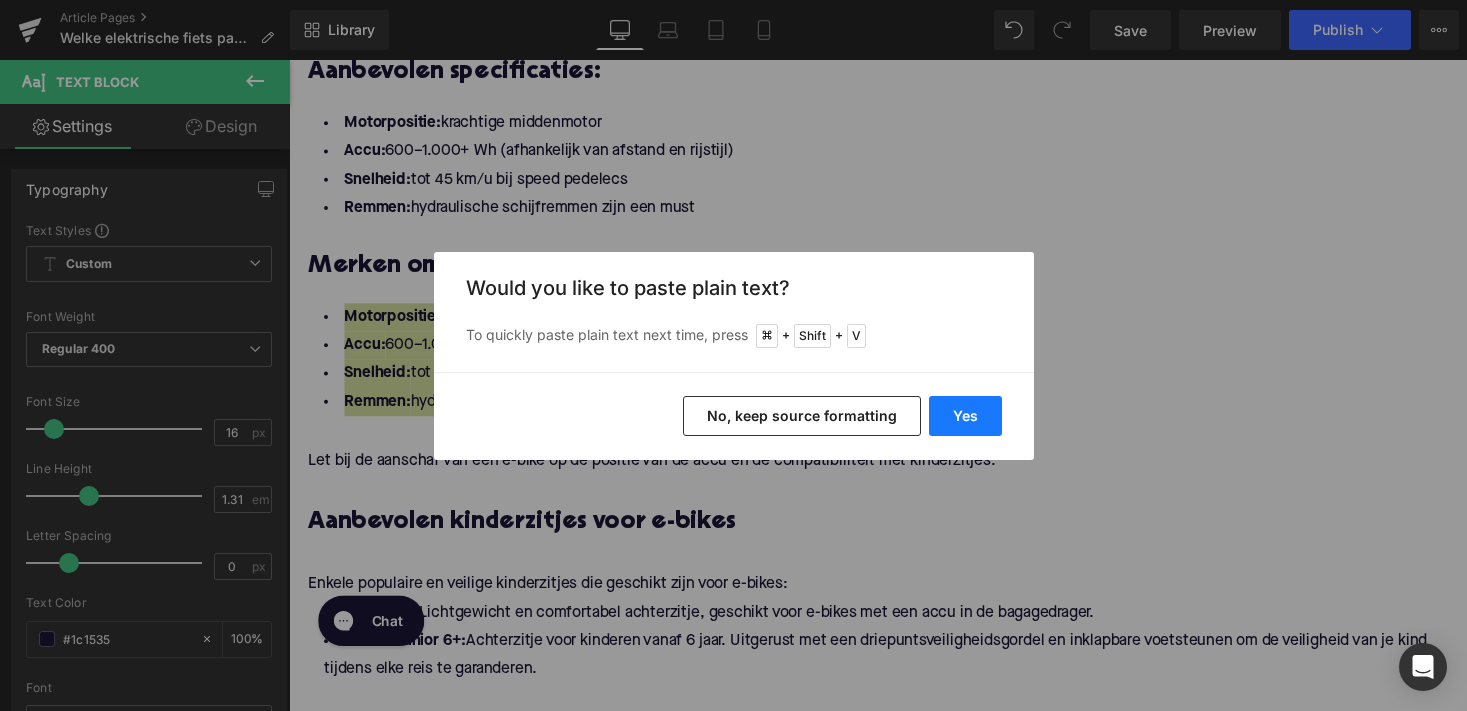 type 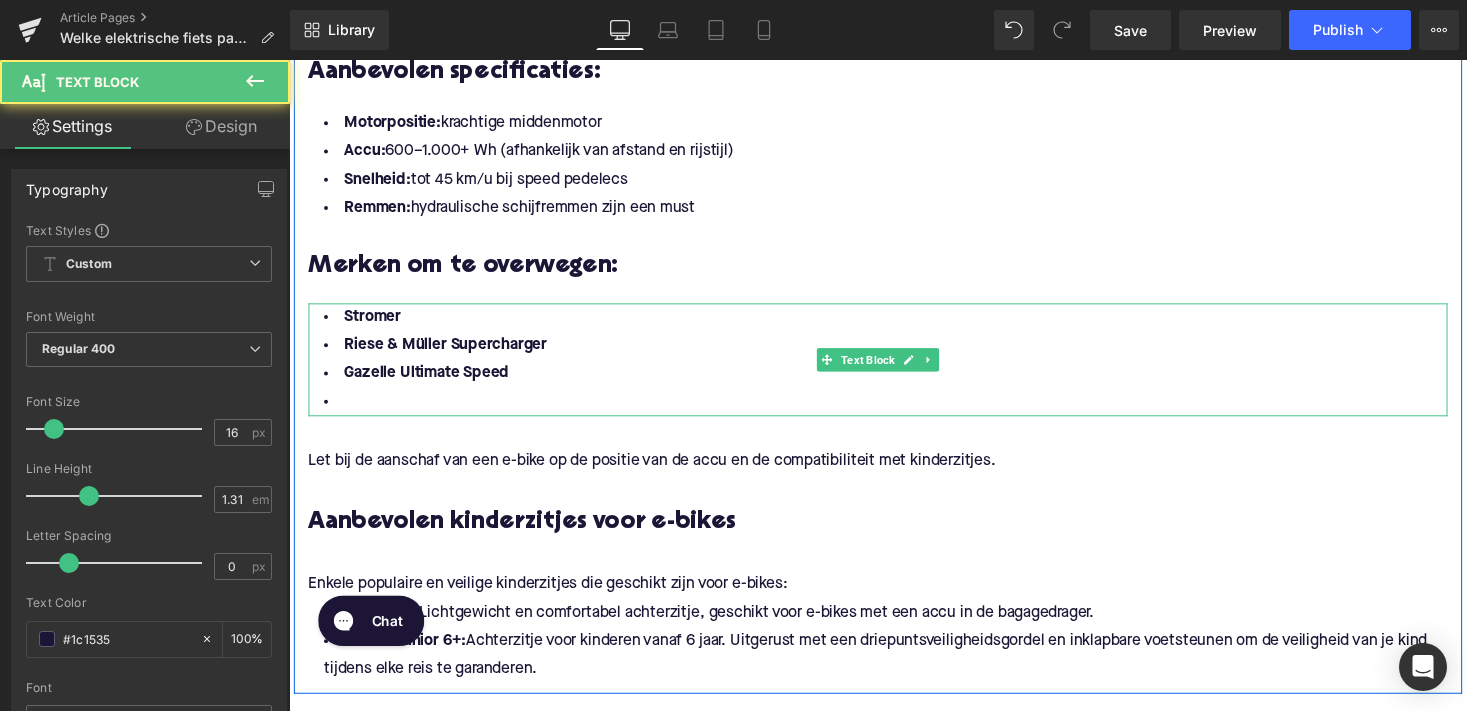 click at bounding box center [894, 411] 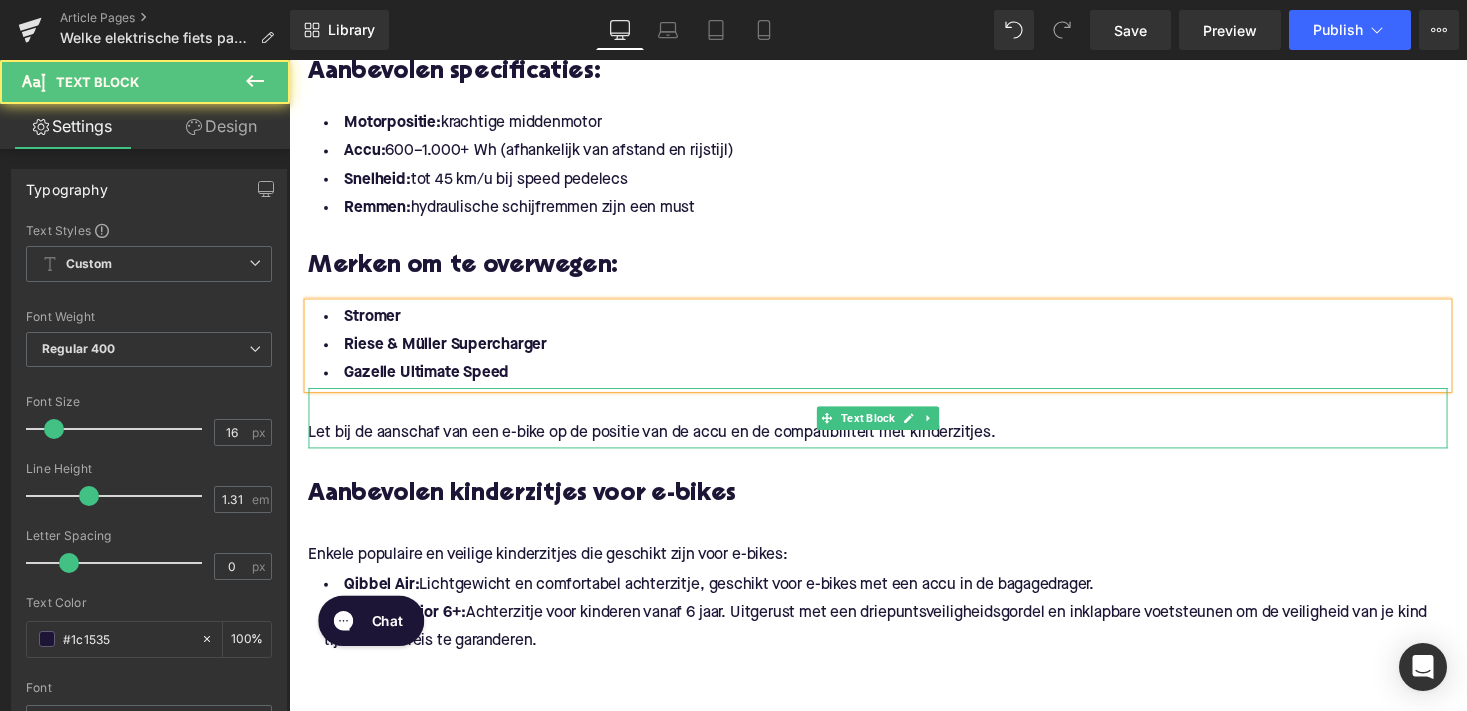 click on "Let bij de aanschaf van een e-bike op de positie van de accu en de compatibiliteit met kinderzitjes.​" at bounding box center [894, 443] 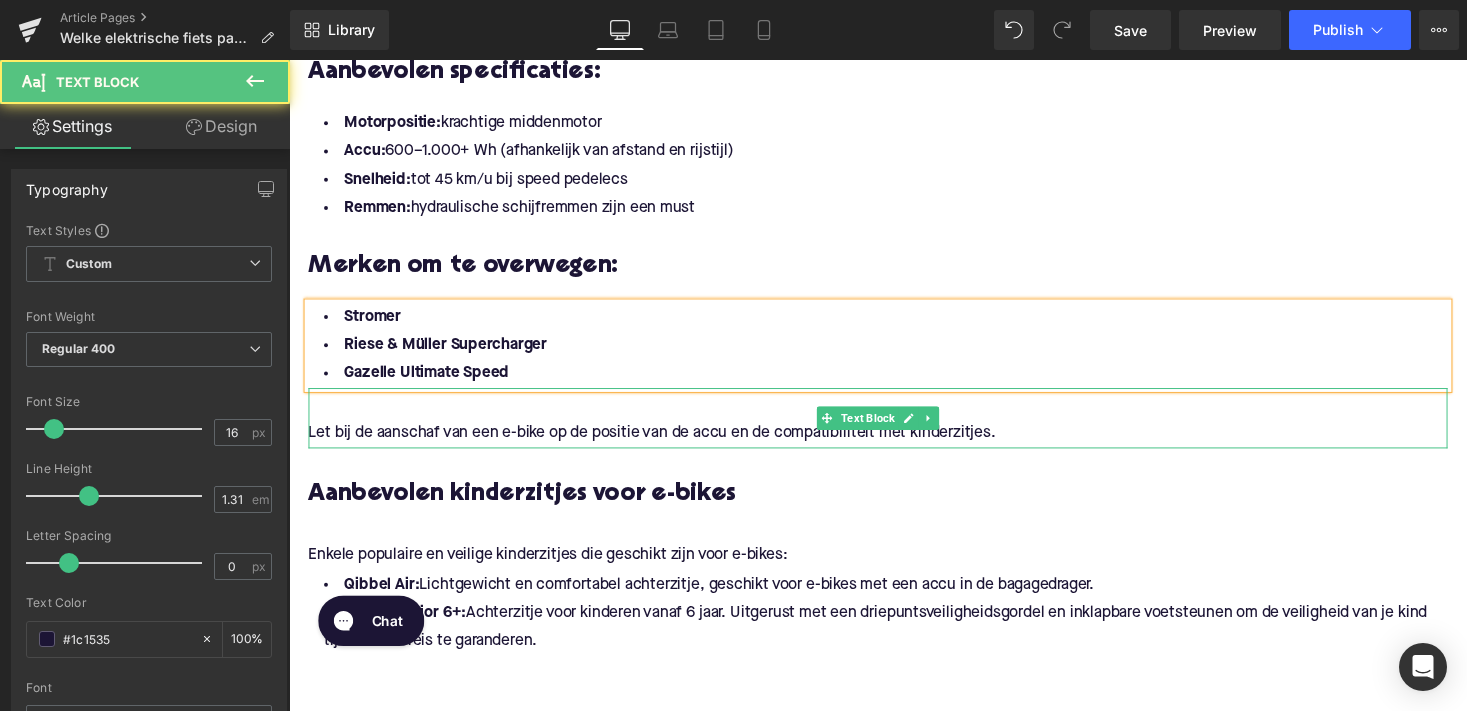 click on "Let bij de aanschaf van een e-bike op de positie van de accu en de compatibiliteit met kinderzitjes.​" at bounding box center (894, 443) 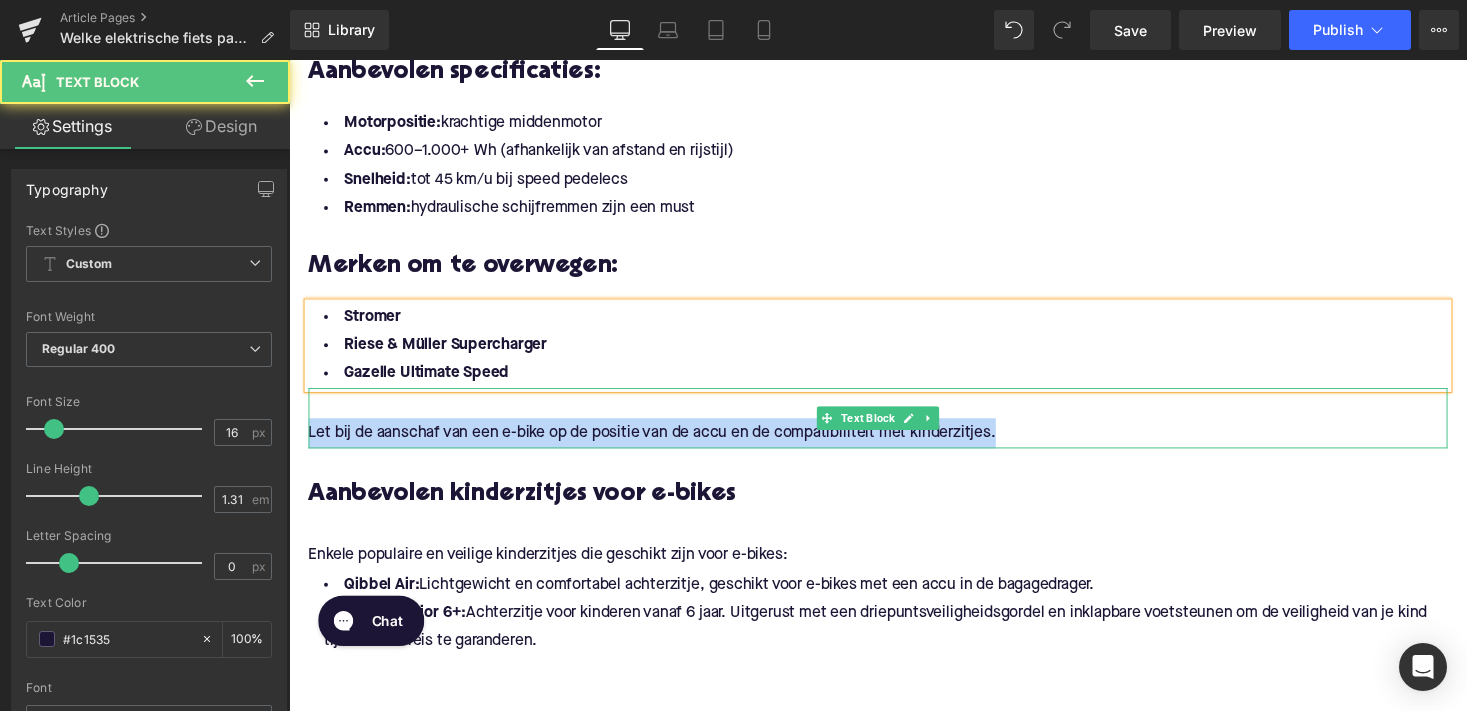 click on "Let bij de aanschaf van een e-bike op de positie van de accu en de compatibiliteit met kinderzitjes.​" at bounding box center (894, 443) 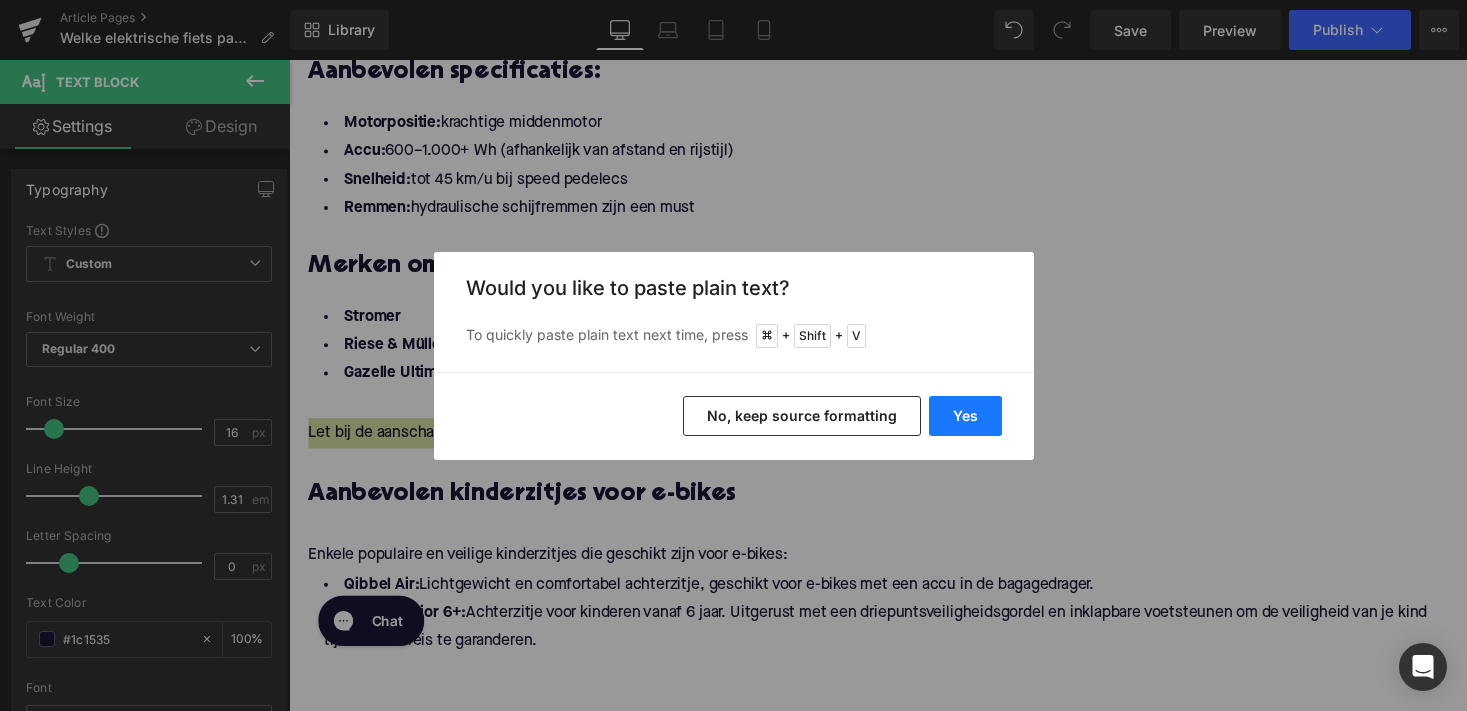 click on "Yes" at bounding box center [965, 416] 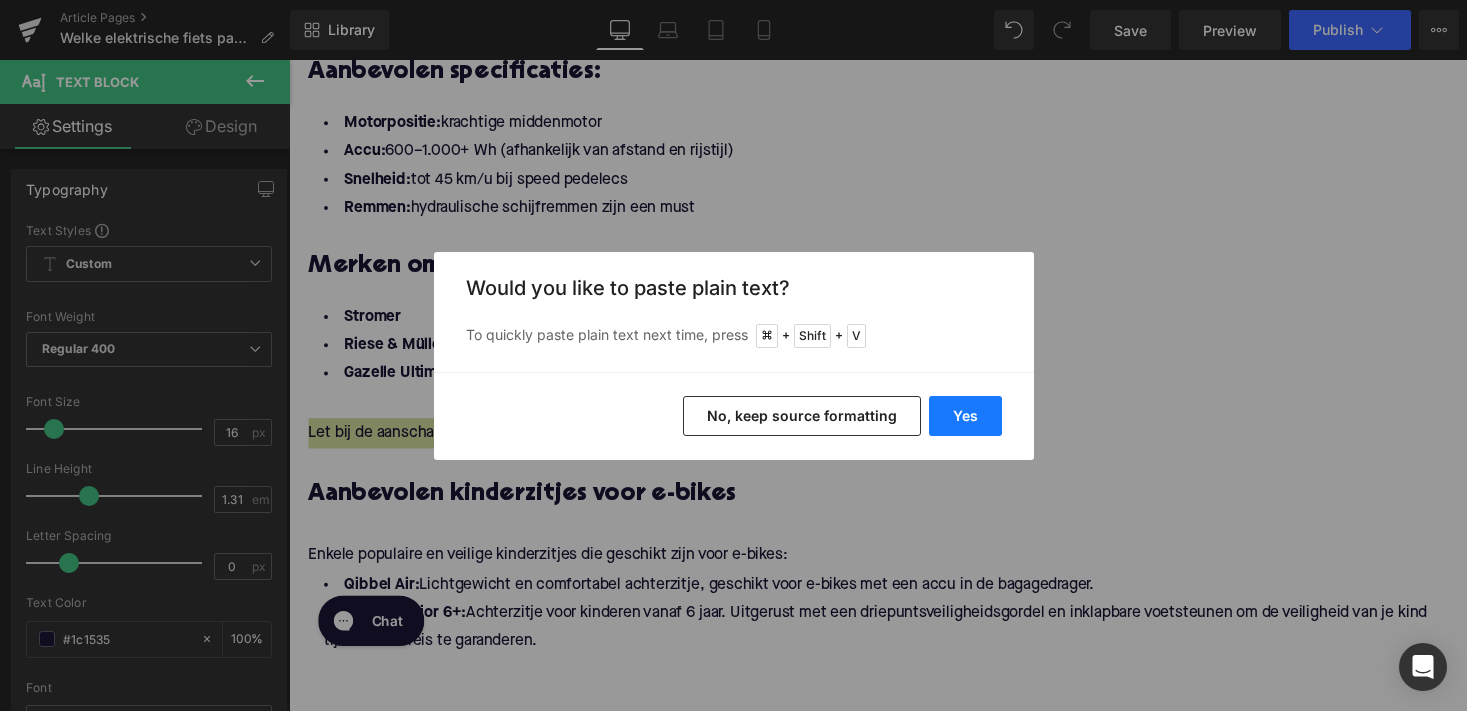 type 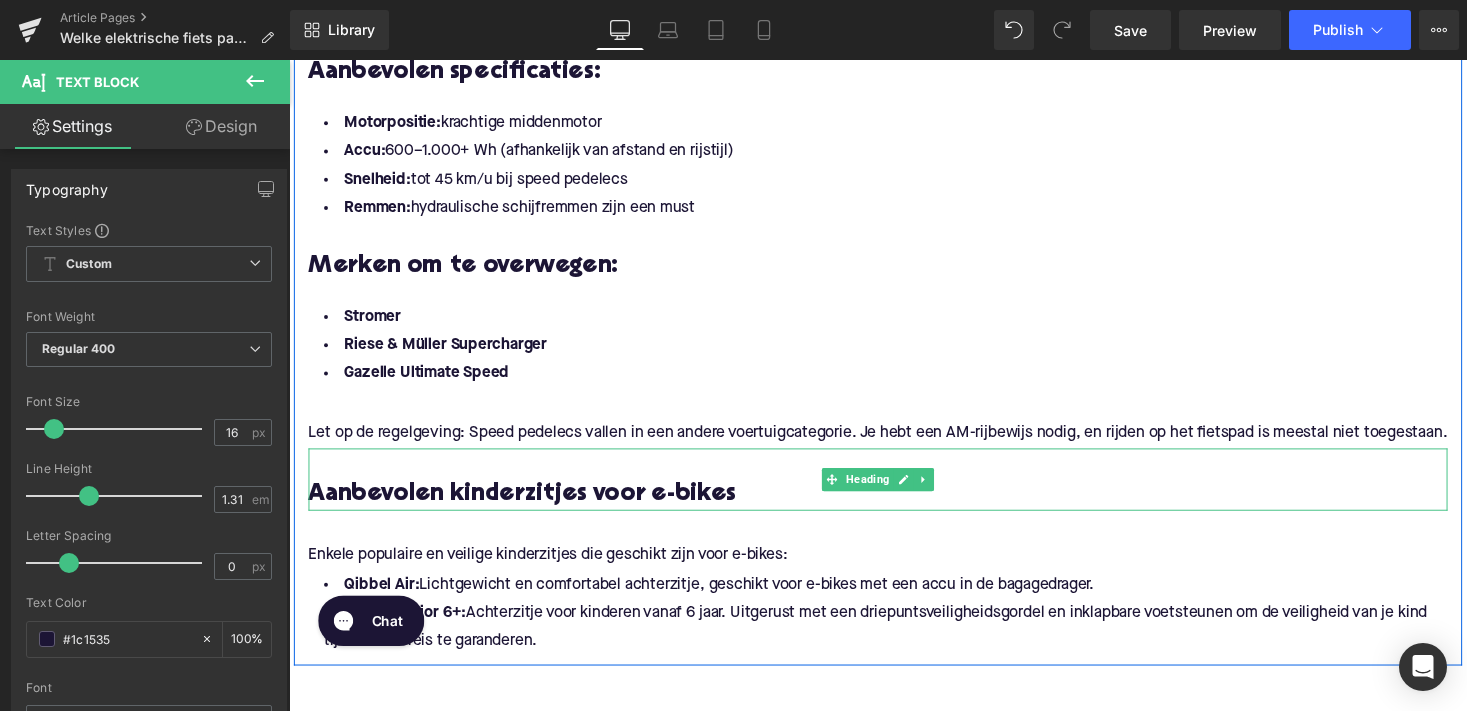 click on "Aanbevolen kinderzitjes voor e-bikes" at bounding box center [894, 507] 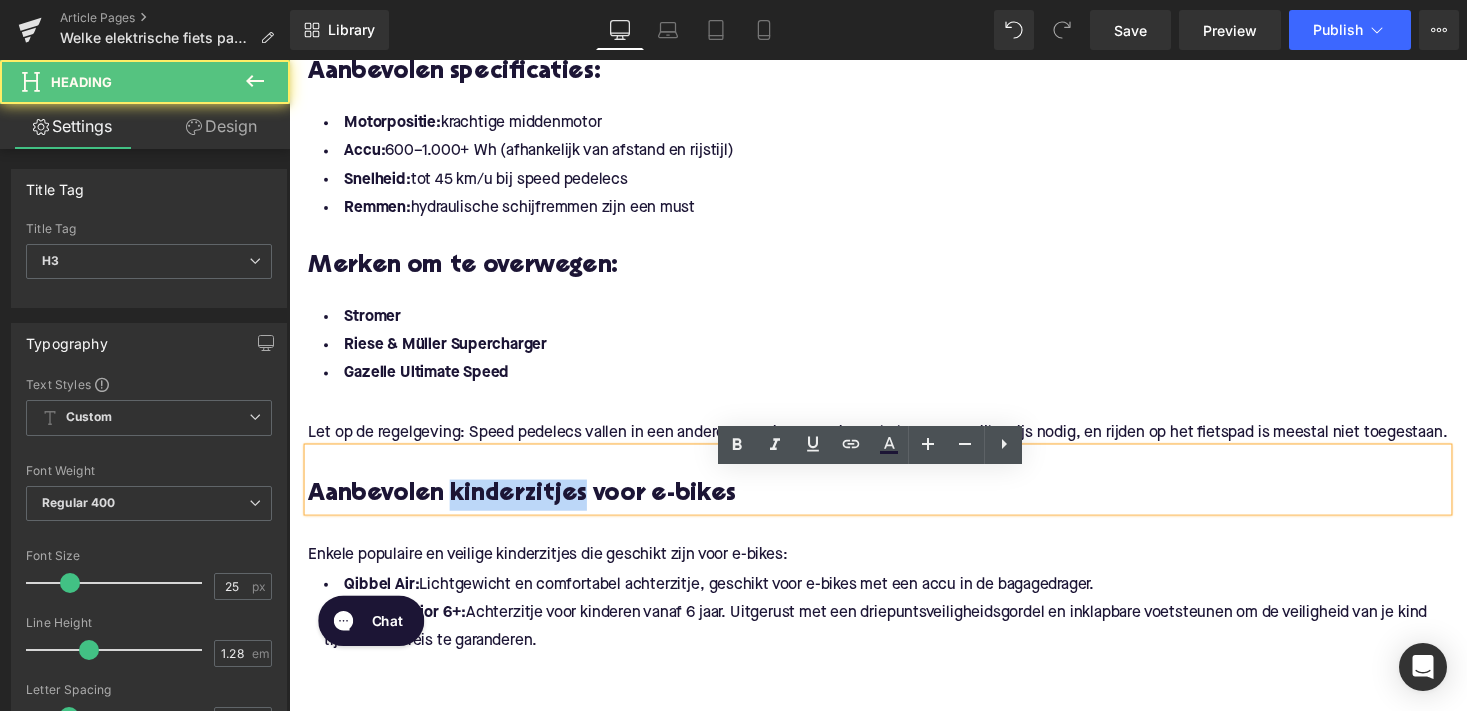 click on "Aanbevolen kinderzitjes voor e-bikes" at bounding box center (894, 507) 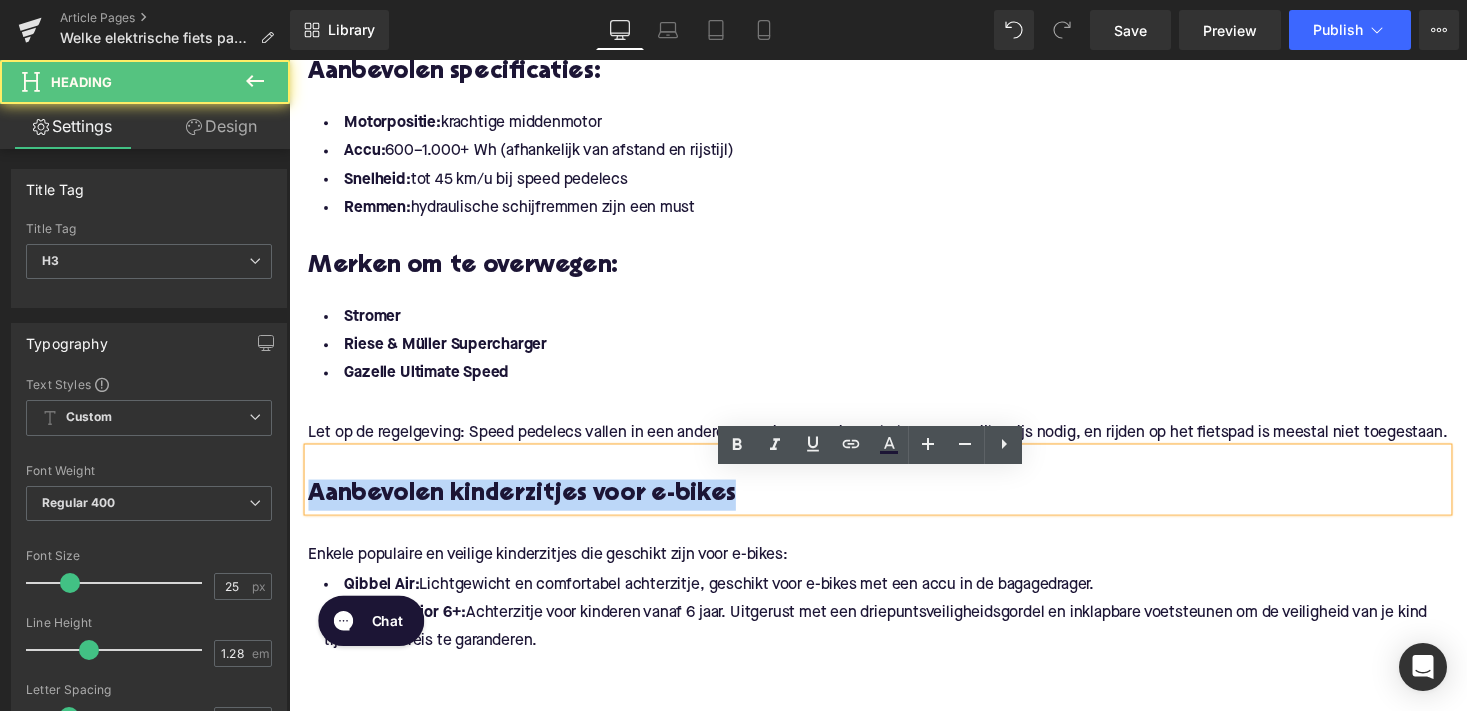 click on "Aanbevolen kinderzitjes voor e-bikes" at bounding box center [894, 507] 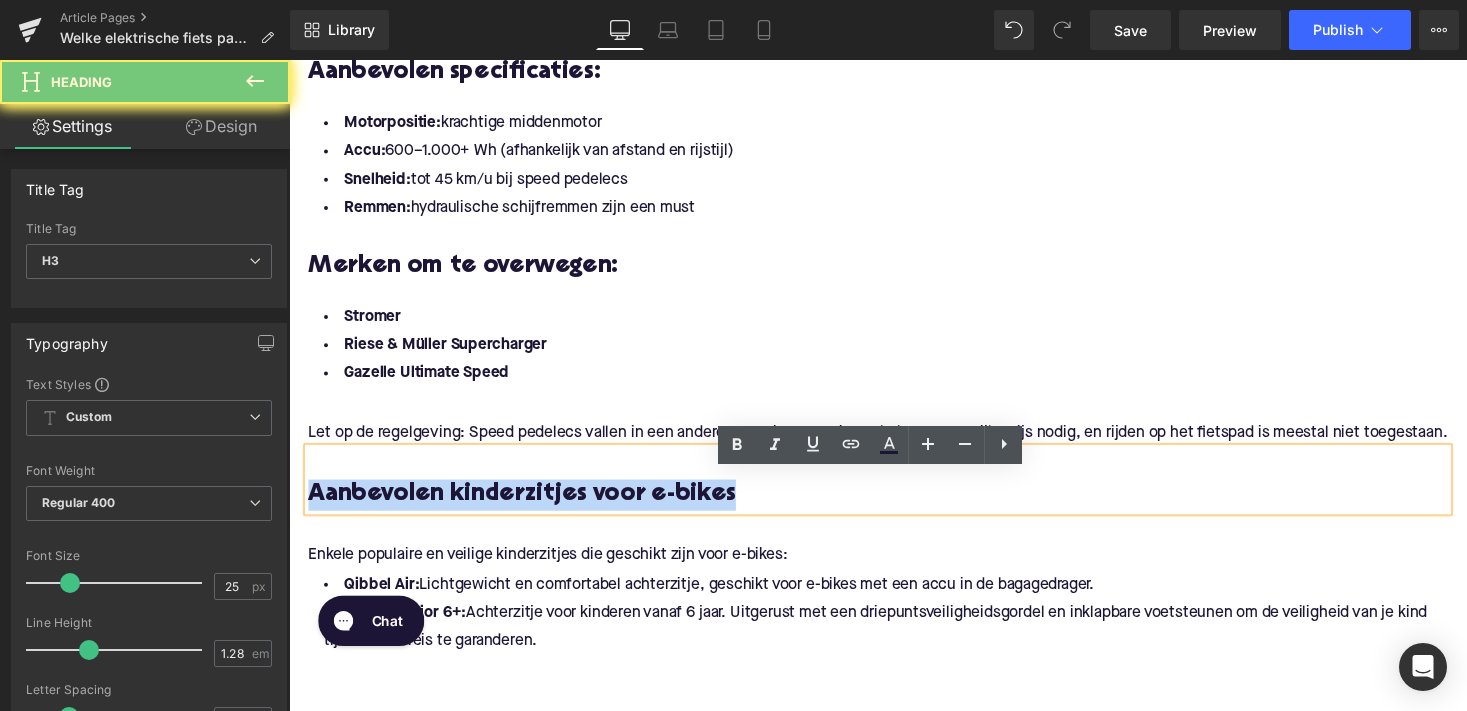 paste 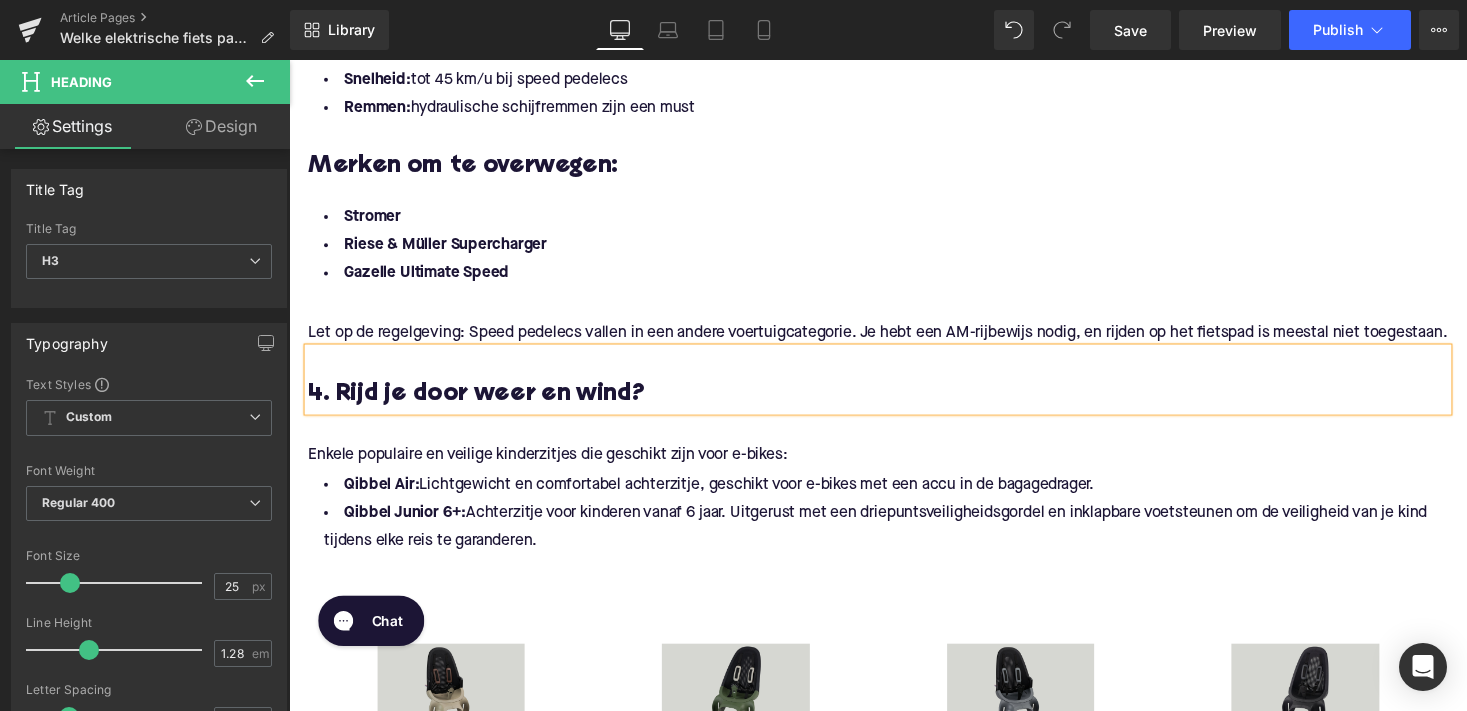 scroll, scrollTop: 2988, scrollLeft: 0, axis: vertical 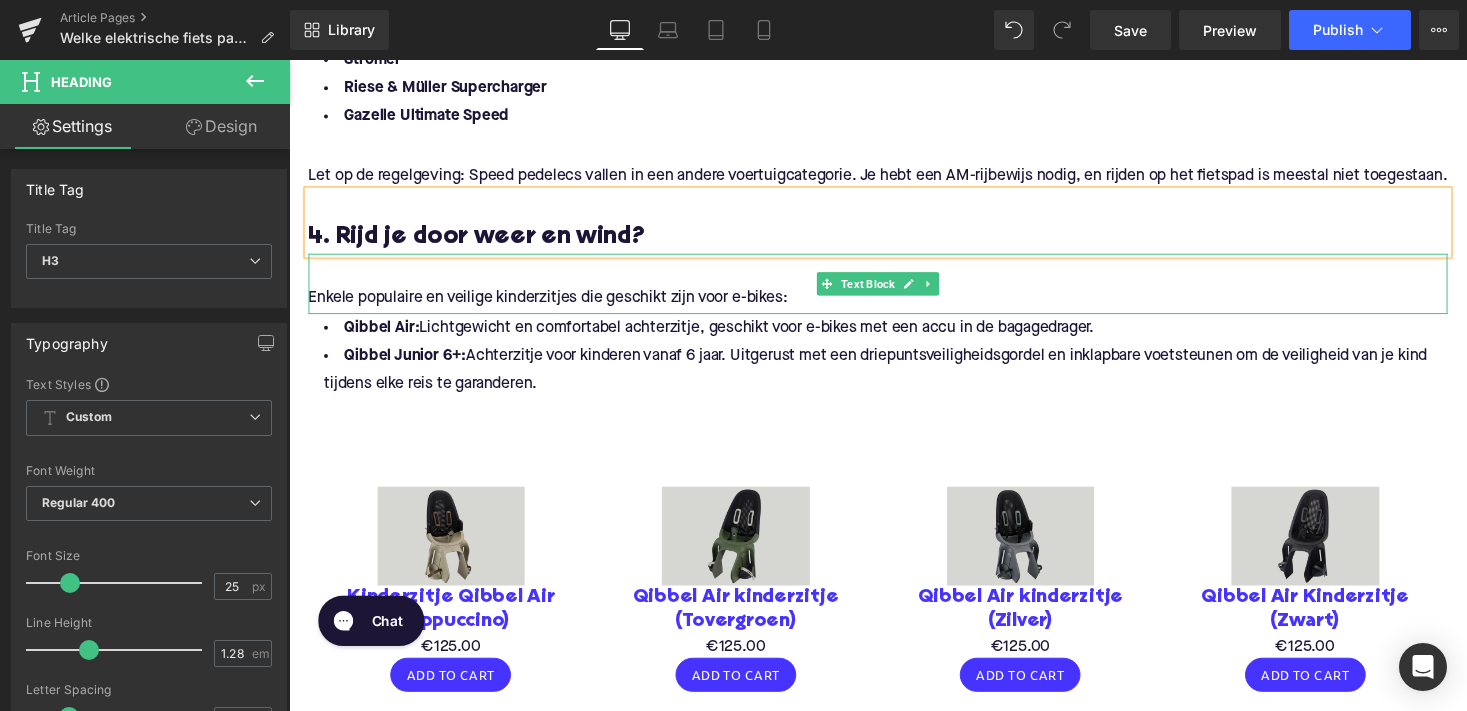 click on "Enkele populaire en veilige kinderzitjes die geschikt zijn voor e-bikes:​" at bounding box center [894, 305] 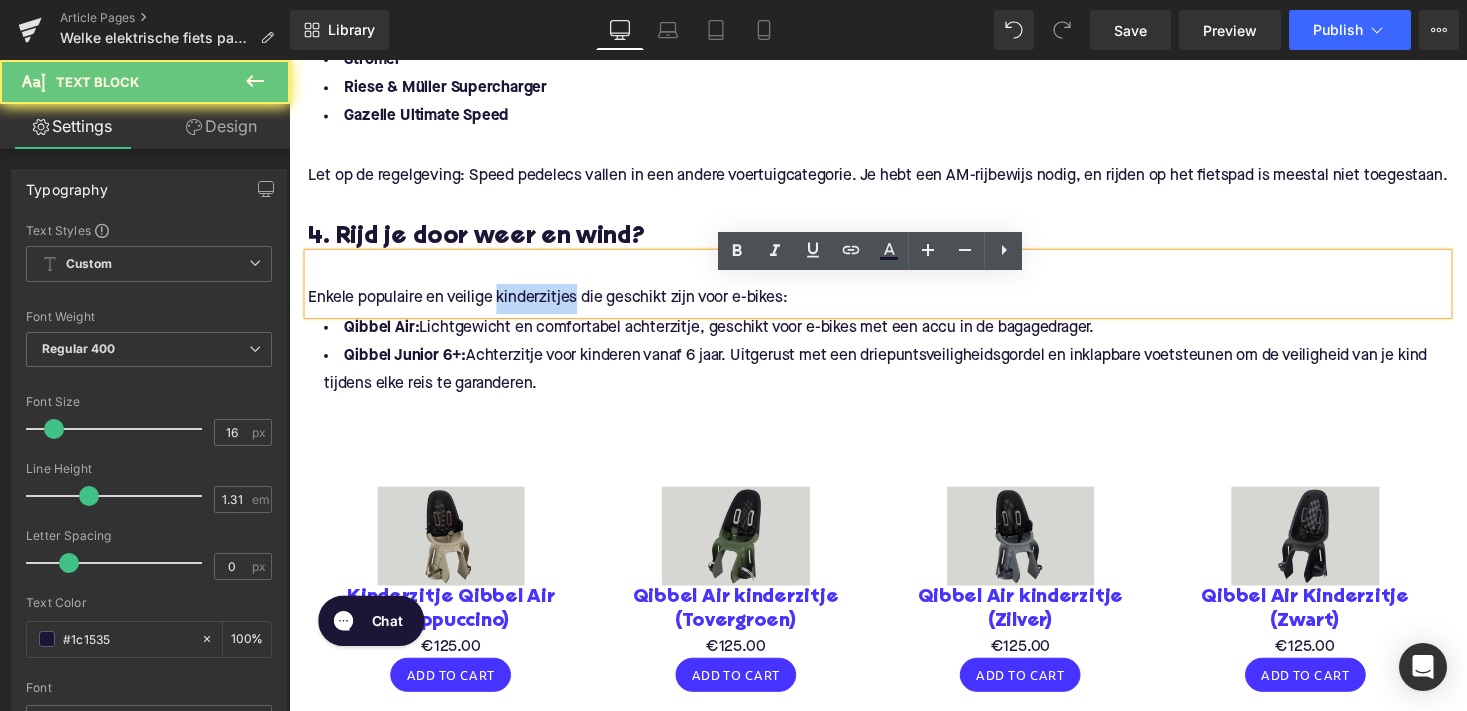 click on "Enkele populaire en veilige kinderzitjes die geschikt zijn voor e-bikes:​" at bounding box center [894, 305] 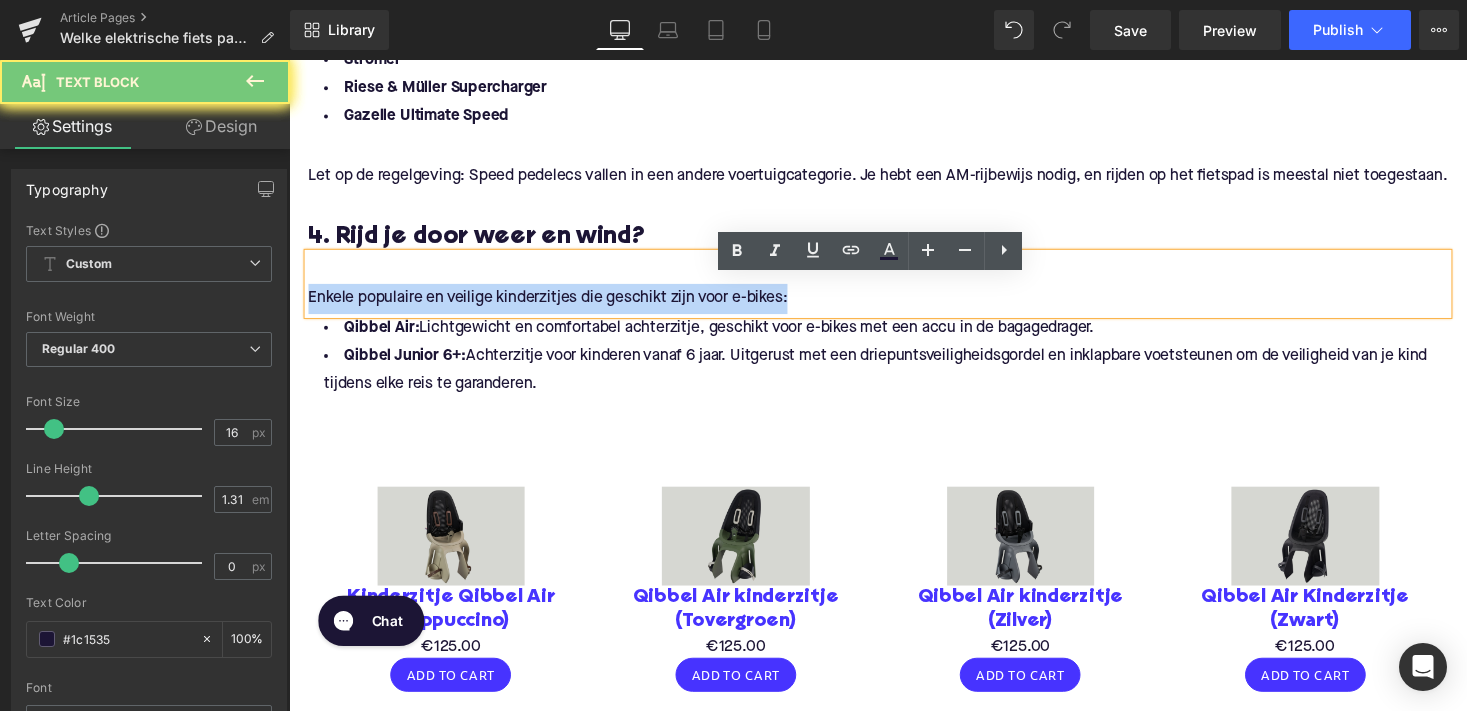 click on "Enkele populaire en veilige kinderzitjes die geschikt zijn voor e-bikes:​" at bounding box center (894, 305) 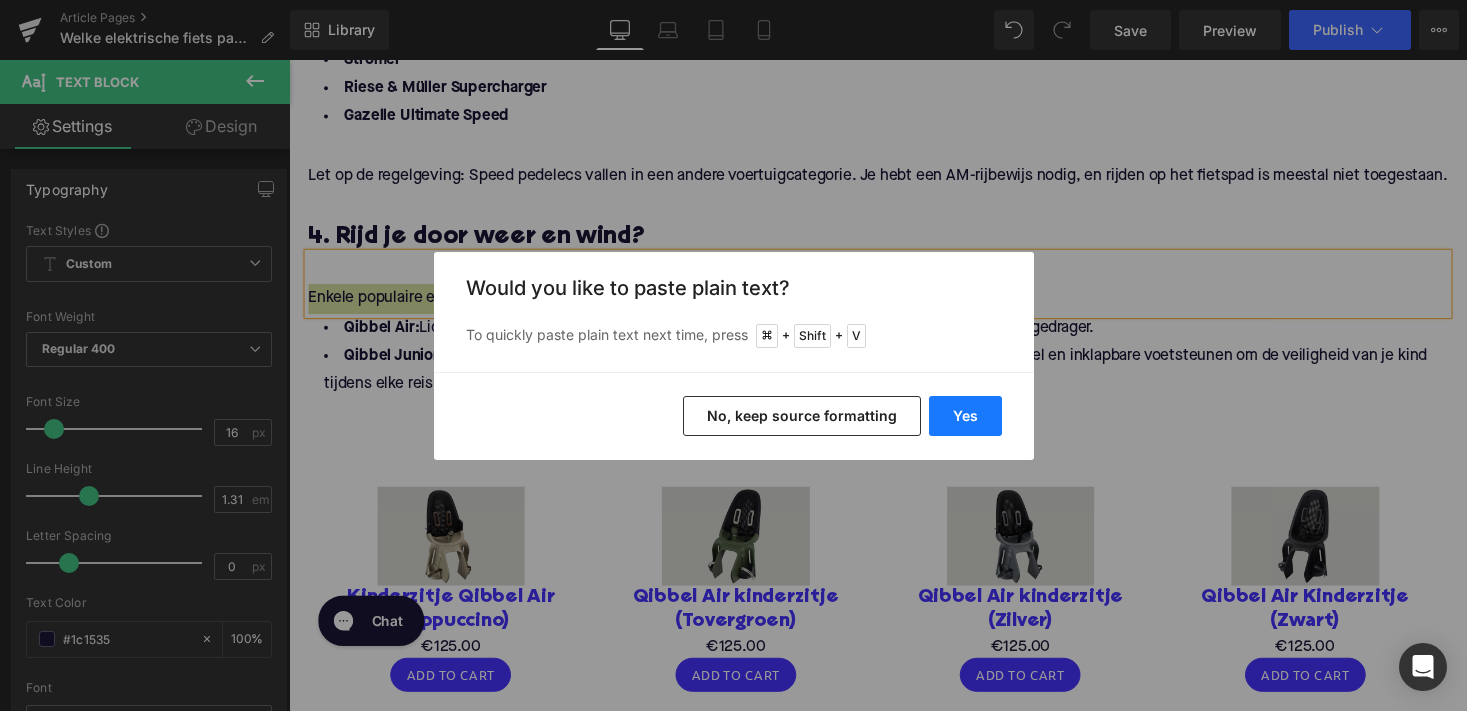click on "Yes" at bounding box center [965, 416] 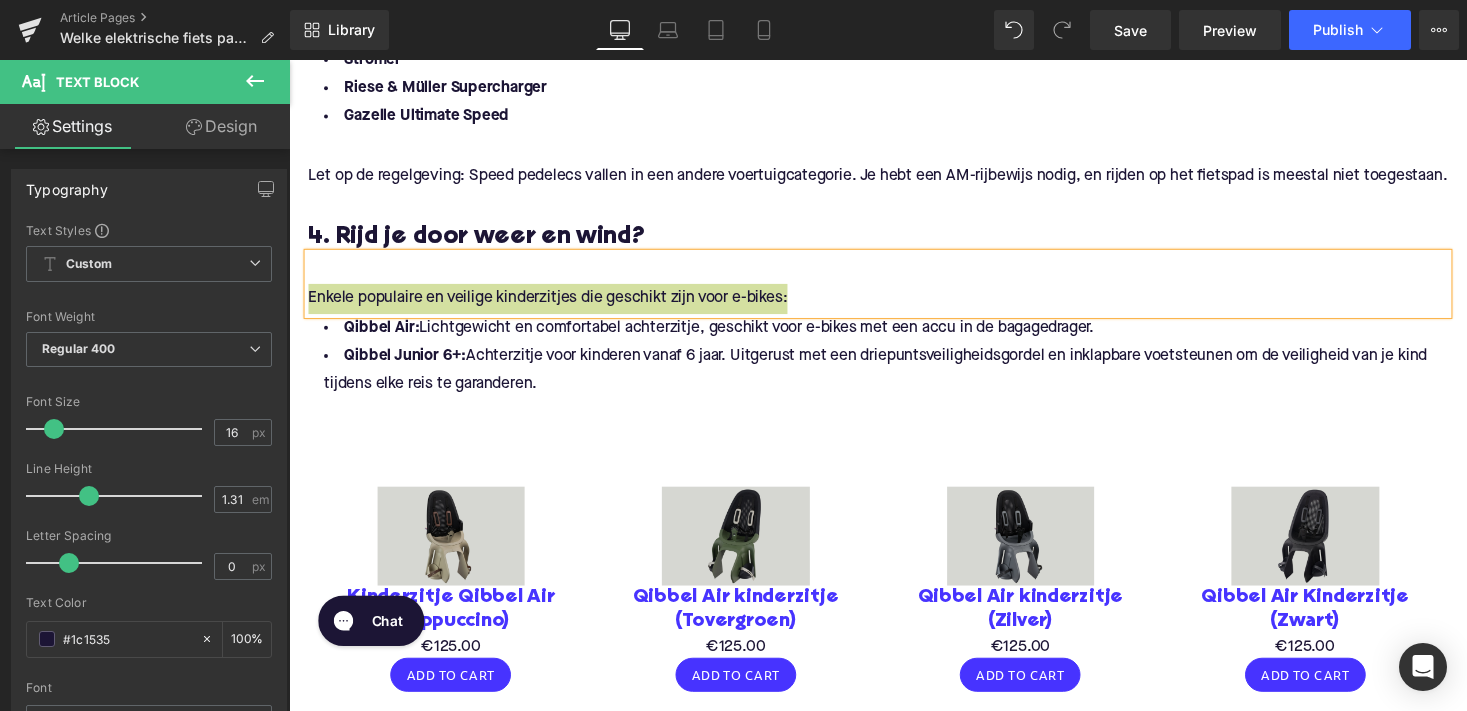 type 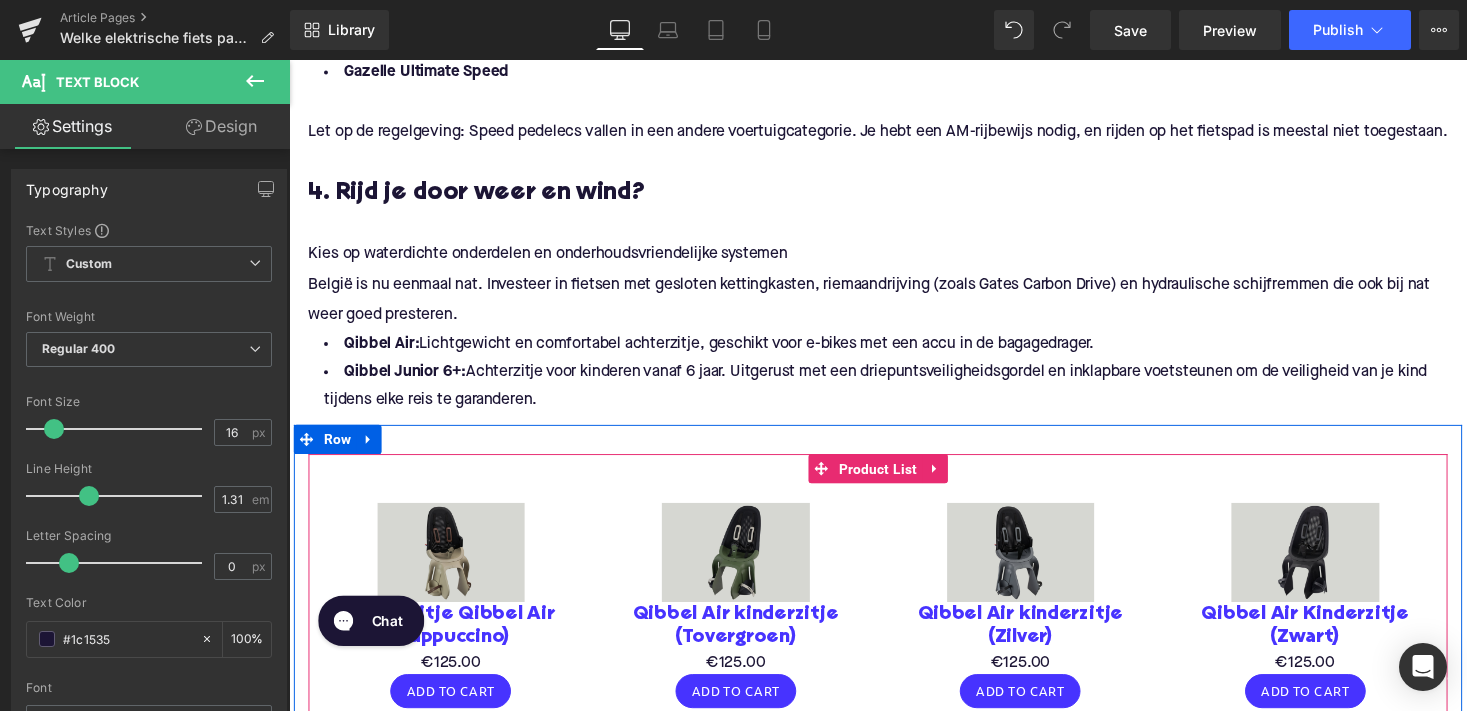 scroll, scrollTop: 3036, scrollLeft: 0, axis: vertical 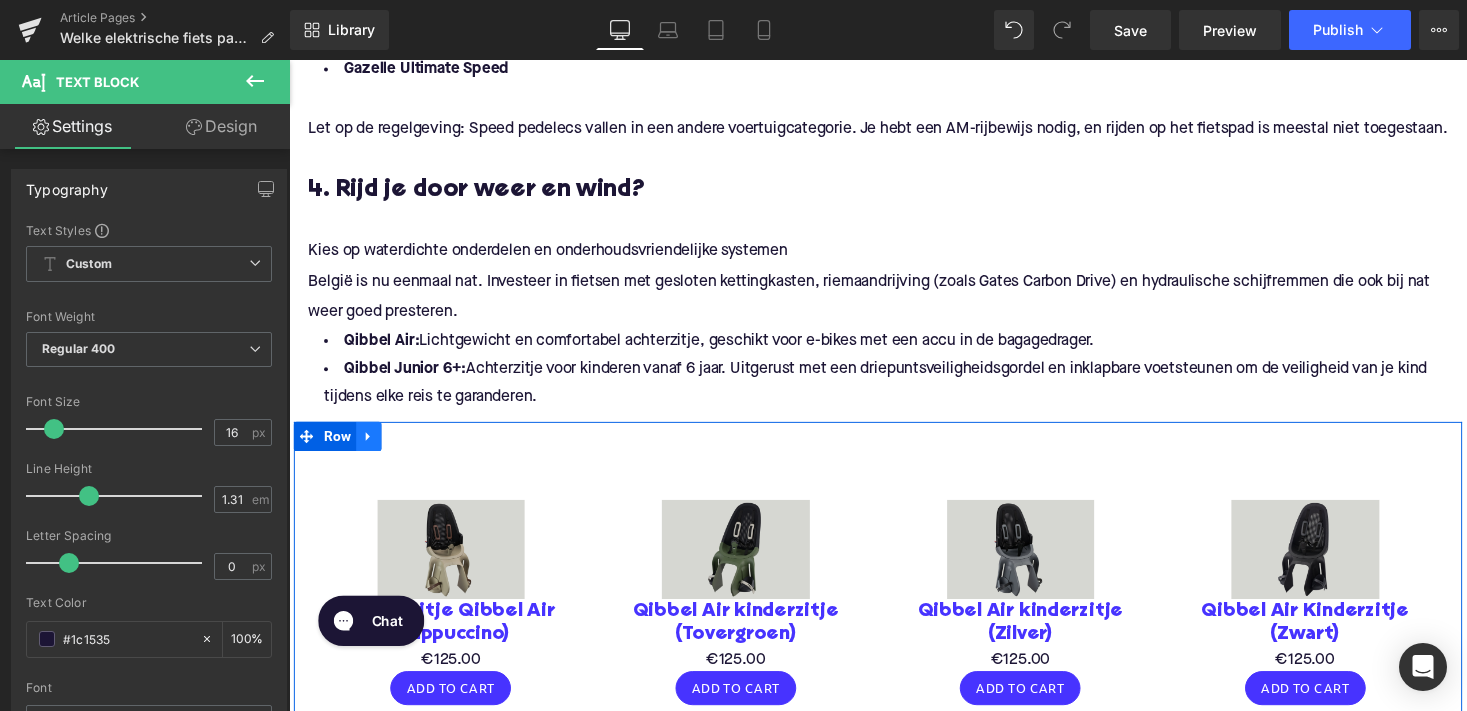 click 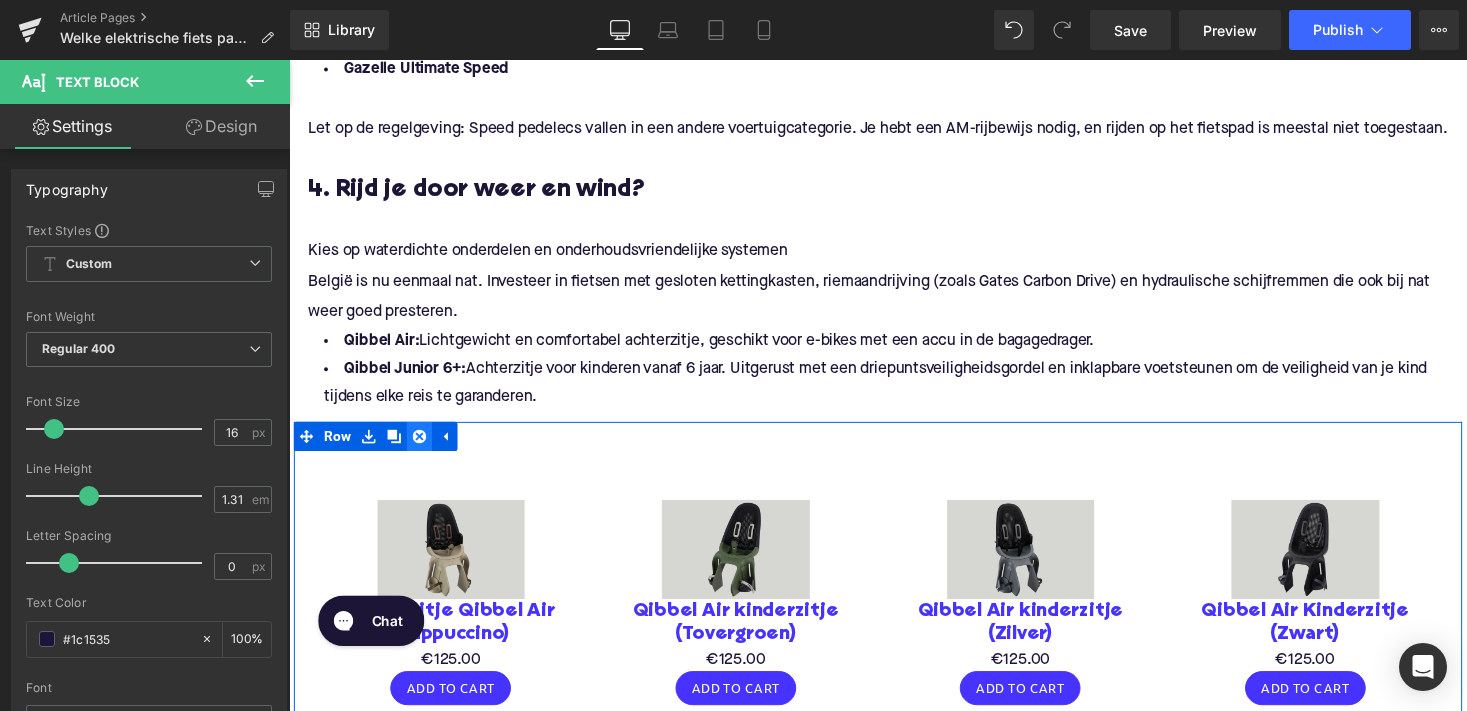 click 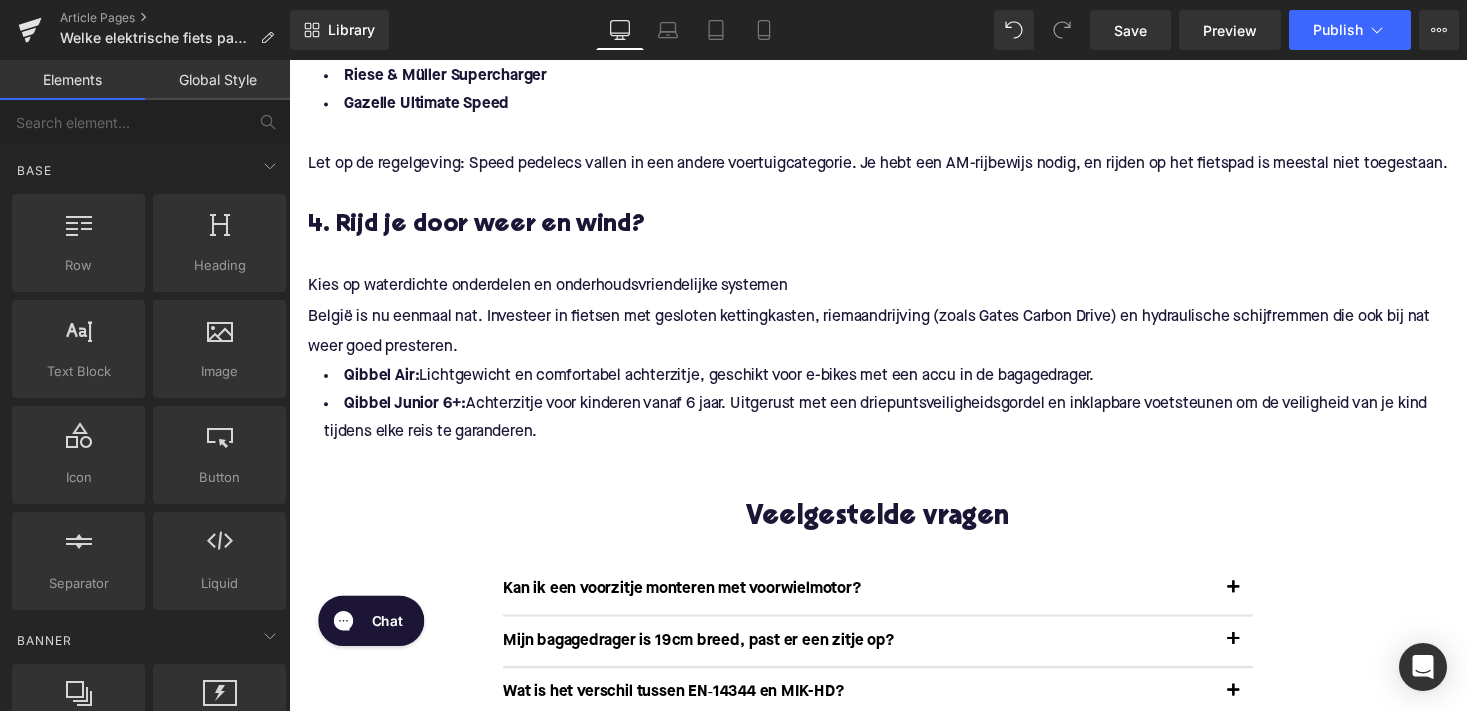 scroll, scrollTop: 2991, scrollLeft: 0, axis: vertical 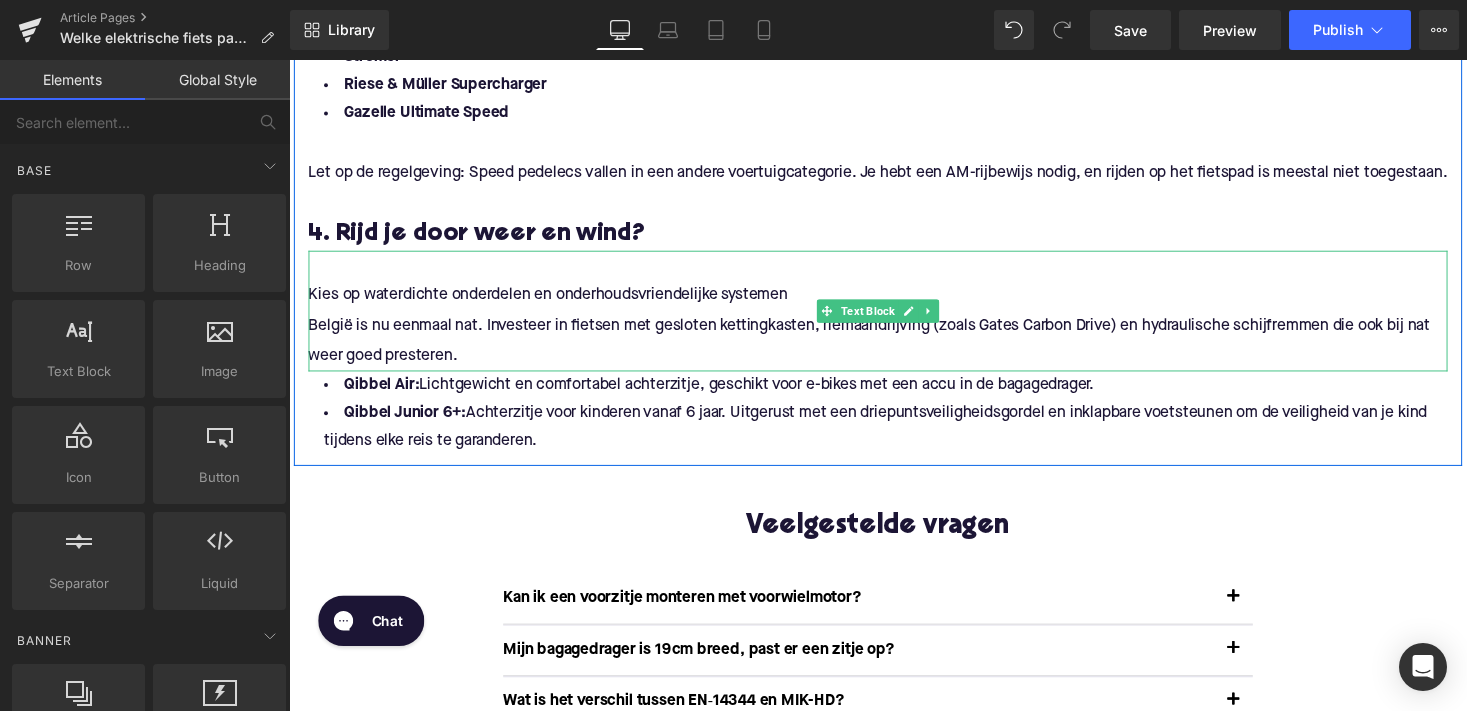 click on "Kies op waterdichte onderdelen en onderhoudsvriendelijke systemen" at bounding box center (894, 302) 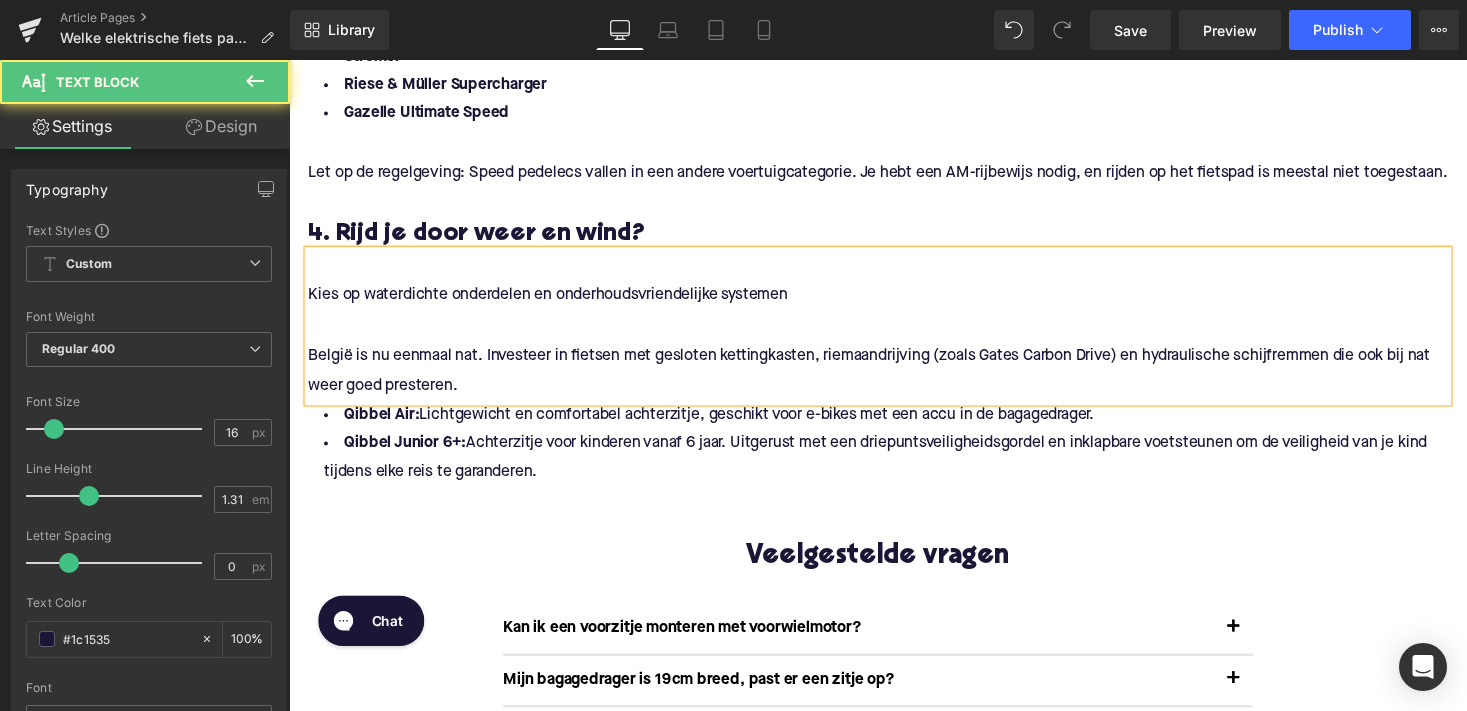 click on "Kies op waterdichte onderdelen en onderhoudsvriendelijke systemen" at bounding box center [894, 302] 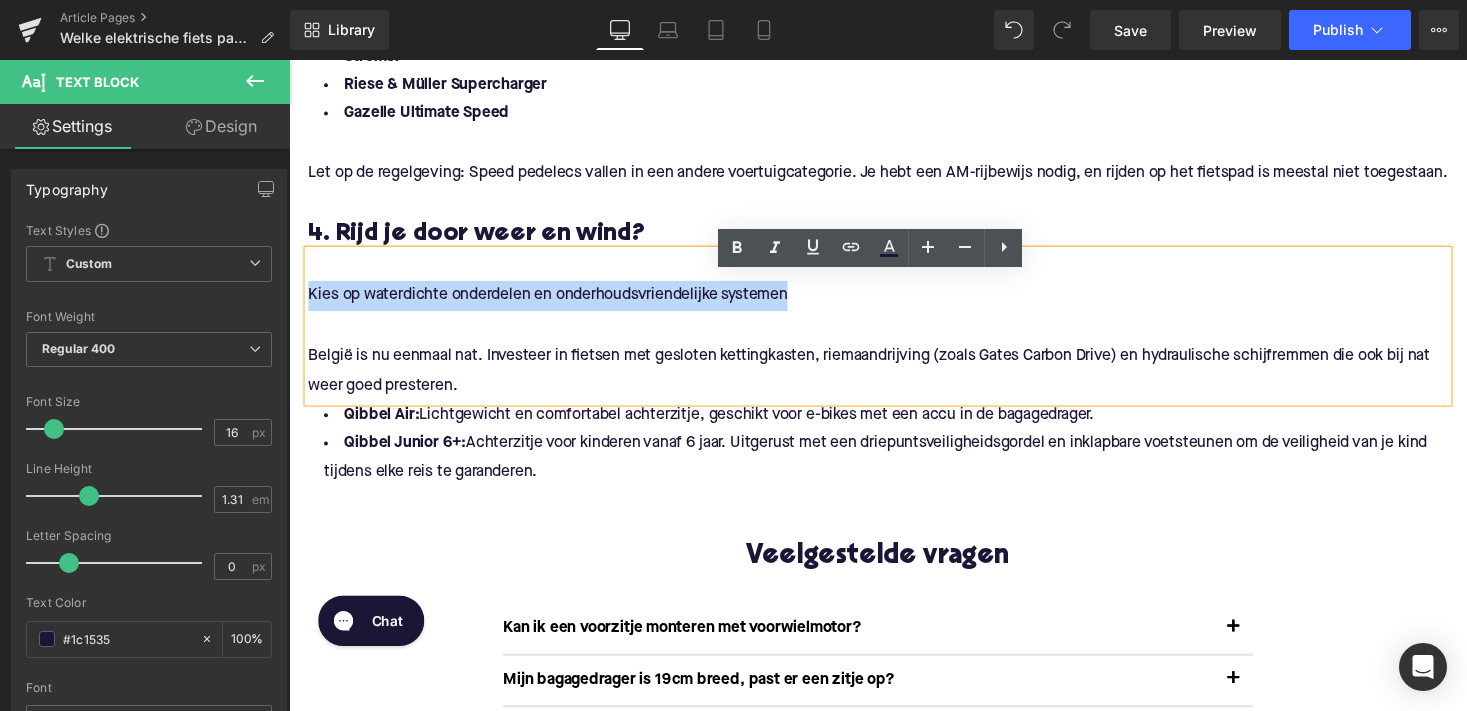 drag, startPoint x: 811, startPoint y: 327, endPoint x: 297, endPoint y: 333, distance: 514.03503 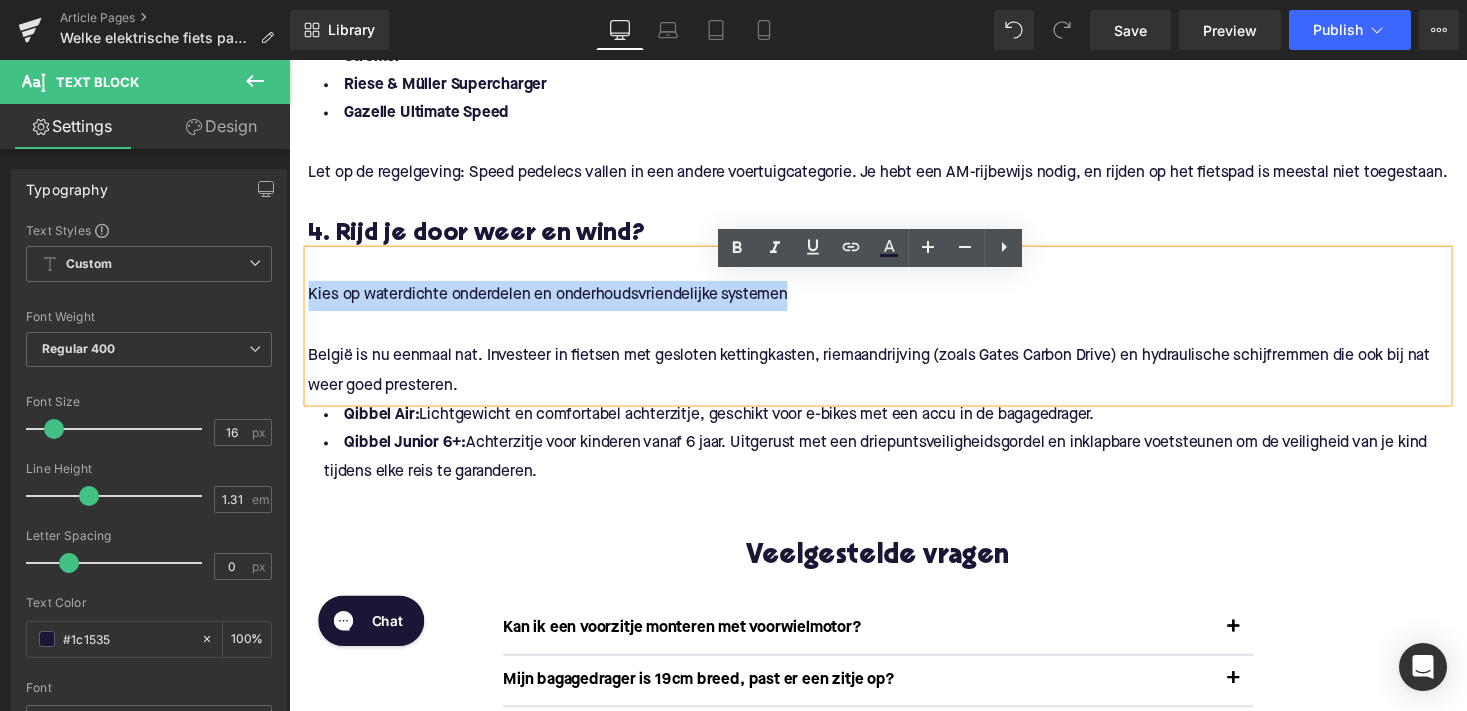 click on "2. Afstand tussen 10 en 25 km?  Heading         Kies voor een krachtige middenmotor Voor middellange woon-werkafstanden is rijcomfort cruciaal. Een middenmotor zorgt voor natuurlijke ondersteuning, een goed zwaartepunt en efficiënt energieverbruik. Text Block         Aanbevolen specificaties: Heading         Motorpositie:  middenmotor (bijv. Bosch, Shimano Steps, Yamaha) Accucapaciteit:  400–600 Wh voor dagelijks gebruik Versnellingen:  naafversnelling of derailleur afhankelijk van terrein Vering:  geveerde voorvork en zadelpen voor extra comfort Text Block         Merken om te overwegen: Heading         Kalkhoff Flyer Sparta Text Block         Let op: Rij je vaak met tegenwind? Kies dan een model met meer Nm koppel (minimaal 60 Nm). Text Block         3. Meer dan 25 km?  Heading         Ga voor een speed pedelec of high-performance e-bike Text Block         Aanbevolen specificaties: Heading         Motorpositie:  krachtige middenmotor Accu:  600–1.000+ Wh (afhankelijk van afstand en rijstijl) Remmen:" at bounding box center [894, -299] 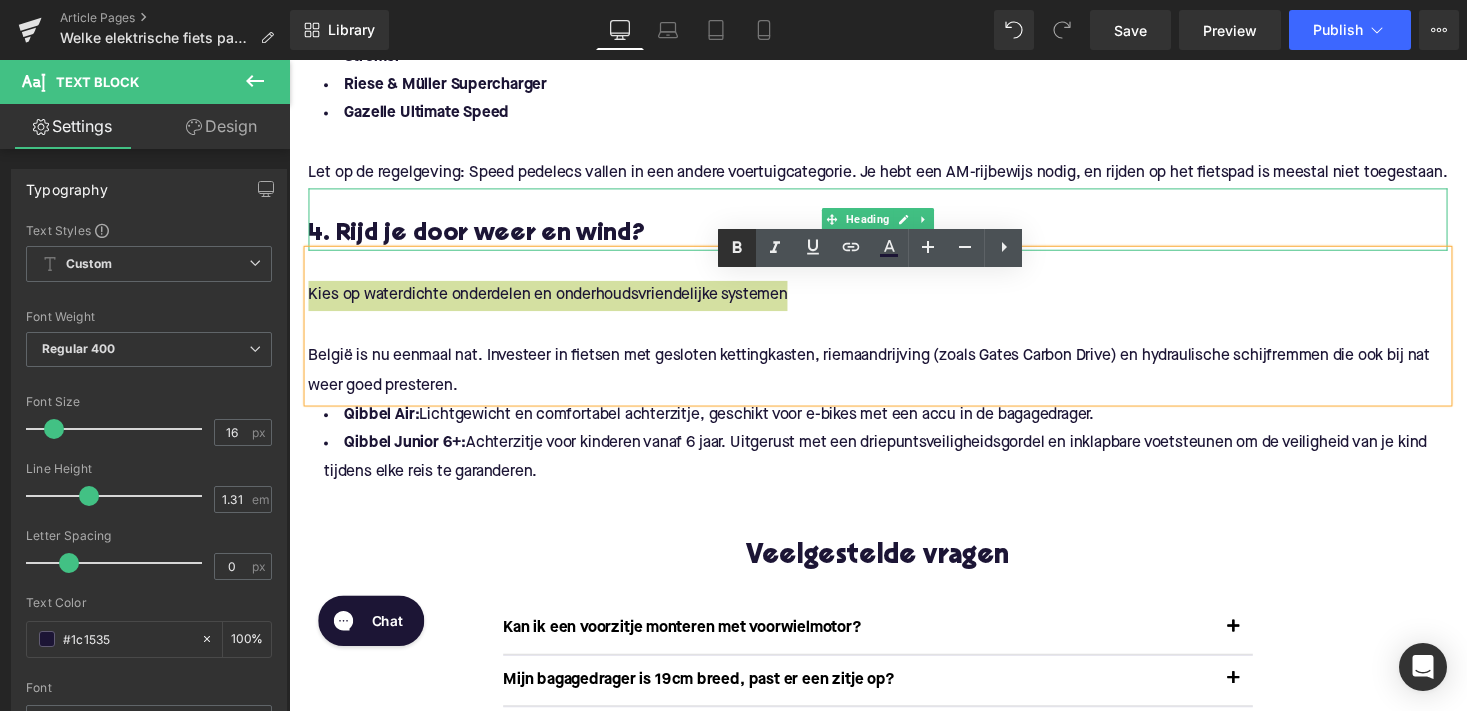 click 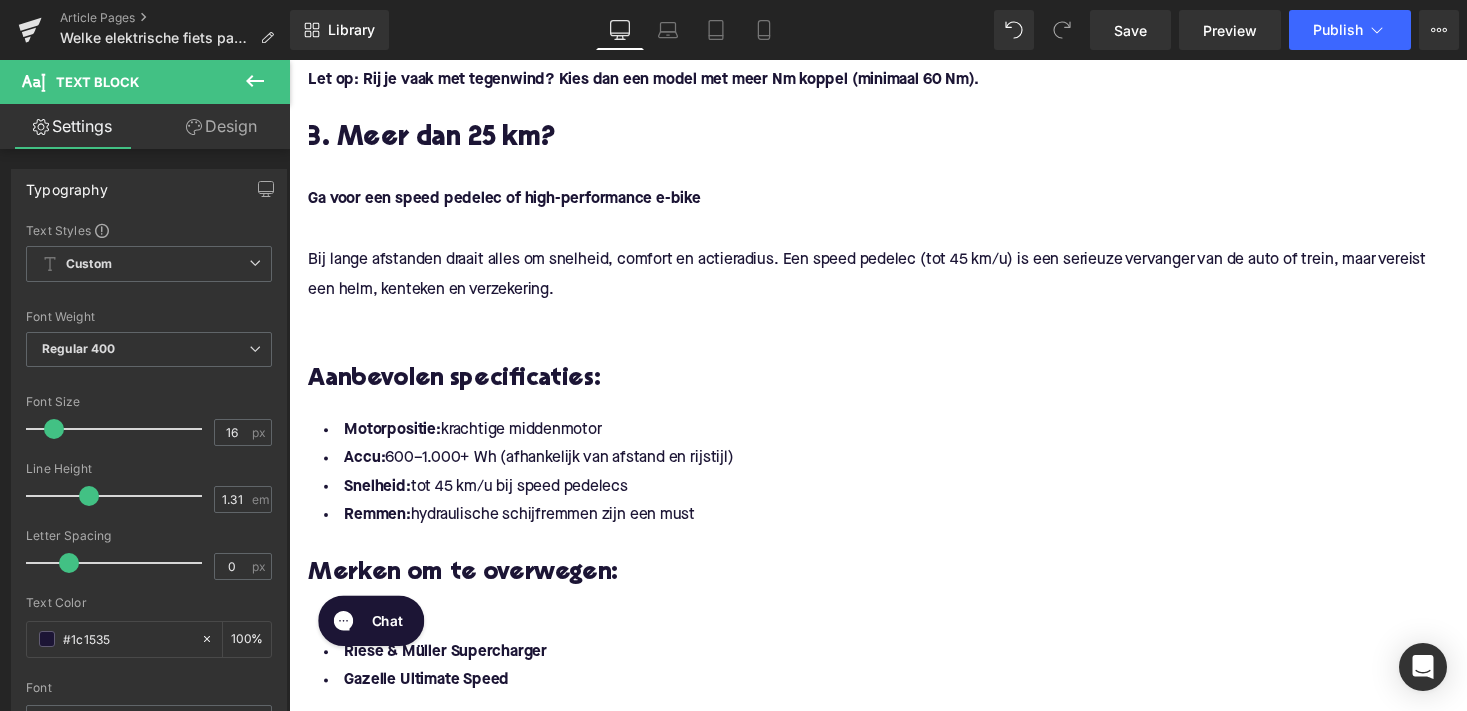scroll, scrollTop: 2403, scrollLeft: 0, axis: vertical 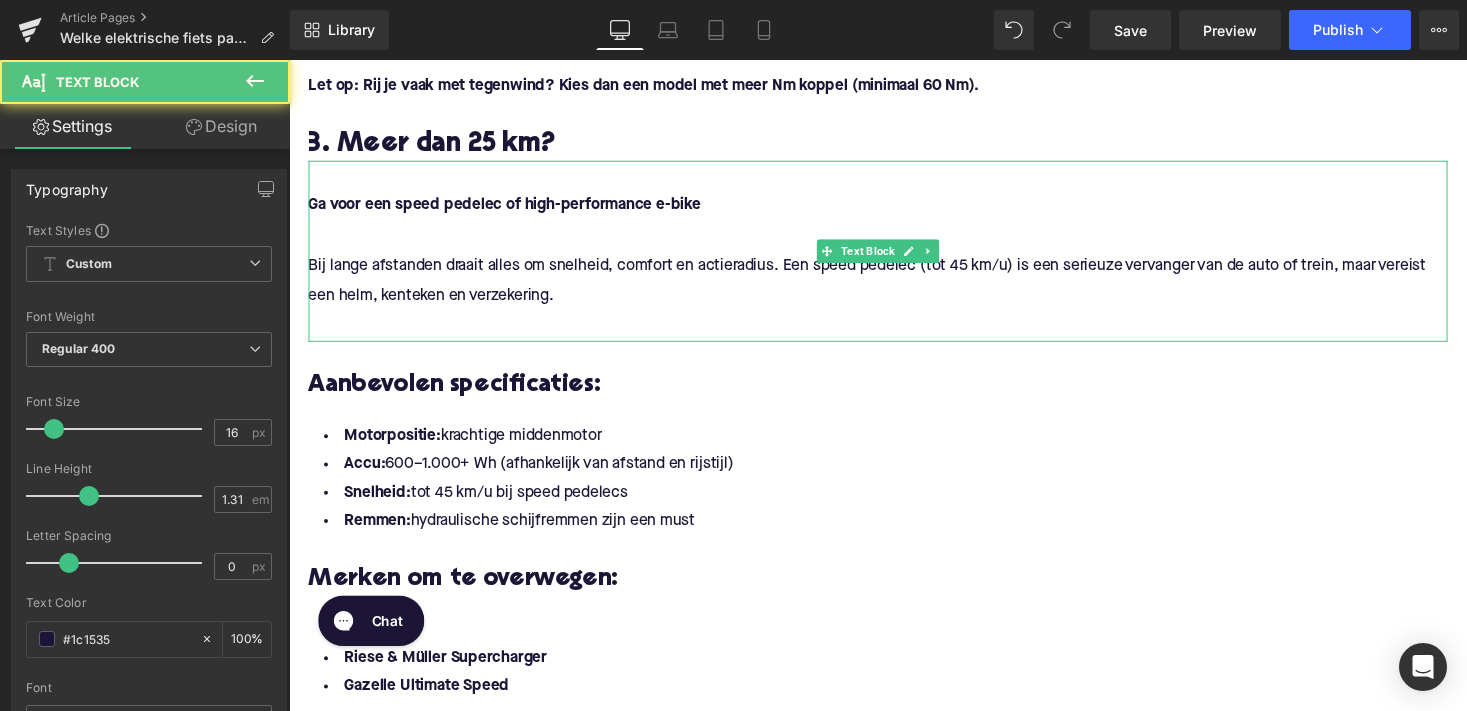 click at bounding box center (894, 333) 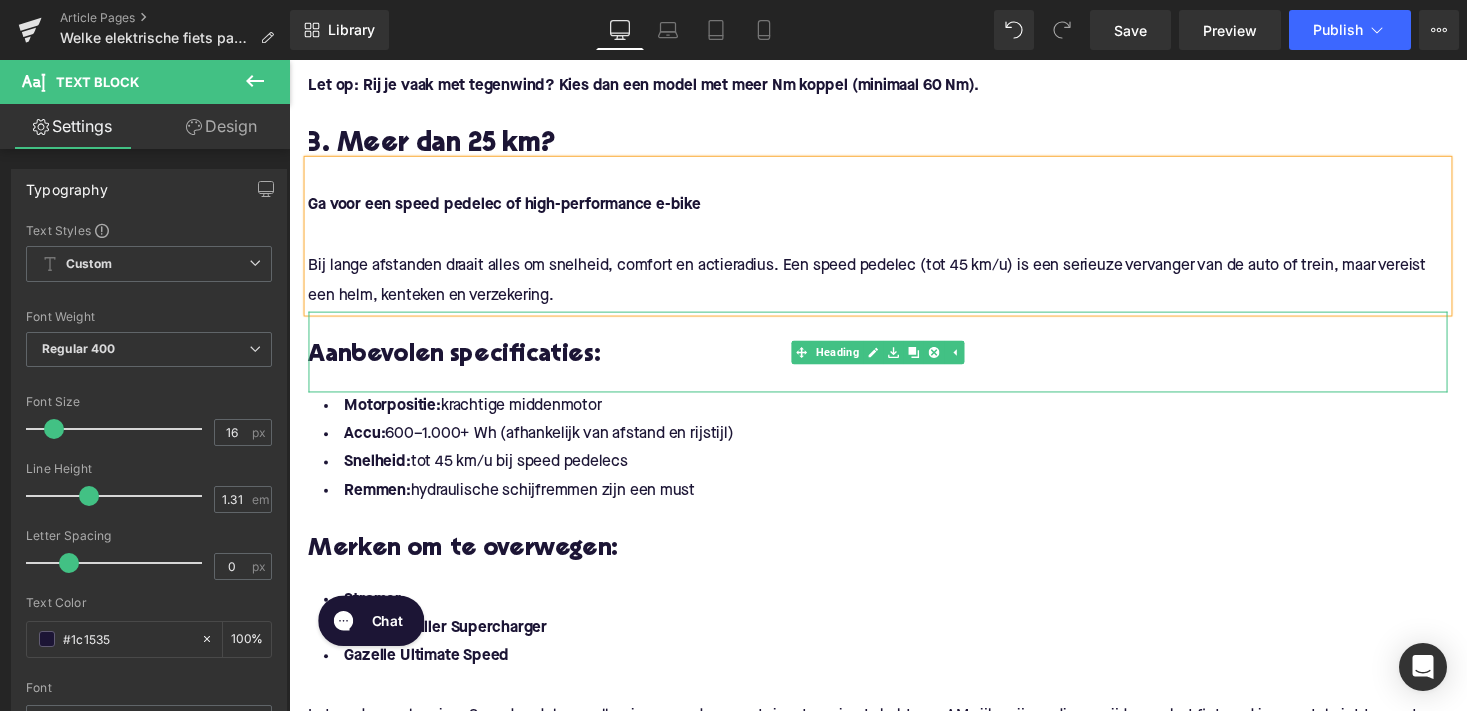 click on "Aanbevolen specificaties:" at bounding box center (894, 364) 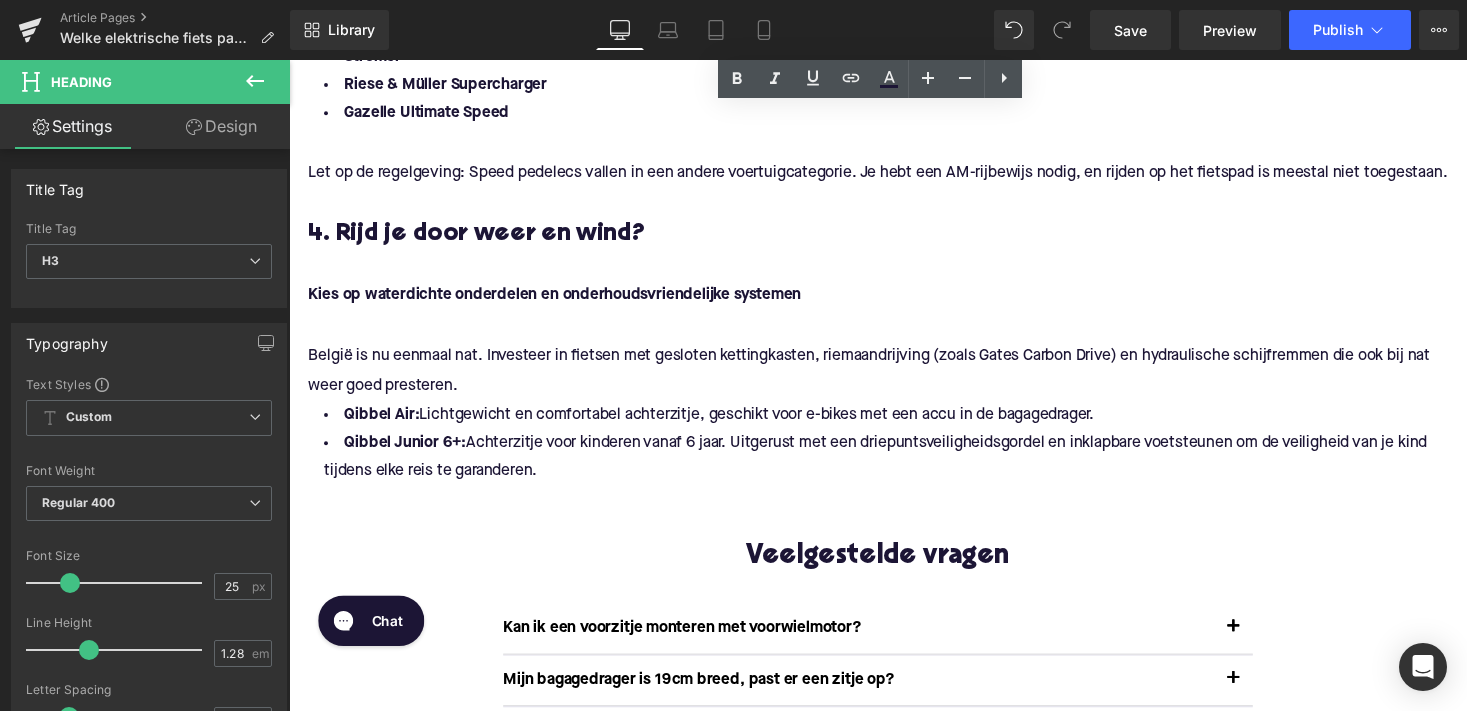 scroll, scrollTop: 2988, scrollLeft: 0, axis: vertical 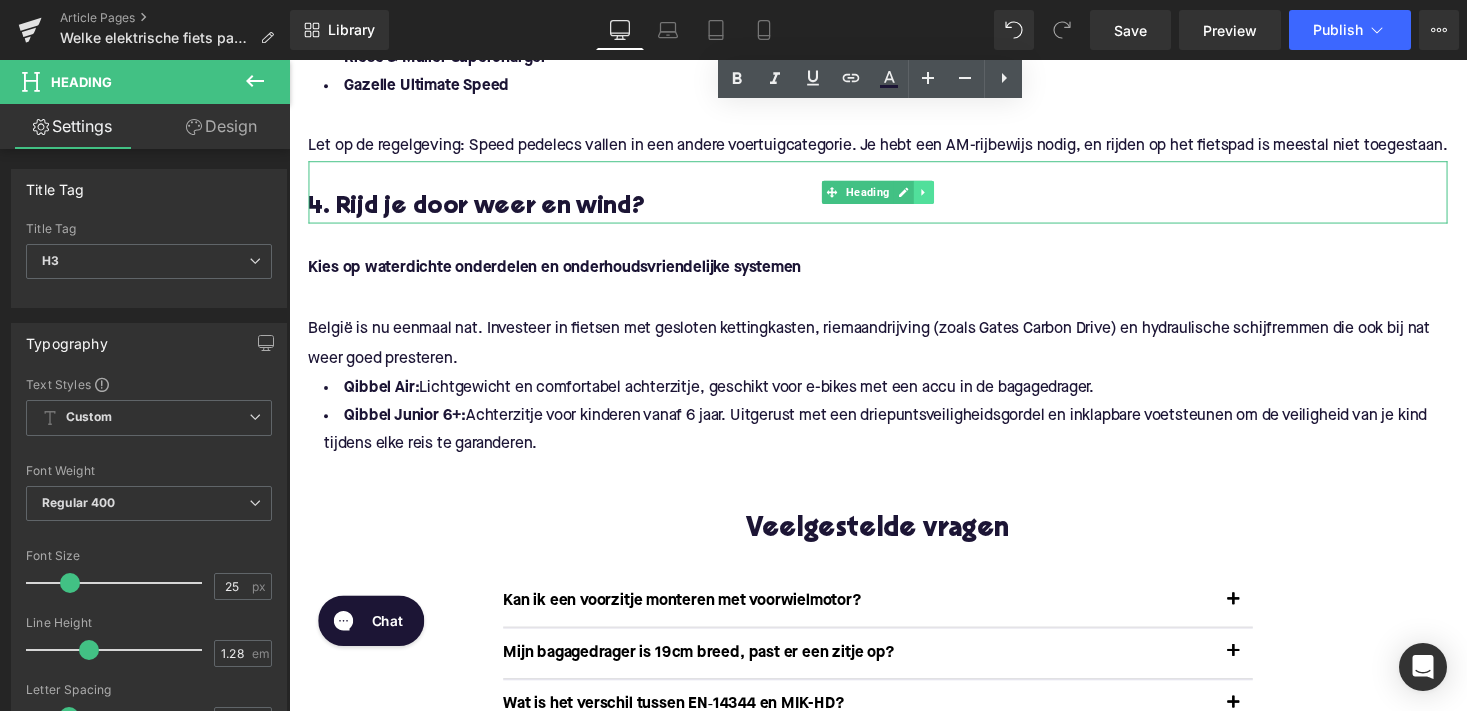 click at bounding box center [941, 196] 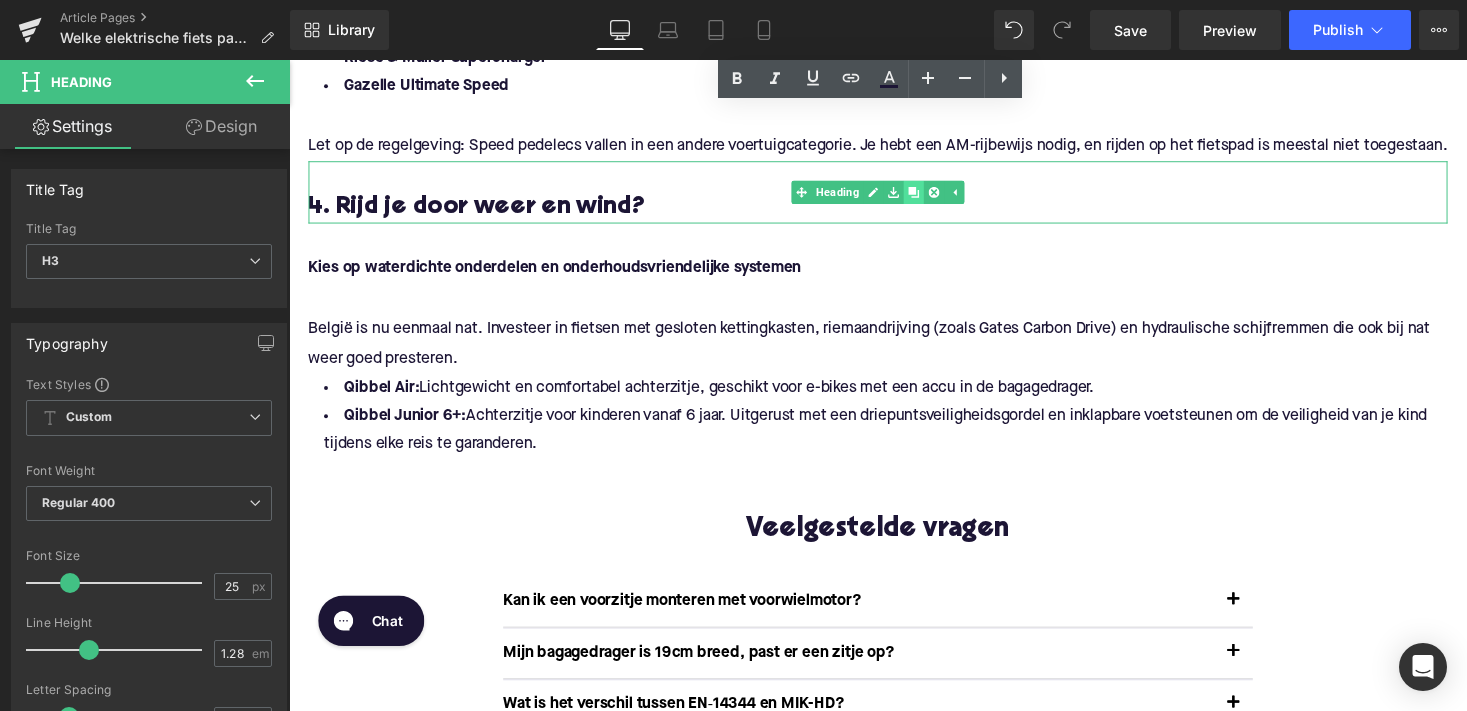 click 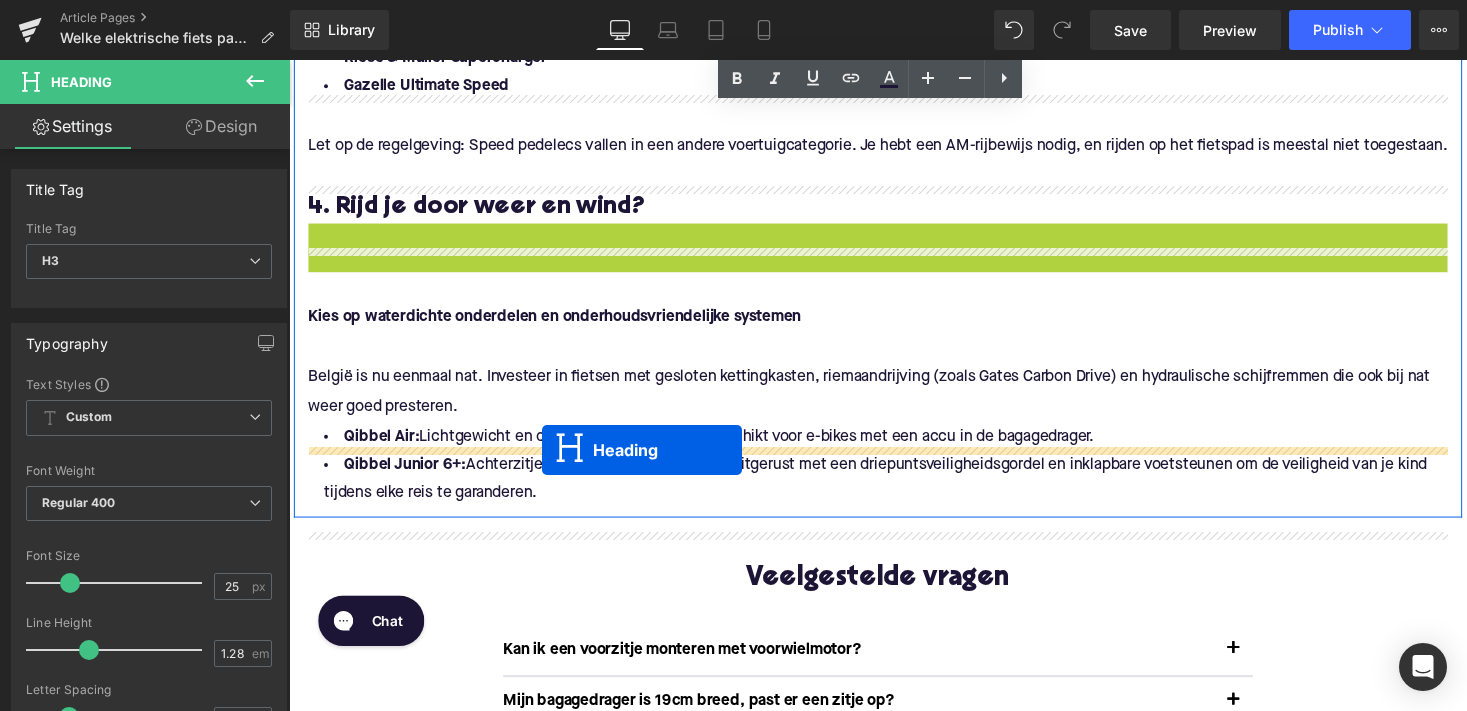 drag, startPoint x: 843, startPoint y: 285, endPoint x: 549, endPoint y: 461, distance: 342.65436 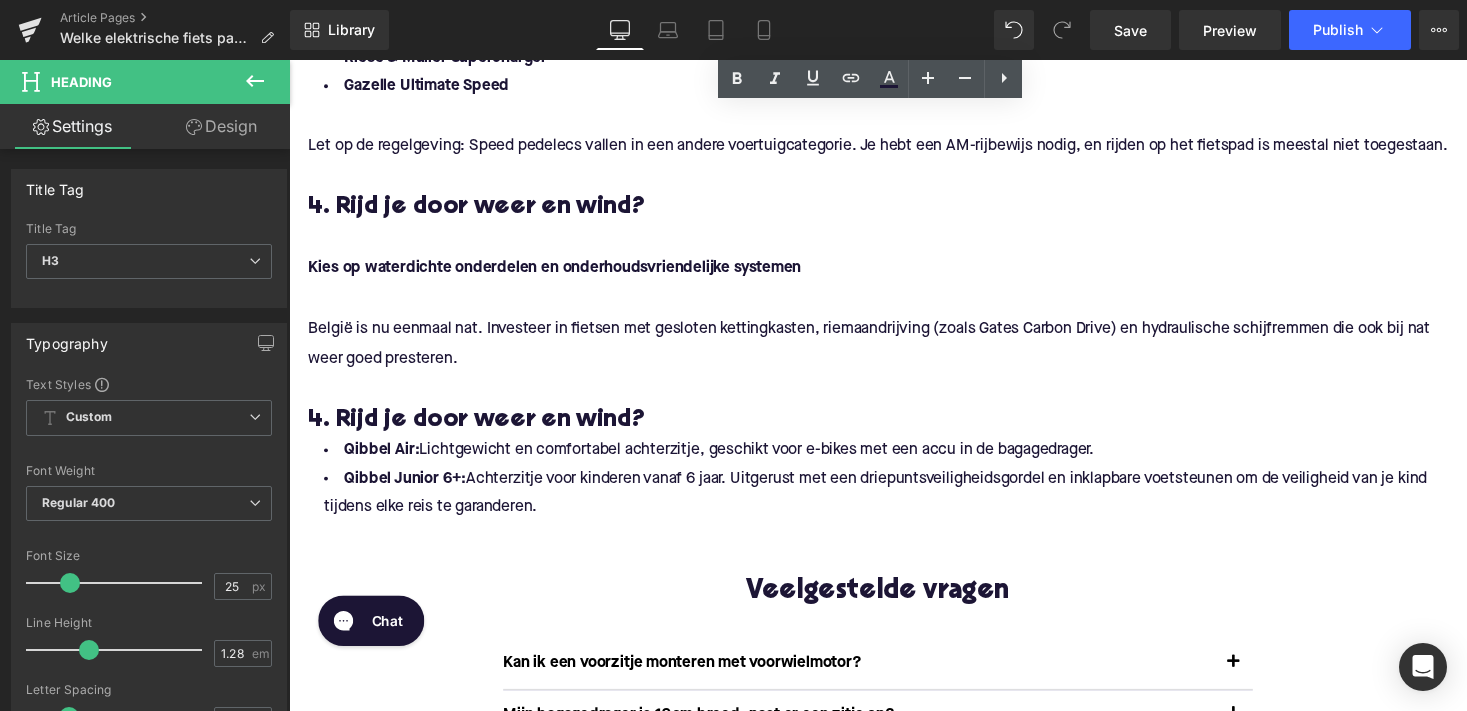 click on "4. Rijd je door weer en wind?" at bounding box center (894, 431) 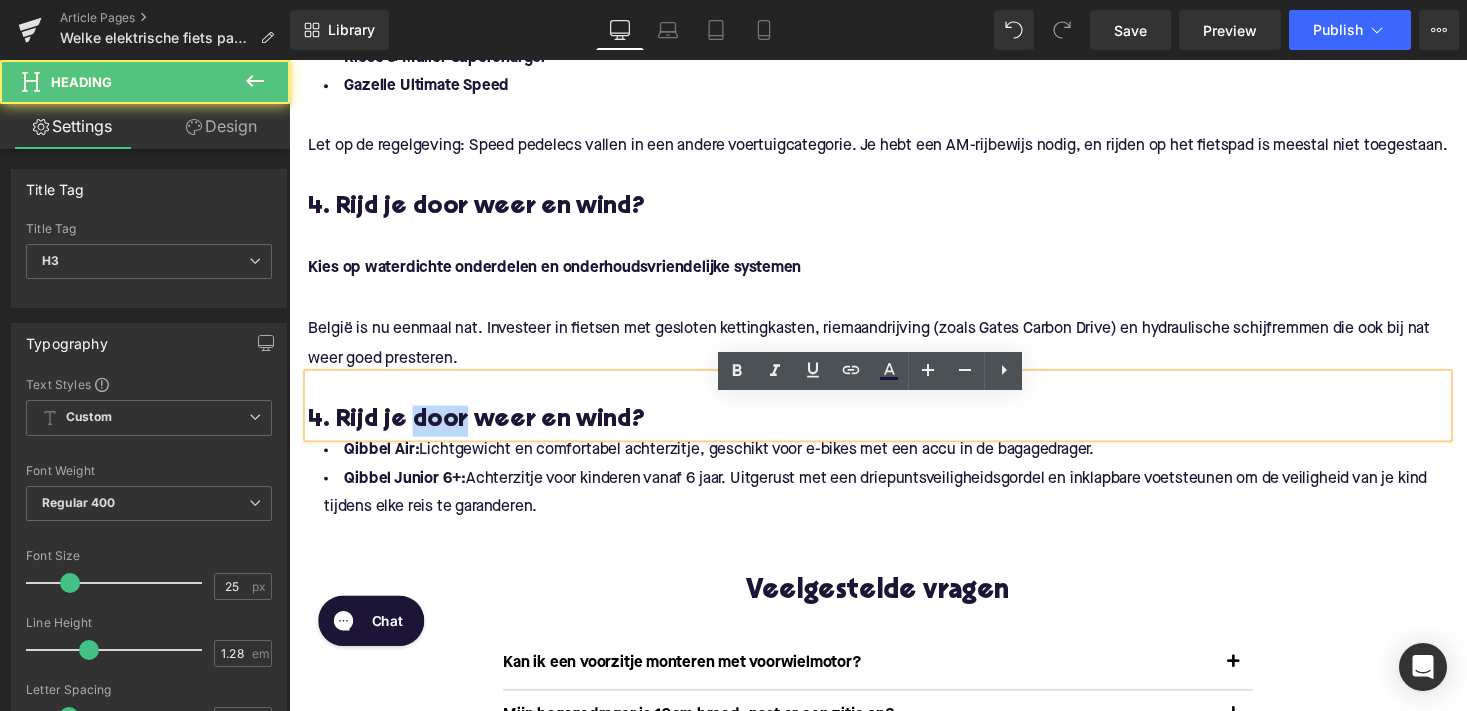 click on "4. Rijd je door weer en wind?" at bounding box center (894, 431) 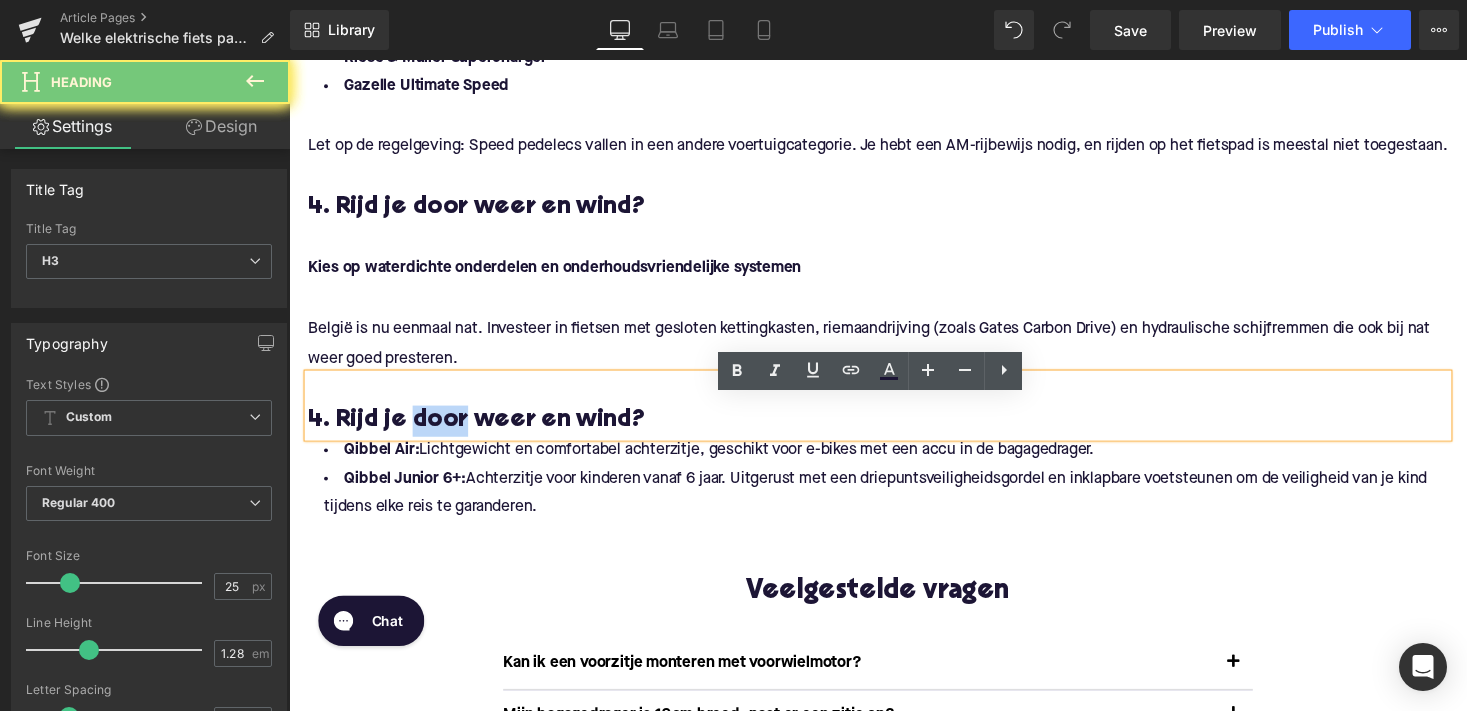 paste 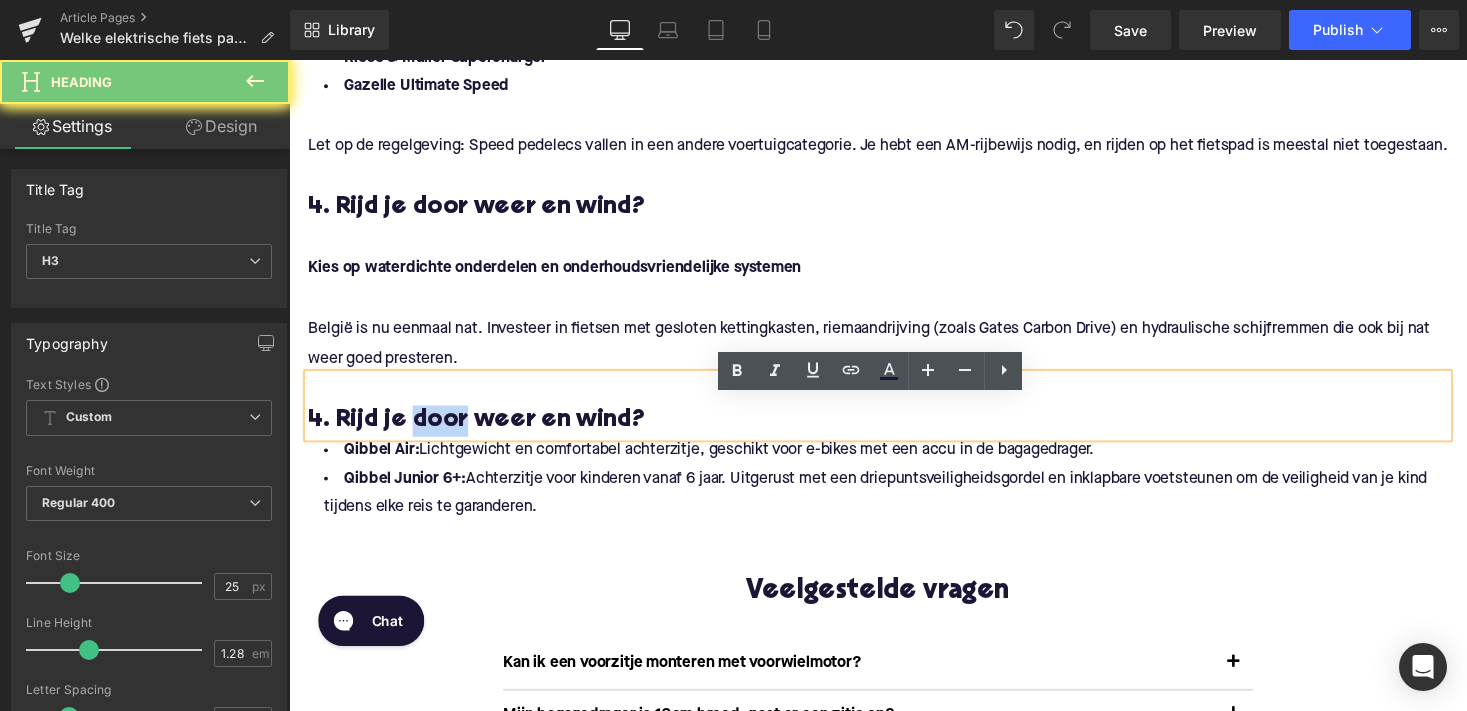 type 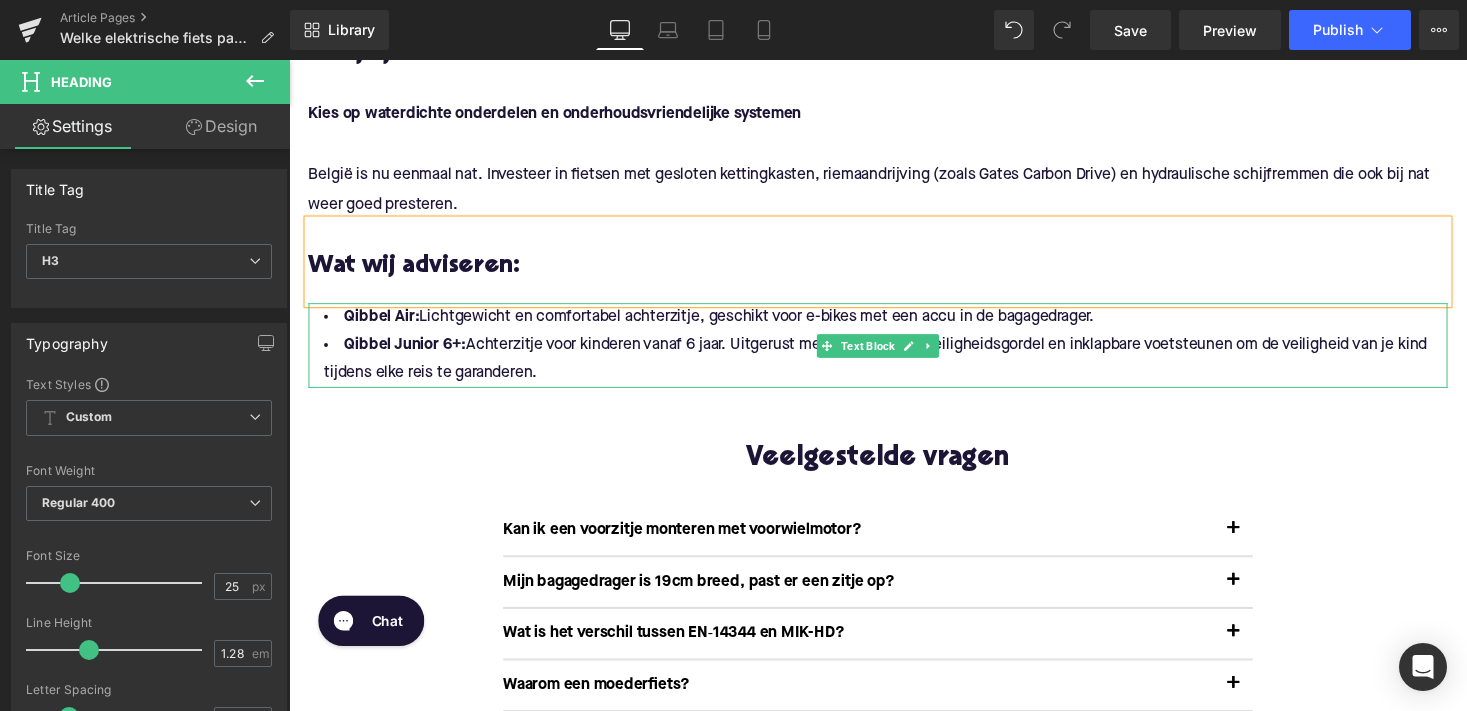 scroll, scrollTop: 3176, scrollLeft: 0, axis: vertical 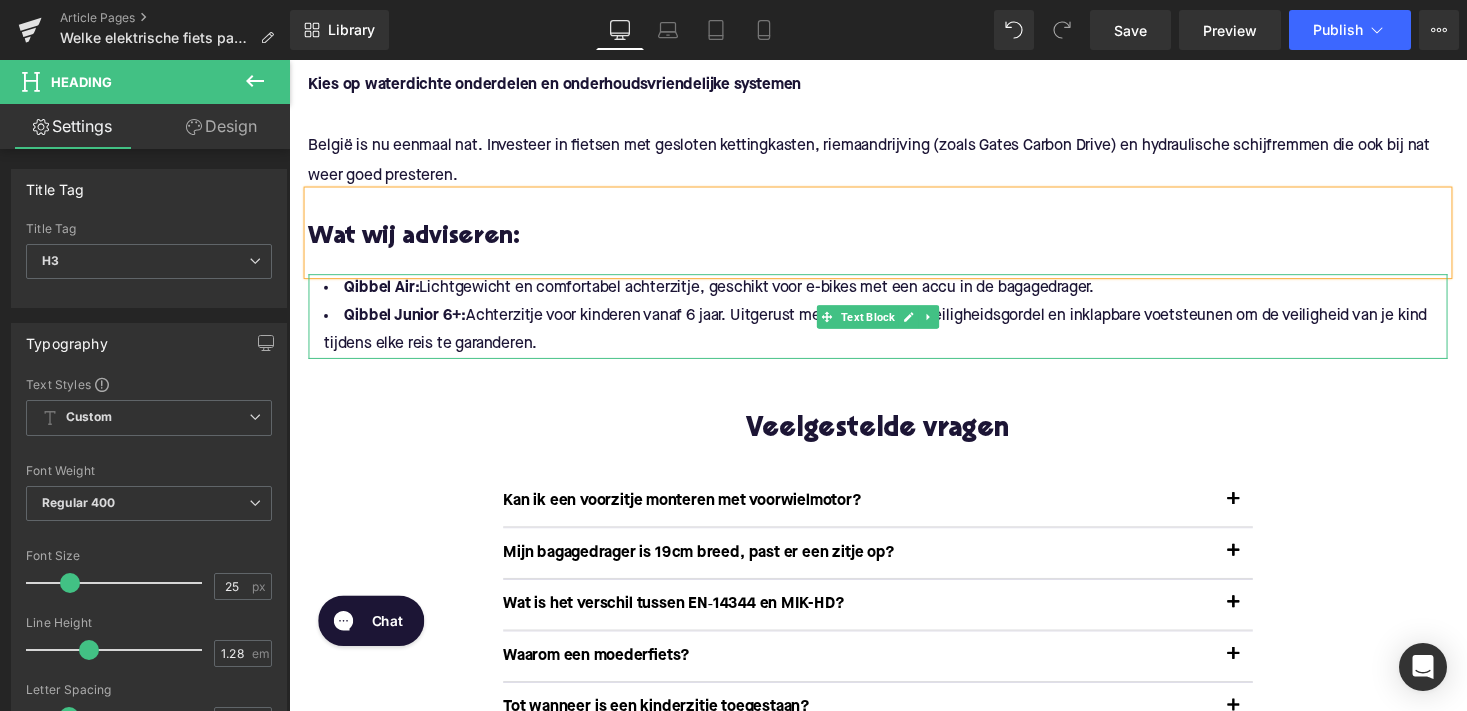 click on "Qibbel Junior 6+:  Achterzitje voor kinderen vanaf 6 jaar. Uitgerust met een driepuntsveiligheidsgordel en inklapbare voetsteunen om de veiligheid van je kind tijdens elke reis te garanderen." at bounding box center [894, 338] 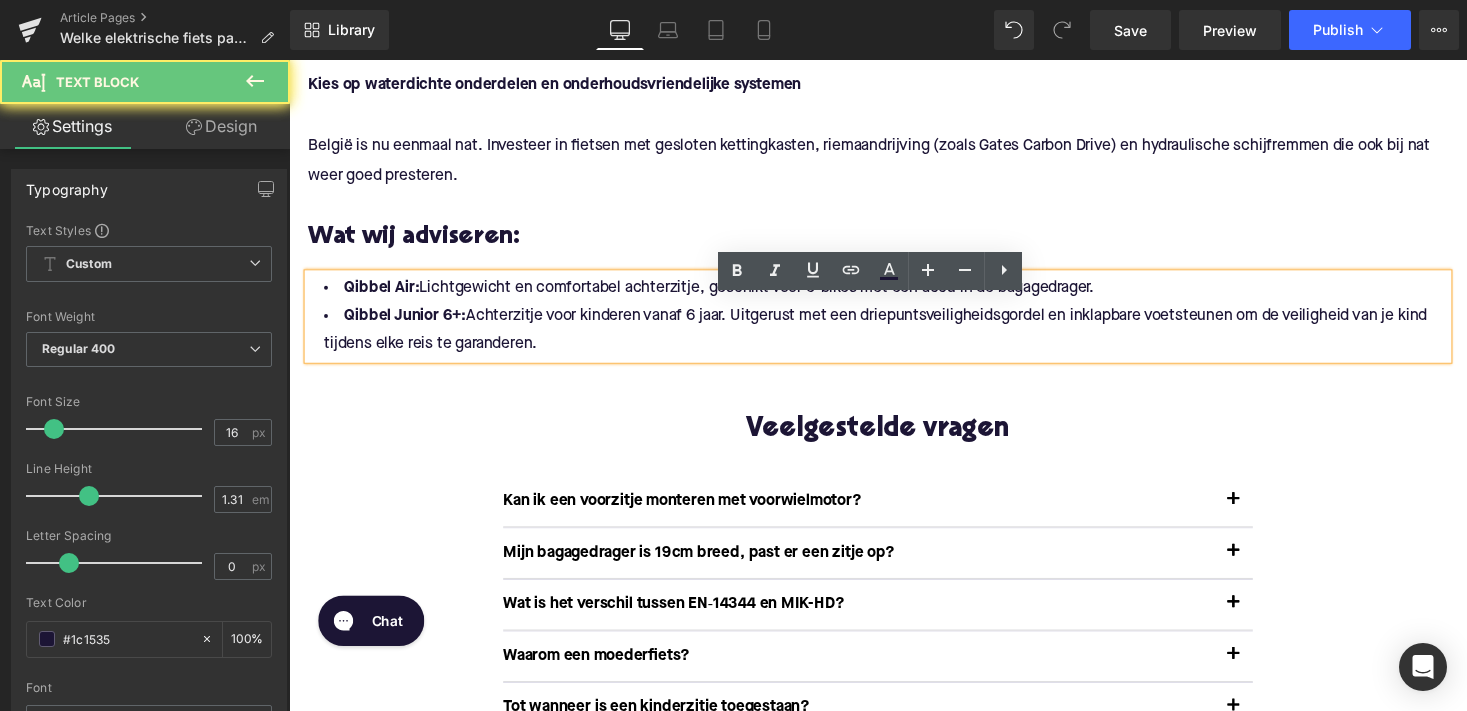 drag, startPoint x: 544, startPoint y: 380, endPoint x: 309, endPoint y: 317, distance: 243.29817 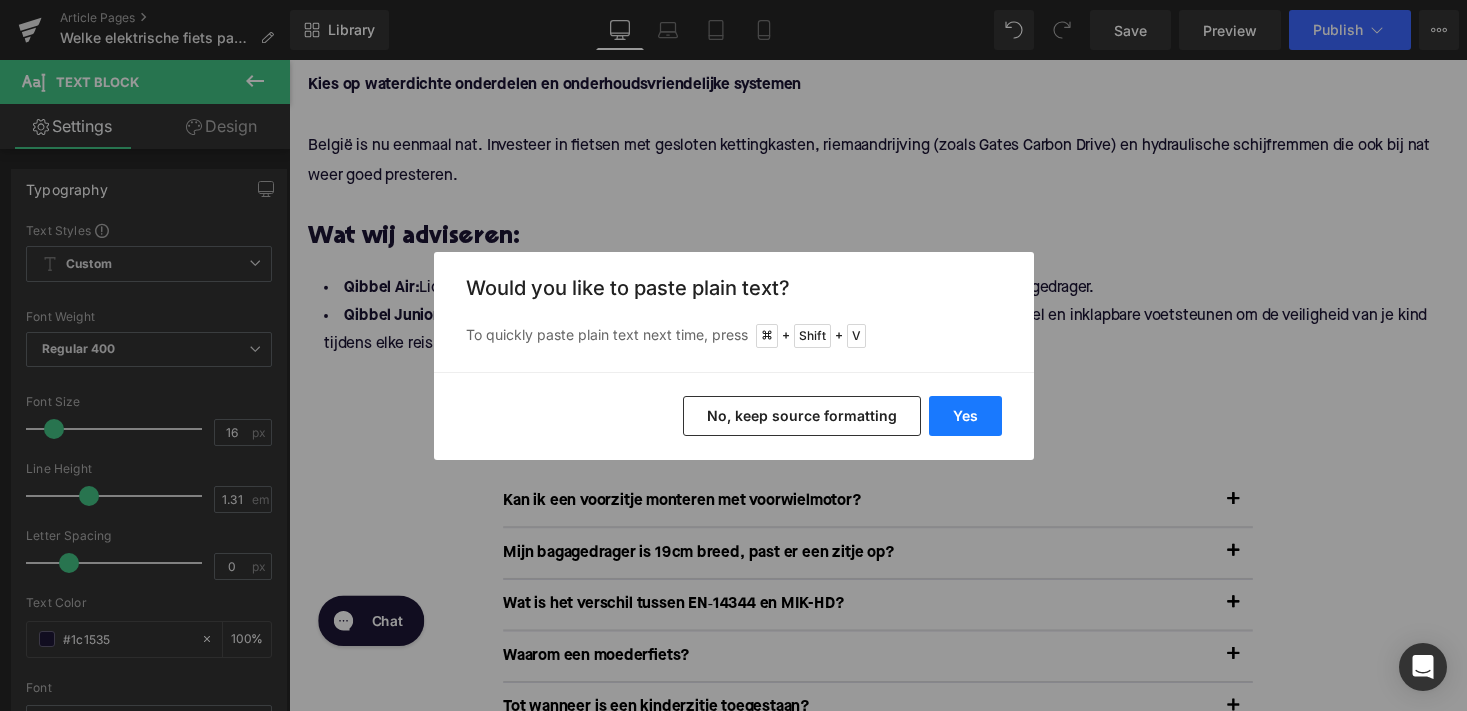 click on "Yes" at bounding box center [965, 416] 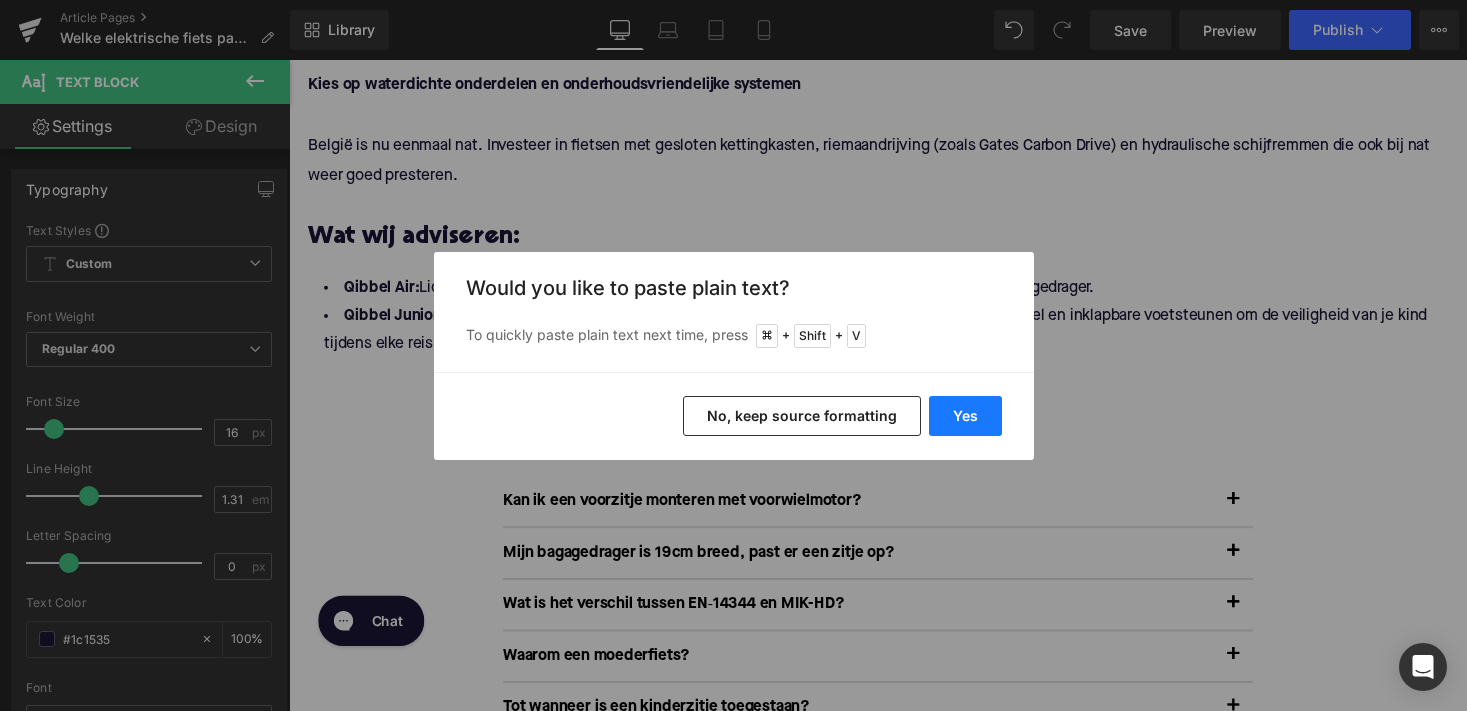 type 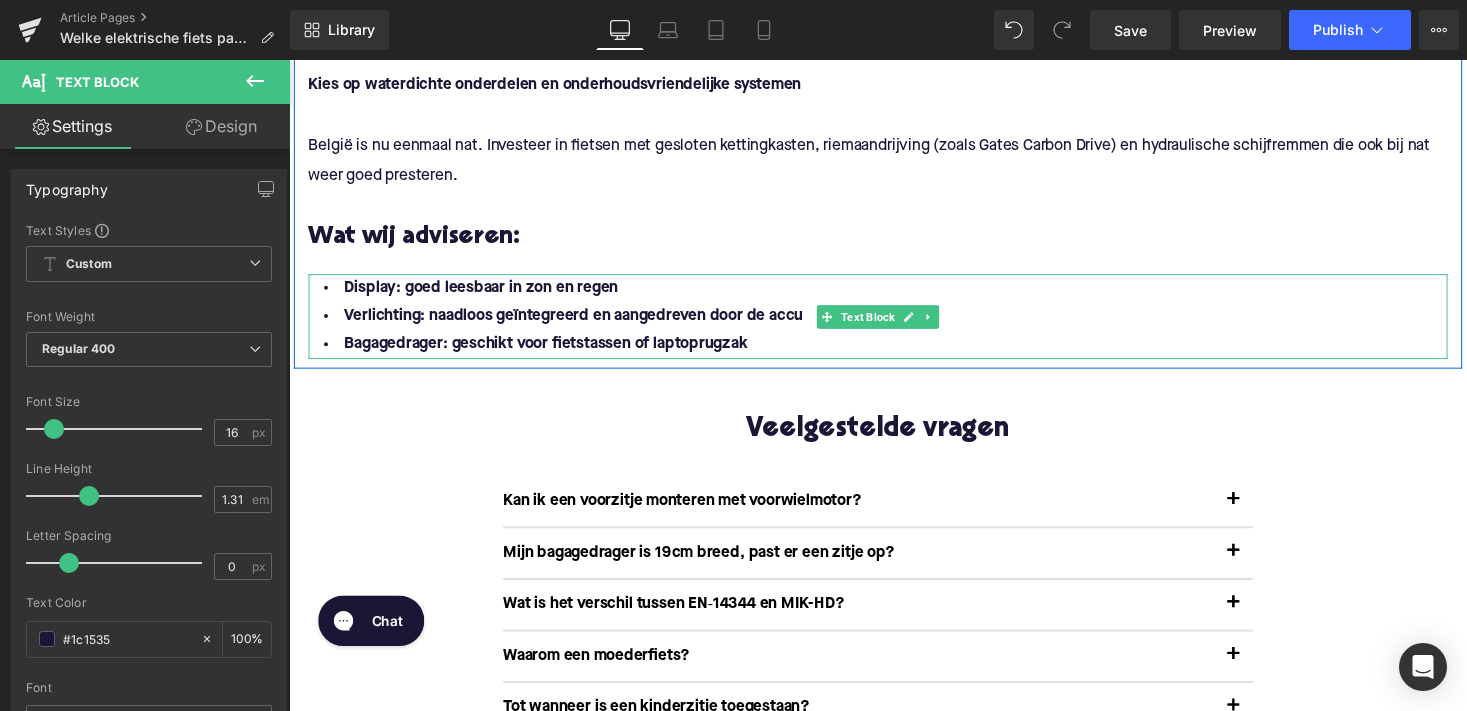 click on "Bagagedrager: geschikt voor fietstassen of laptoprugzak" at bounding box center (553, 352) 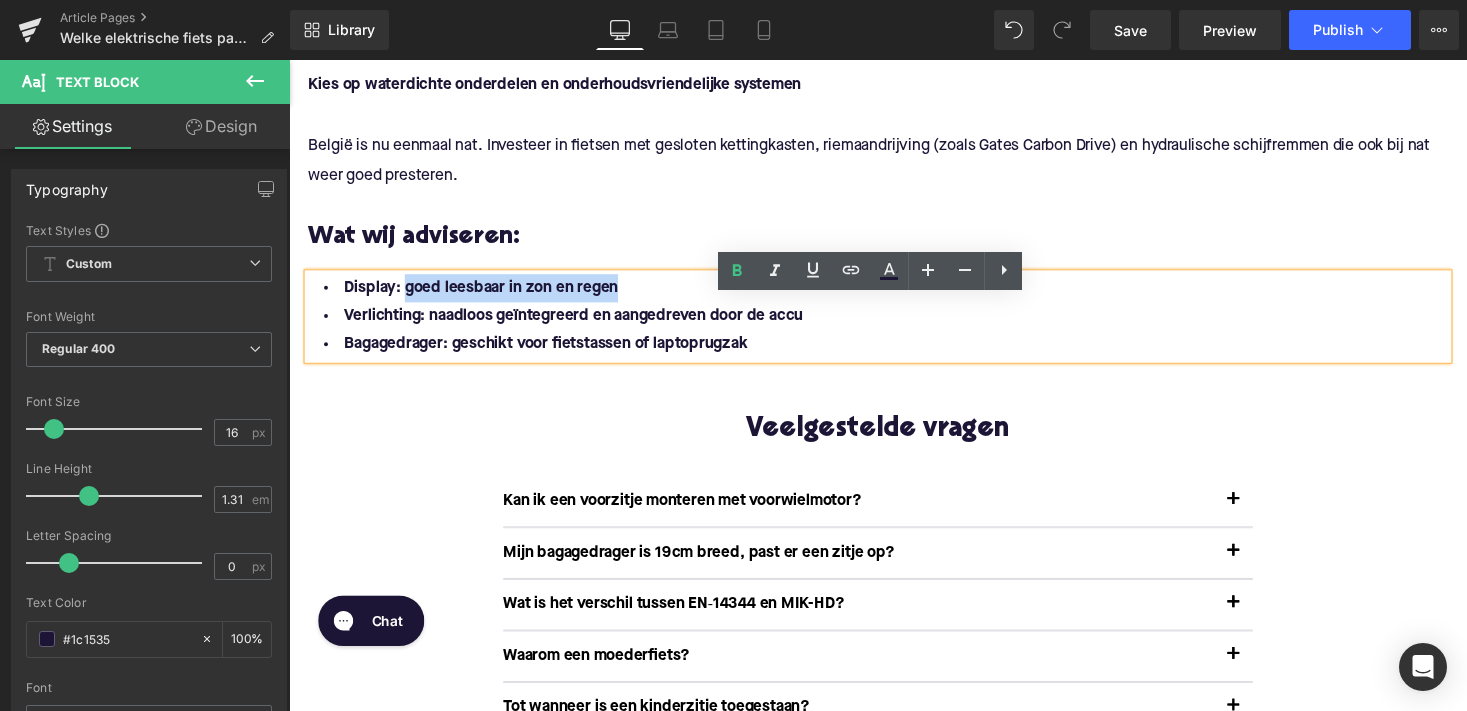 drag, startPoint x: 400, startPoint y: 319, endPoint x: 704, endPoint y: 318, distance: 304.00165 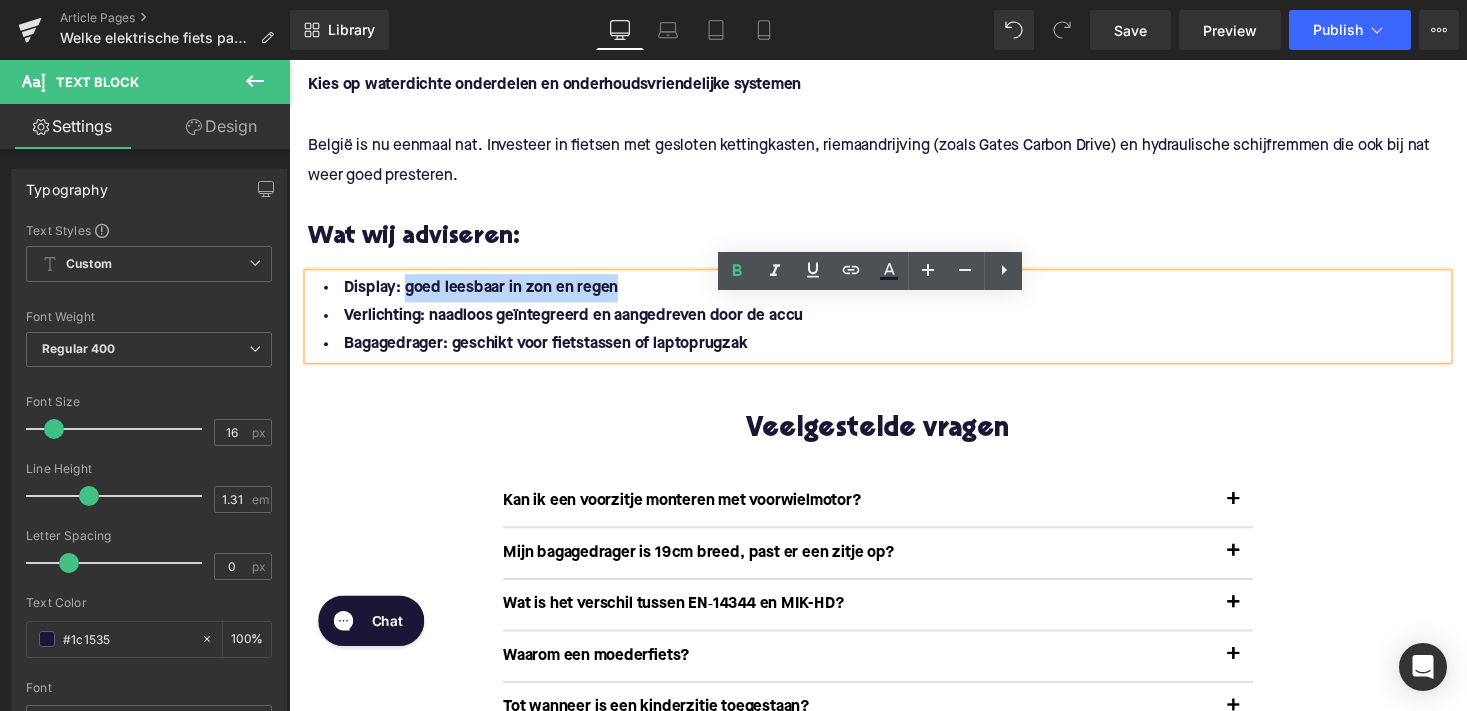 click on "Display: goed leesbaar in zon en regen" at bounding box center [894, 294] 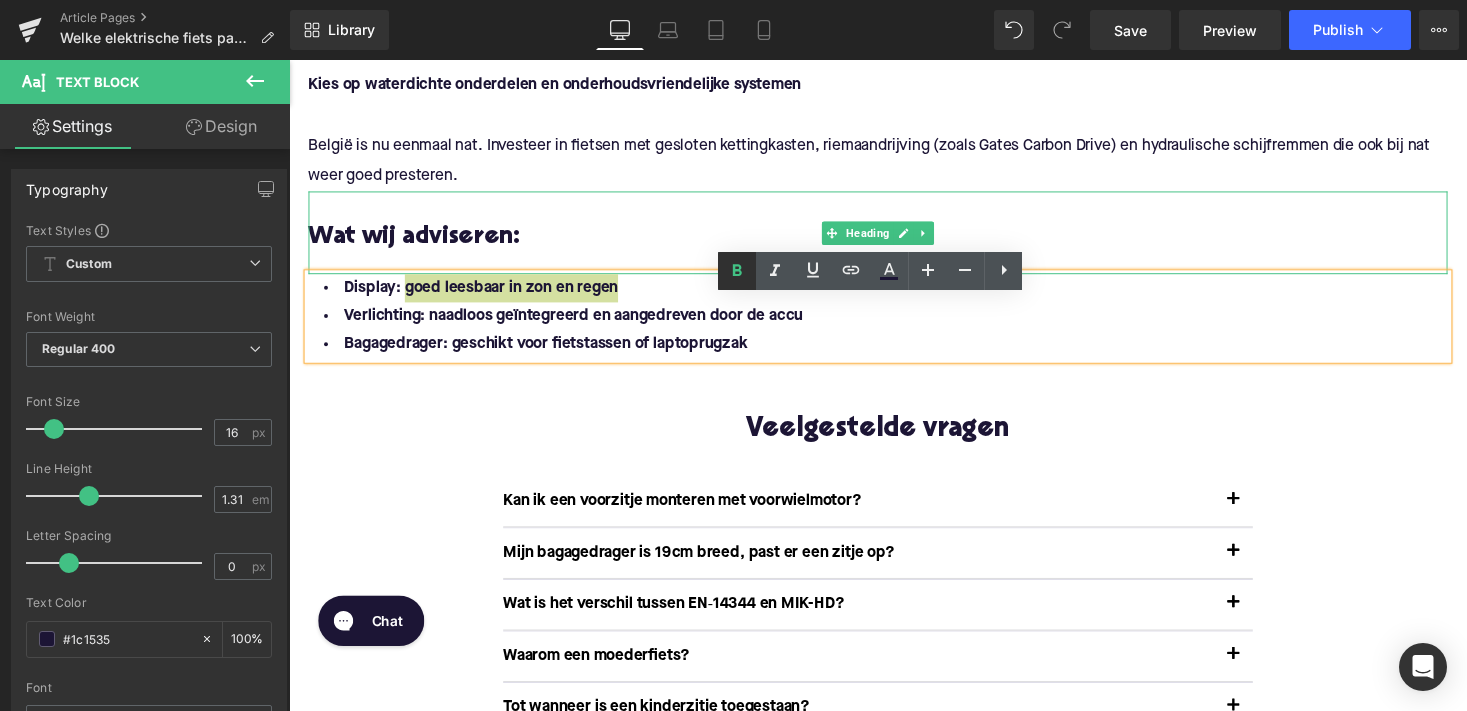 click at bounding box center (737, 271) 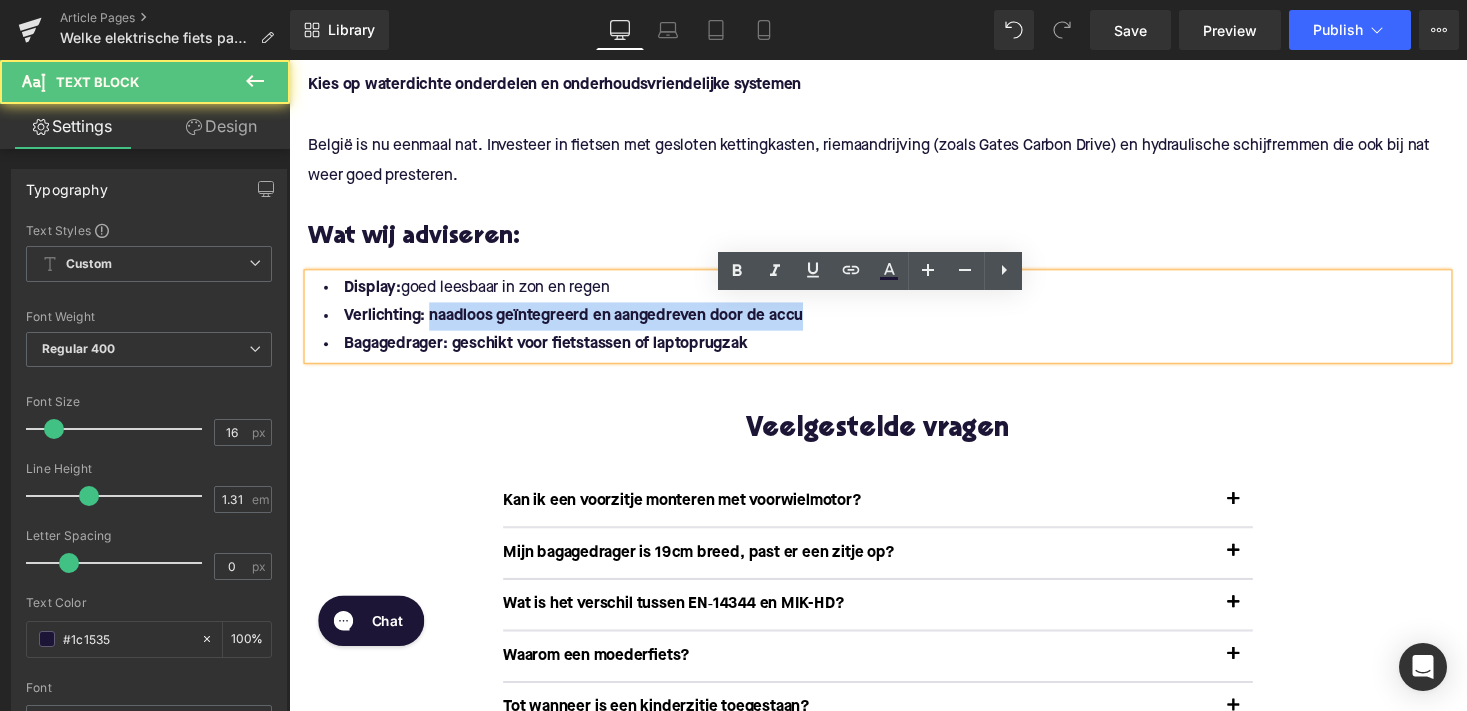 drag, startPoint x: 429, startPoint y: 350, endPoint x: 1035, endPoint y: 324, distance: 606.5575 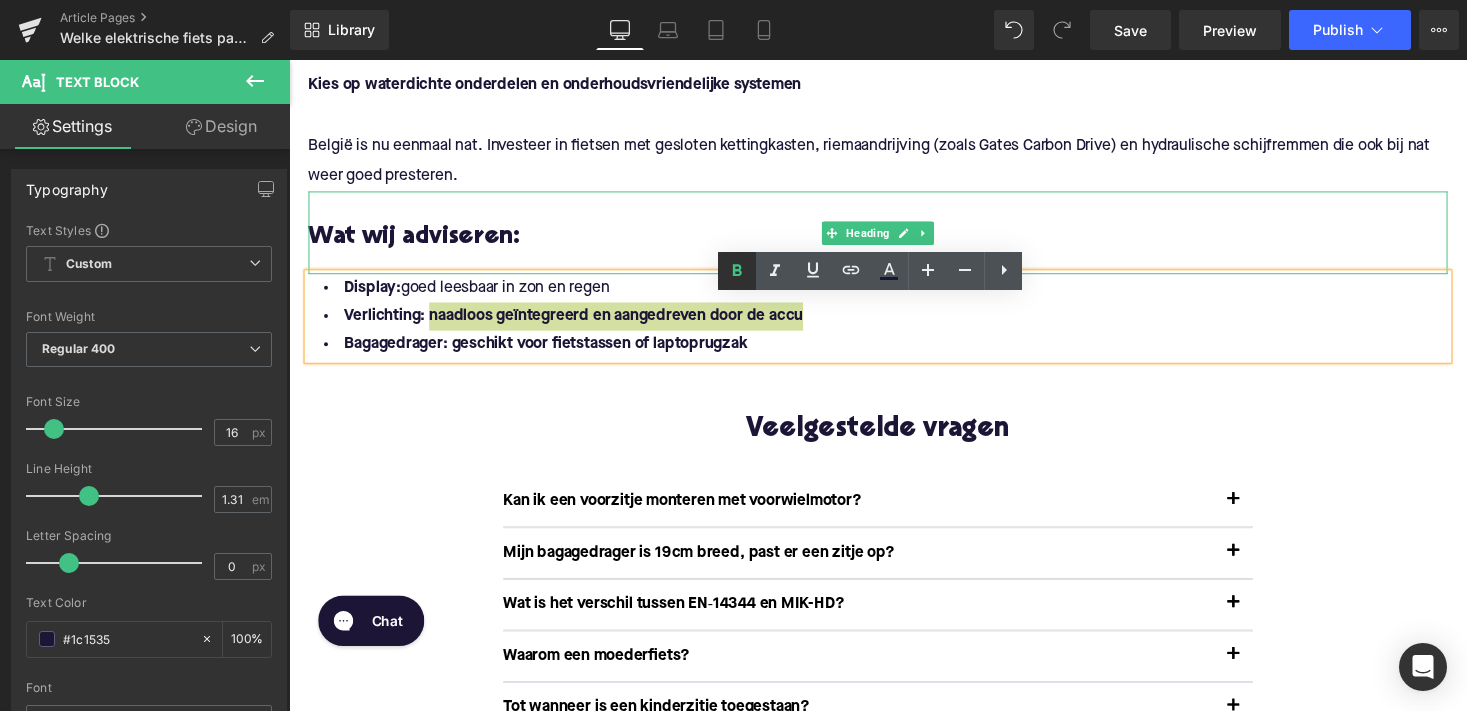 click 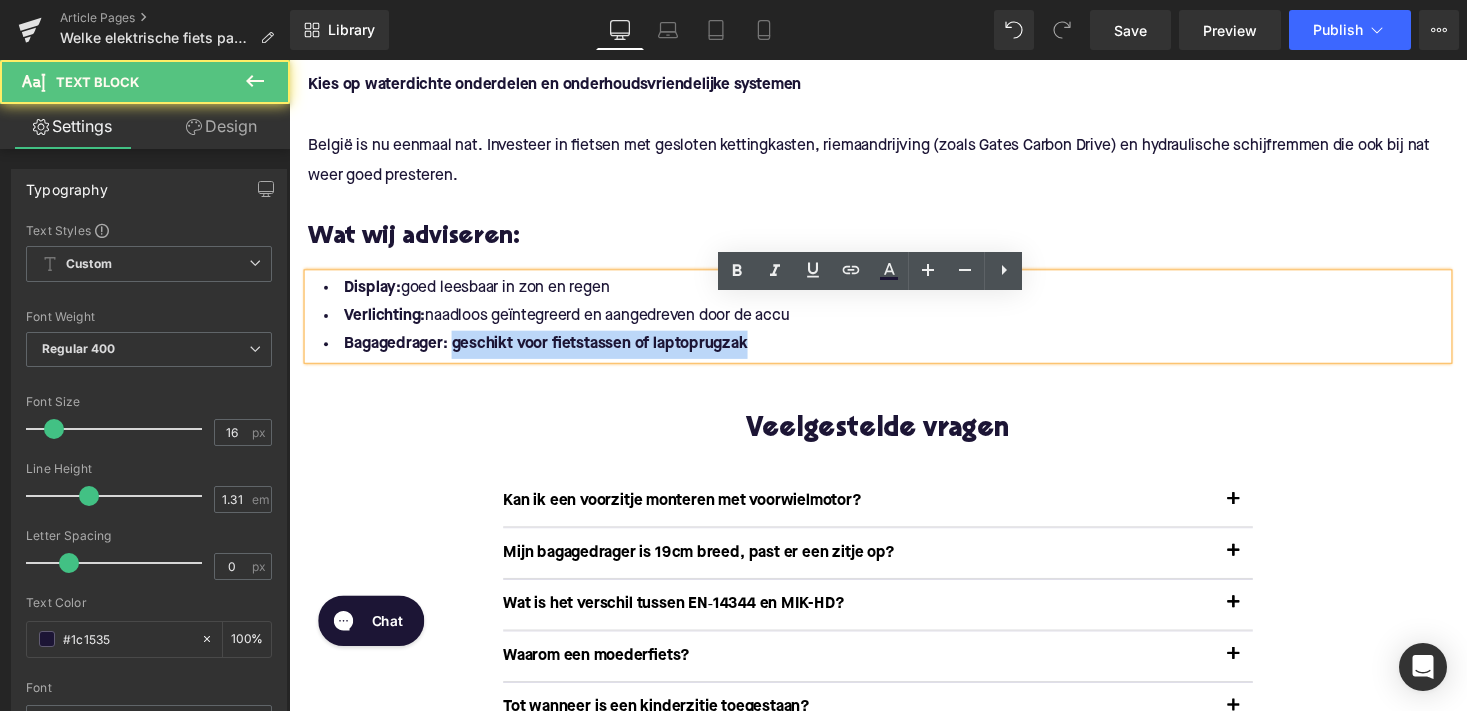 drag, startPoint x: 451, startPoint y: 380, endPoint x: 782, endPoint y: 369, distance: 331.18274 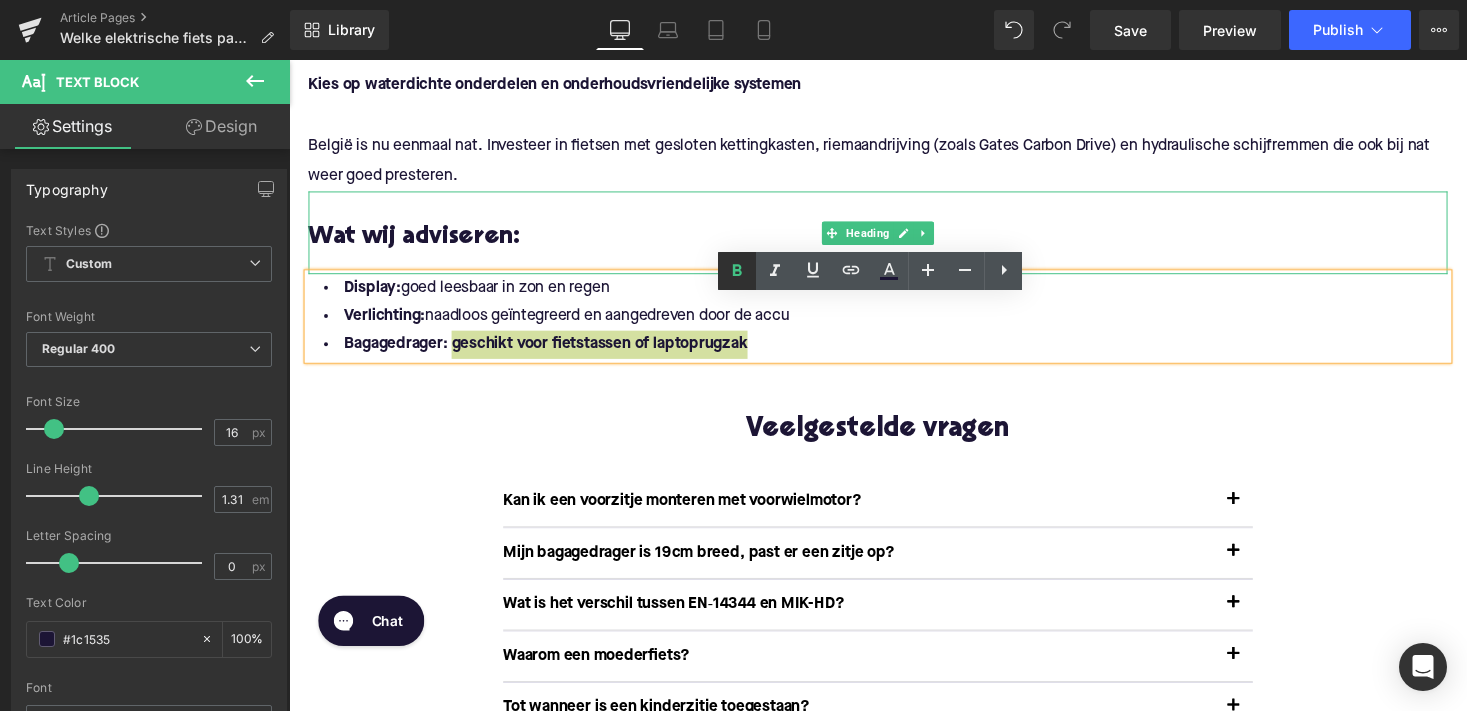 click 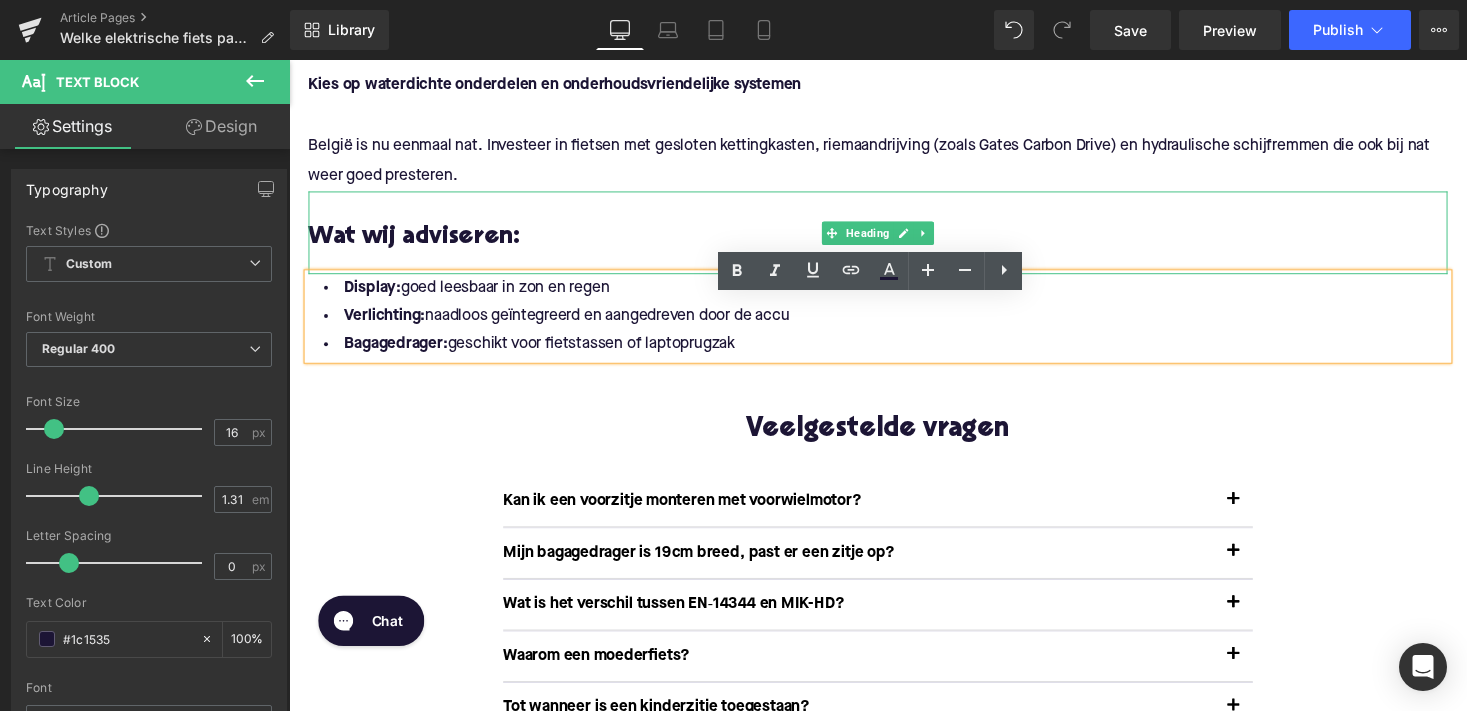 click on "Wat wij adviseren:" at bounding box center (894, 243) 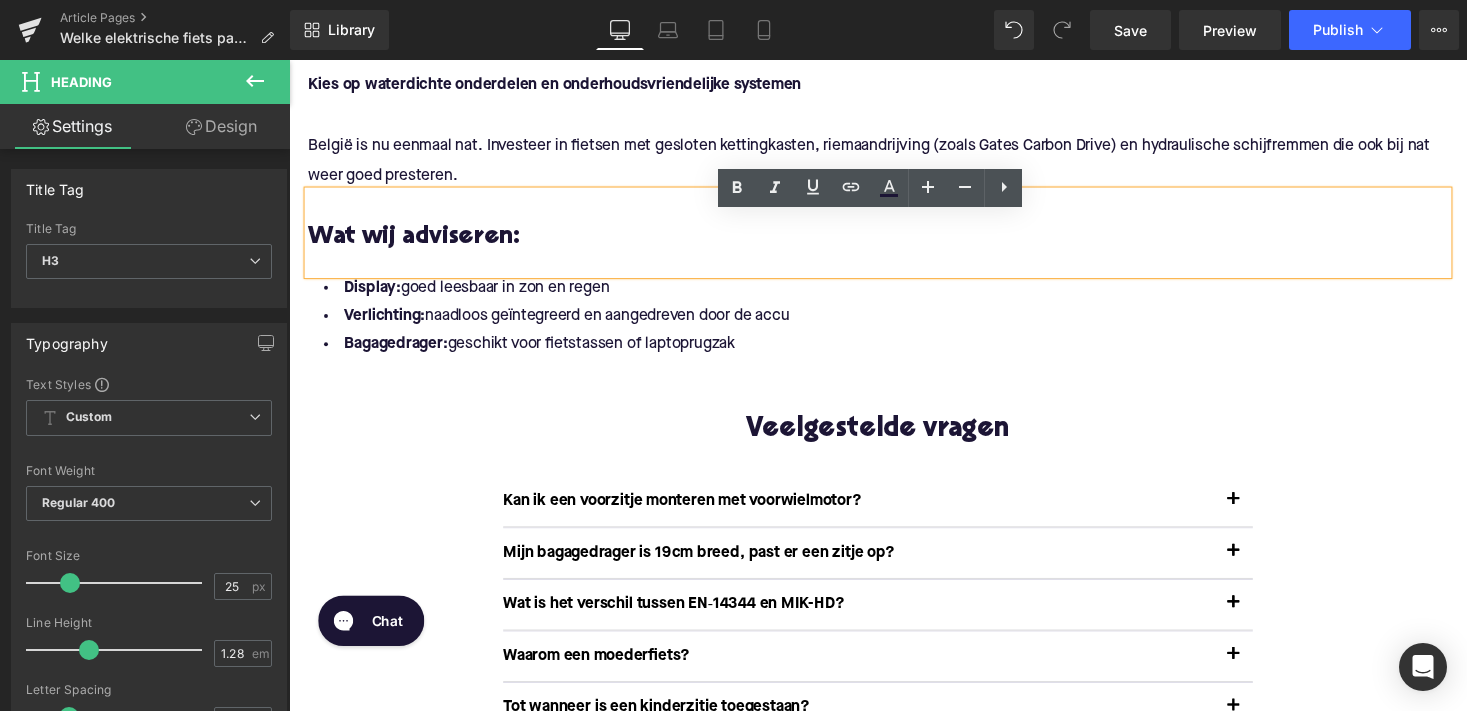 click at bounding box center (894, 117) 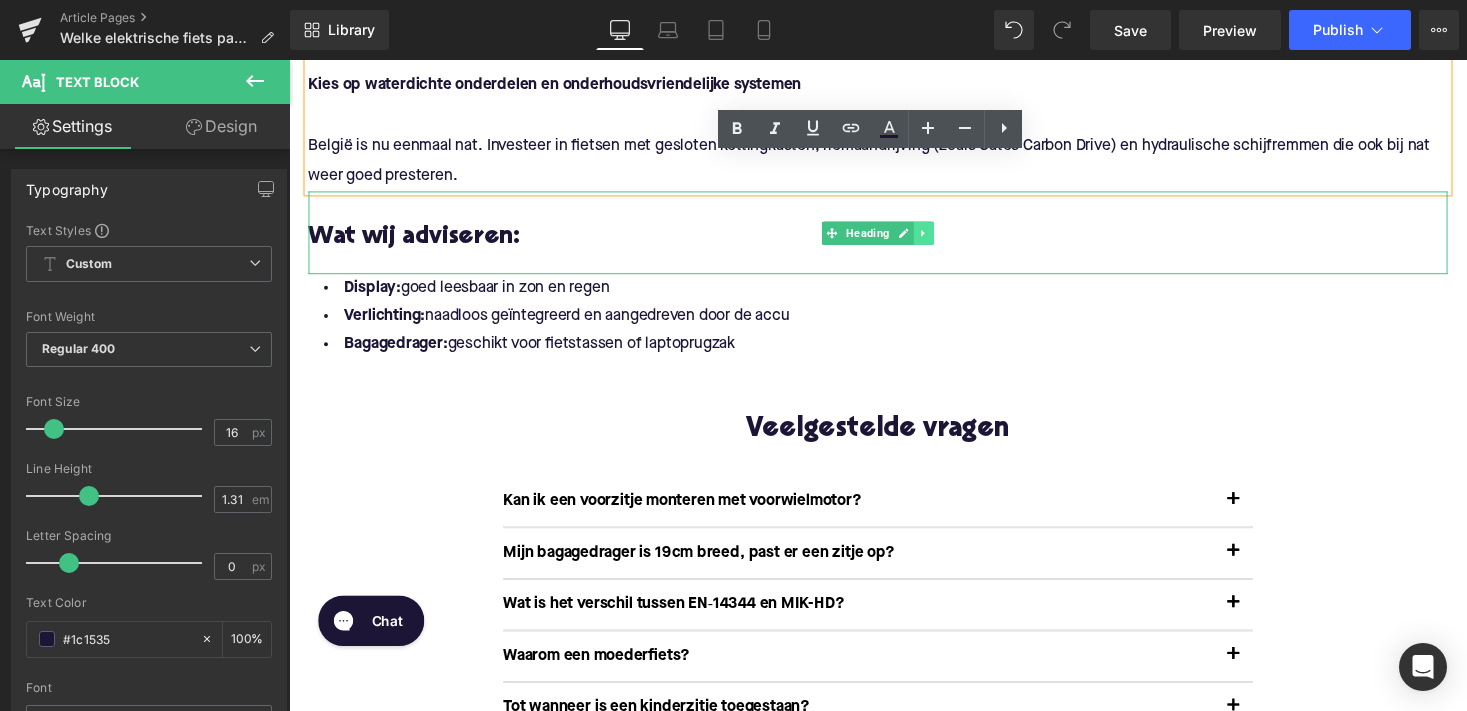 click at bounding box center (941, 238) 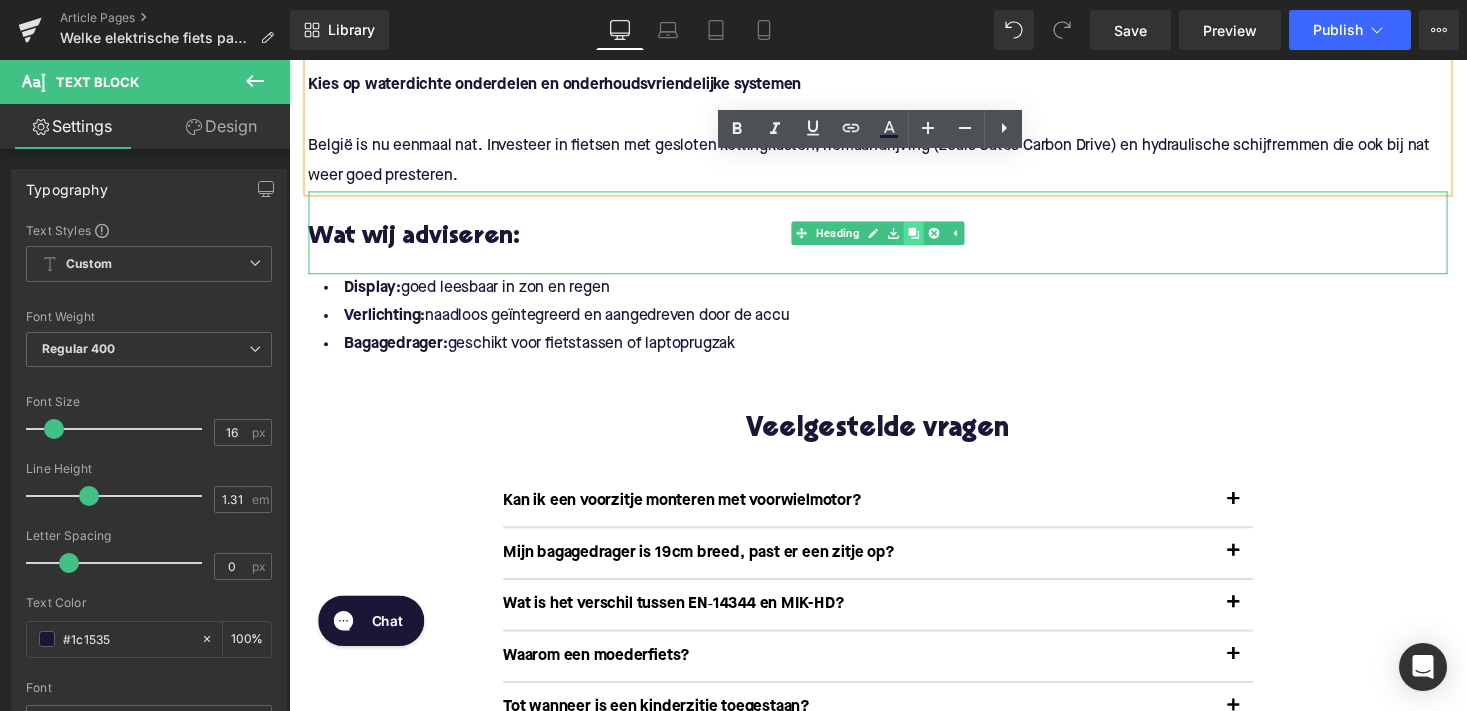 click at bounding box center [930, 238] 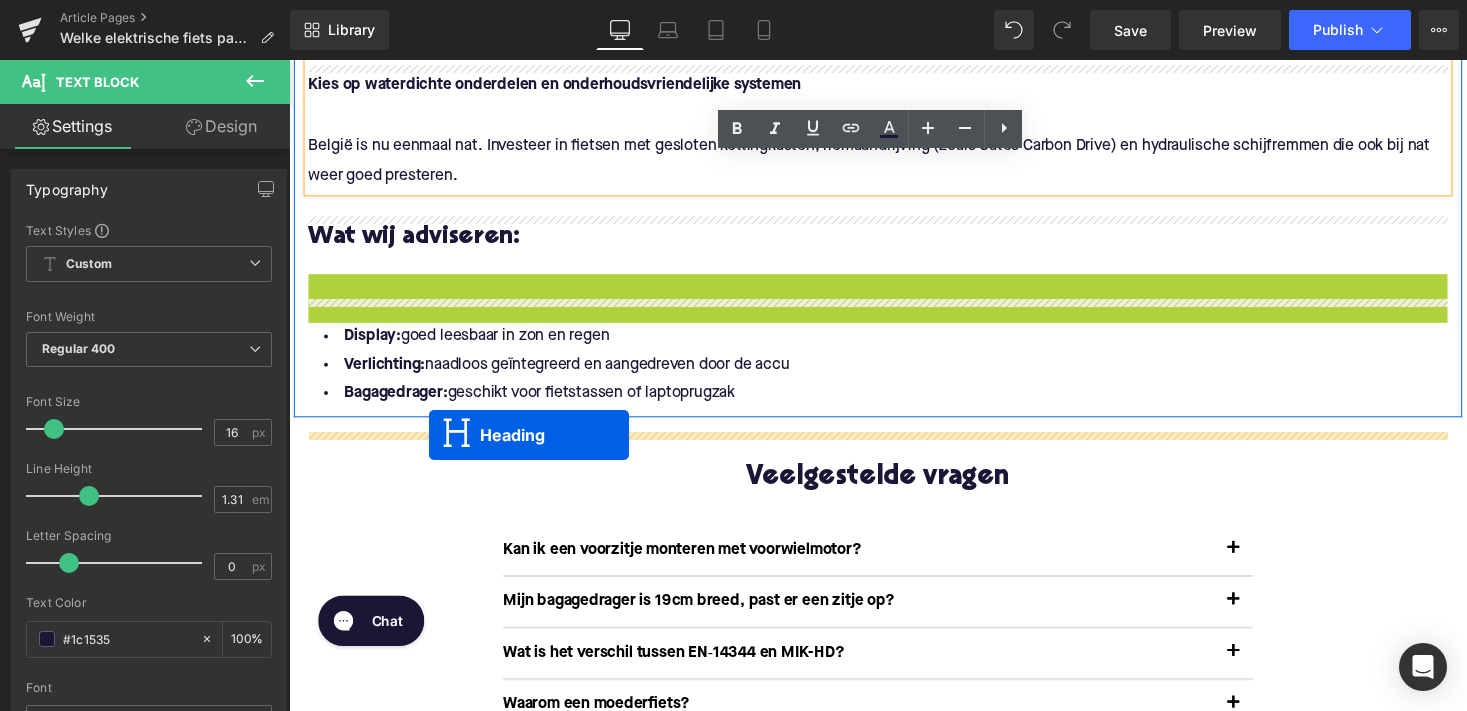 drag, startPoint x: 839, startPoint y: 351, endPoint x: 433, endPoint y: 445, distance: 416.73972 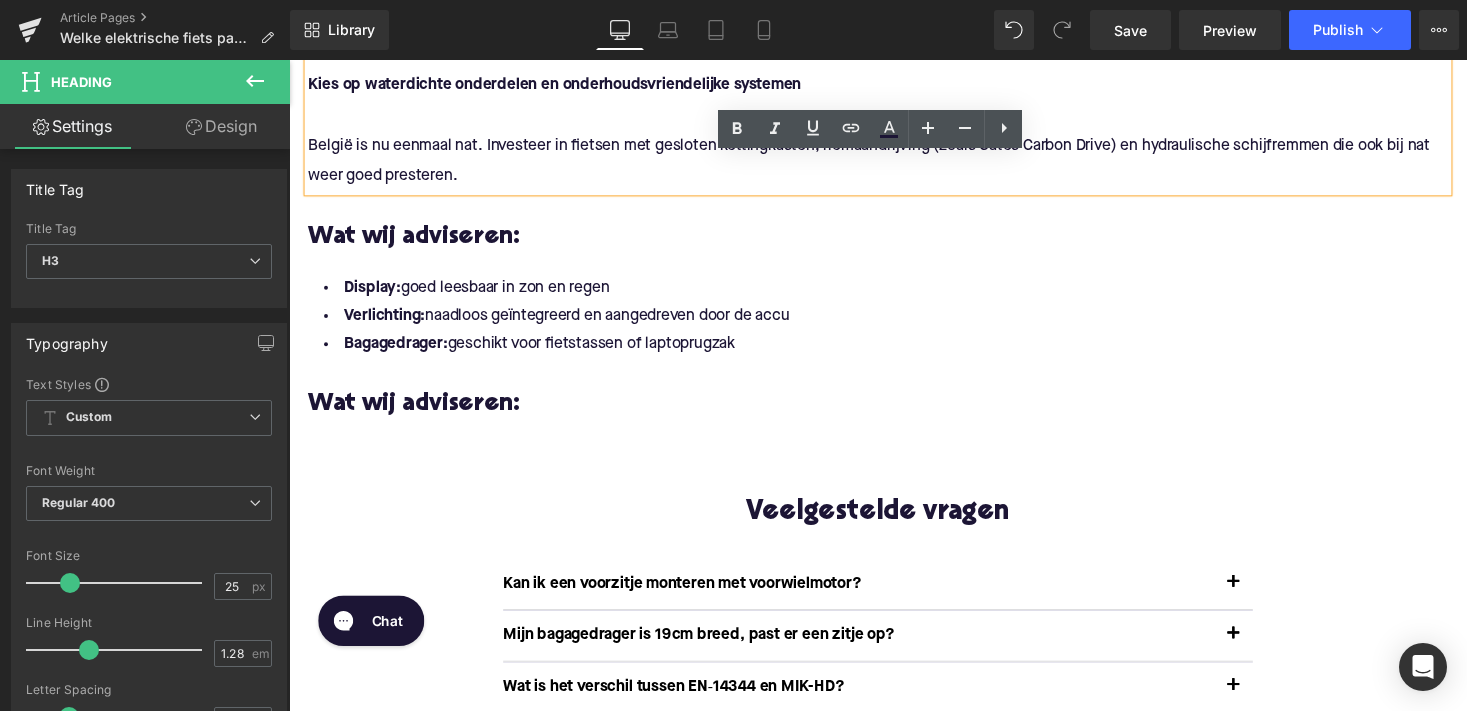 click on "Wat wij adviseren:" at bounding box center (894, 415) 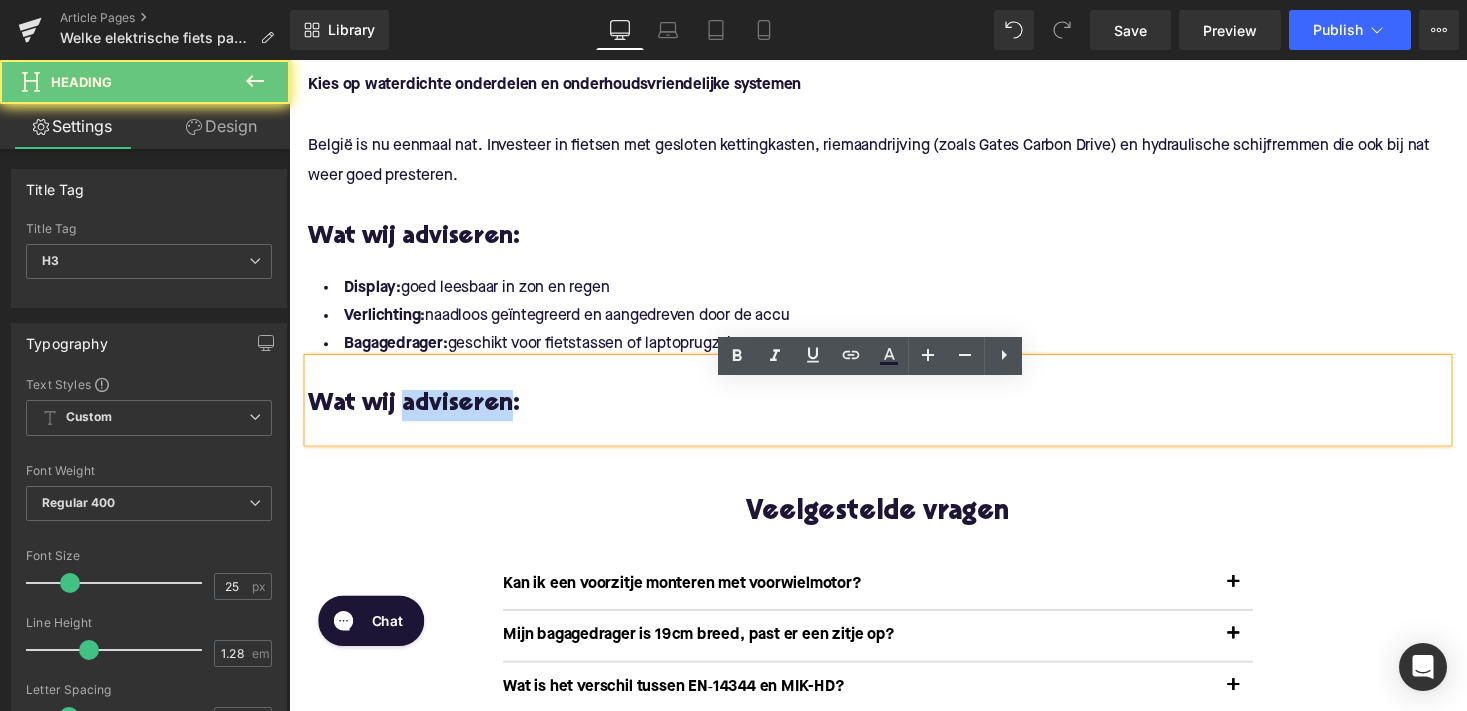 click on "Wat wij adviseren:" at bounding box center (894, 415) 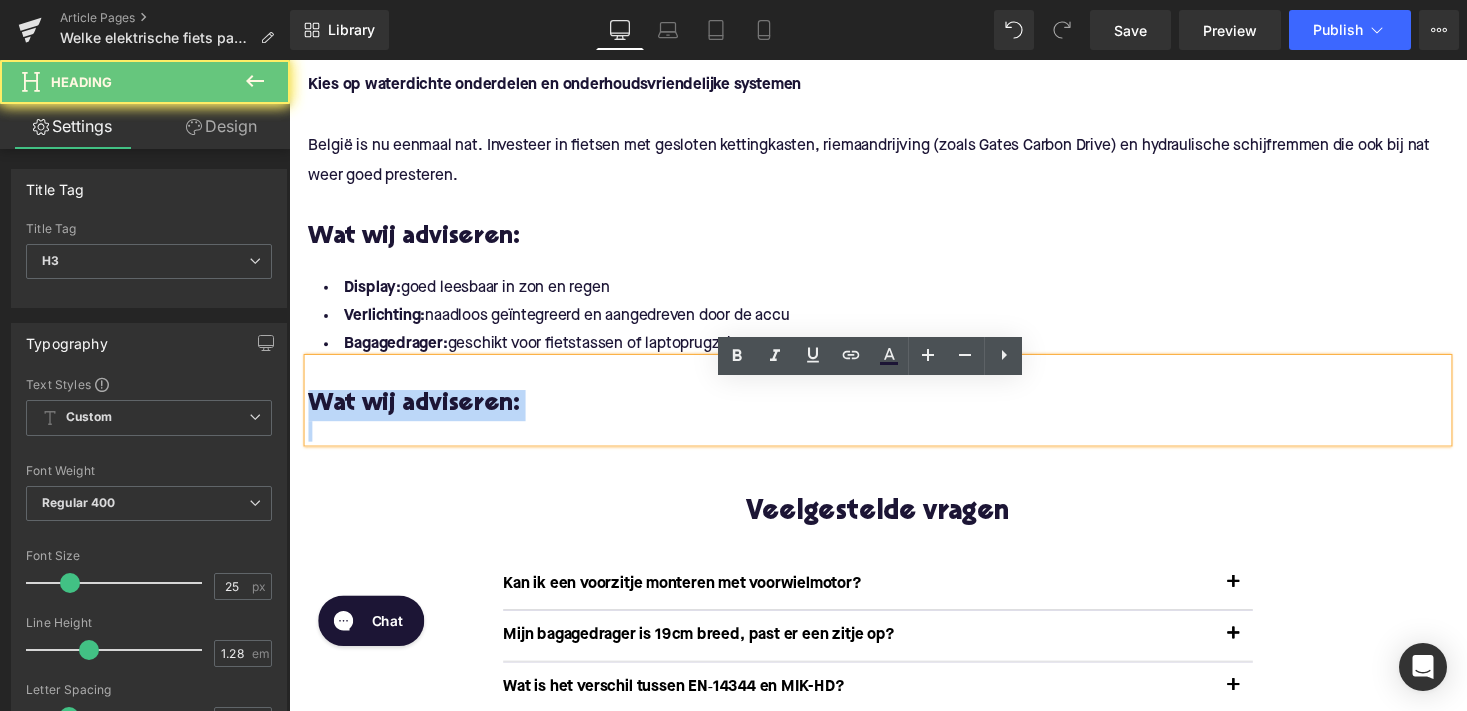 click on "Wat wij adviseren:" at bounding box center (894, 415) 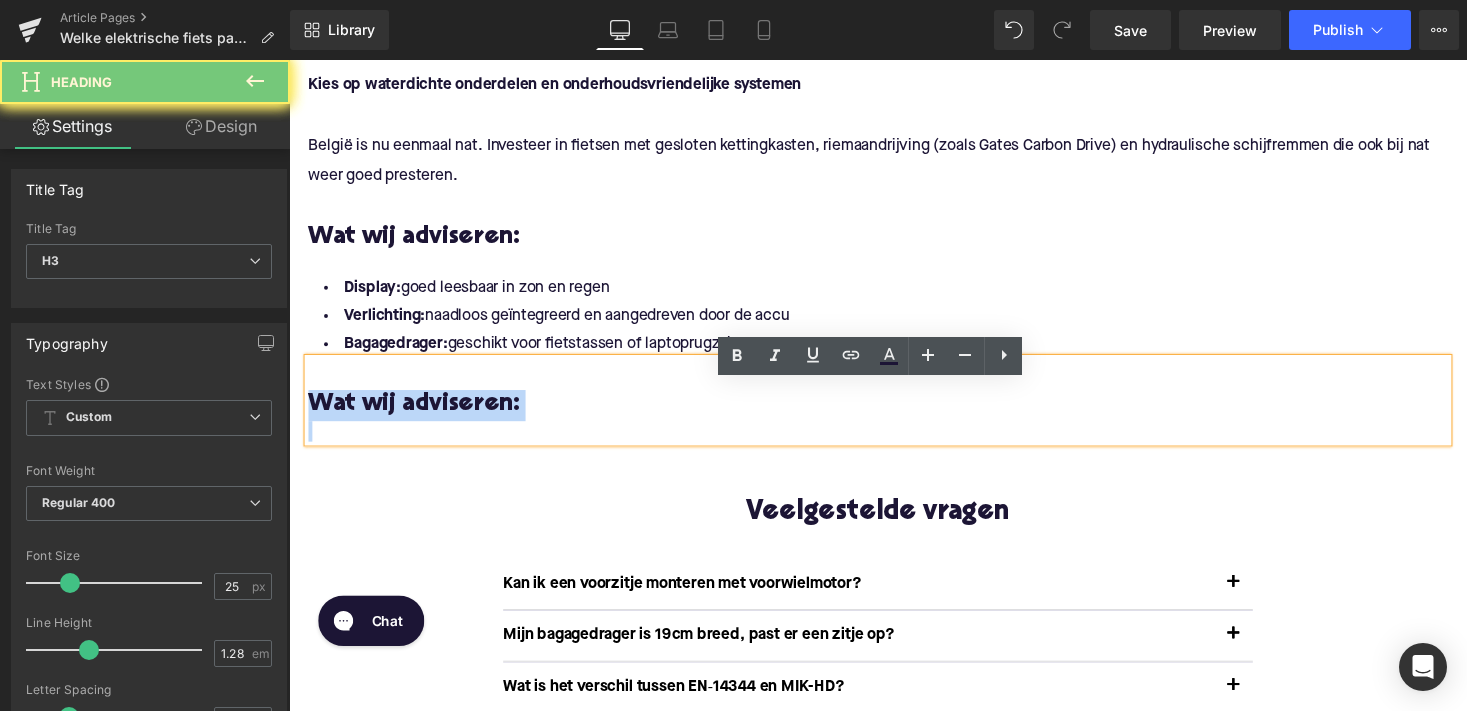 paste 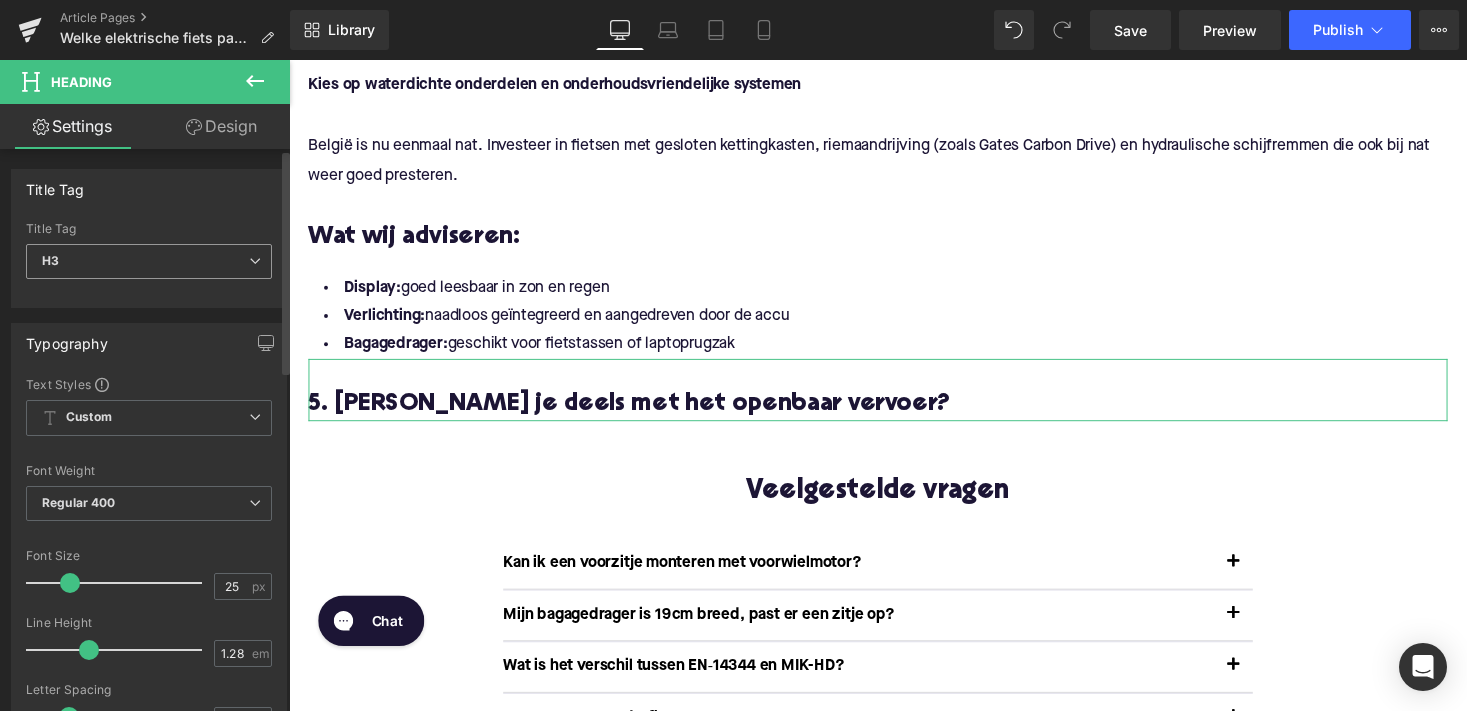 click on "H3" at bounding box center (149, 261) 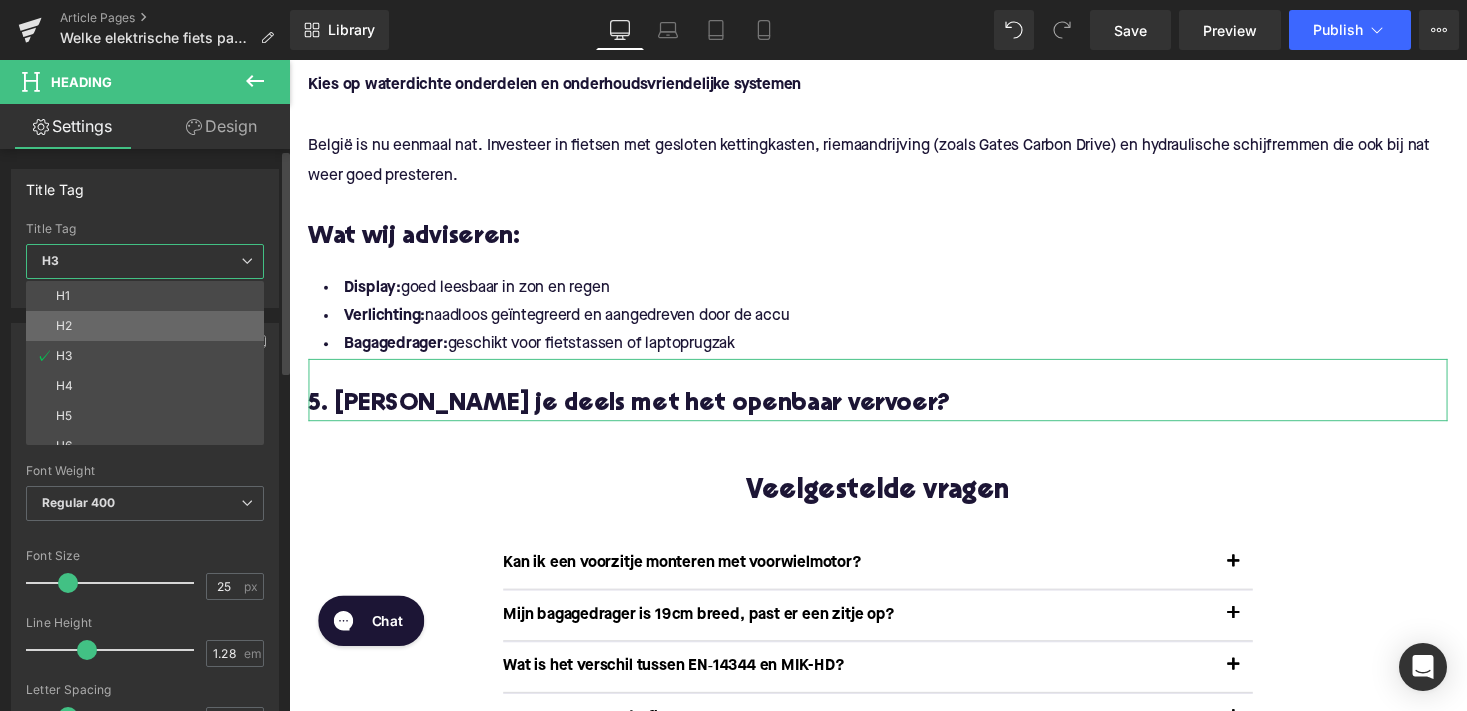 click on "H2" at bounding box center [149, 326] 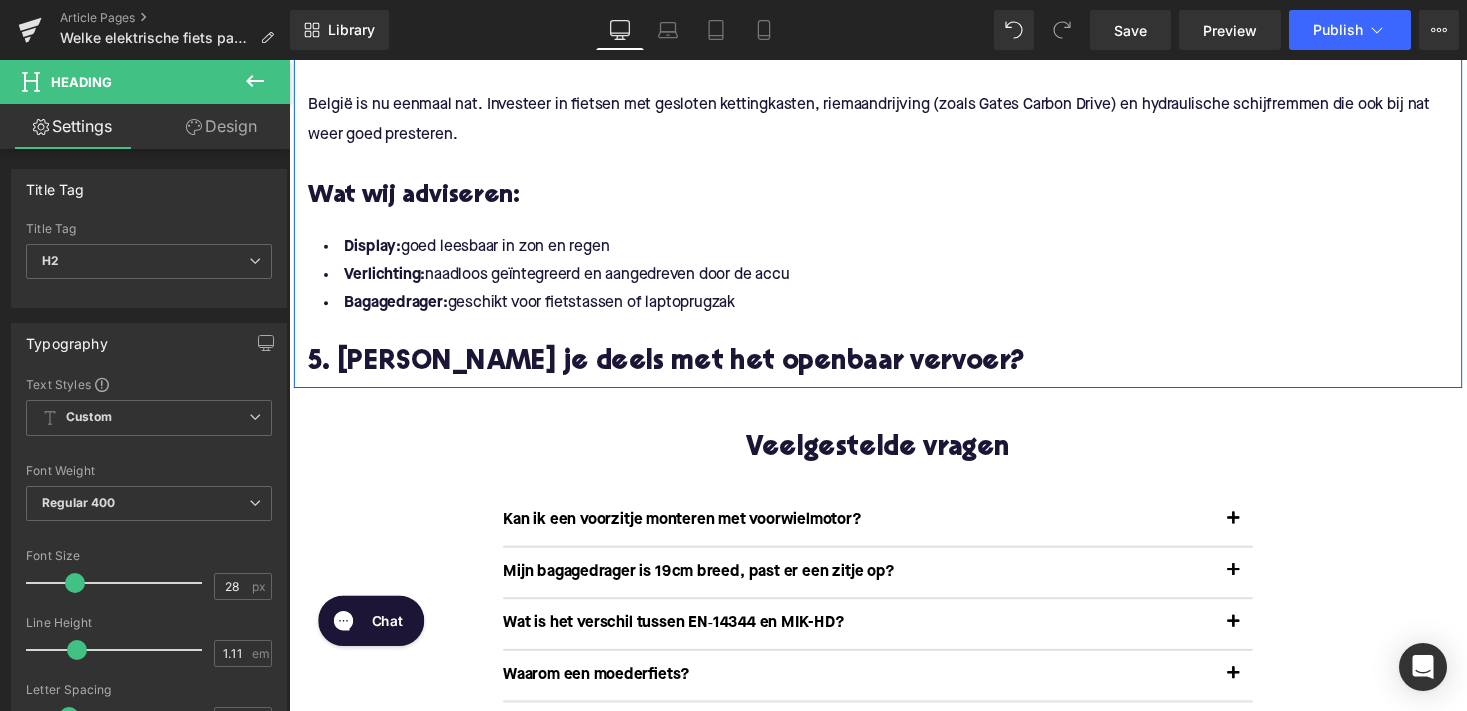scroll, scrollTop: 3147, scrollLeft: 0, axis: vertical 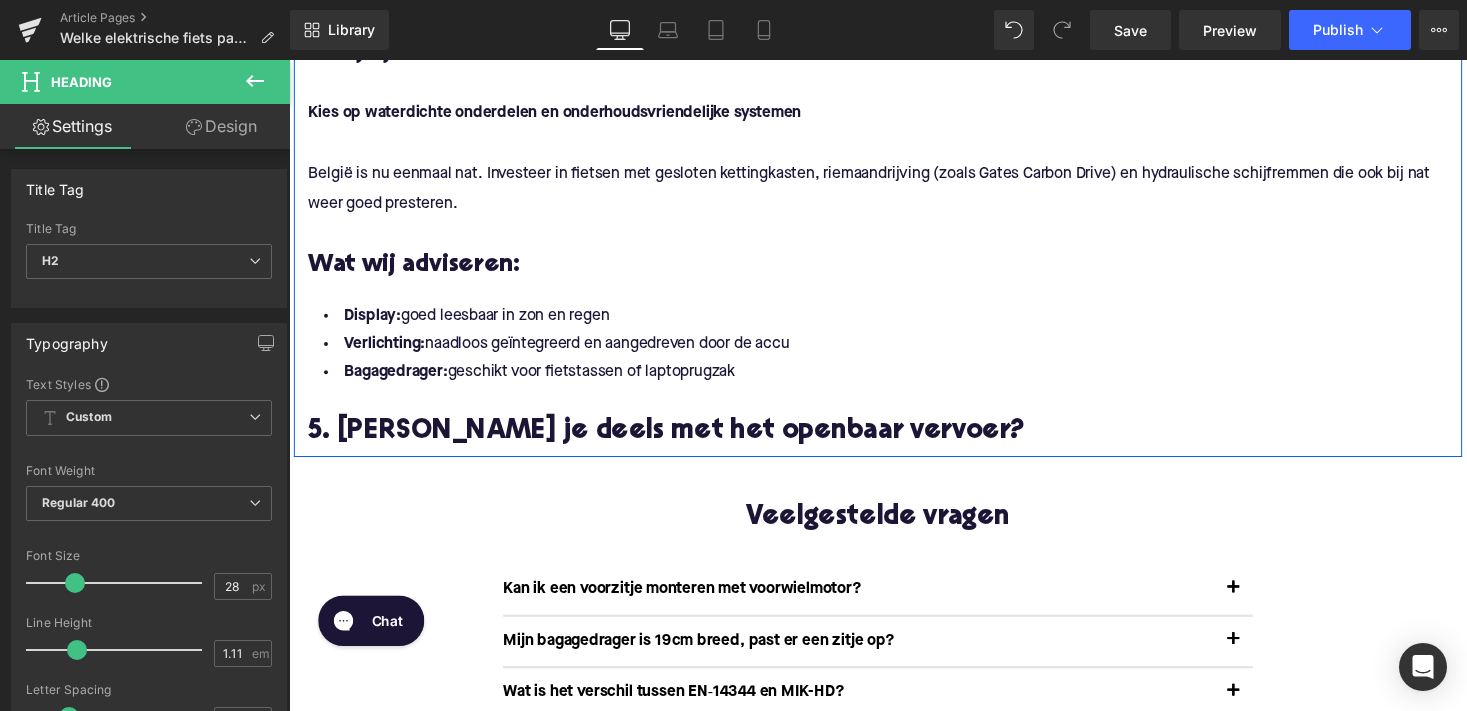 click at bounding box center [894, 146] 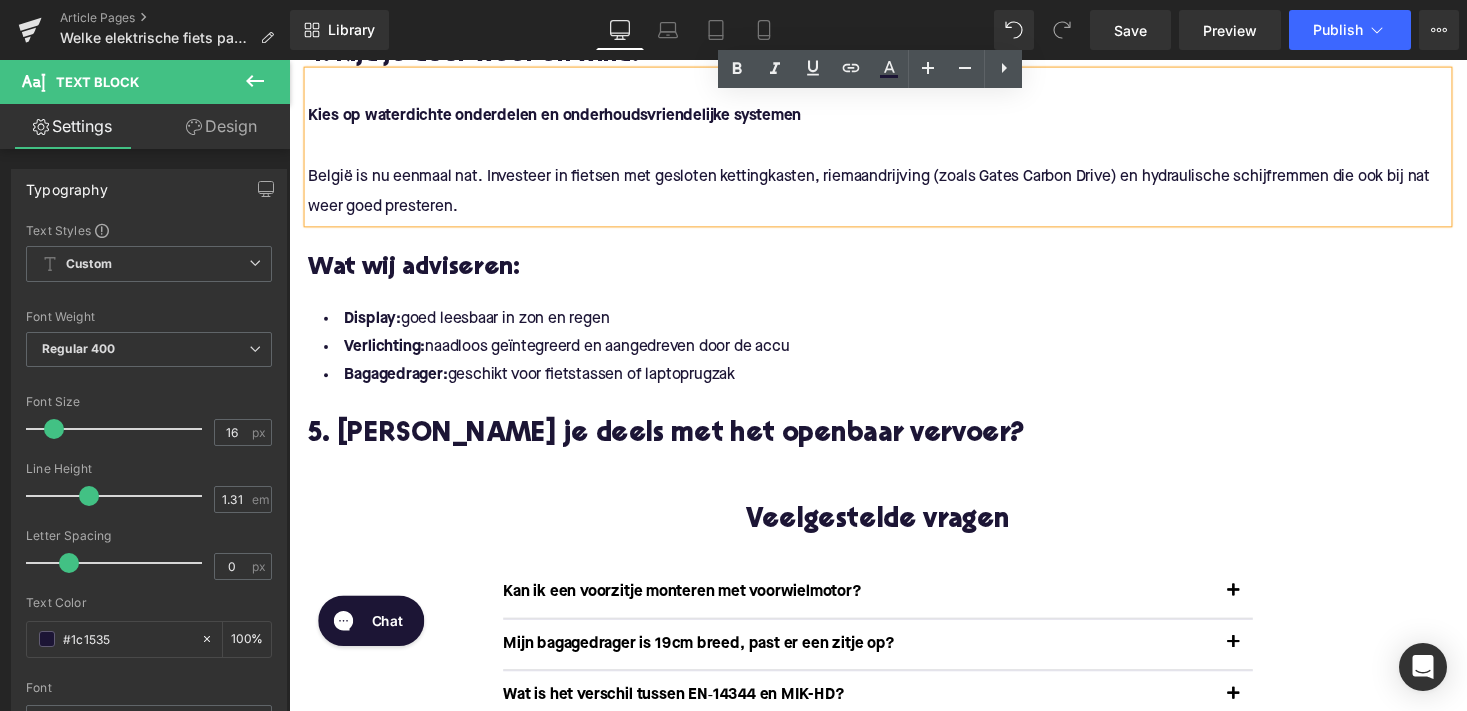 scroll, scrollTop: 3018, scrollLeft: 0, axis: vertical 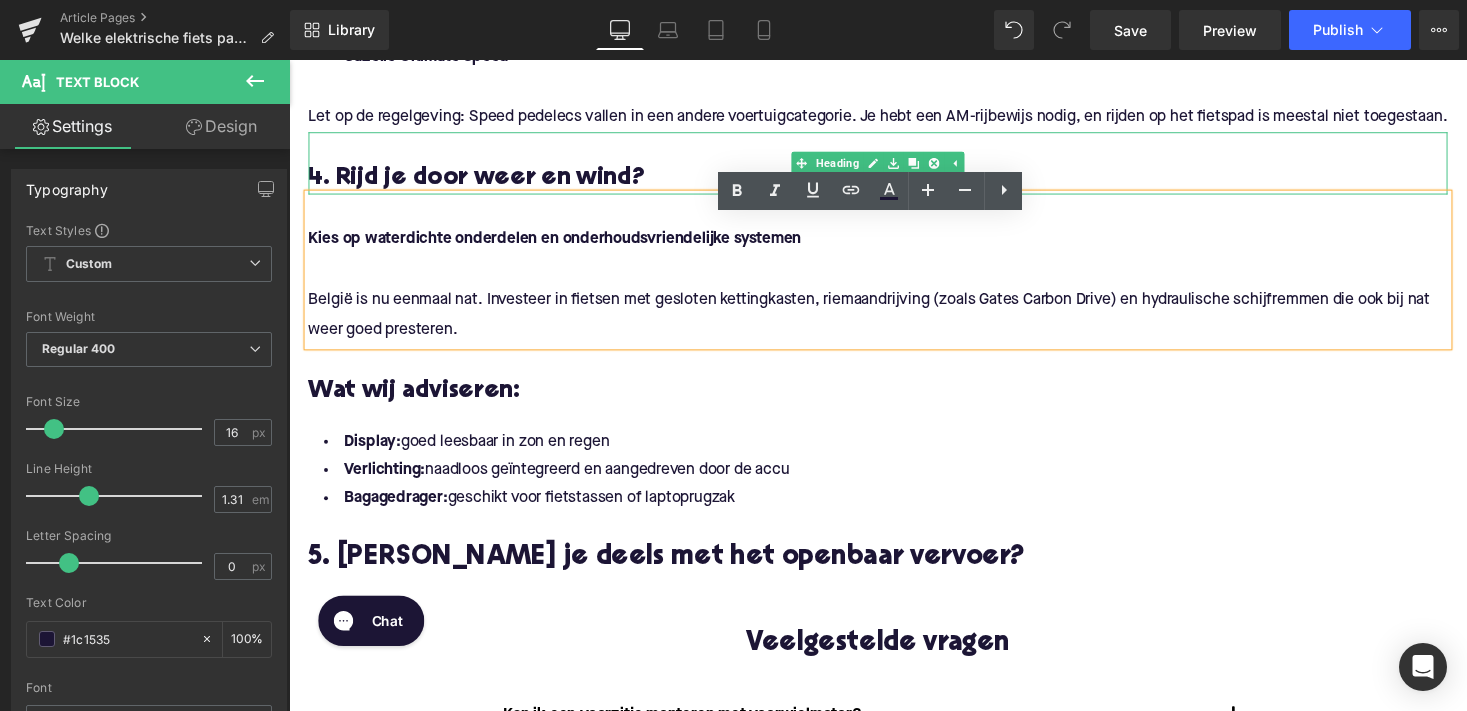 click at bounding box center (894, 136) 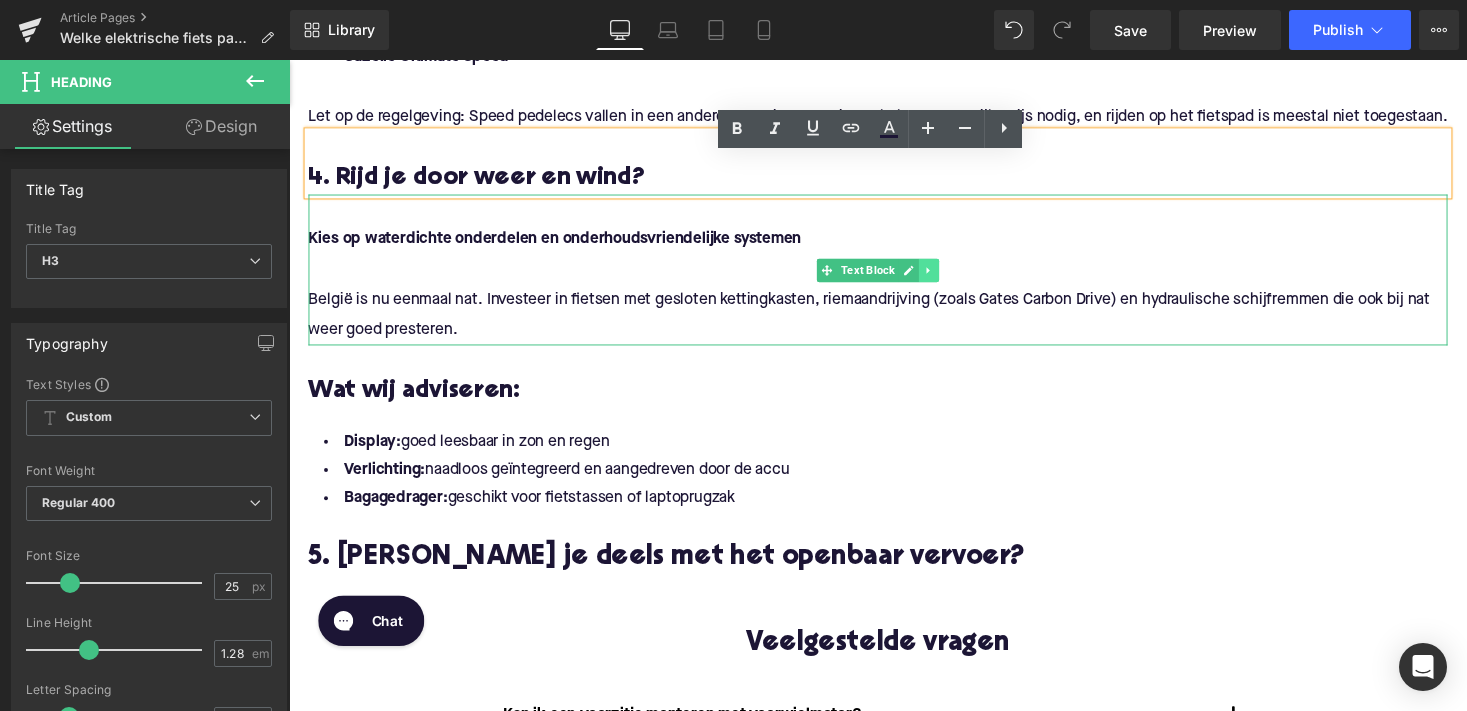 click at bounding box center [946, 276] 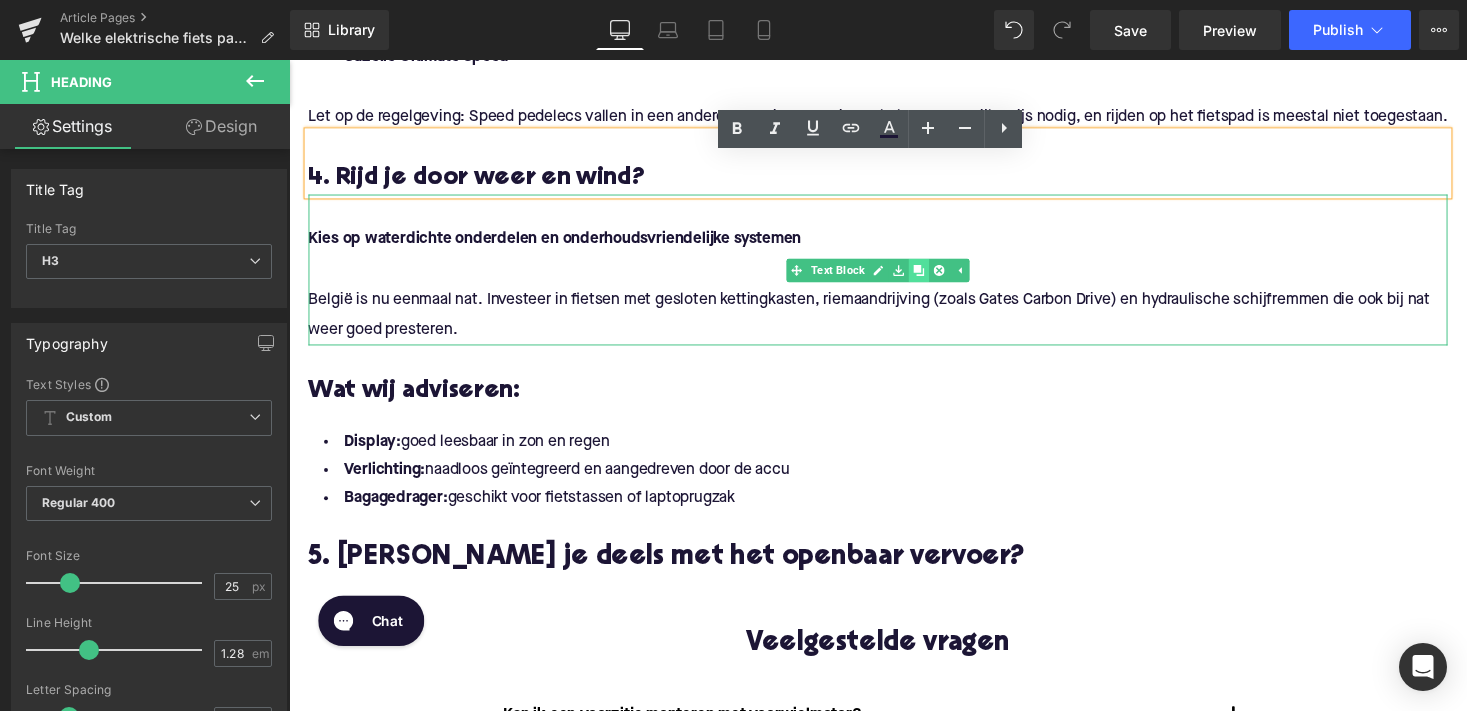 click at bounding box center (936, 276) 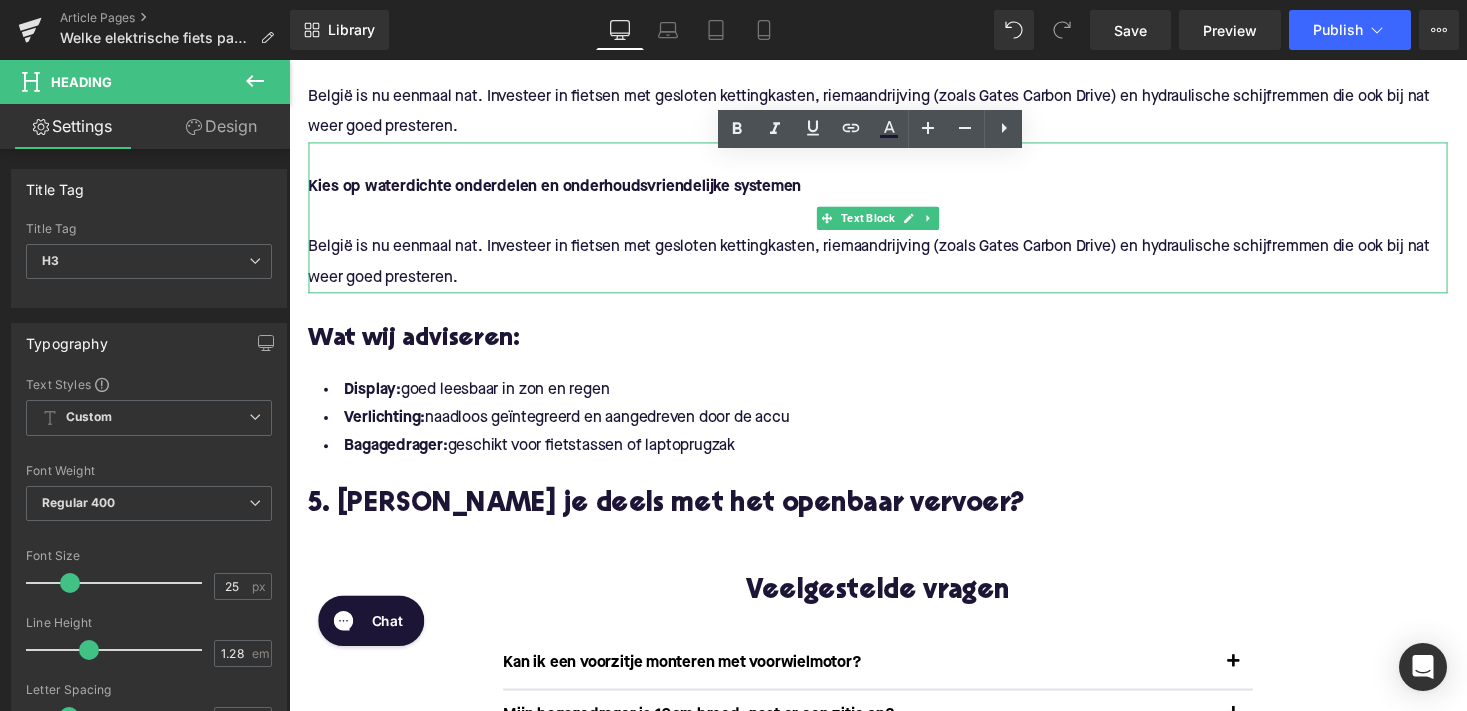 scroll, scrollTop: 3240, scrollLeft: 0, axis: vertical 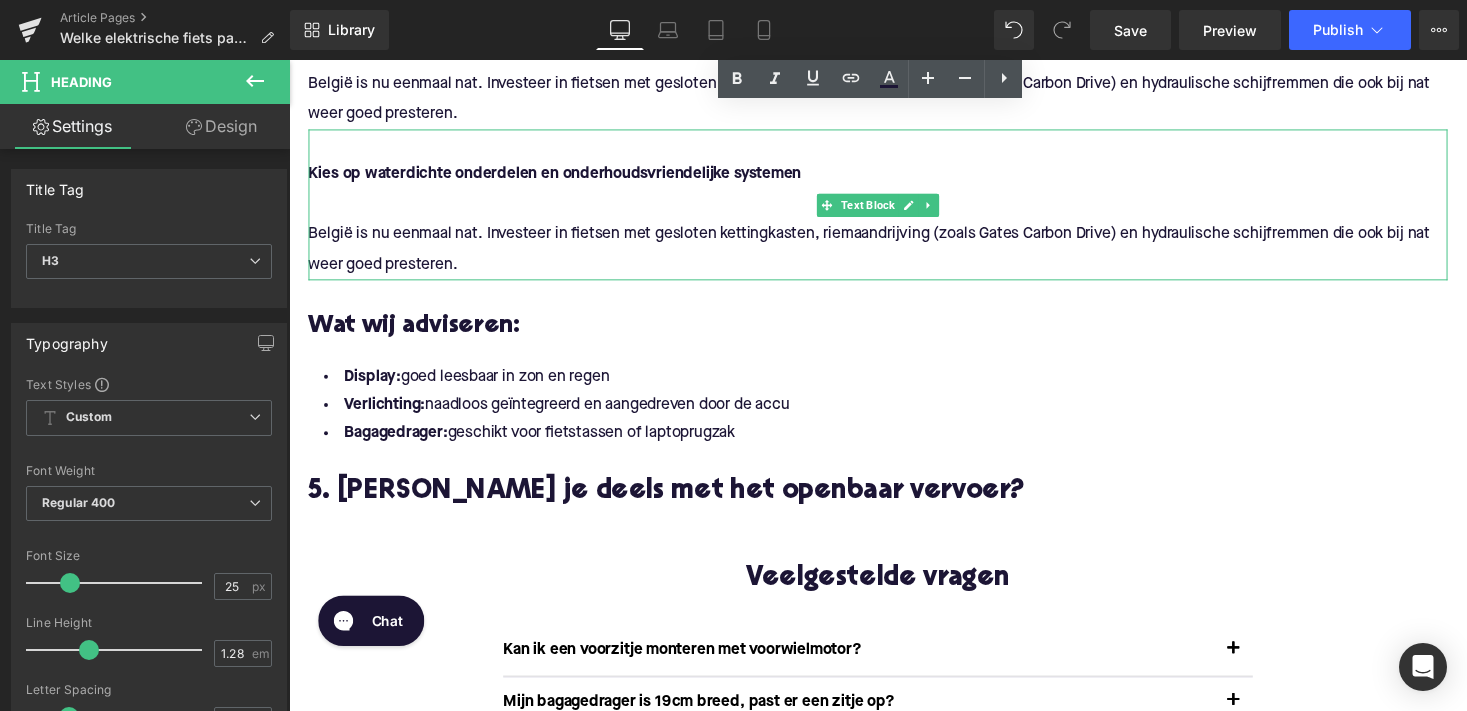 click at bounding box center (894, 208) 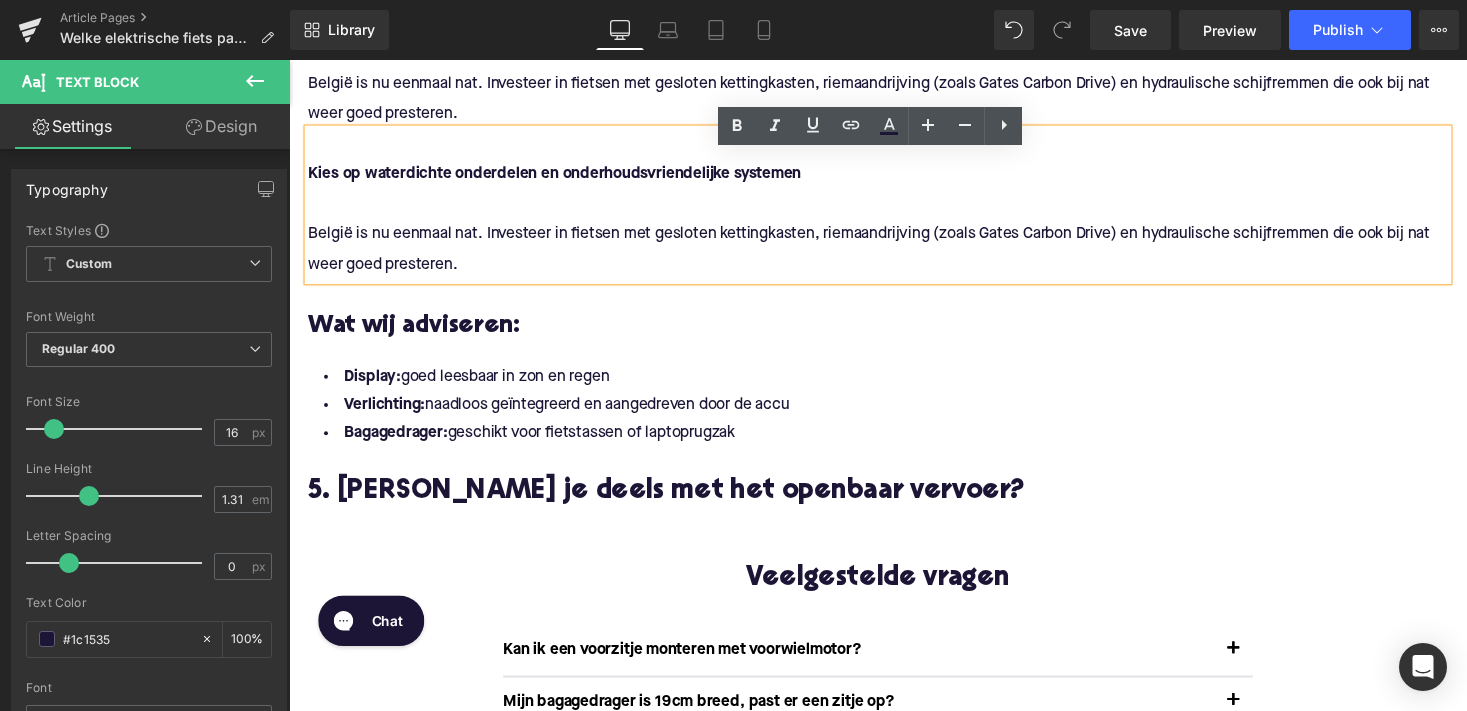click on "België is nu eenmaal nat. Investeer in fietsen met gesloten kettingkasten, riemaandrijving (zoals Gates Carbon Drive) en hydraulische schijfremmen die ook bij nat weer goed presteren." at bounding box center [894, 100] 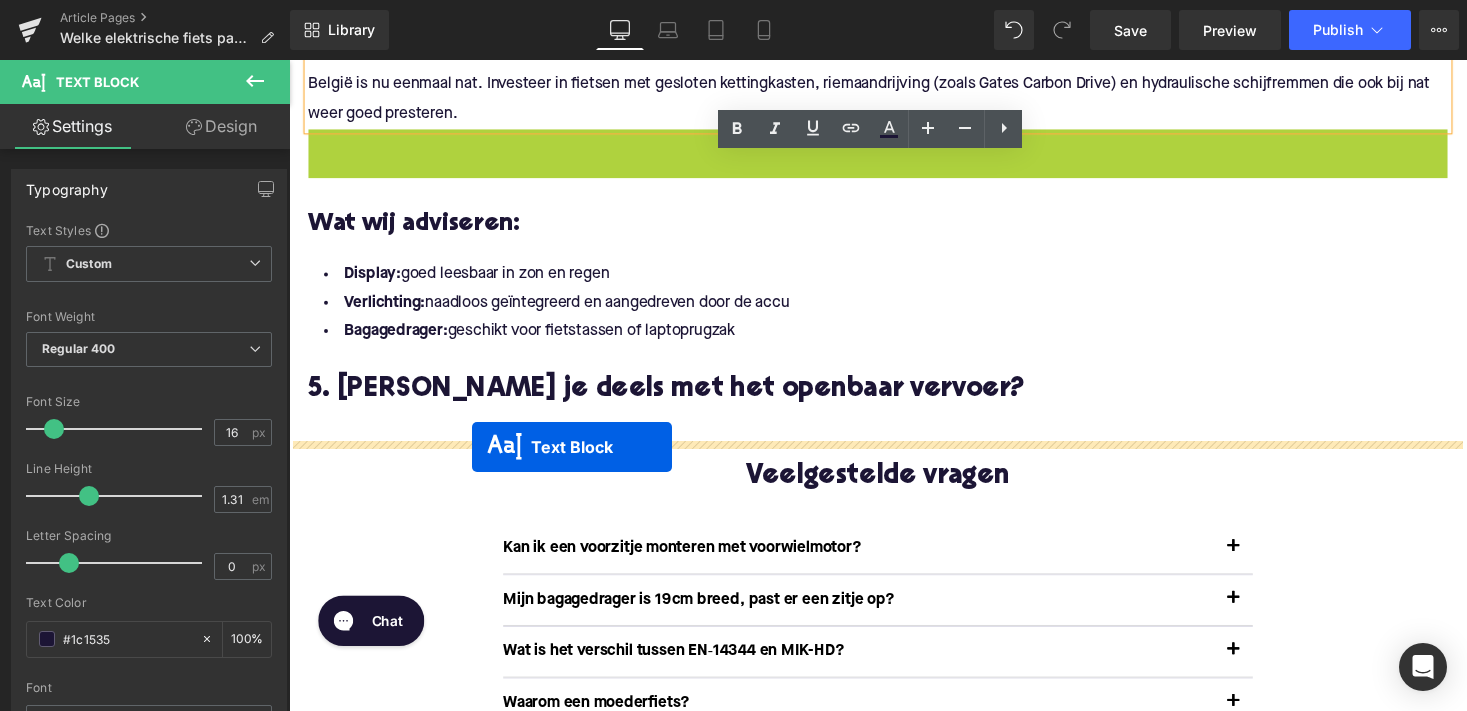 drag, startPoint x: 838, startPoint y: 240, endPoint x: 477, endPoint y: 458, distance: 421.71674 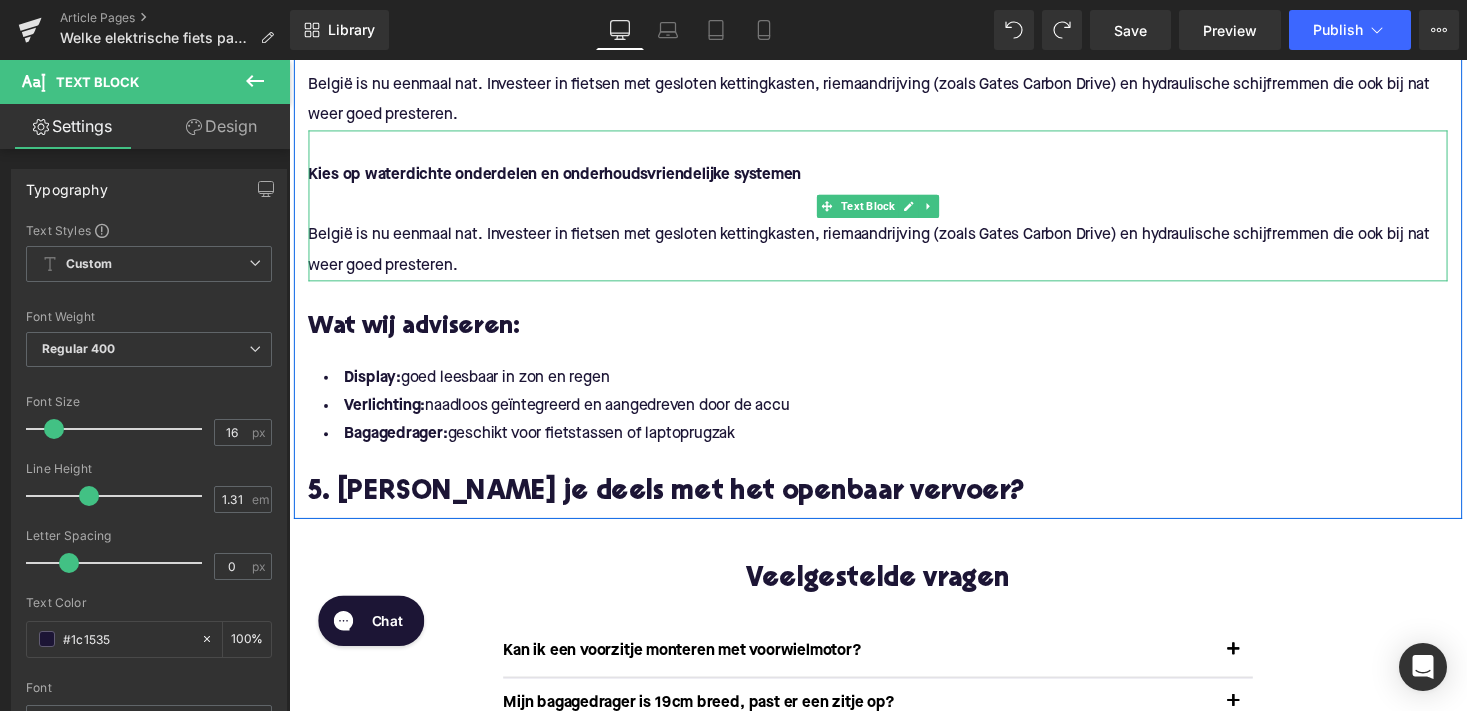 scroll, scrollTop: 3255, scrollLeft: 0, axis: vertical 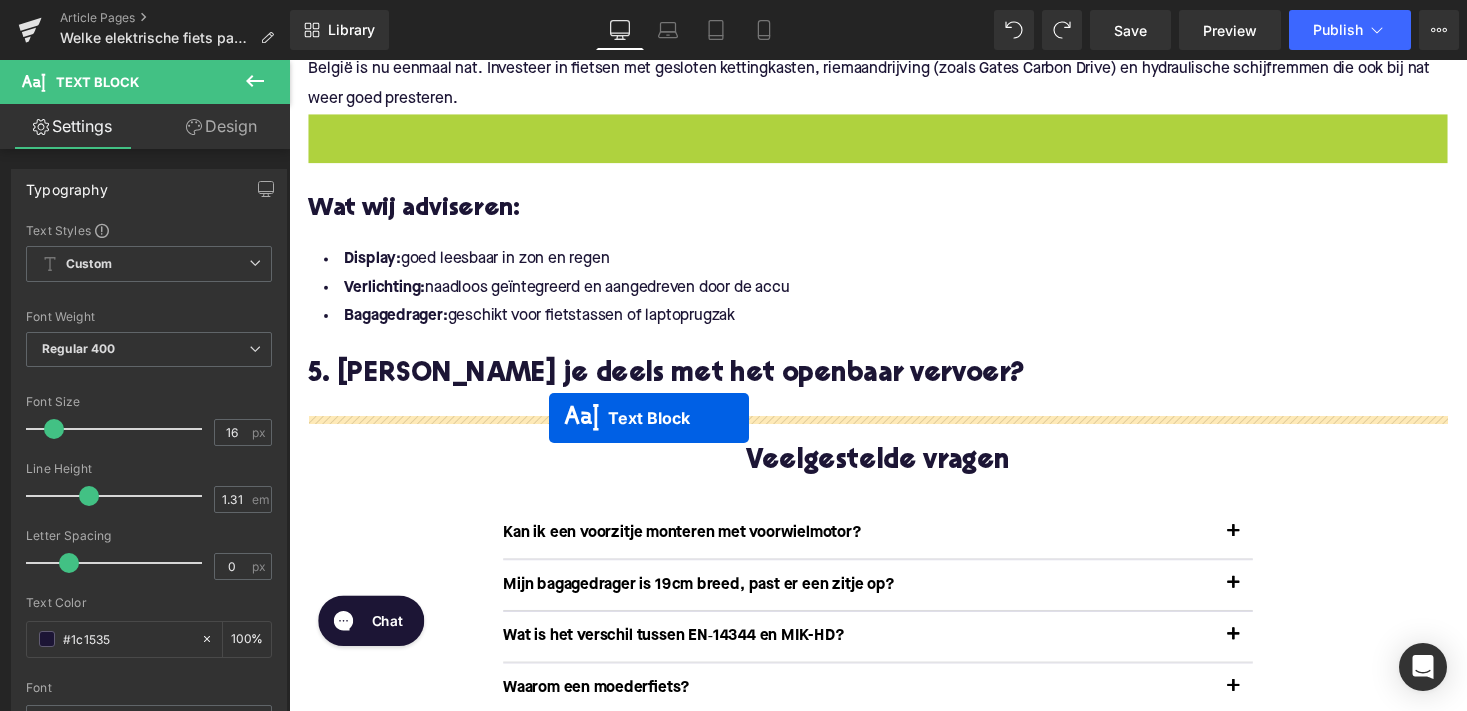 drag, startPoint x: 847, startPoint y: 213, endPoint x: 556, endPoint y: 428, distance: 361.80936 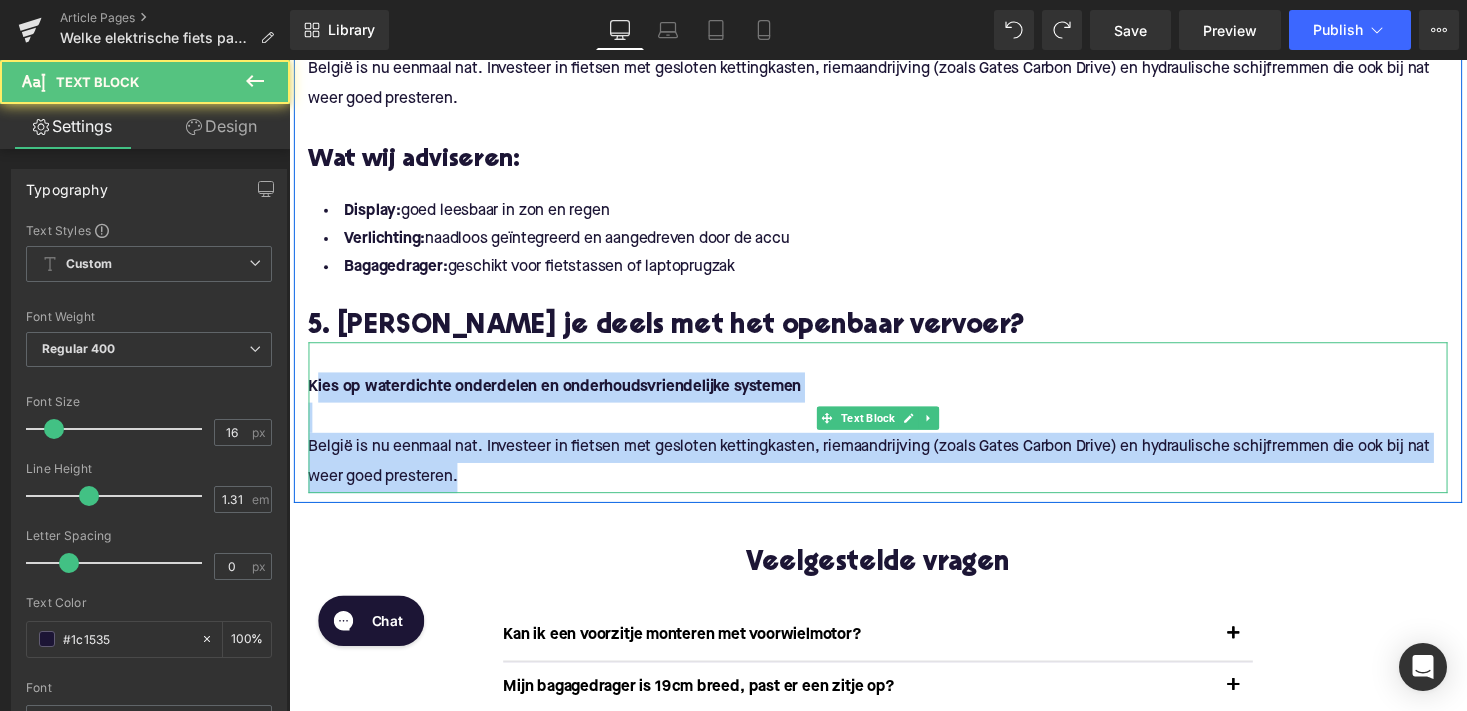 drag, startPoint x: 479, startPoint y: 511, endPoint x: 316, endPoint y: 409, distance: 192.28365 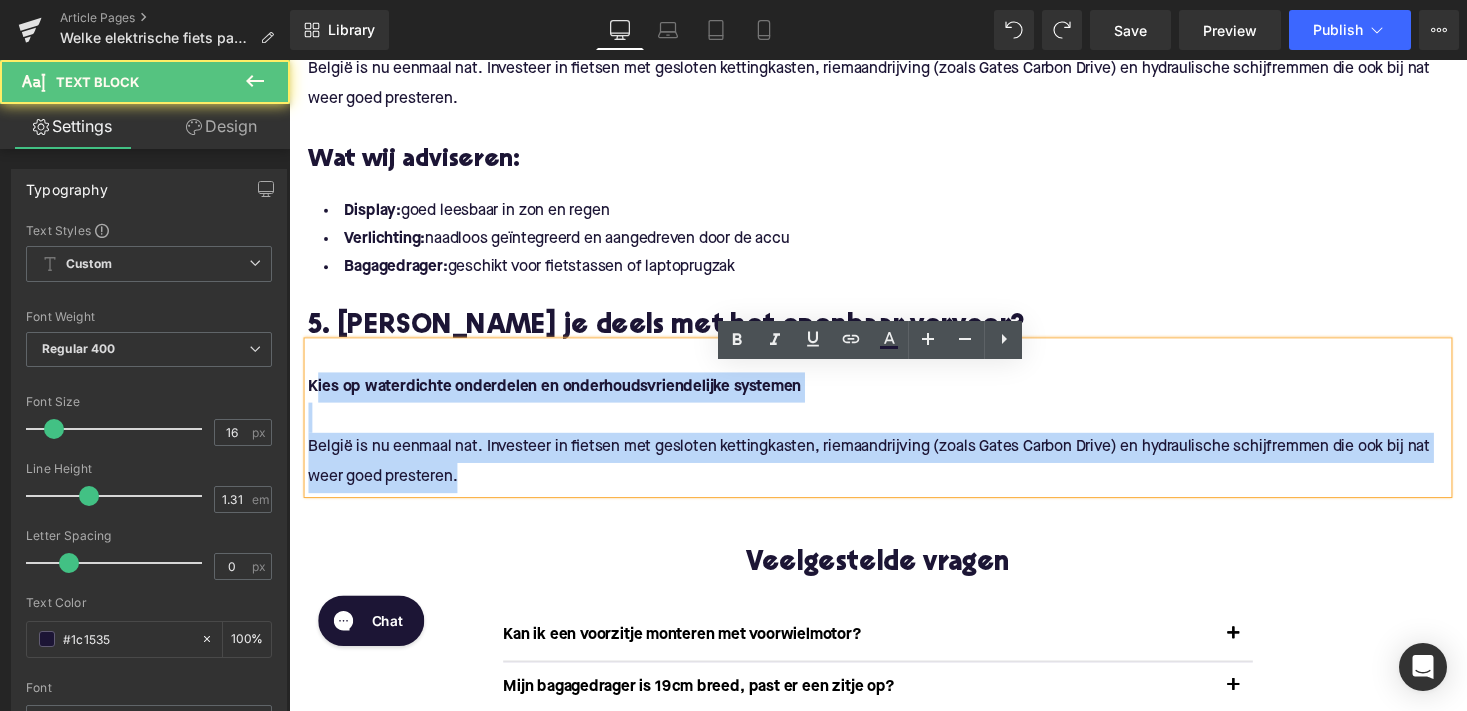 click at bounding box center (894, 427) 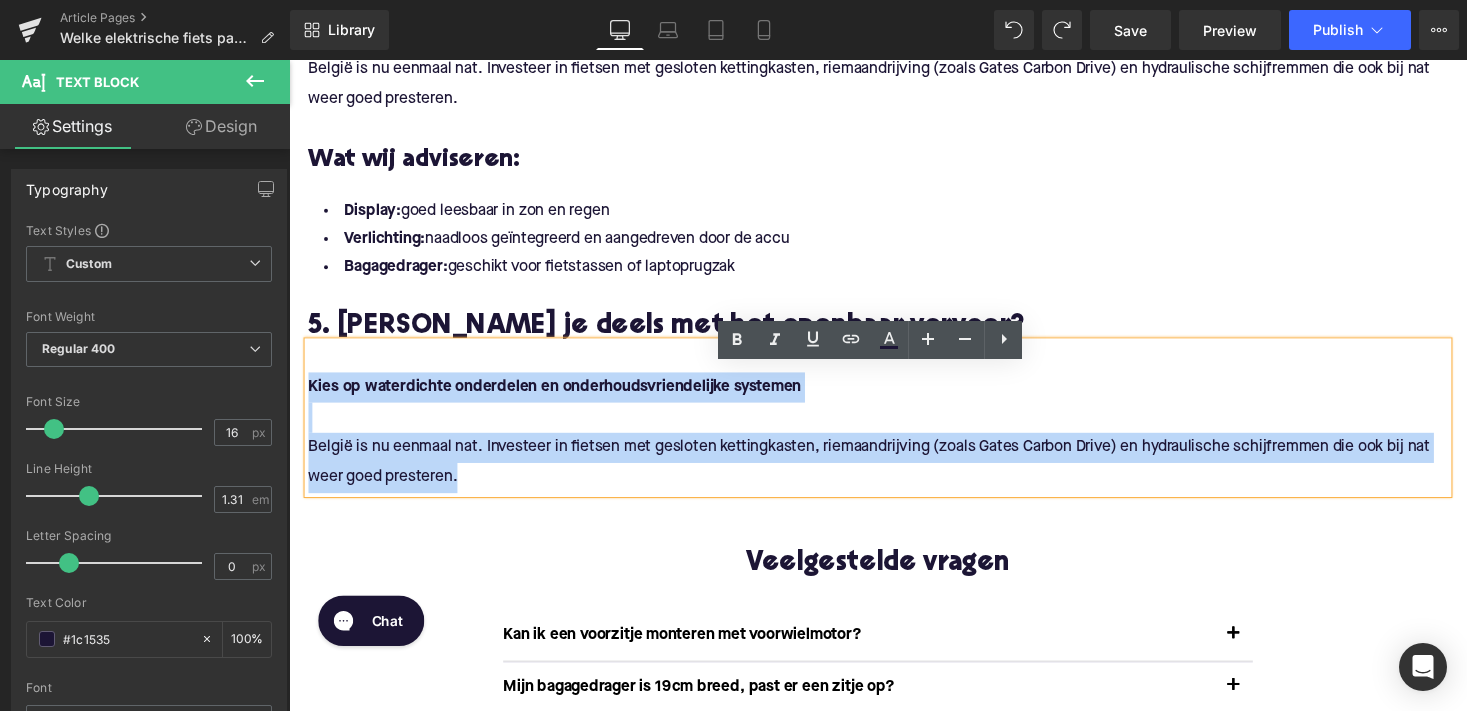 drag, startPoint x: 479, startPoint y: 511, endPoint x: 296, endPoint y: 371, distance: 230.4105 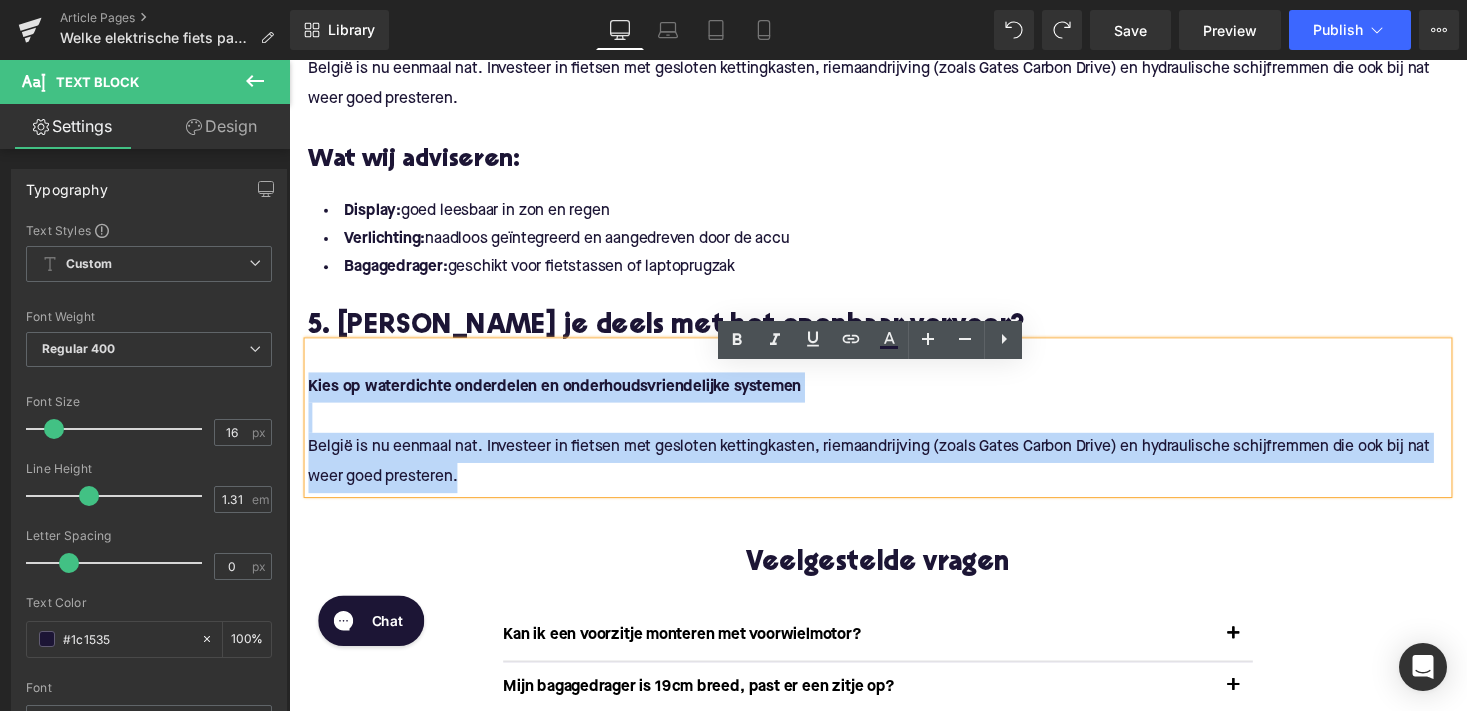 click on "2. Afstand tussen 10 en 25 km?  Heading         Kies voor een krachtige middenmotor Voor middellange woon-werkafstanden is rijcomfort cruciaal. Een middenmotor zorgt voor natuurlijke ondersteuning, een goed zwaartepunt en efficiënt energieverbruik. Text Block         Aanbevolen specificaties: Heading         Motorpositie:  middenmotor (bijv. Bosch, Shimano Steps, Yamaha) Accucapaciteit:  400–600 Wh voor dagelijks gebruik Versnellingen:  naafversnelling of derailleur afhankelijk van terrein Vering:  geveerde voorvork en zadelpen voor extra comfort Text Block         Merken om te overwegen: Heading         Kalkhoff Flyer Sparta Text Block         Let op: Rij je vaak met tegenwind? Kies dan een model met meer Nm koppel (minimaal 60 Nm). Text Block         3. Meer dan 25 km?  Heading         Ga voor een speed pedelec of high-performance e-bike Text Block         Aanbevolen specificaties: Heading         Motorpositie:  krachtige middenmotor Accu:  600–1.000+ Wh (afhankelijk van afstand en rijstijl) Remmen:" at bounding box center (894, -428) 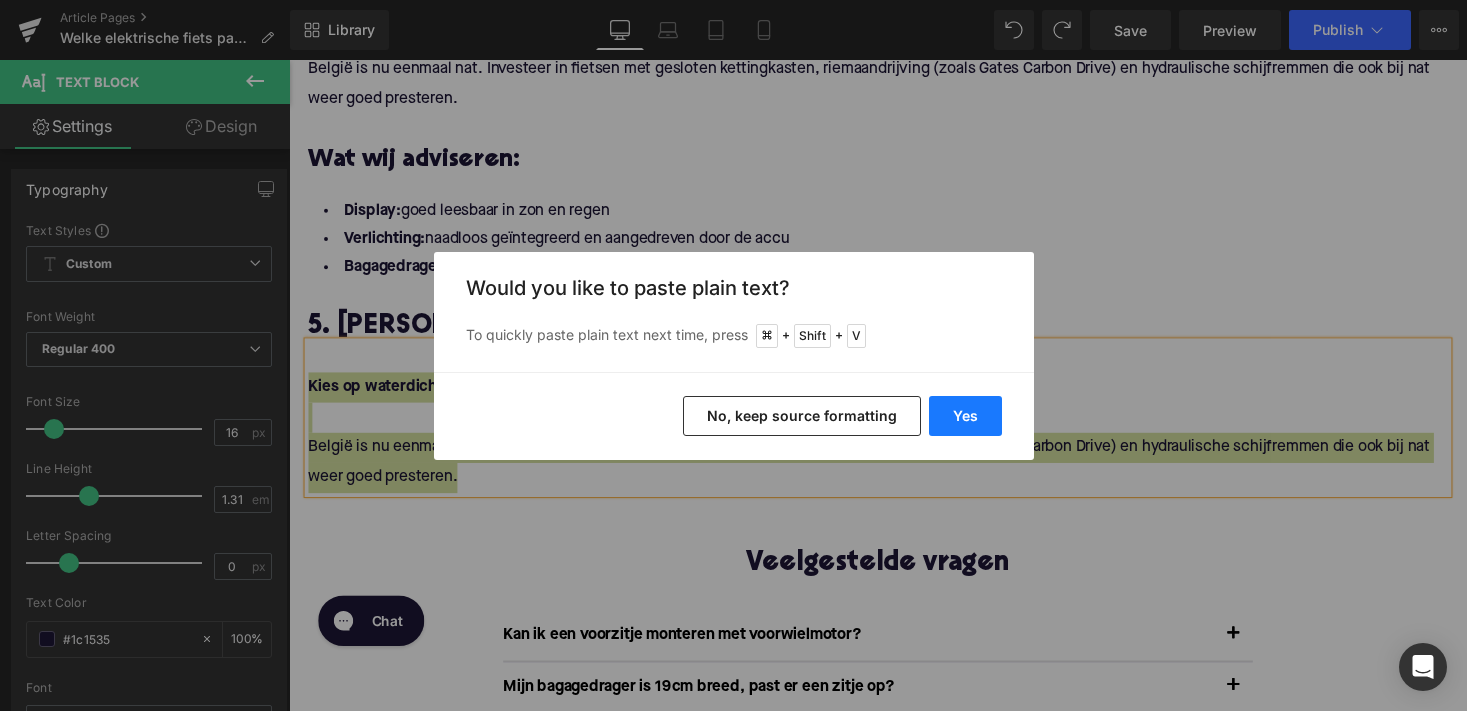 click on "Yes" at bounding box center [965, 416] 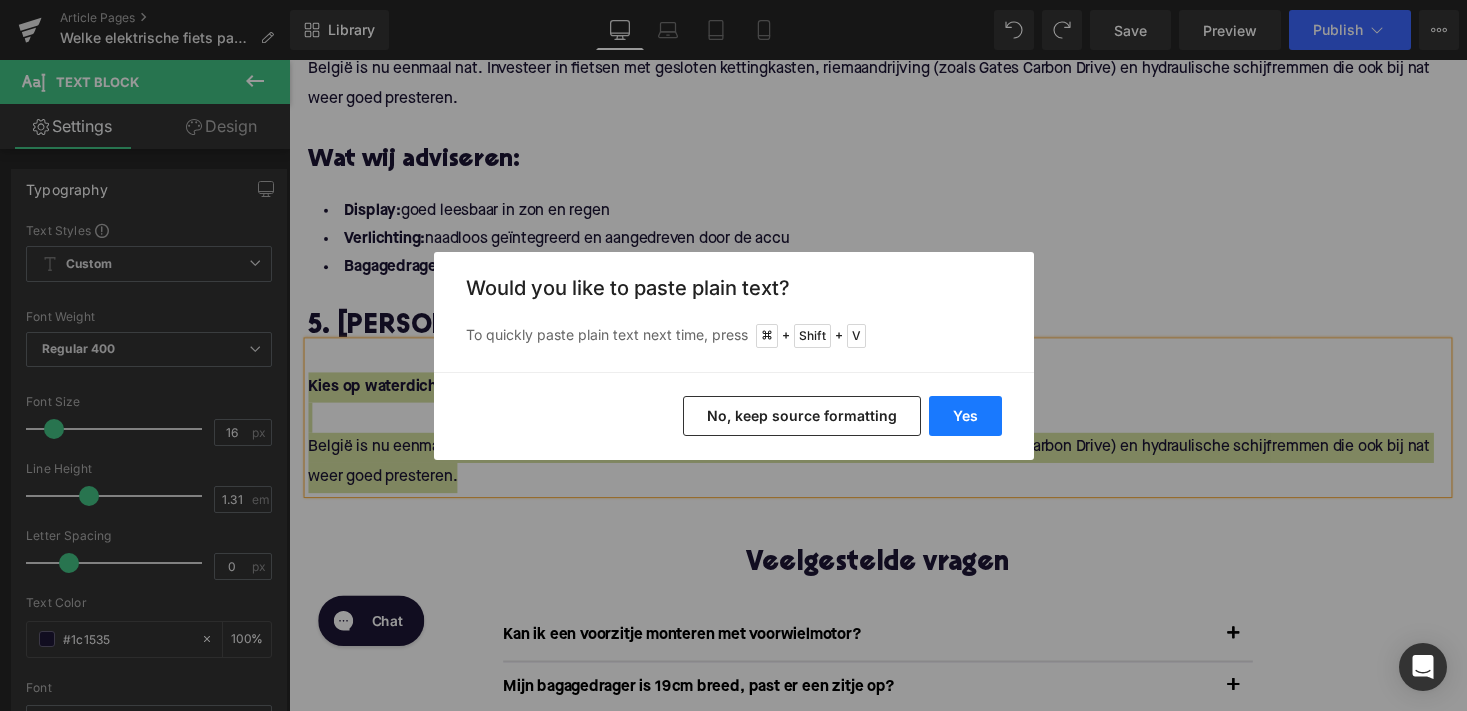 type 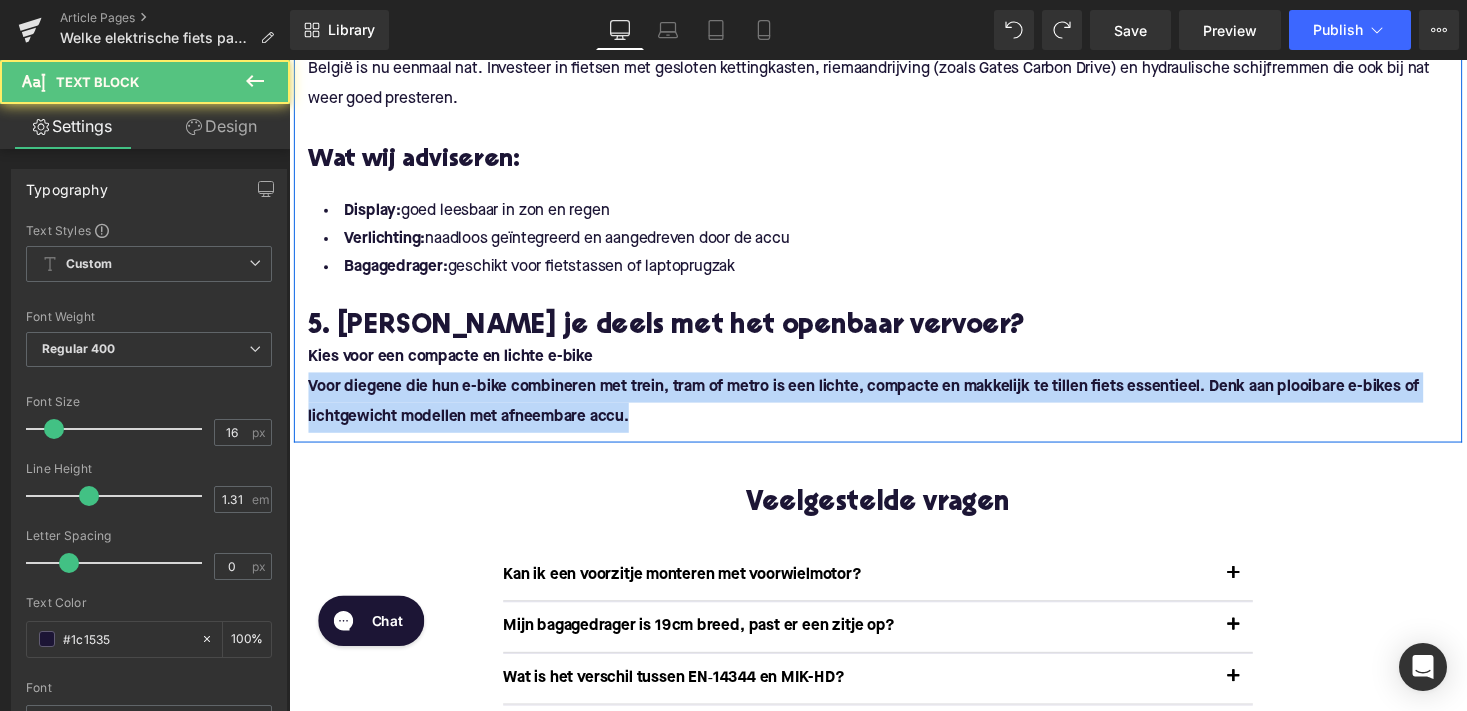 drag, startPoint x: 641, startPoint y: 448, endPoint x: 299, endPoint y: 416, distance: 343.4938 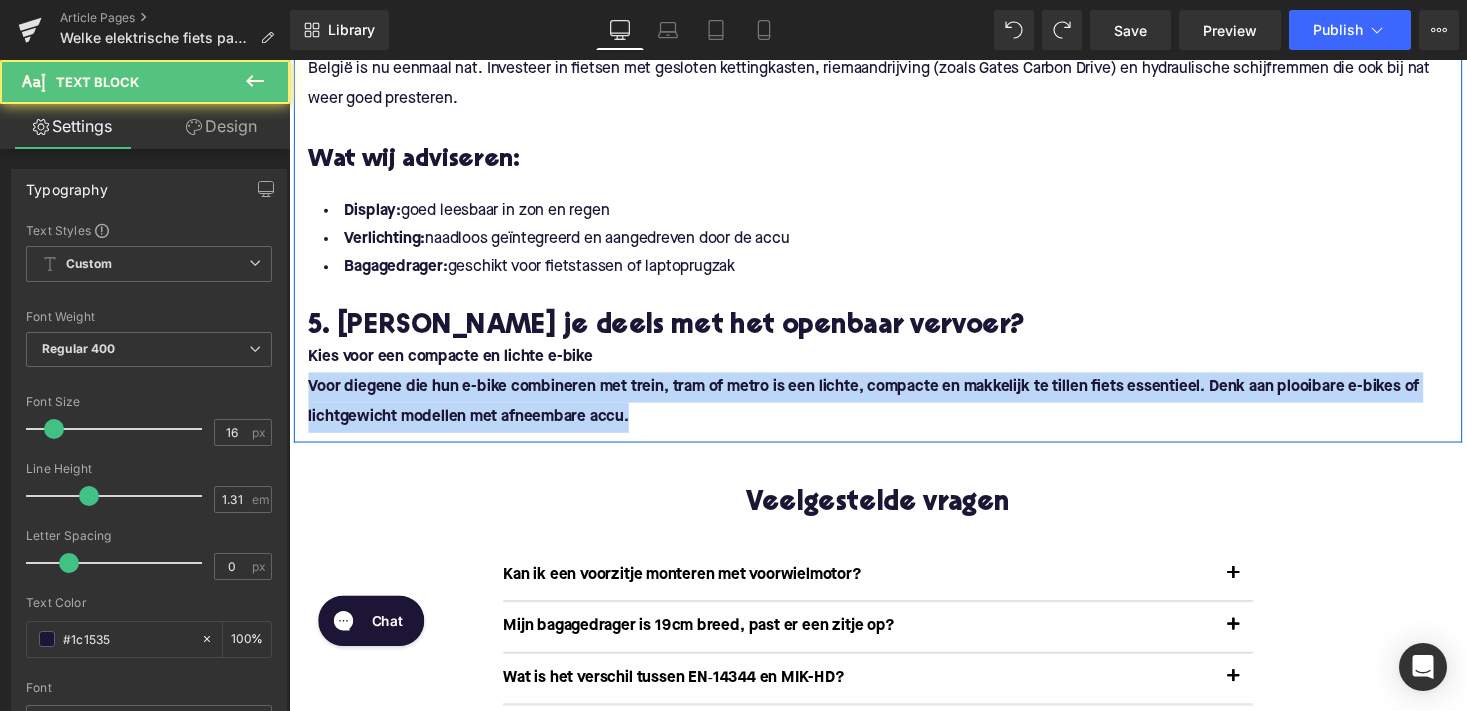 click on "2. Afstand tussen 10 en 25 km?  Heading         Kies voor een krachtige middenmotor Voor middellange woon-werkafstanden is rijcomfort cruciaal. Een middenmotor zorgt voor natuurlijke ondersteuning, een goed zwaartepunt en efficiënt energieverbruik. Text Block         Aanbevolen specificaties: Heading         Motorpositie:  middenmotor (bijv. Bosch, Shimano Steps, Yamaha) Accucapaciteit:  400–600 Wh voor dagelijks gebruik Versnellingen:  naafversnelling of derailleur afhankelijk van terrein Vering:  geveerde voorvork en zadelpen voor extra comfort Text Block         Merken om te overwegen: Heading         Kalkhoff Flyer Sparta Text Block         Let op: Rij je vaak met tegenwind? Kies dan een model met meer Nm koppel (minimaal 60 Nm). Text Block         3. Meer dan 25 km?  Heading         Ga voor een speed pedelec of high-performance e-bike Text Block         Aanbevolen specificaties: Heading         Motorpositie:  krachtige middenmotor Accu:  600–1.000+ Wh (afhankelijk van afstand en rijstijl) Remmen:" at bounding box center [894, -459] 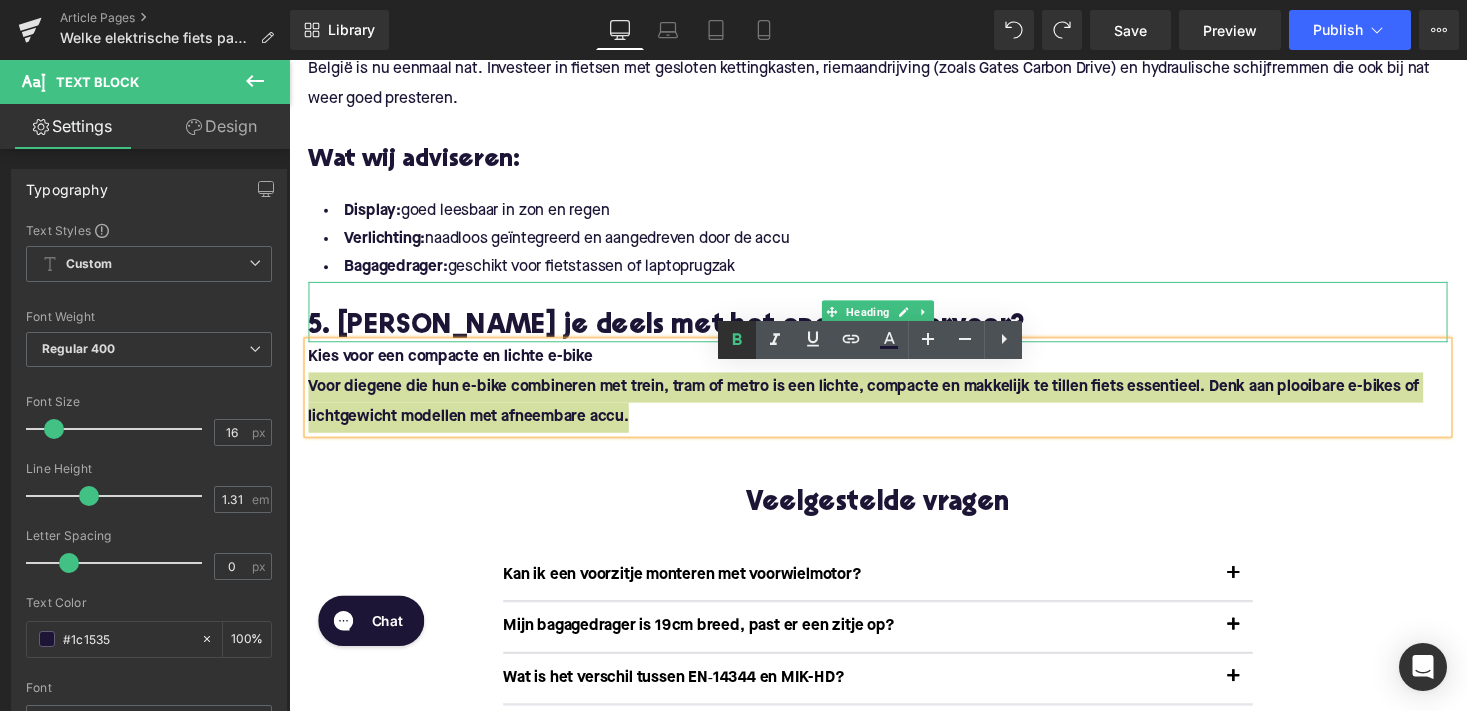 click 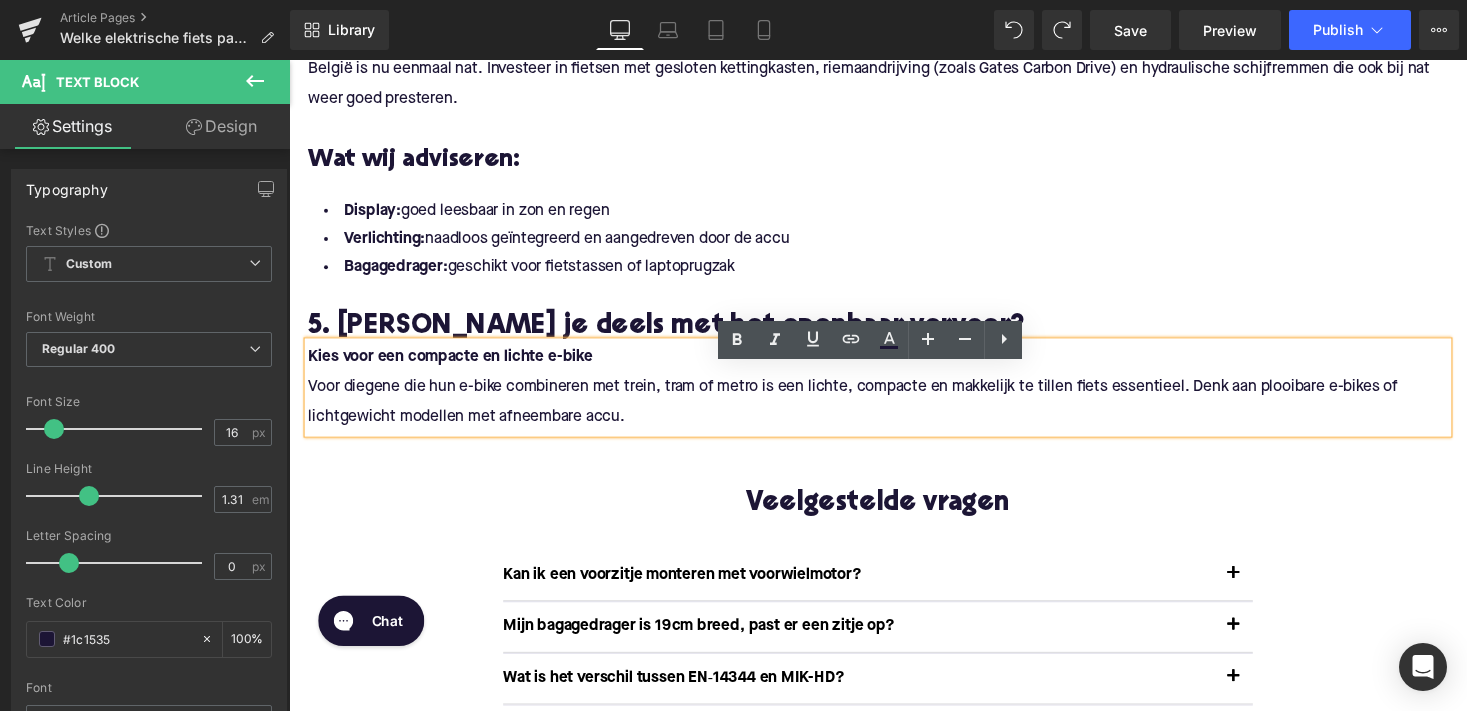 click on "Kies voor een compacte en lichte e-bike" at bounding box center (894, 365) 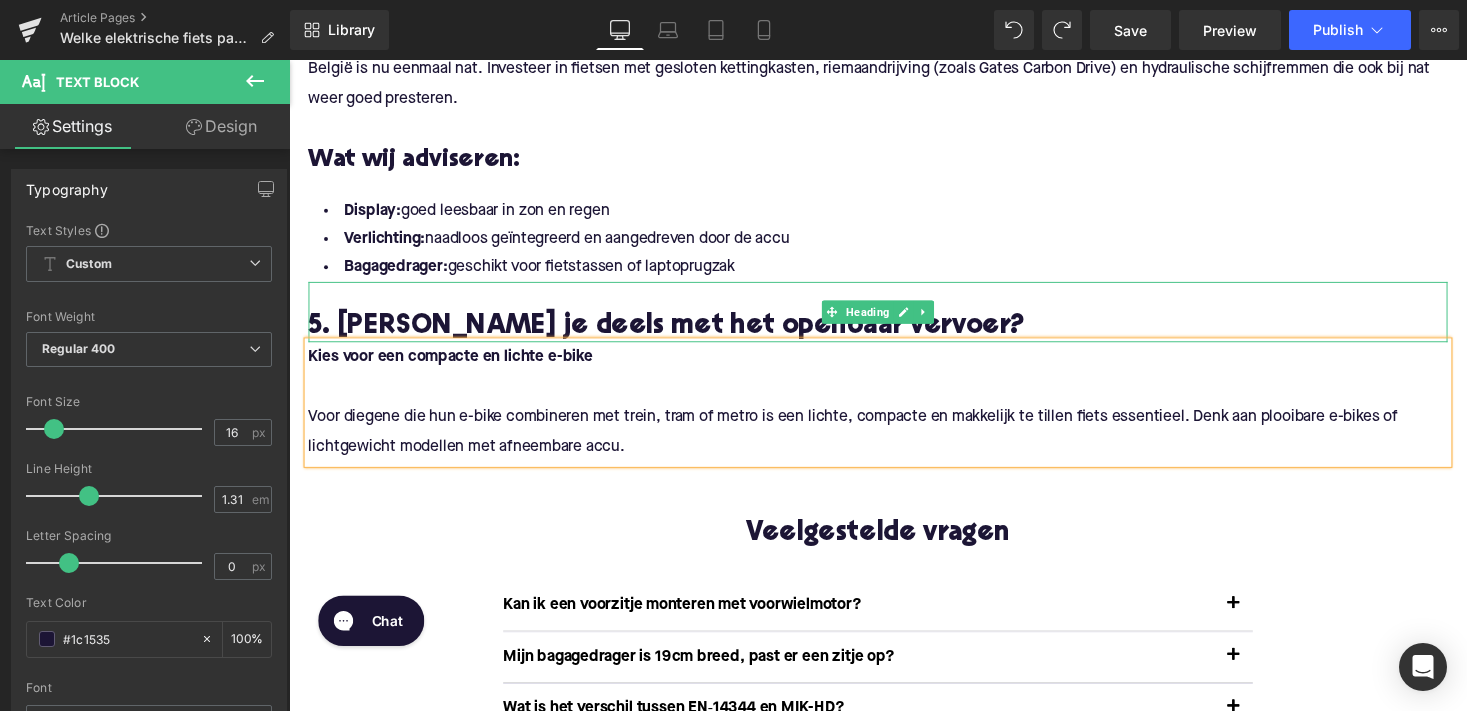 click on "5. [PERSON_NAME] je deels met het openbaar vervoer?" at bounding box center [894, 334] 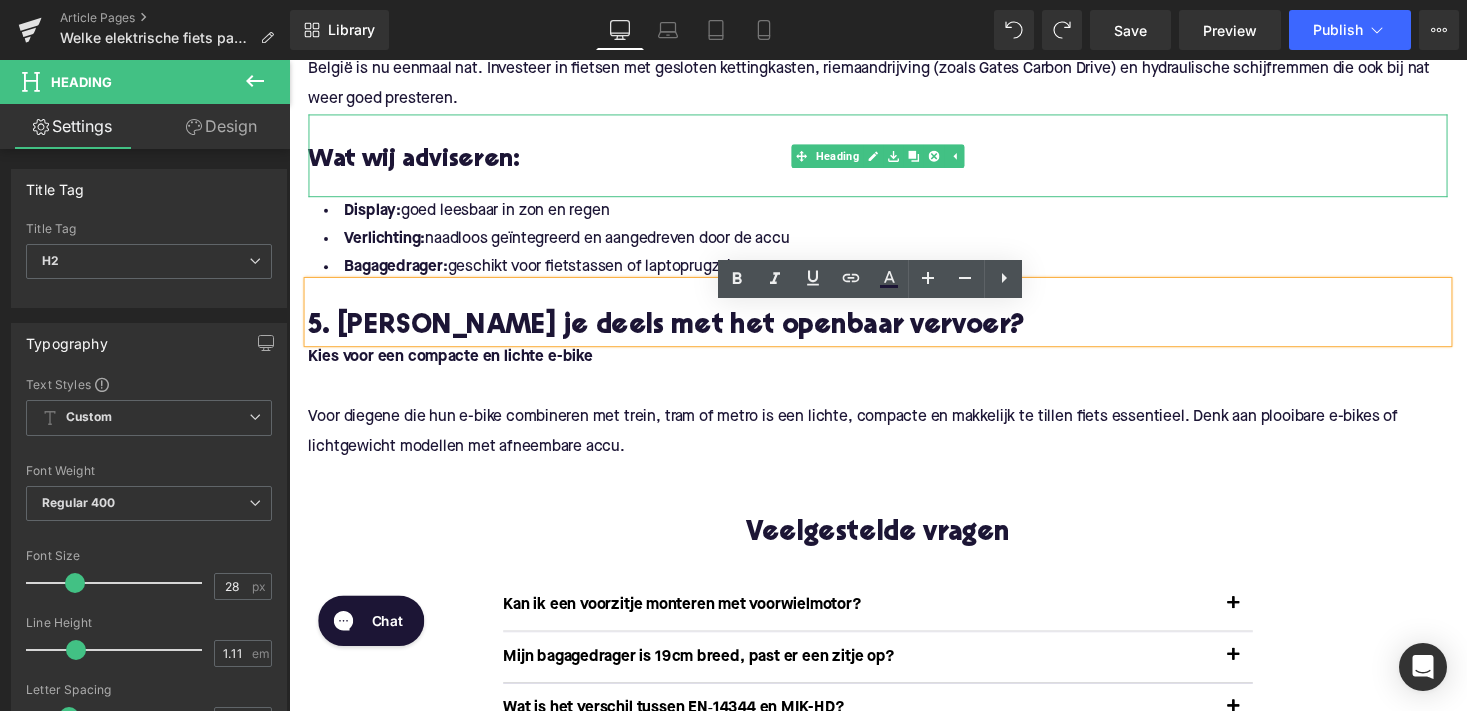 click on "Wat wij adviseren:" at bounding box center (894, 164) 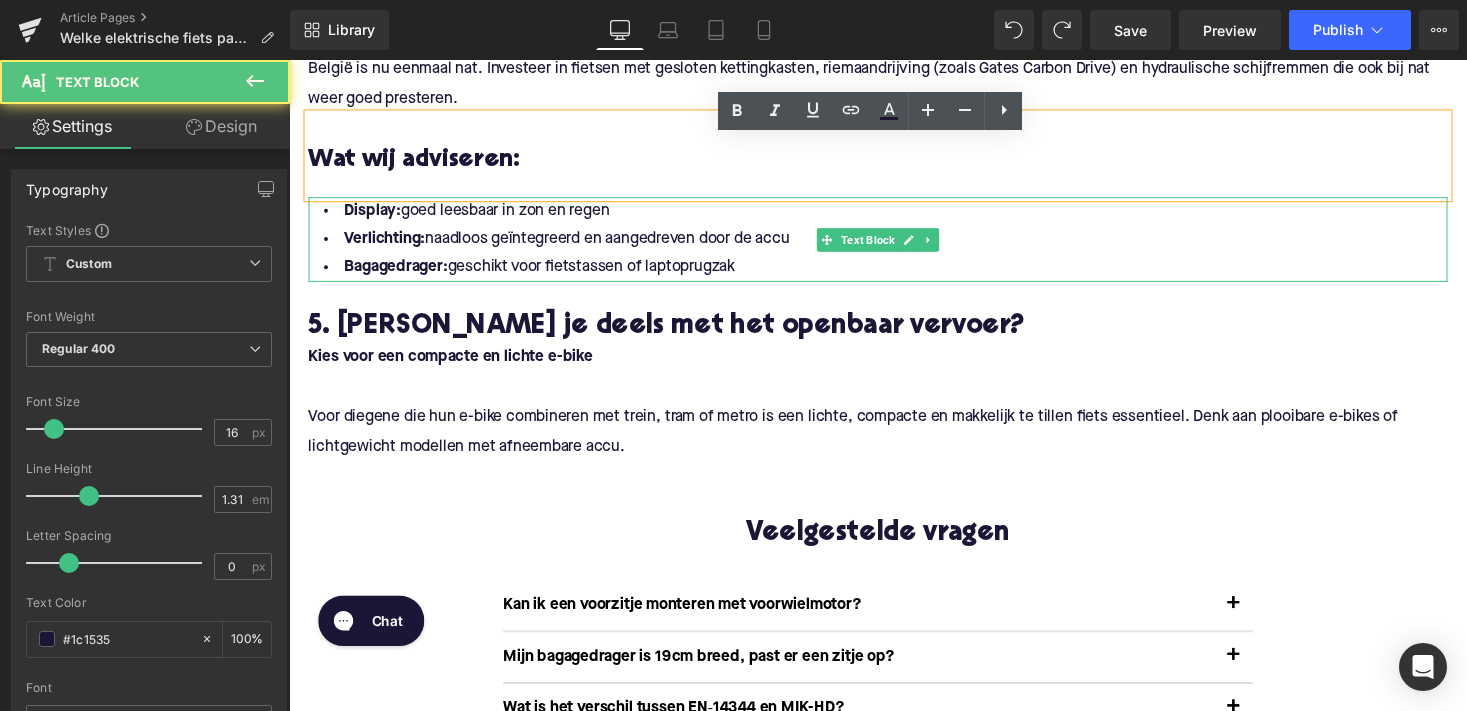 click on "Bagagedrager:  geschikt voor fietstassen of laptoprugzak" at bounding box center (894, 273) 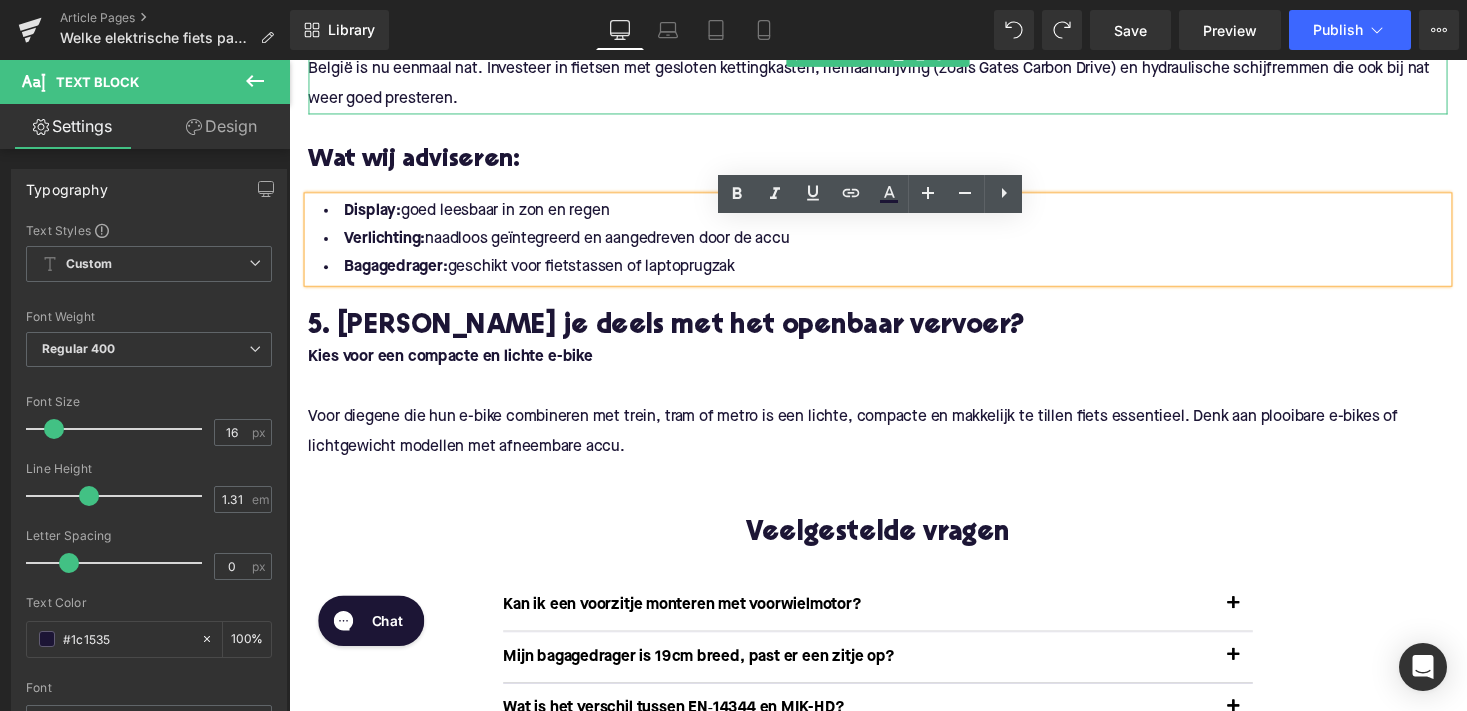 click on "België is nu eenmaal nat. Investeer in fietsen met gesloten kettingkasten, riemaandrijving (zoals Gates Carbon Drive) en hydraulische schijfremmen die ook bij nat weer goed presteren." at bounding box center (894, 85) 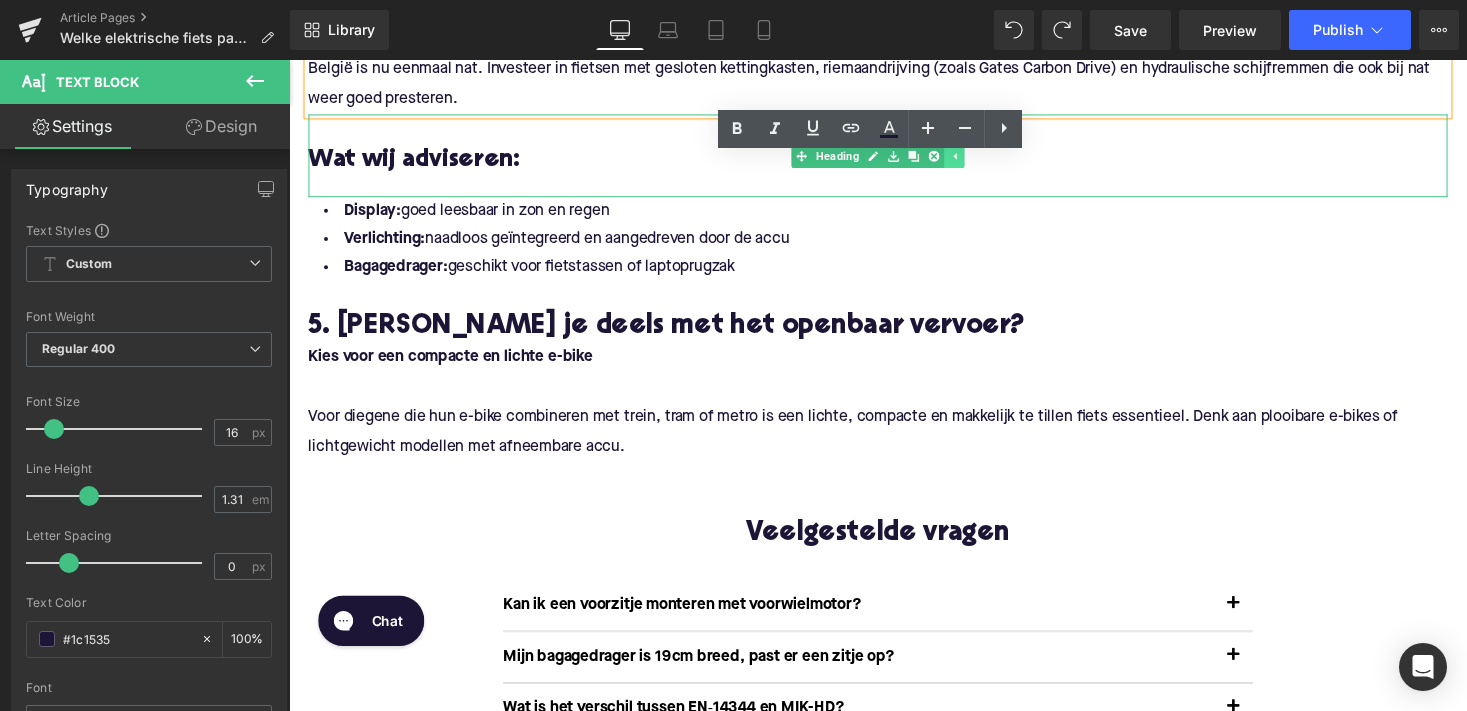 click 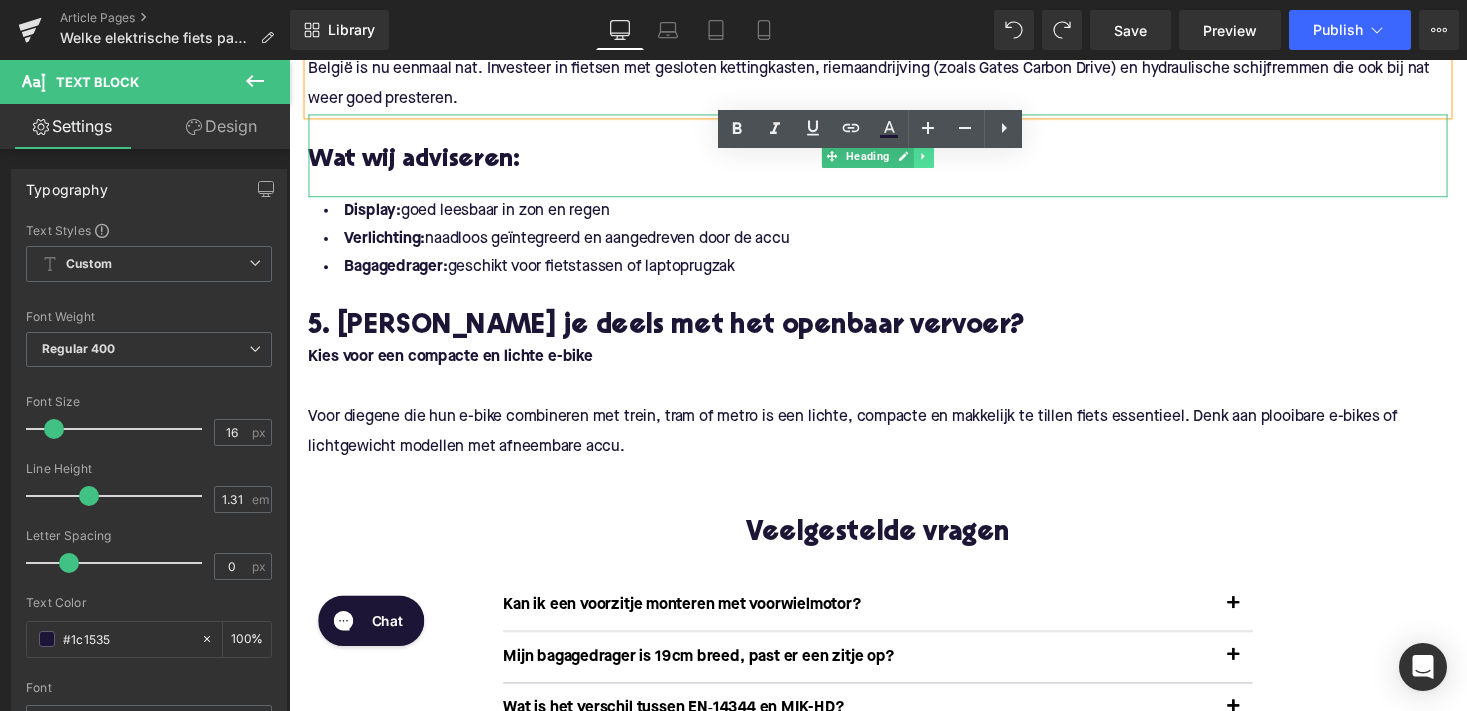 click 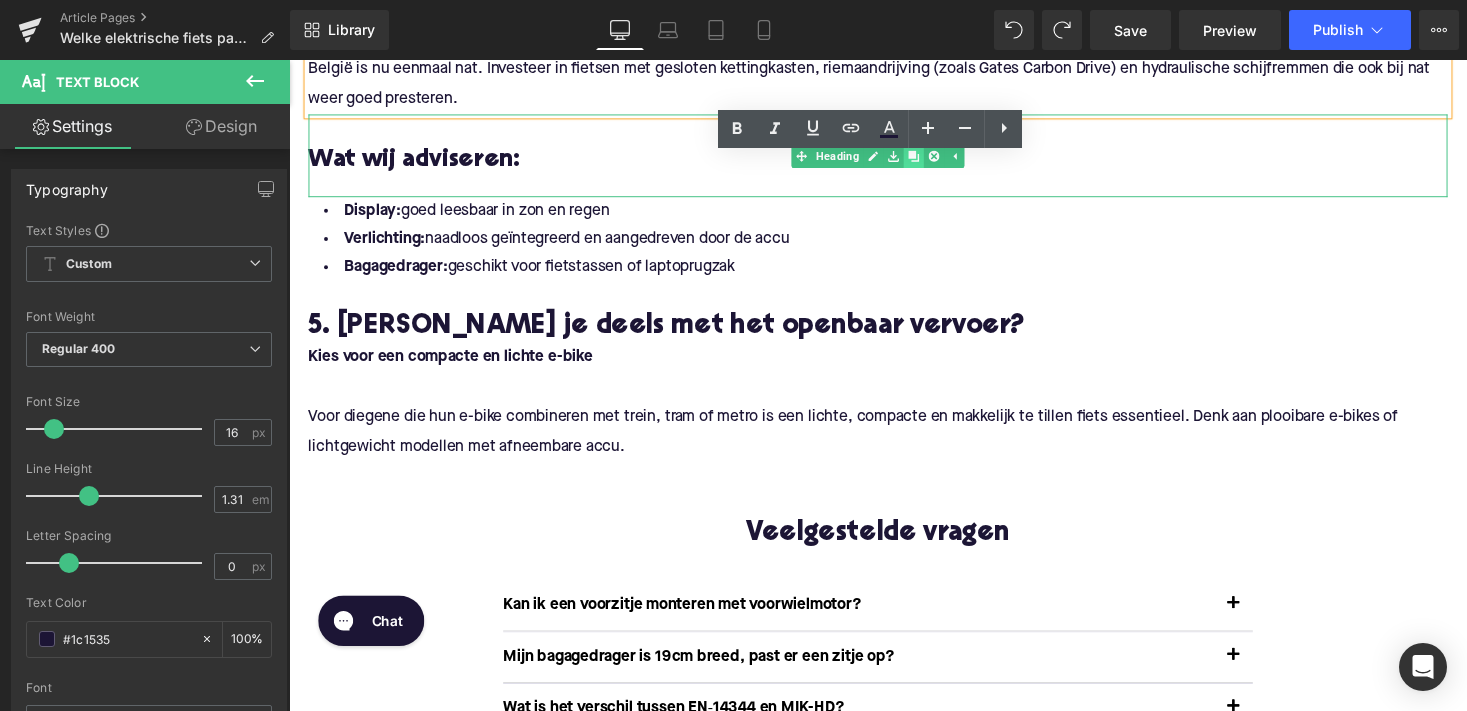 click at bounding box center [930, 159] 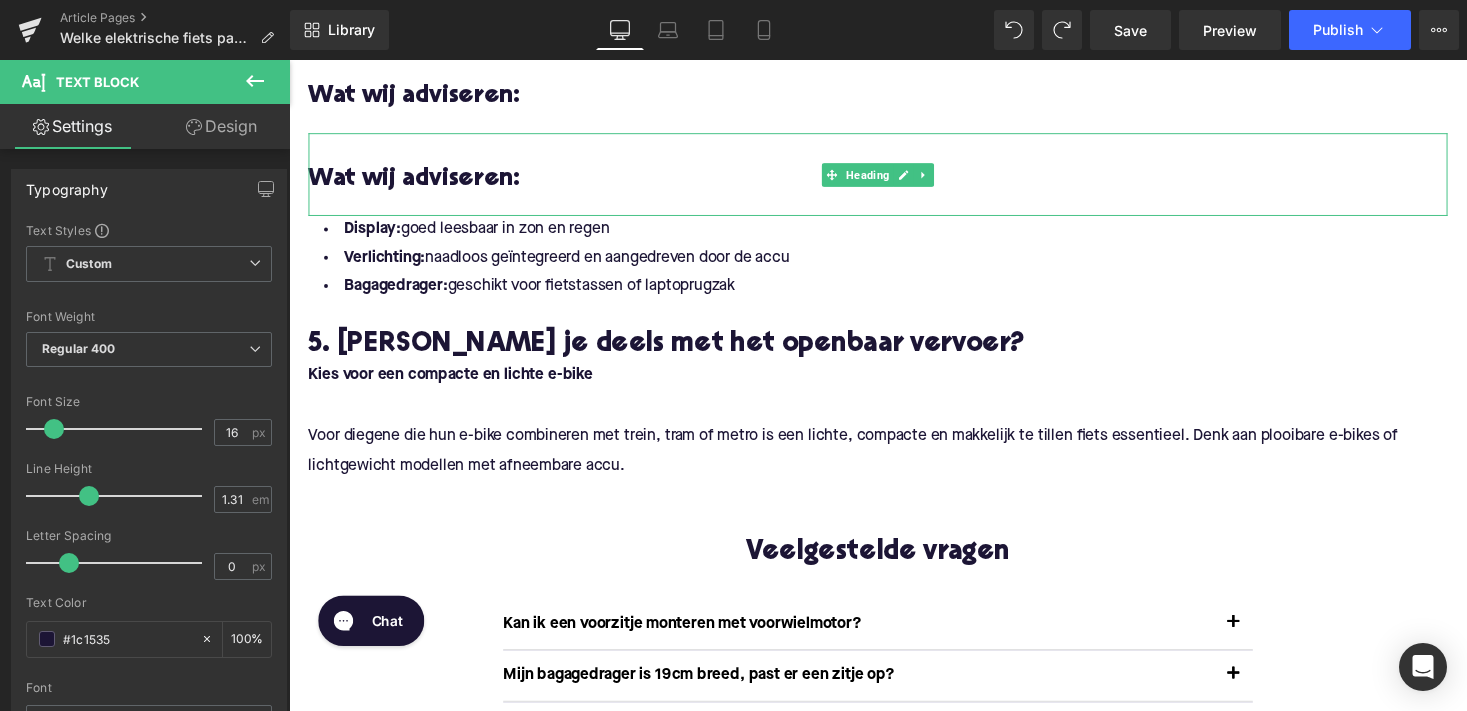 scroll, scrollTop: 3331, scrollLeft: 0, axis: vertical 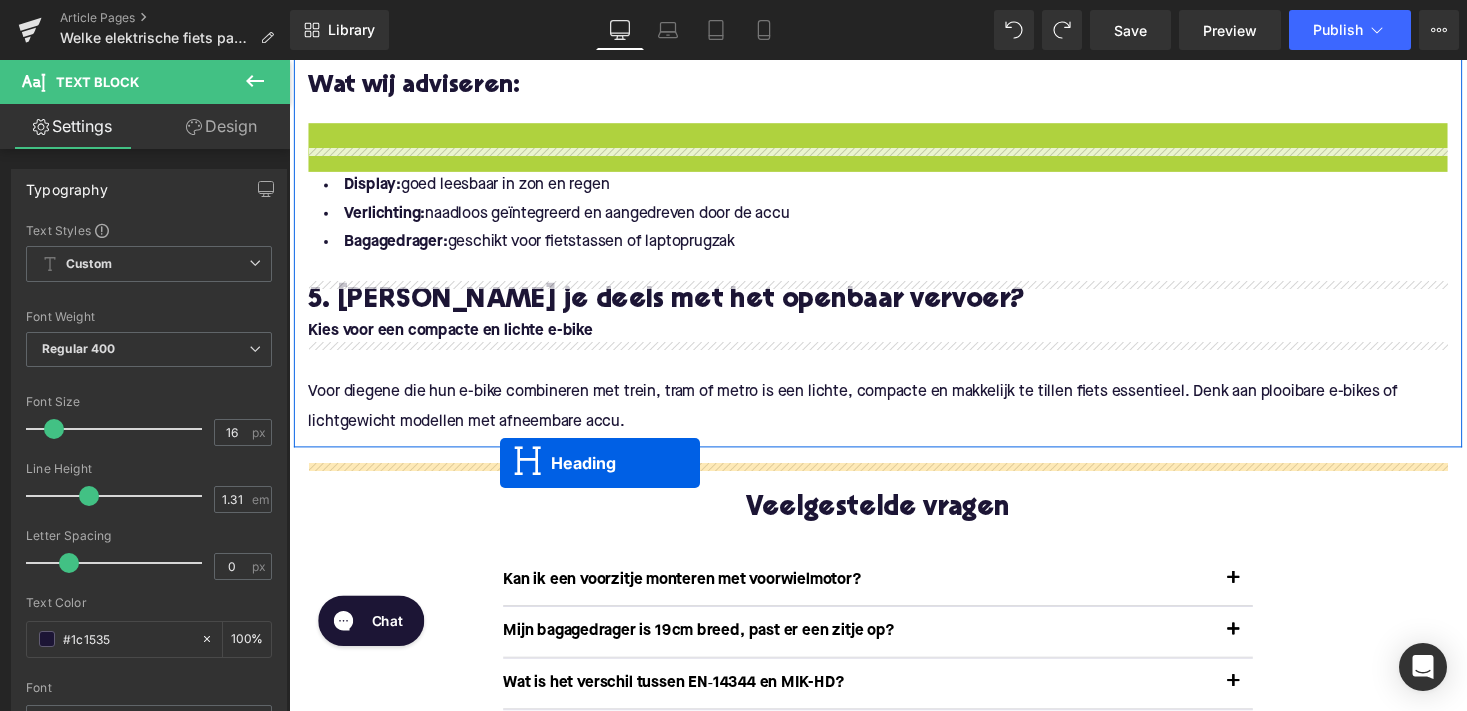 drag, startPoint x: 848, startPoint y: 188, endPoint x: 506, endPoint y: 473, distance: 445.18423 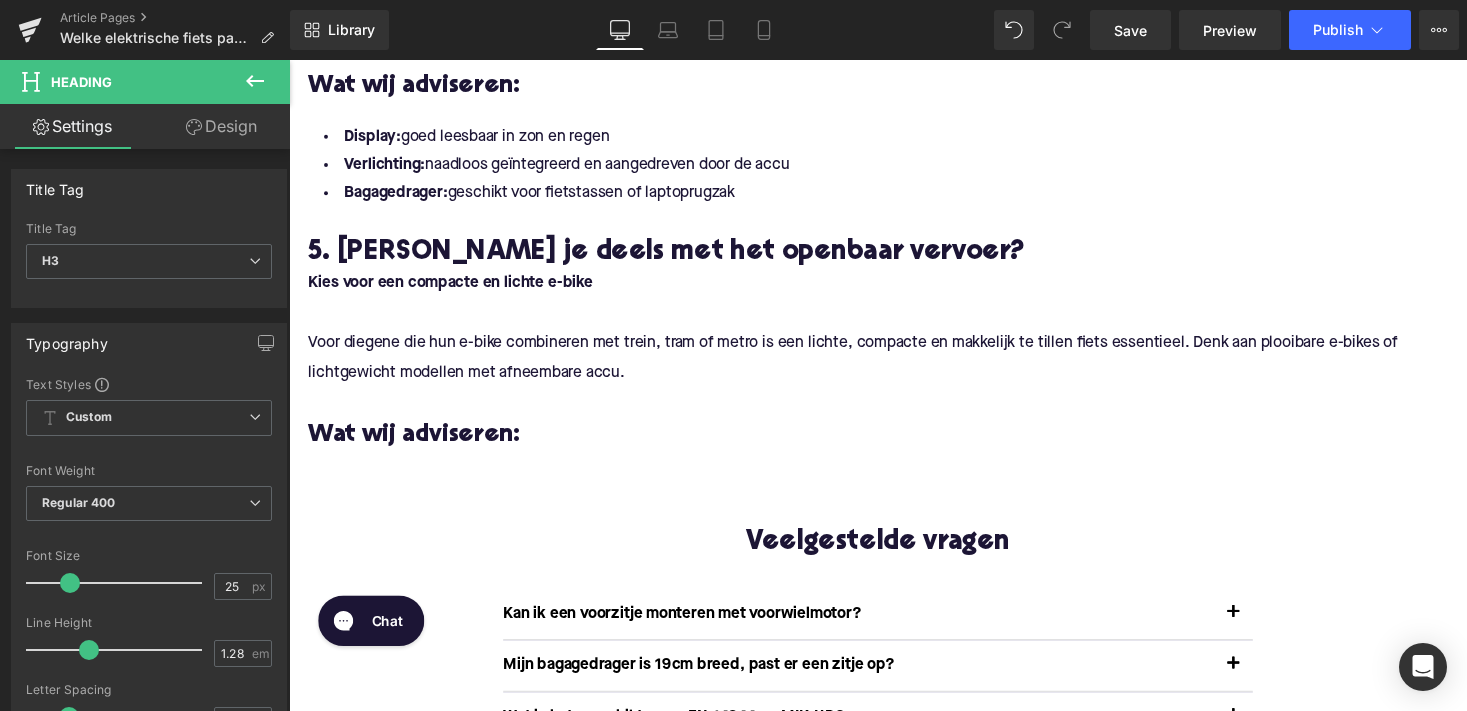 click on "Wat wij adviseren:" at bounding box center [894, 446] 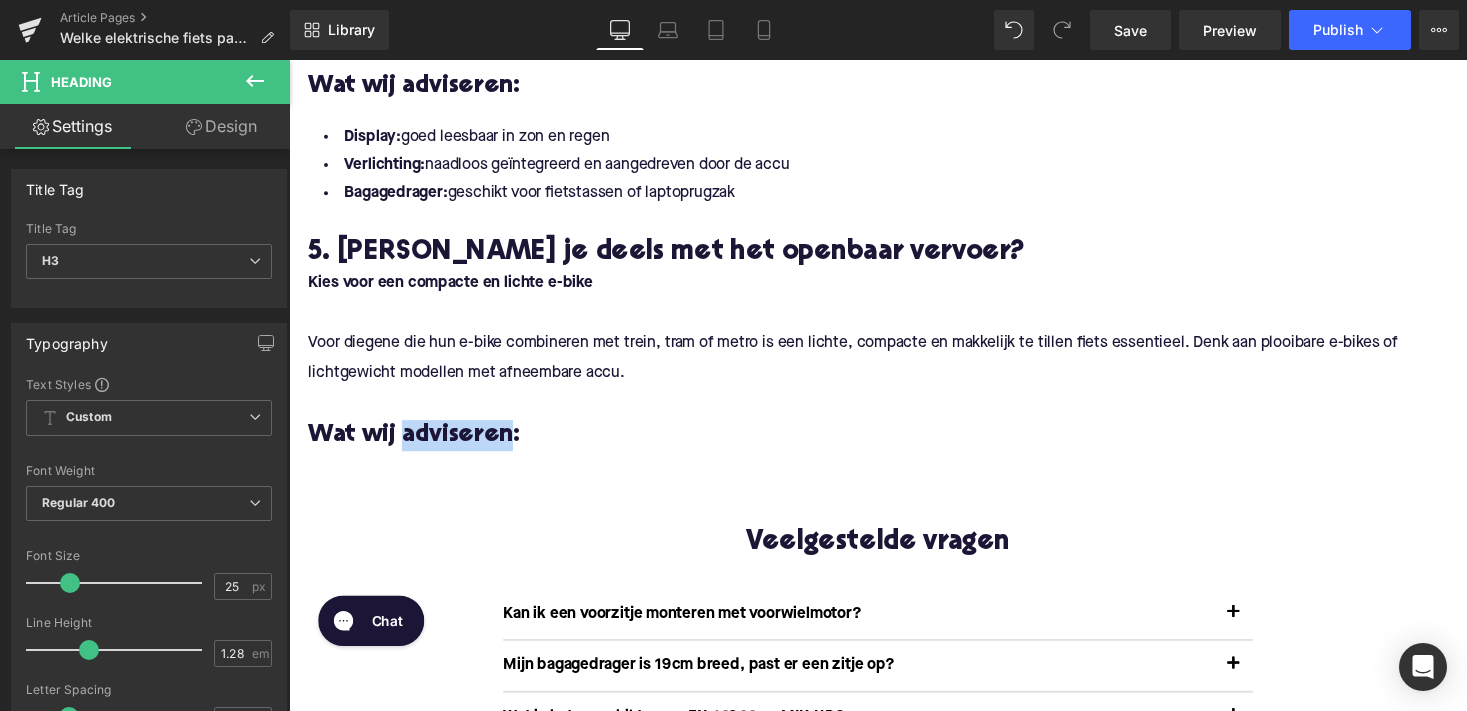 click on "Wat wij adviseren:" at bounding box center [894, 446] 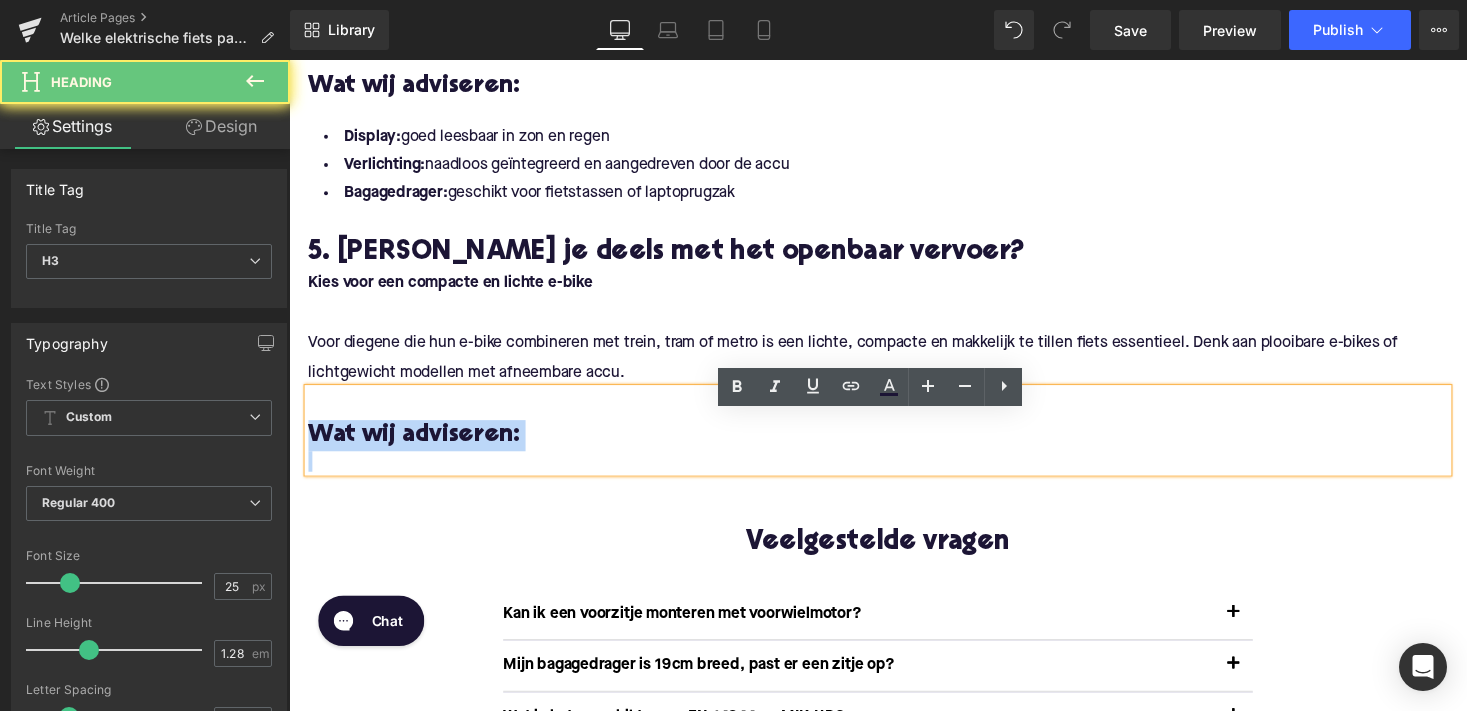 click on "Wat wij adviseren:" at bounding box center [894, 446] 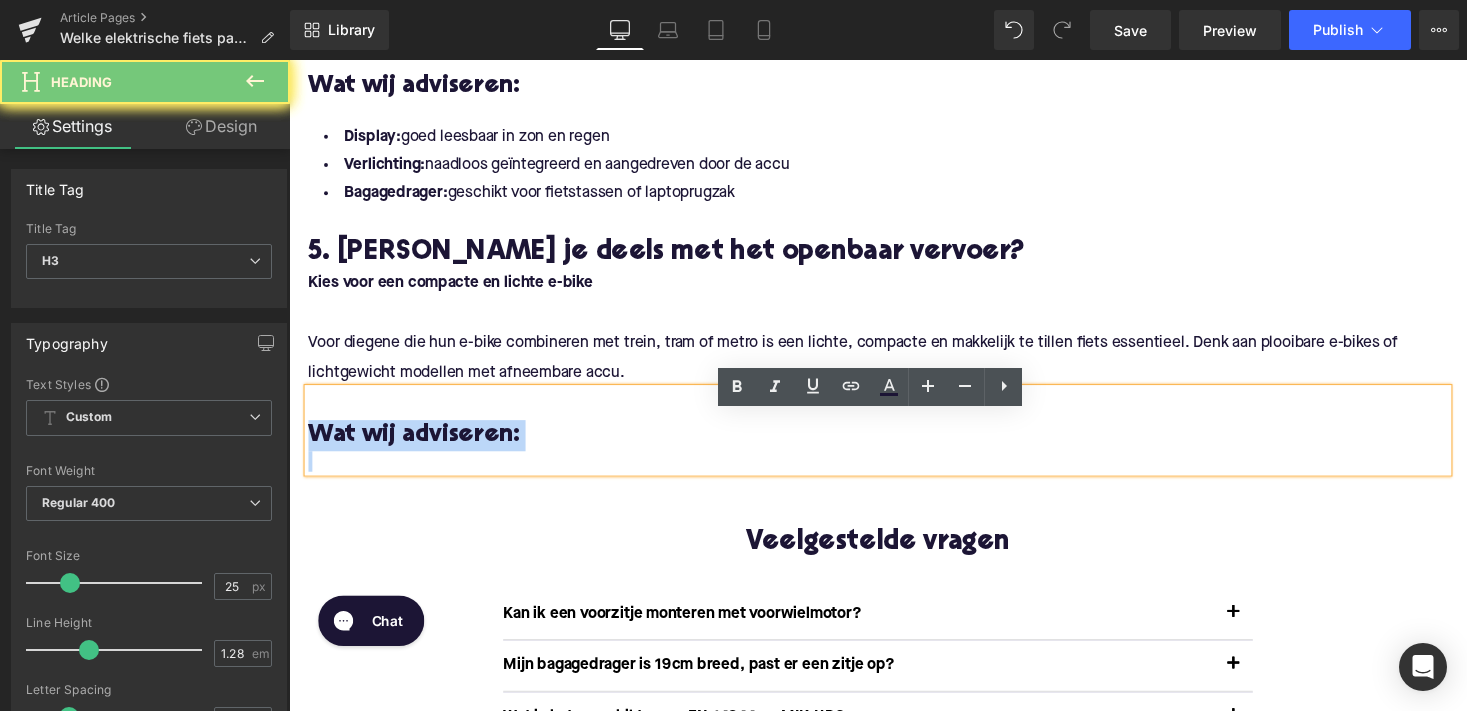 paste 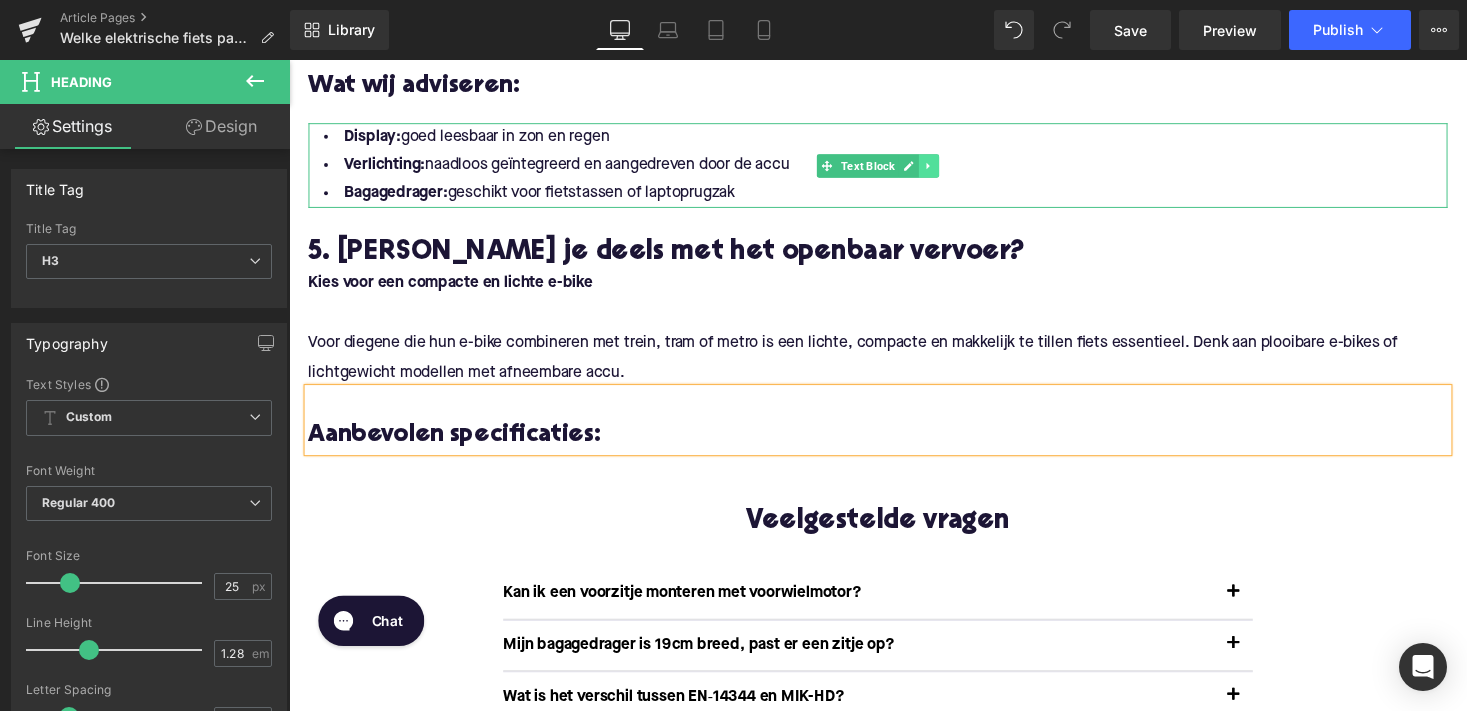 click at bounding box center [946, 169] 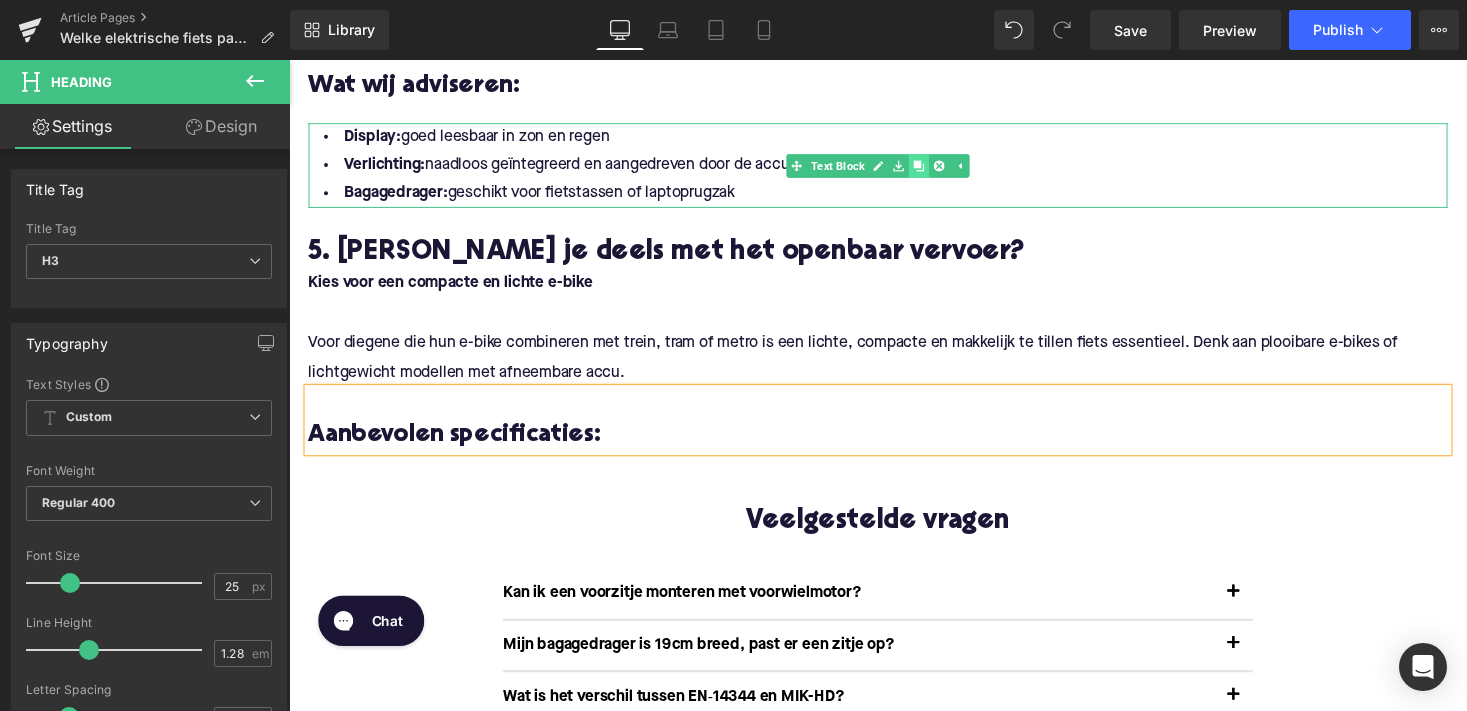 click at bounding box center [936, 169] 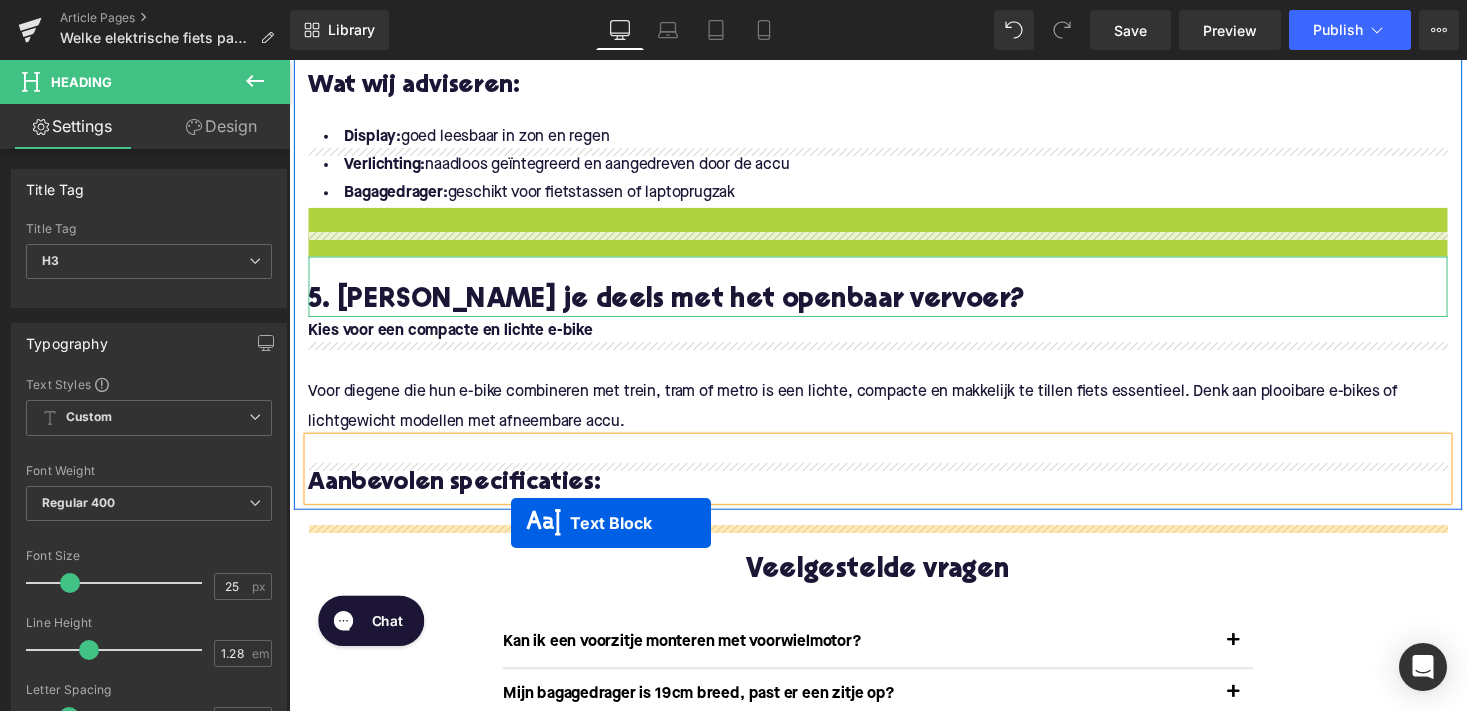 drag, startPoint x: 831, startPoint y: 283, endPoint x: 517, endPoint y: 536, distance: 403.2431 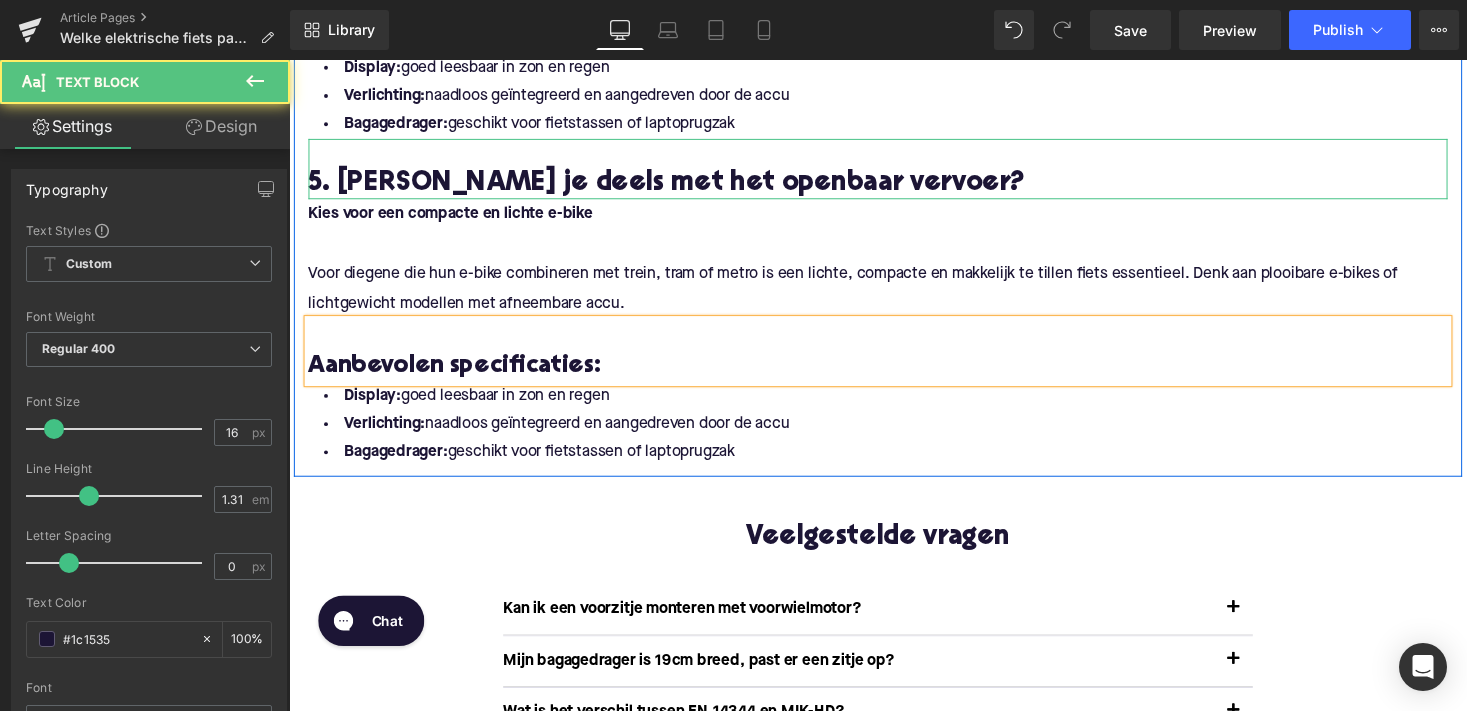 scroll, scrollTop: 3426, scrollLeft: 0, axis: vertical 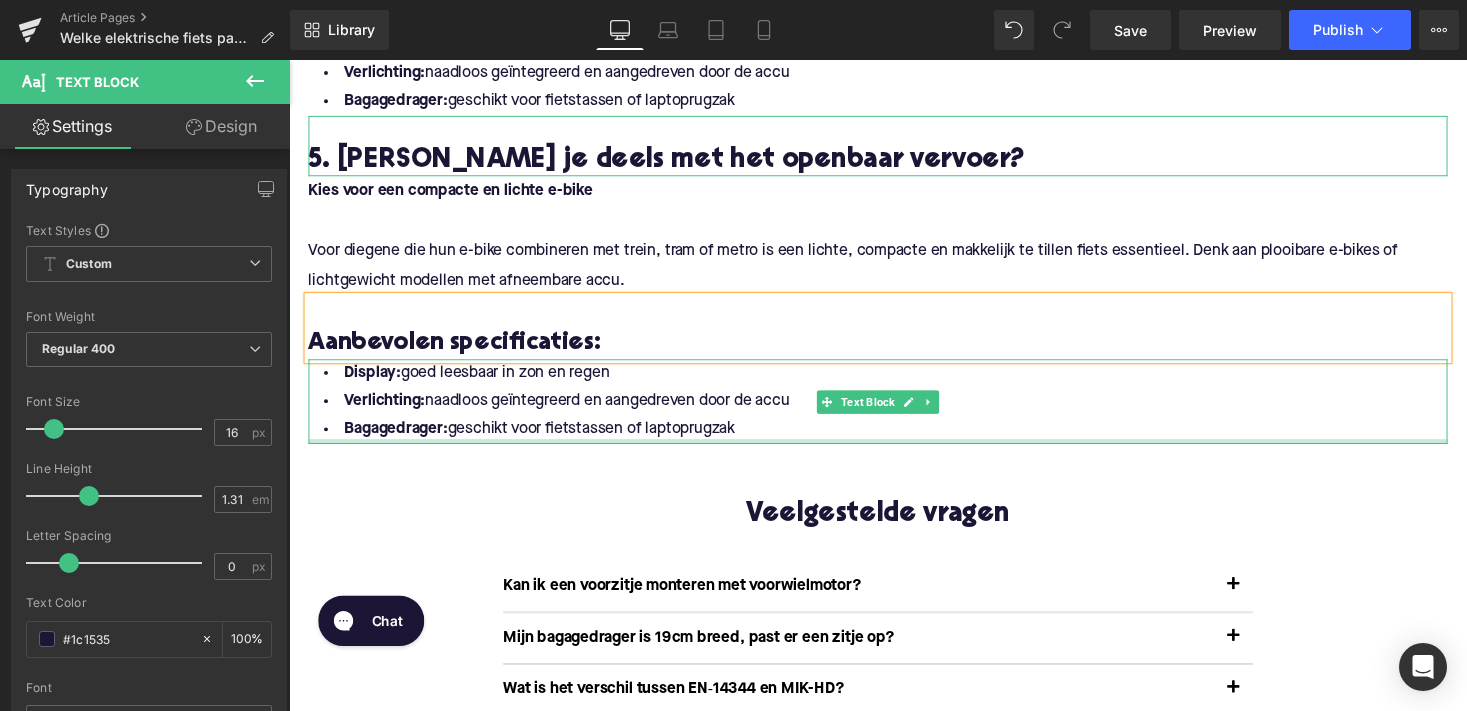 click at bounding box center (894, 451) 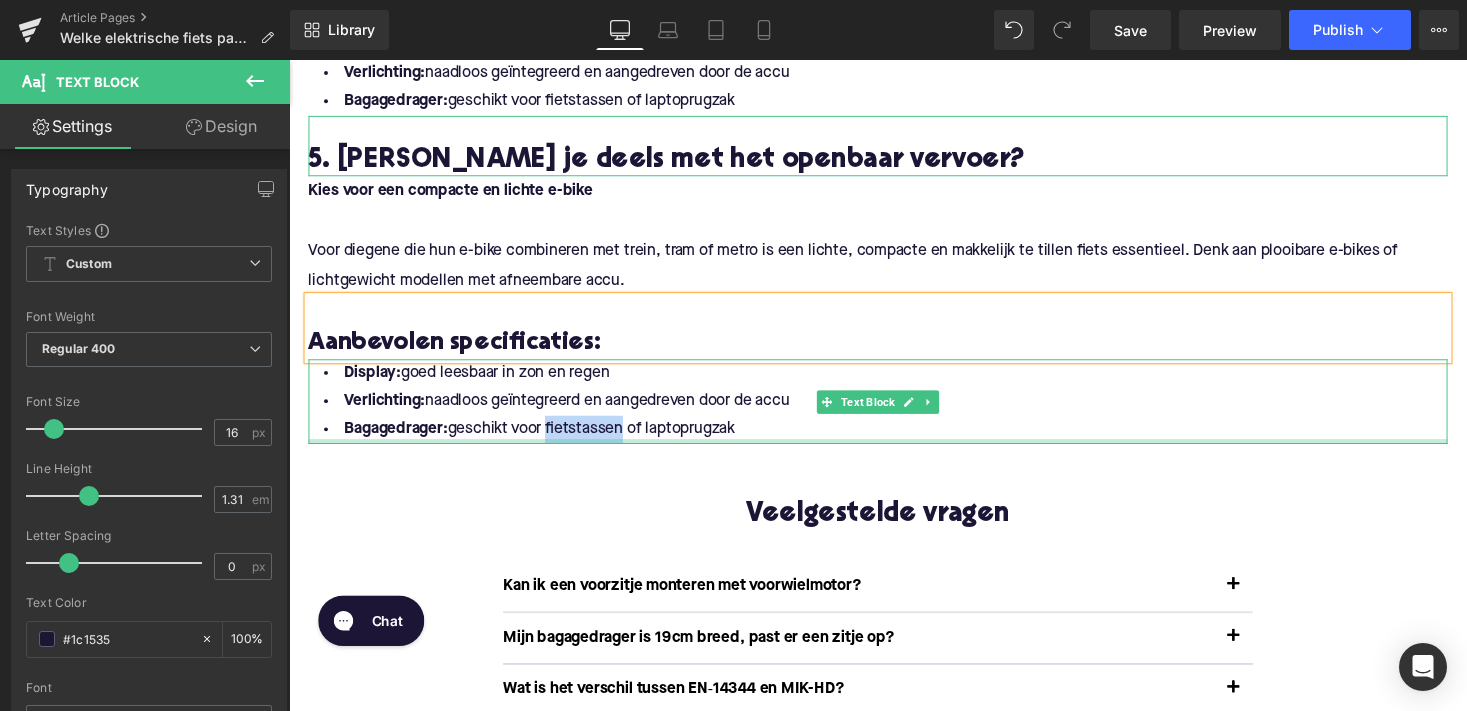 click on "Bagagedrager:  geschikt voor fietstassen of laptoprugzak" at bounding box center (894, 439) 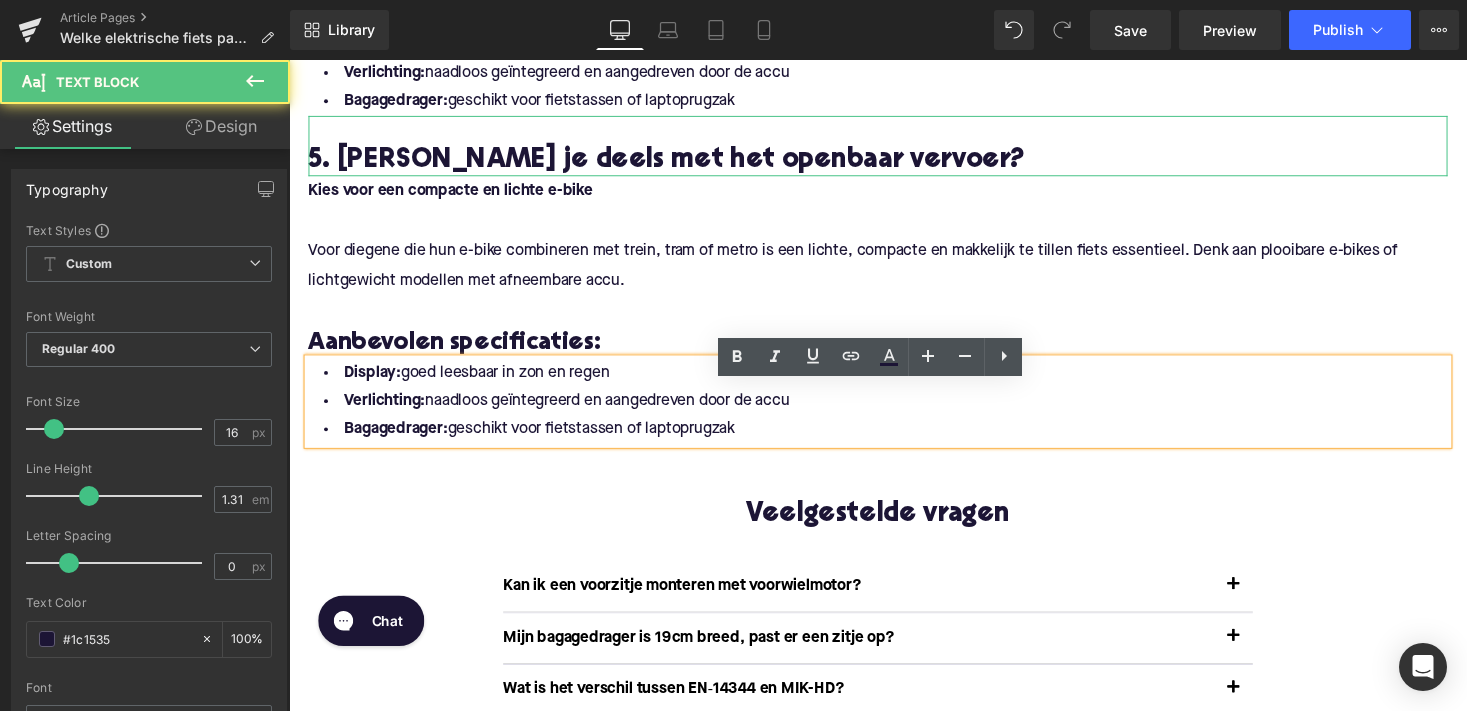 click on "Bagagedrager:  geschikt voor fietstassen of laptoprugzak" at bounding box center [894, 439] 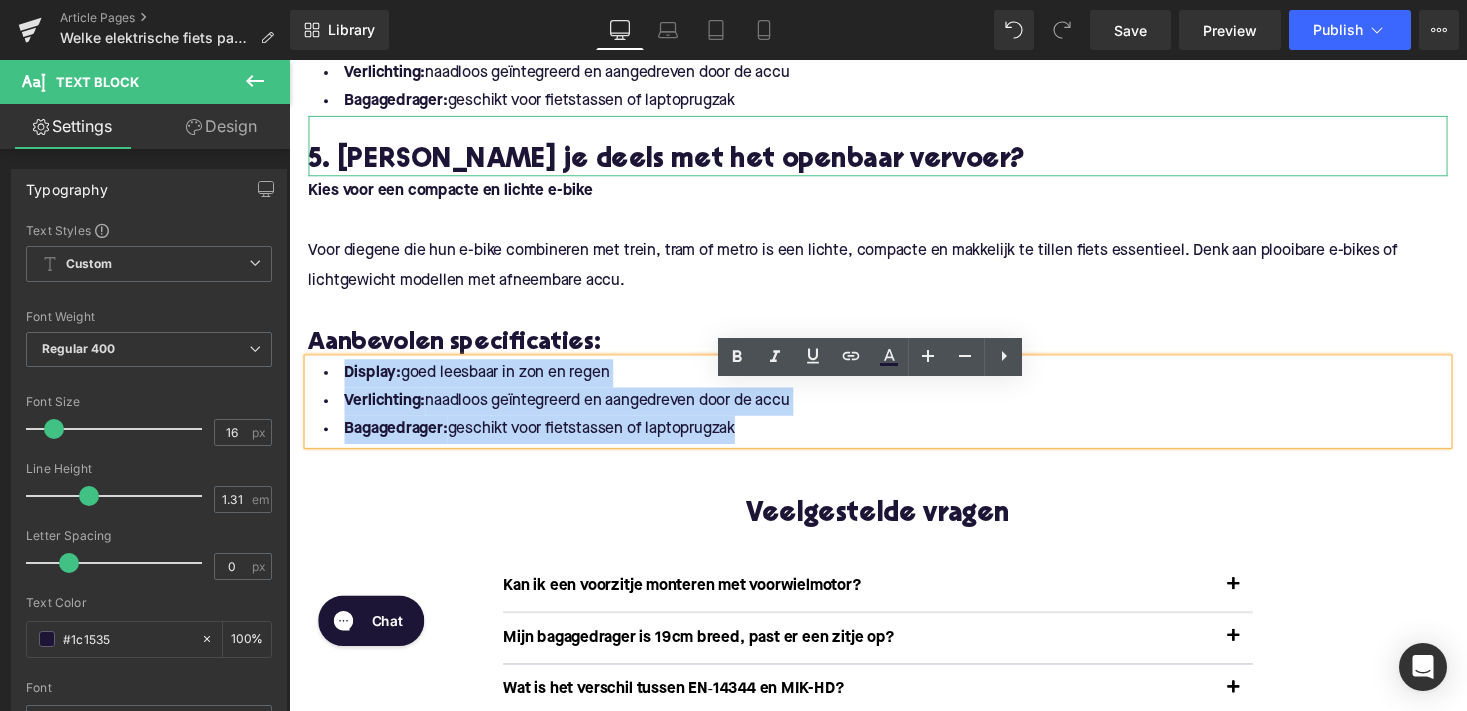 drag, startPoint x: 757, startPoint y: 468, endPoint x: 329, endPoint y: 414, distance: 431.3931 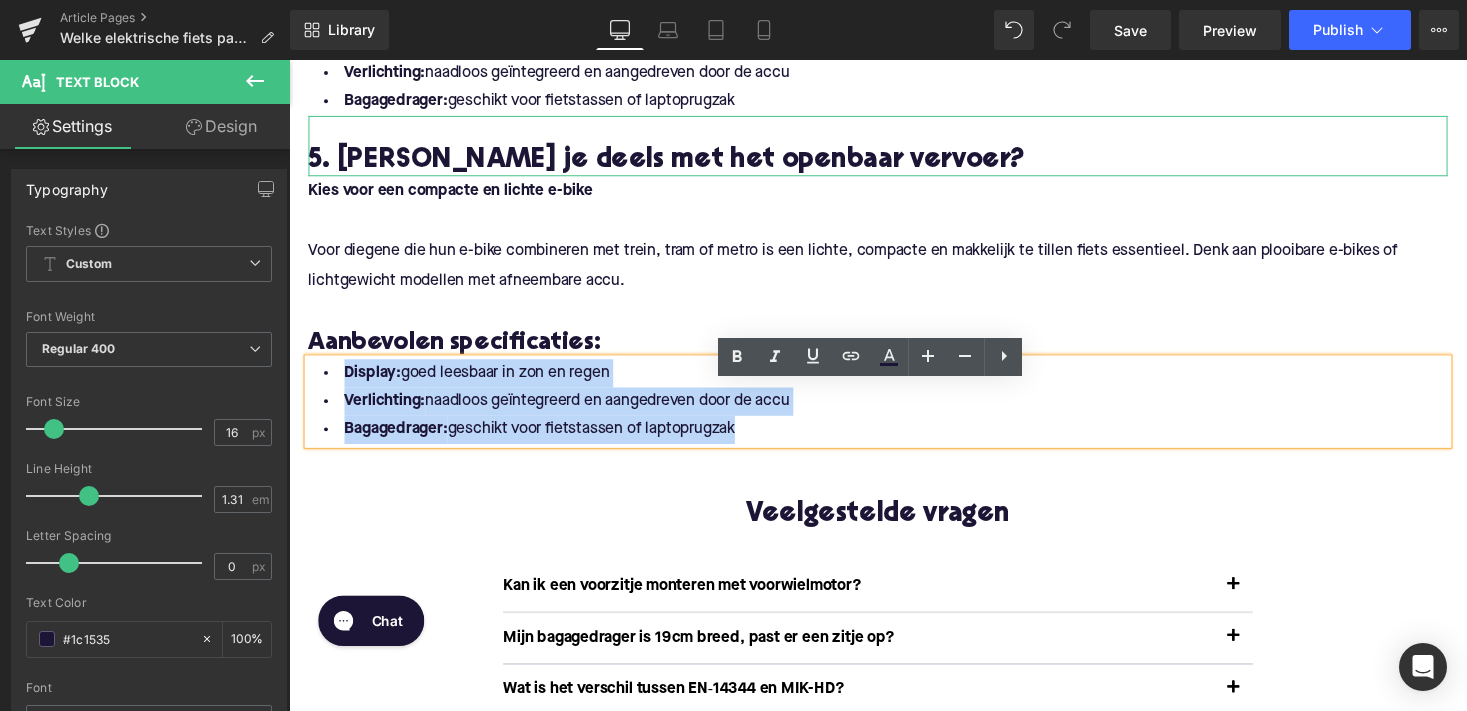 click on "Display:  goed leesbaar in zon en regen Verlichting:  naadloos geïntegreerd en aangedreven door de accu Bagagedrager:  geschikt voor fietstassen of laptoprugzak" at bounding box center (894, 410) 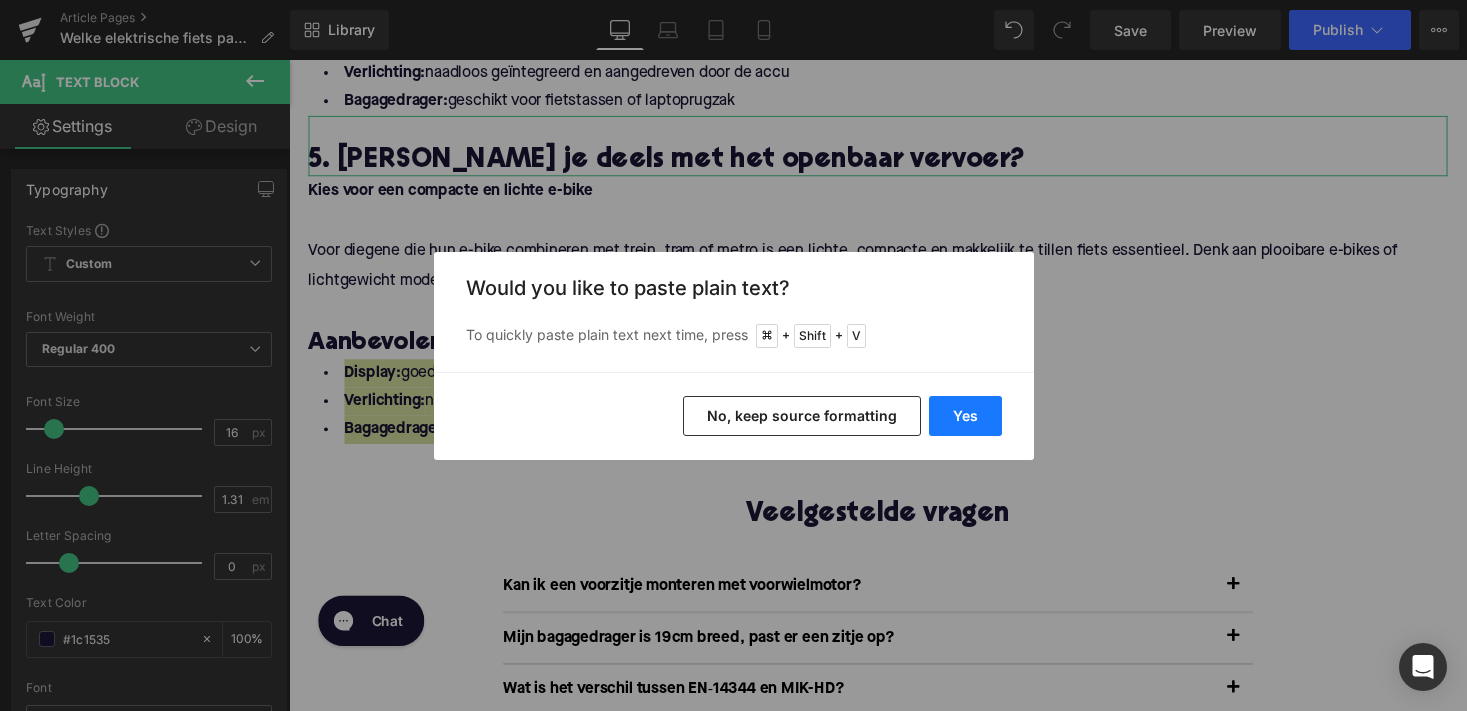 click on "Yes" at bounding box center (965, 416) 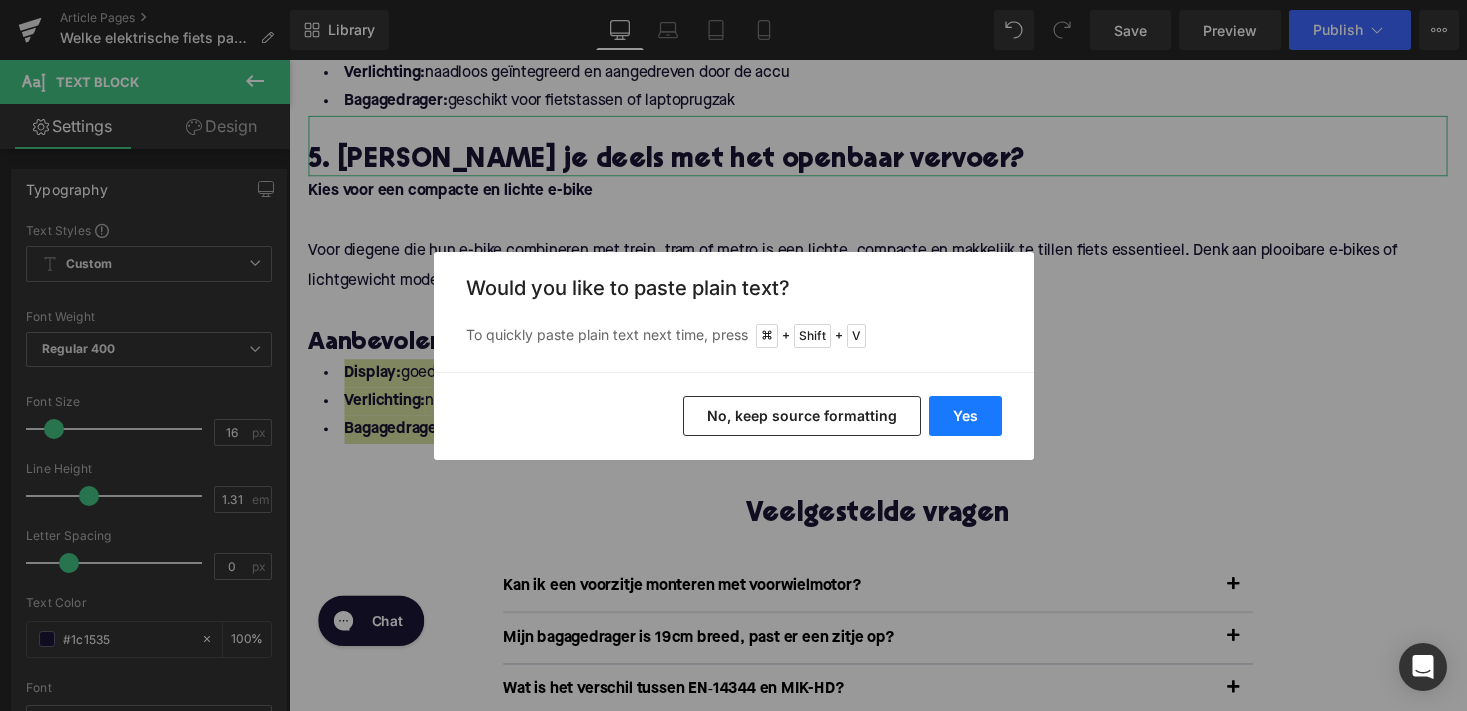 type 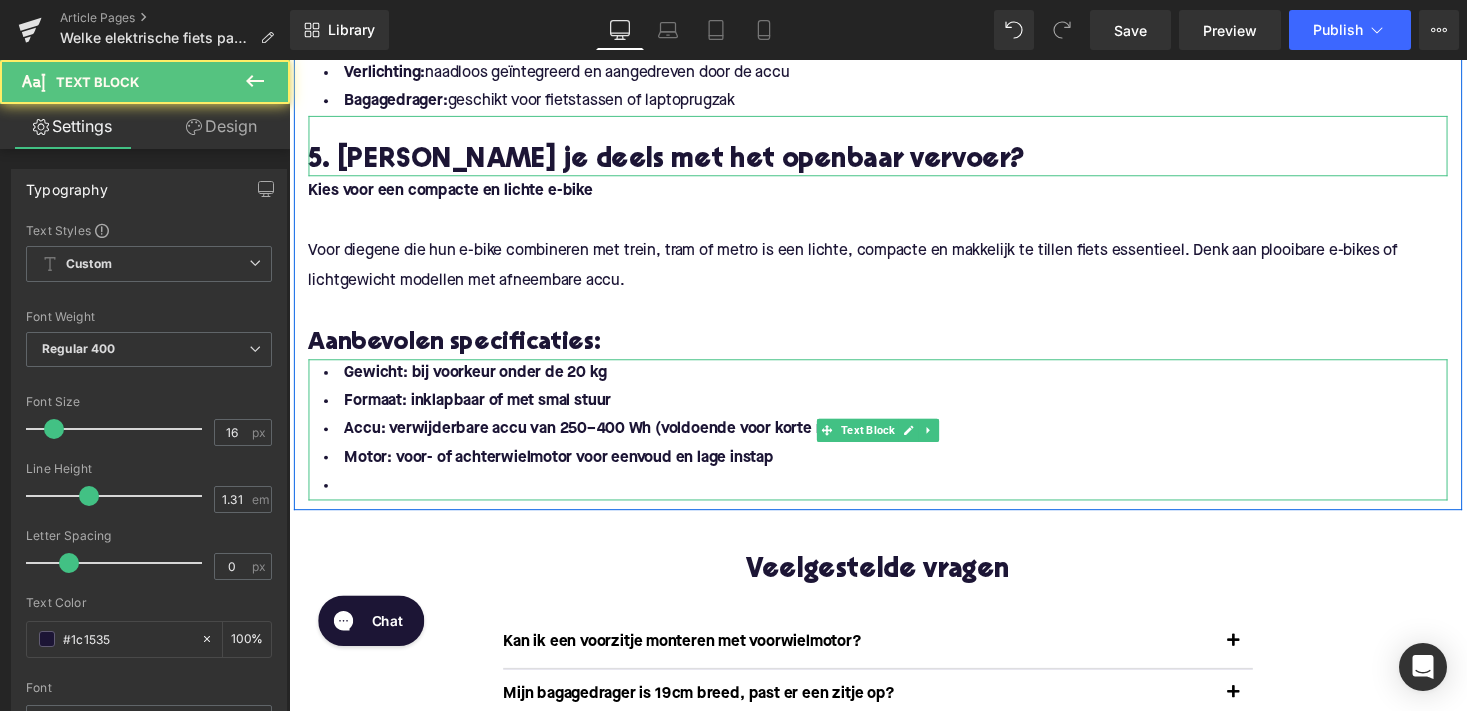 click at bounding box center [894, 497] 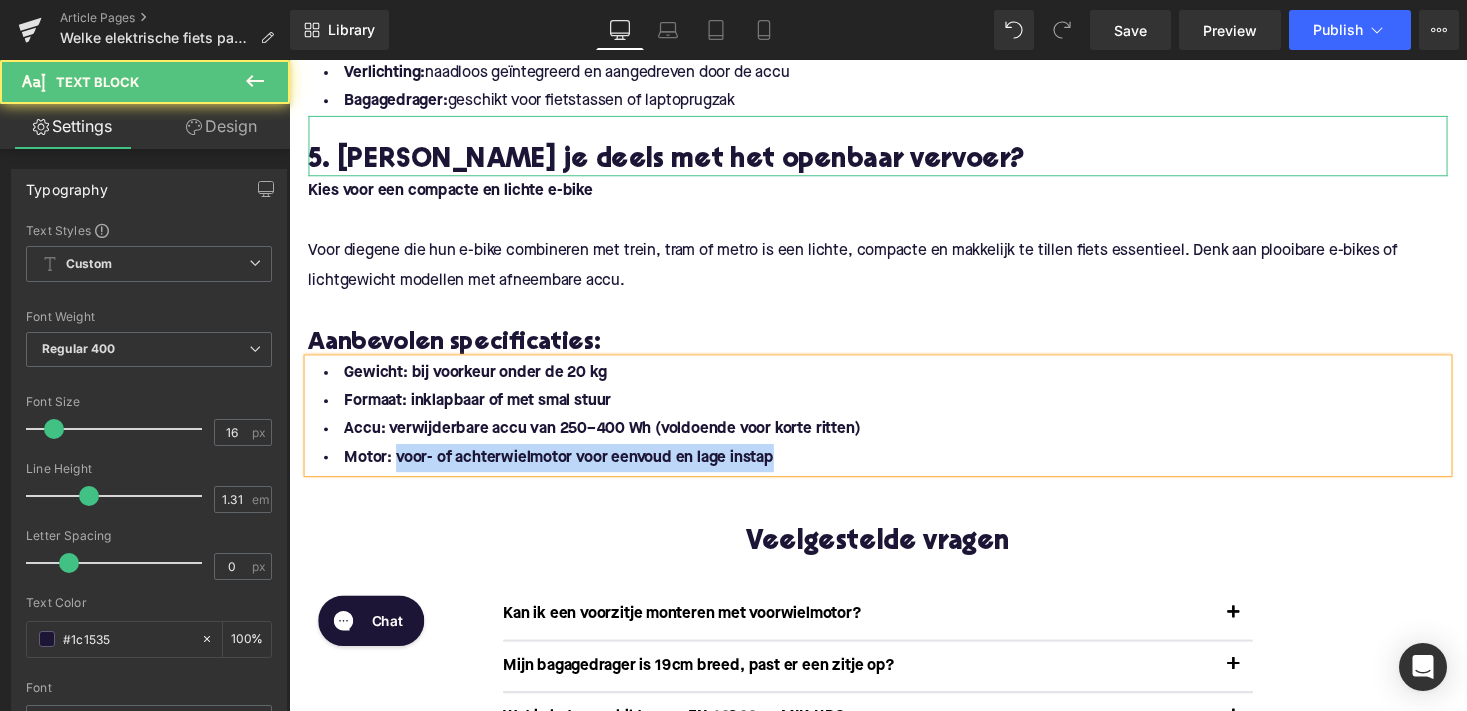 drag, startPoint x: 389, startPoint y: 490, endPoint x: 827, endPoint y: 491, distance: 438.00113 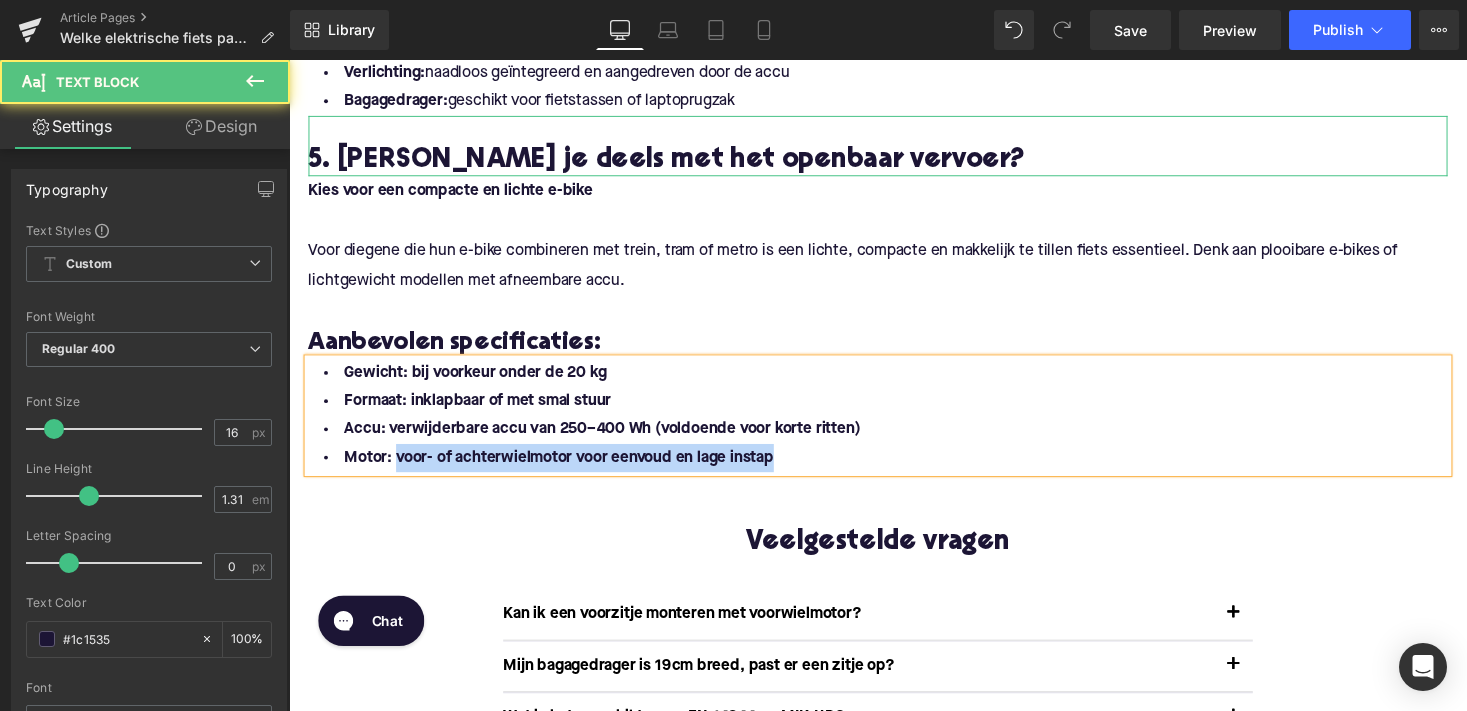 click on "Motor: voor- of achterwielmotor voor eenvoud en lage instap" at bounding box center [894, 468] 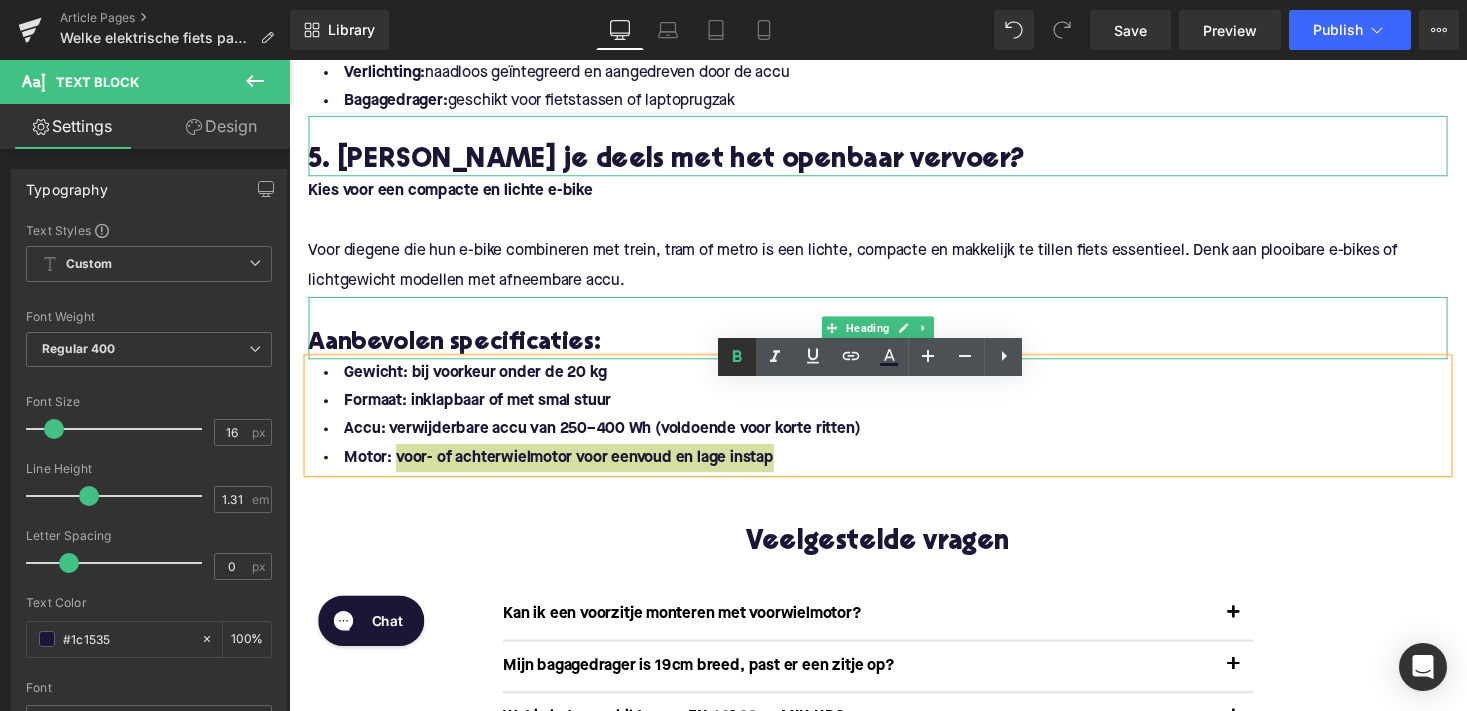 click at bounding box center [737, 357] 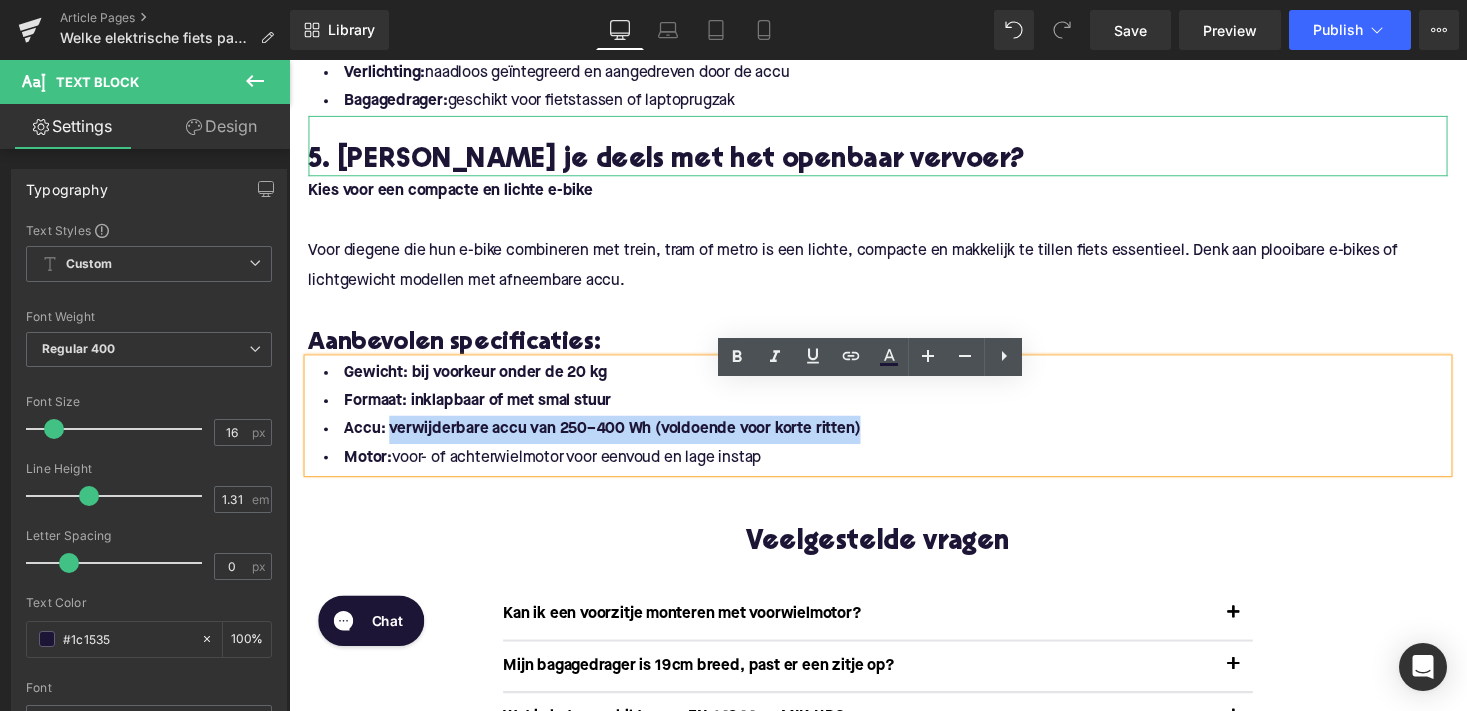 drag, startPoint x: 878, startPoint y: 467, endPoint x: 383, endPoint y: 467, distance: 495 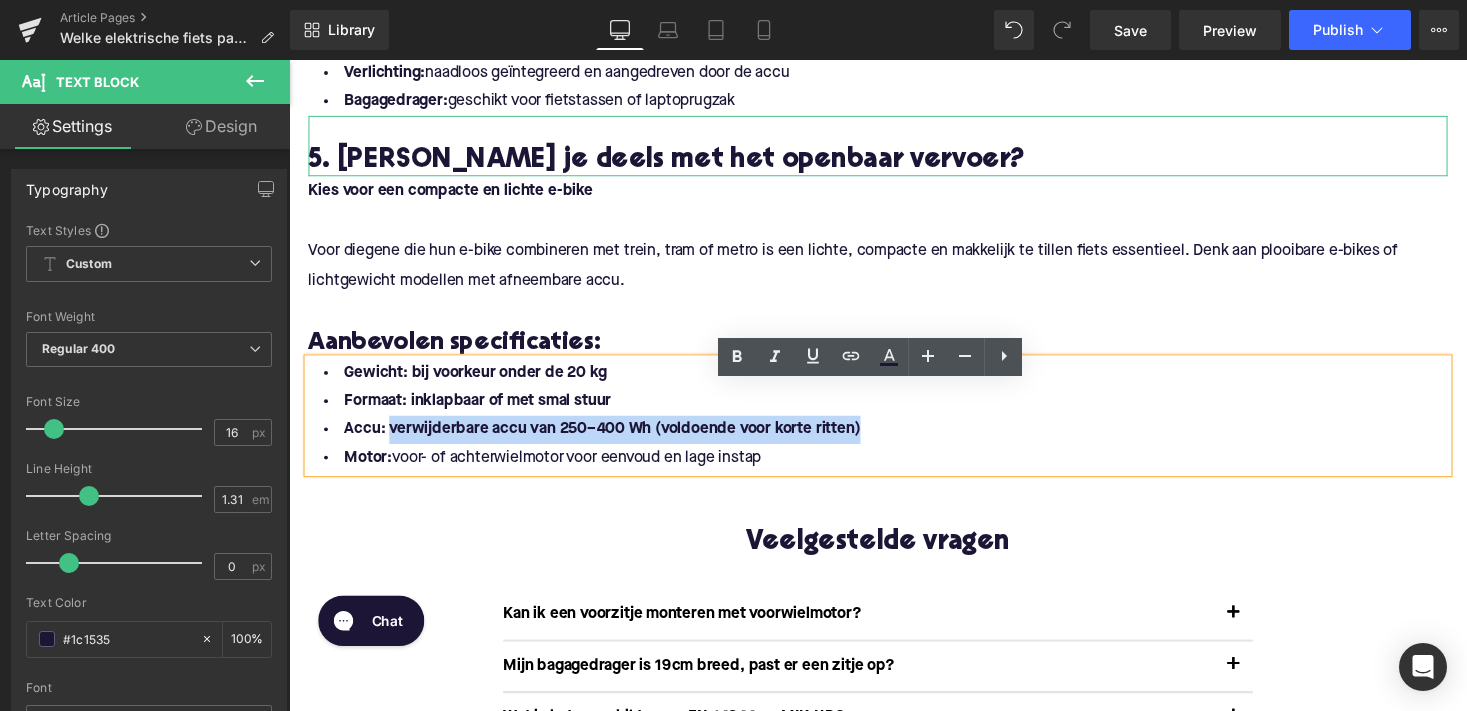 click on "Accu: verwijderbare accu van 250–400 Wh (voldoende voor korte ritten)" at bounding box center (894, 439) 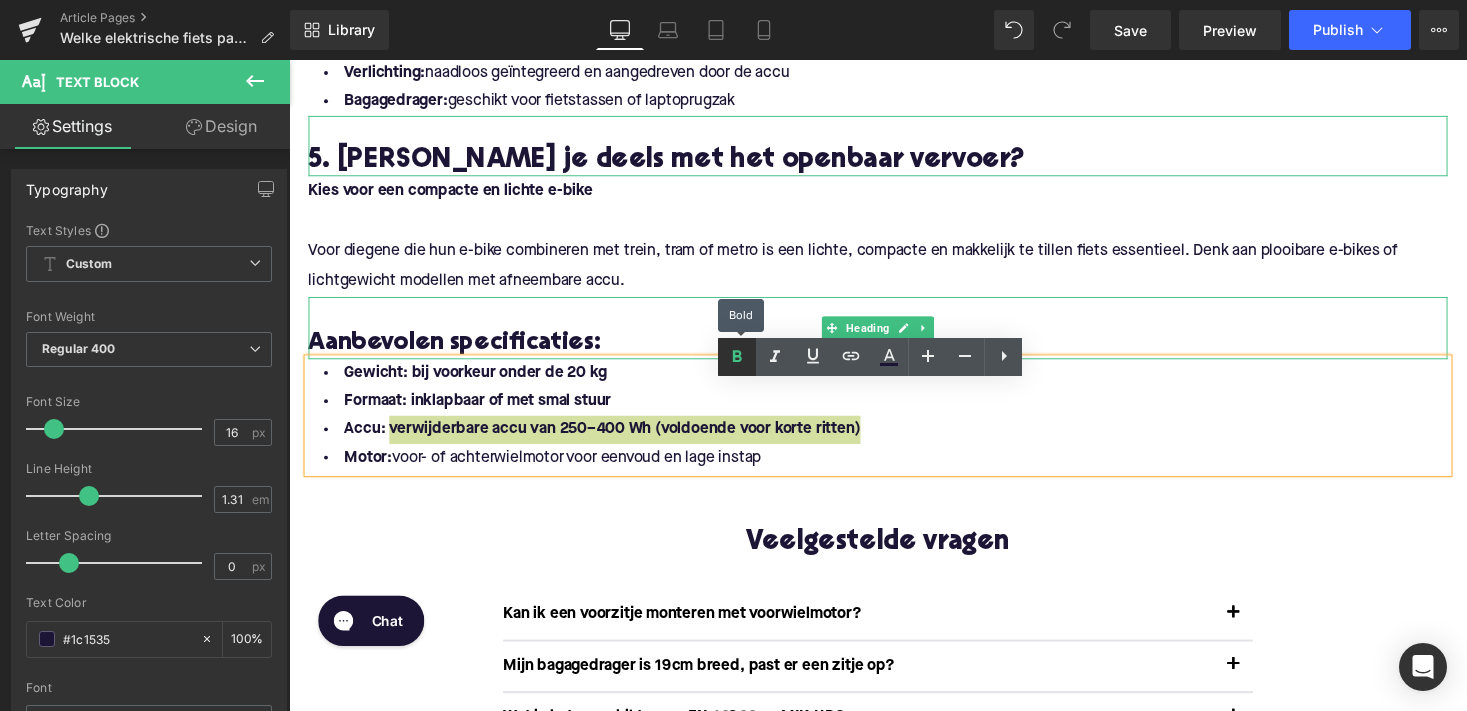 click at bounding box center [737, 357] 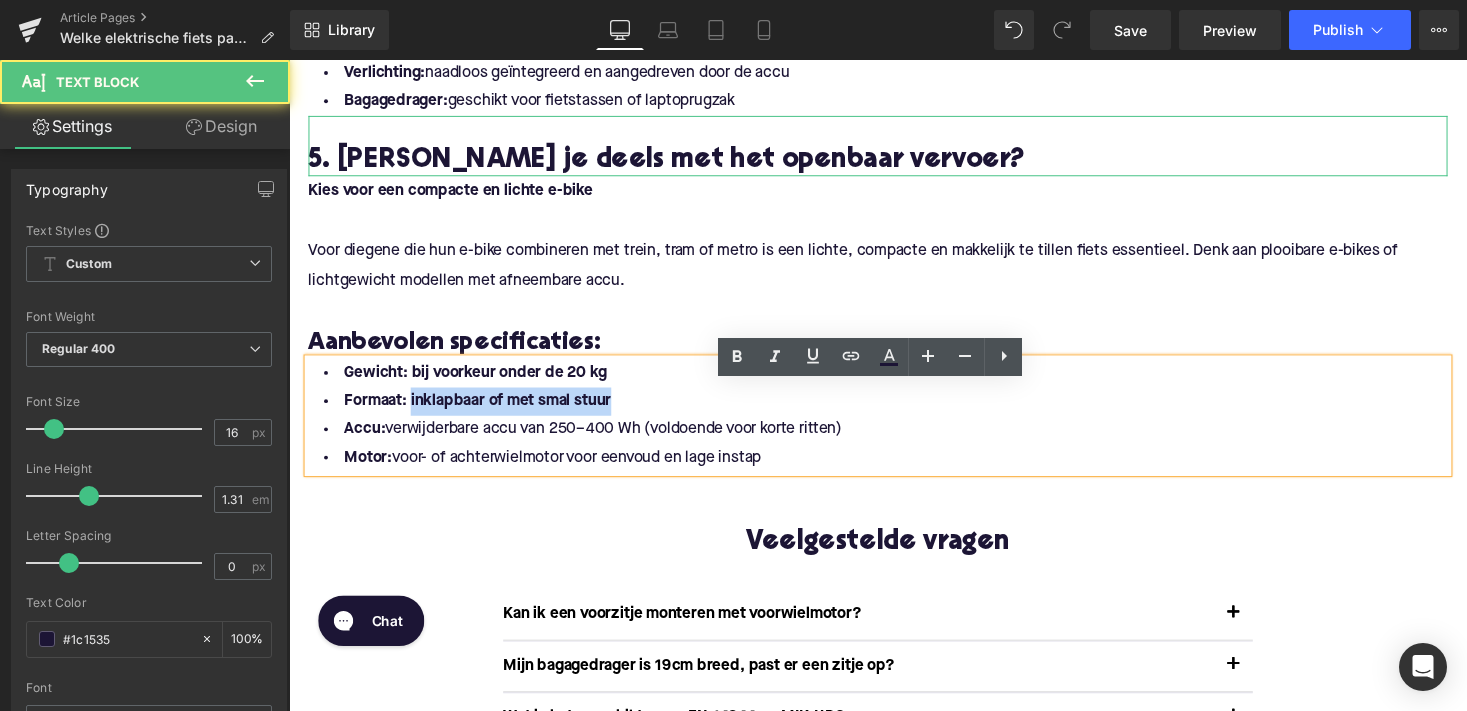 drag, startPoint x: 616, startPoint y: 433, endPoint x: 405, endPoint y: 435, distance: 211.00948 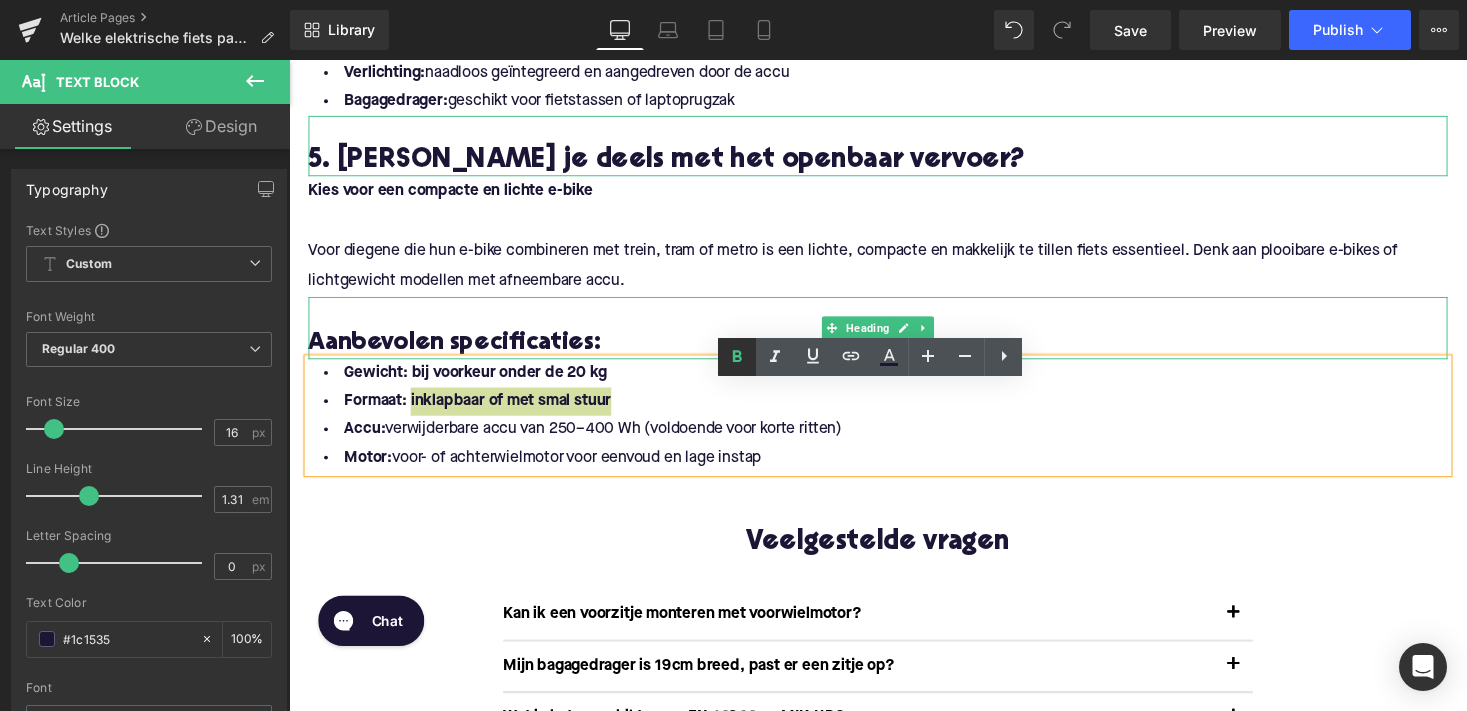 click 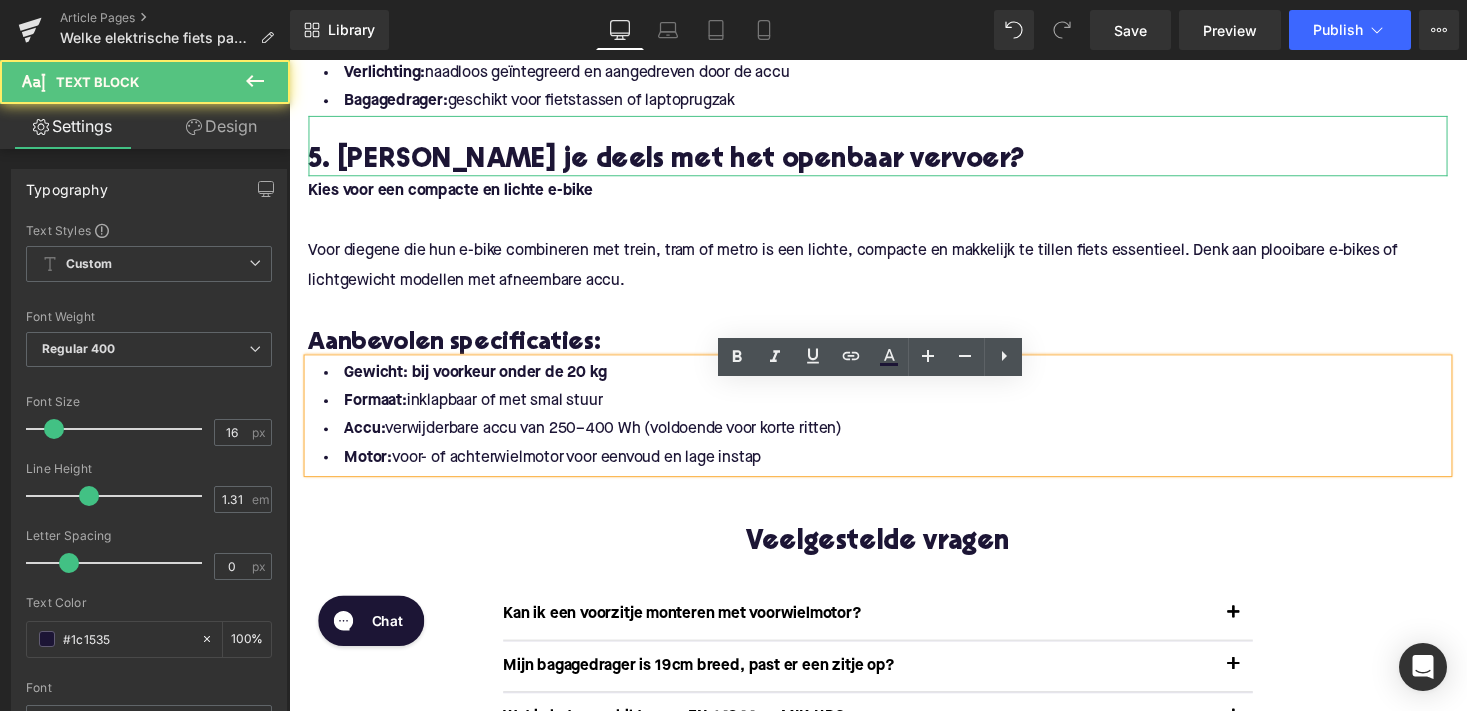 click on "Gewicht: bij voorkeur onder de 20 kg" at bounding box center [480, 381] 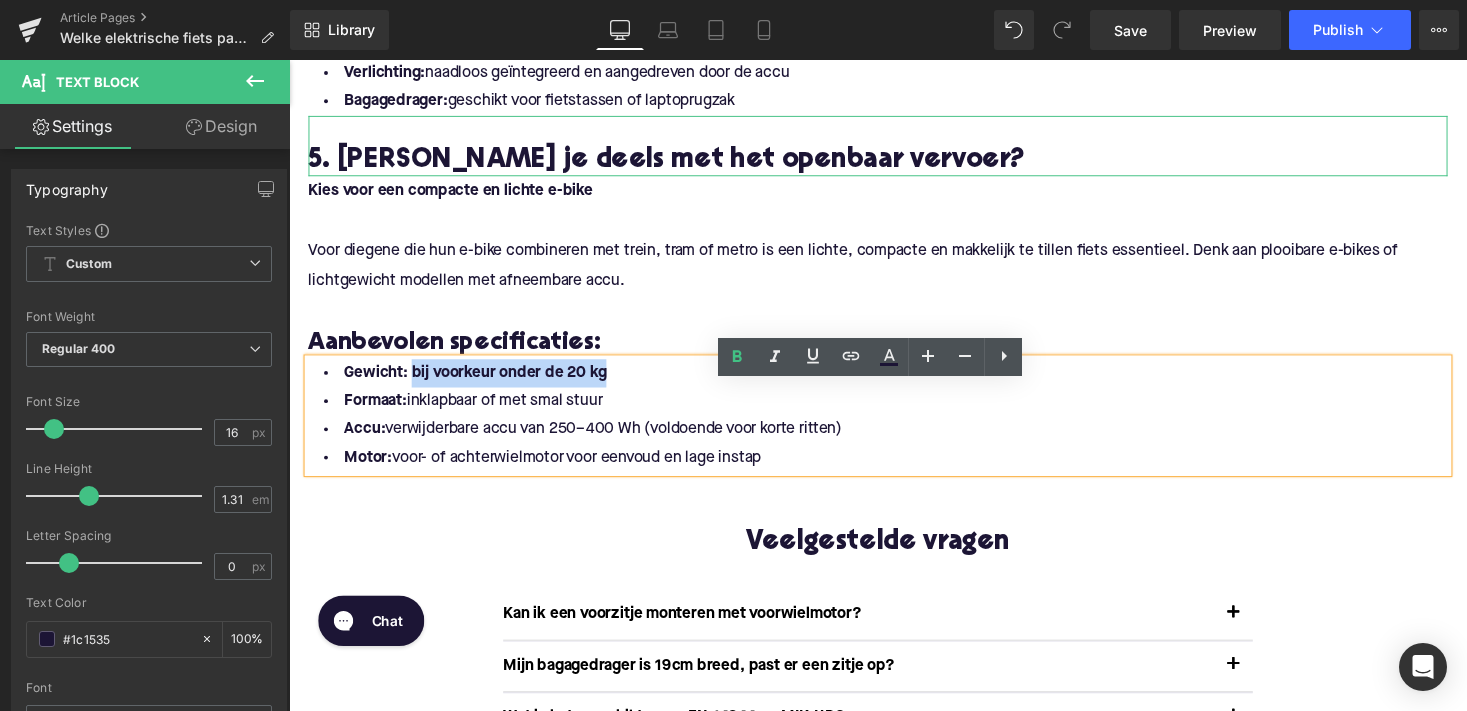 drag, startPoint x: 613, startPoint y: 405, endPoint x: 406, endPoint y: 407, distance: 207.00966 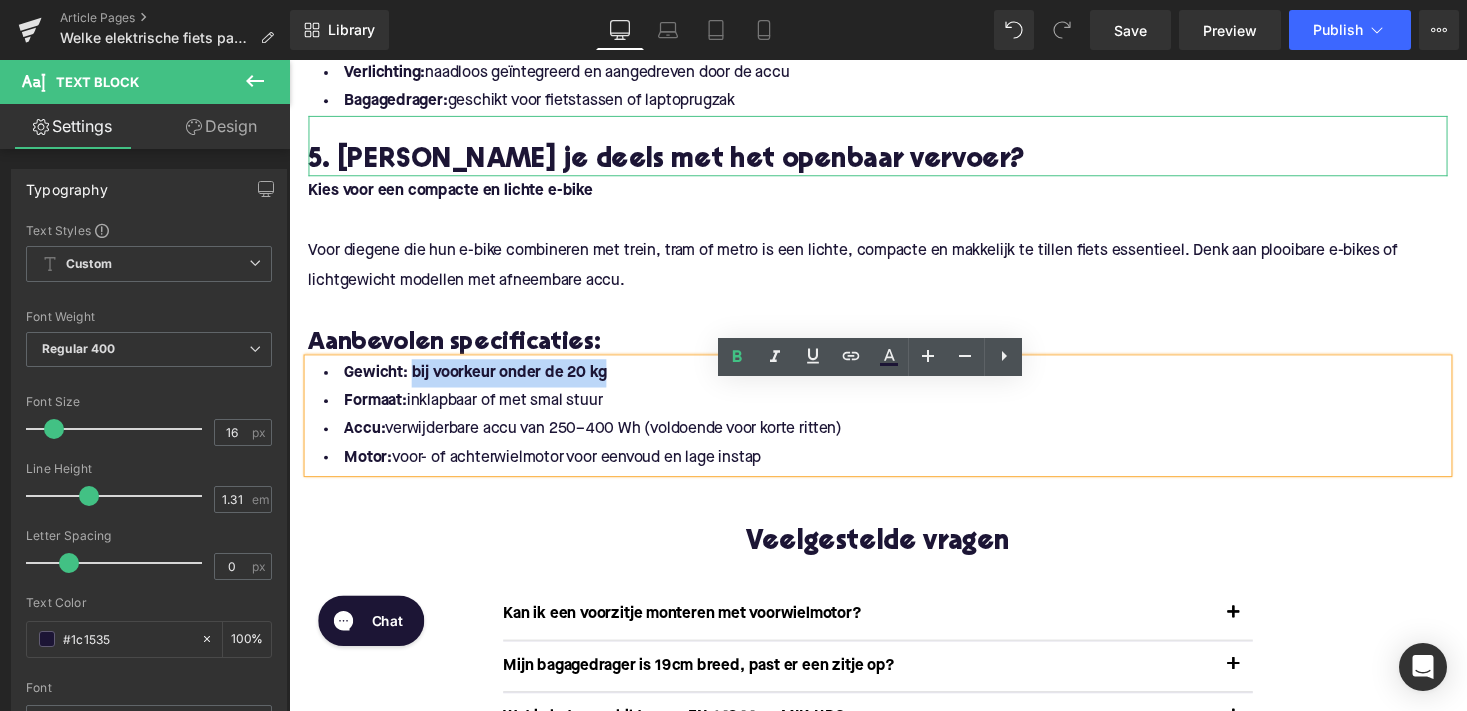 click on "Gewicht: bij voorkeur onder de 20 kg" at bounding box center (894, 381) 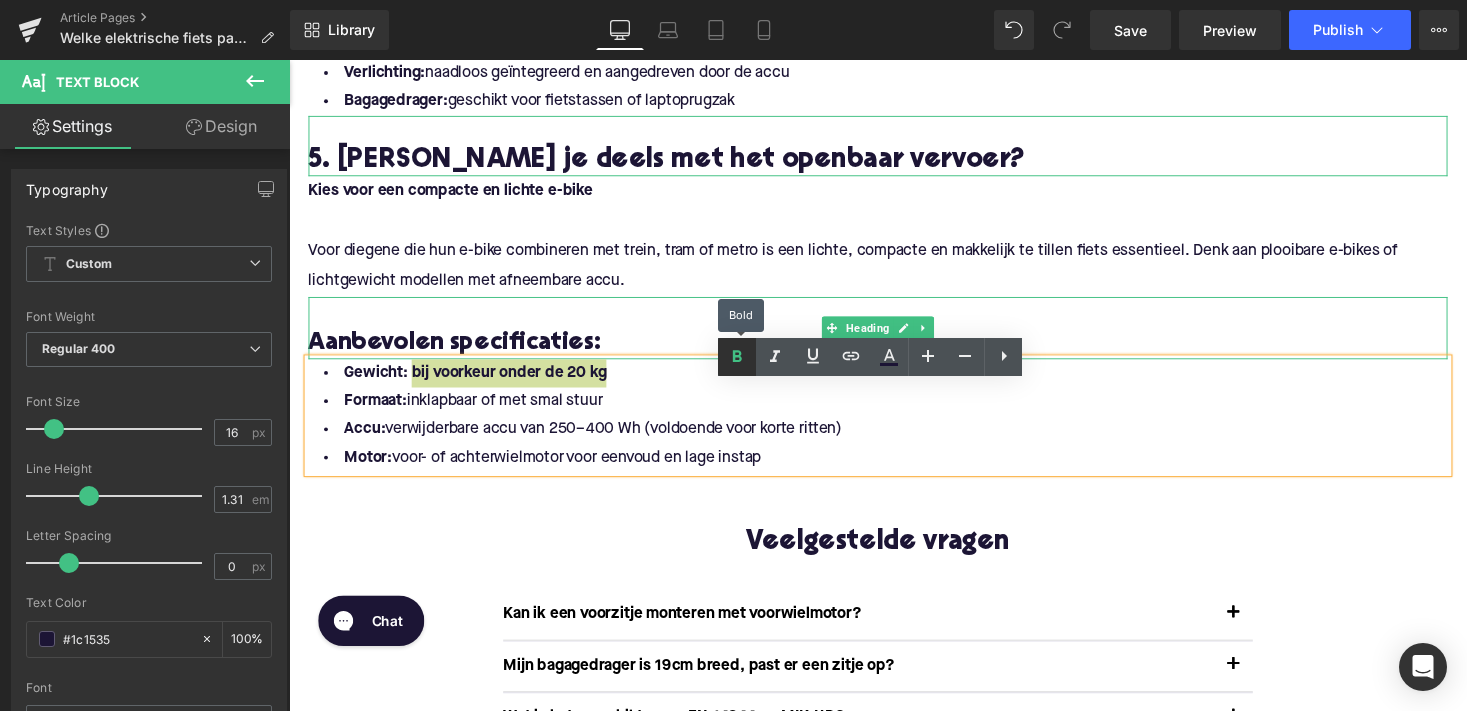 click at bounding box center [737, 357] 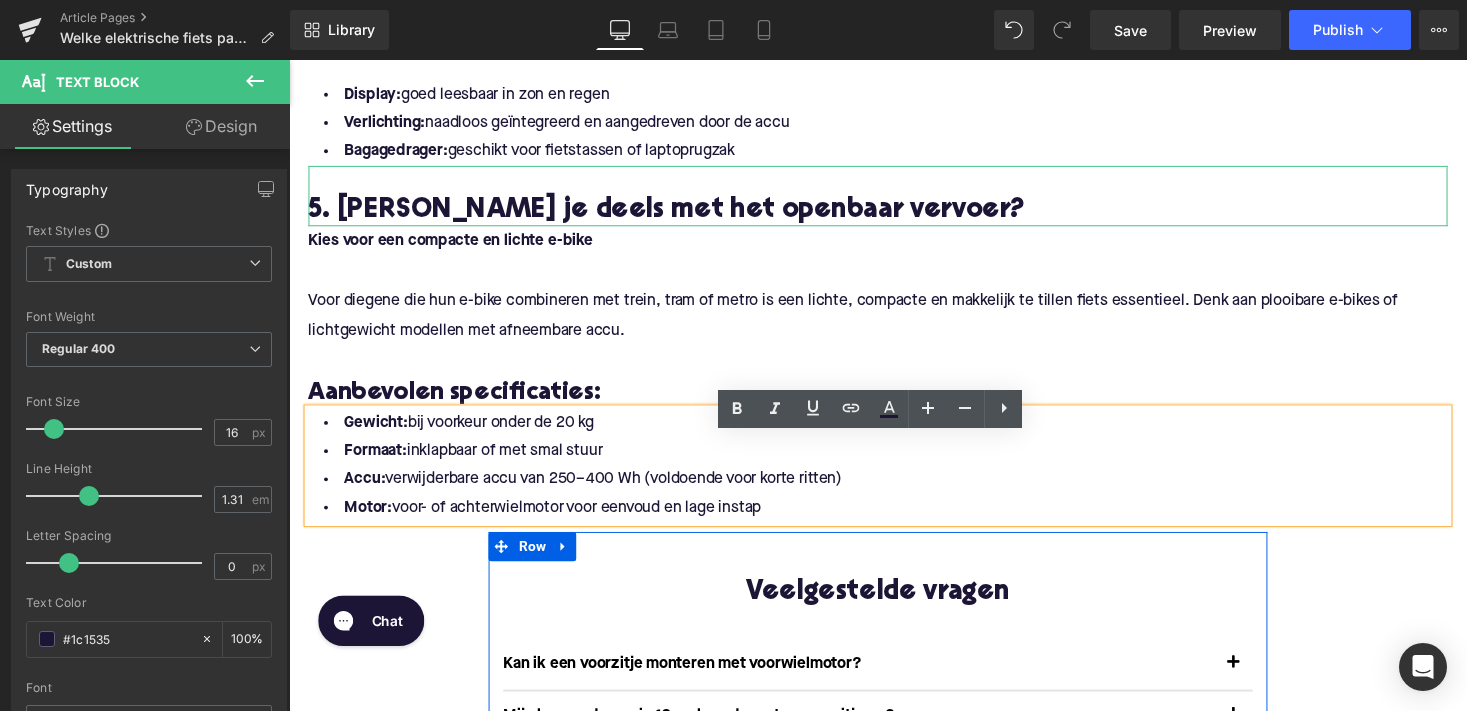 scroll, scrollTop: 3372, scrollLeft: 0, axis: vertical 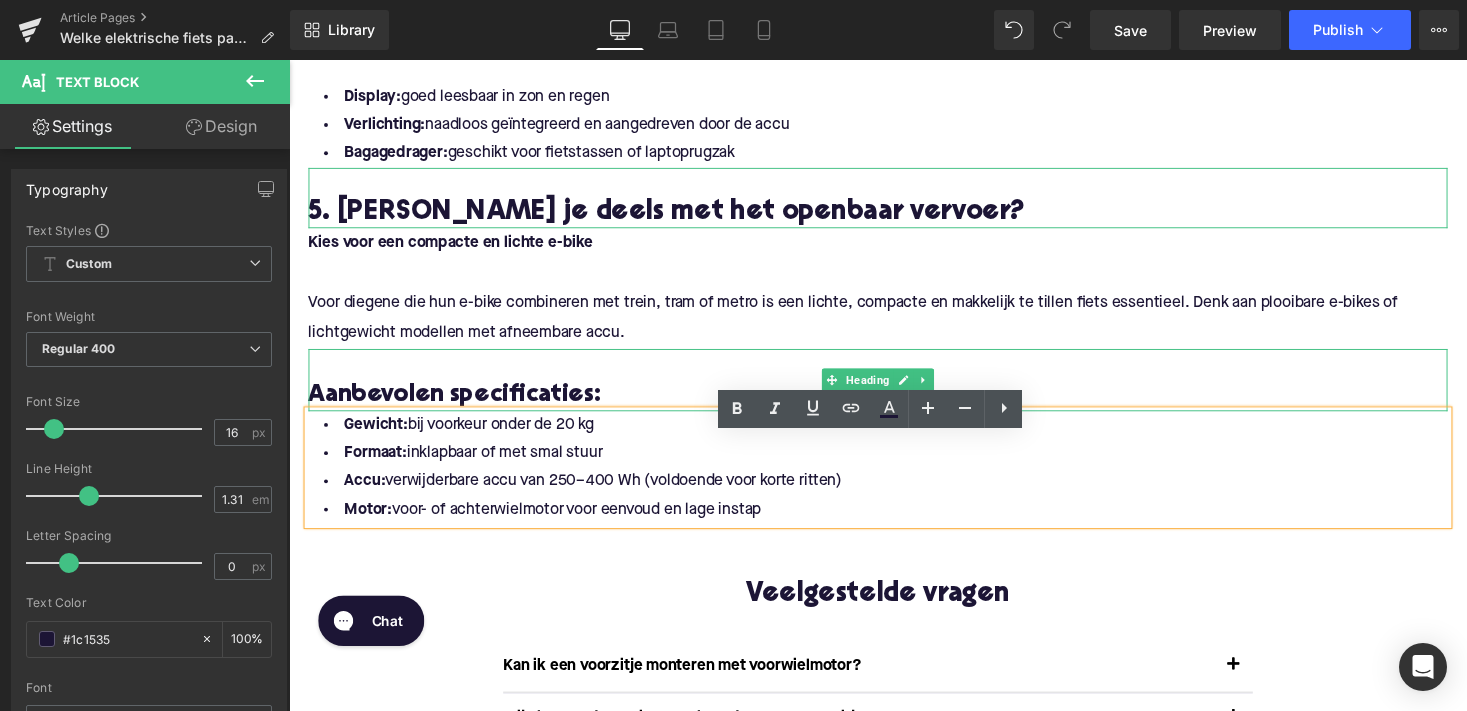 click on "Aanbevolen specificaties:" at bounding box center [894, 405] 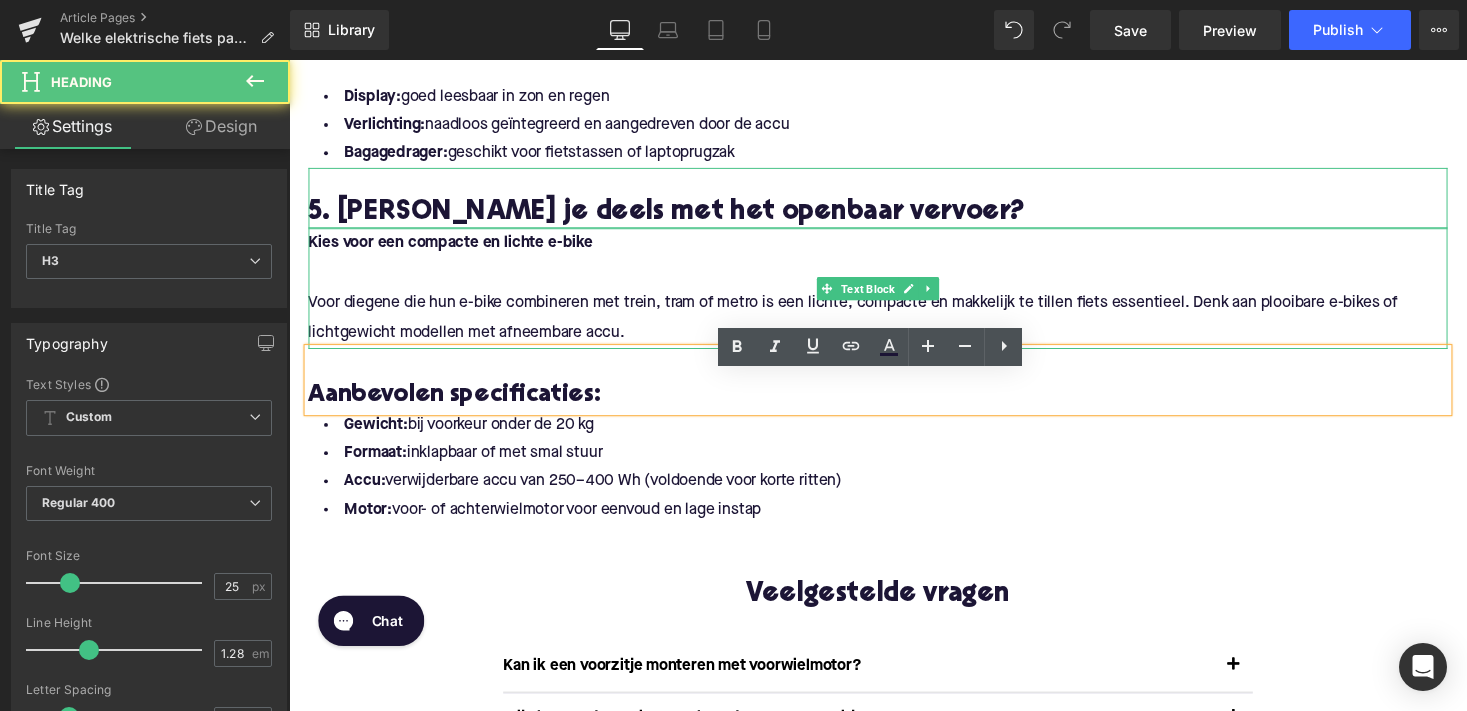 click at bounding box center [894, 279] 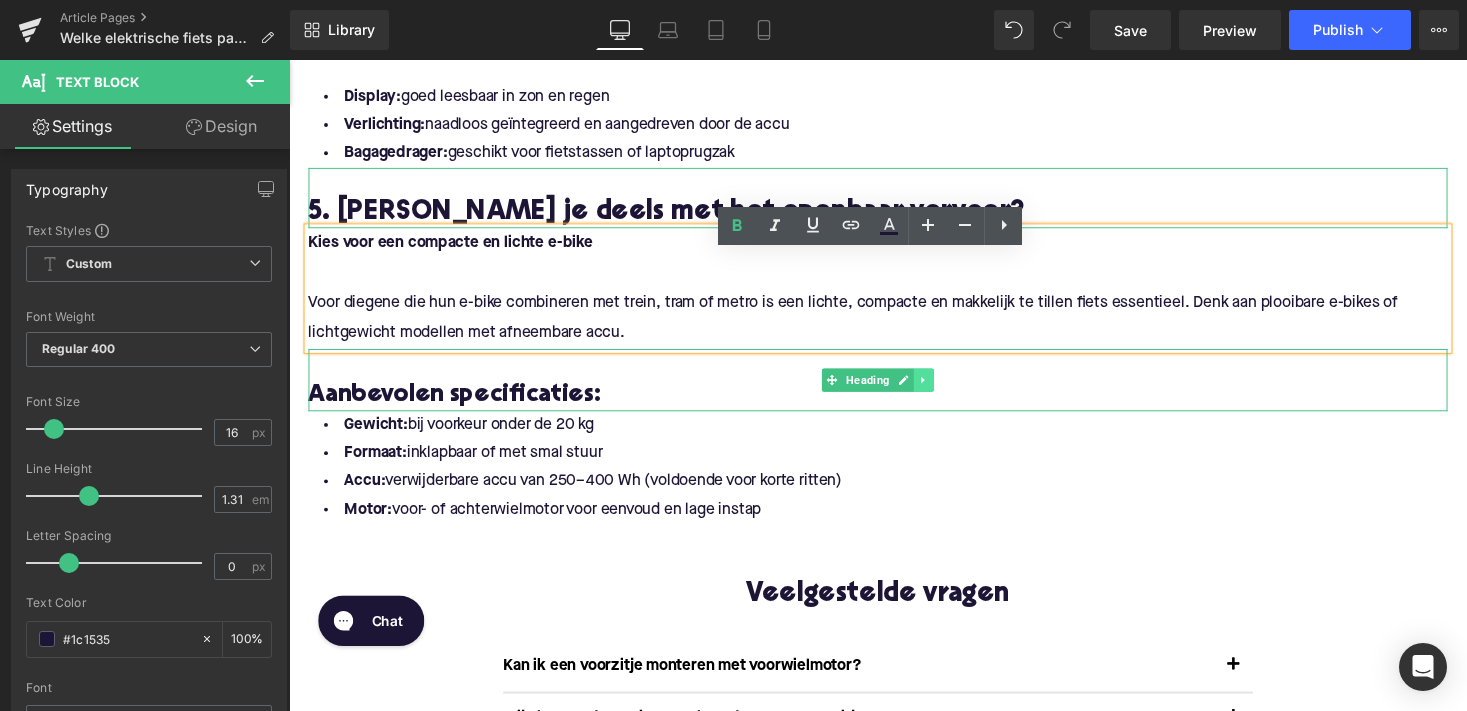 click 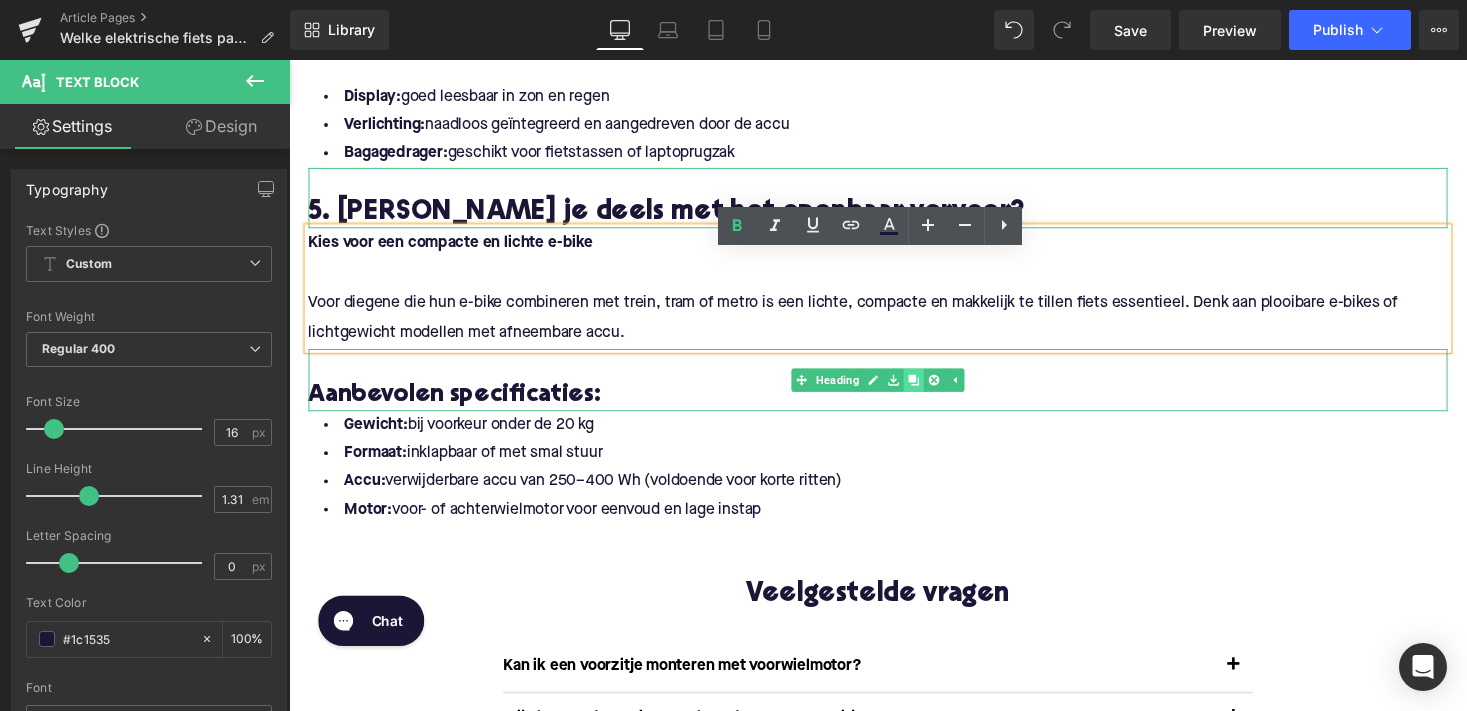 click 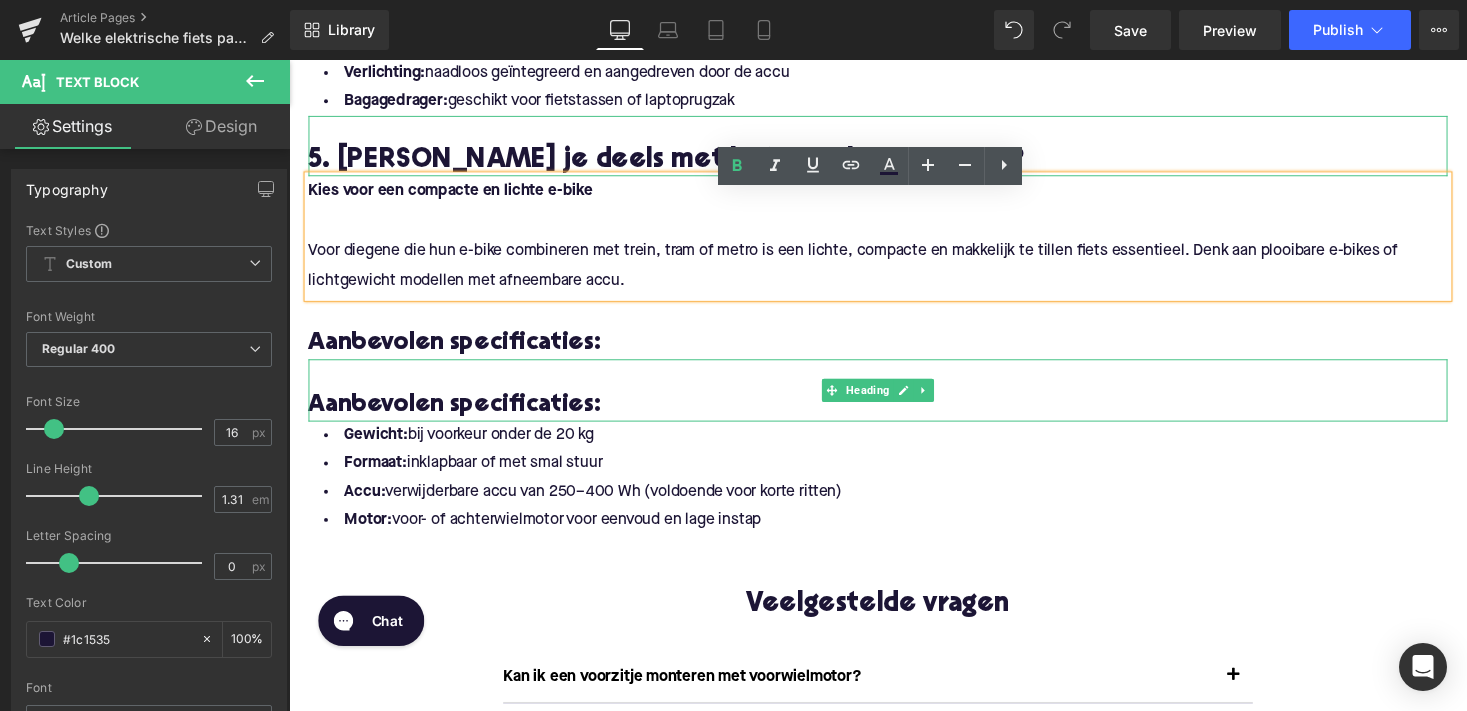 scroll, scrollTop: 3484, scrollLeft: 0, axis: vertical 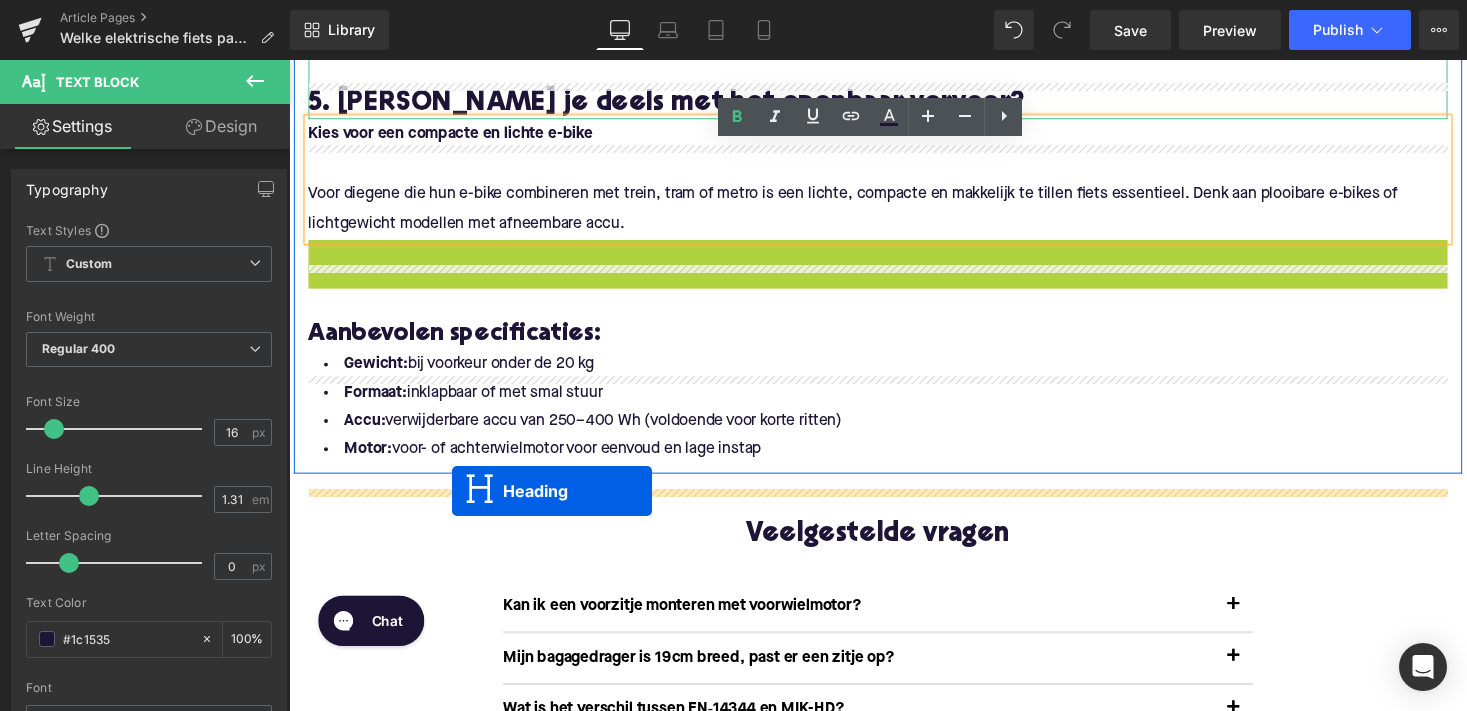 drag, startPoint x: 813, startPoint y: 304, endPoint x: 456, endPoint y: 503, distance: 408.7175 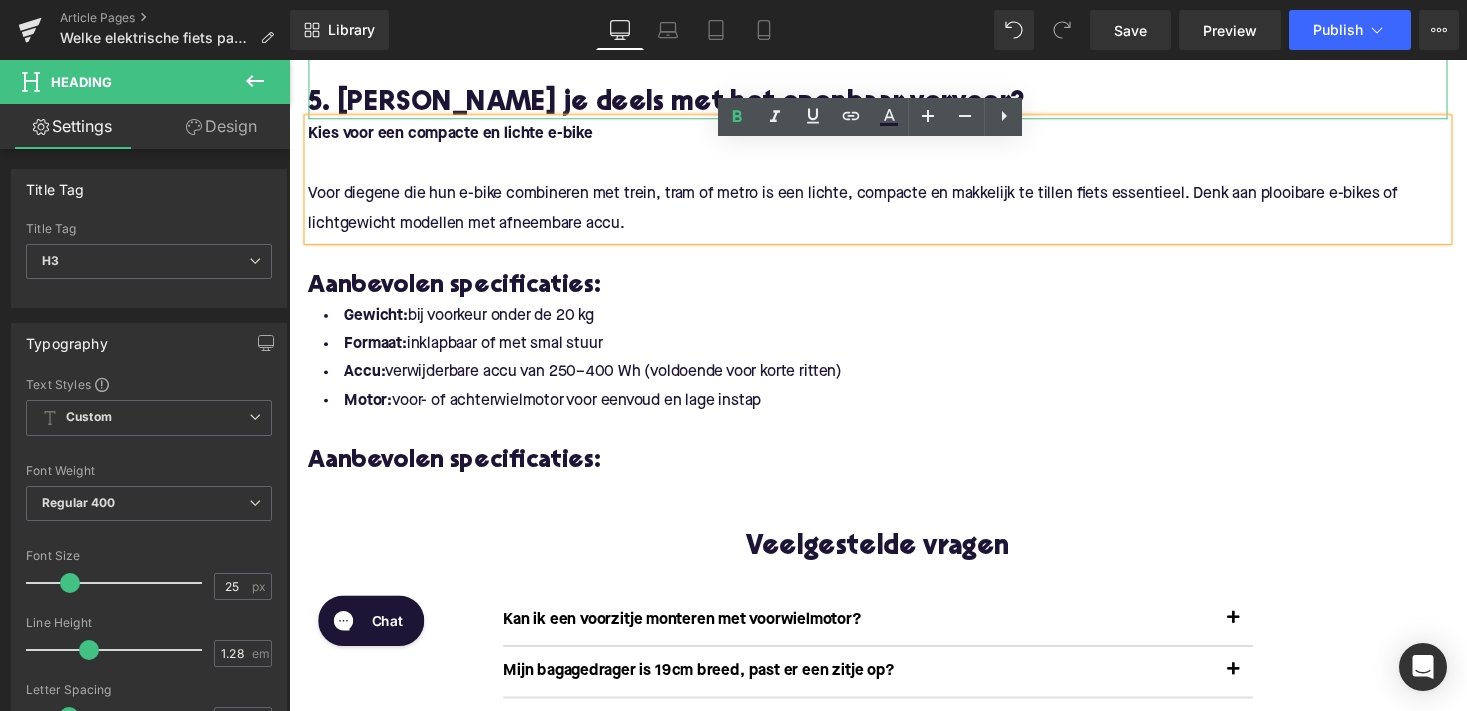 click on "Aanbevolen specificaties:" at bounding box center [894, 473] 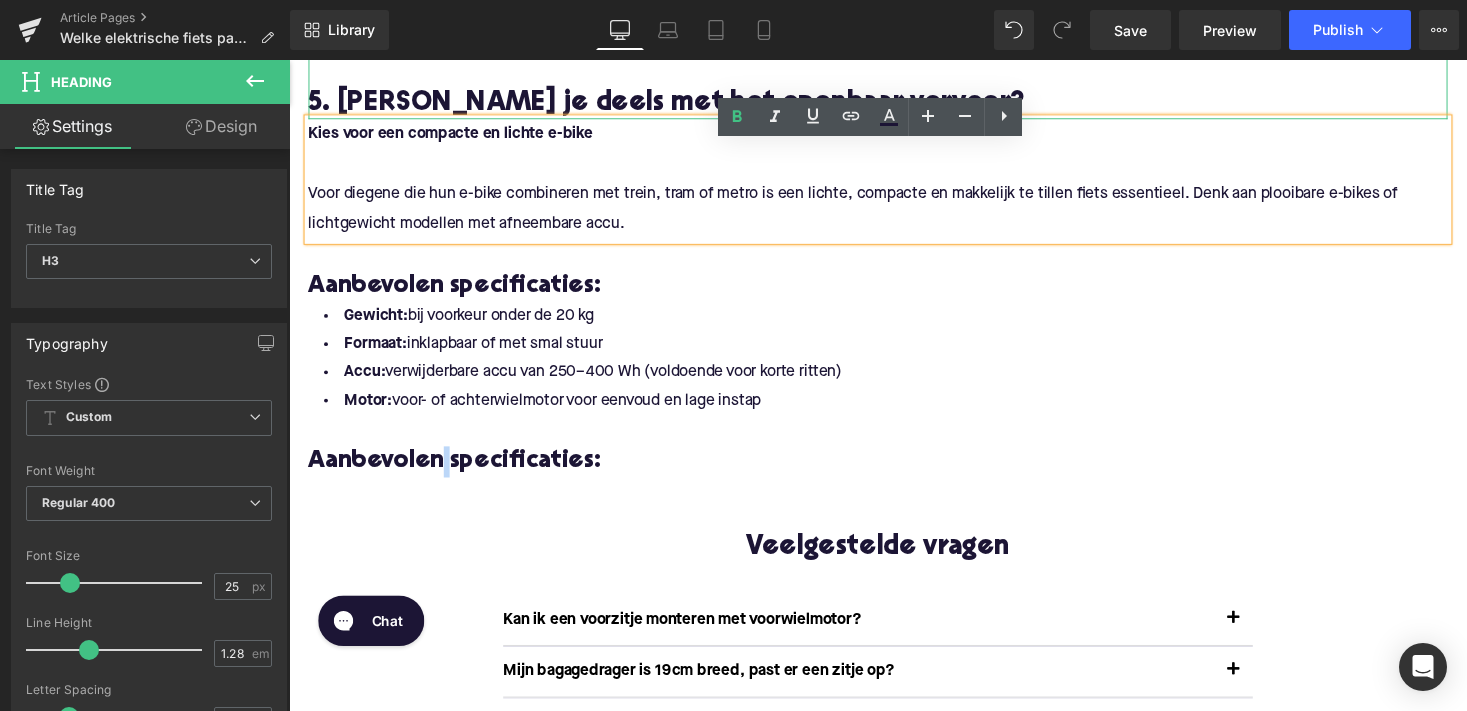 click on "Aanbevolen specificaties:" at bounding box center (894, 473) 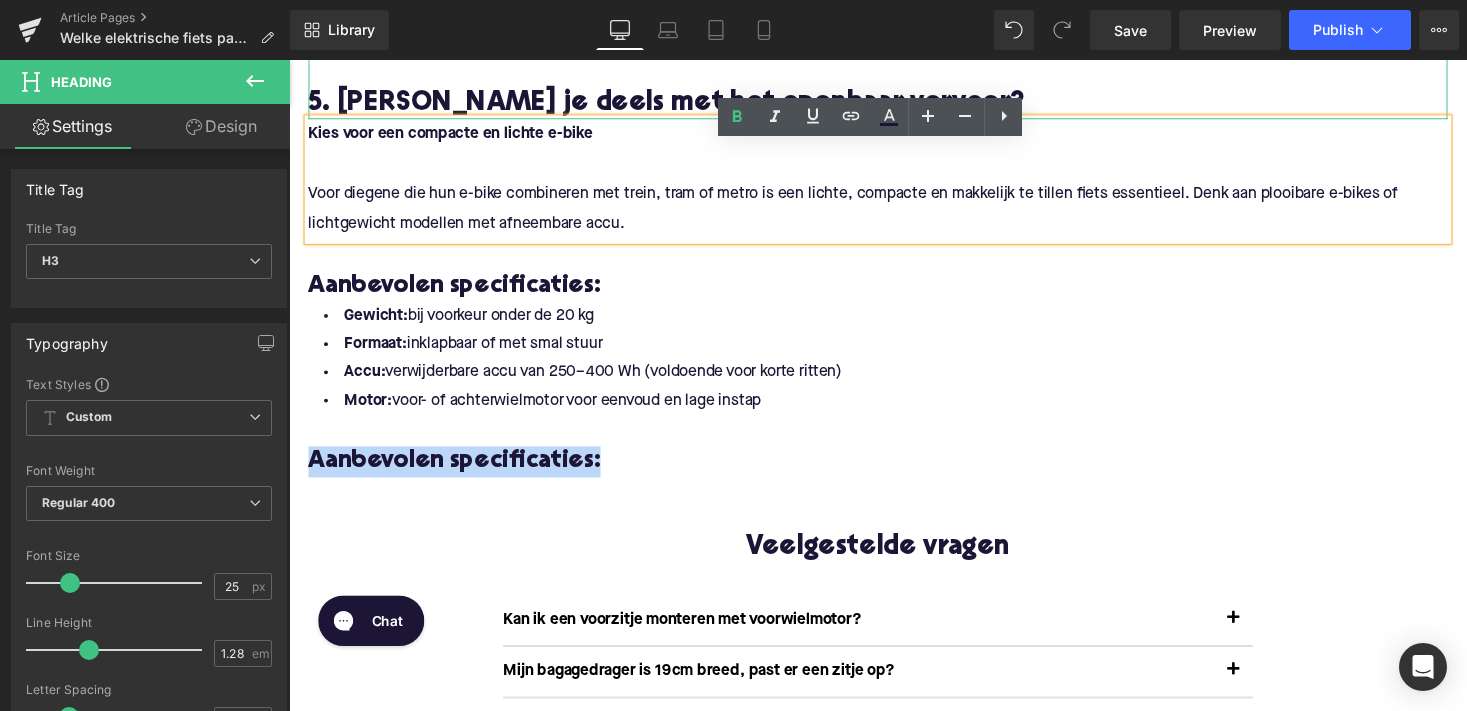click on "Aanbevolen specificaties:" at bounding box center [894, 473] 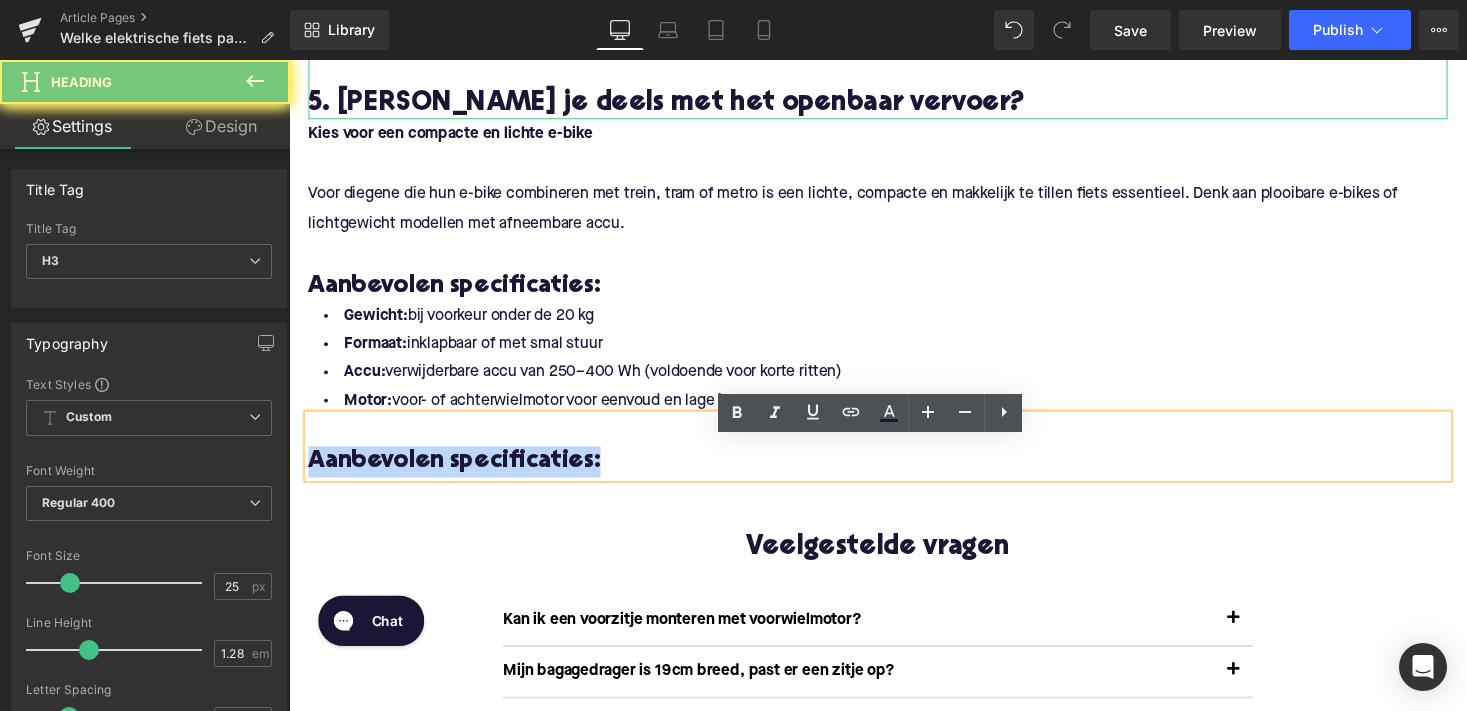 paste 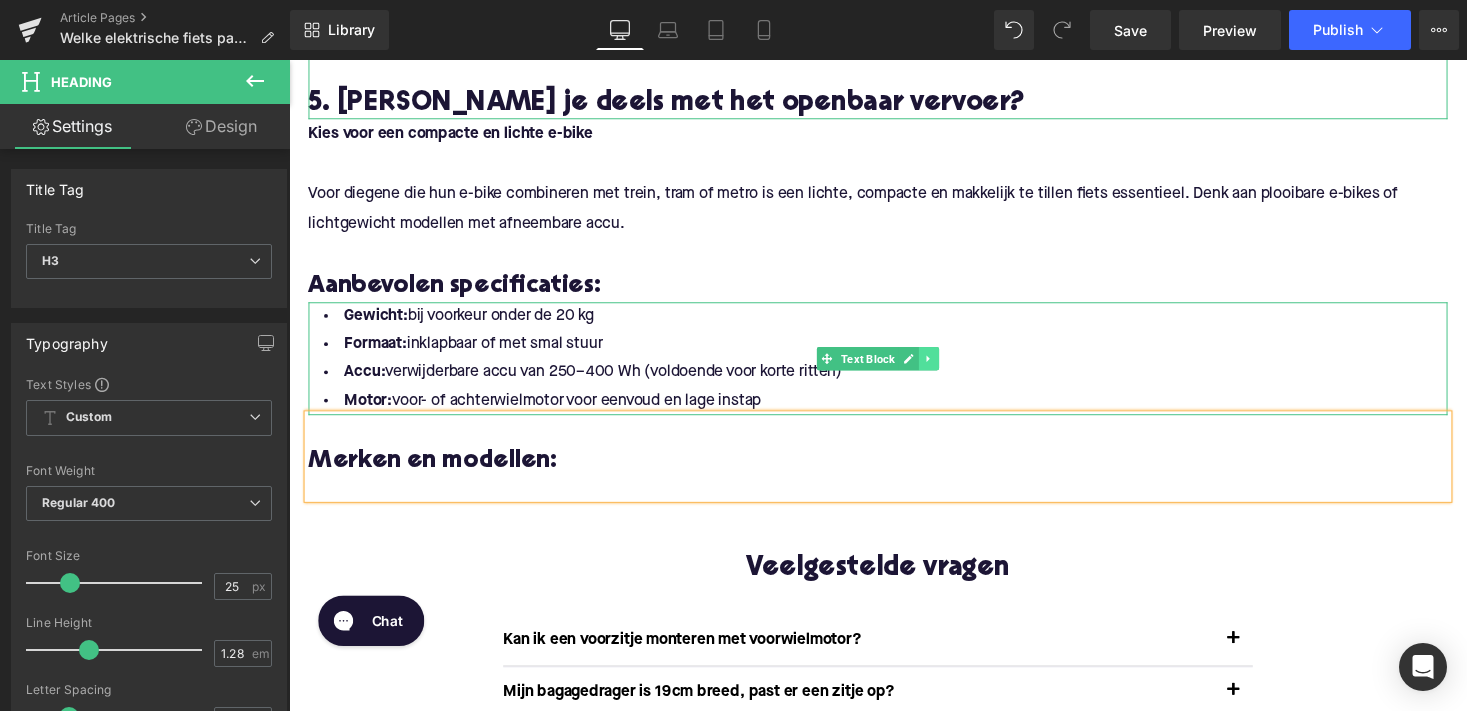 click 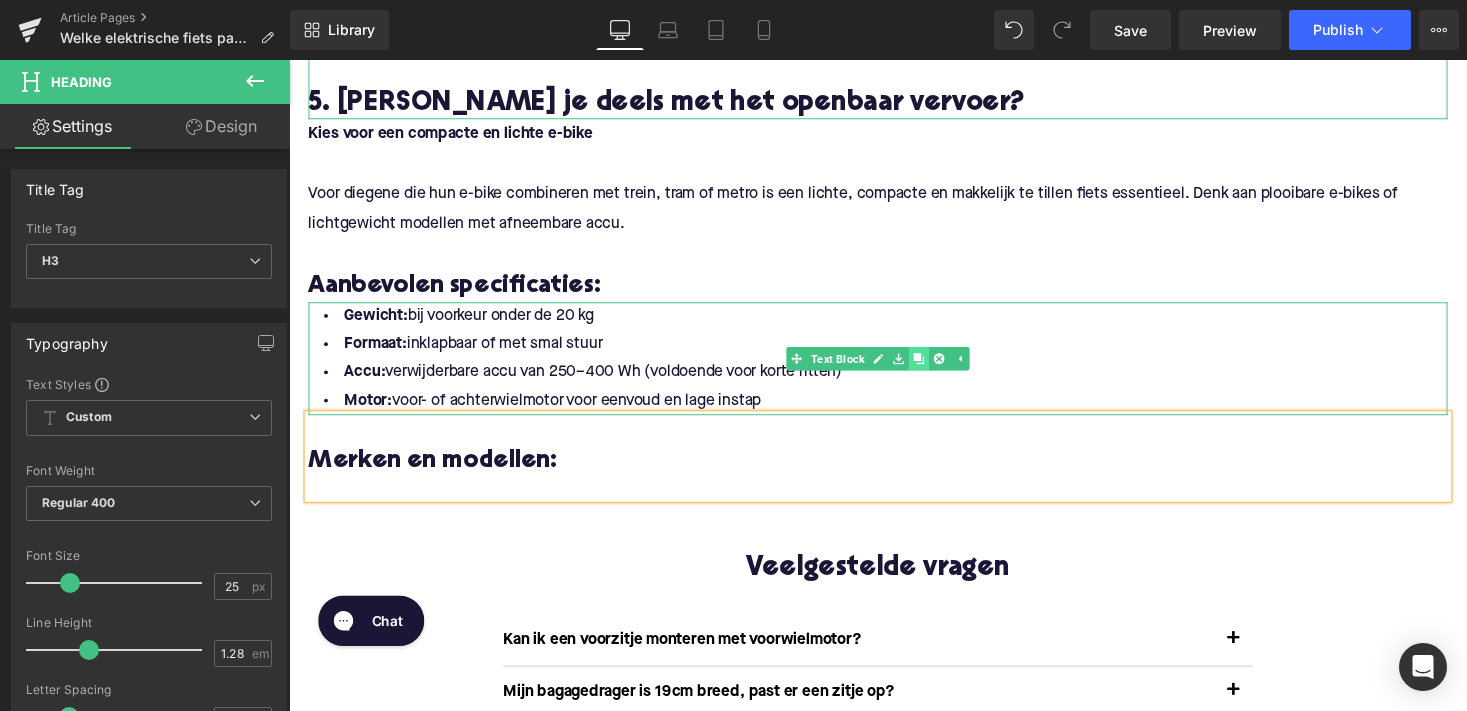 click 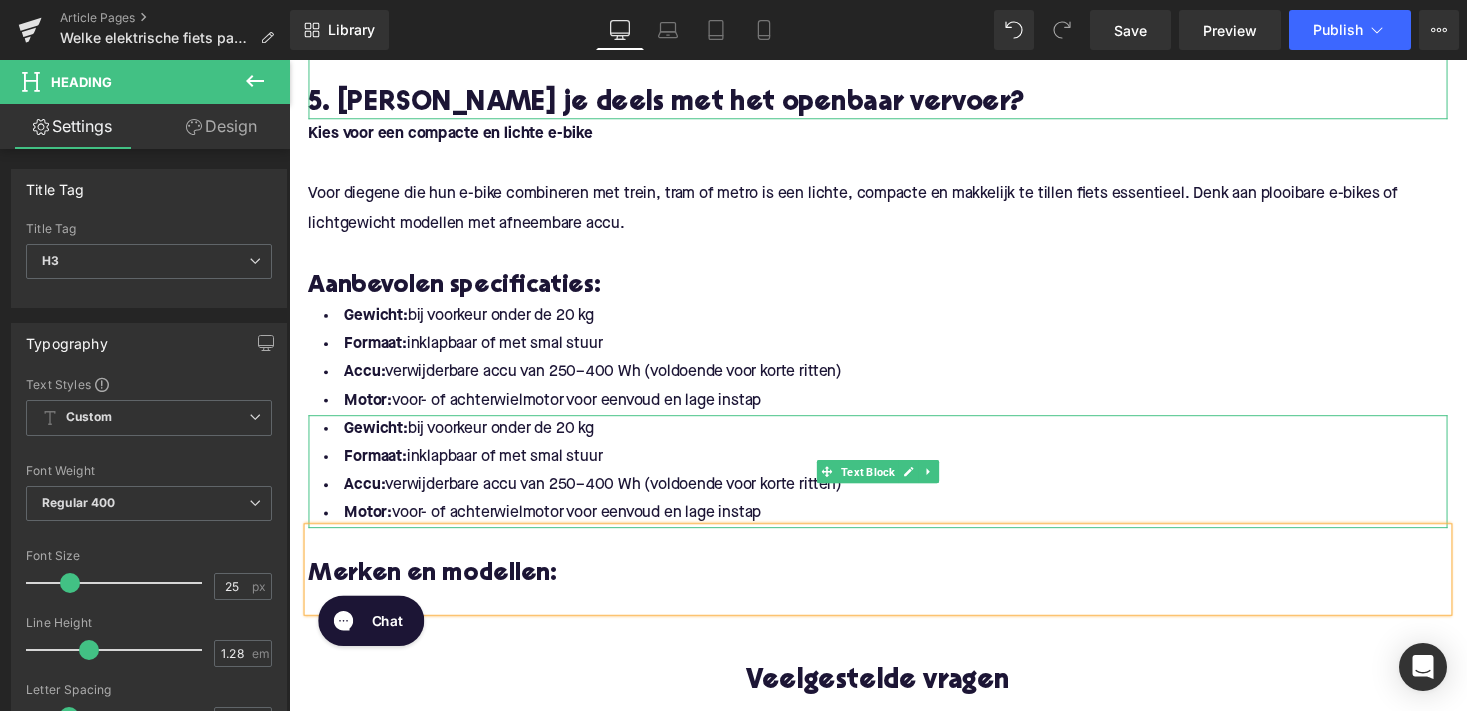 scroll, scrollTop: 3673, scrollLeft: 0, axis: vertical 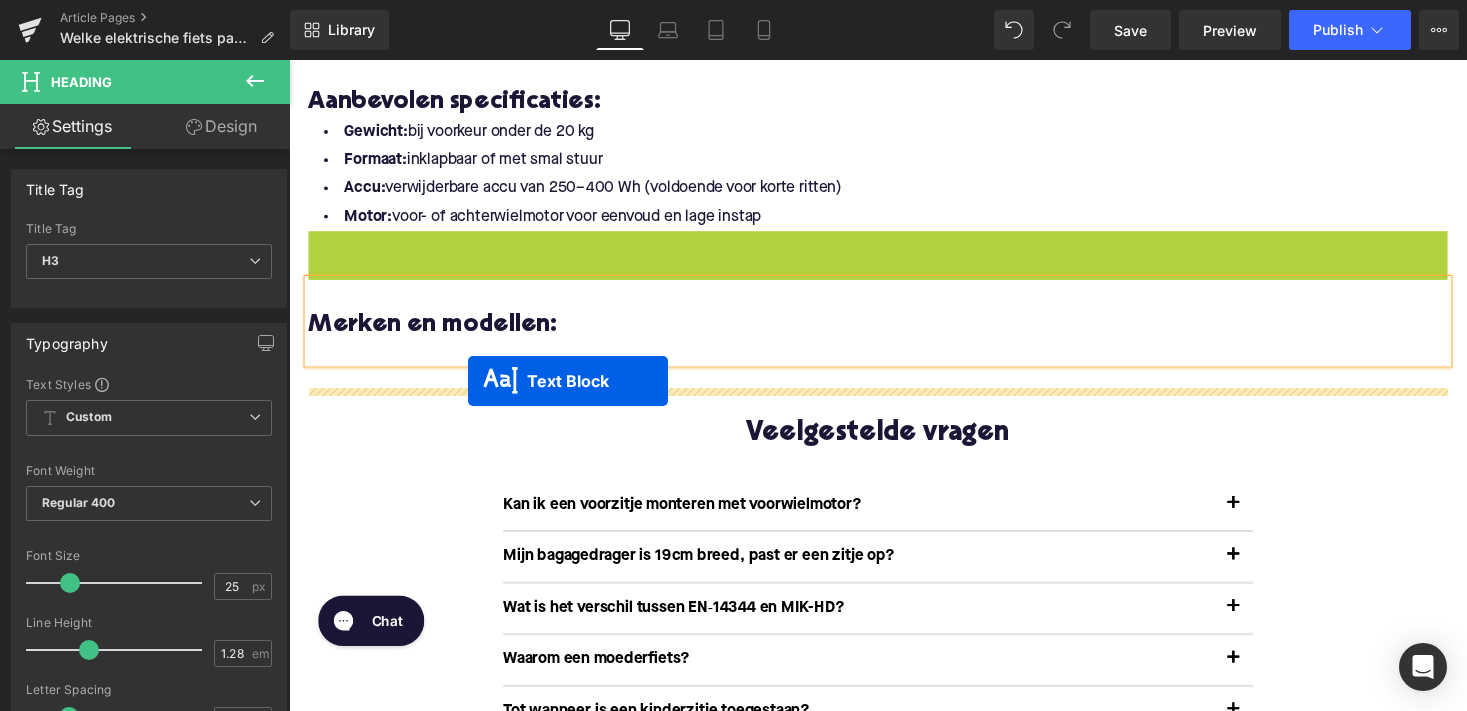 drag, startPoint x: 835, startPoint y: 328, endPoint x: 473, endPoint y: 390, distance: 367.27103 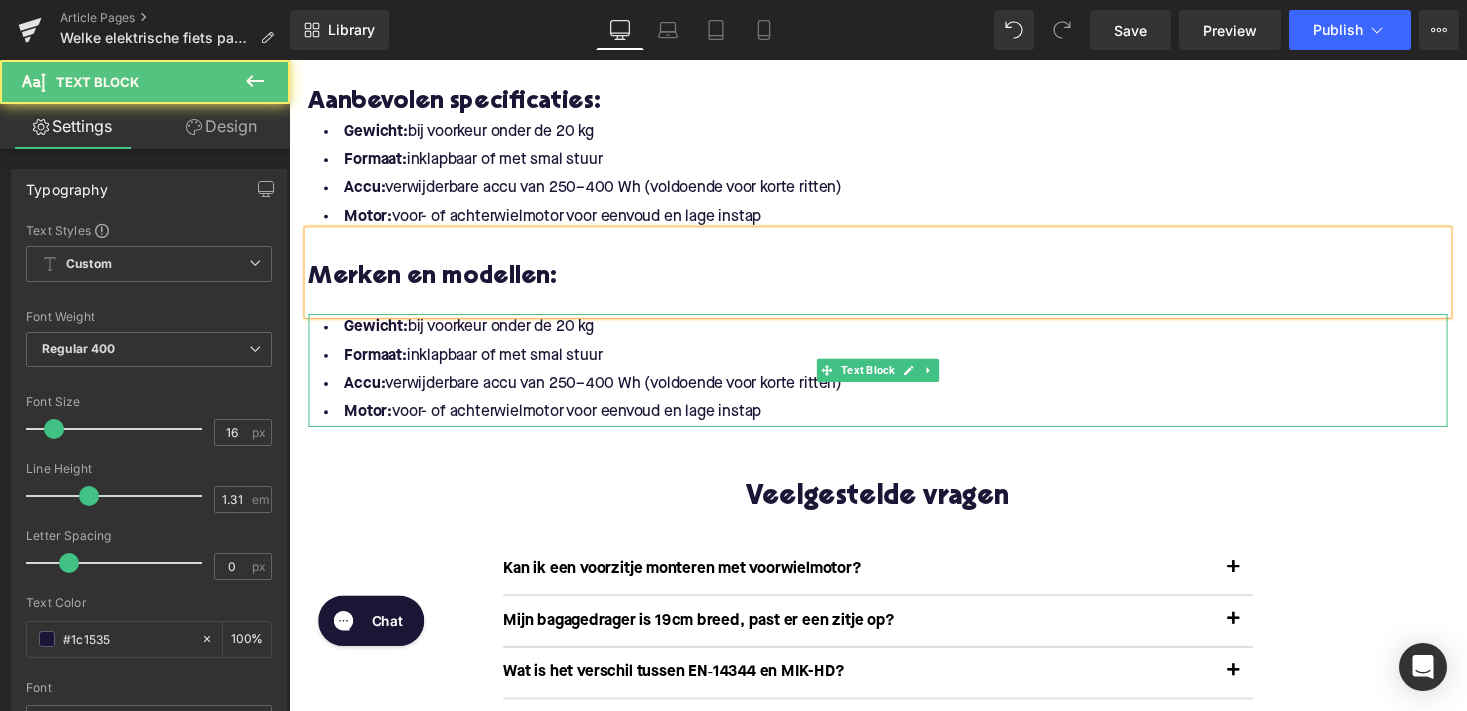 click on "Accu:  verwijderbare accu van 250–400 Wh (voldoende voor korte ritten)" at bounding box center (894, 393) 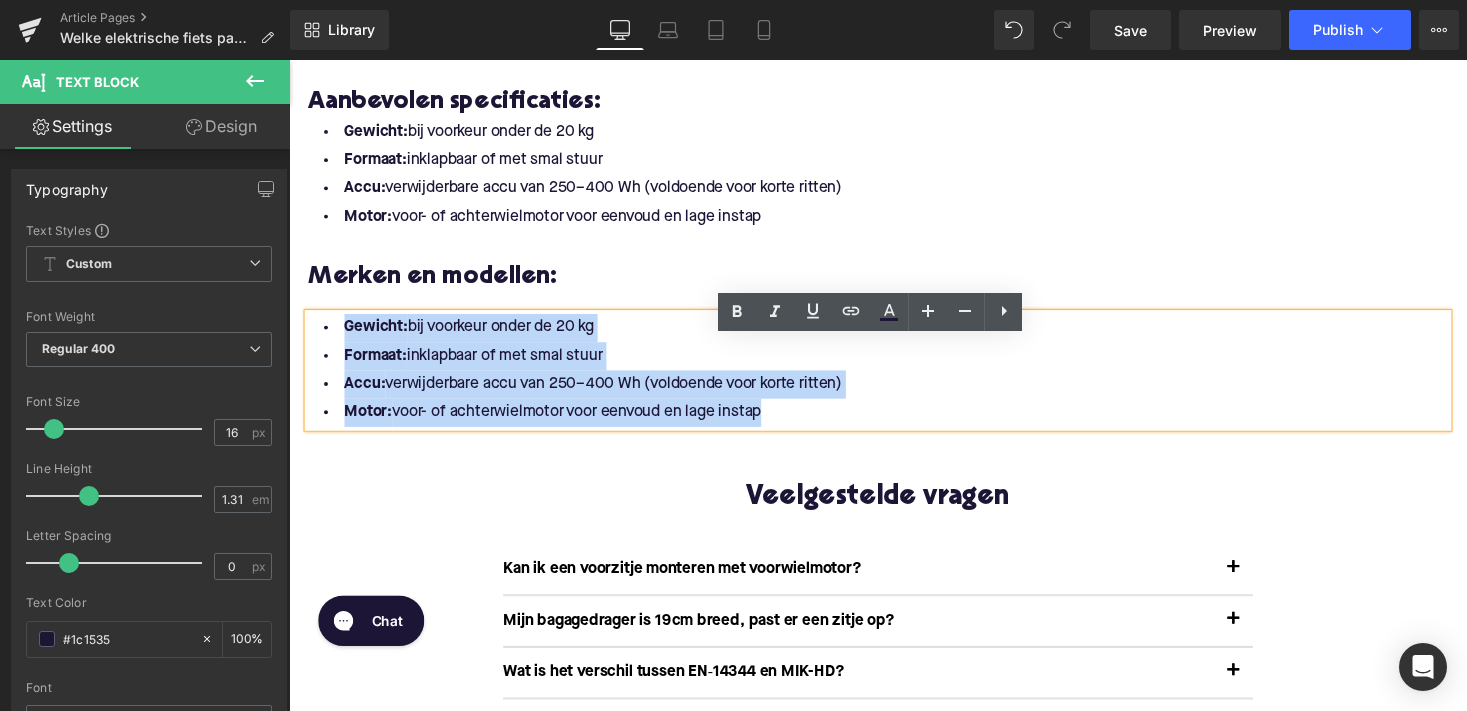 drag, startPoint x: 797, startPoint y: 449, endPoint x: 332, endPoint y: 349, distance: 475.63116 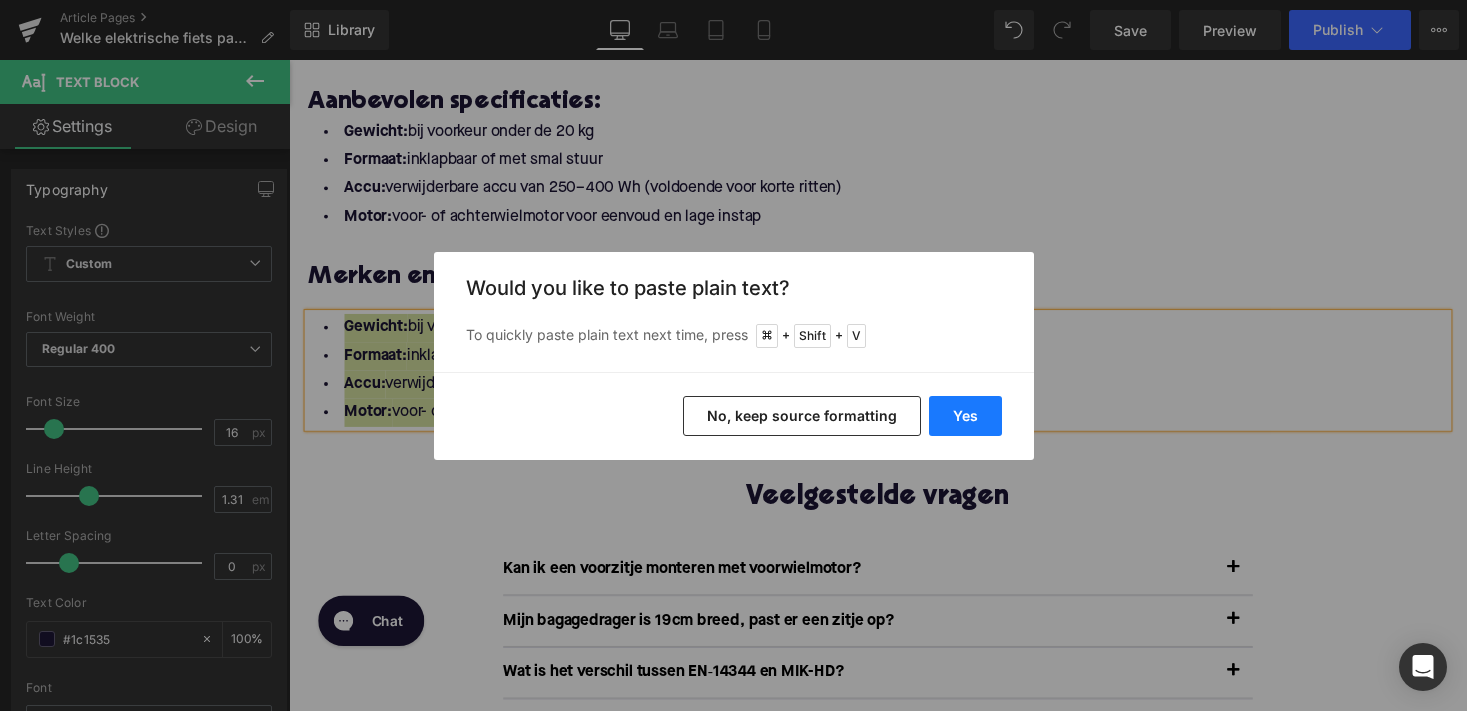click on "Yes" at bounding box center (965, 416) 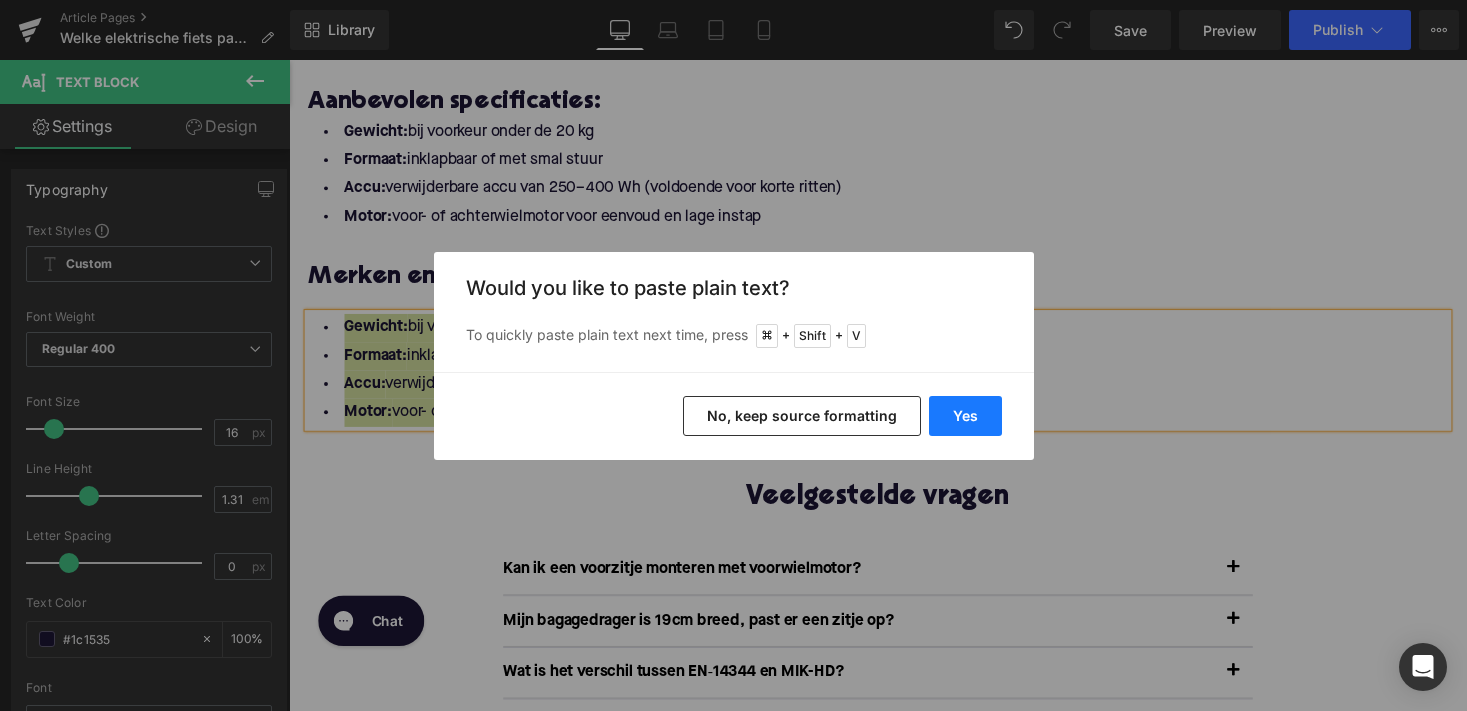 type 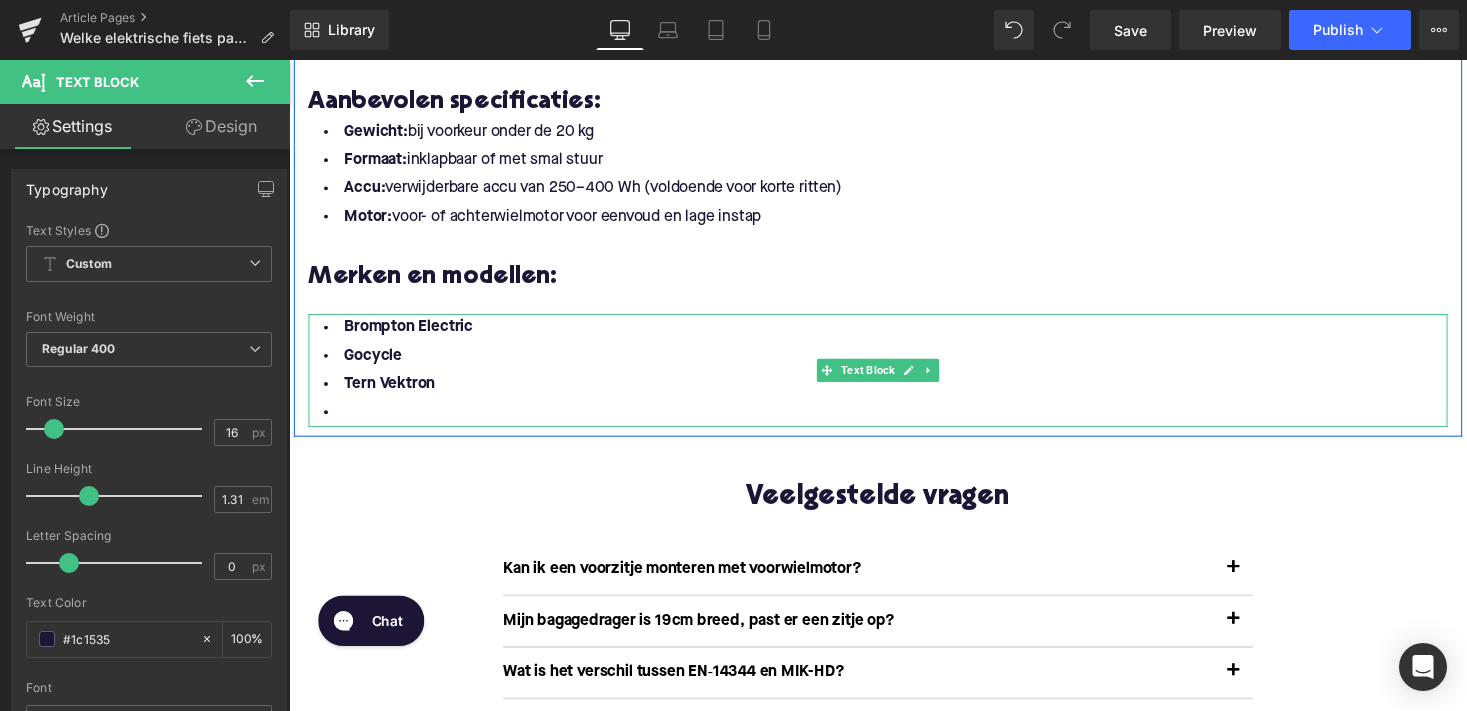 click at bounding box center (894, 422) 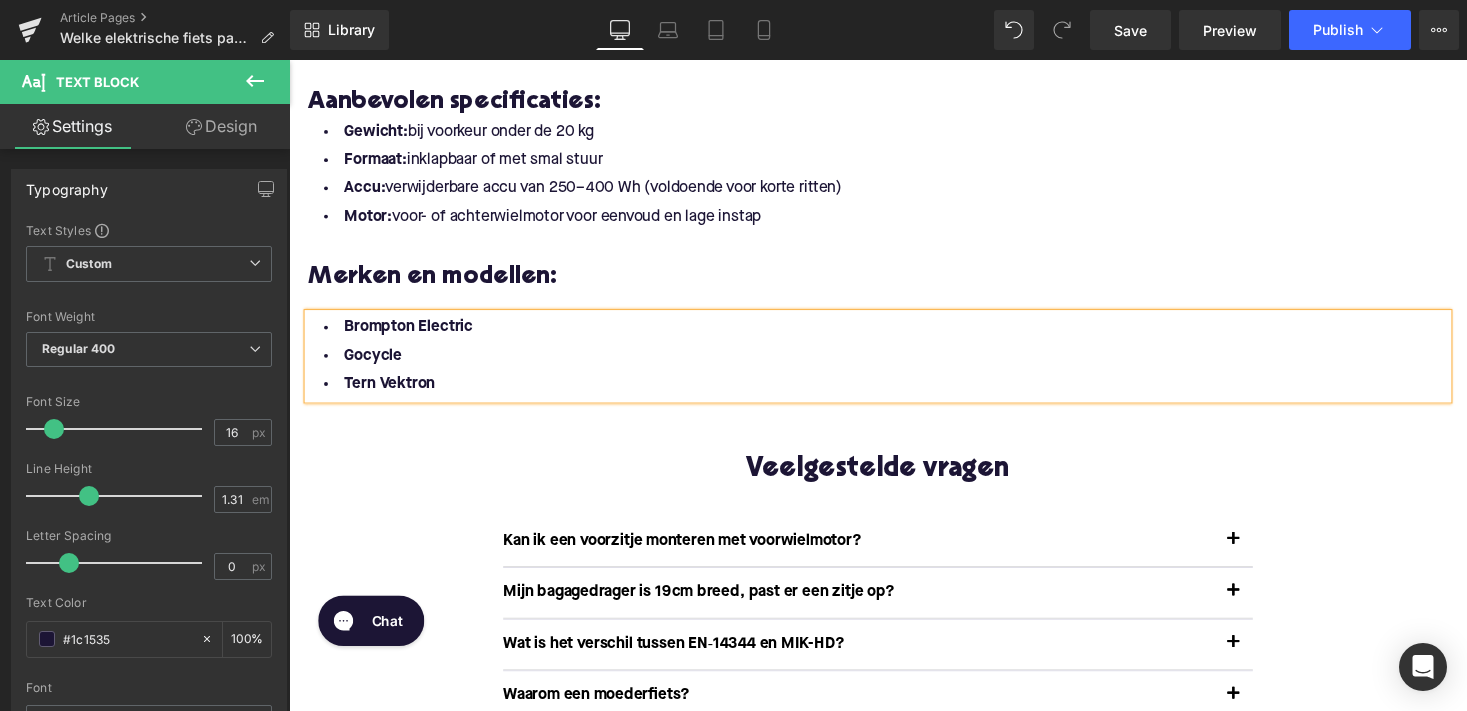 scroll, scrollTop: 3565, scrollLeft: 0, axis: vertical 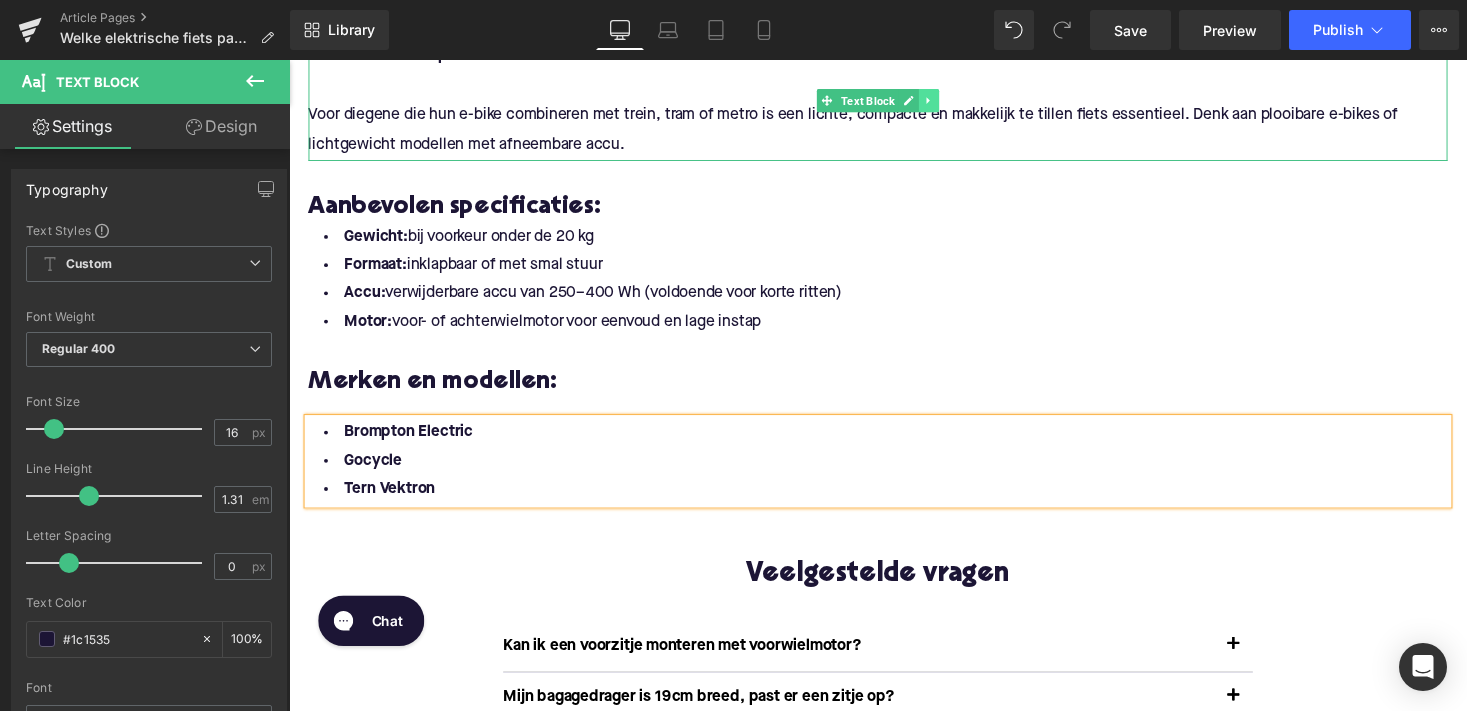 click at bounding box center [946, 102] 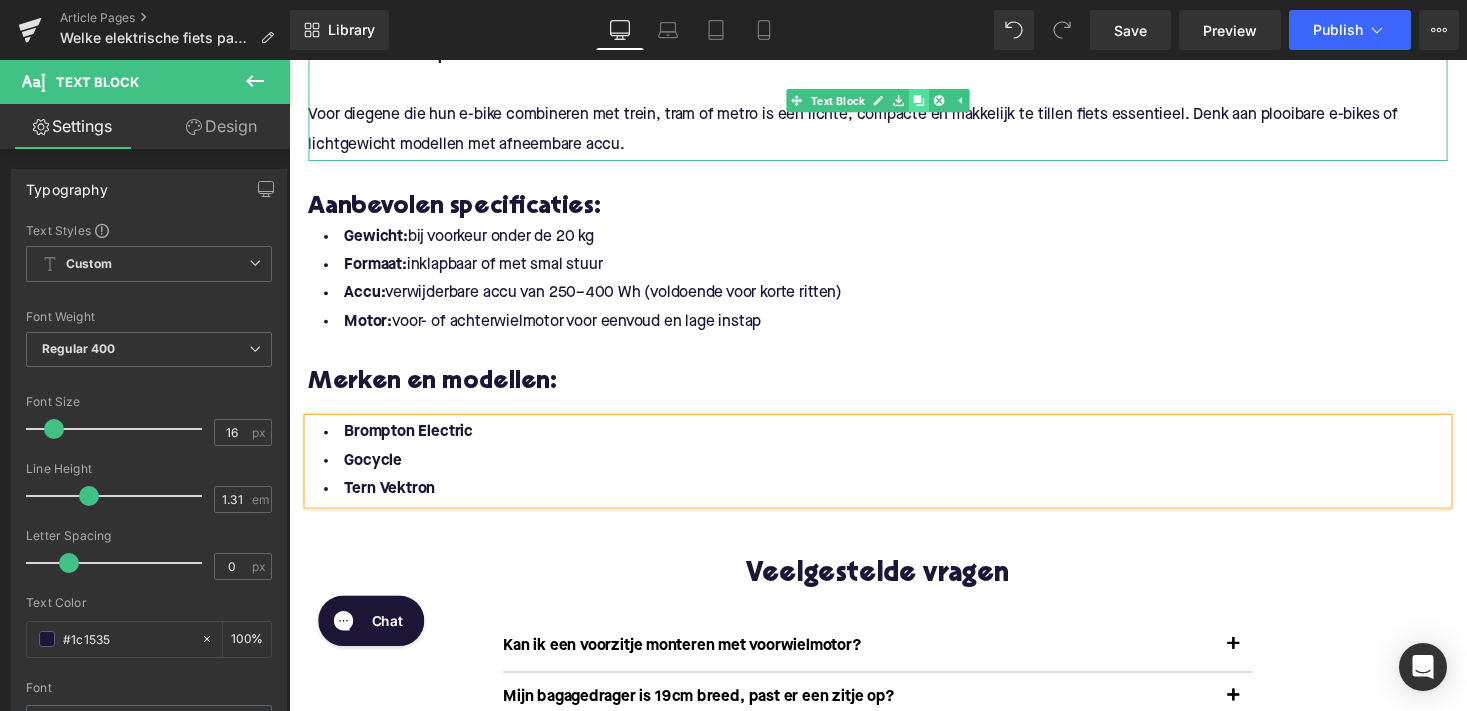 click at bounding box center [936, 102] 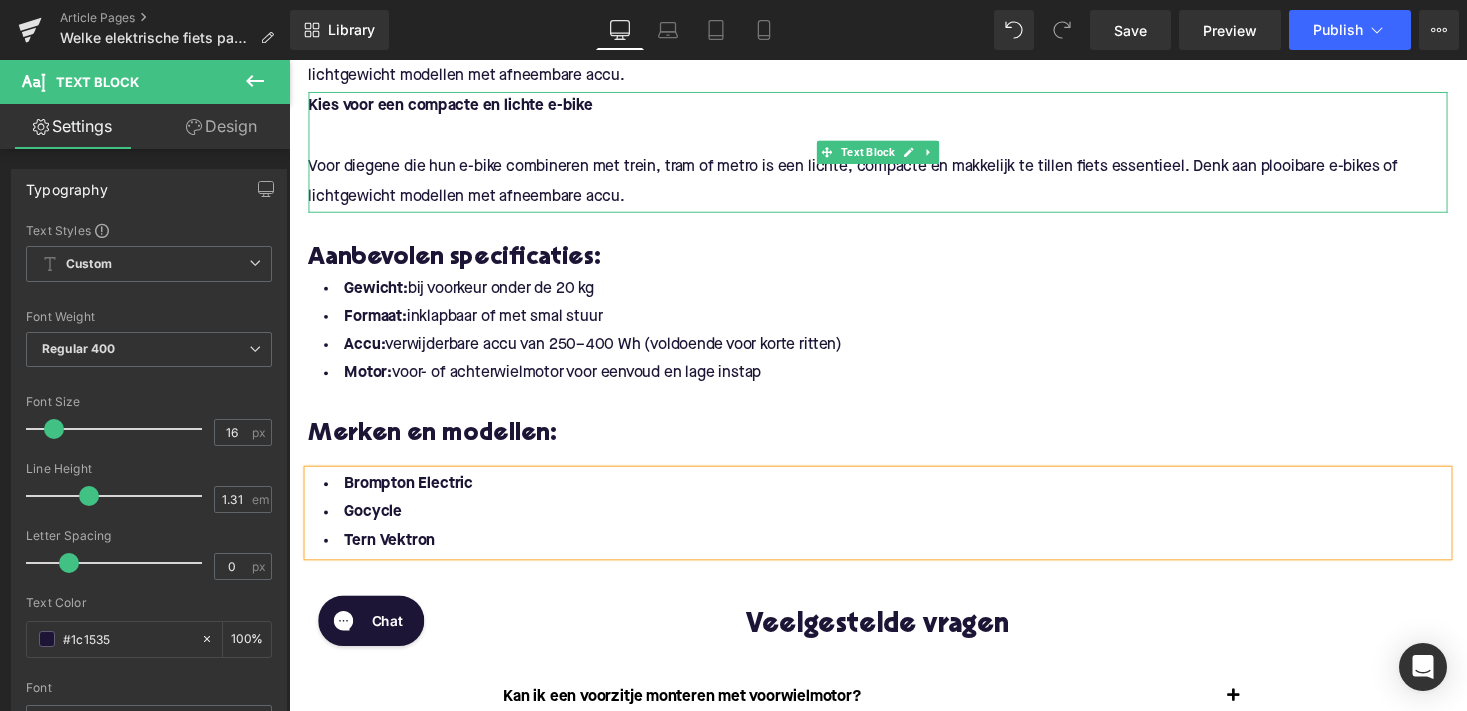 scroll, scrollTop: 3648, scrollLeft: 0, axis: vertical 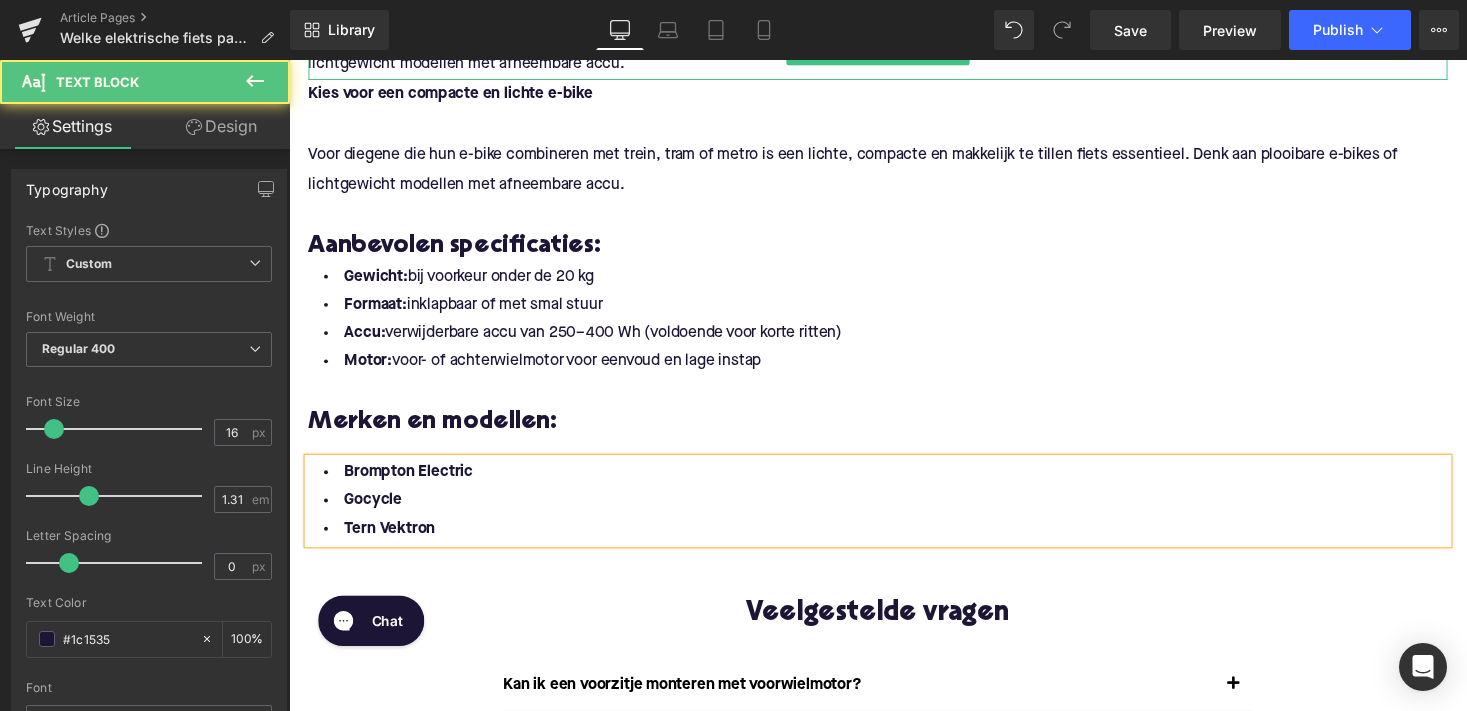drag, startPoint x: 782, startPoint y: 80, endPoint x: 772, endPoint y: 116, distance: 37.363083 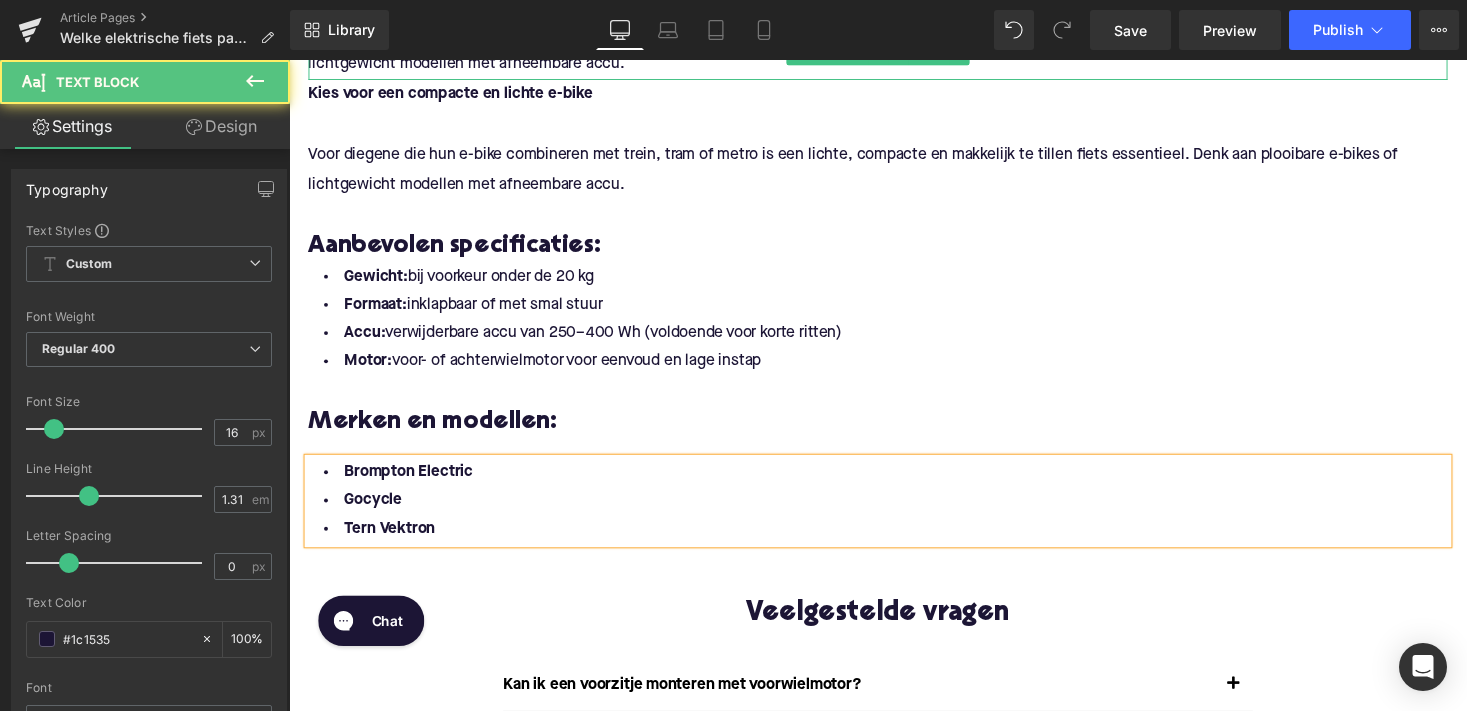 click on "Voor diegene die hun e-bike combineren met trein, tram of metro is een lichte, compacte en makkelijk te tillen fiets essentieel. Denk aan plooibare e-bikes of lichtgewicht modellen met afneembare accu." at bounding box center [894, 50] 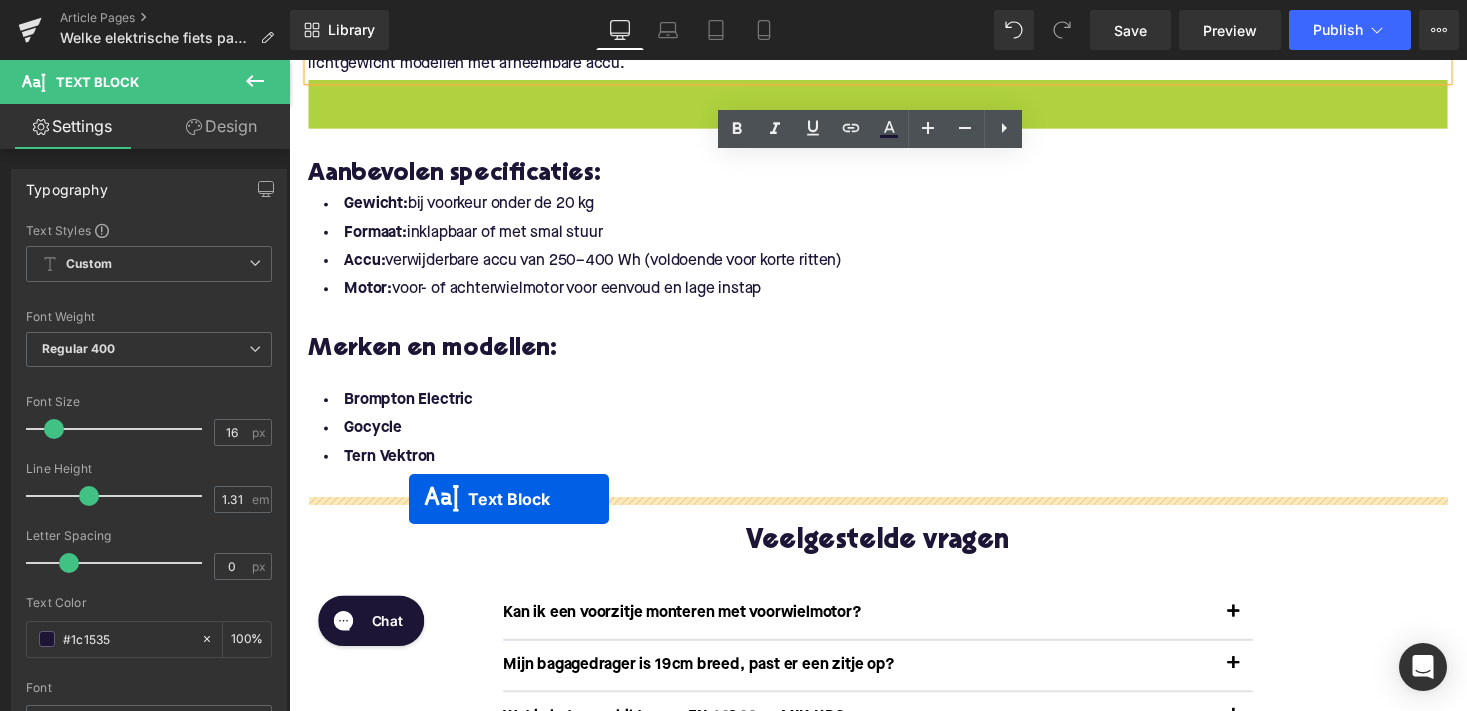 drag, startPoint x: 841, startPoint y: 174, endPoint x: 412, endPoint y: 511, distance: 545.53644 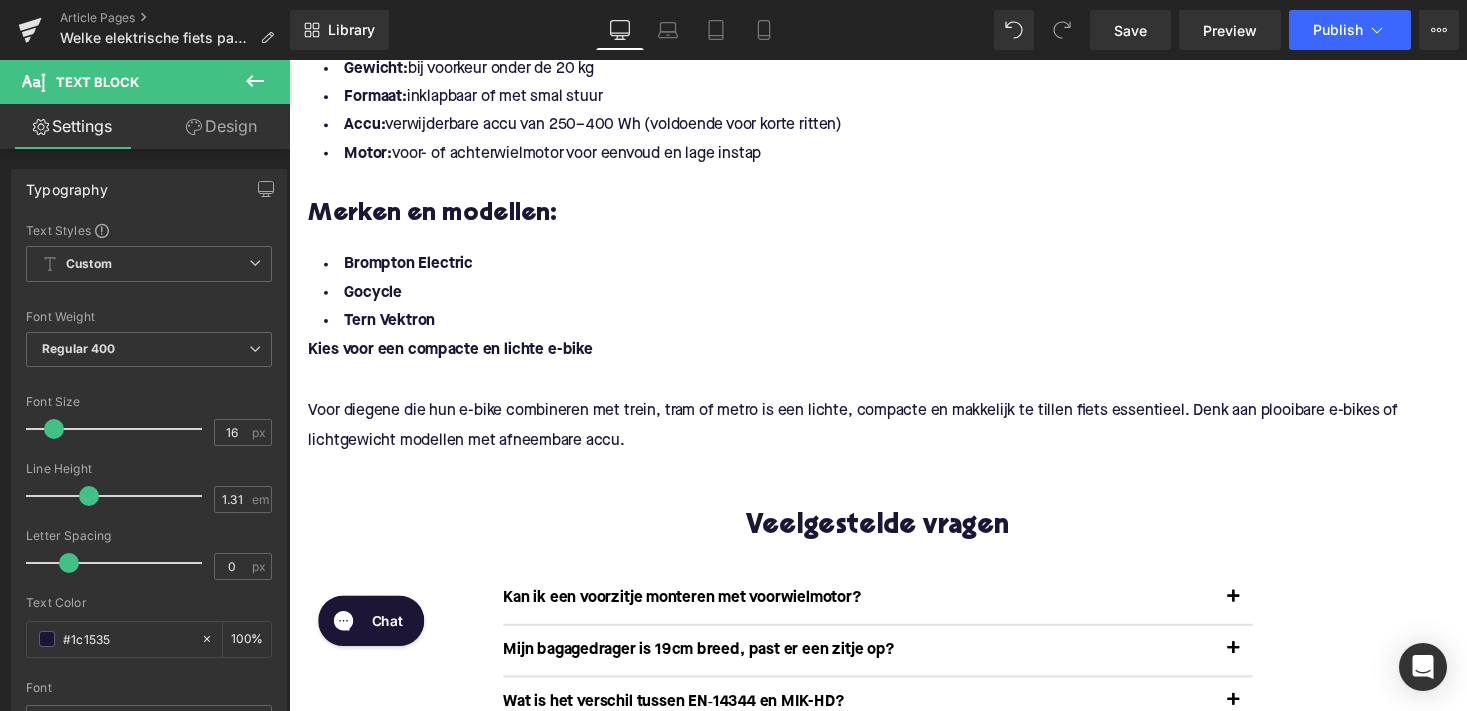 scroll, scrollTop: 3801, scrollLeft: 0, axis: vertical 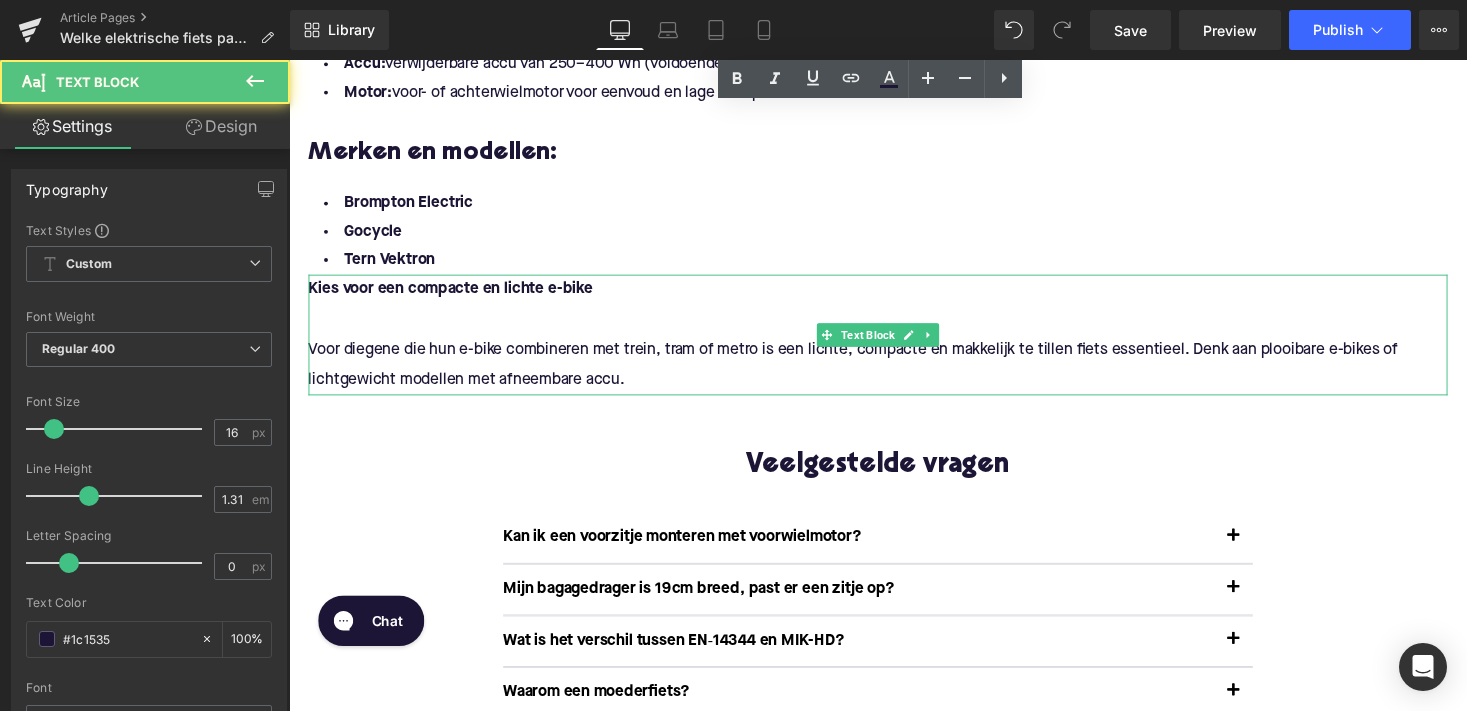 click on "Voor diegene die hun e-bike combineren met trein, tram of metro is een lichte, compacte en makkelijk te tillen fiets essentieel. Denk aan plooibare e-bikes of lichtgewicht modellen met afneembare accu." at bounding box center (894, 373) 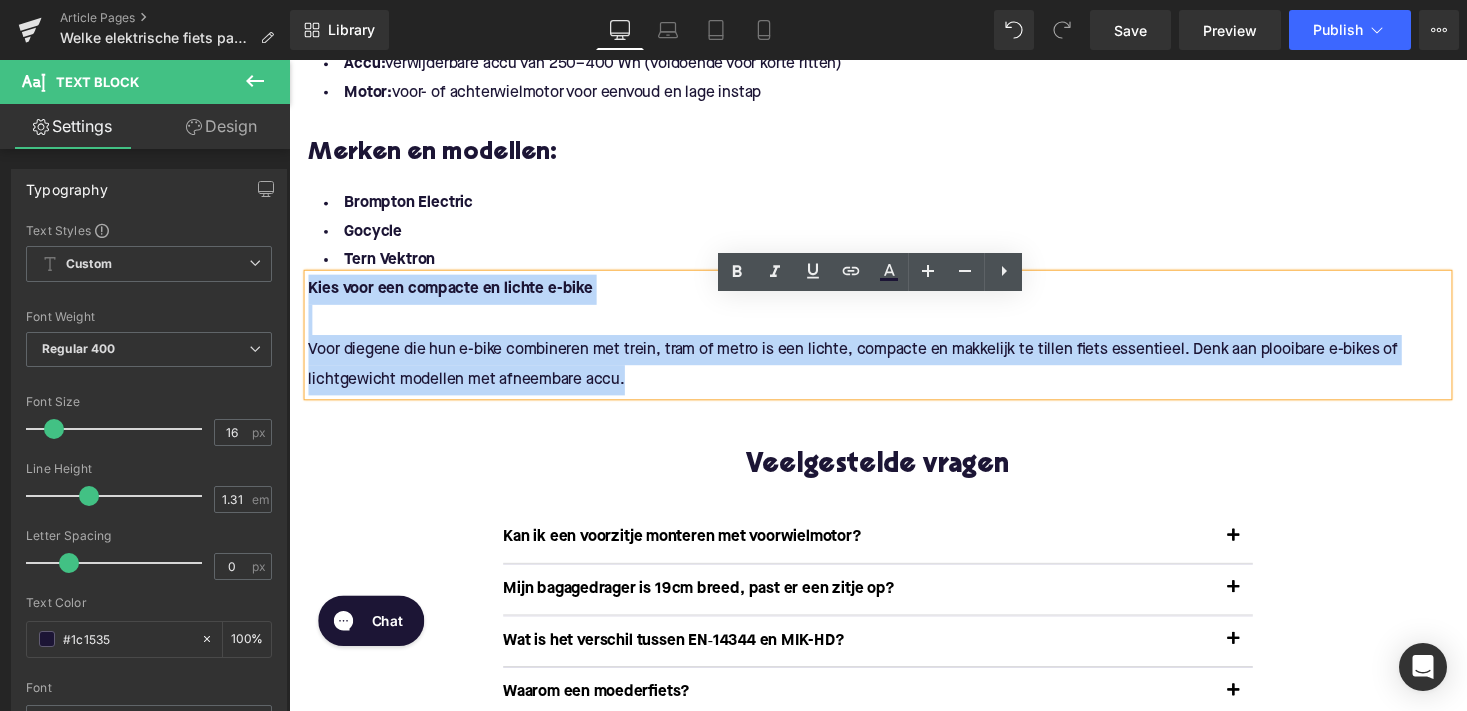 drag, startPoint x: 632, startPoint y: 410, endPoint x: 303, endPoint y: 315, distance: 342.44122 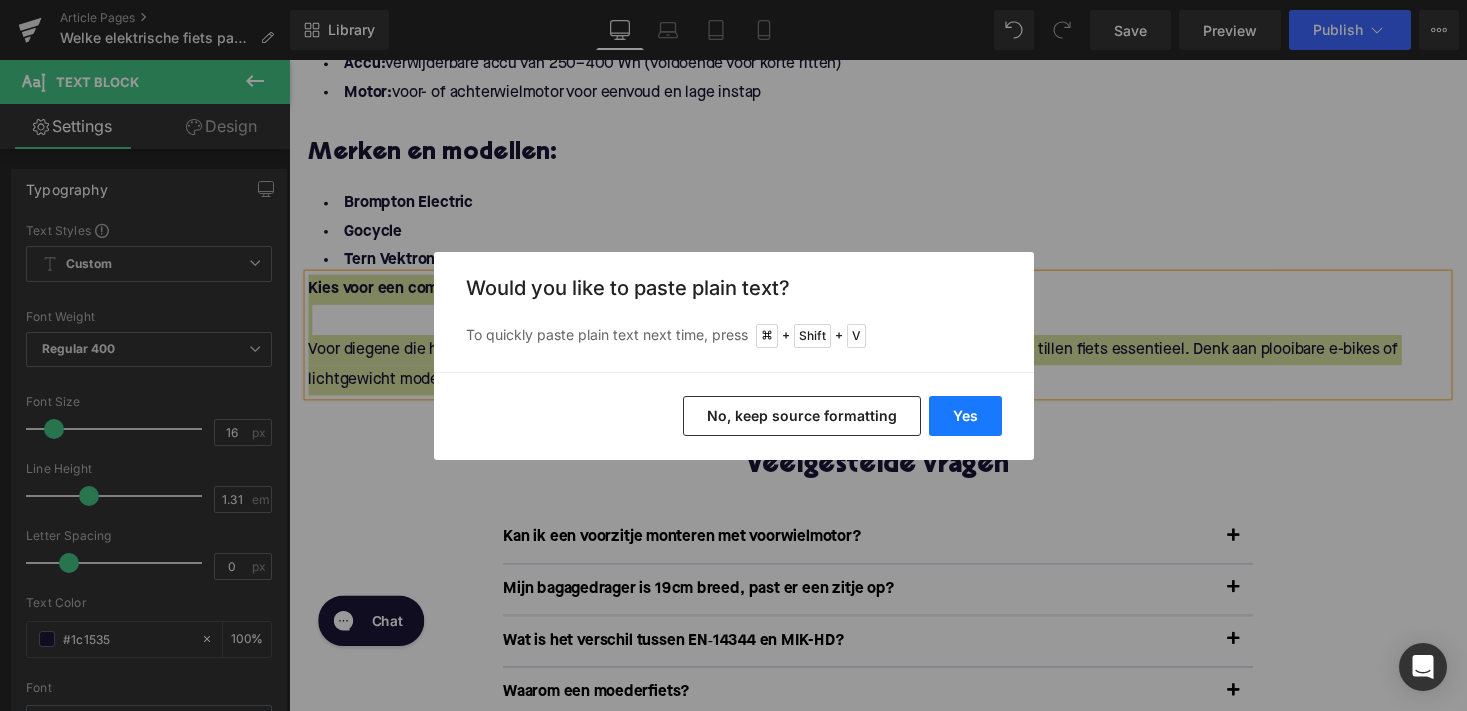 click on "Yes" at bounding box center [965, 416] 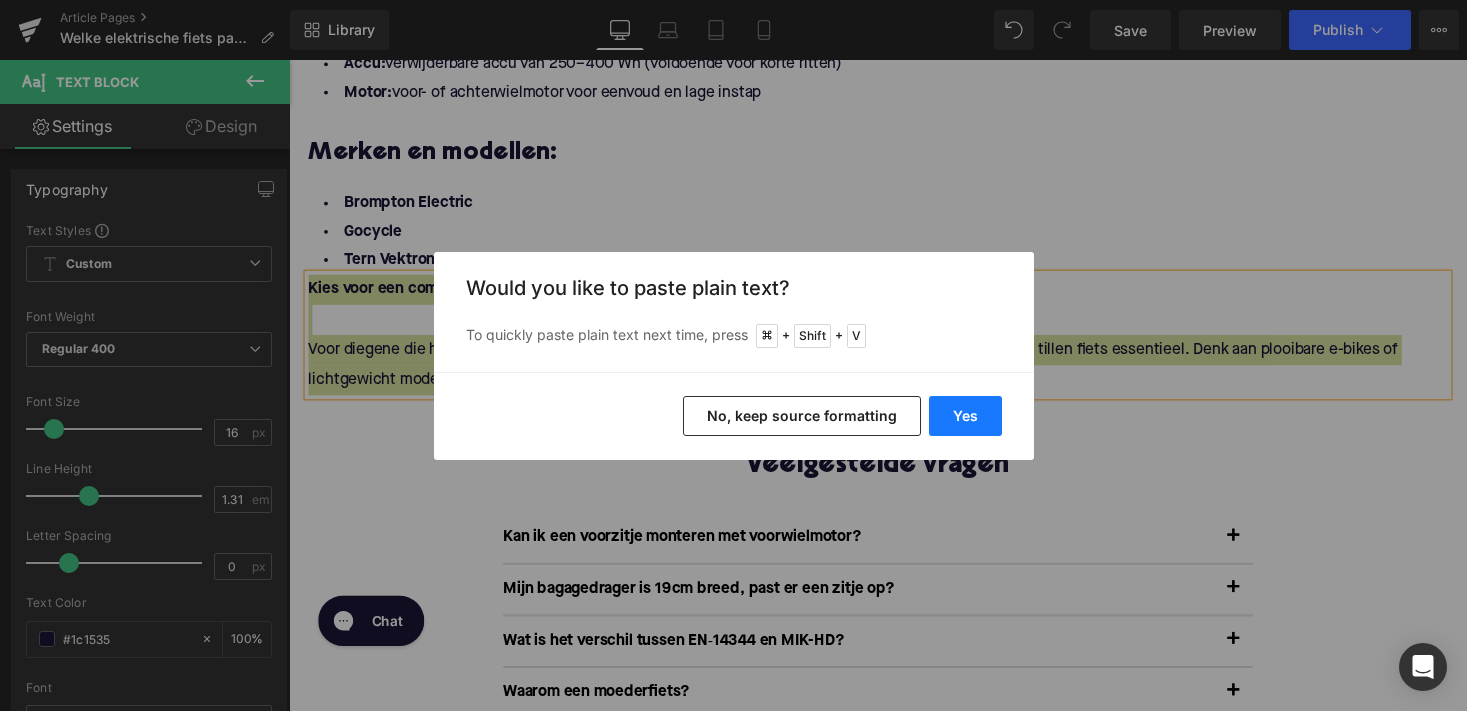 type 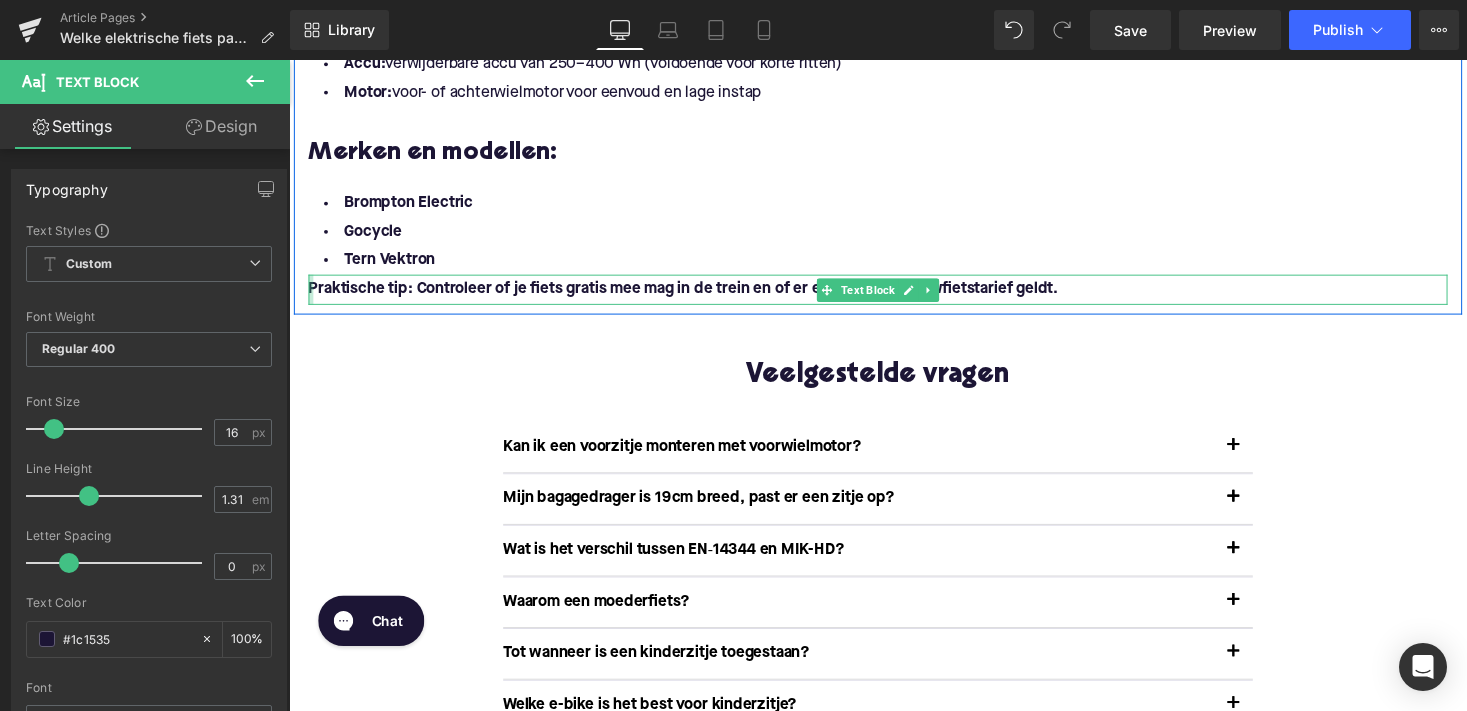 click at bounding box center [311, 295] 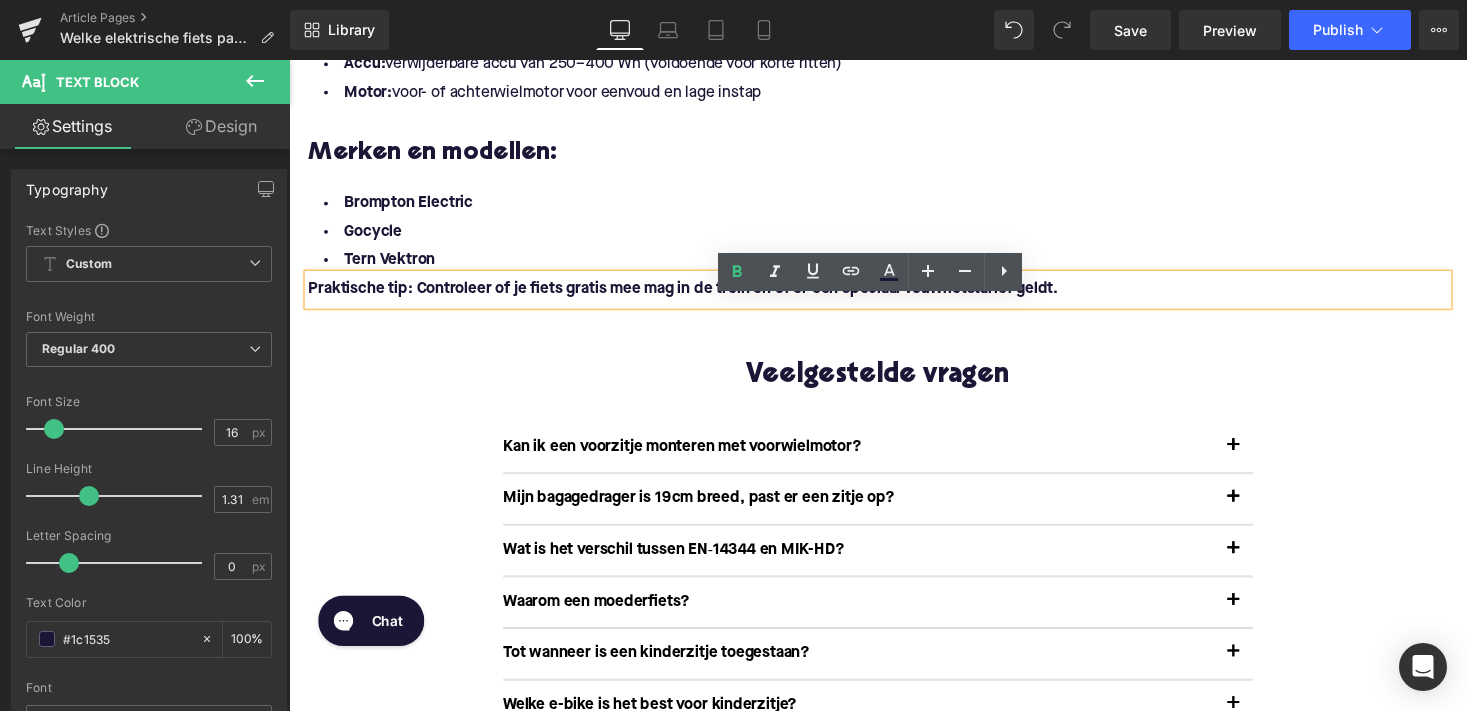 click on "Praktische tip: Controleer of je fiets gratis mee mag in de trein en of er een speciaal vouwfietstarief geldt." at bounding box center [694, 295] 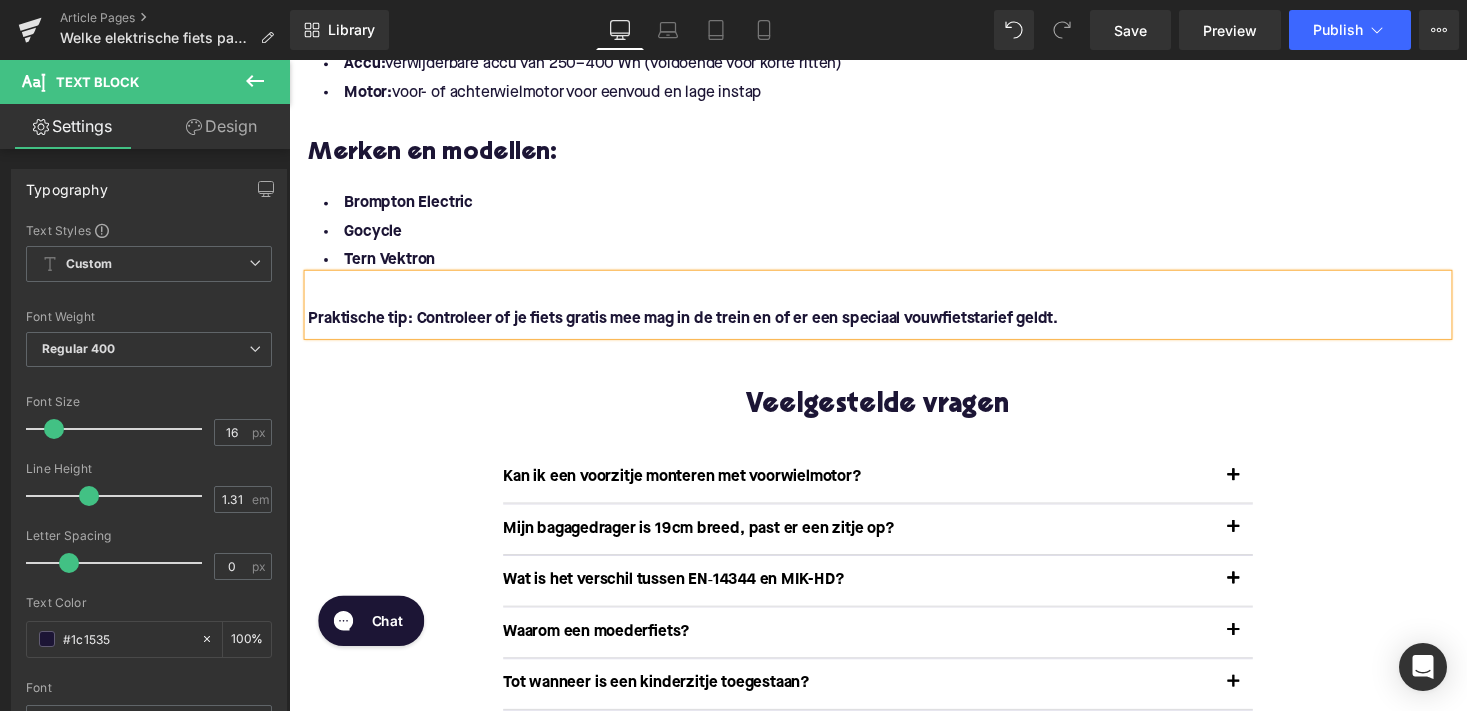 scroll, scrollTop: 3723, scrollLeft: 0, axis: vertical 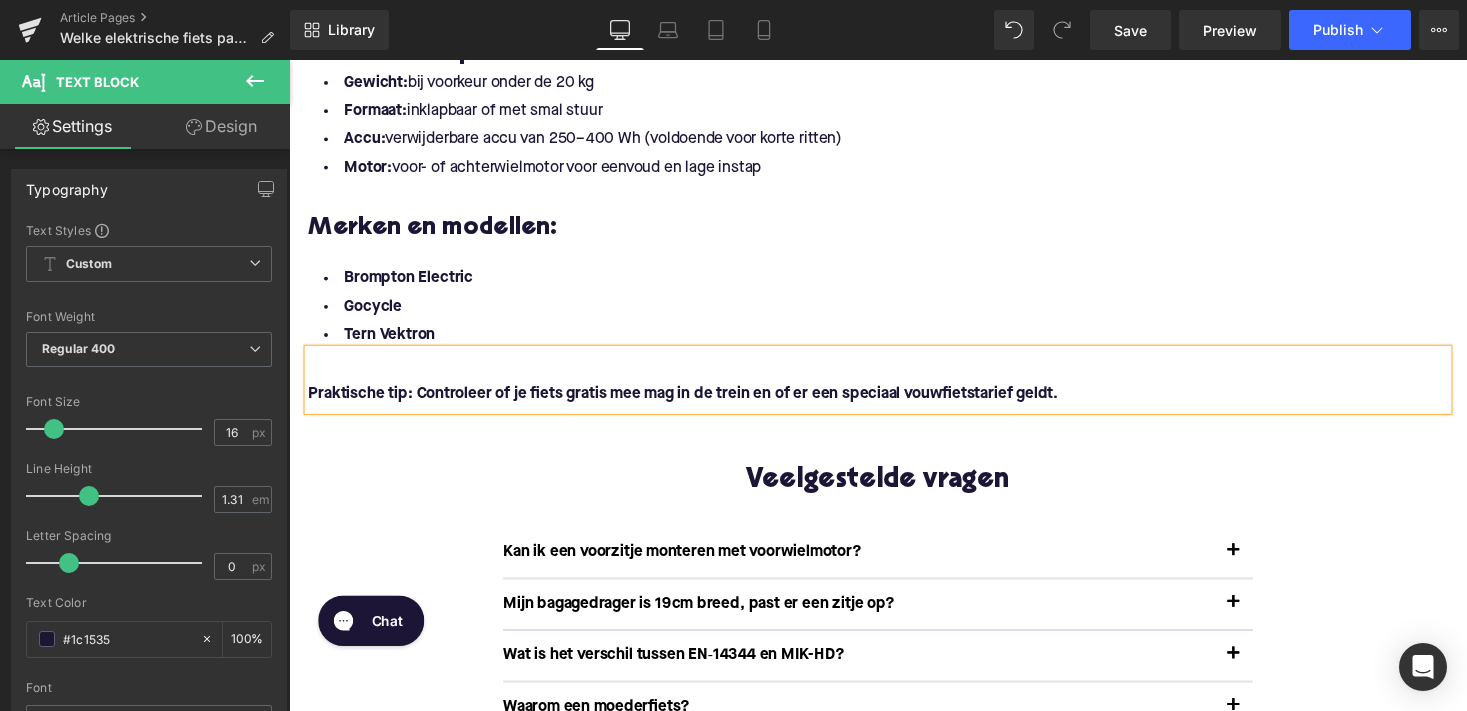 click on "Merken en modellen:" at bounding box center [894, 234] 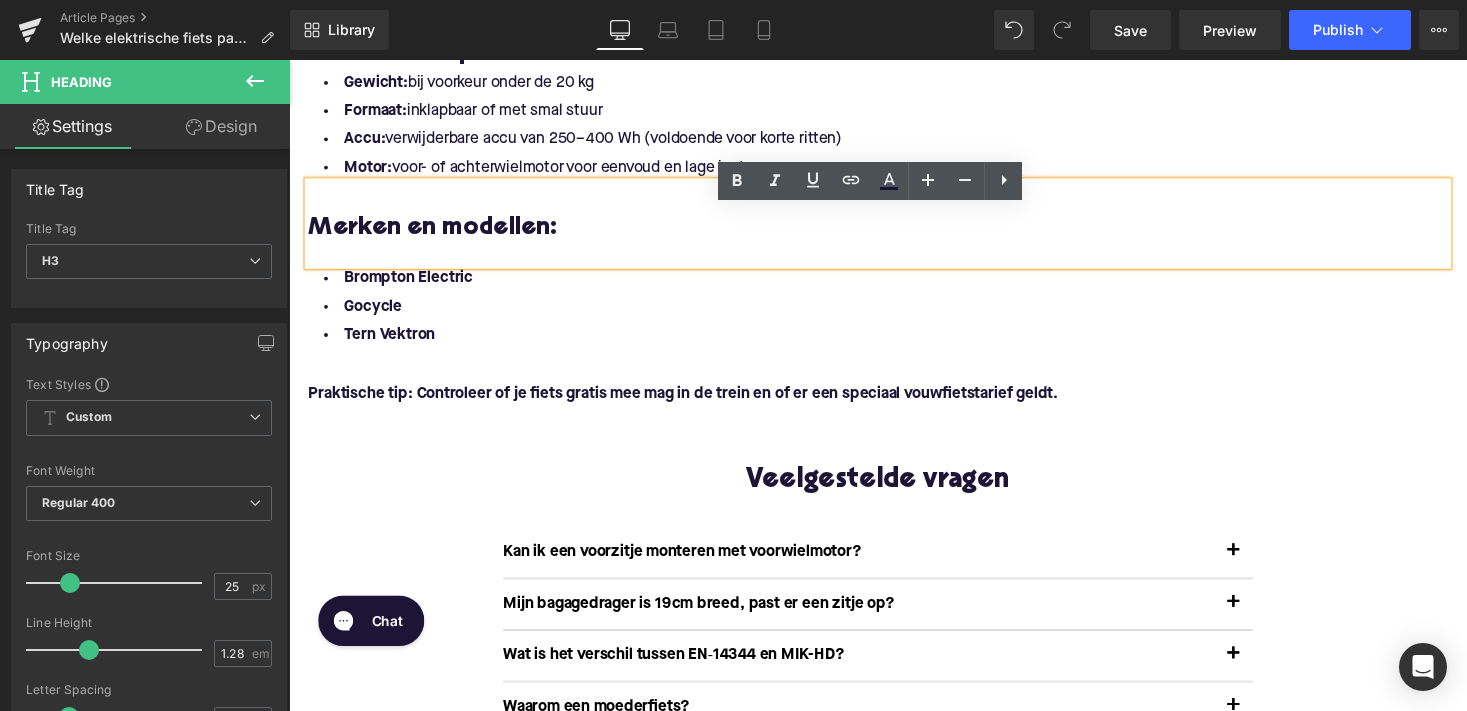 click on "48px" at bounding box center (289, 60) 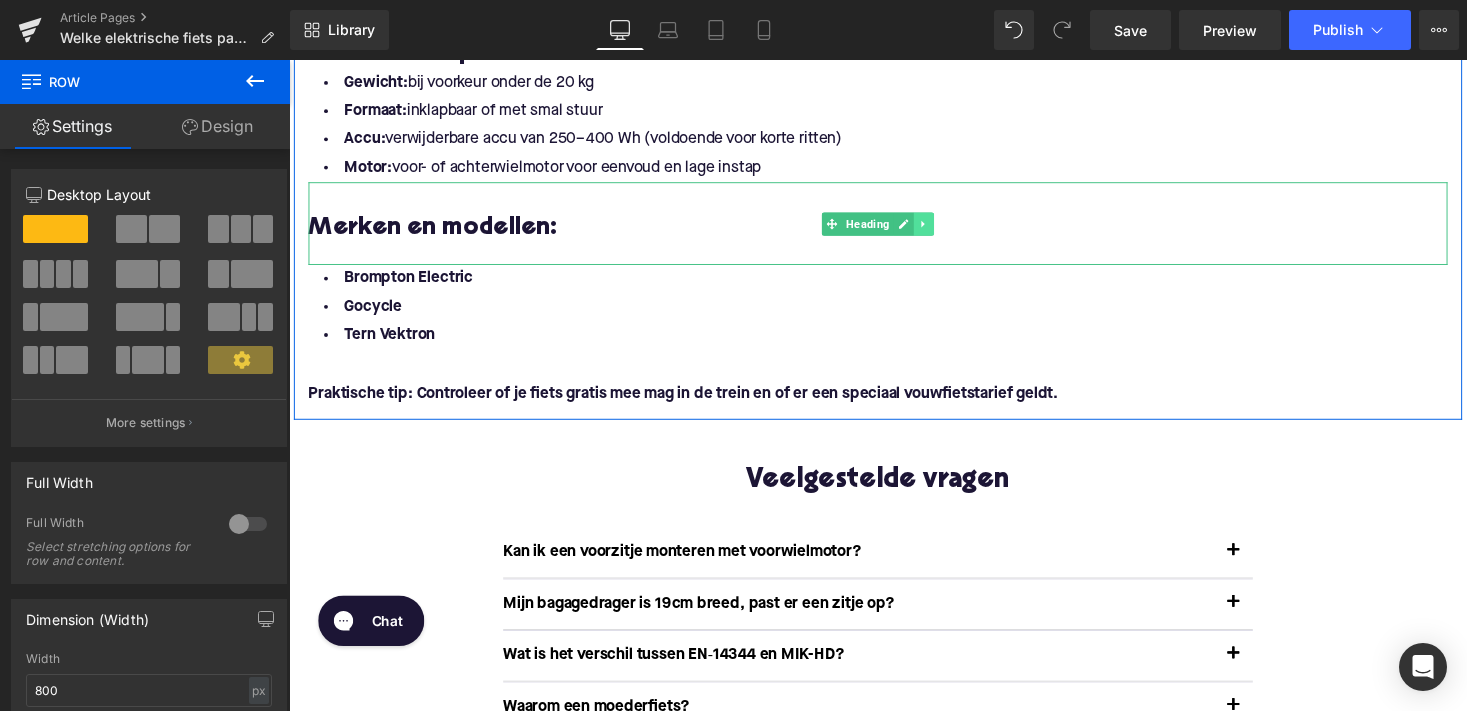 click at bounding box center [941, 229] 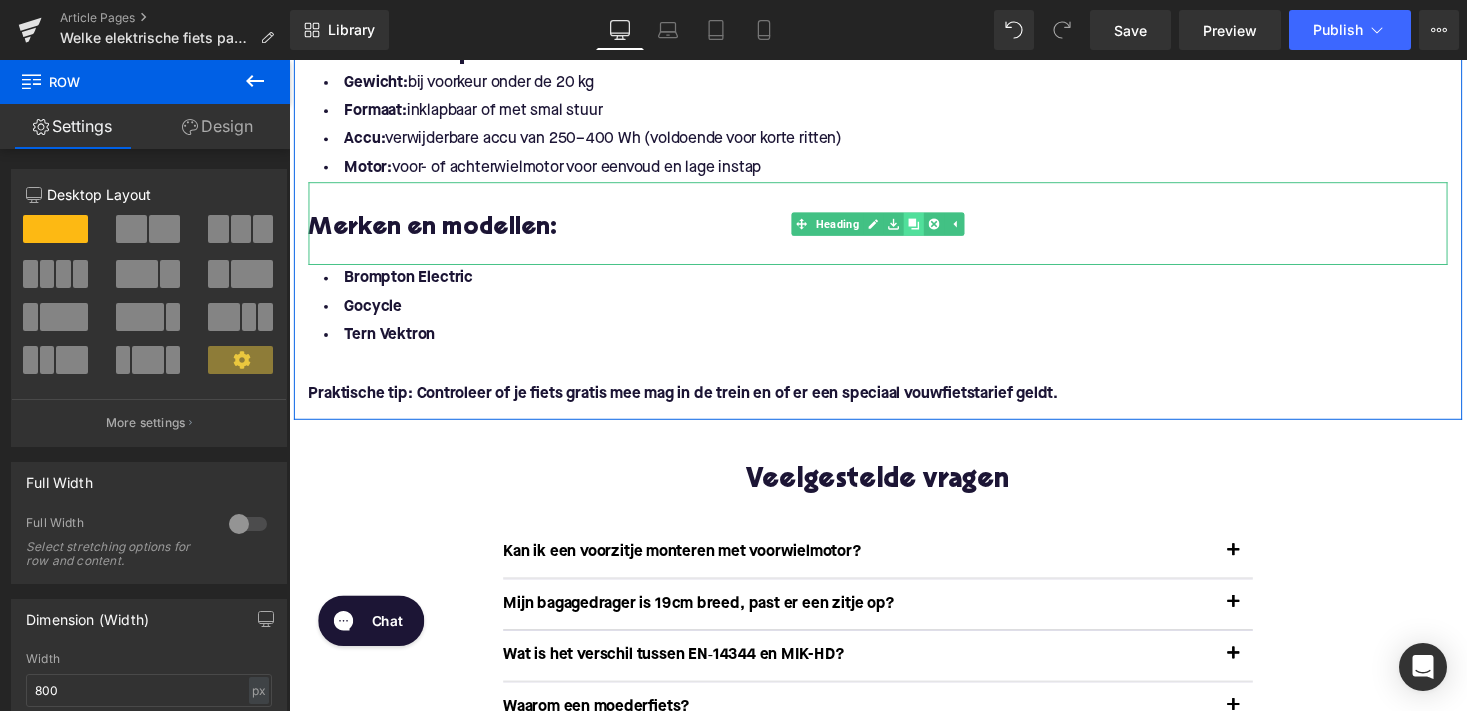 click 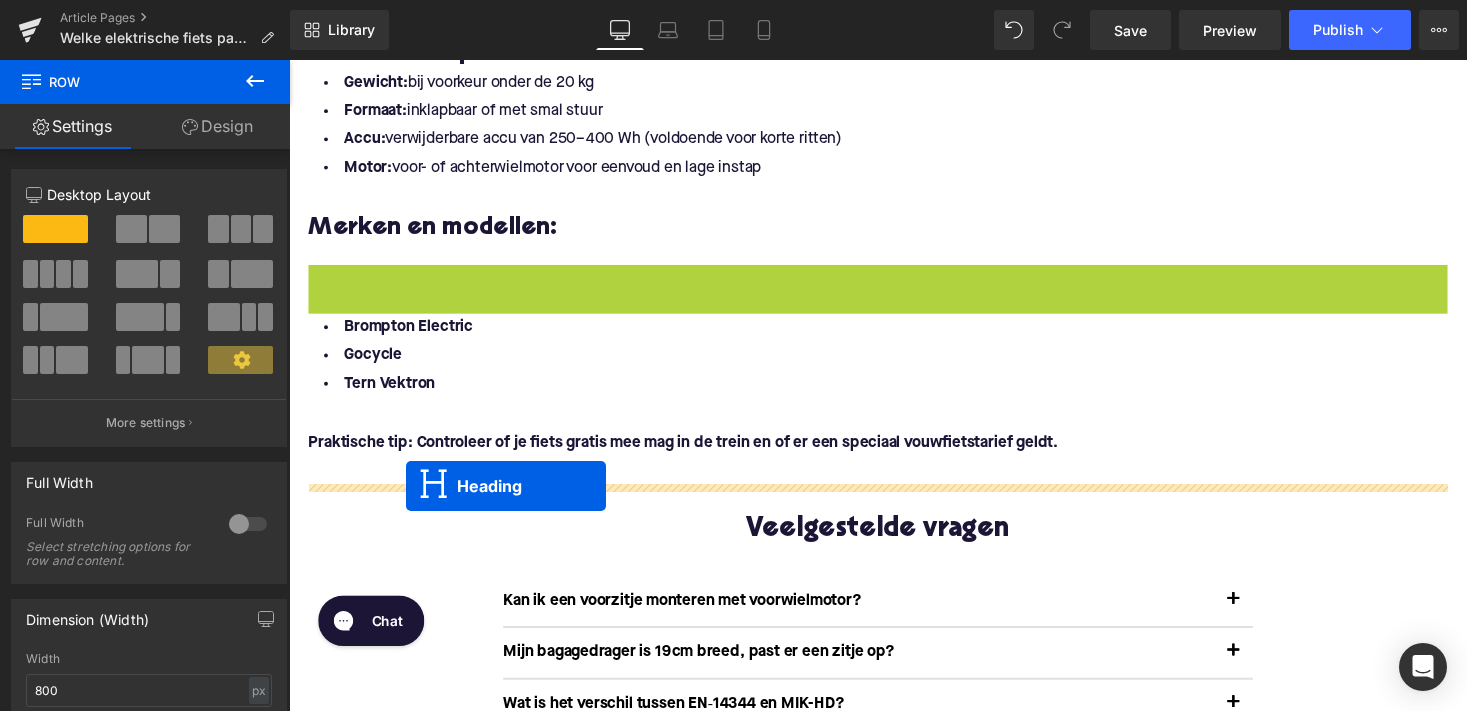 drag, startPoint x: 845, startPoint y: 342, endPoint x: 409, endPoint y: 498, distance: 463.06802 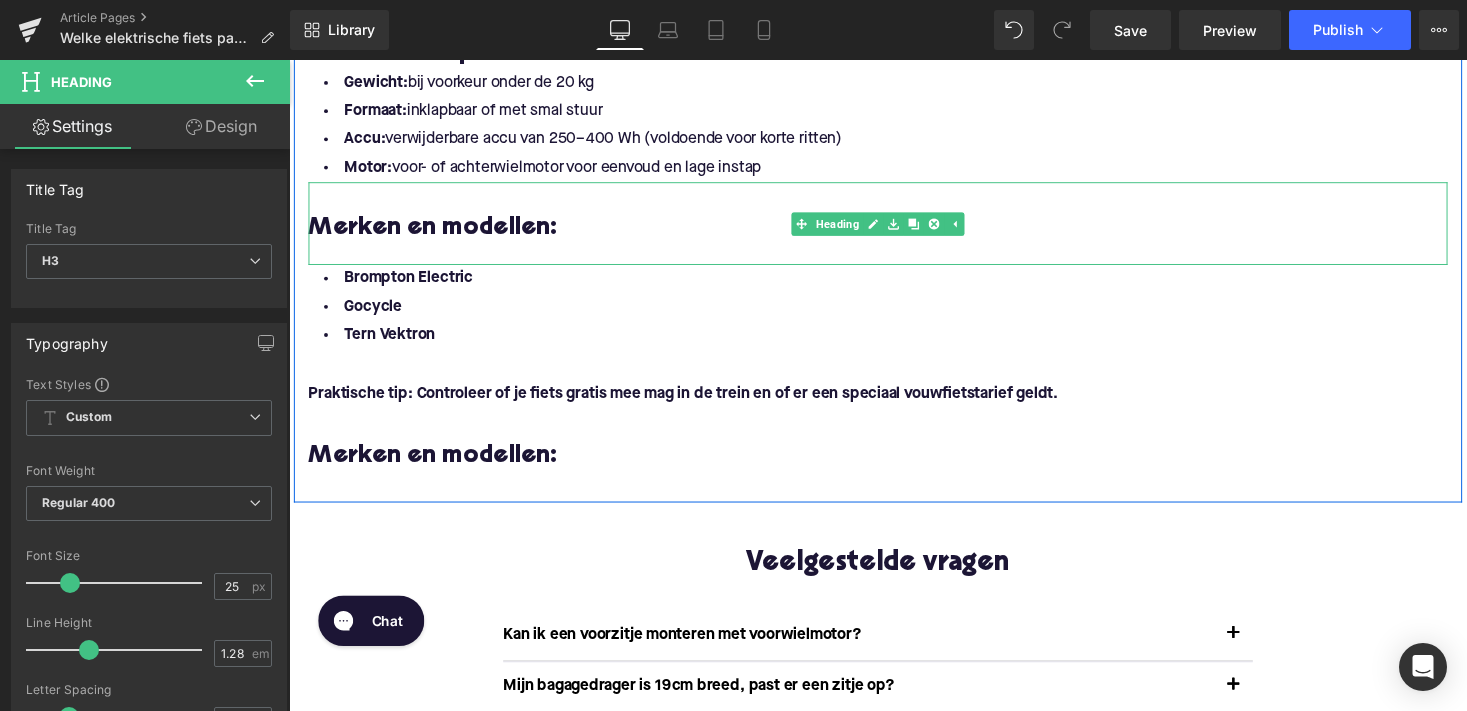 click on "Merken en modellen:" at bounding box center (894, 234) 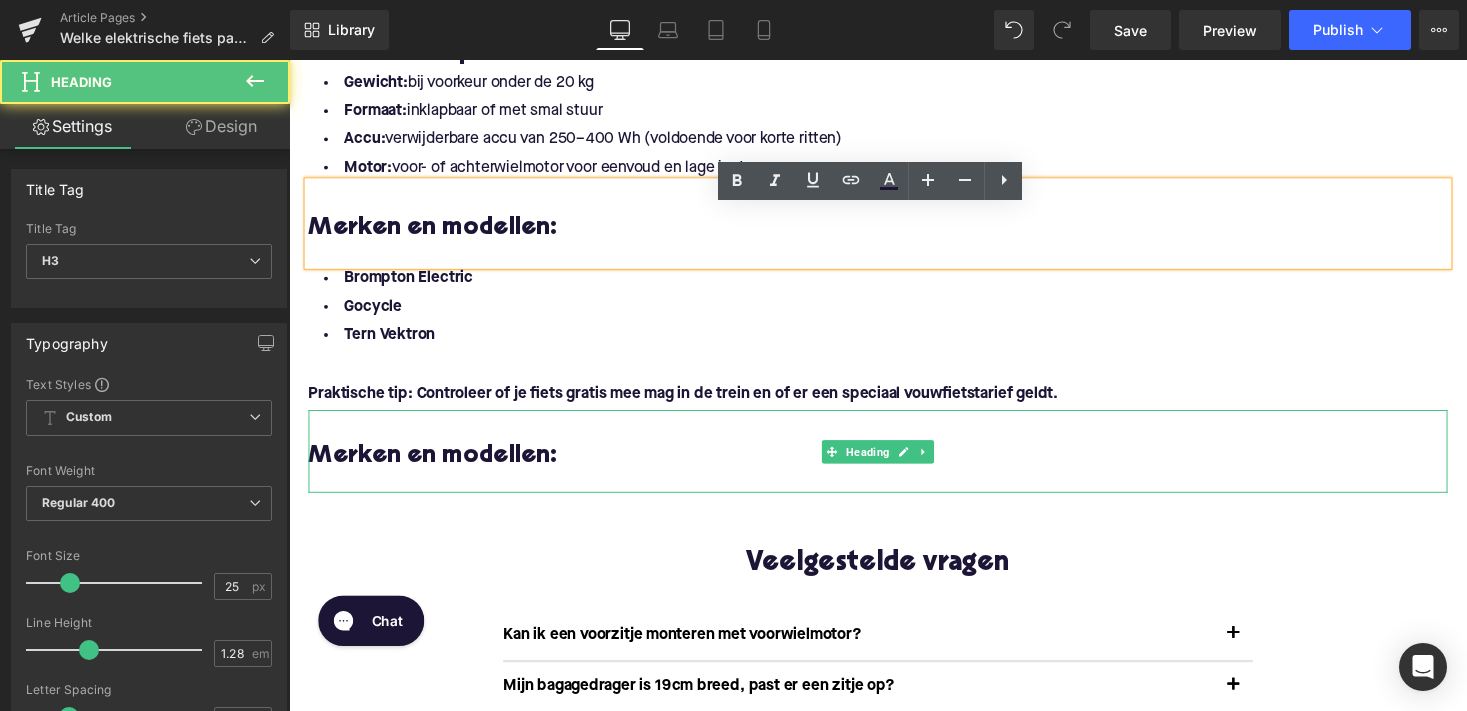 click at bounding box center [894, 494] 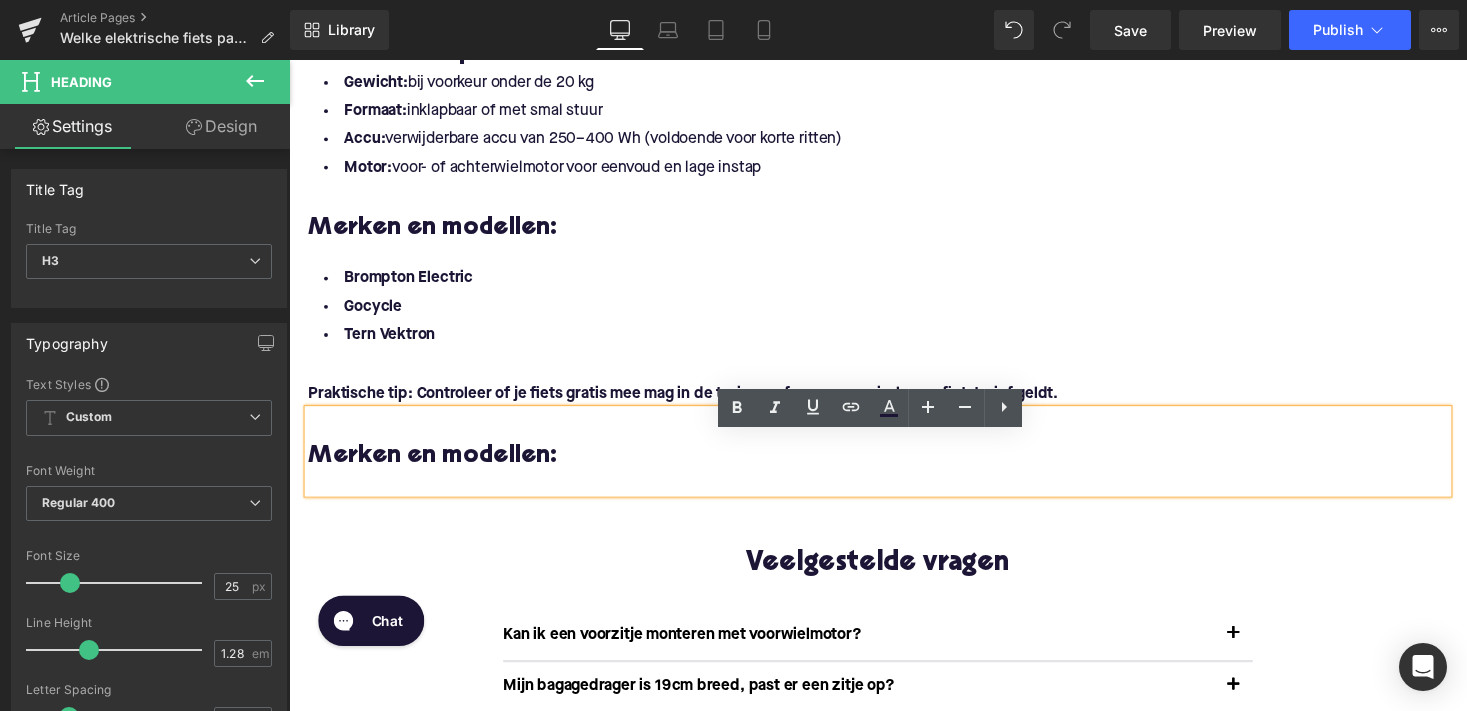 click on "Merken en modellen:" at bounding box center (894, 468) 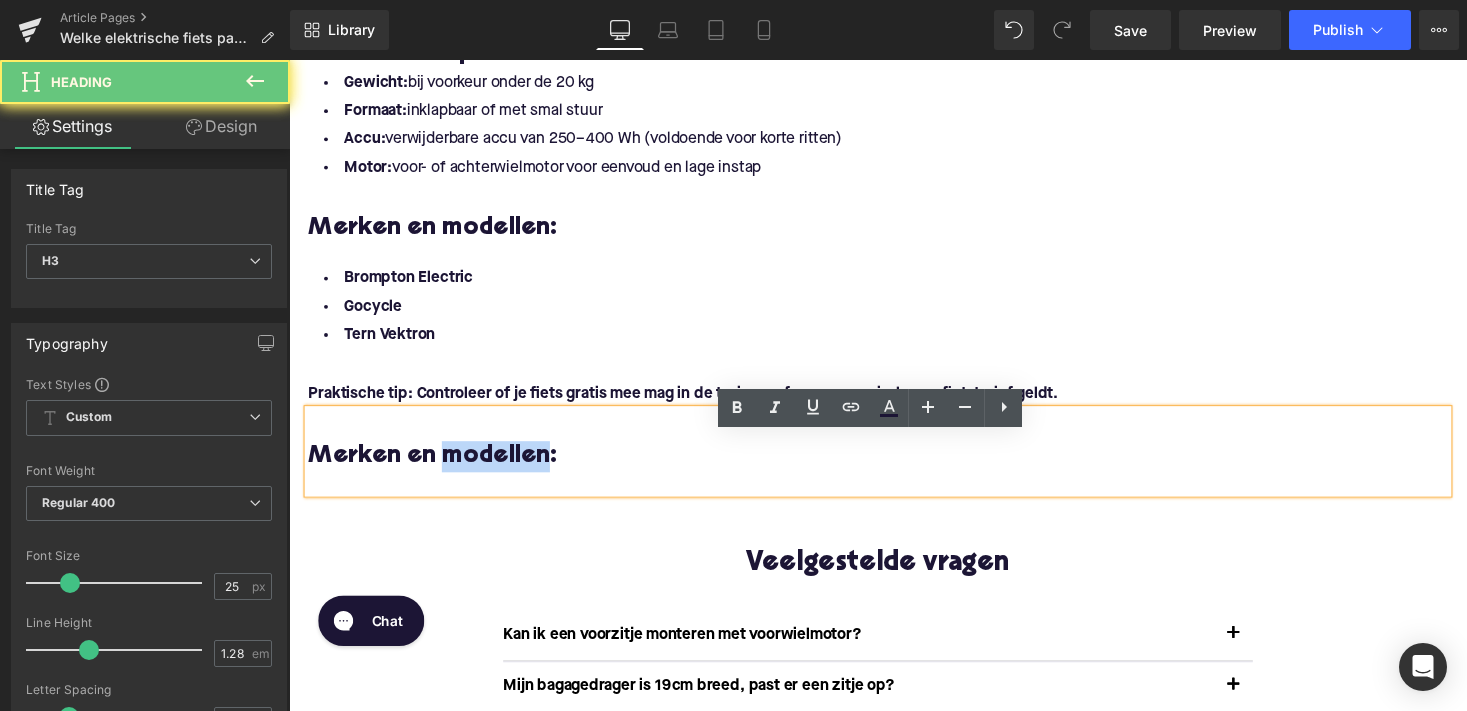 click on "Merken en modellen:" at bounding box center (894, 468) 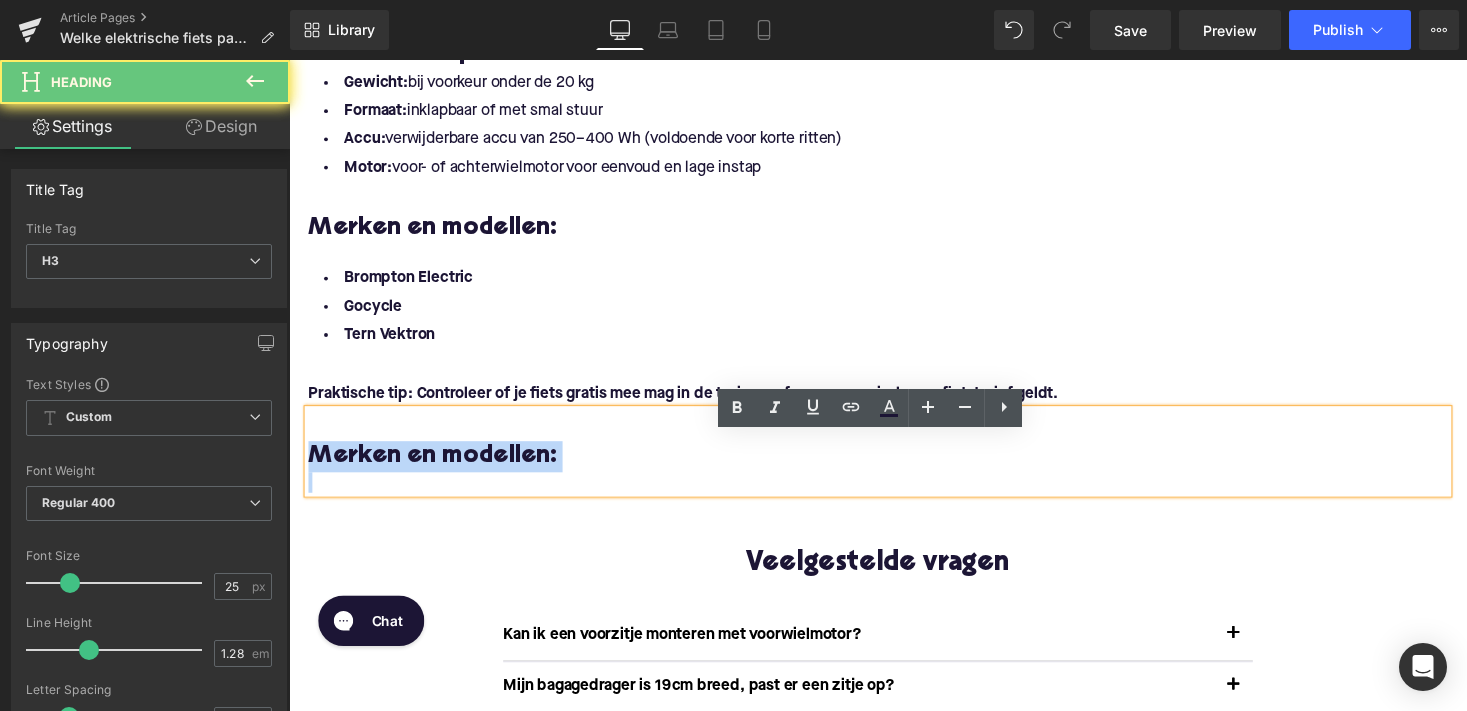click on "Merken en modellen:" at bounding box center (894, 468) 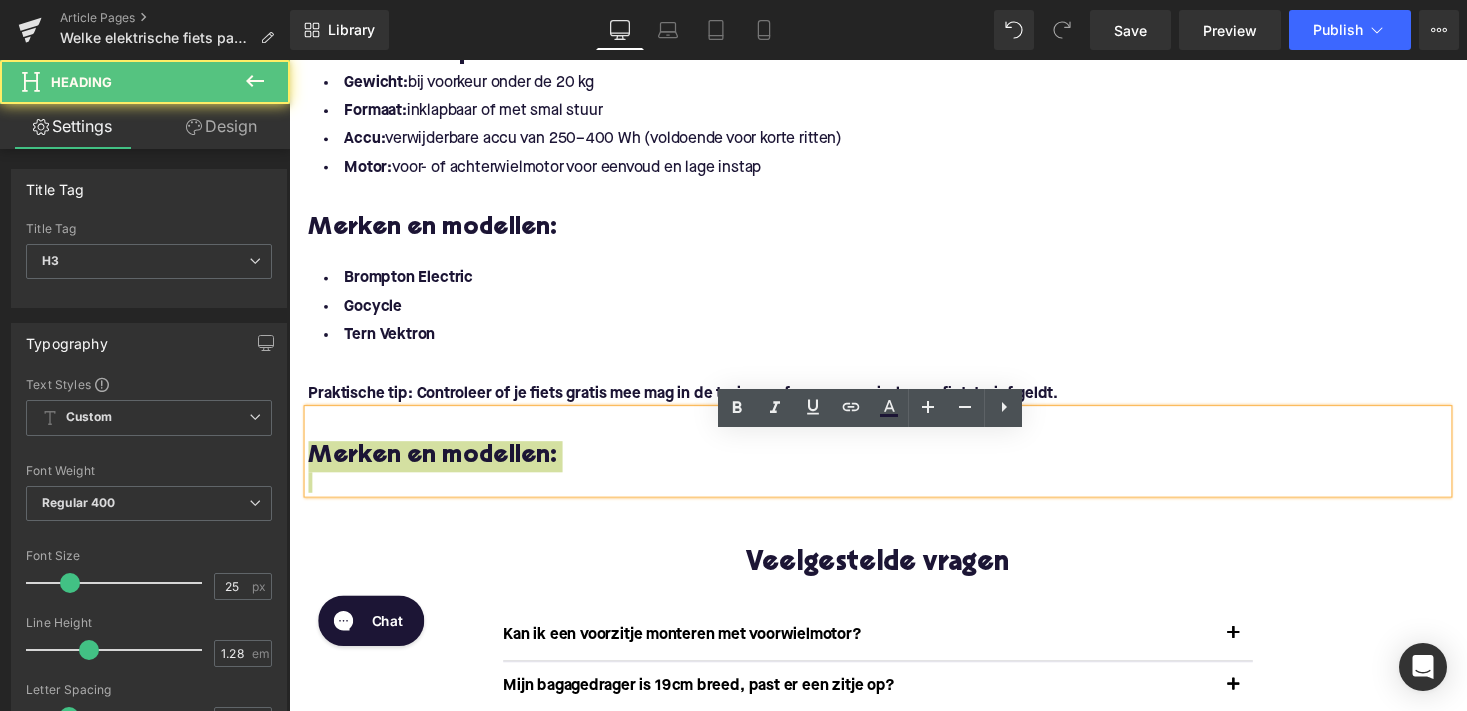 click on "Merken en modellen:" at bounding box center [894, 468] 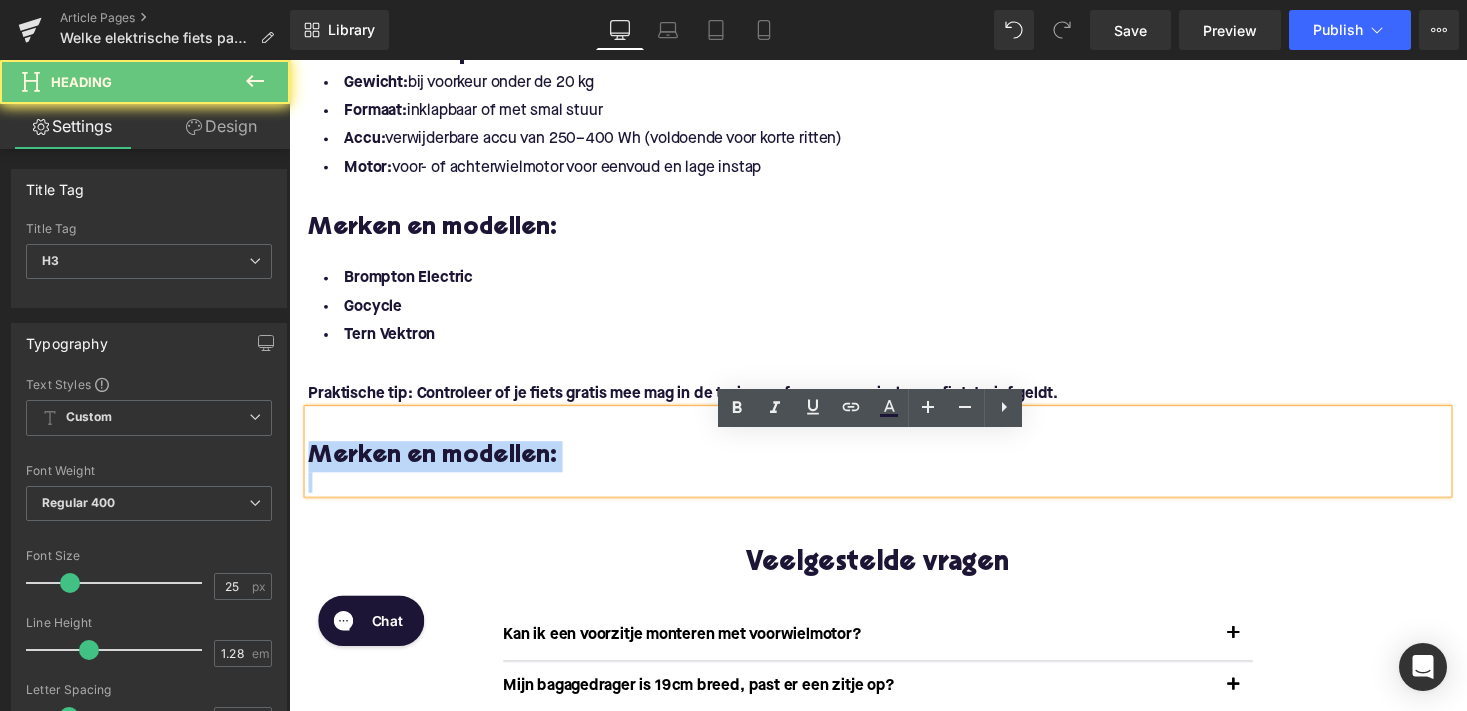 click on "Merken en modellen:" at bounding box center (894, 468) 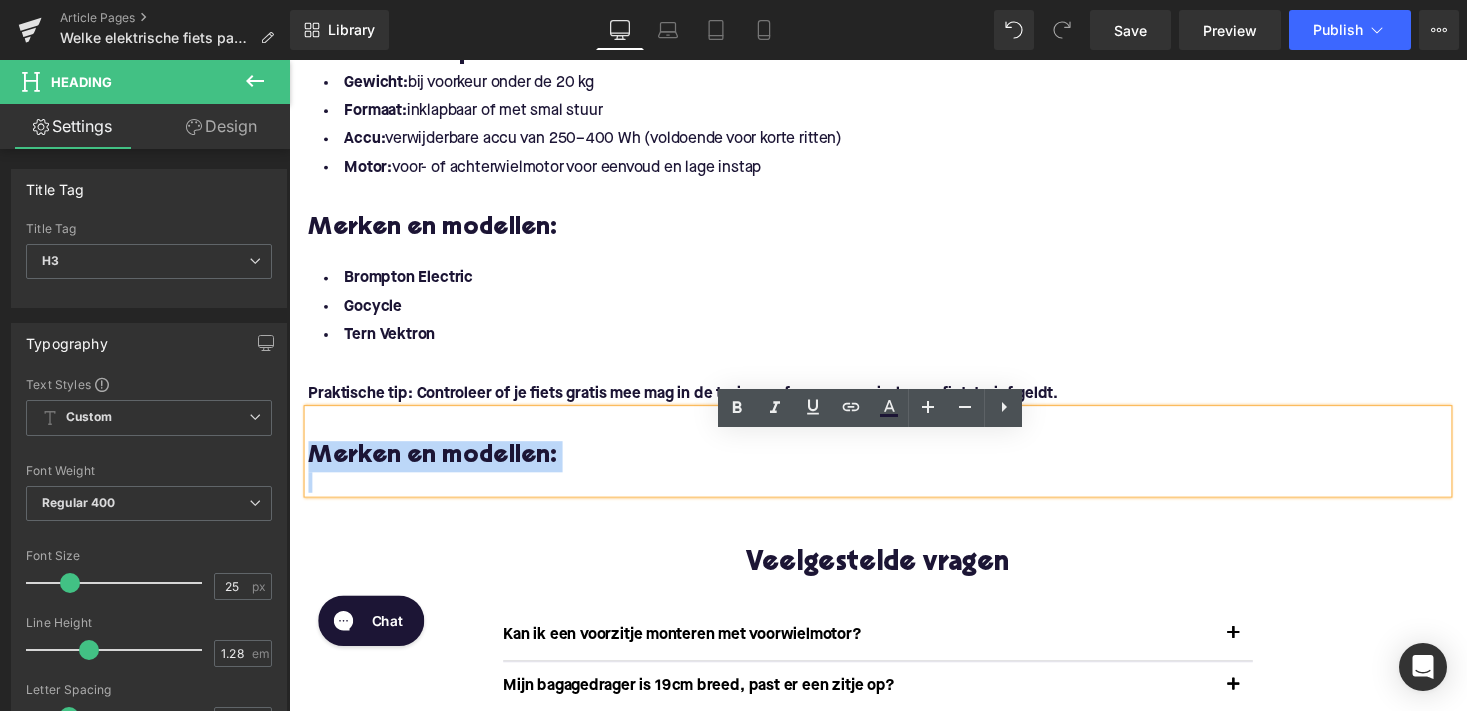 click on "Merken en modellen:" at bounding box center [894, 468] 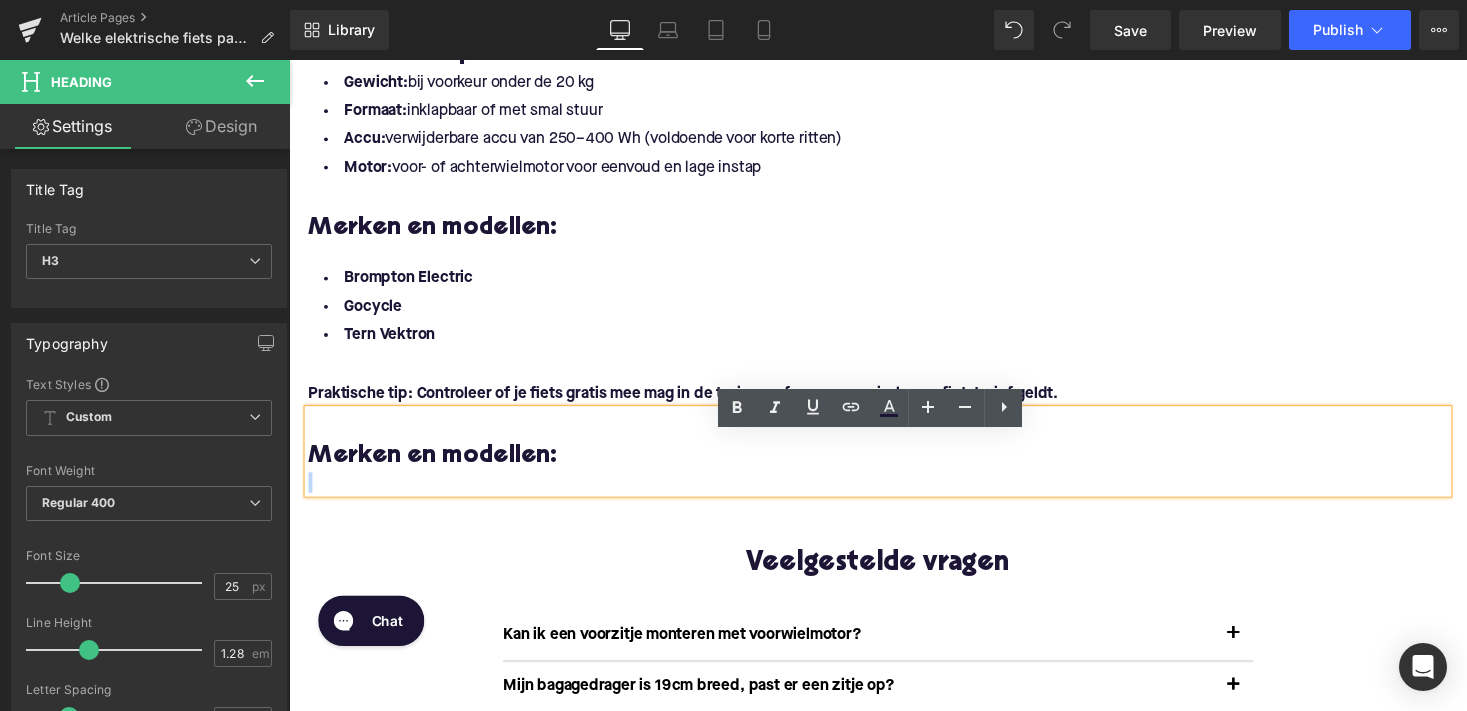 click on "Merken en modellen:" at bounding box center [894, 468] 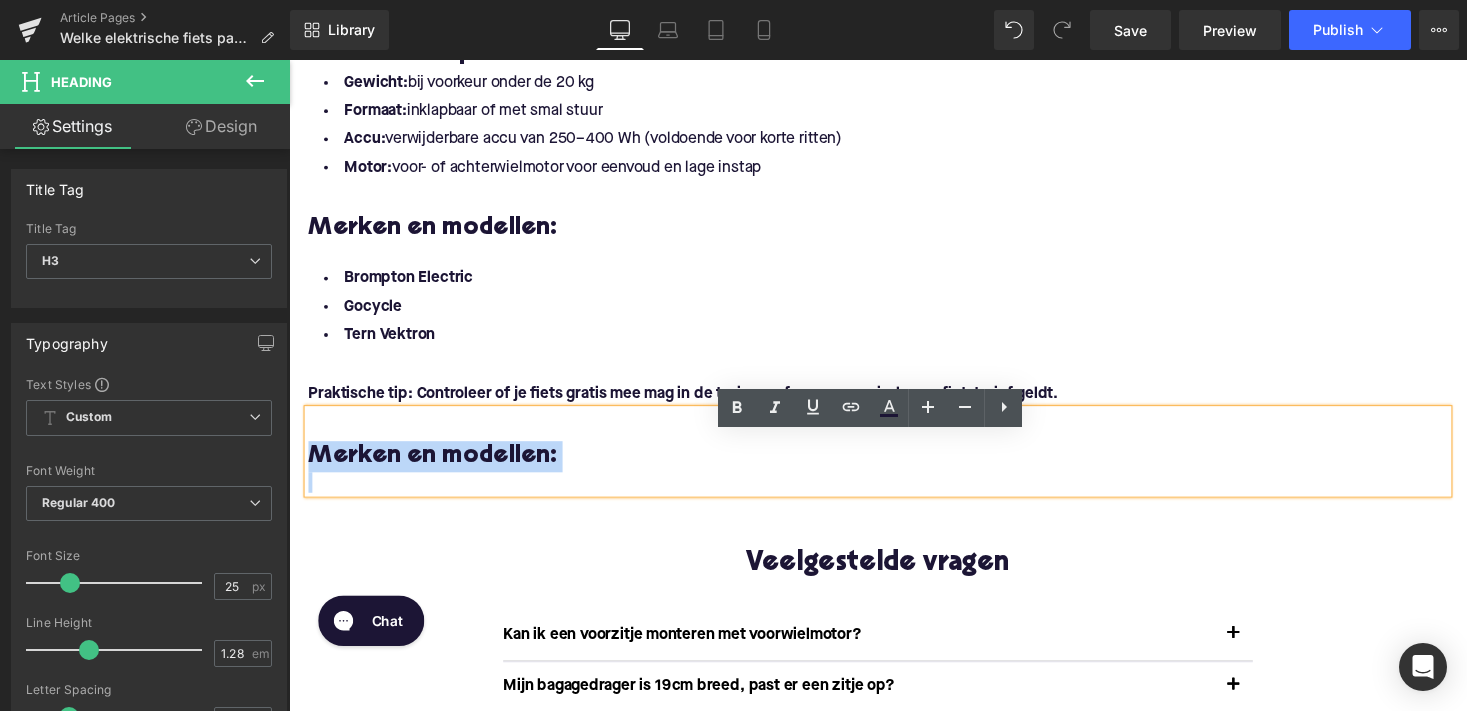 click on "Merken en modellen:" at bounding box center [894, 468] 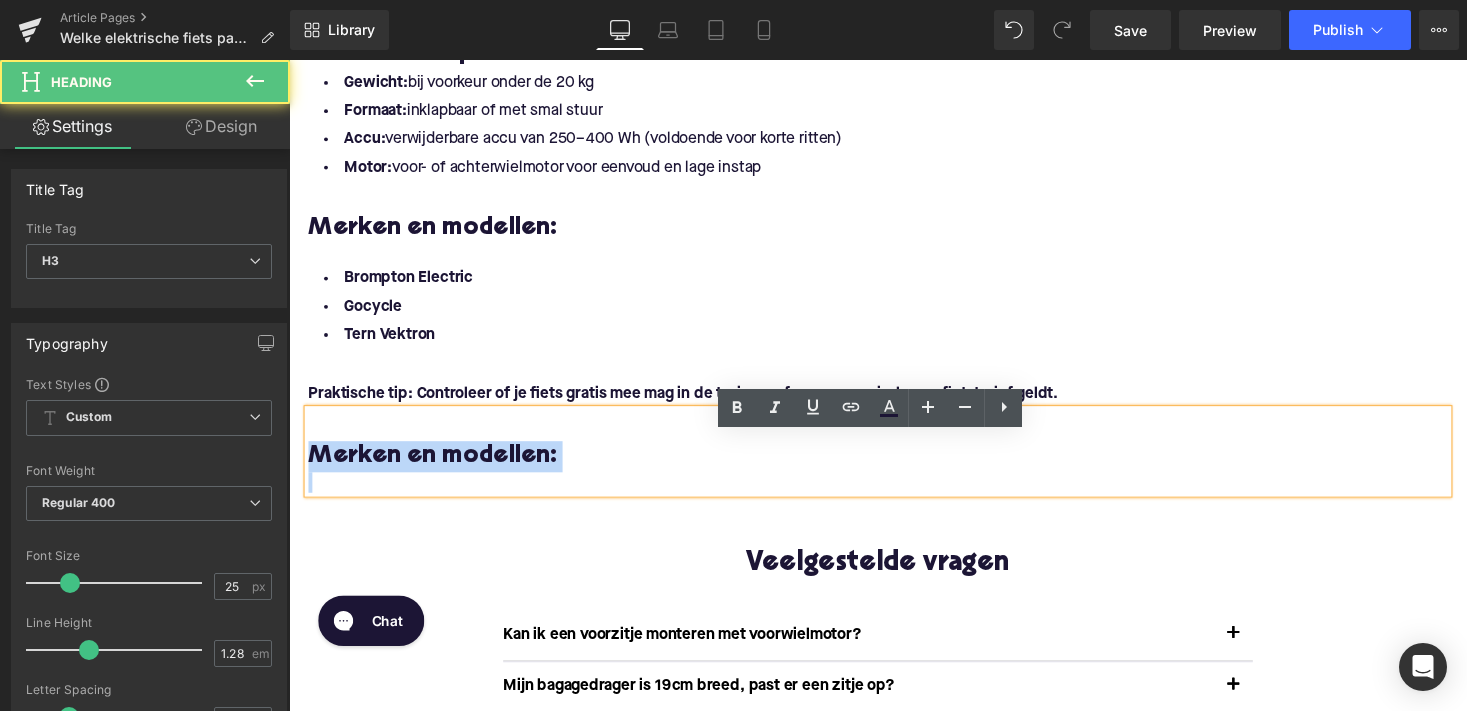 paste 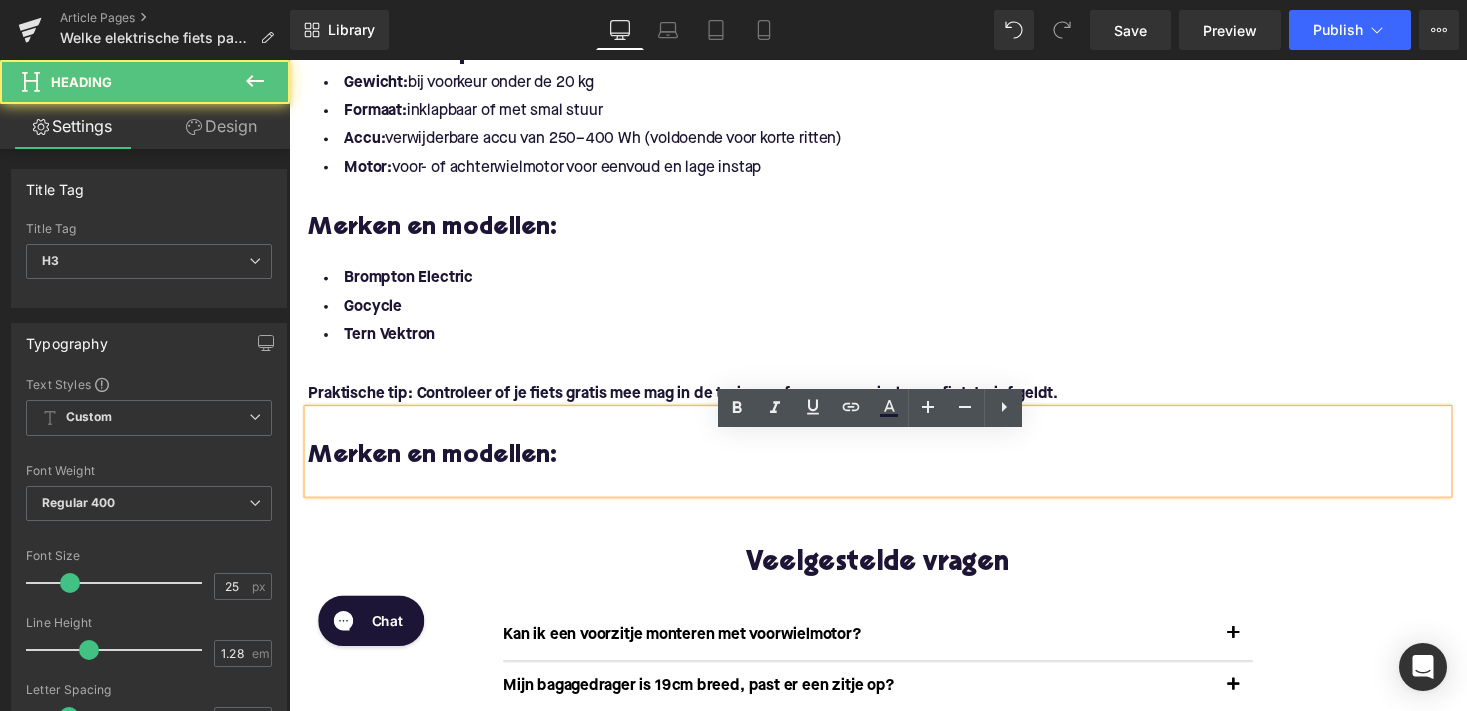 type 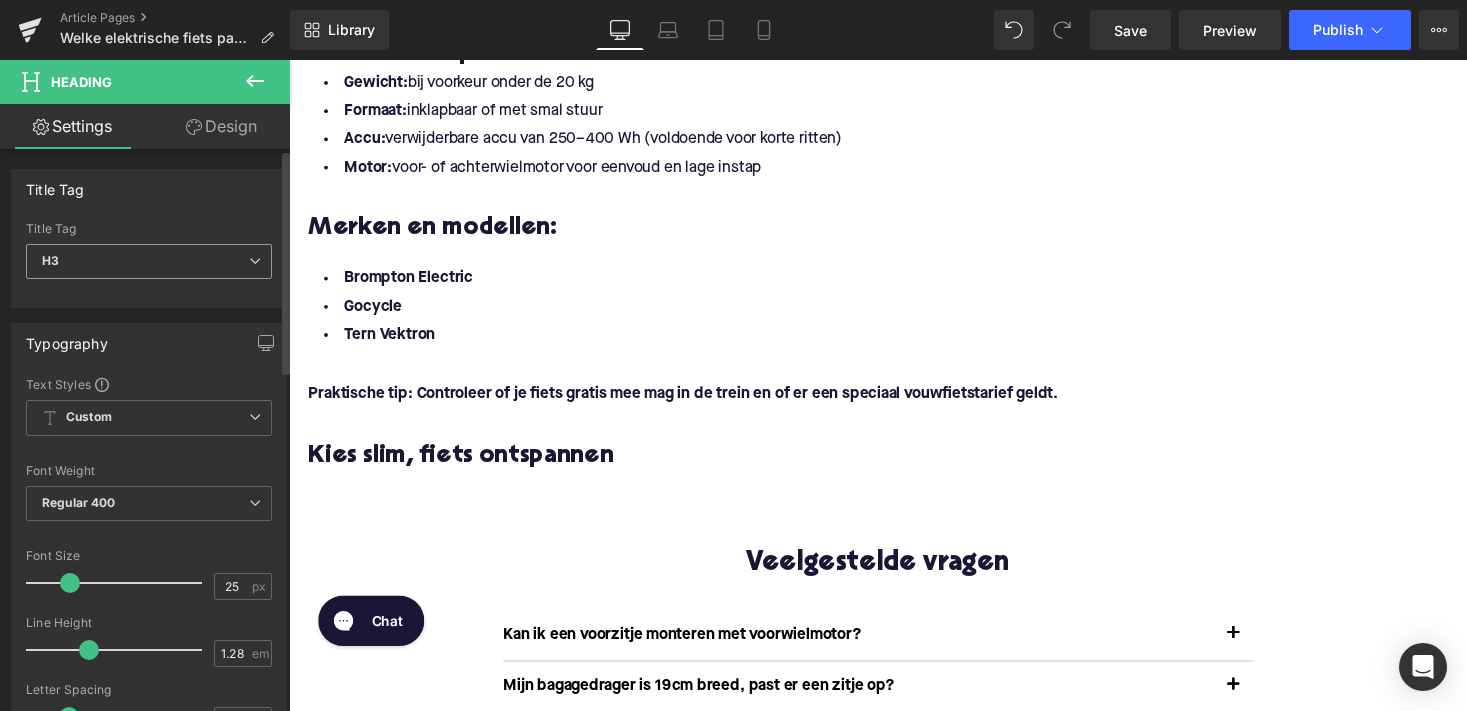 click on "H3" at bounding box center (149, 261) 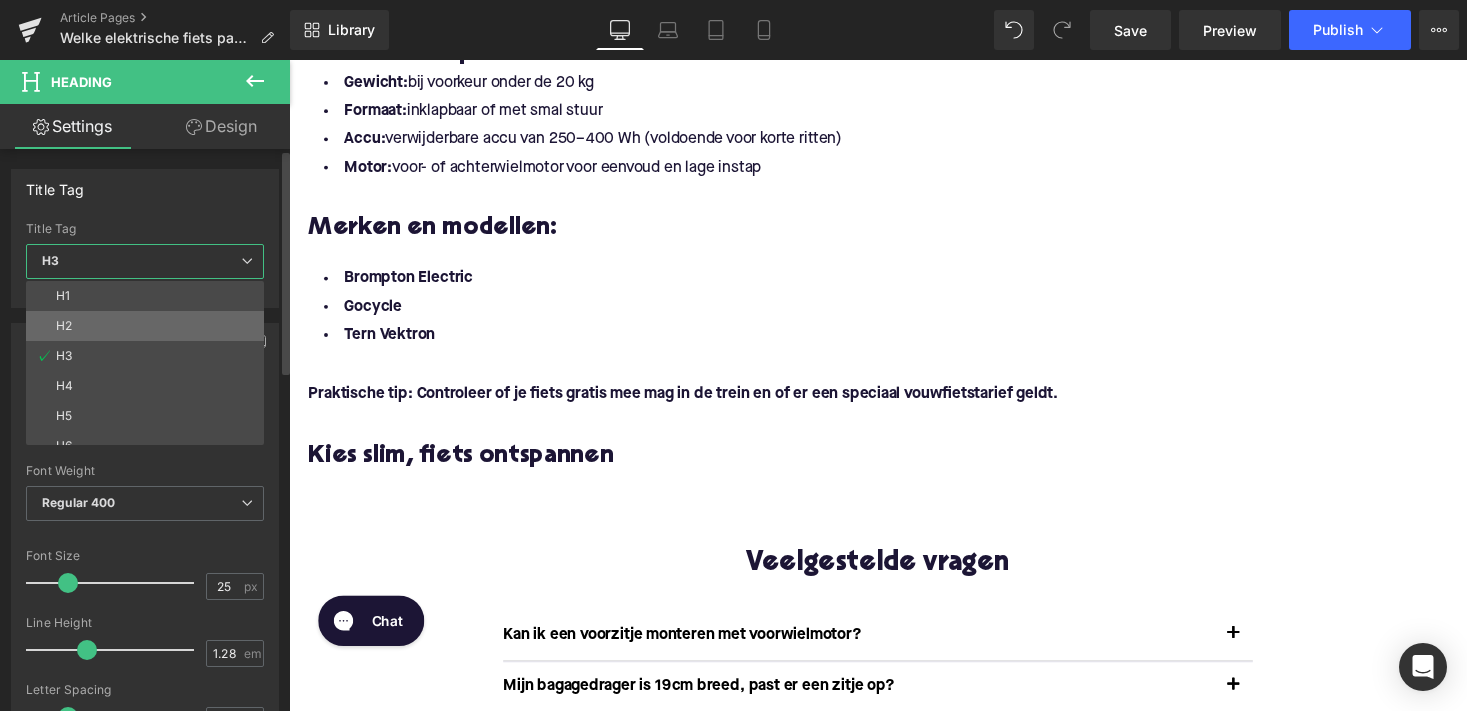 click on "H2" at bounding box center [149, 326] 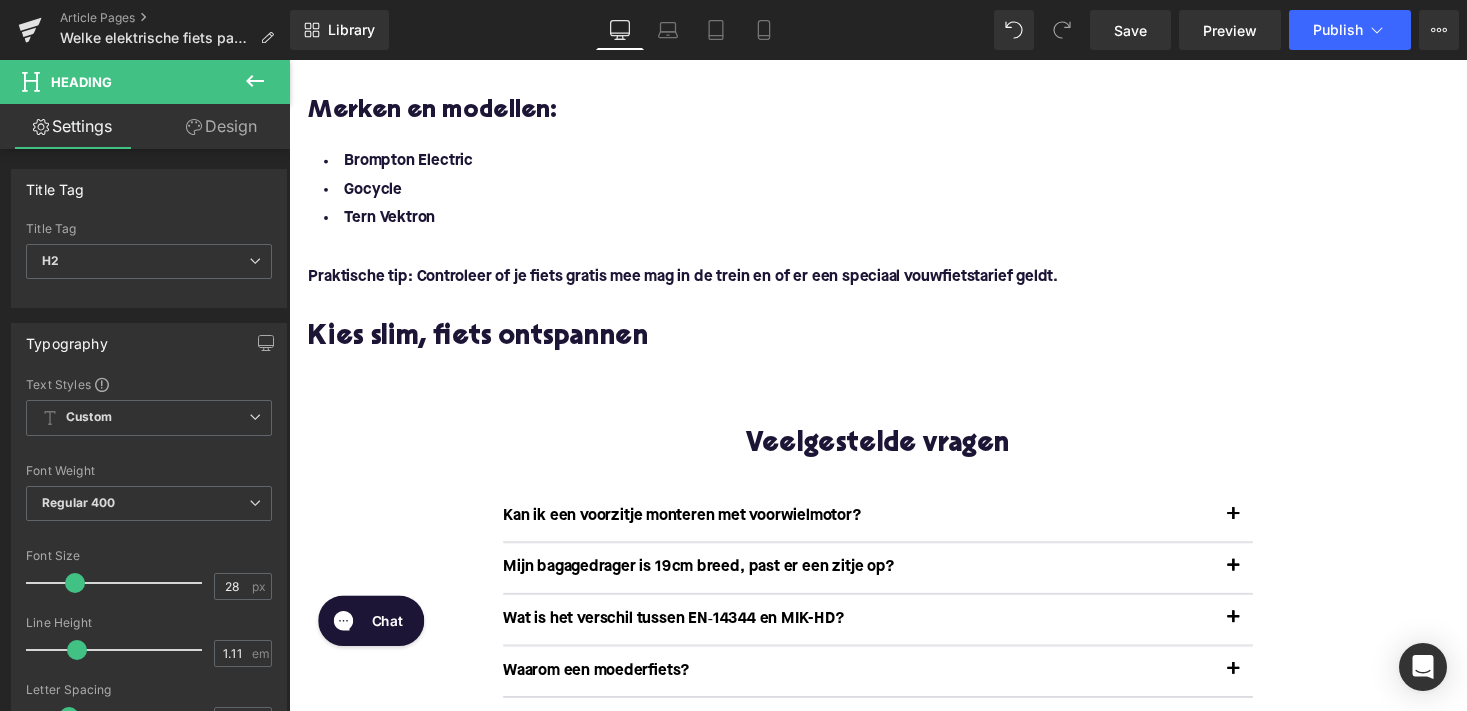 scroll, scrollTop: 3806, scrollLeft: 0, axis: vertical 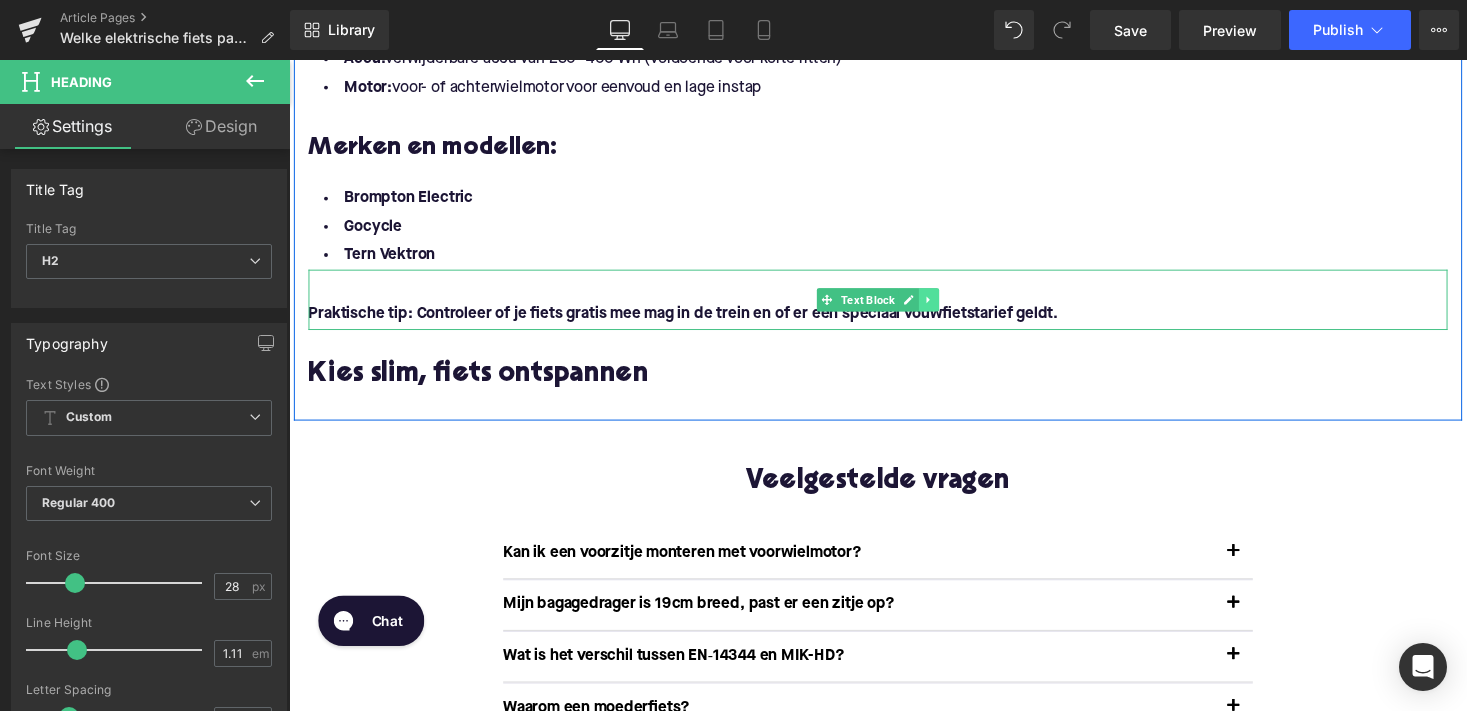 click at bounding box center (946, 306) 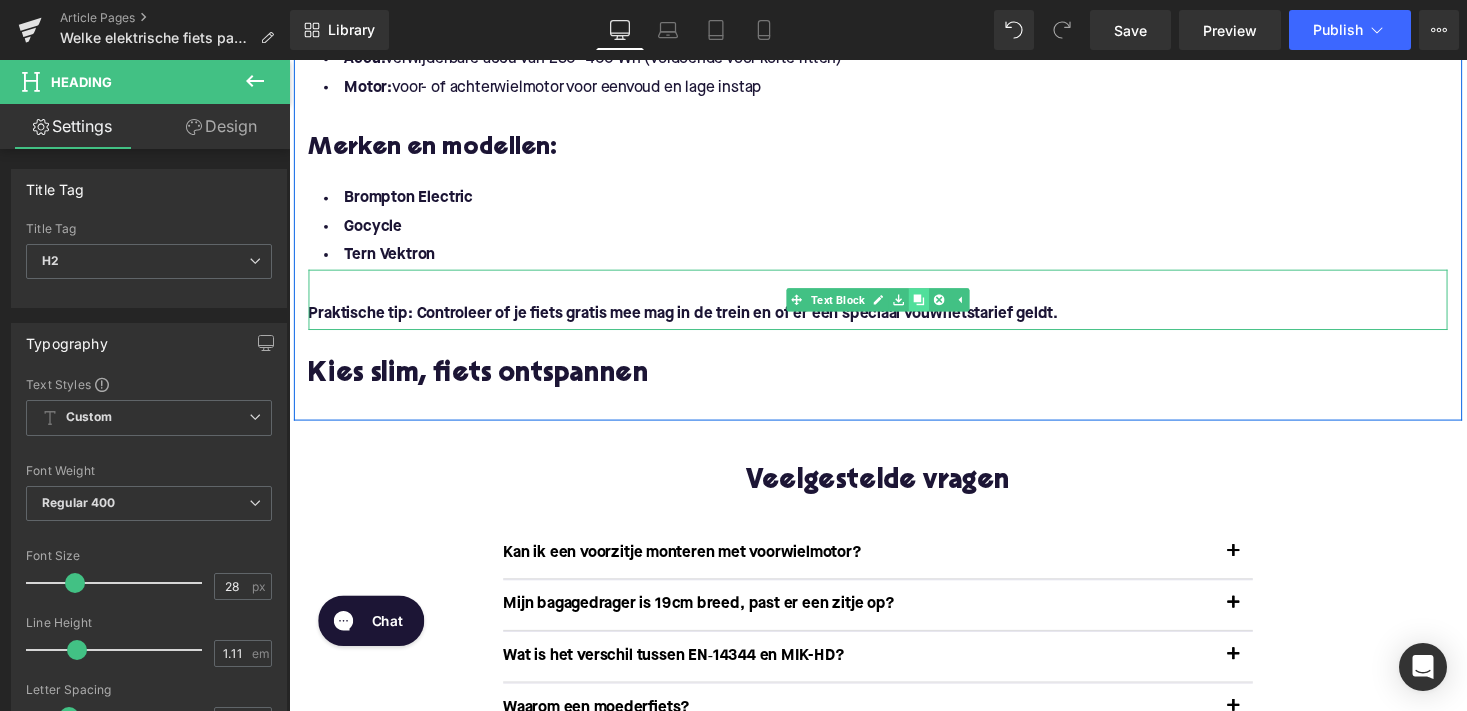 click 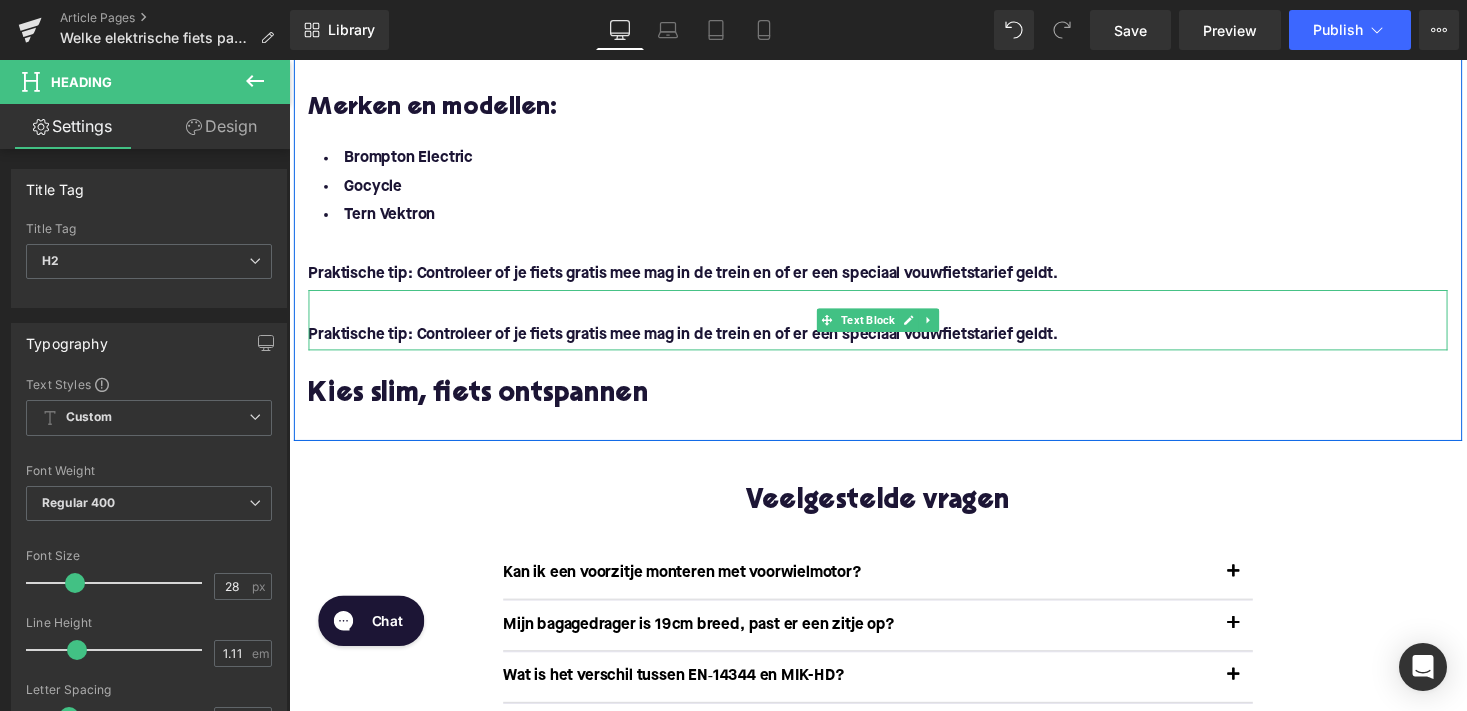 scroll, scrollTop: 3892, scrollLeft: 0, axis: vertical 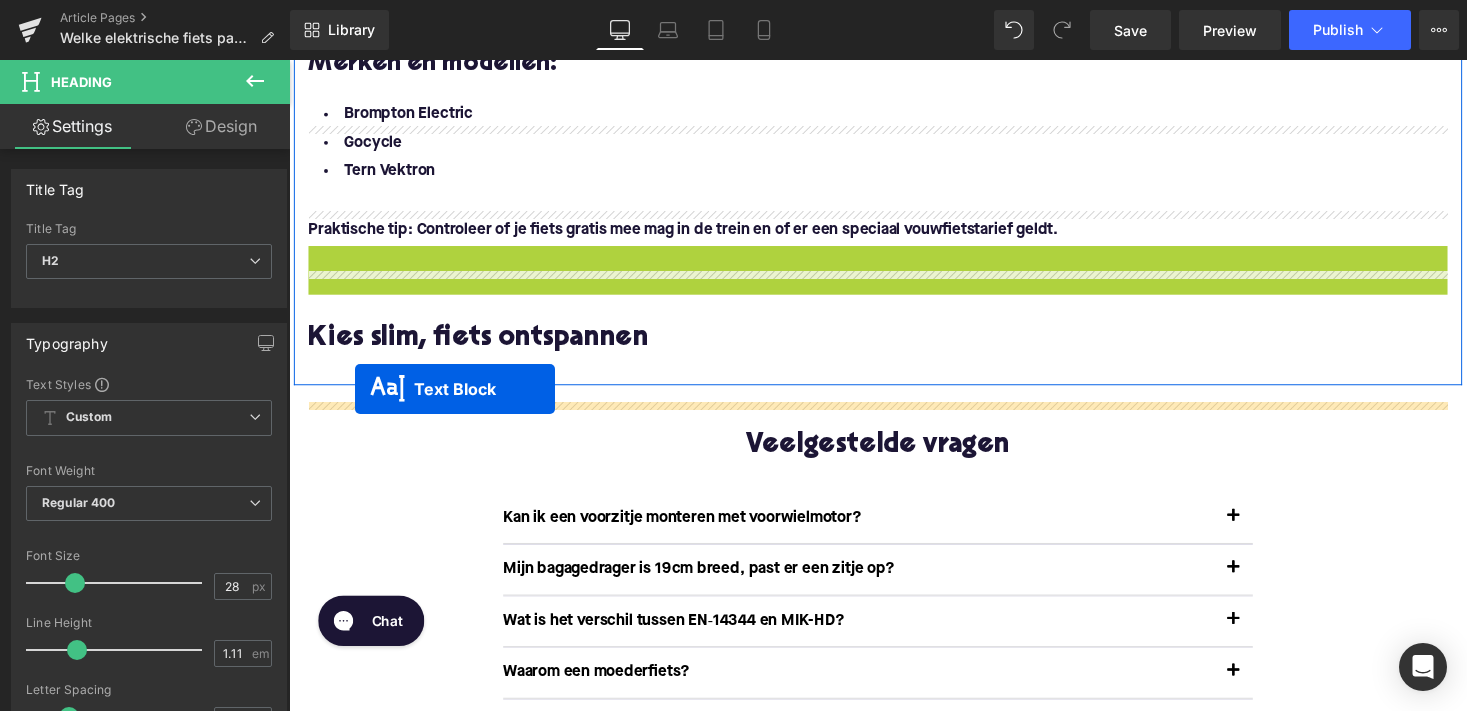 drag, startPoint x: 833, startPoint y: 308, endPoint x: 357, endPoint y: 398, distance: 484.4337 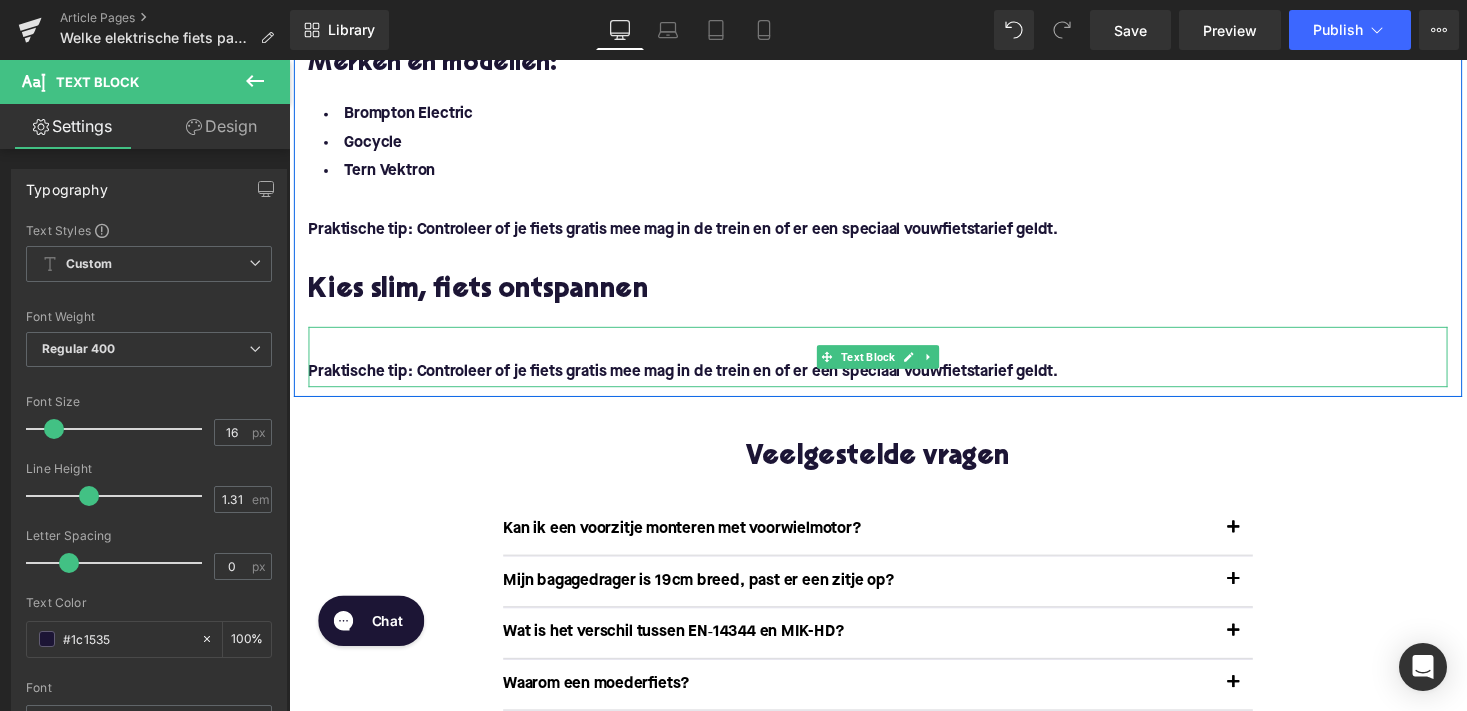 click on "Praktische tip: Controleer of je fiets gratis mee mag in de trein en of er een speciaal vouwfietstarief geldt." at bounding box center [694, 380] 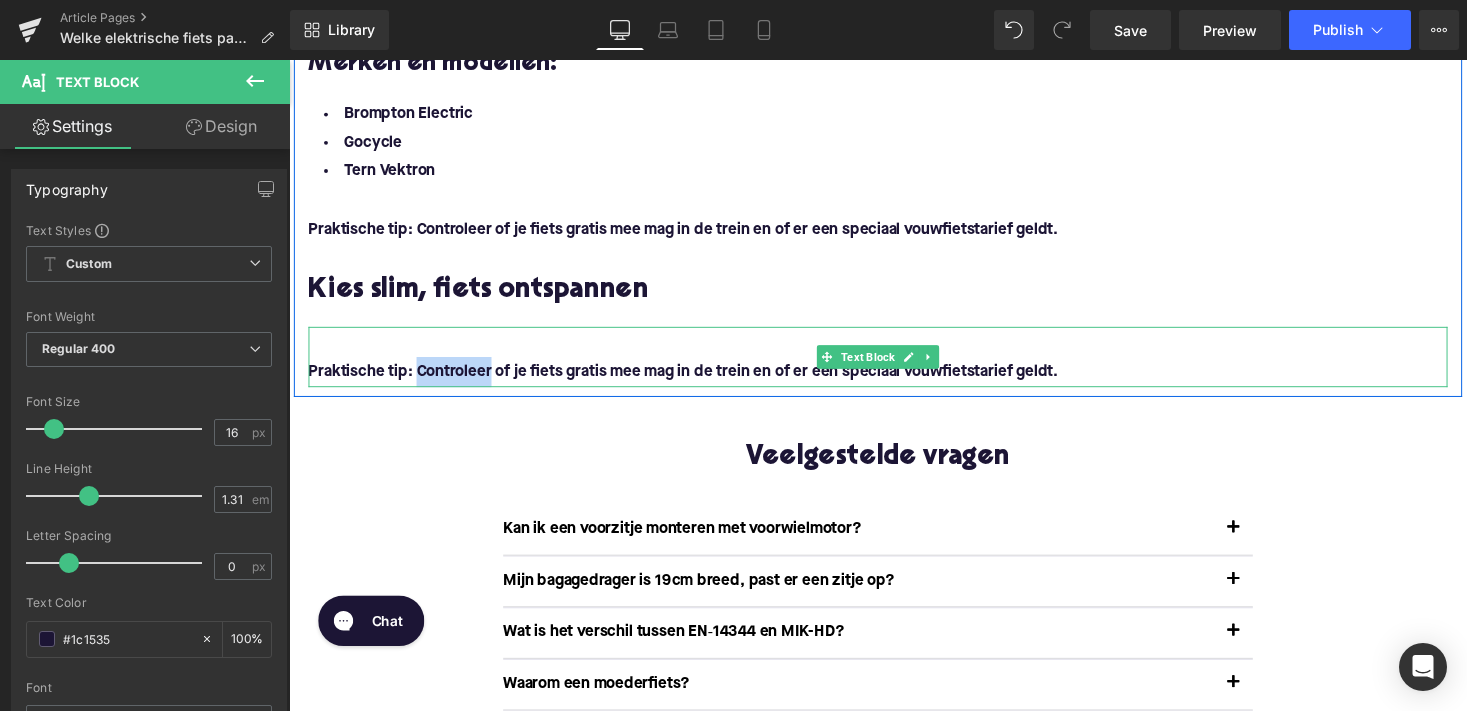 click on "Praktische tip: Controleer of je fiets gratis mee mag in de trein en of er een speciaal vouwfietstarief geldt." at bounding box center (694, 380) 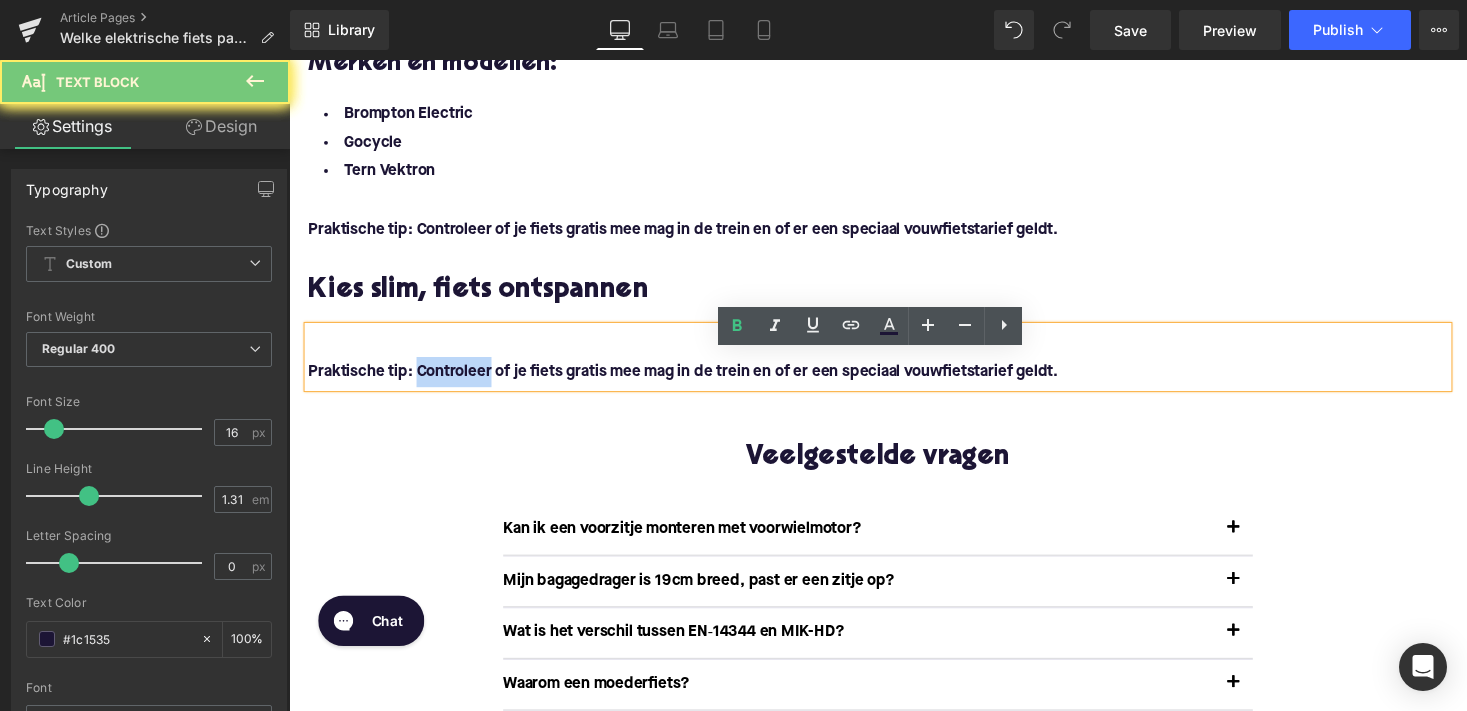 click on "Praktische tip: Controleer of je fiets gratis mee mag in de trein en of er een speciaal vouwfietstarief geldt." at bounding box center (694, 380) 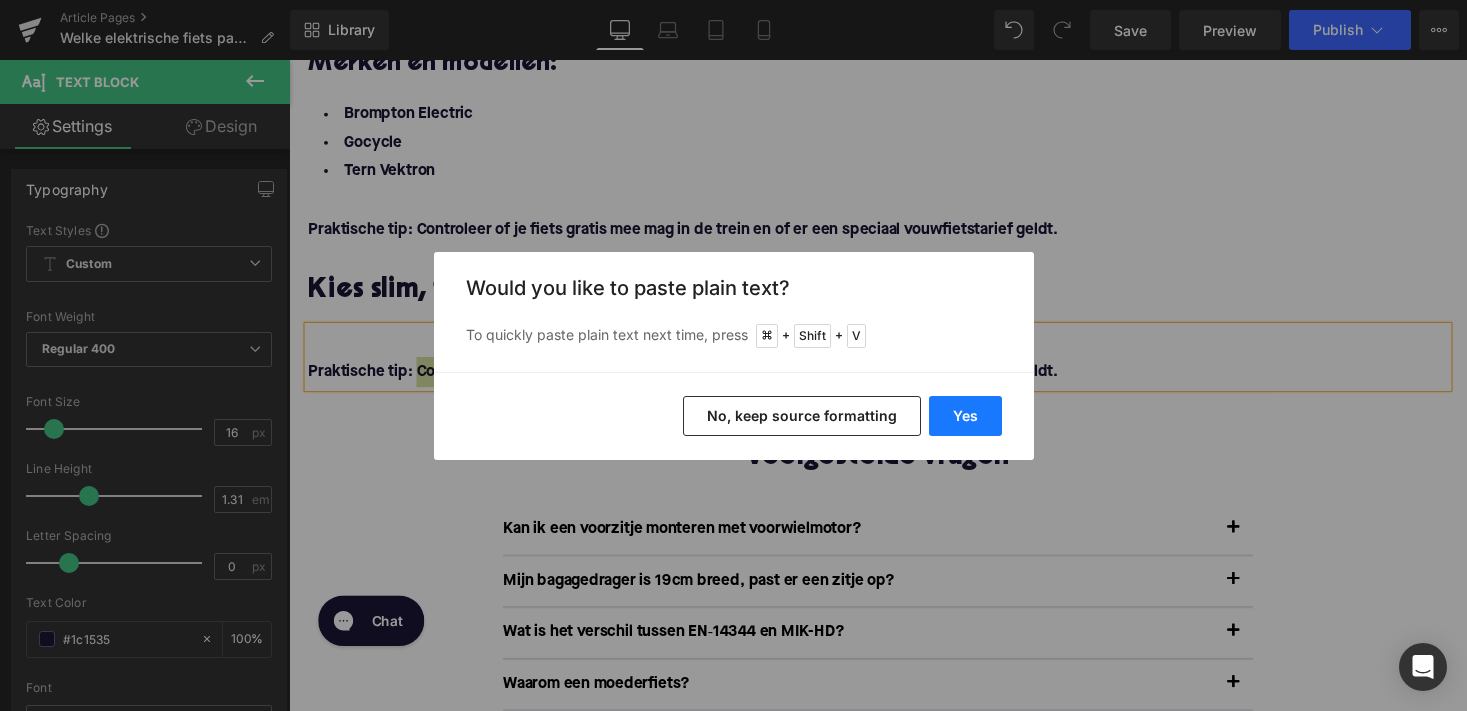 click on "Yes" at bounding box center [965, 416] 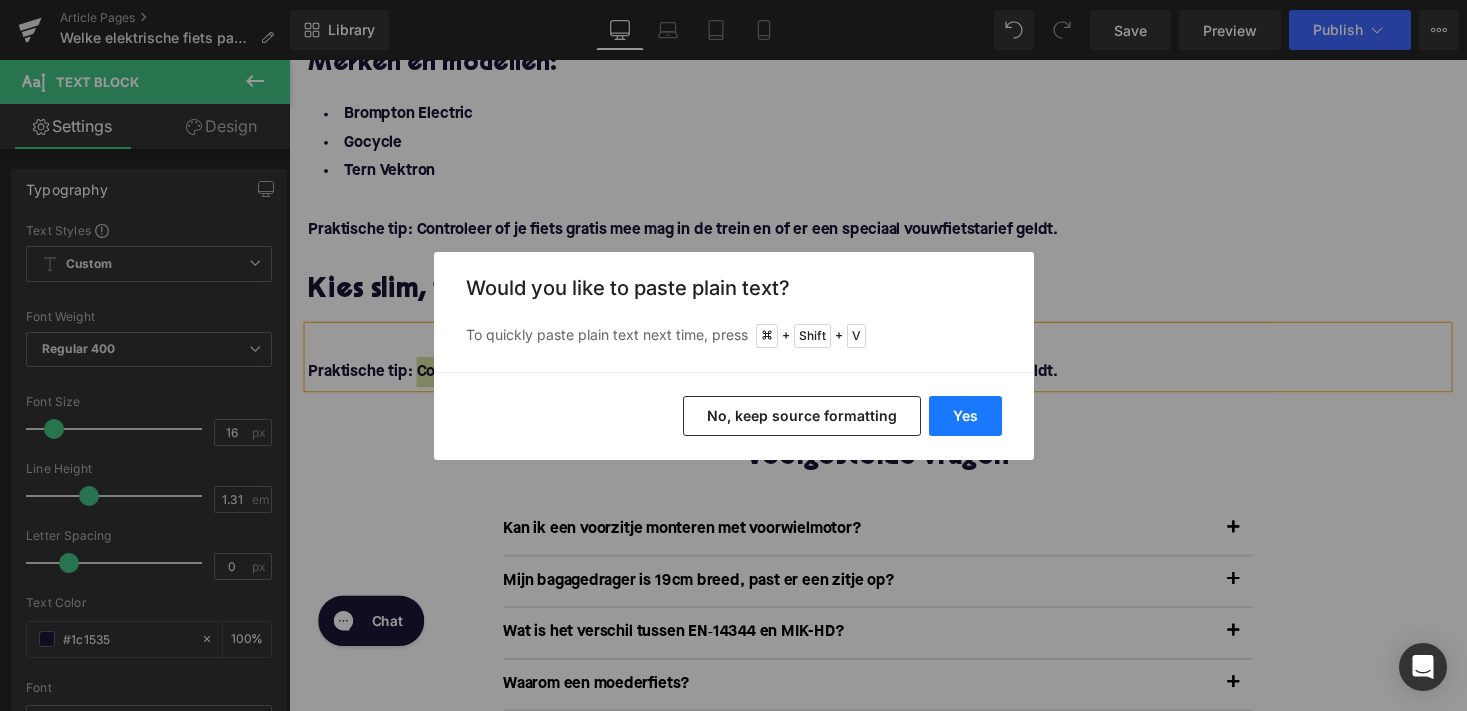 type 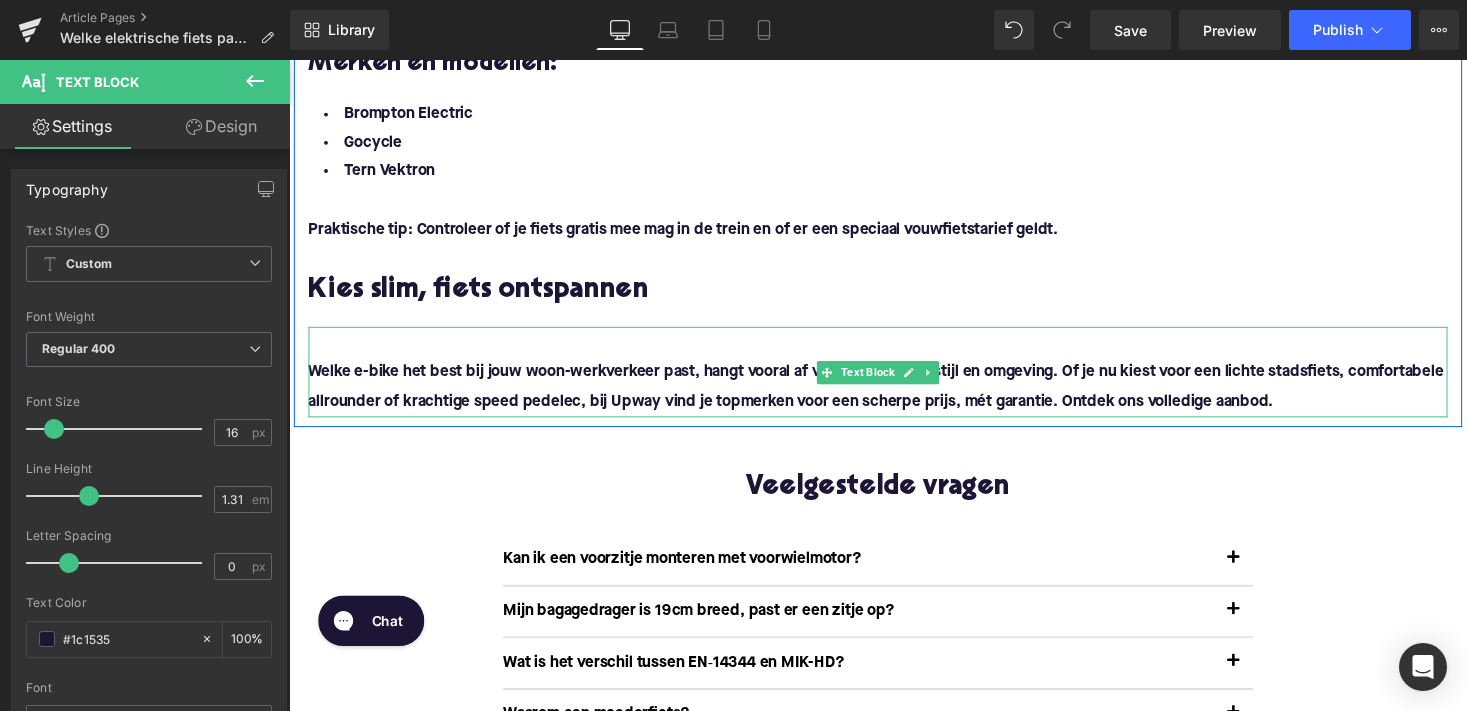 click at bounding box center (894, 349) 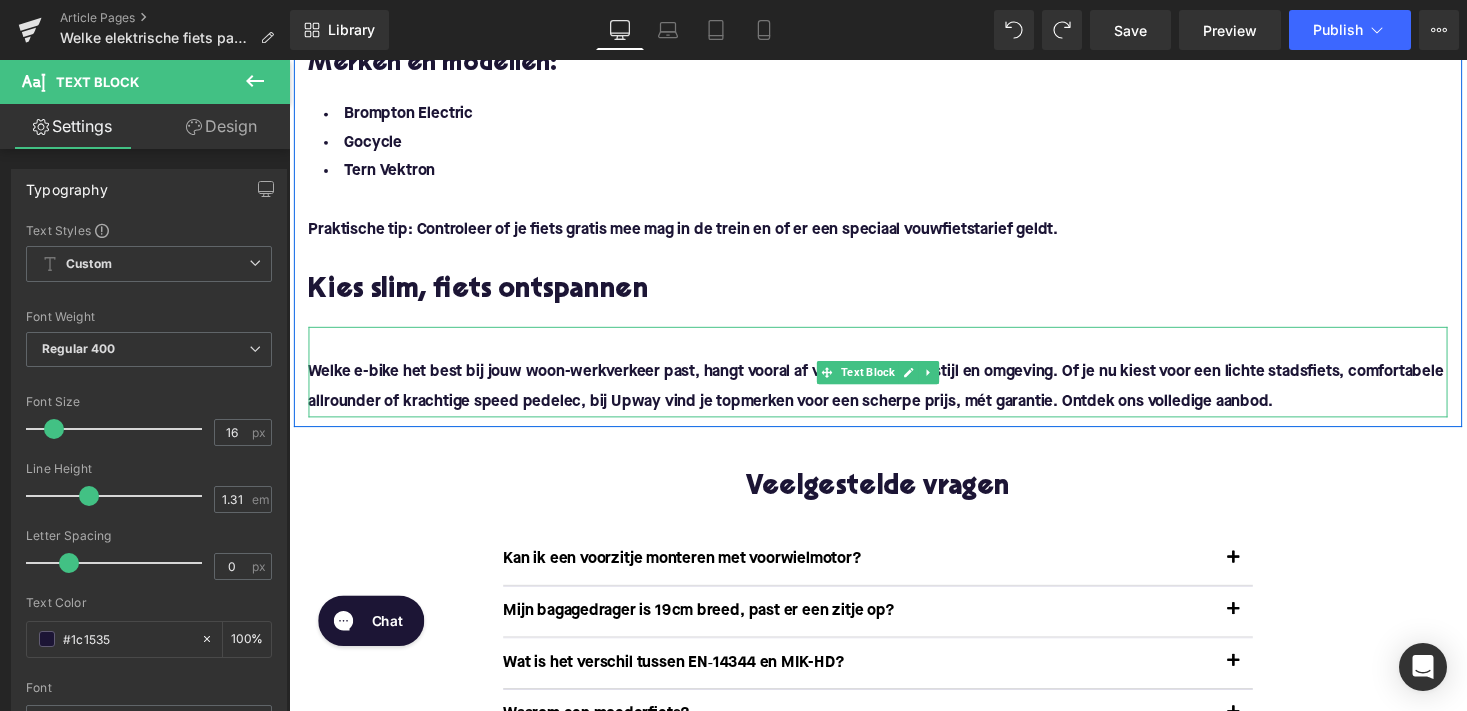 click on "Welke e-bike het best bij jouw woon-werkverkeer past, hangt vooral af van je afstand, rijstijl en omgeving. Of je nu kiest voor een lichte stadsfiets, comfortabele allrounder of krachtige speed pedelec, bij Upway vind je topmerken voor een scherpe prijs, mét garantie. Ontdek ons volledige aanbod." at bounding box center (892, 395) 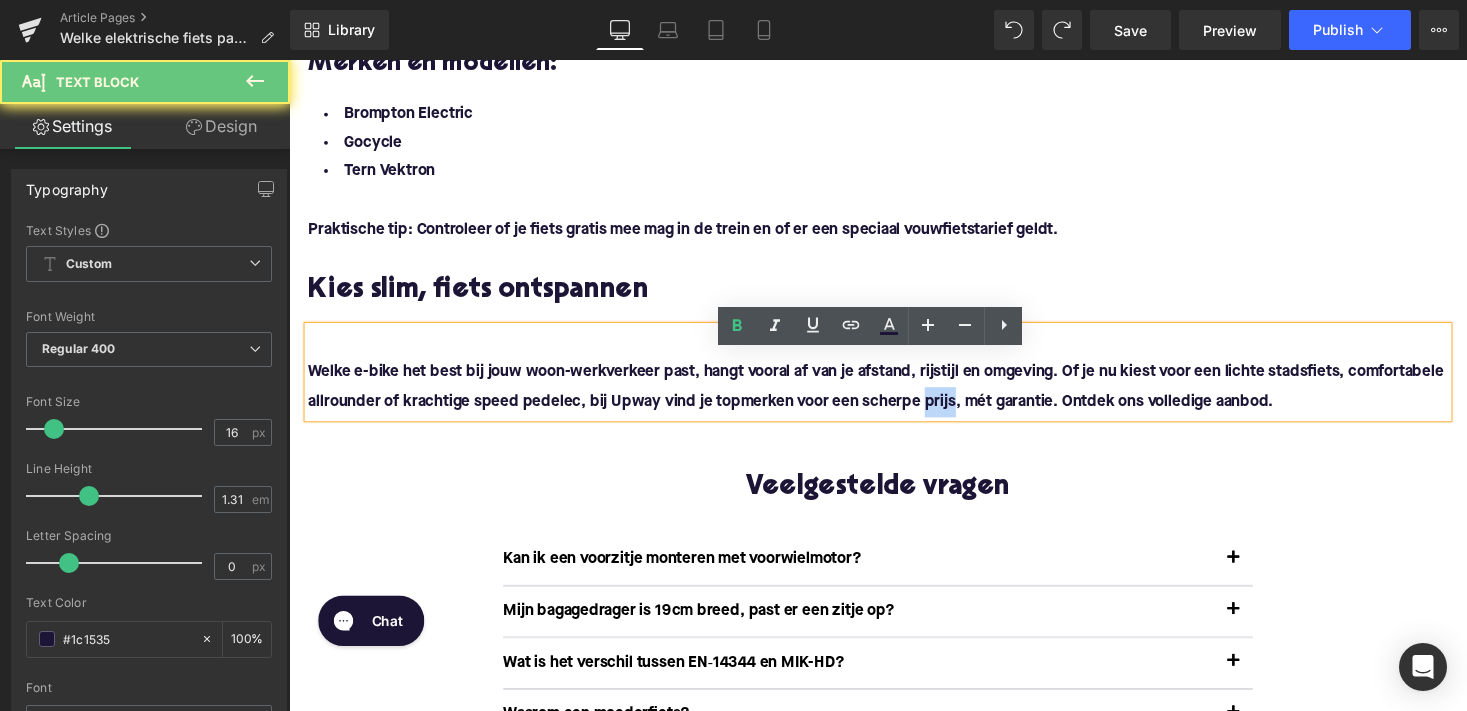 click on "Welke e-bike het best bij jouw woon-werkverkeer past, hangt vooral af van je afstand, rijstijl en omgeving. Of je nu kiest voor een lichte stadsfiets, comfortabele allrounder of krachtige speed pedelec, bij Upway vind je topmerken voor een scherpe prijs, mét garantie. Ontdek ons volledige aanbod." at bounding box center (892, 395) 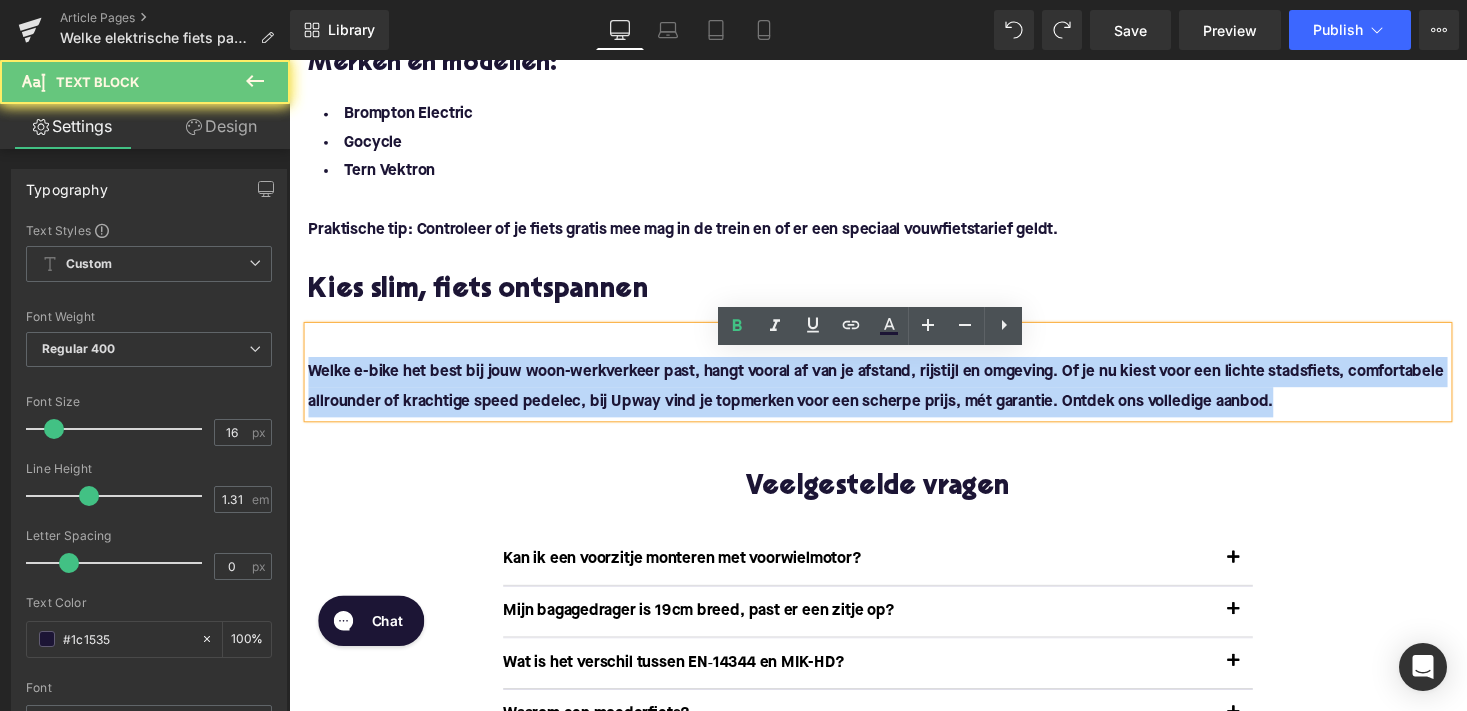 click on "Welke e-bike het best bij jouw woon-werkverkeer past, hangt vooral af van je afstand, rijstijl en omgeving. Of je nu kiest voor een lichte stadsfiets, comfortabele allrounder of krachtige speed pedelec, bij Upway vind je topmerken voor een scherpe prijs, mét garantie. Ontdek ons volledige aanbod." at bounding box center (892, 395) 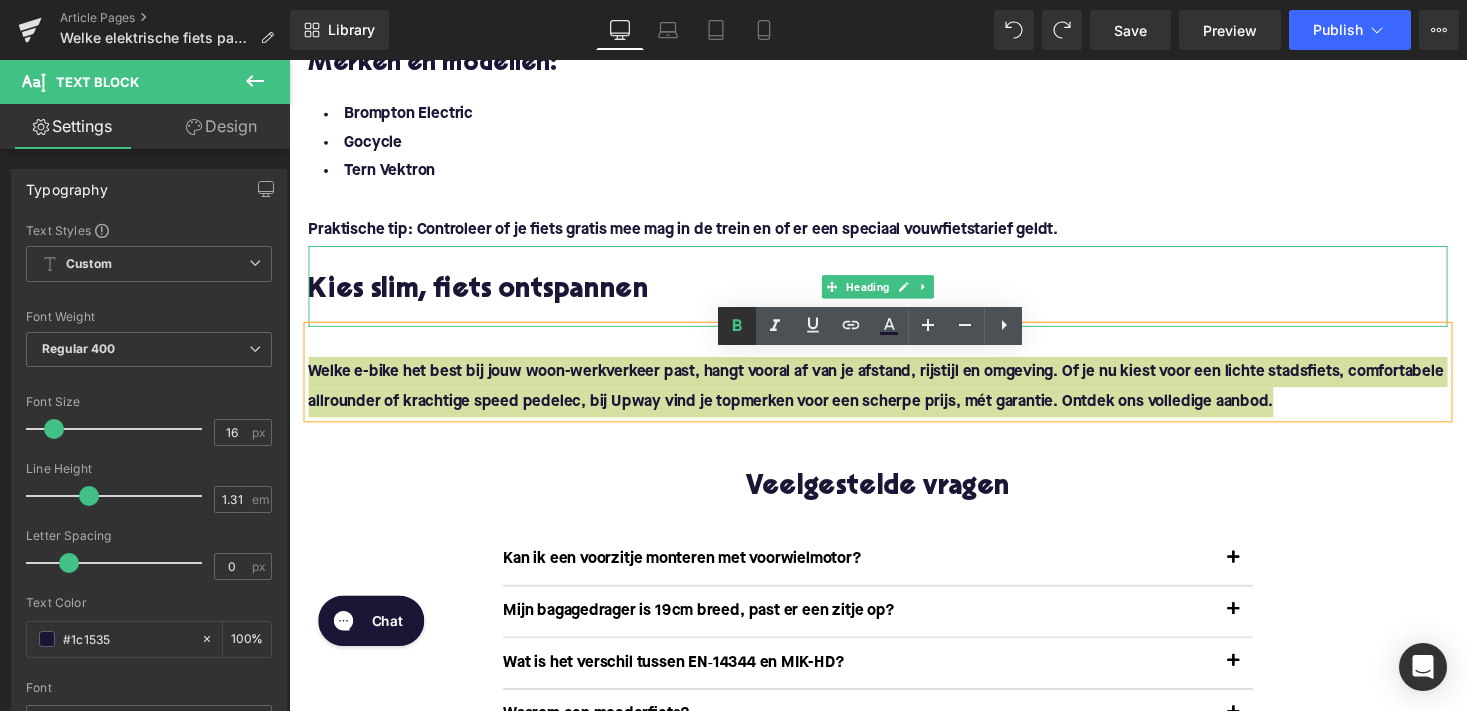 click 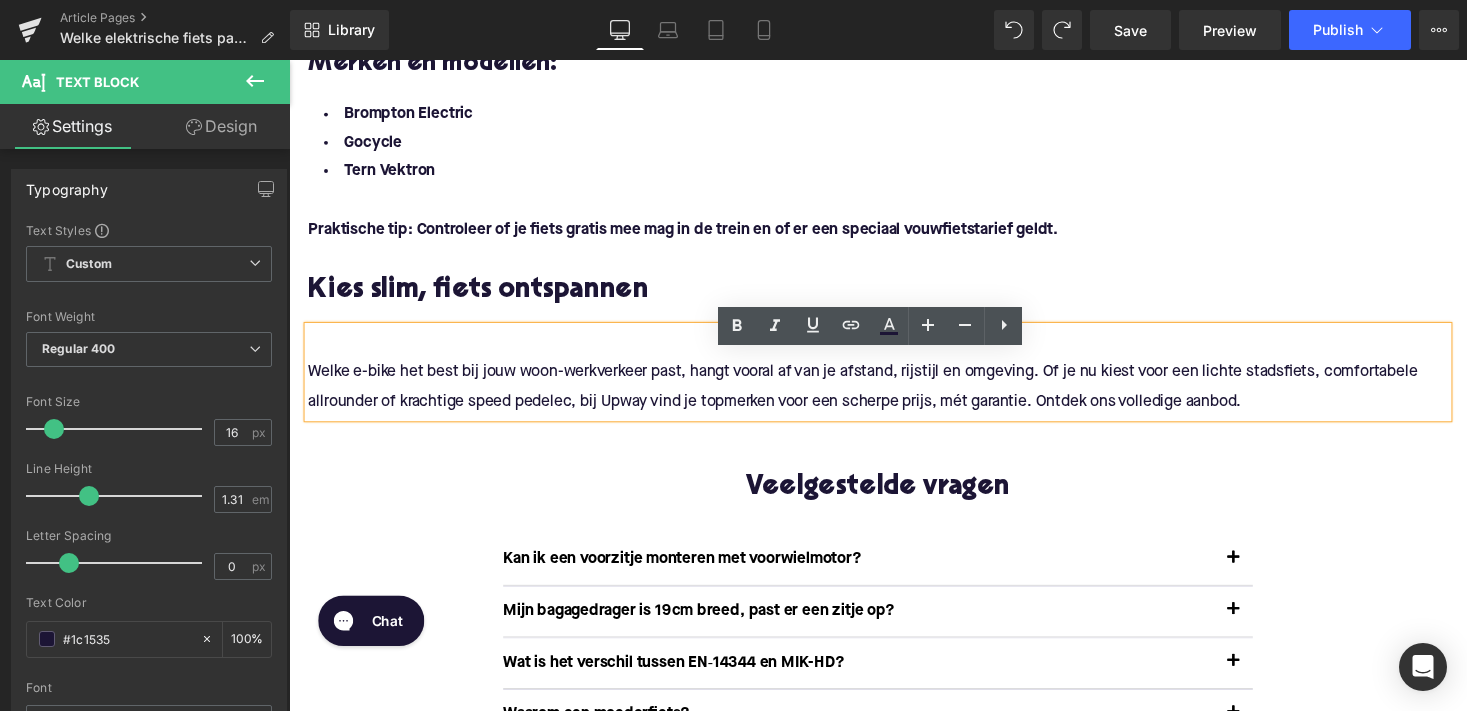 click at bounding box center (894, 349) 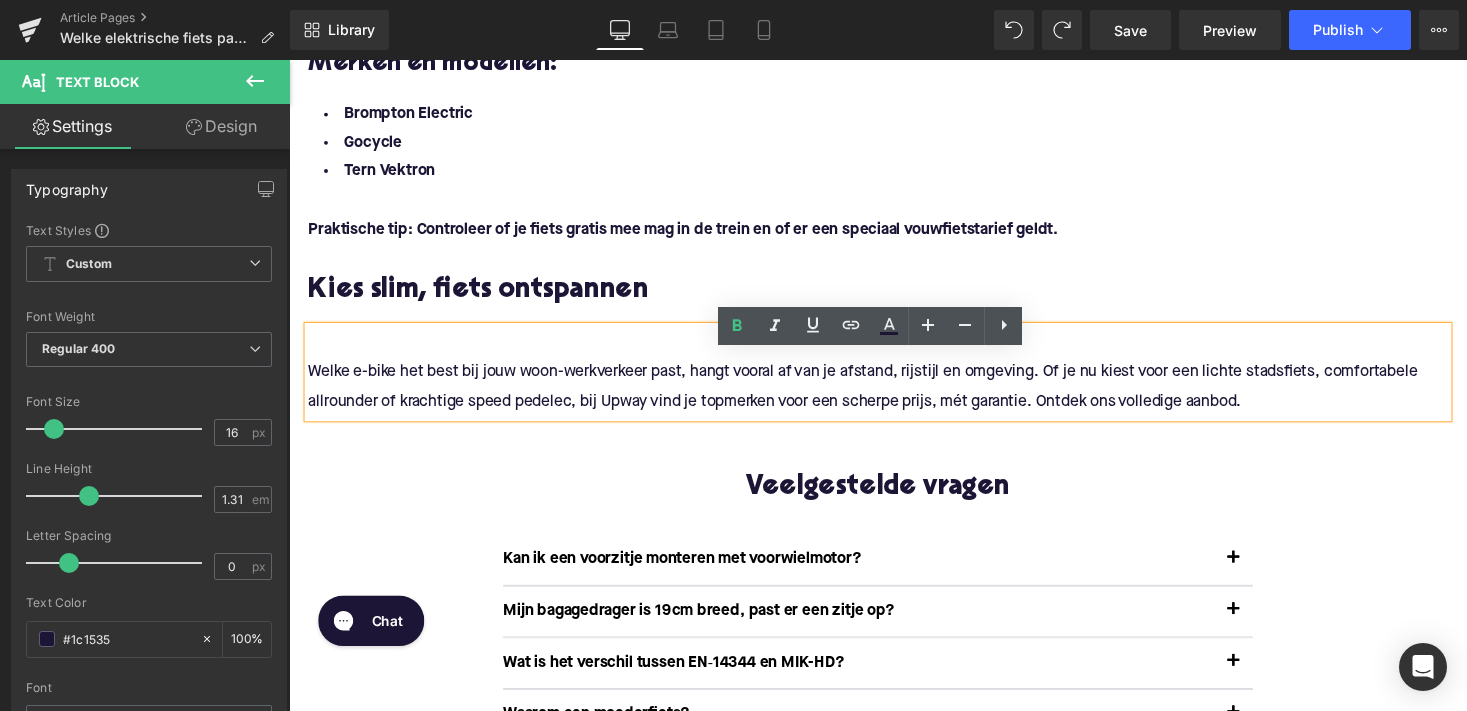 click on "Welke e-bike het best bij jouw woon-werkverkeer past, hangt vooral af van je afstand, rijstijl en omgeving. Of je nu kiest voor een lichte stadsfiets, comfortabele allrounder of krachtige speed pedelec, bij Upway vind je topmerken voor een scherpe prijs, mét garantie. Ontdek ons volledige aanbod." at bounding box center (894, 380) 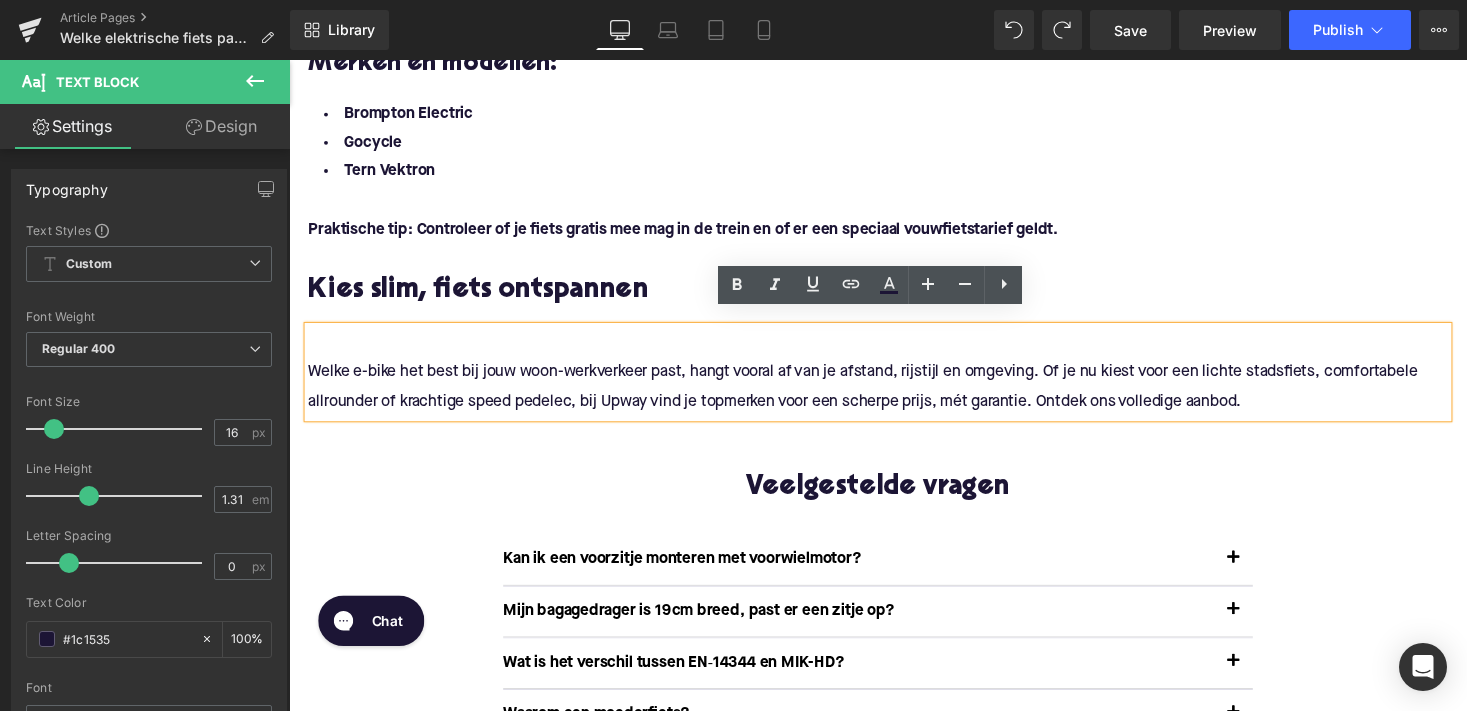 scroll, scrollTop: 4204, scrollLeft: 0, axis: vertical 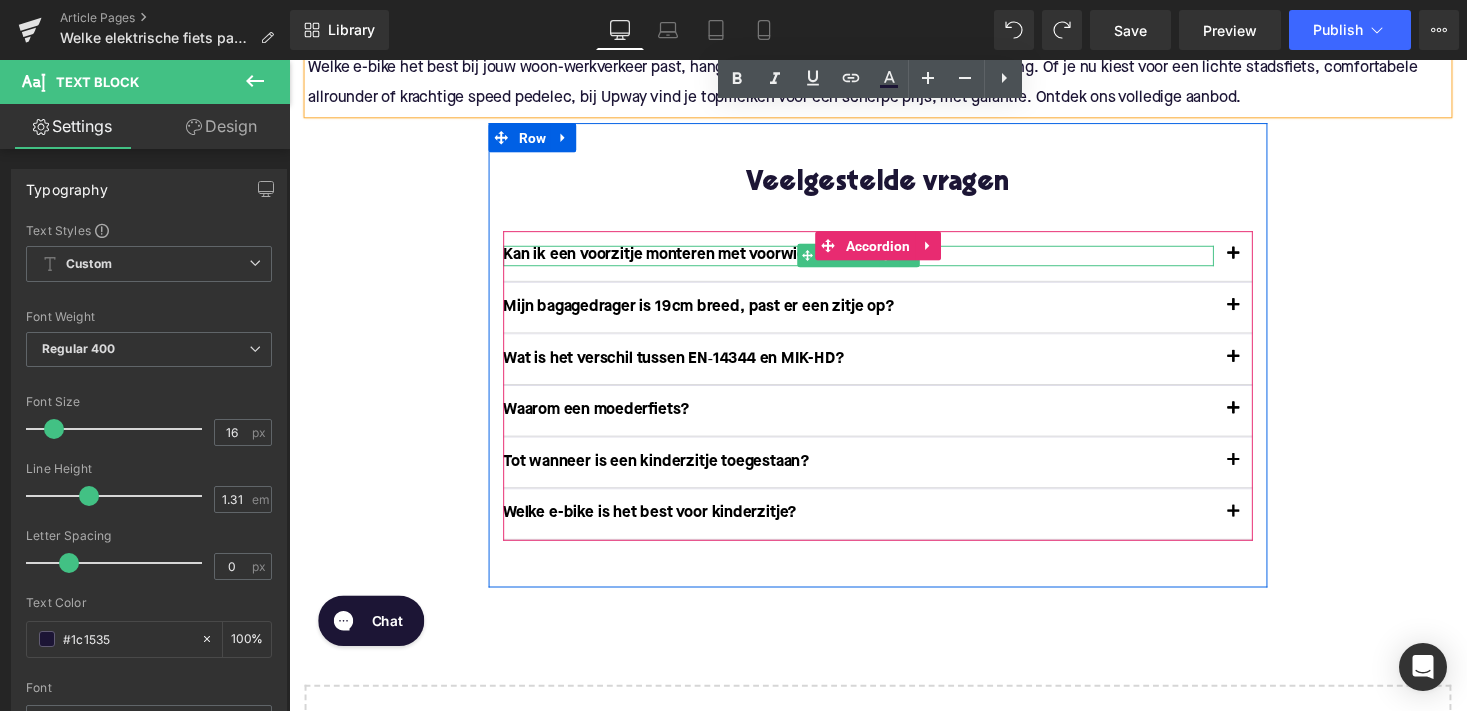 click on "Kan ik een voorzitje monteren met voorwielmotor?" at bounding box center [874, 261] 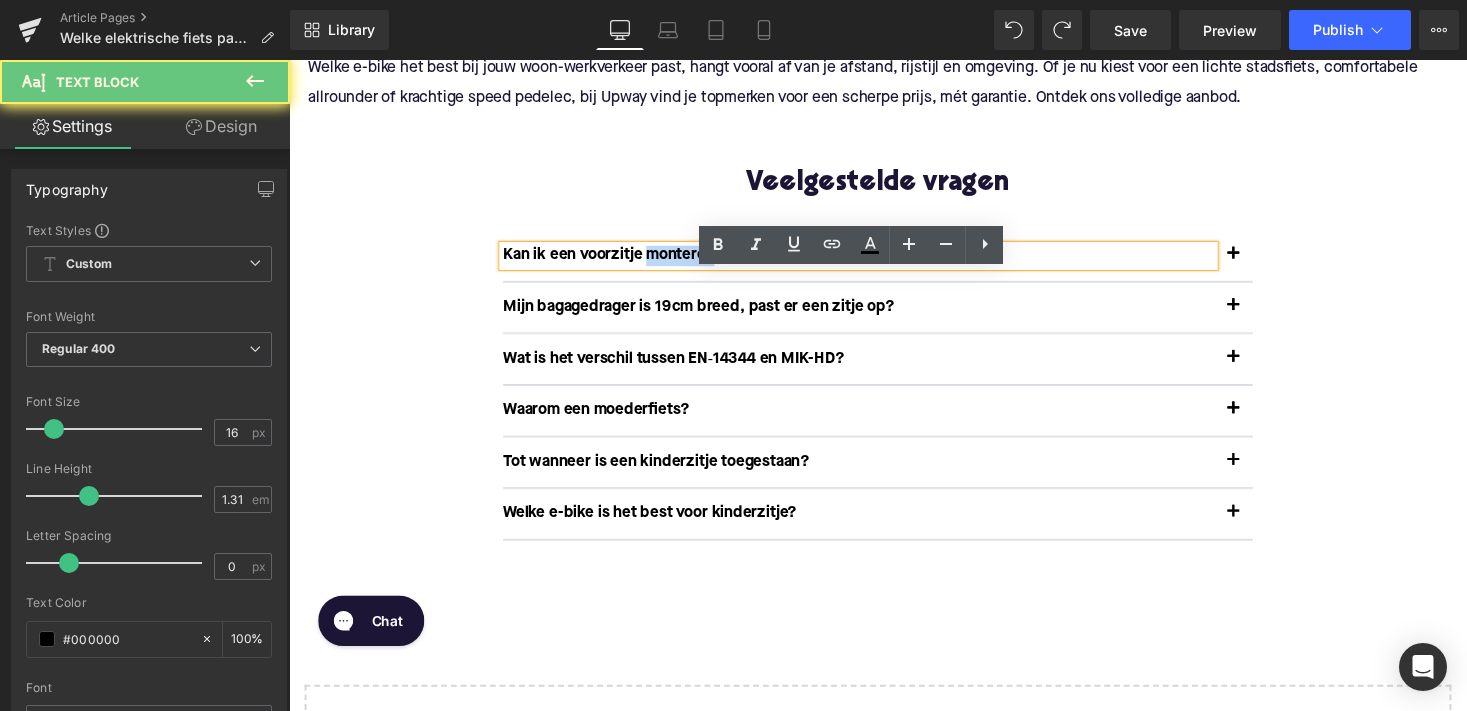 click on "Kan ik een voorzitje monteren met voorwielmotor?" at bounding box center (874, 261) 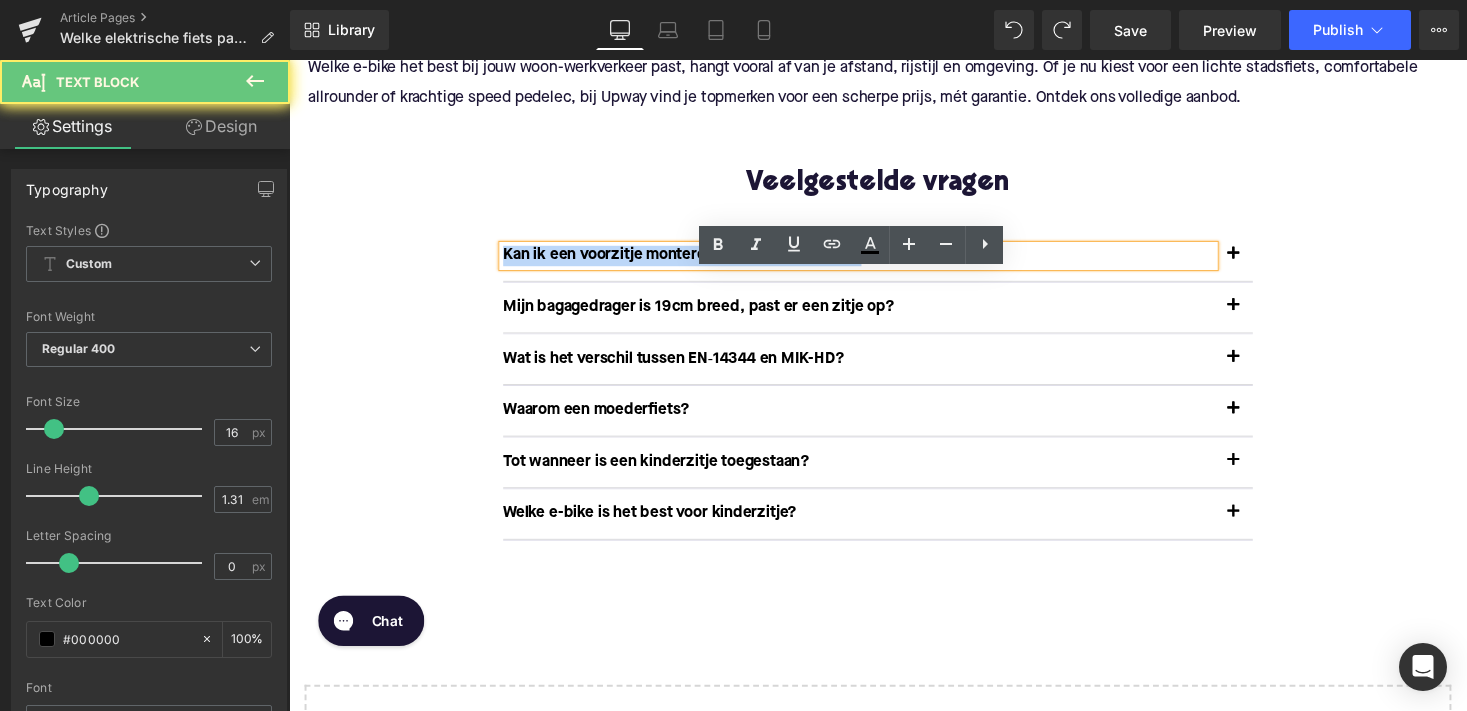 click on "Kan ik een voorzitje monteren met voorwielmotor?" at bounding box center (874, 261) 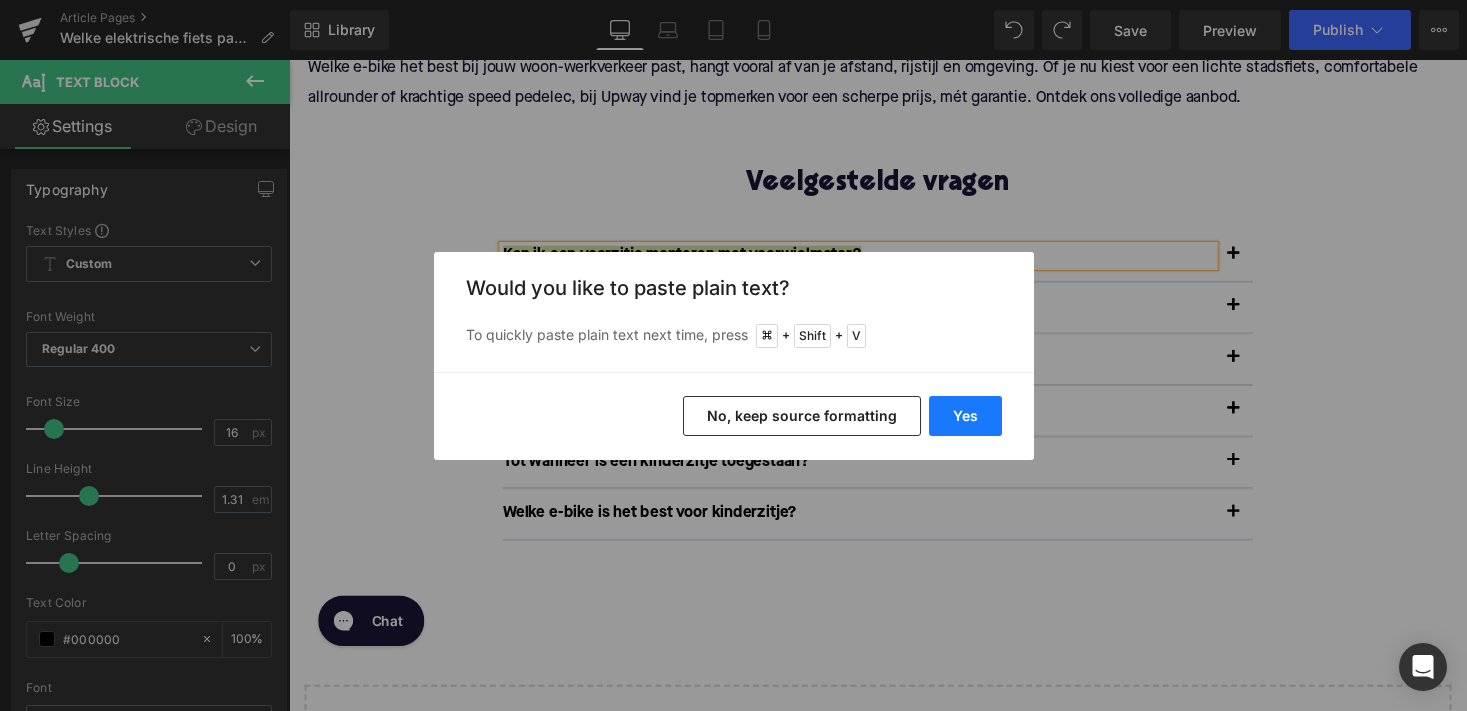 click on "Yes" at bounding box center [965, 416] 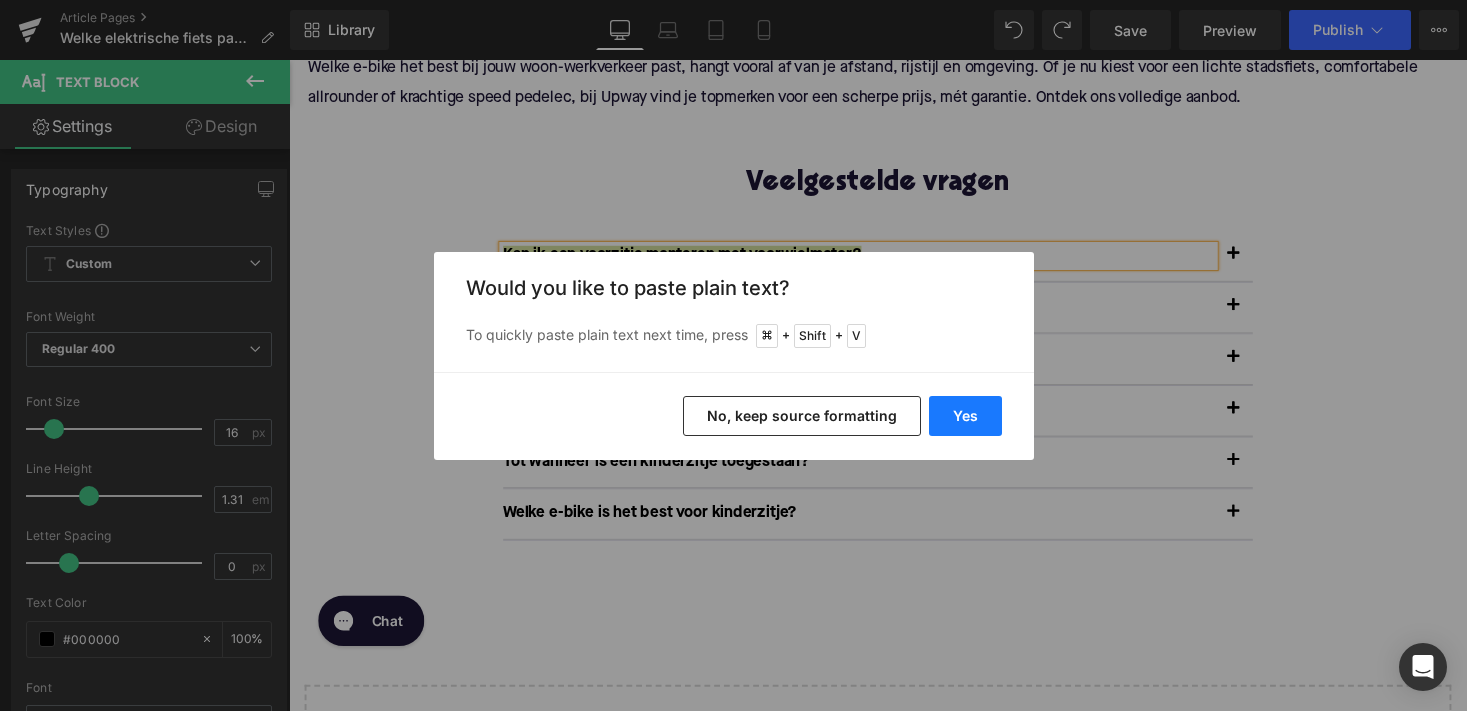 type 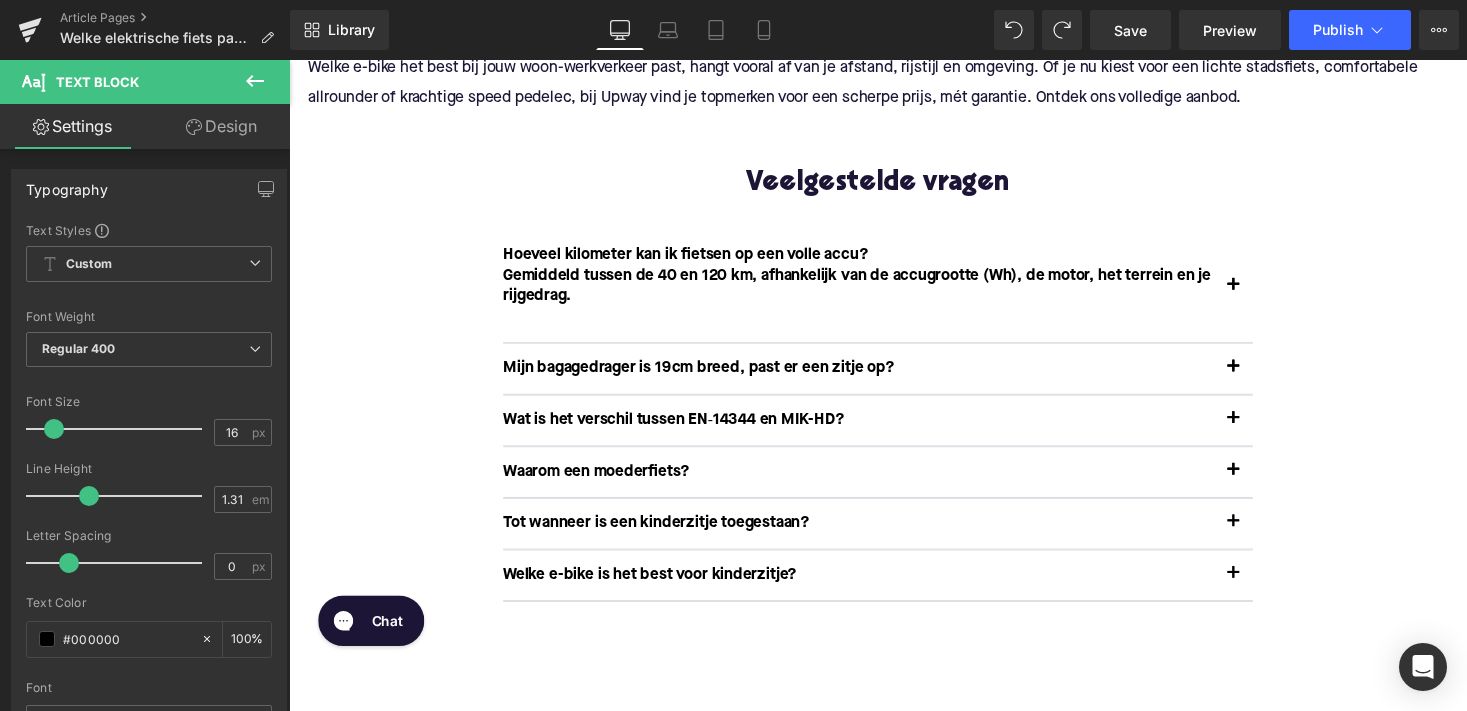 click at bounding box center (874, 324) 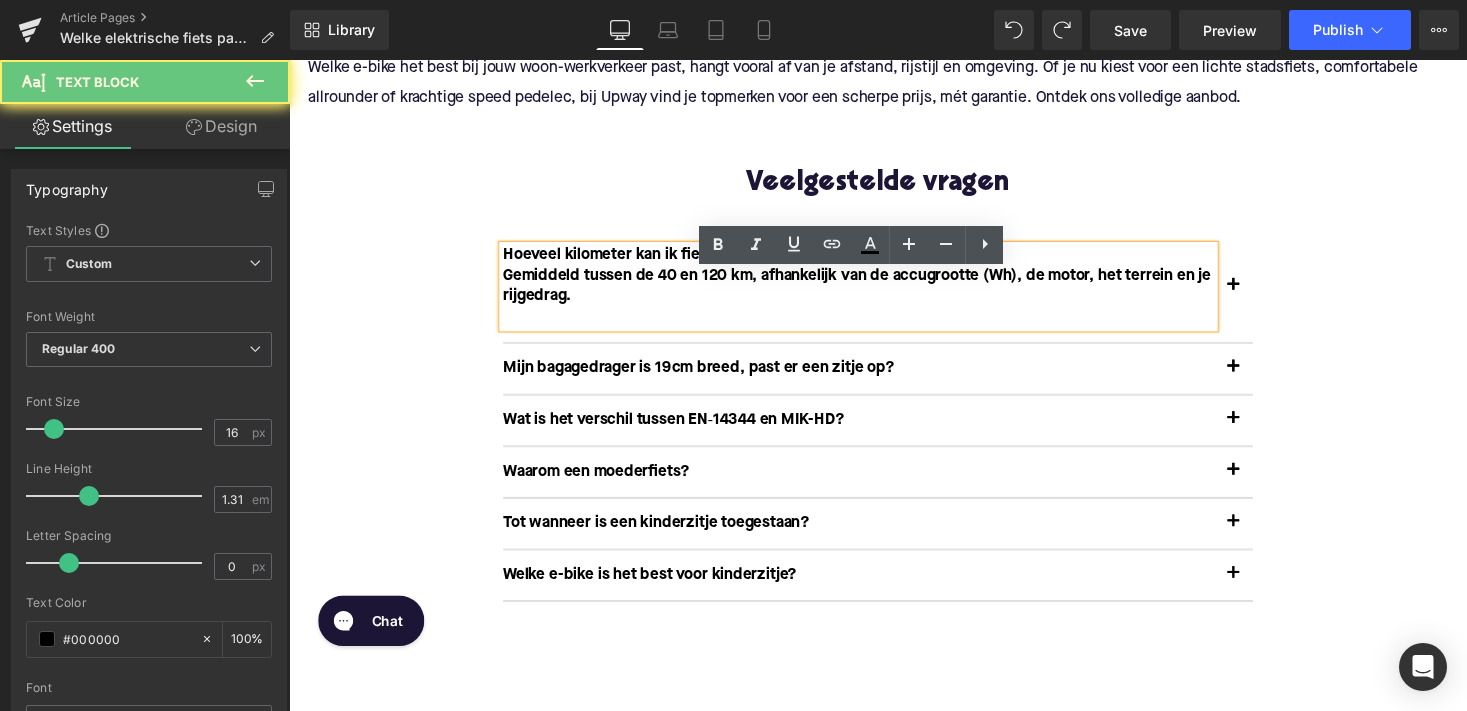 click on "Gemiddeld tussen de 40 en 120 km, afhankelijk van de accugrootte (Wh), de motor, het terrein en je rijgedrag." at bounding box center [874, 293] 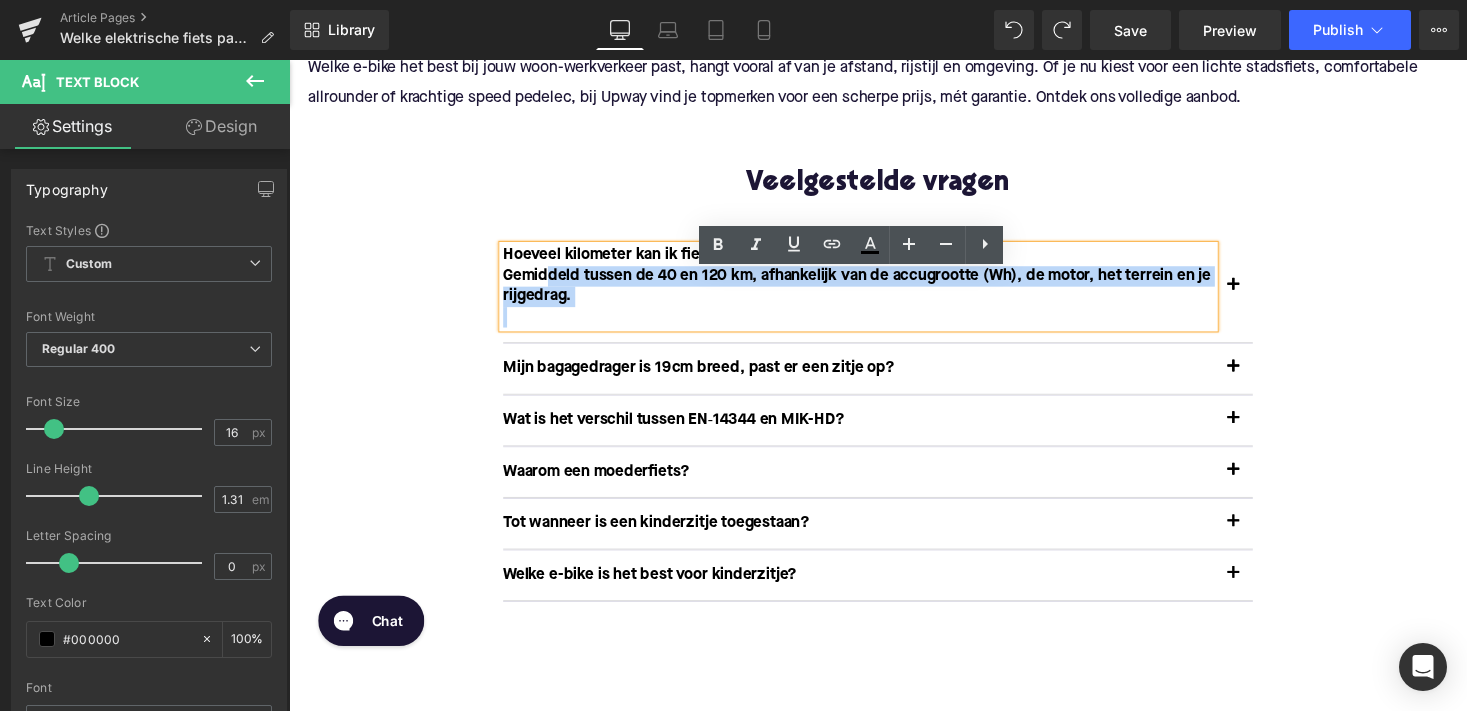 drag, startPoint x: 589, startPoint y: 334, endPoint x: 522, endPoint y: 307, distance: 72.235725 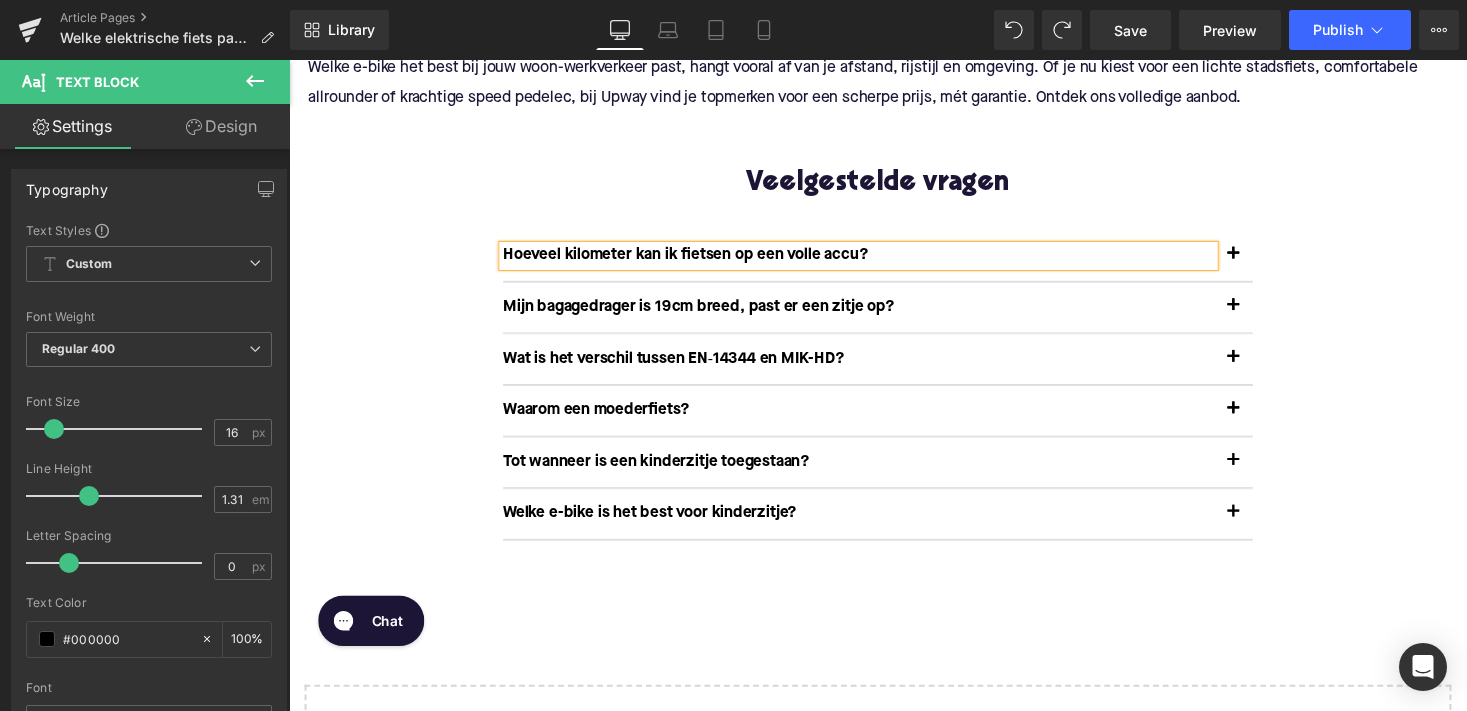 click on "Welke elektrische fiets past bij mijn type woon-werkverkeer? Heading         Elektrisch fietsen naar je werk is populairder dan ooit. Maar met zoveel keuzes, van speed pedelecs tot vouwfietsen en alles daartussenin, rijst al snel de vraag: welke e-bike past bij mijn type woon-werkverkeer? In deze blog leggen we het je uit op basis van afstanden, rijomstandigheden, motor- en accukeuze, en enkele toonaangevende merken. Zo maak jij straks een weloverwogen keuze. Text Block         Image         1. [PERSON_NAME] je binnen 10 km van je werk?  Heading         Kies voor een lichte stads e-bike Voor korte afstanden binnen de stad is een compacte, wendbare elektrische stadsfiets ideaal. Denk aan modellen met een  voorwielmotor of achterwielmotor  die natuurlijk aanvoelt bij optrekken en afremmen in het drukke stadsverkeer. Text Block         Aanbevolen specificaties: Heading         Motorpositie:  voorwielmotor of achterwielmotor Accucapaciteit:  300–500 Wh is voldoende Gewicht:  lichtgewicht frame voor snel manoeuvreren" at bounding box center (894, -1535) 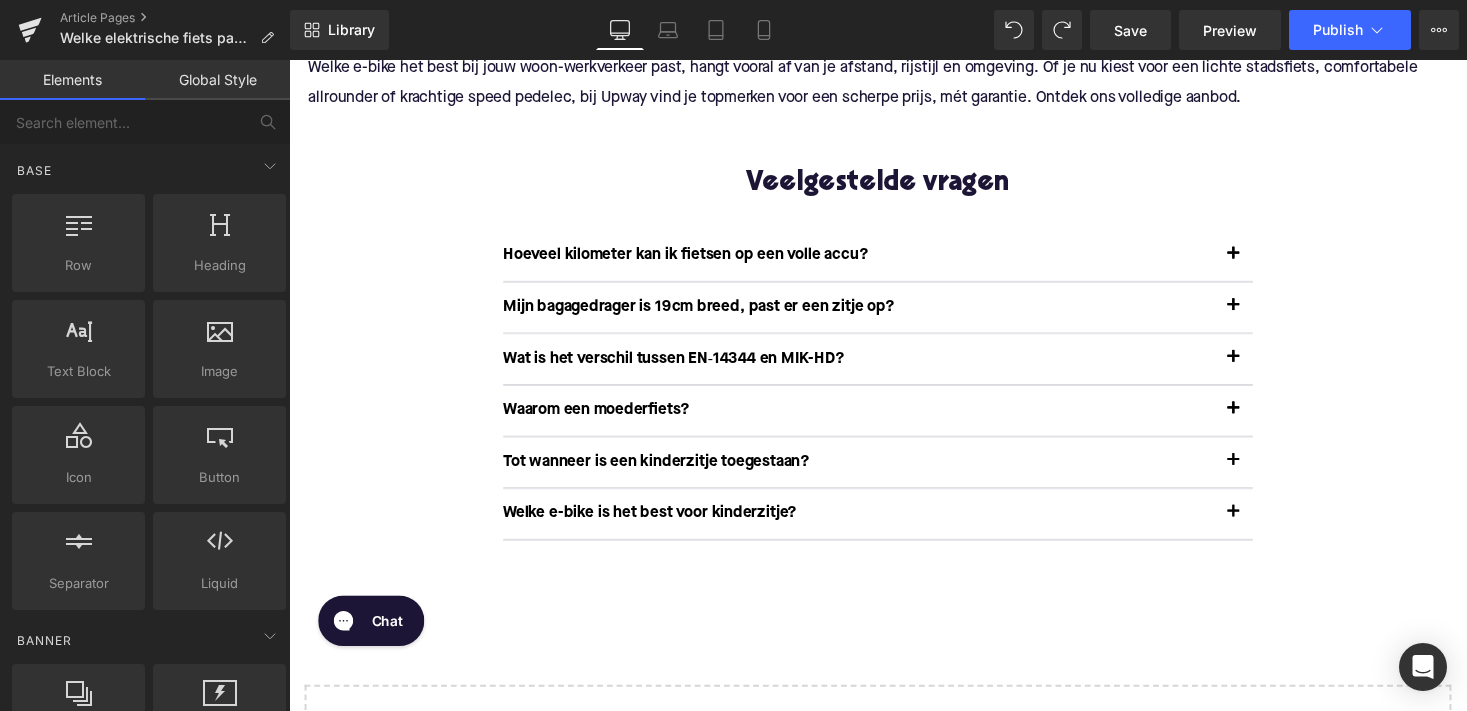 click at bounding box center (1259, 261) 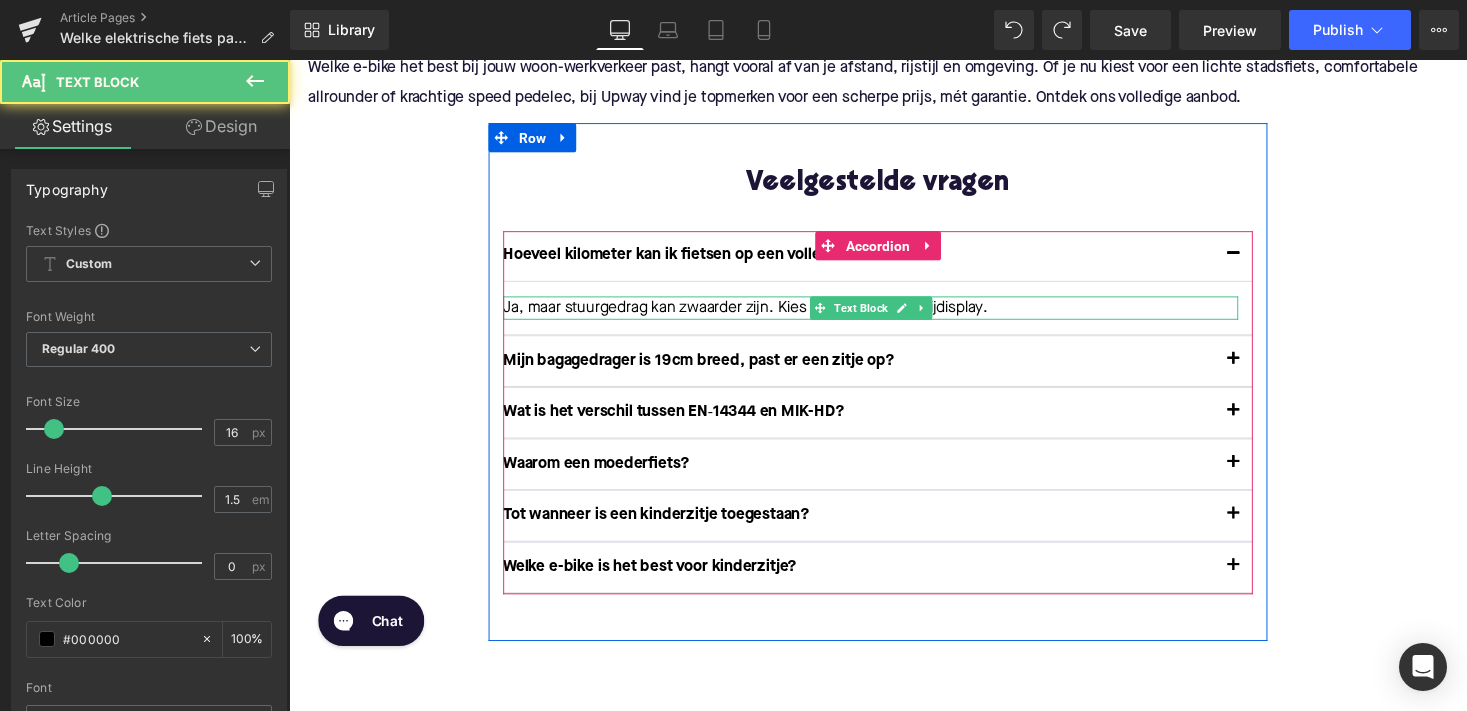 click on "Ja, maar stuurgedrag kan zwaarder zijn. Kies zo mogelijk een zijdisplay." at bounding box center [886, 315] 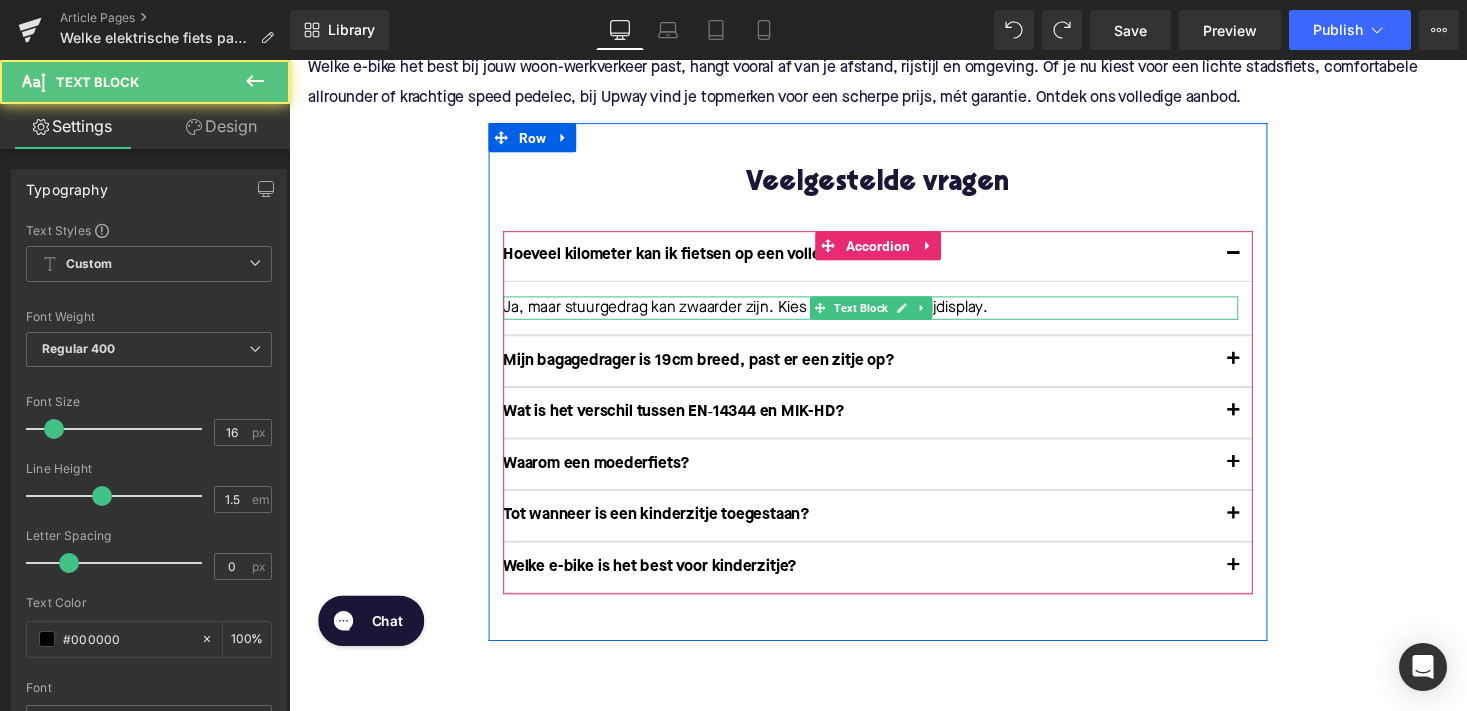 click on "Ja, maar stuurgedrag kan zwaarder zijn. Kies zo mogelijk een zijdisplay." at bounding box center (886, 315) 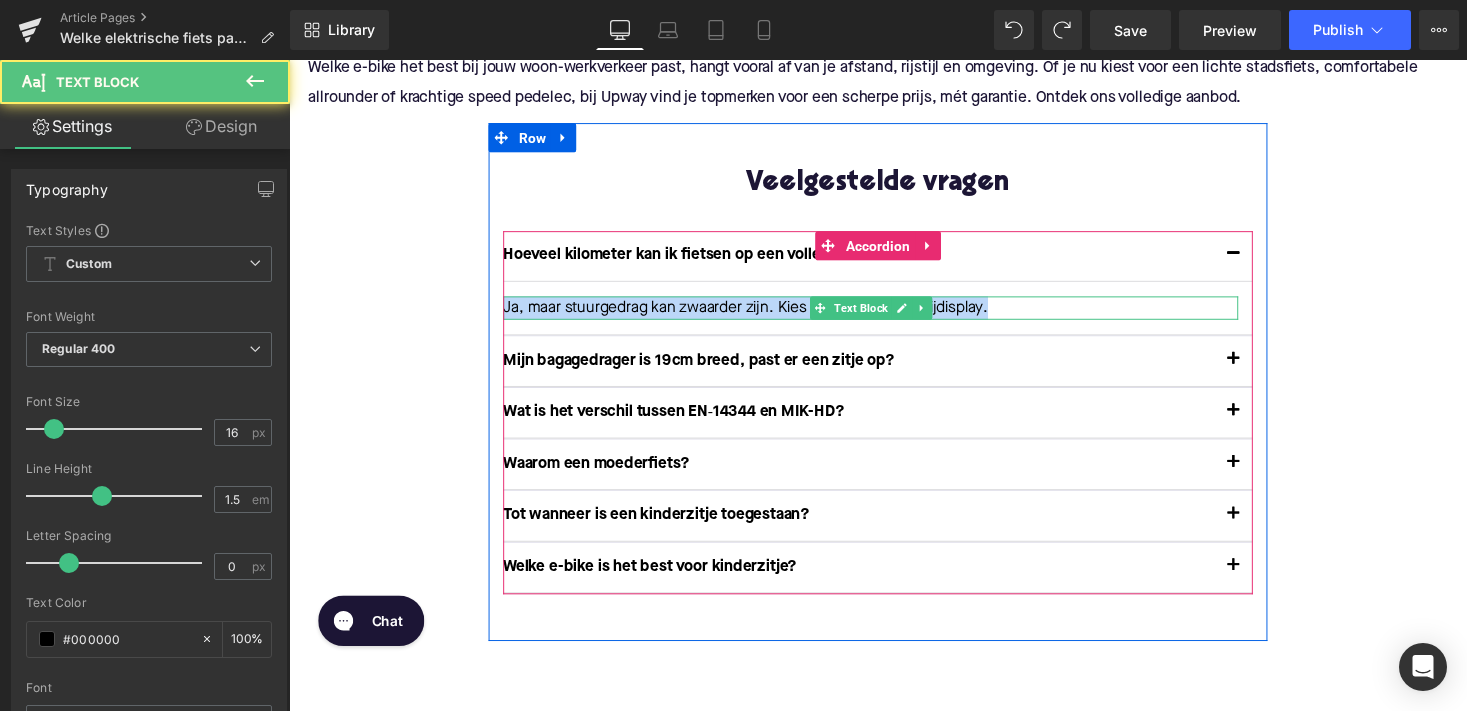 click on "Ja, maar stuurgedrag kan zwaarder zijn. Kies zo mogelijk een zijdisplay." at bounding box center (886, 315) 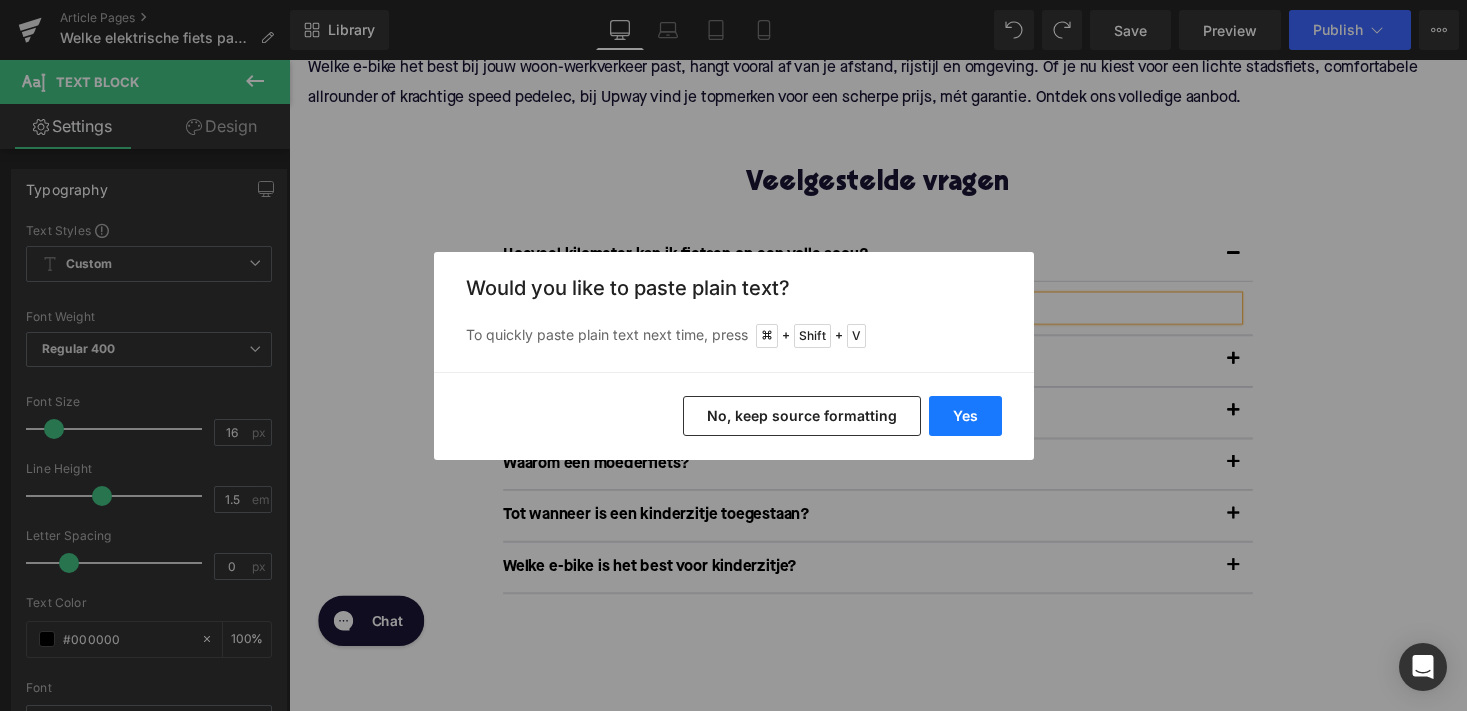 click on "Yes" at bounding box center [965, 416] 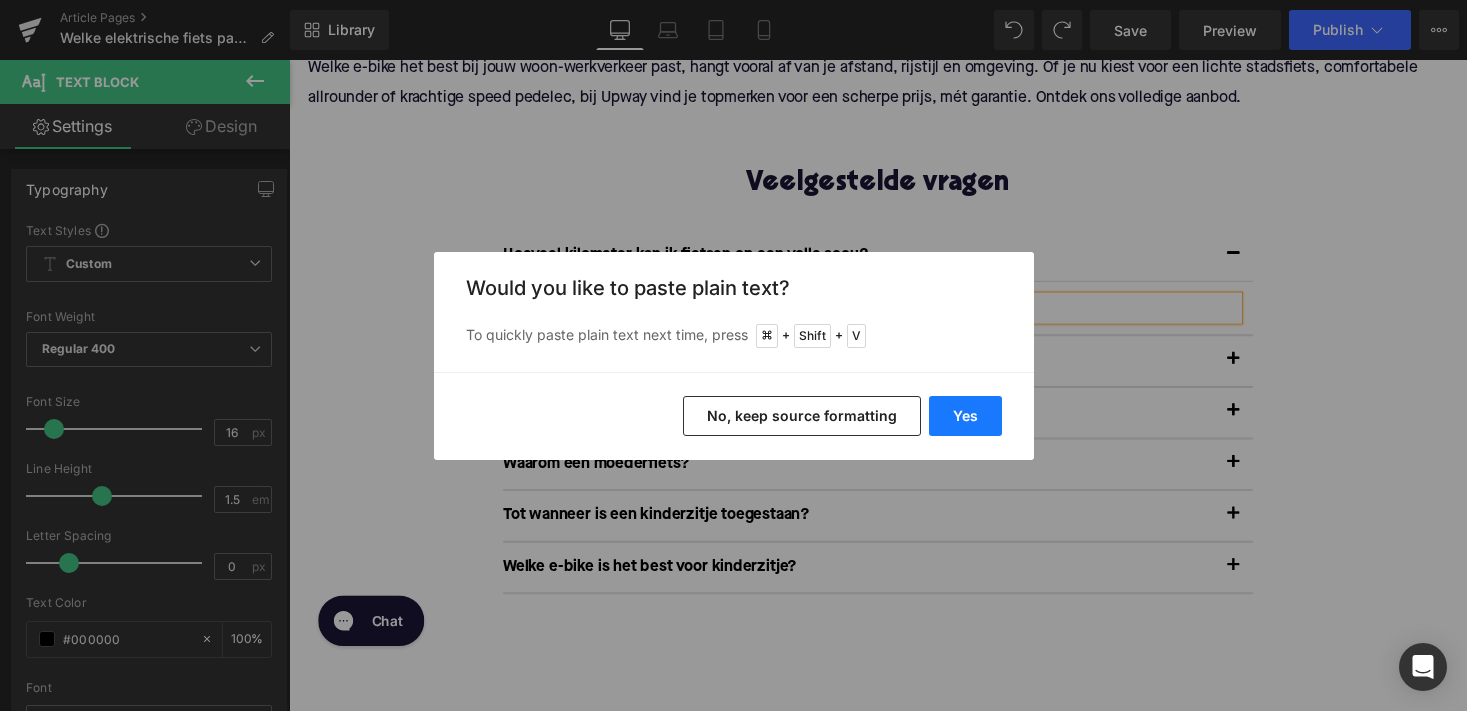 type 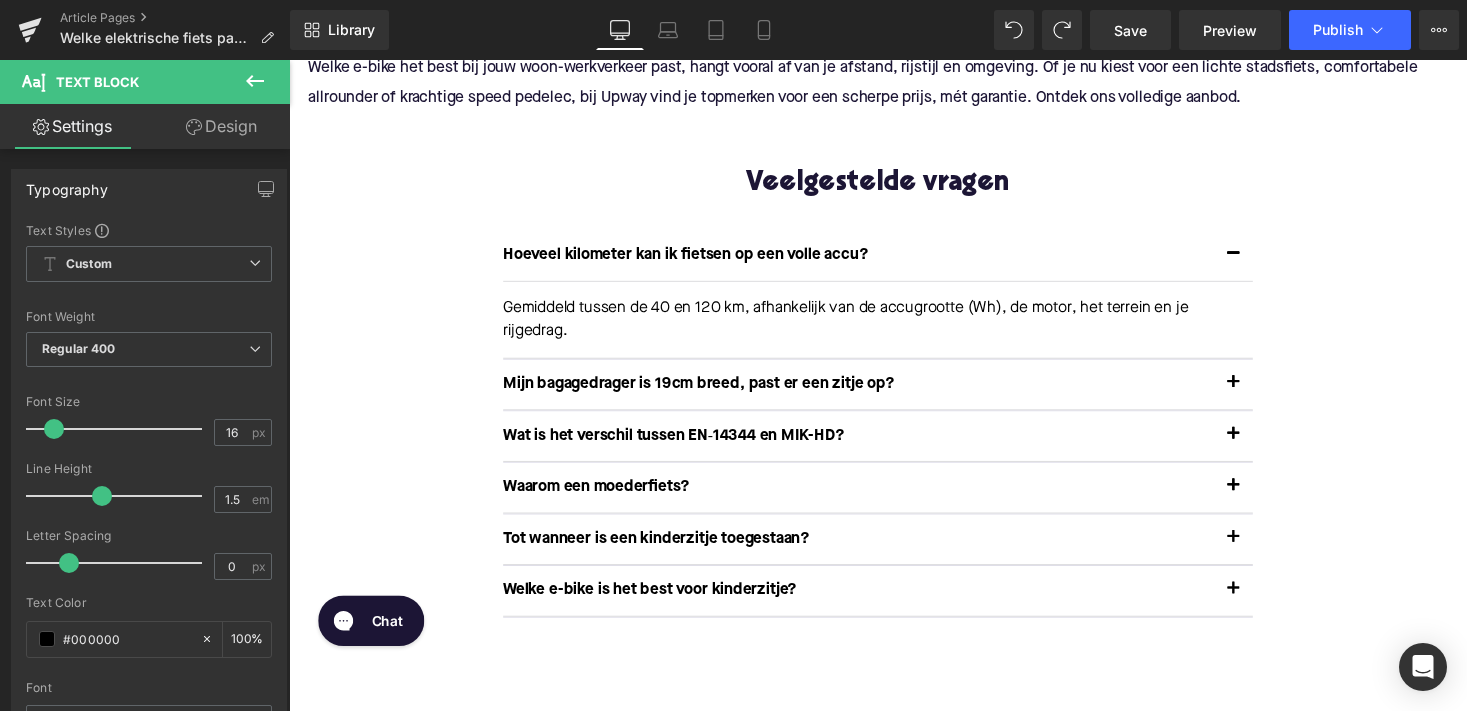 click at bounding box center [289, 60] 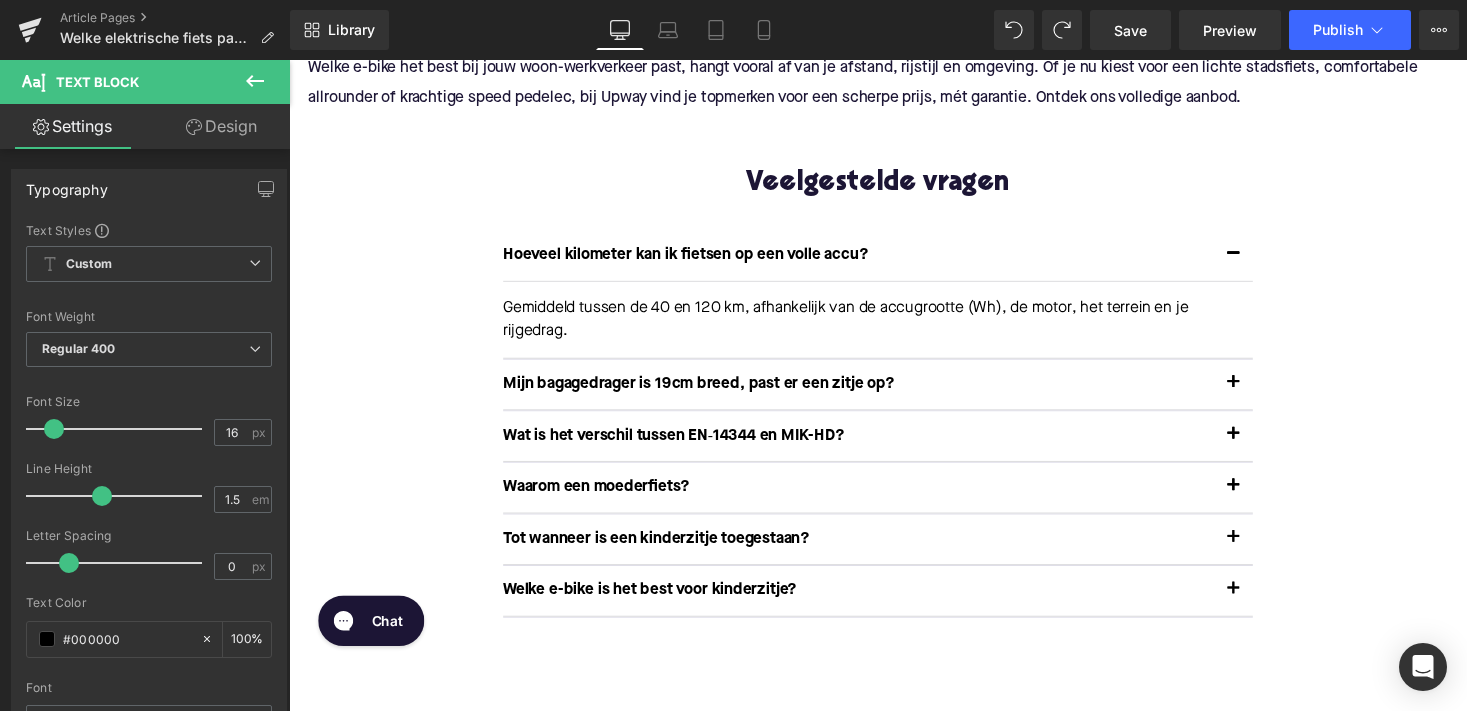click on "Mijn bagagedrager is 19 cm breed, past er een zitje op?" at bounding box center [874, 393] 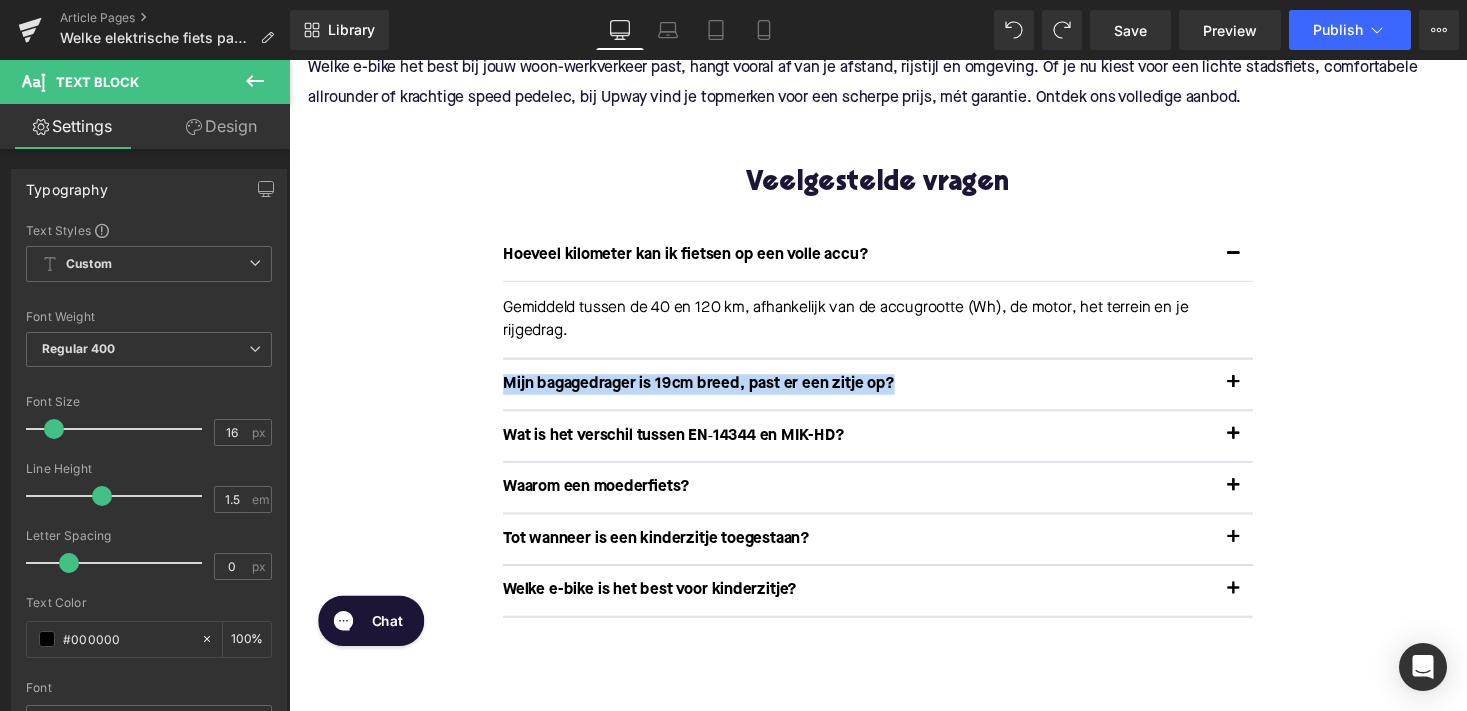click on "Mijn bagagedrager is 19 cm breed, past er een zitje op?" at bounding box center [874, 393] 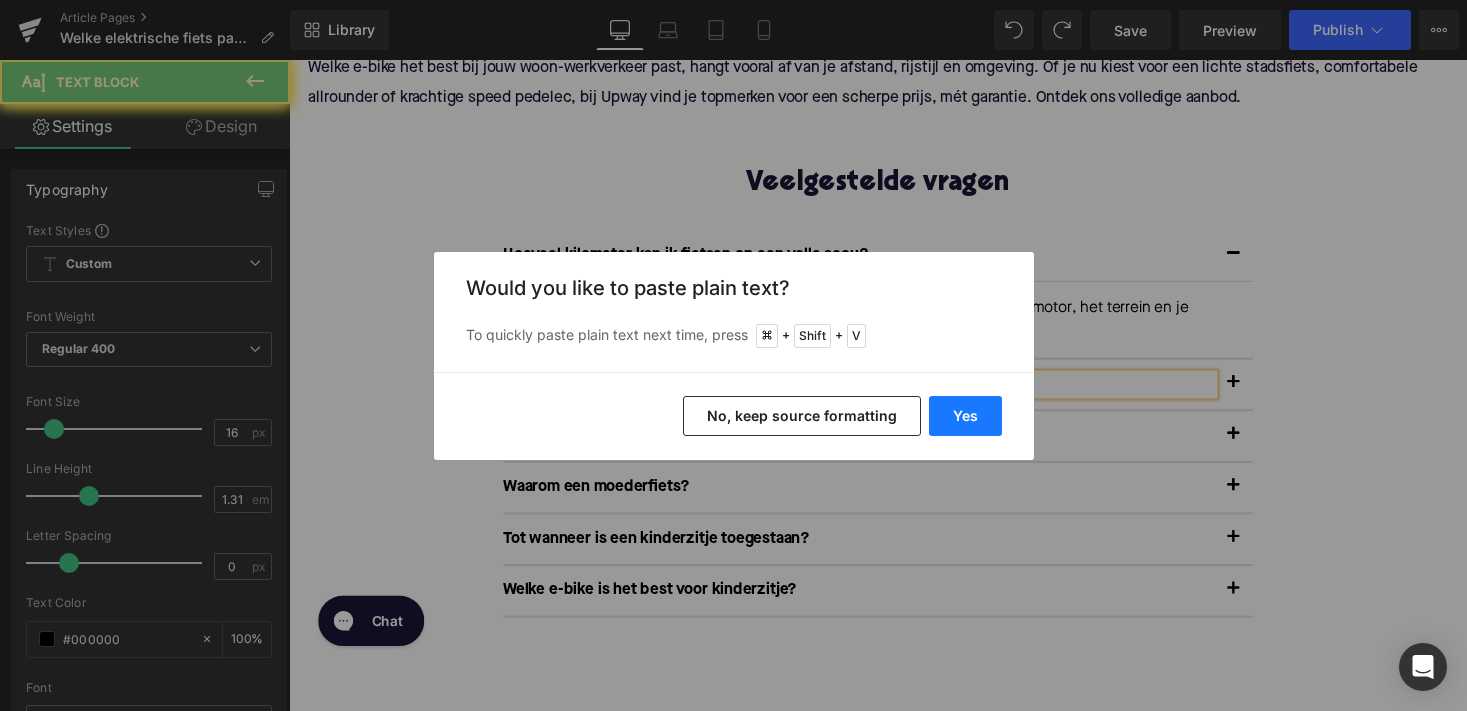 click on "Yes" at bounding box center [965, 416] 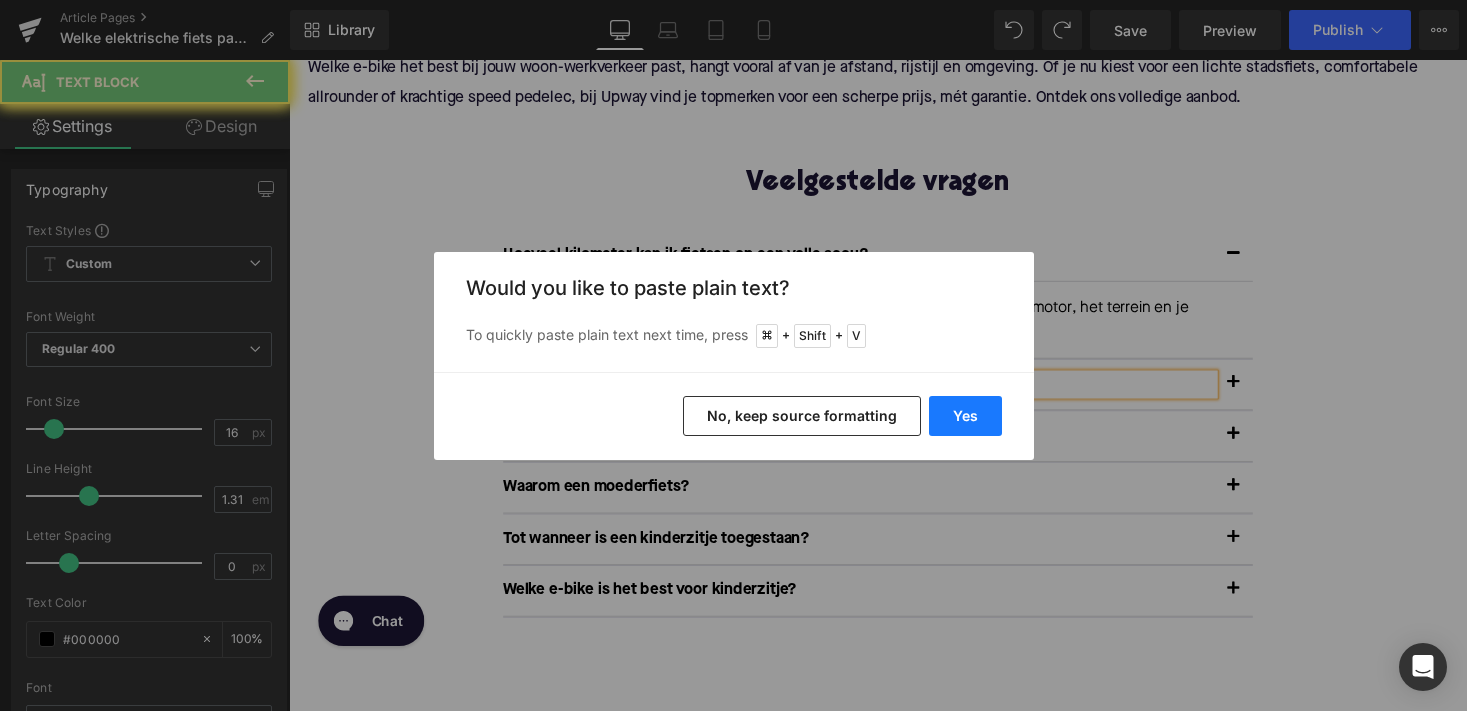 type 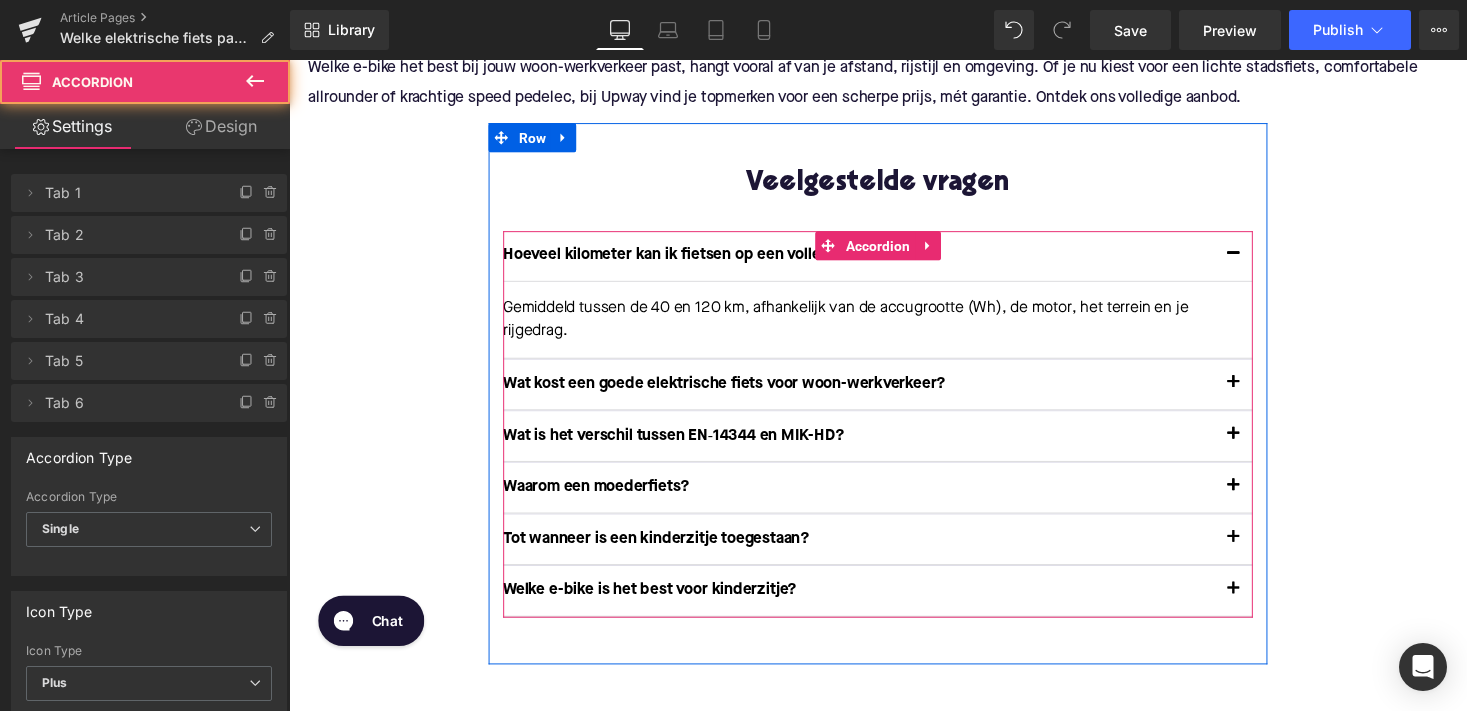 click at bounding box center [1259, 393] 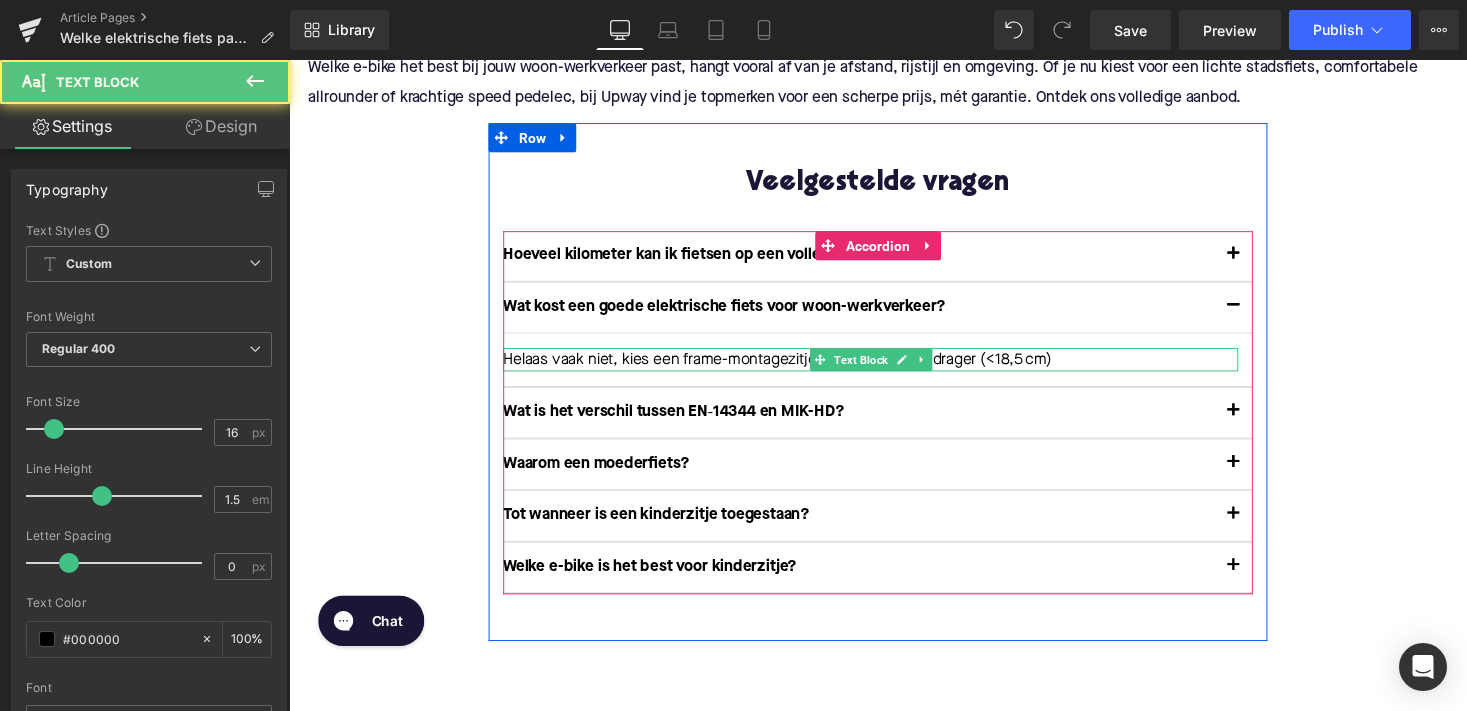 click on "Helaas vaak niet, kies een frame-montagezitje of een narrower drager (<18,5 cm)" at bounding box center [886, 368] 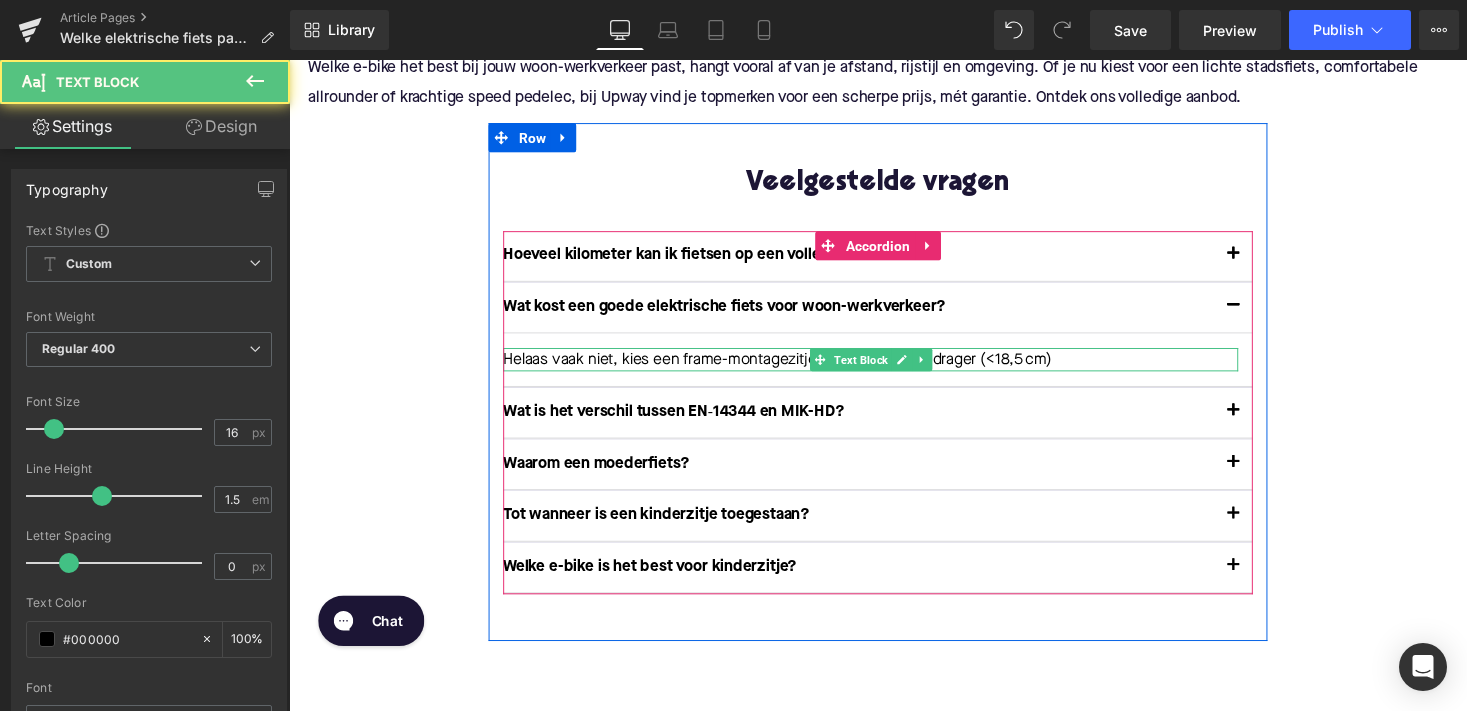 click on "Helaas vaak niet, kies een frame-montagezitje of een narrower drager (<18,5 cm)" at bounding box center (886, 368) 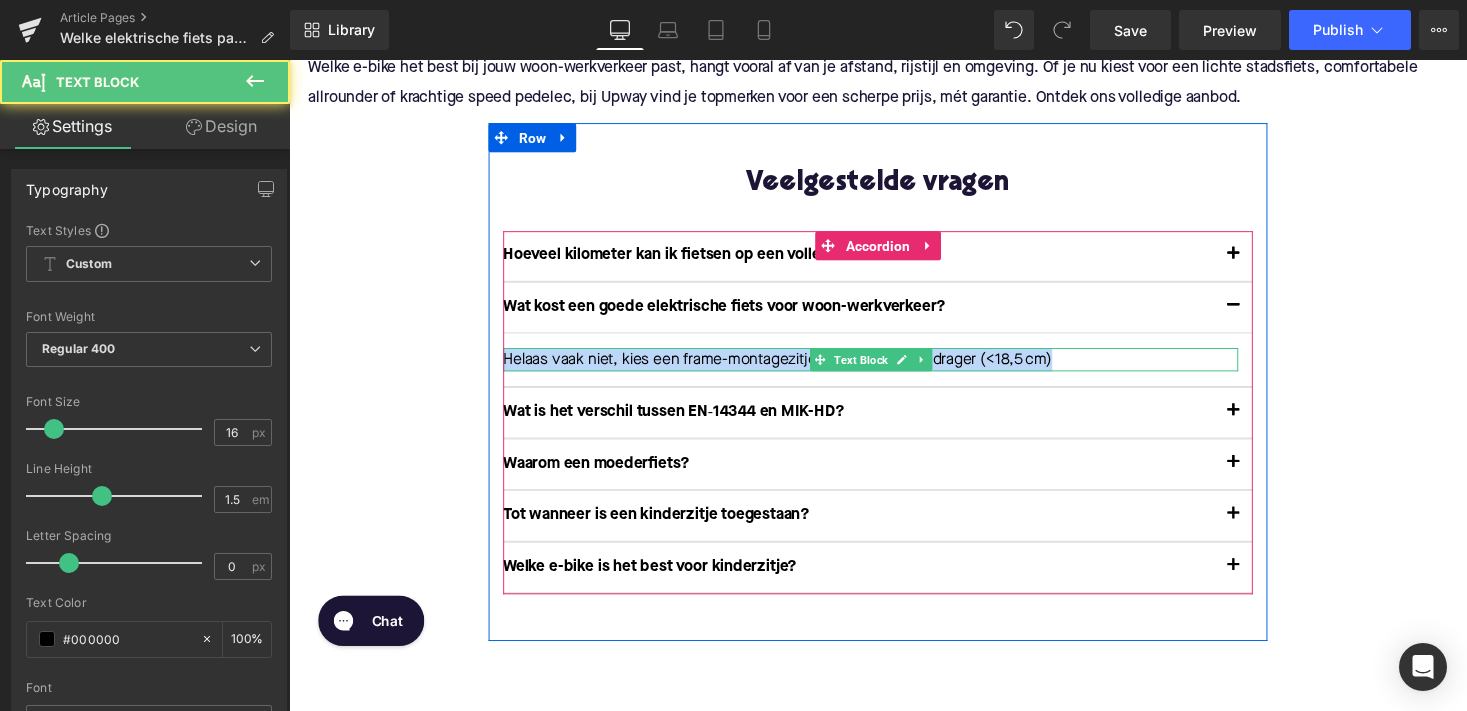 click on "Helaas vaak niet, kies een frame-montagezitje of een narrower drager (<18,5 cm)" at bounding box center [886, 368] 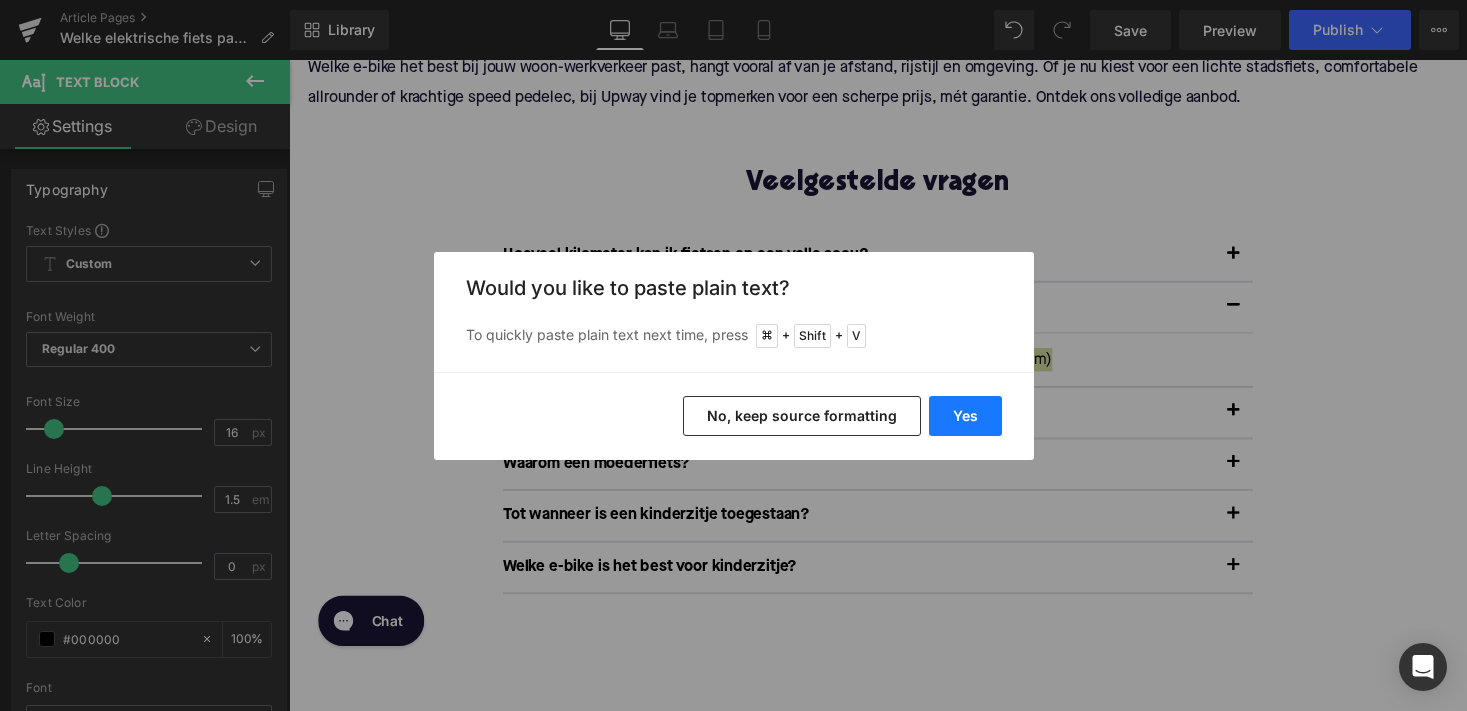 click on "Yes" at bounding box center (965, 416) 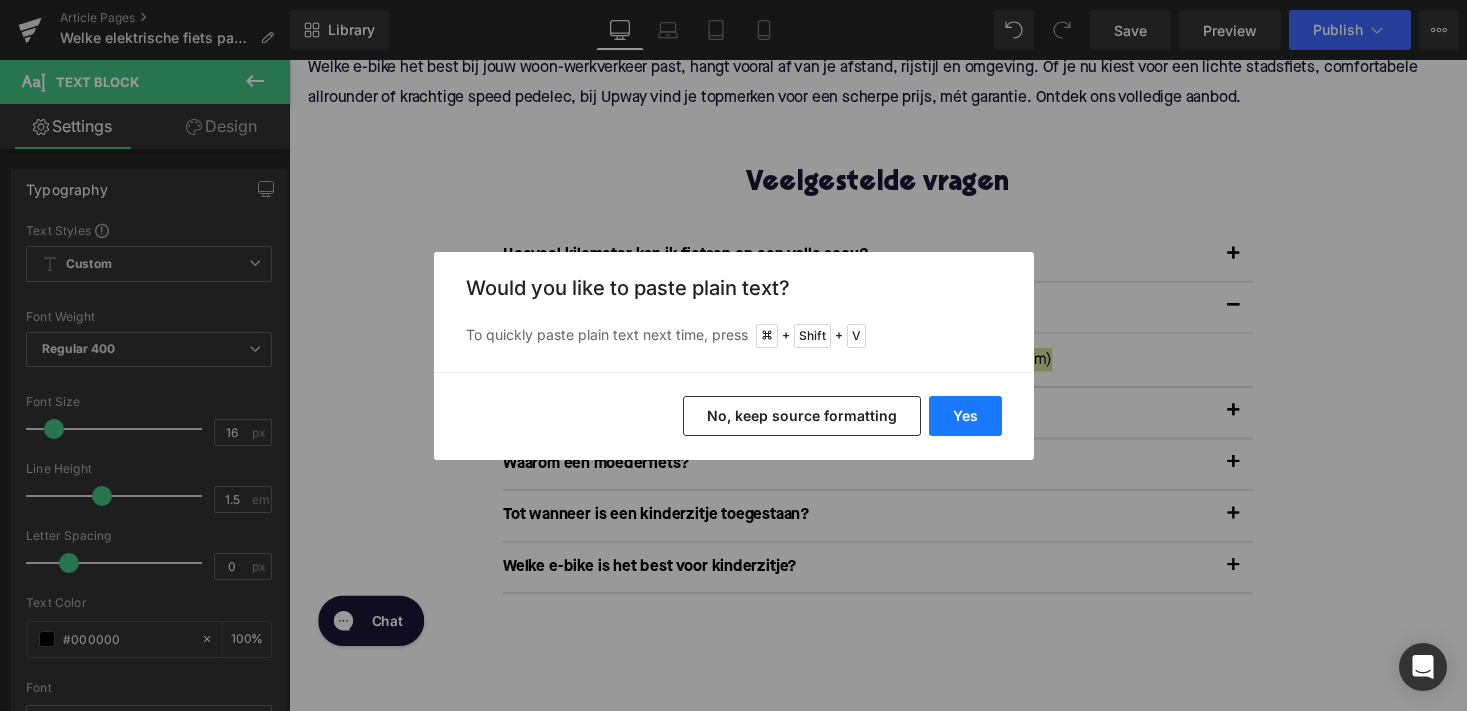 type 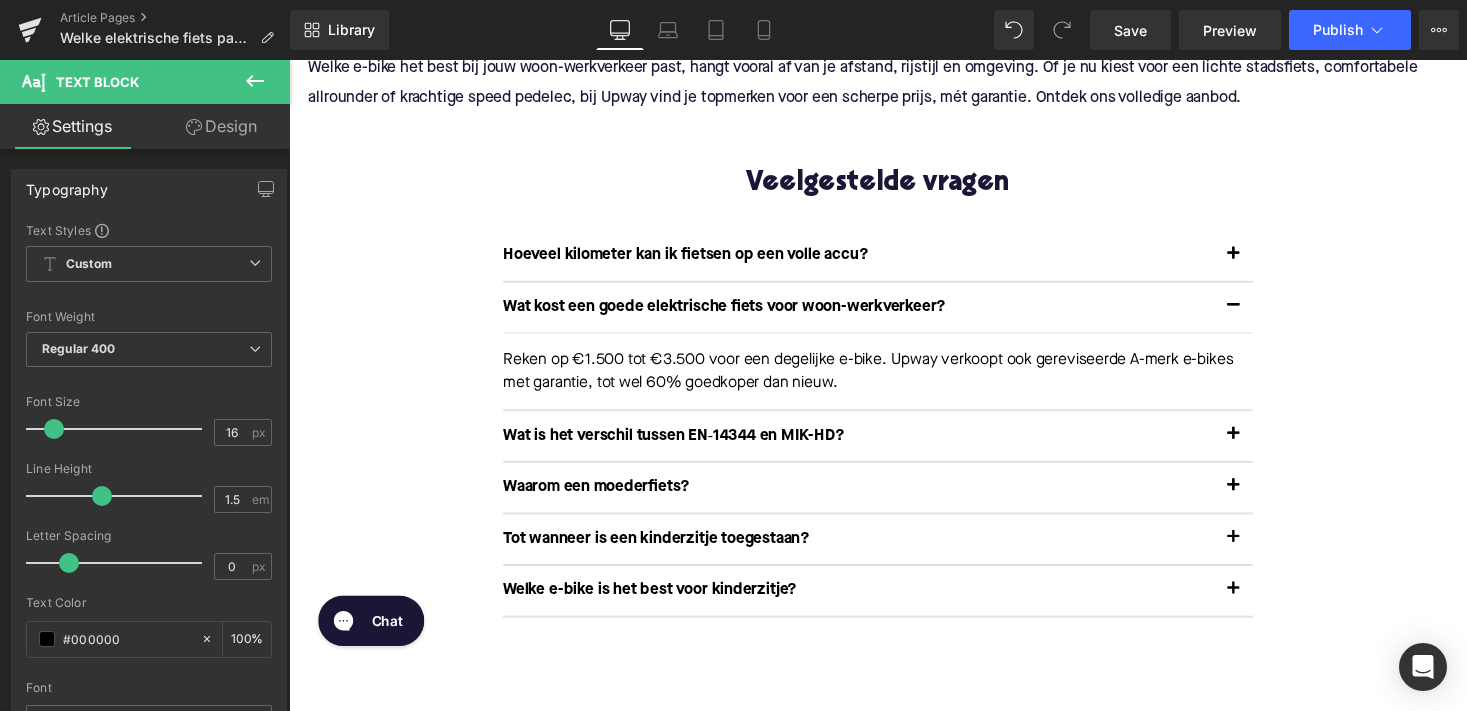 click on "Wat is het verschil tussen EN‑14344 en MIK-HD? Text Block" at bounding box center (874, 446) 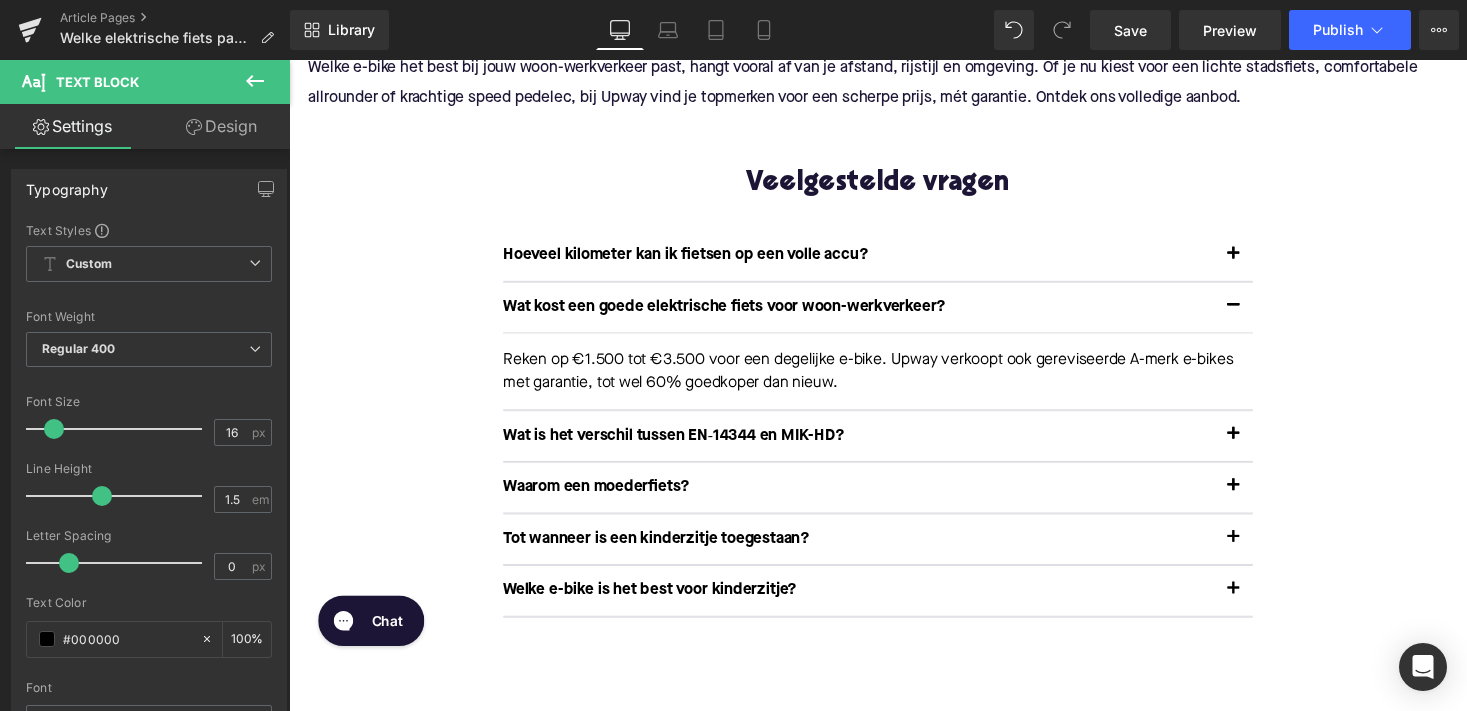 click on "Wat is het verschil tussen EN‑14344 en MIK-HD?" at bounding box center (874, 446) 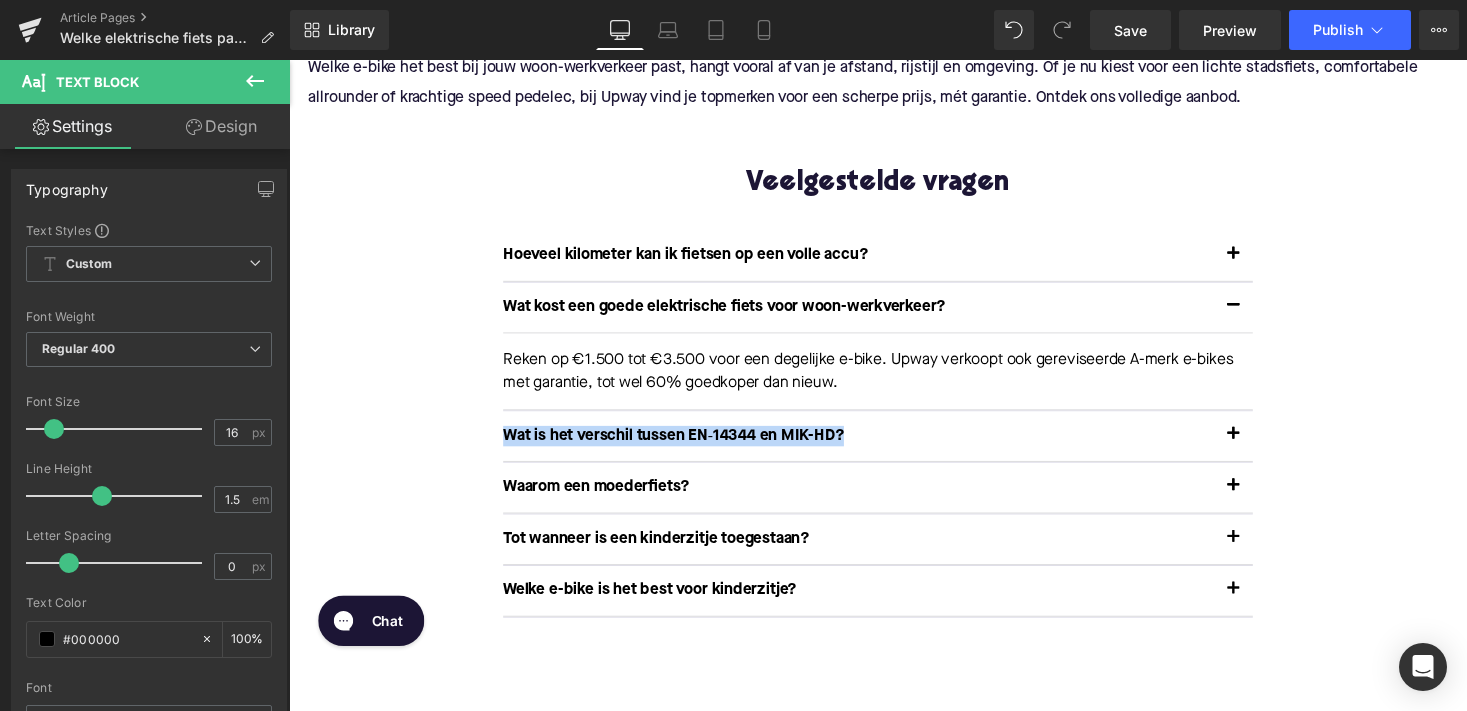 click on "Wat is het verschil tussen EN‑14344 en MIK-HD?" at bounding box center (874, 446) 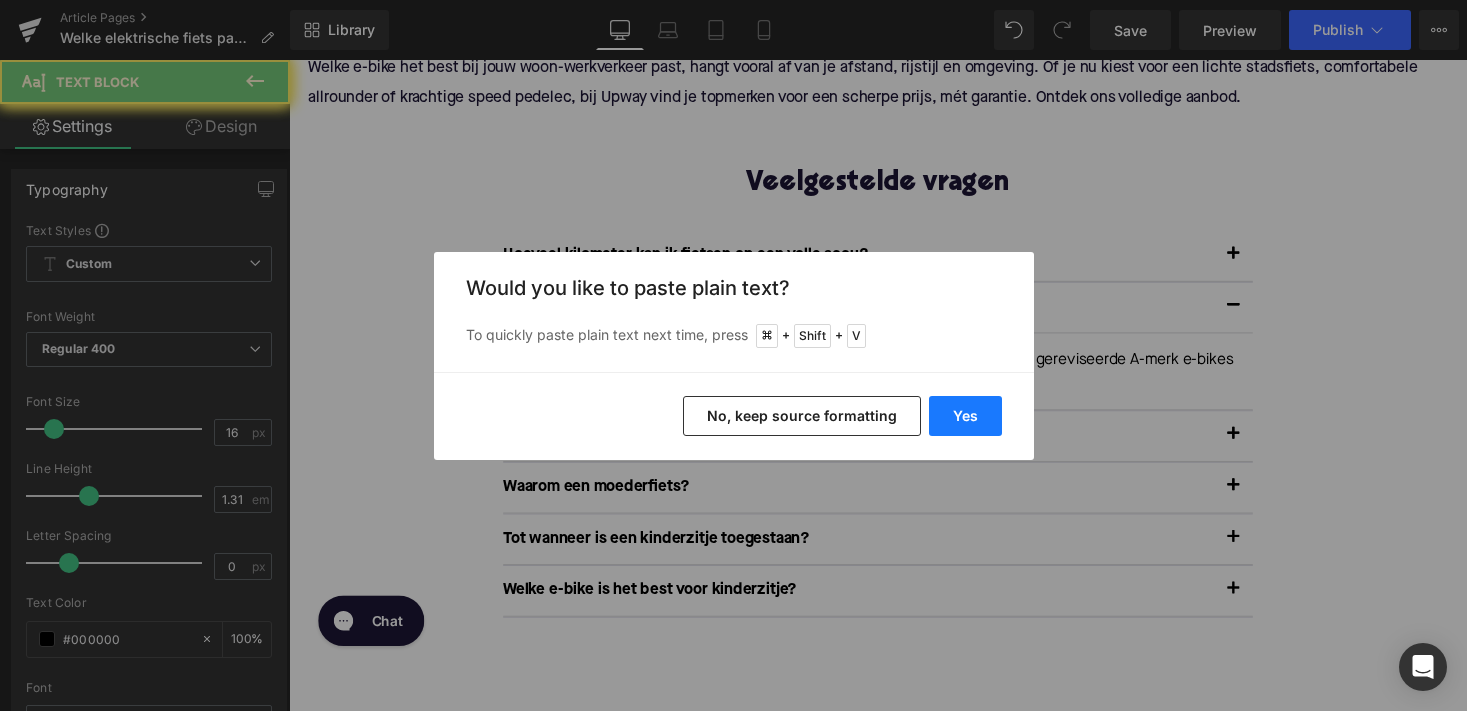 click on "Yes" at bounding box center [965, 416] 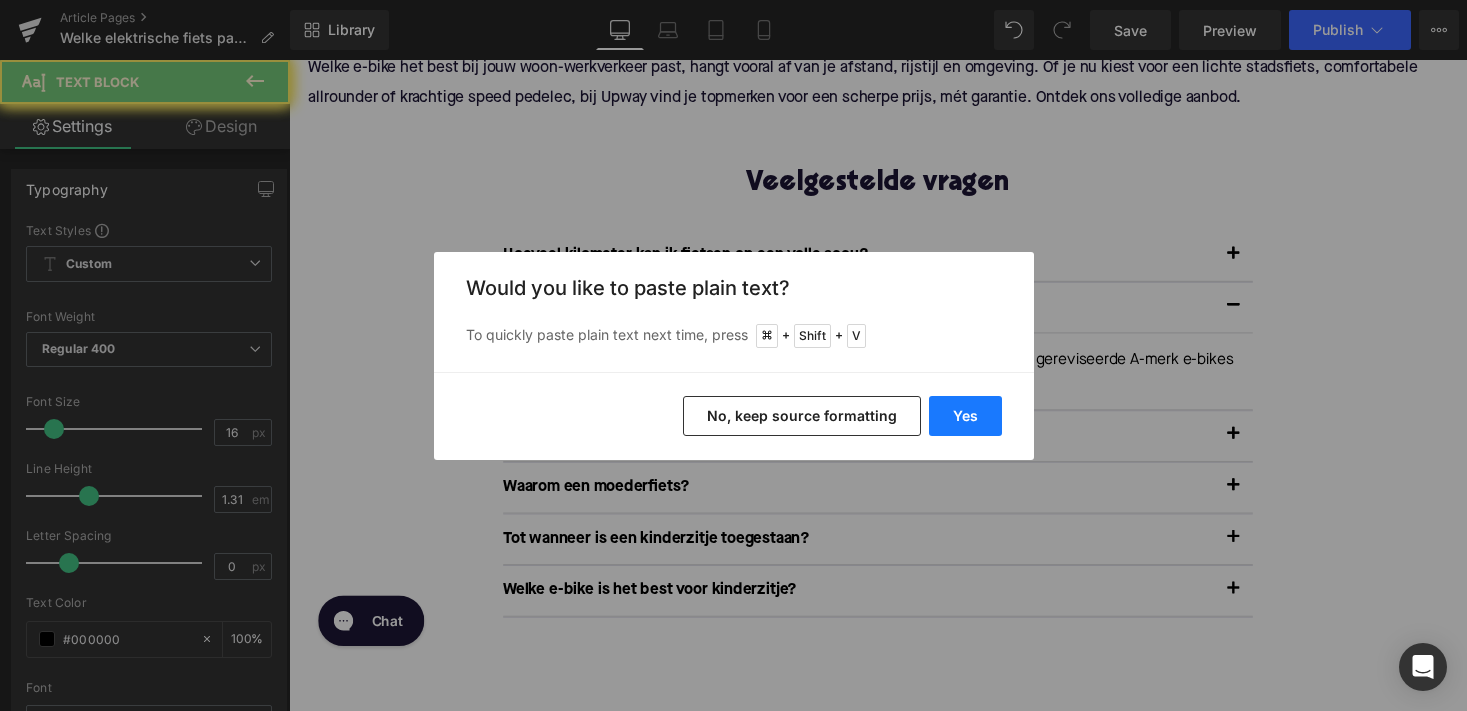 type 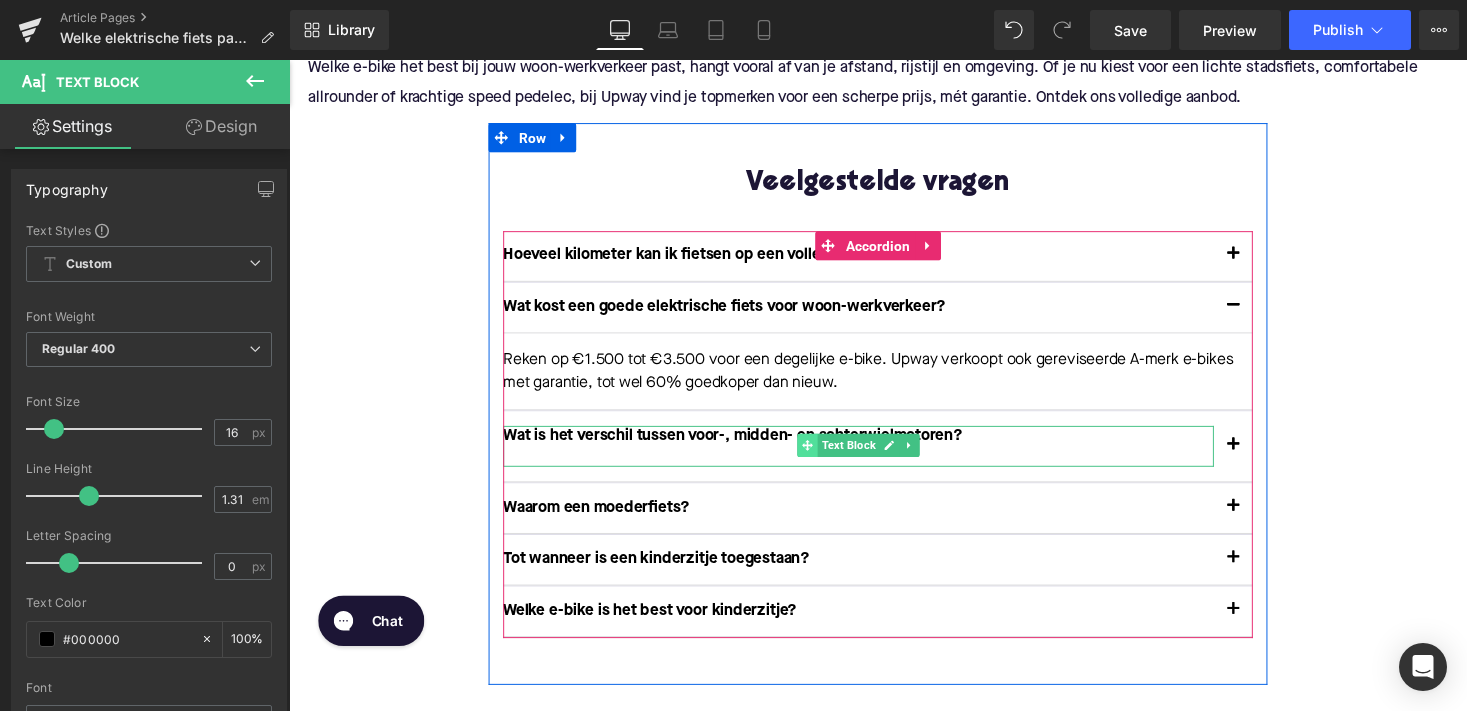 click 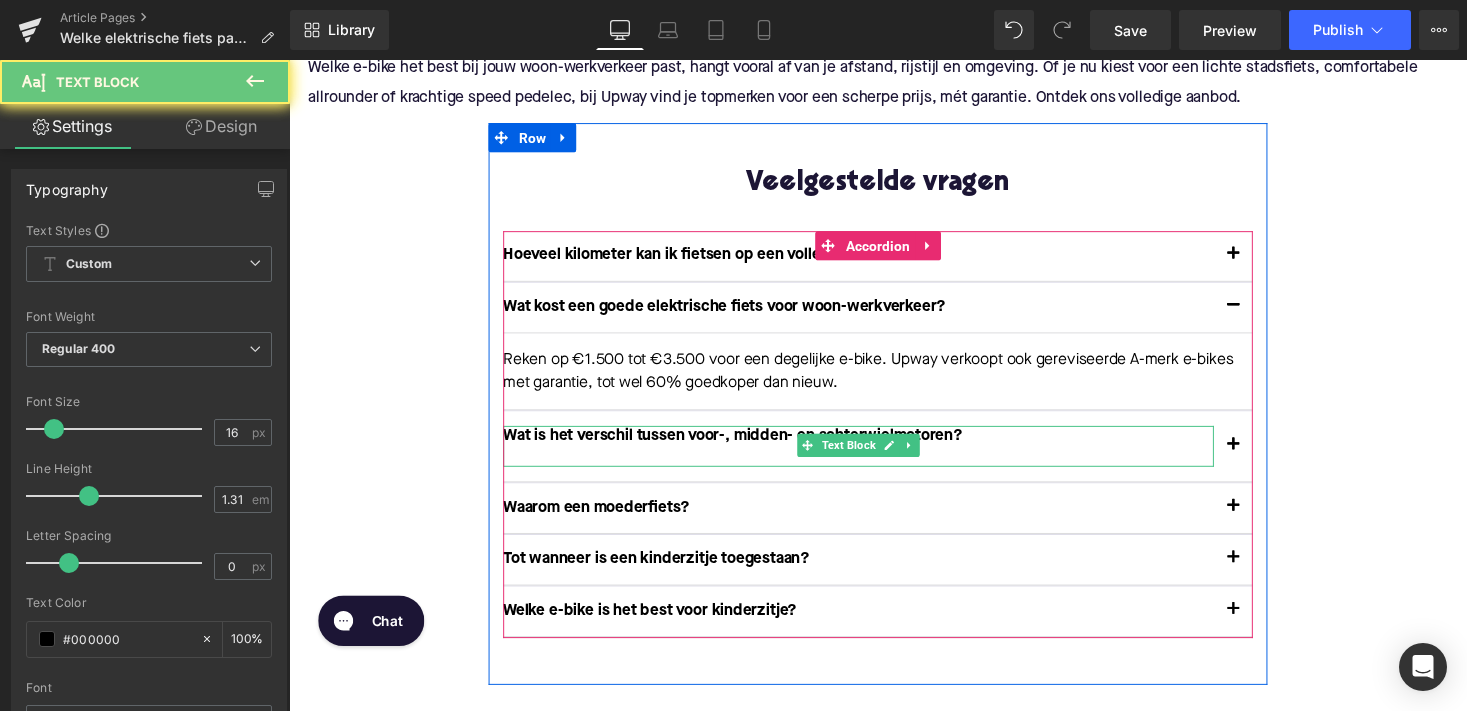click at bounding box center [874, 467] 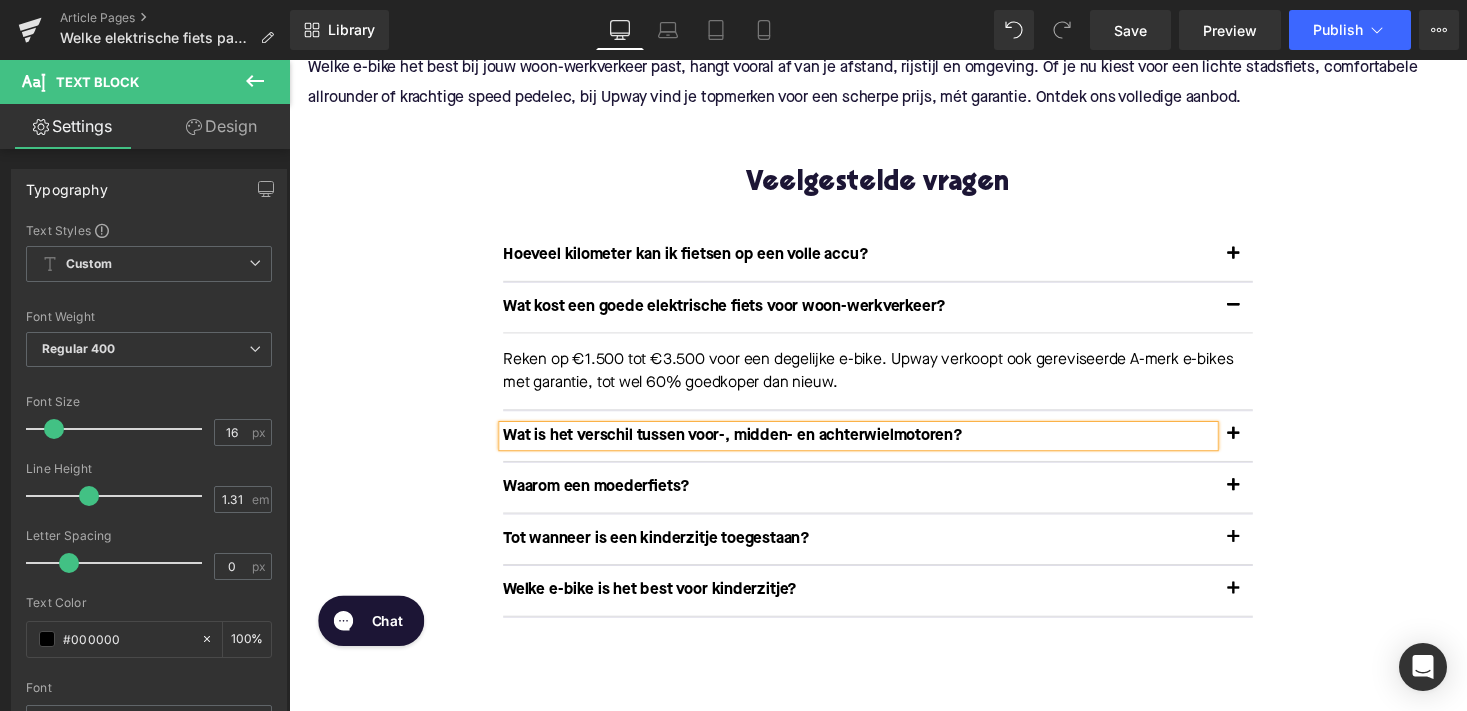 click at bounding box center (1259, 450) 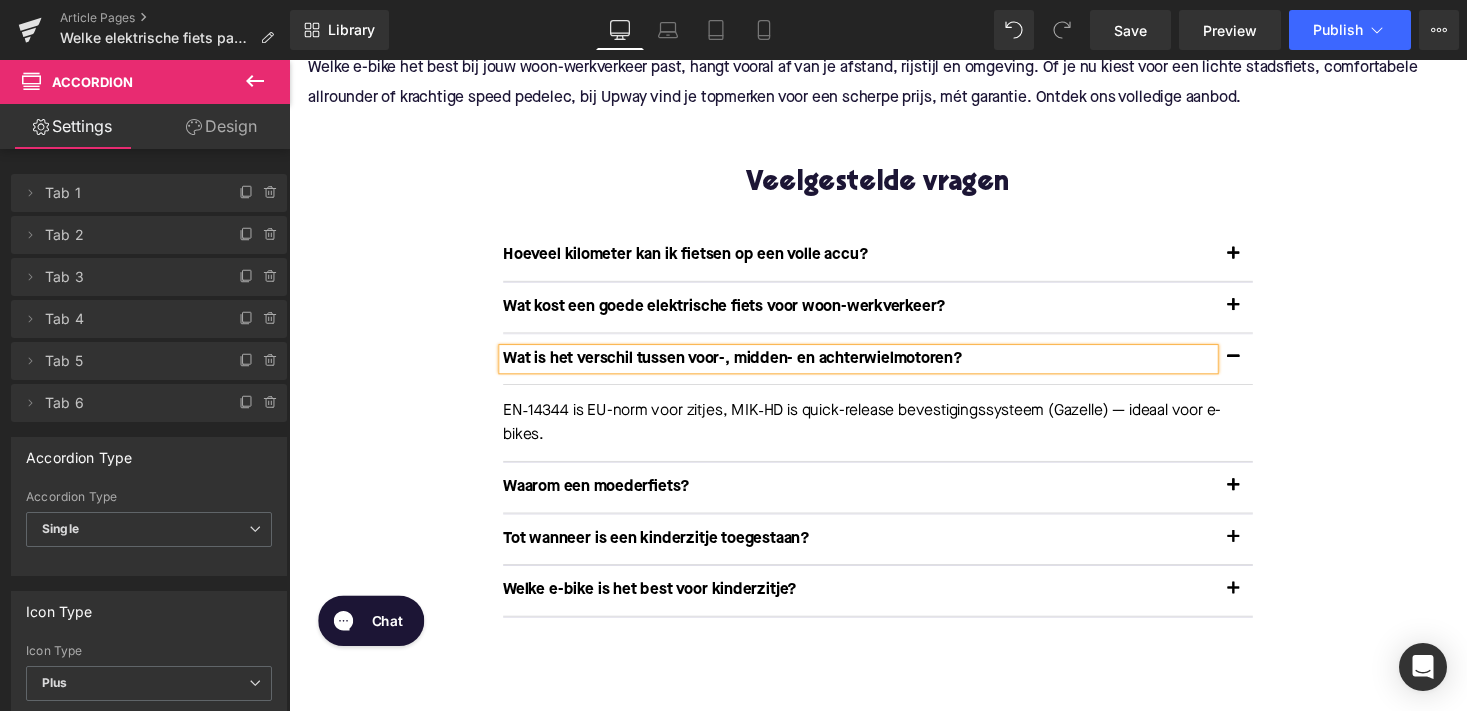 click on "EN‑14344 is EU-norm voor zitjes, MIK‑HD is quick-release bevestigingssysteem (Gazelle) — ideaal voor e-bikes." at bounding box center (886, 433) 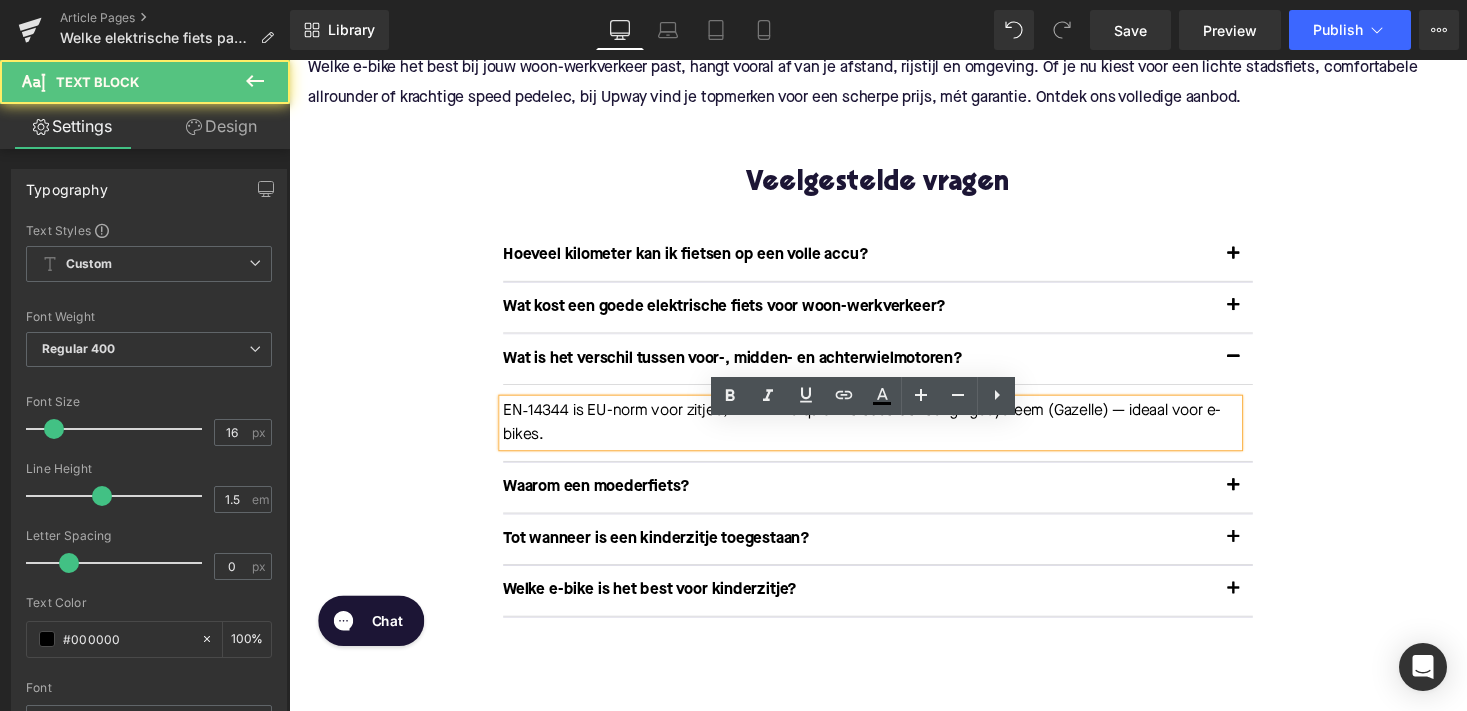 click on "EN‑14344 is EU-norm voor zitjes, MIK‑HD is quick-release bevestigingssysteem (Gazelle) — ideaal voor e-bikes." at bounding box center [886, 433] 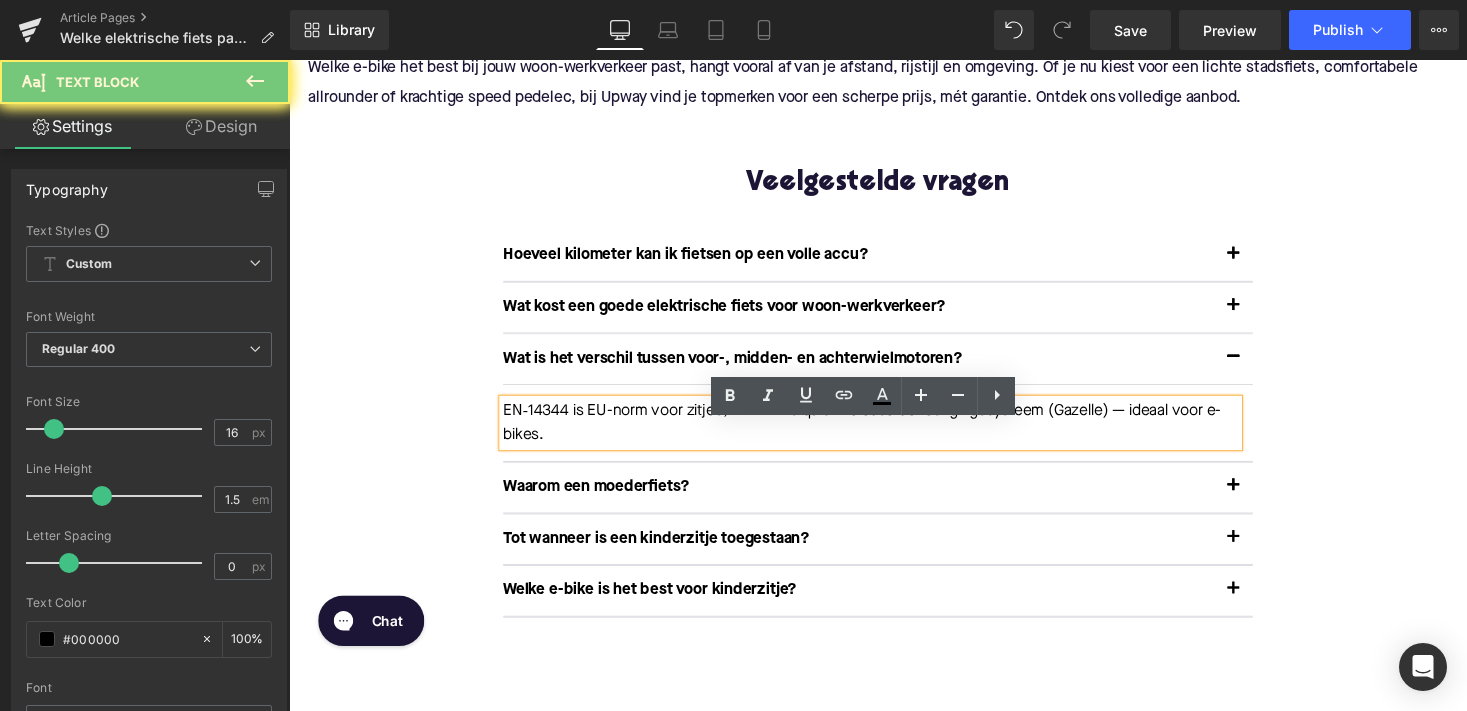 click on "EN‑14344 is EU-norm voor zitjes, MIK‑HD is quick-release bevestigingssysteem (Gazelle) — ideaal voor e-bikes." at bounding box center (886, 433) 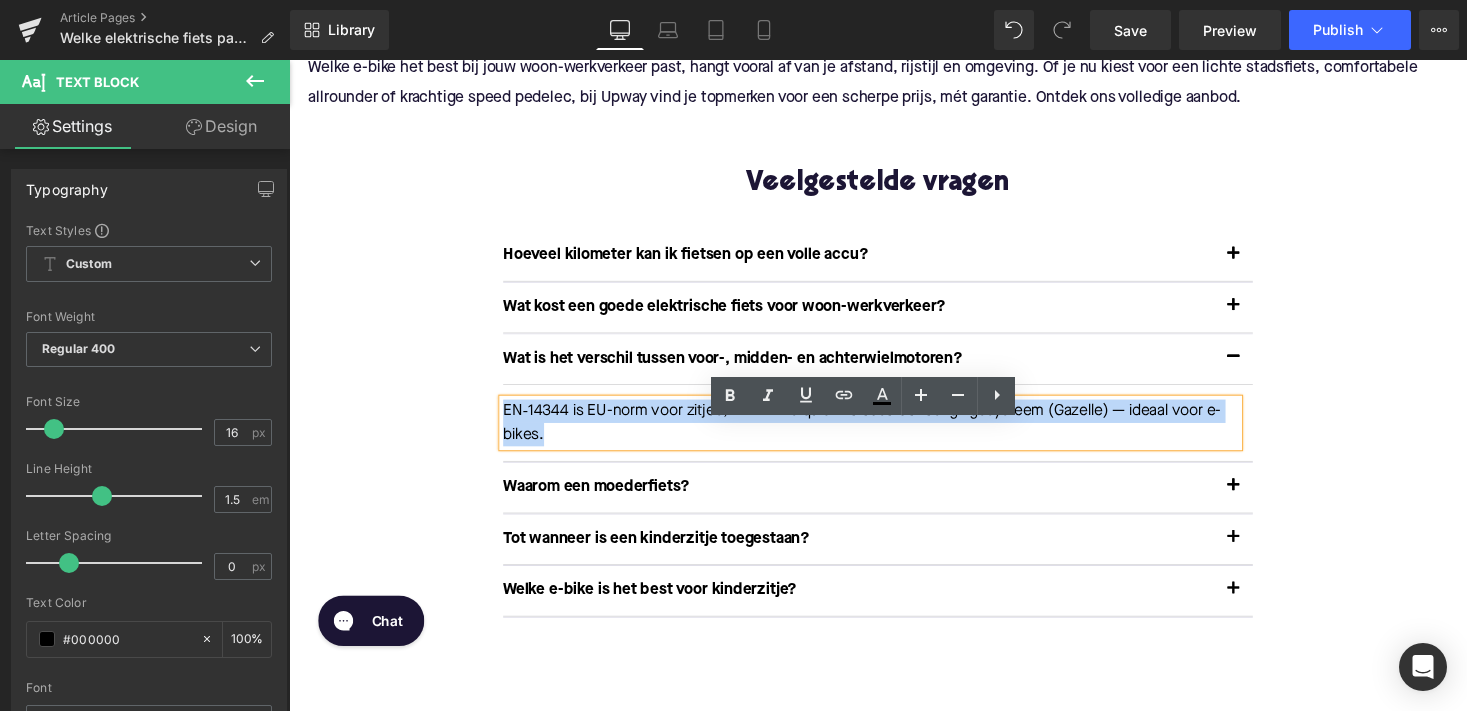 drag, startPoint x: 557, startPoint y: 467, endPoint x: 501, endPoint y: 447, distance: 59.464275 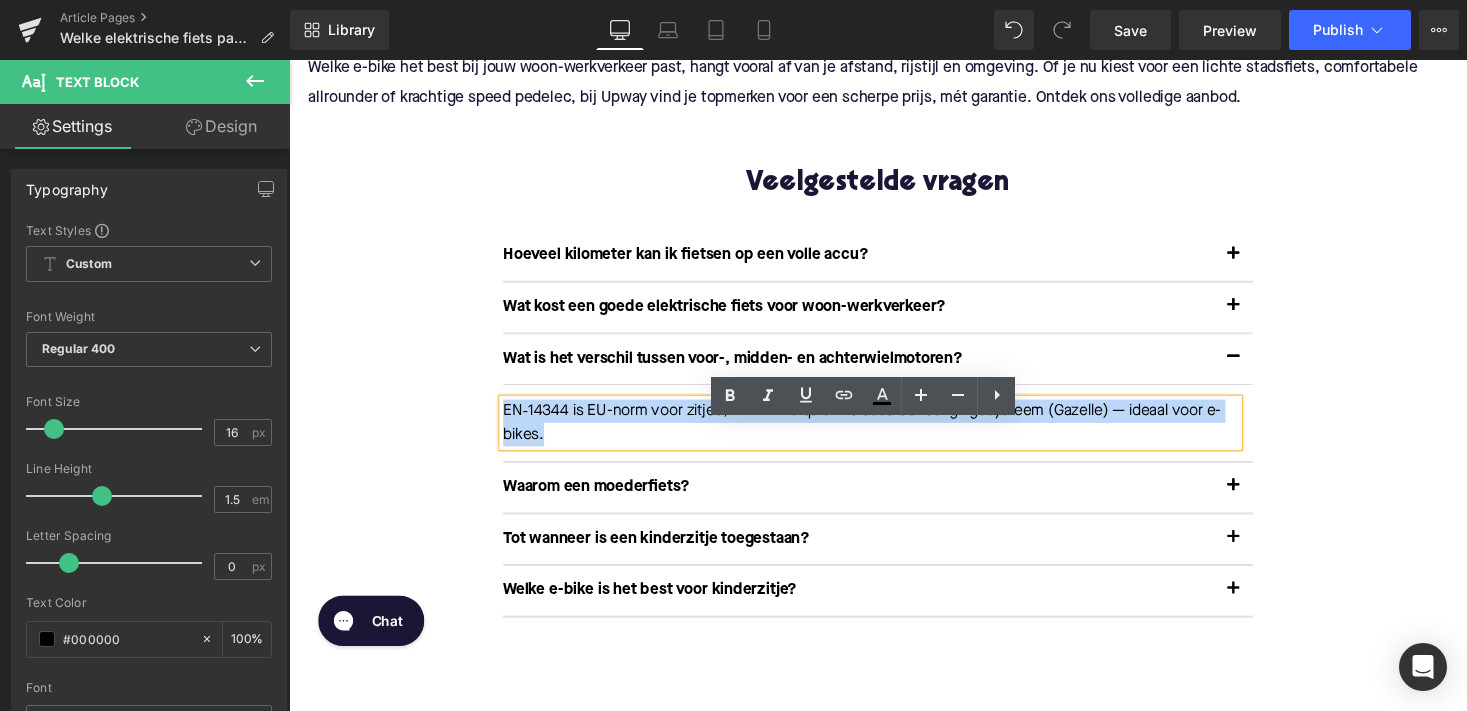 click on "EN‑14344 is EU-norm voor zitjes, MIK‑HD is quick-release bevestigingssysteem (Gazelle) — ideaal voor e-bikes." at bounding box center [886, 433] 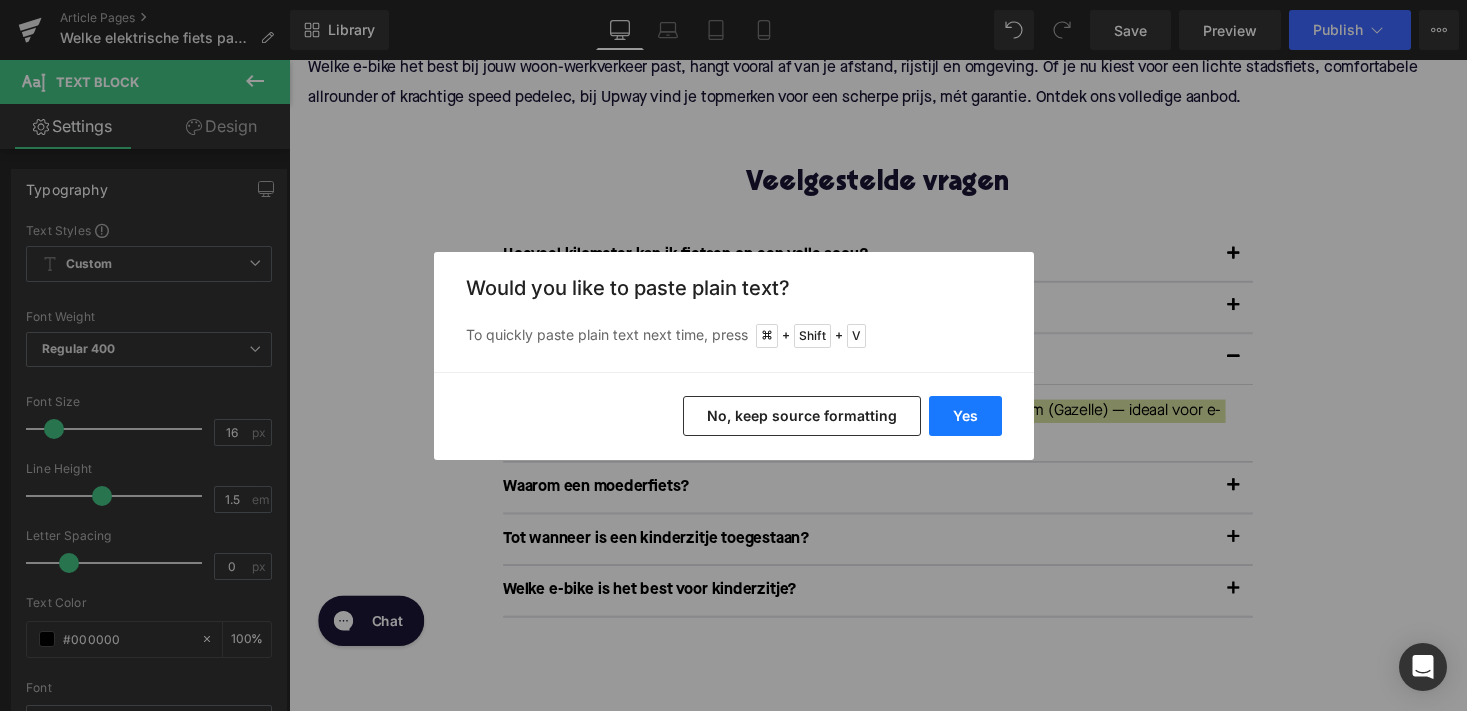 click on "Yes" at bounding box center [965, 416] 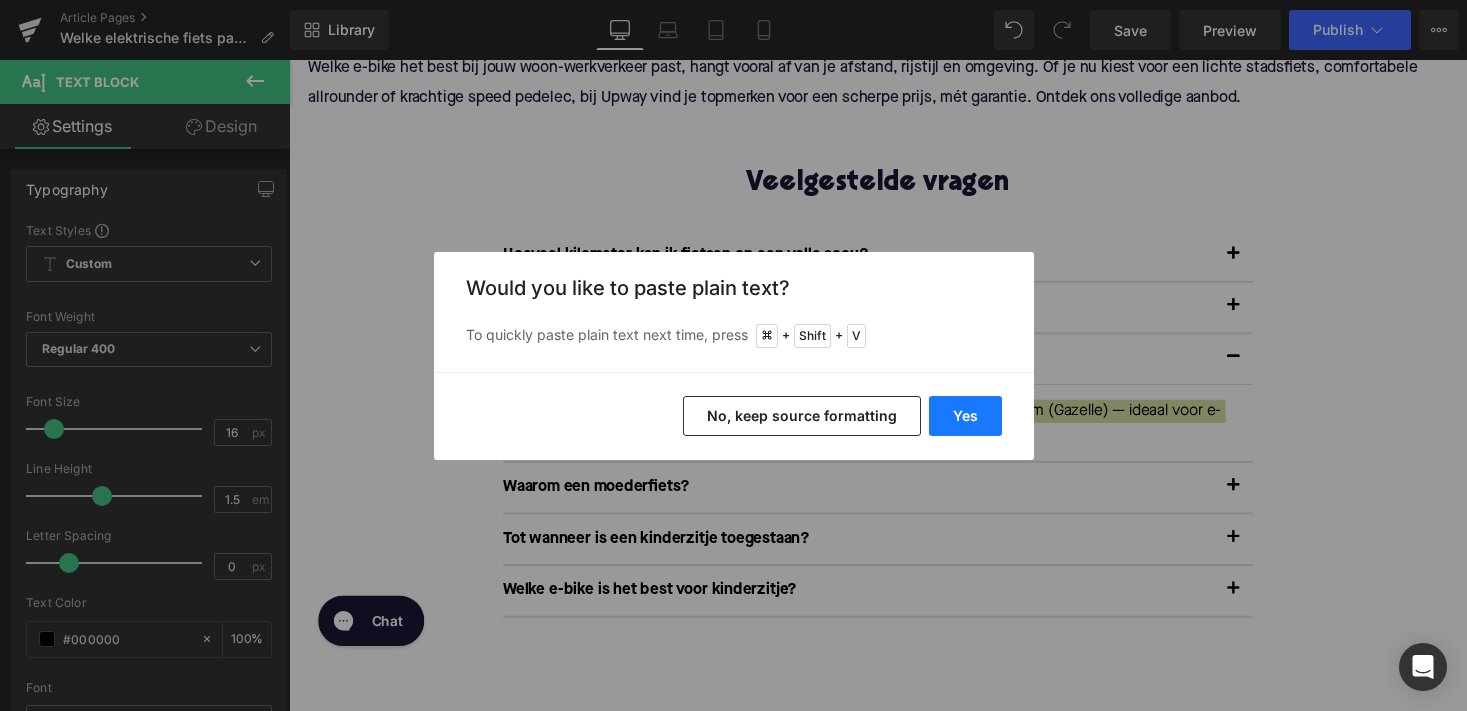 type 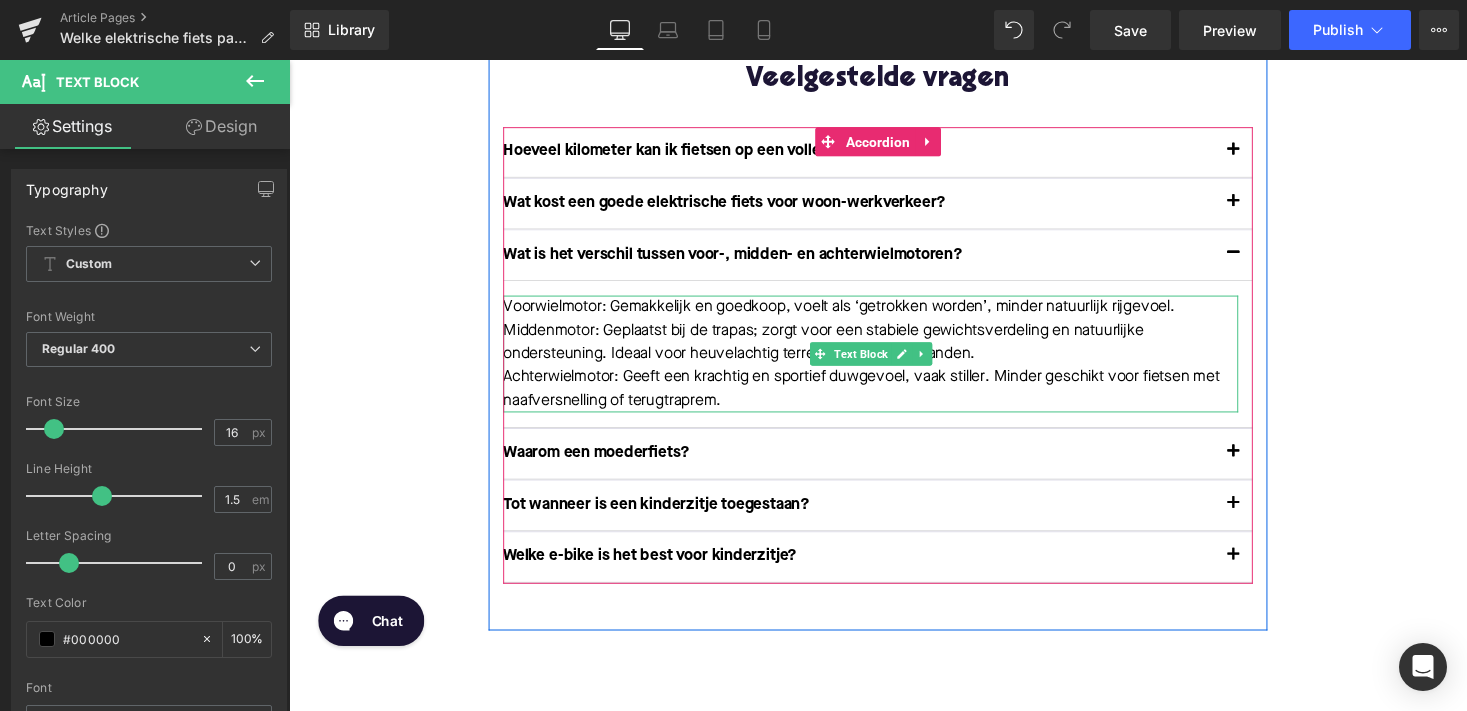 scroll, scrollTop: 4344, scrollLeft: 0, axis: vertical 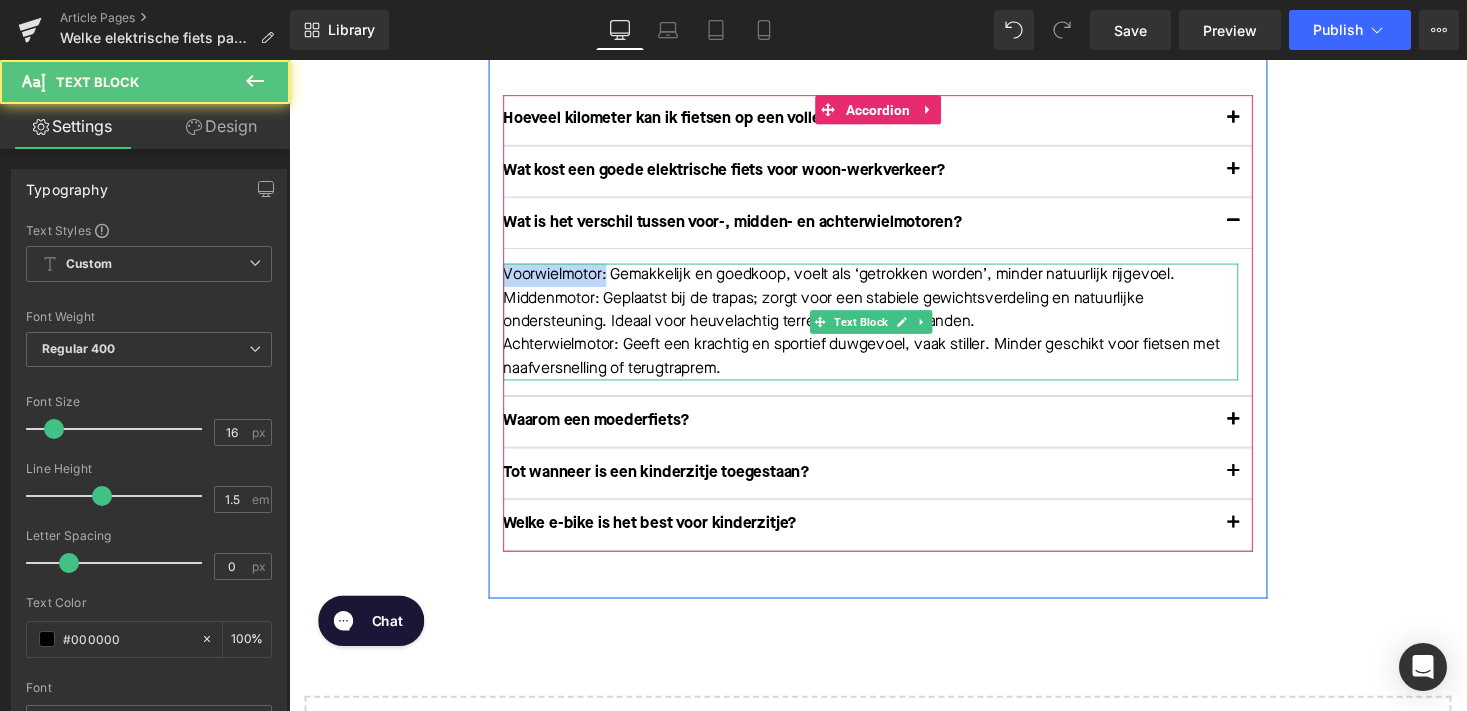 drag, startPoint x: 591, startPoint y: 304, endPoint x: 507, endPoint y: 307, distance: 84.05355 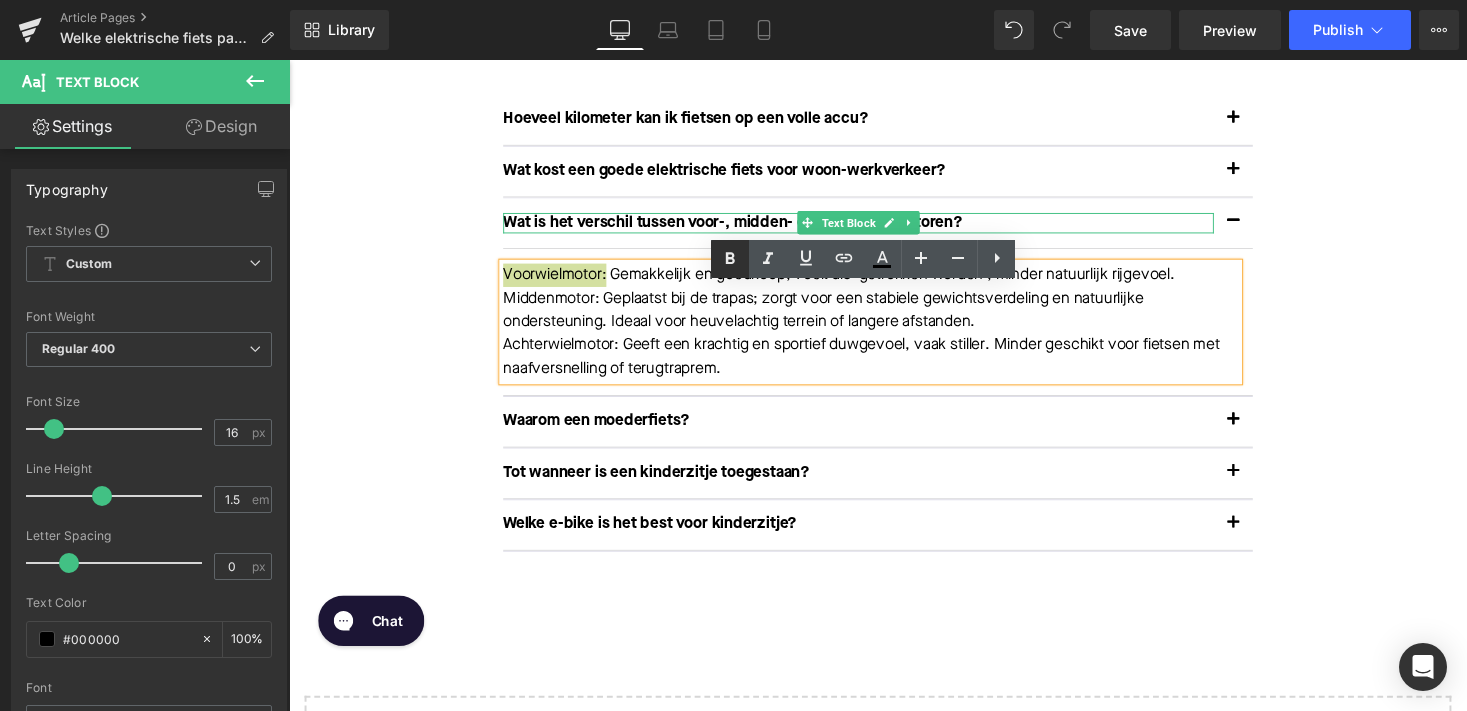 click 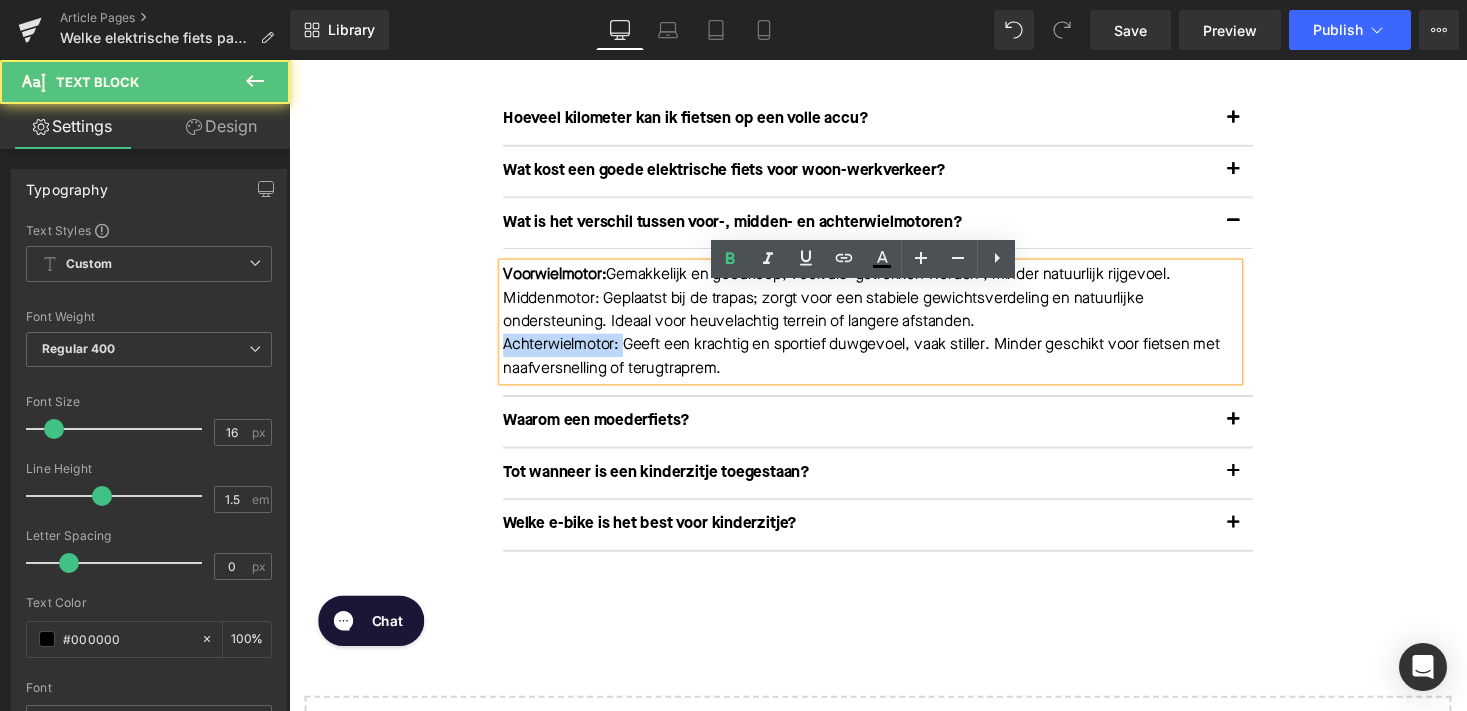 drag, startPoint x: 634, startPoint y: 379, endPoint x: 482, endPoint y: 379, distance: 152 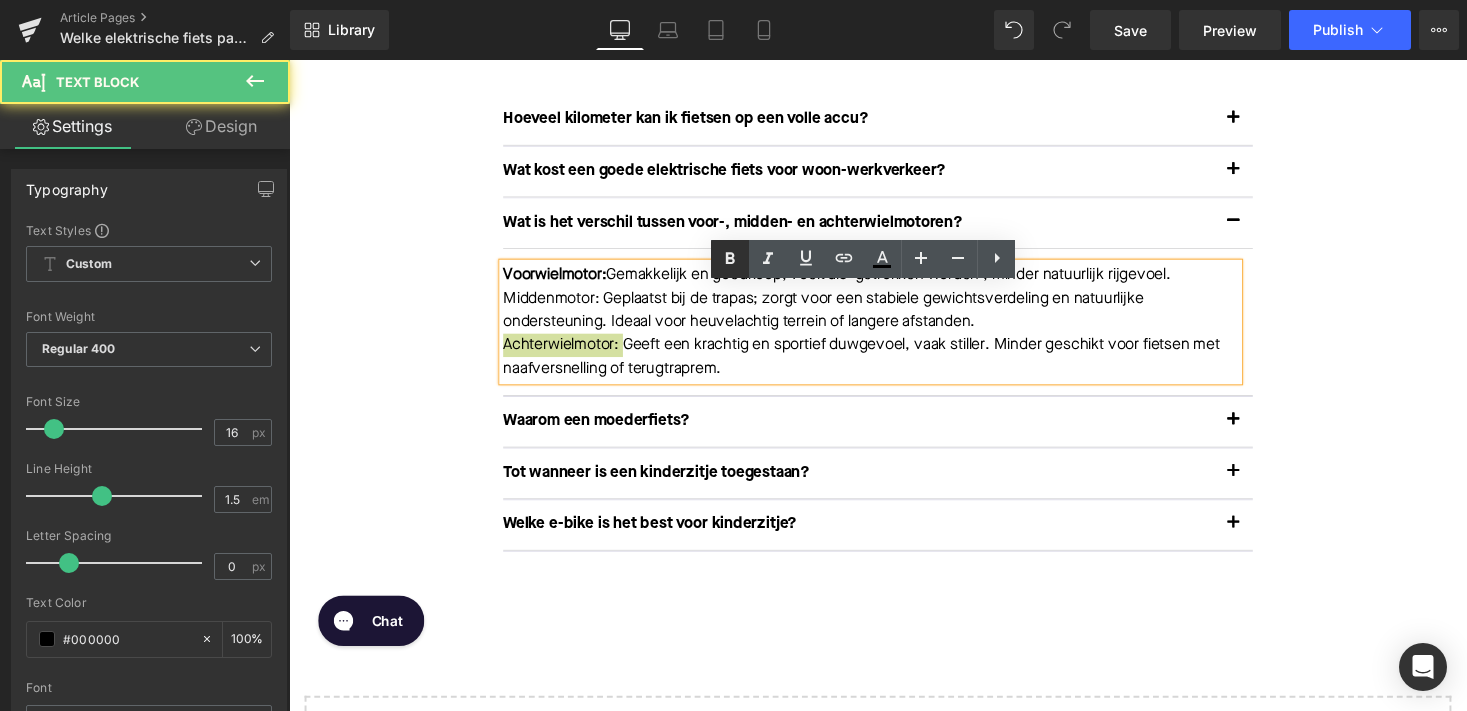 click 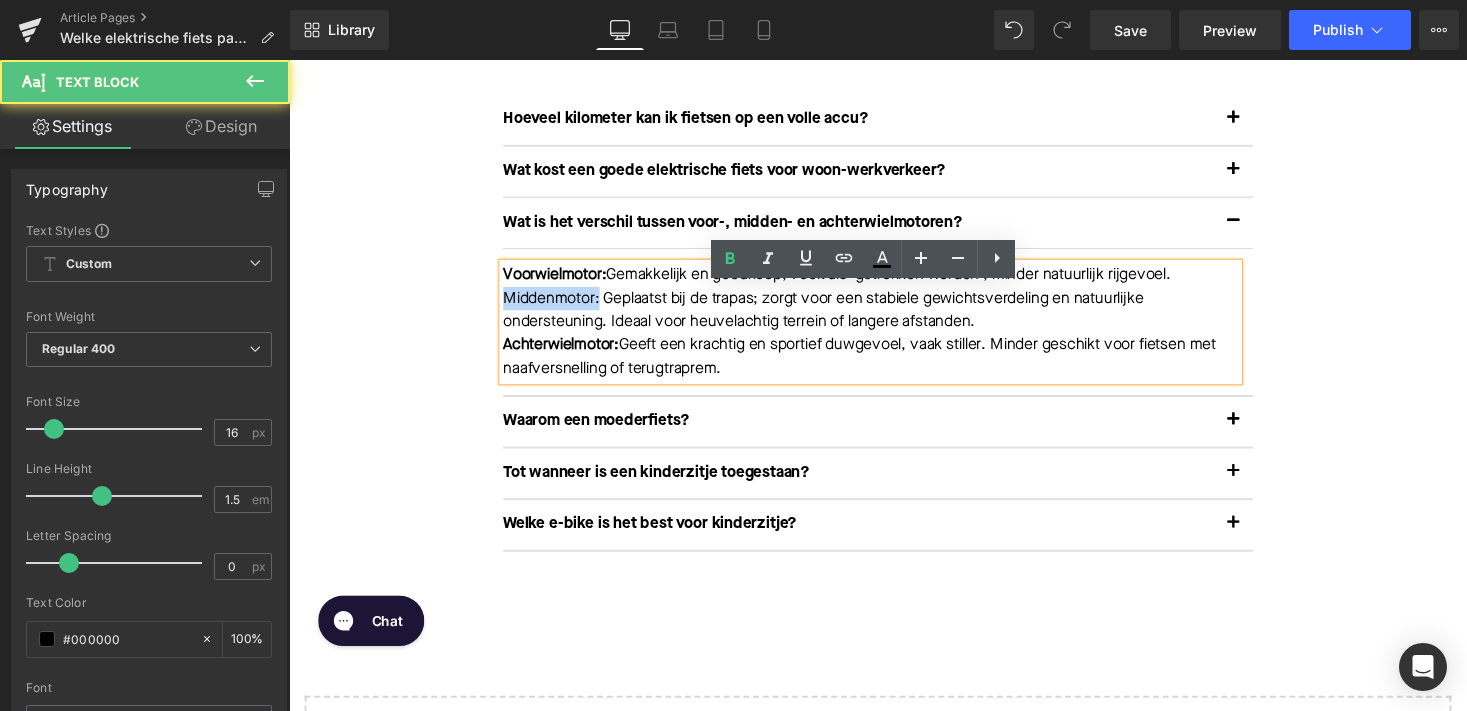 drag, startPoint x: 592, startPoint y: 337, endPoint x: 462, endPoint y: 337, distance: 130 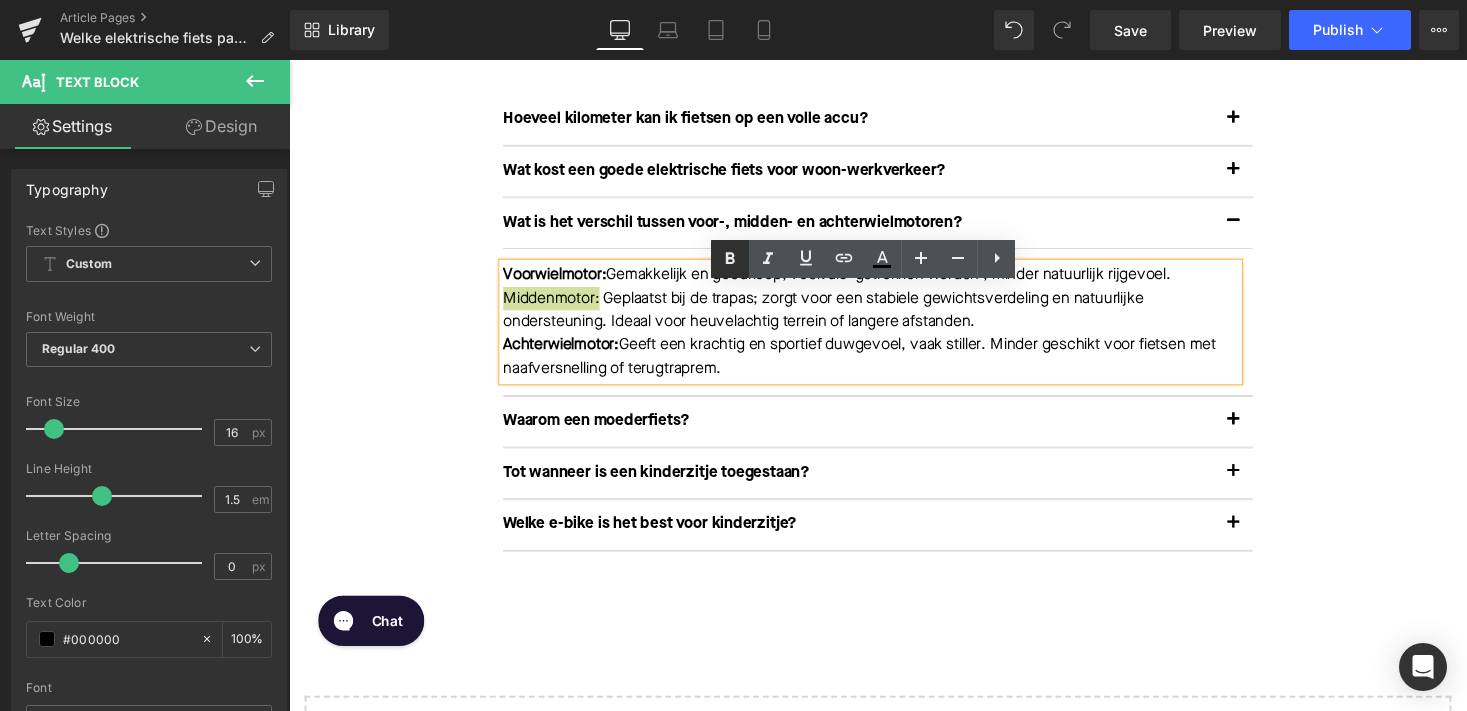 click at bounding box center (730, 259) 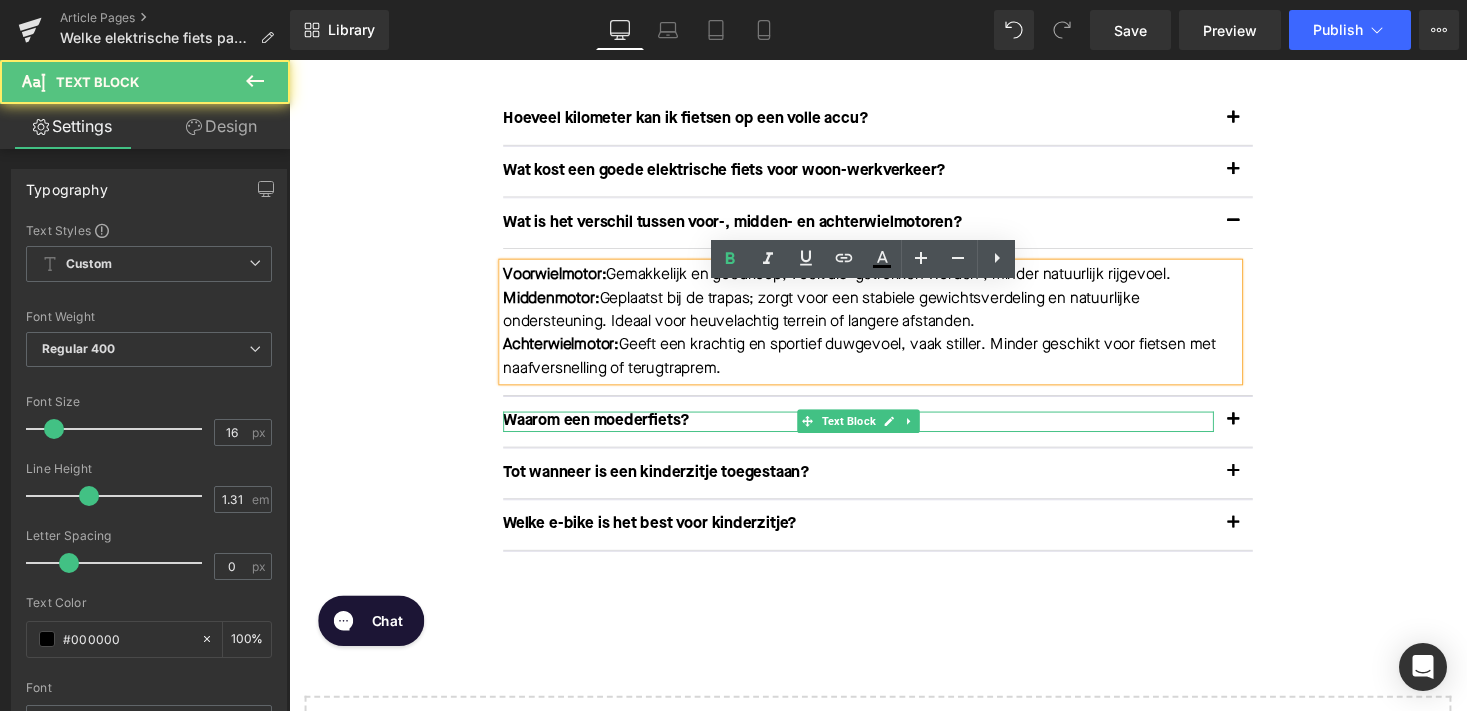 click on "Waarom een moederfiets?" at bounding box center [874, 431] 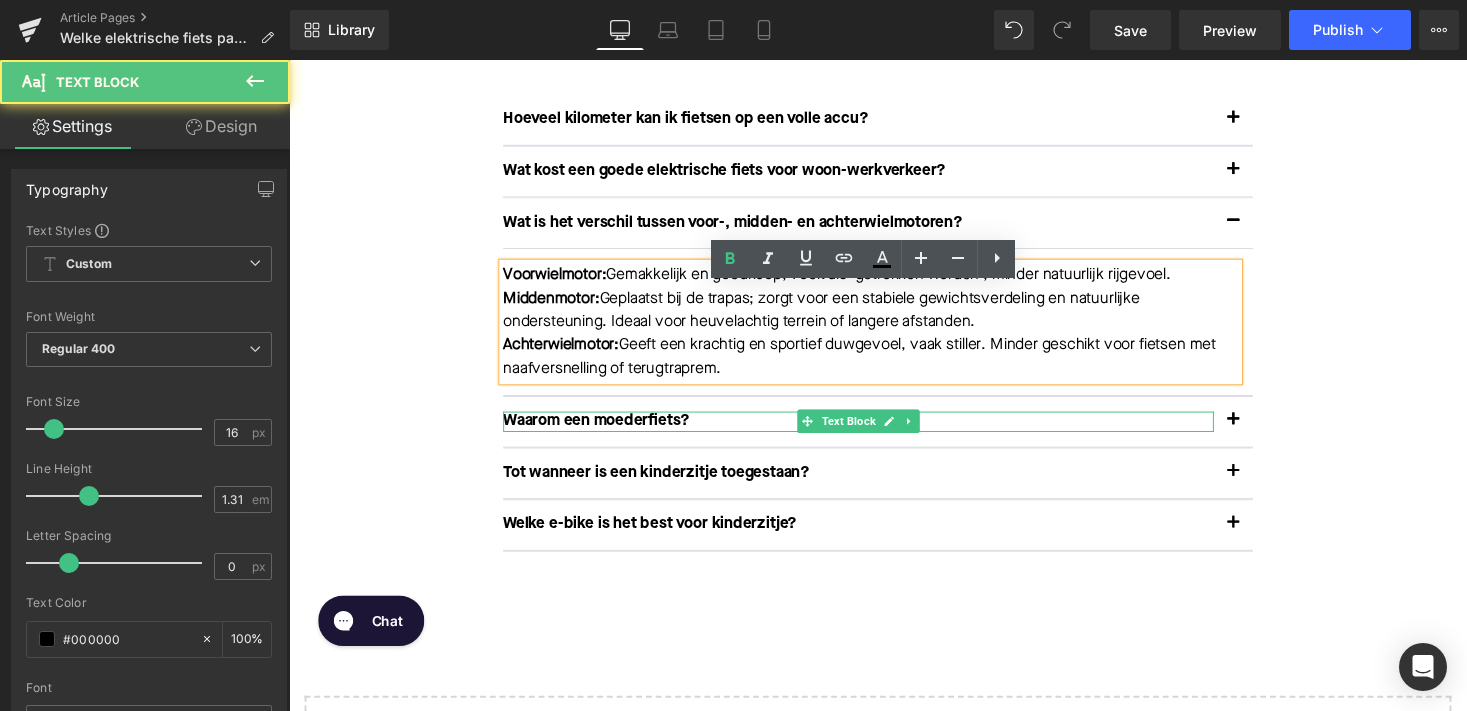 click on "Waarom een moederfiets?" at bounding box center [874, 431] 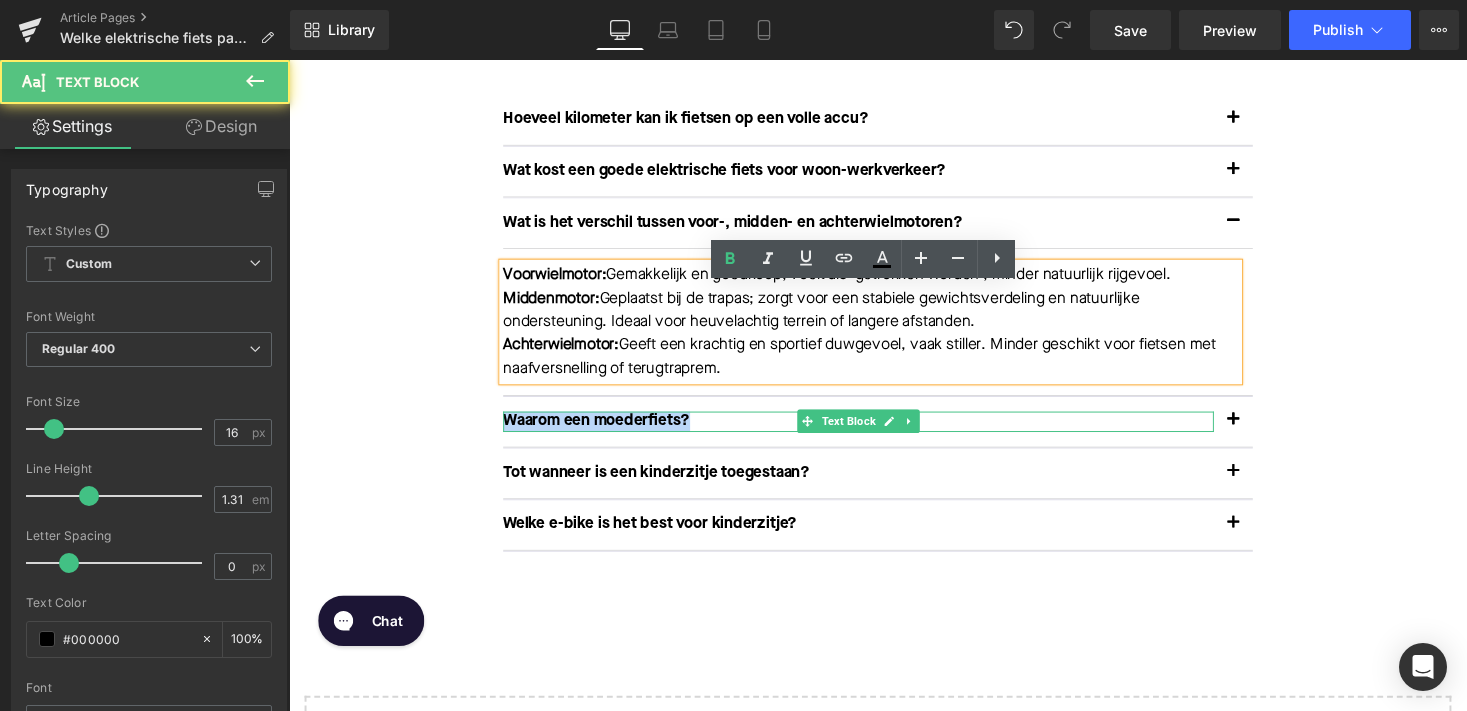 click on "Waarom een moederfiets?" at bounding box center [874, 431] 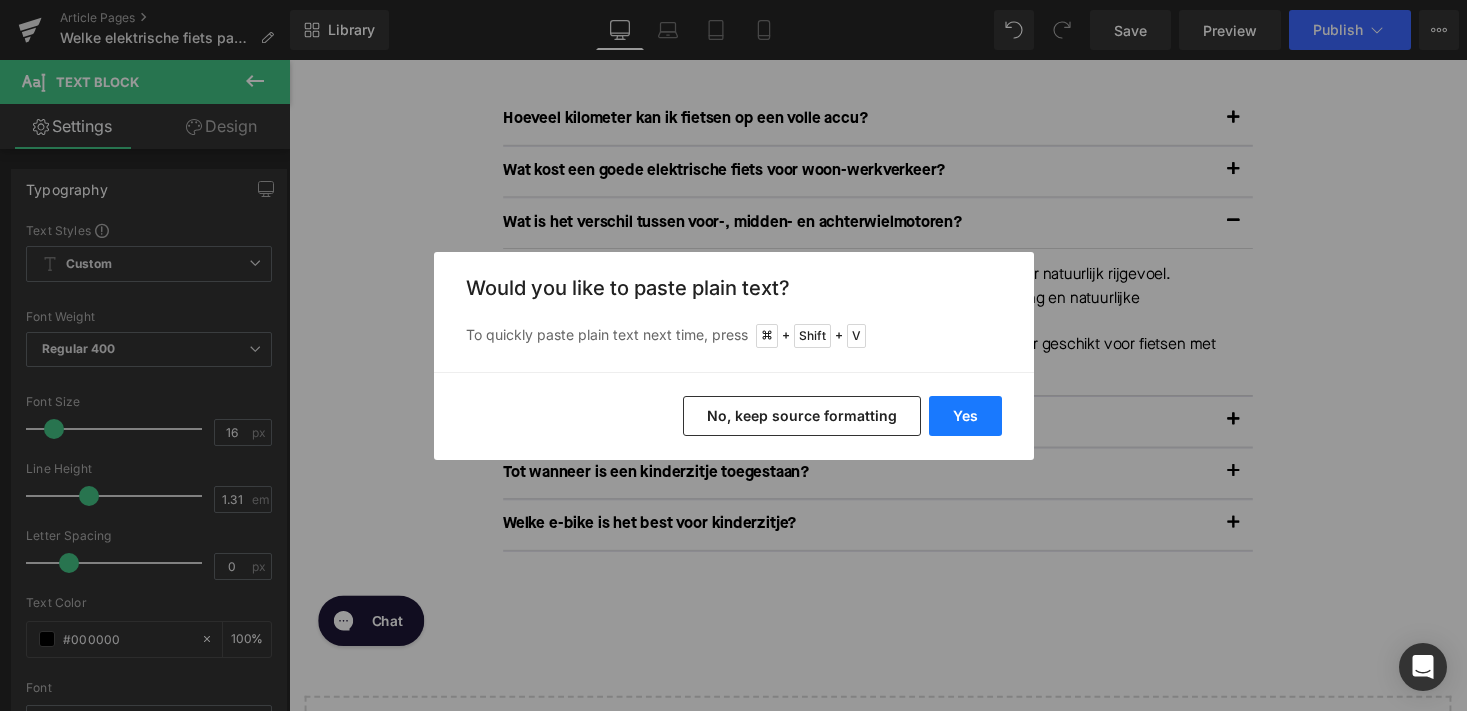 click on "Yes" at bounding box center [965, 416] 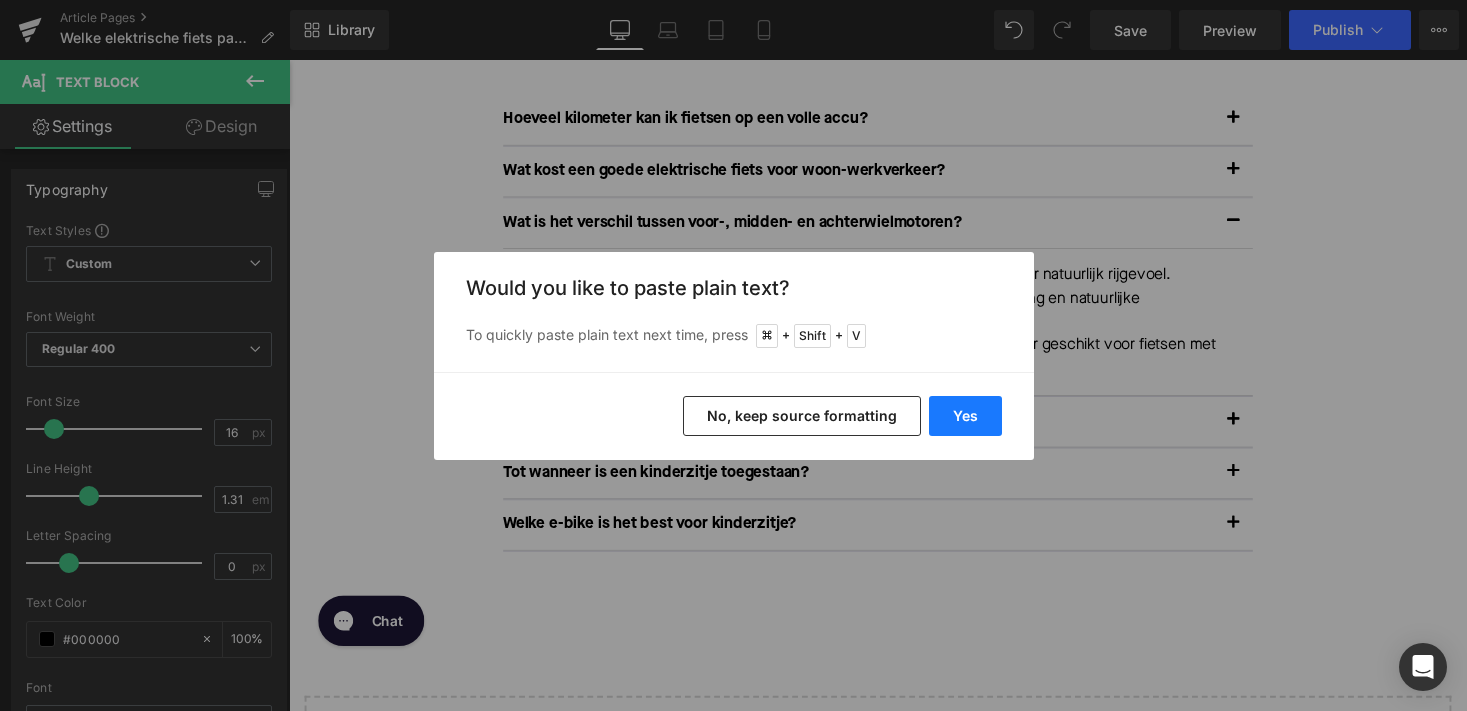 type 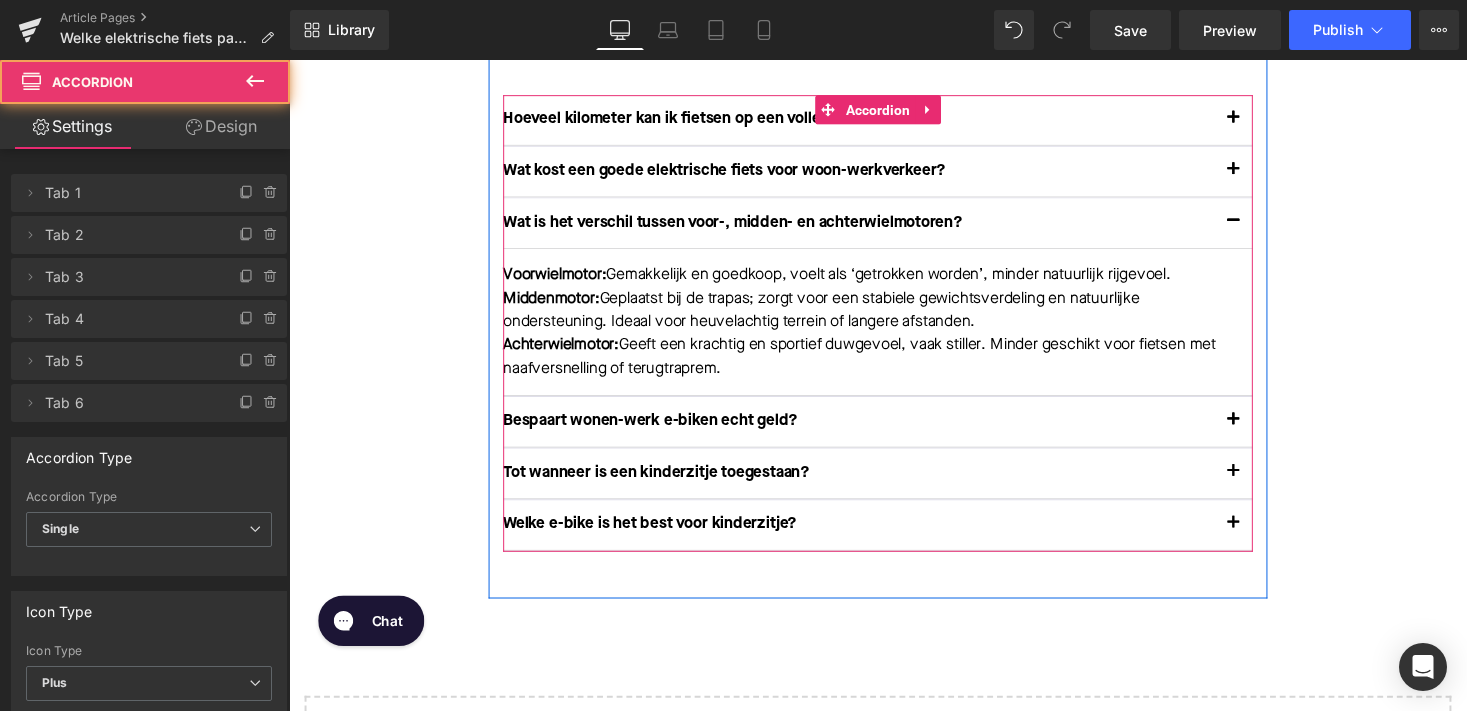 click at bounding box center [1259, 435] 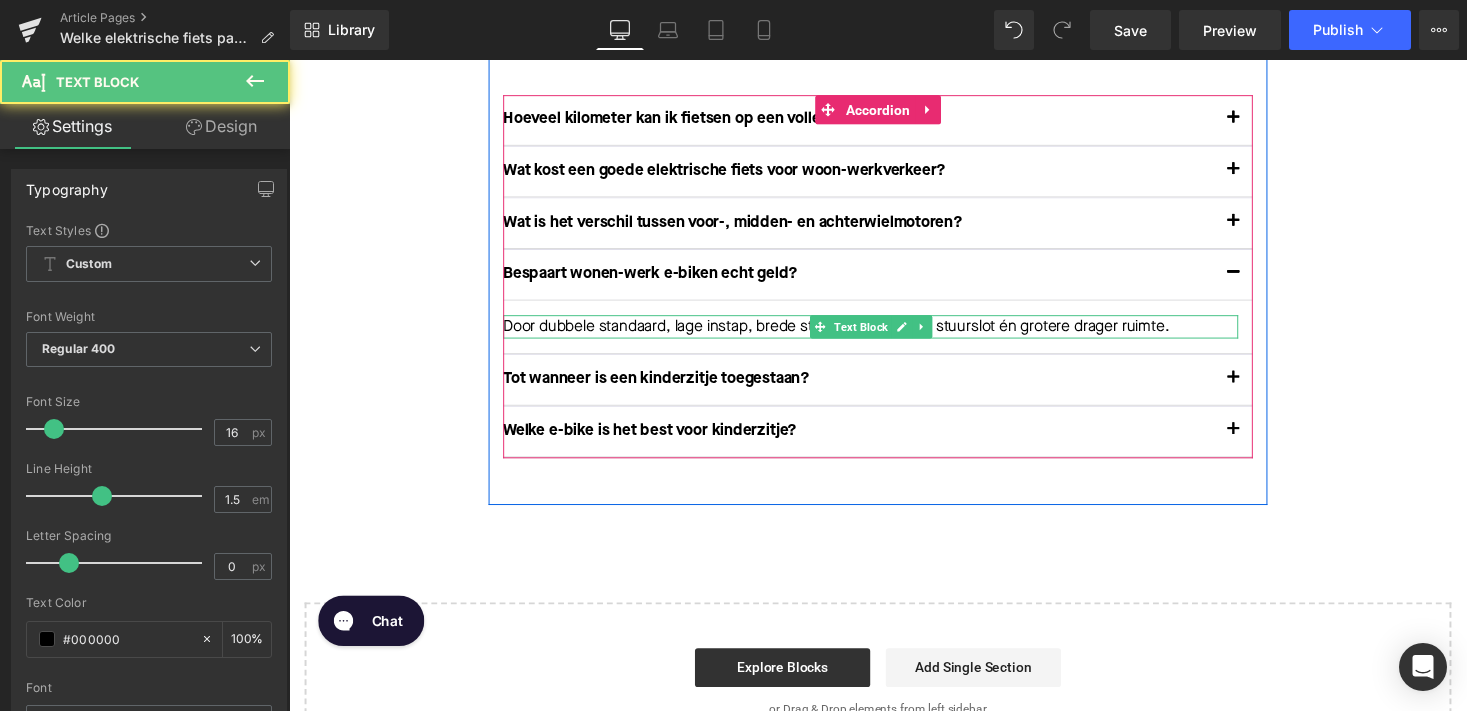 click on "Door dubbele standaard, lage instap, brede stuur‑zadelafstand, stuurslot én grotere drager ruimte." at bounding box center [886, 334] 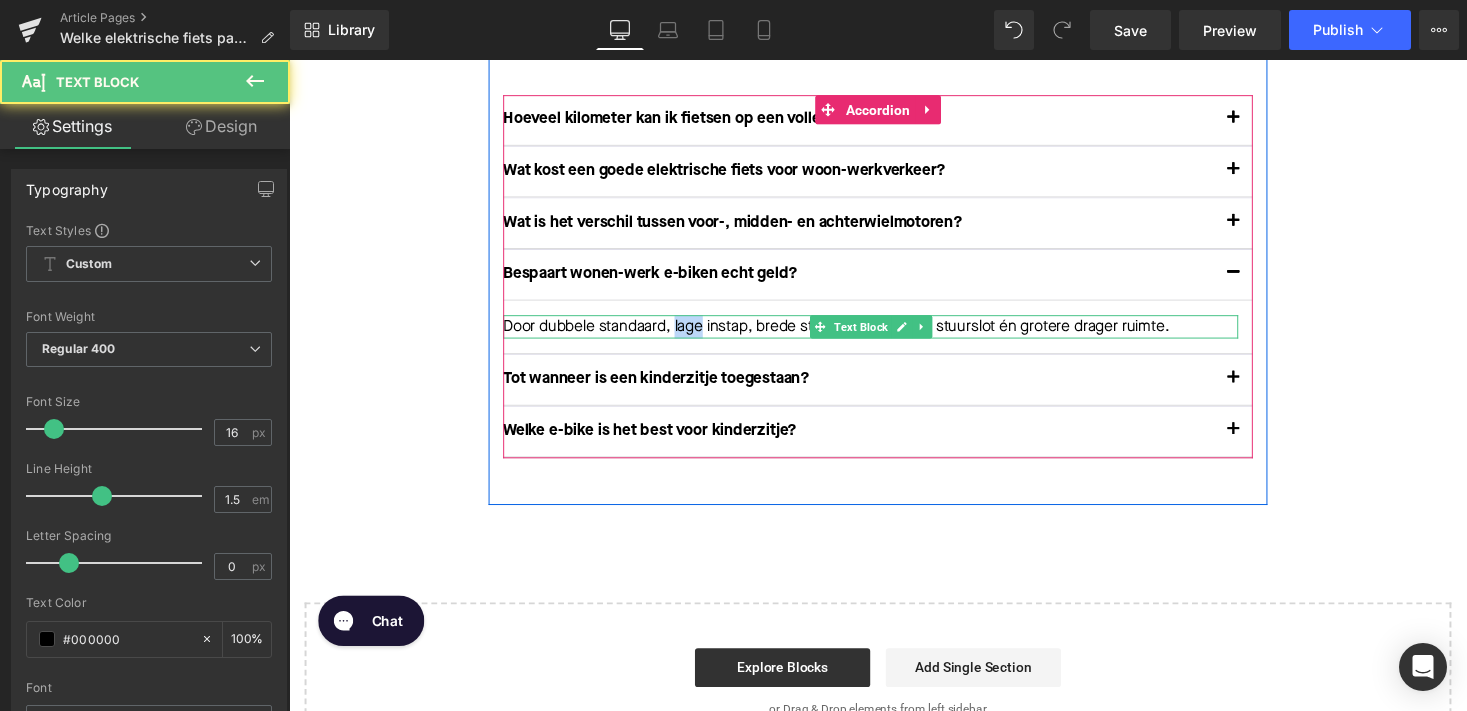click on "Door dubbele standaard, lage instap, brede stuur‑zadelafstand, stuurslot én grotere drager ruimte." at bounding box center (886, 334) 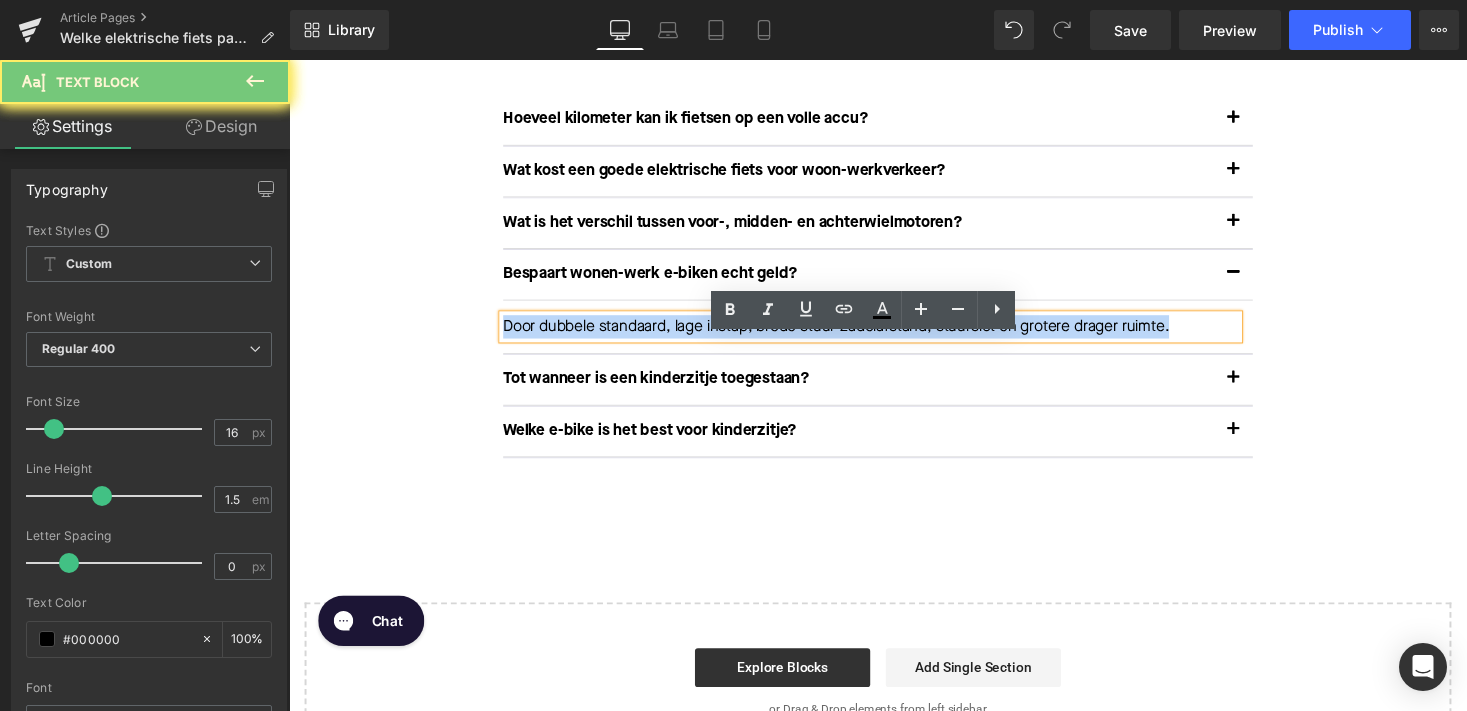 click on "Door dubbele standaard, lage instap, brede stuur‑zadelafstand, stuurslot én grotere drager ruimte." at bounding box center (886, 334) 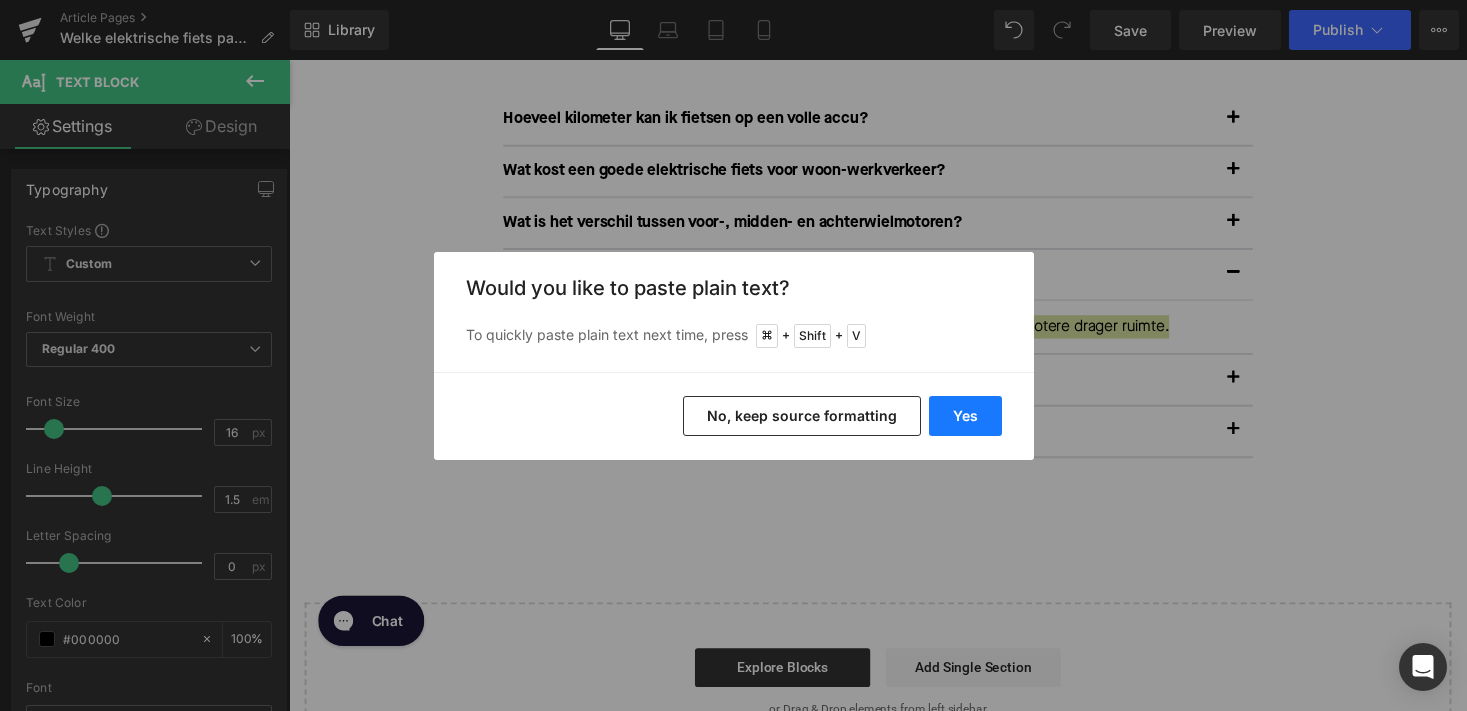 click on "Yes" at bounding box center (965, 416) 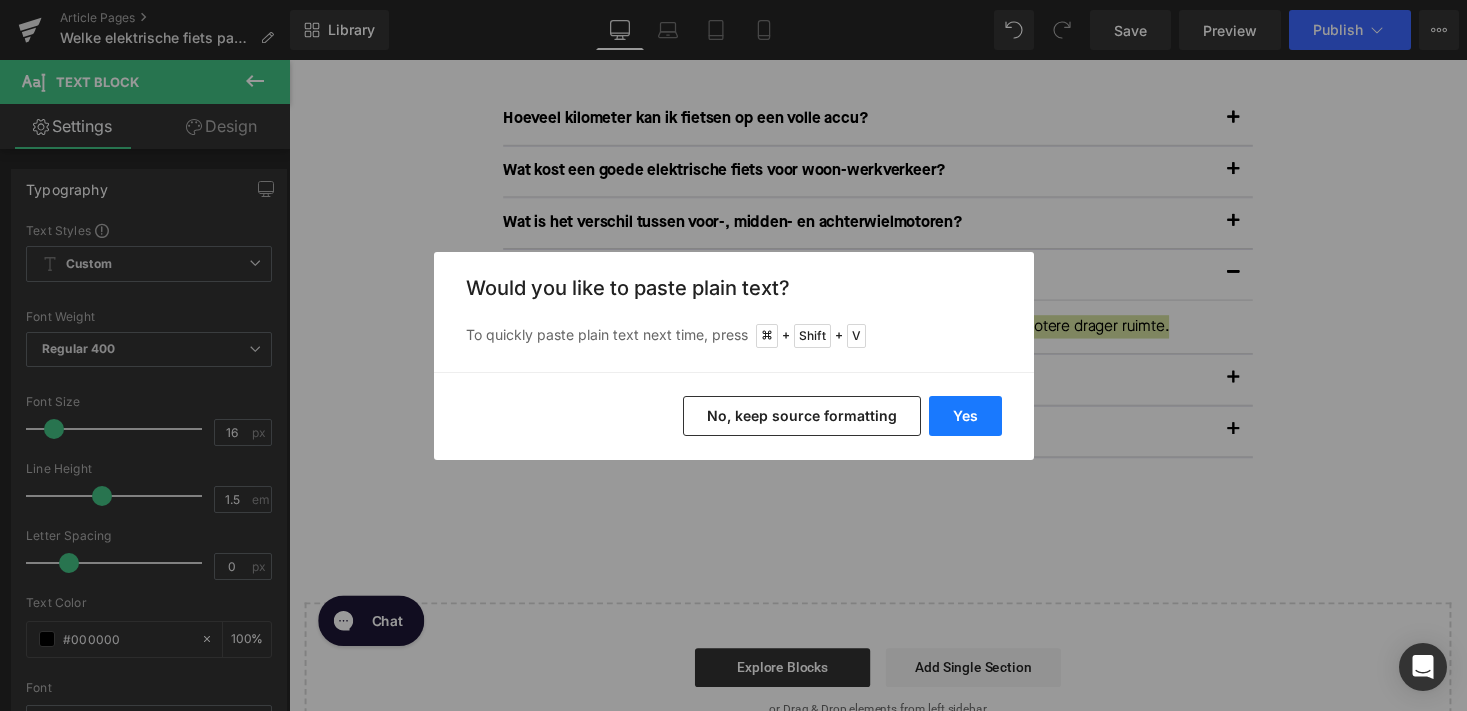 type 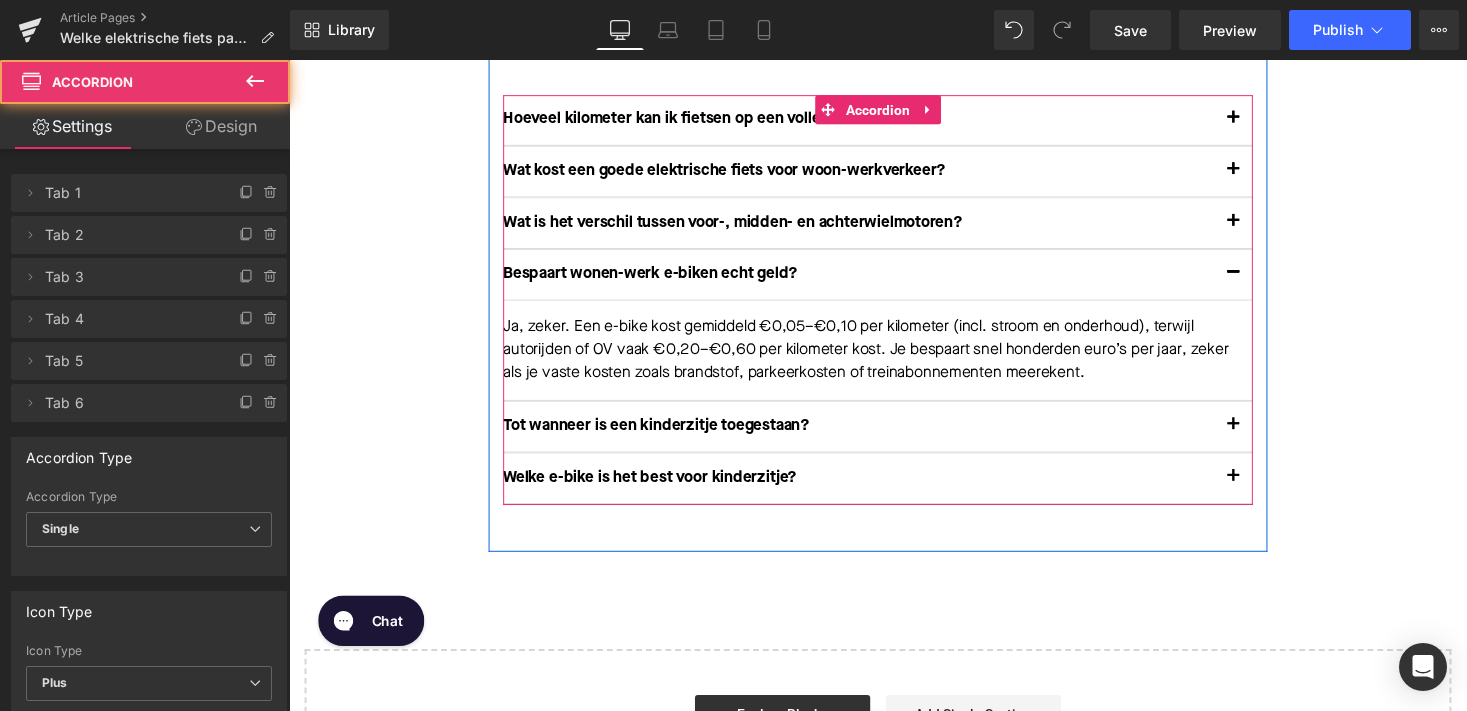 click on "Tot wanneer is een kinderzitje toegestaan? Text Block" at bounding box center [894, 437] 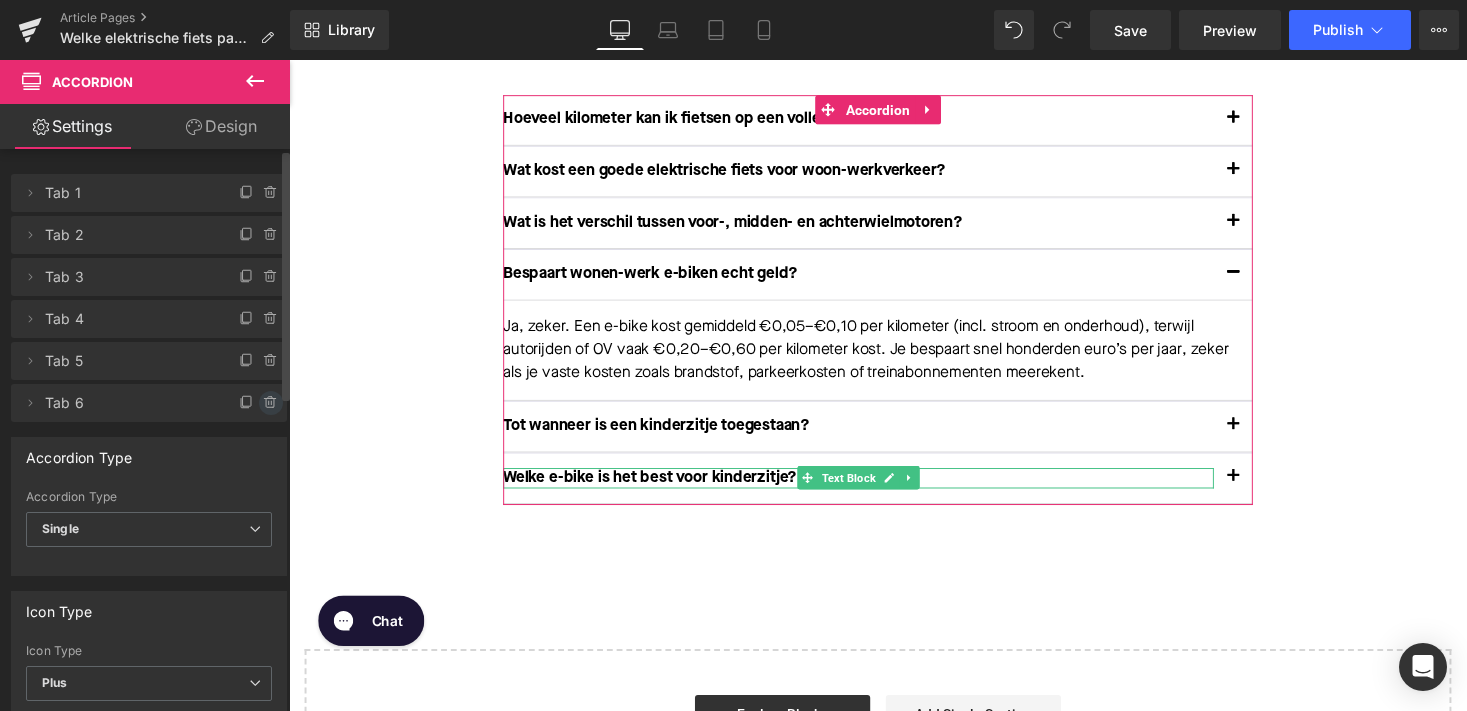 click 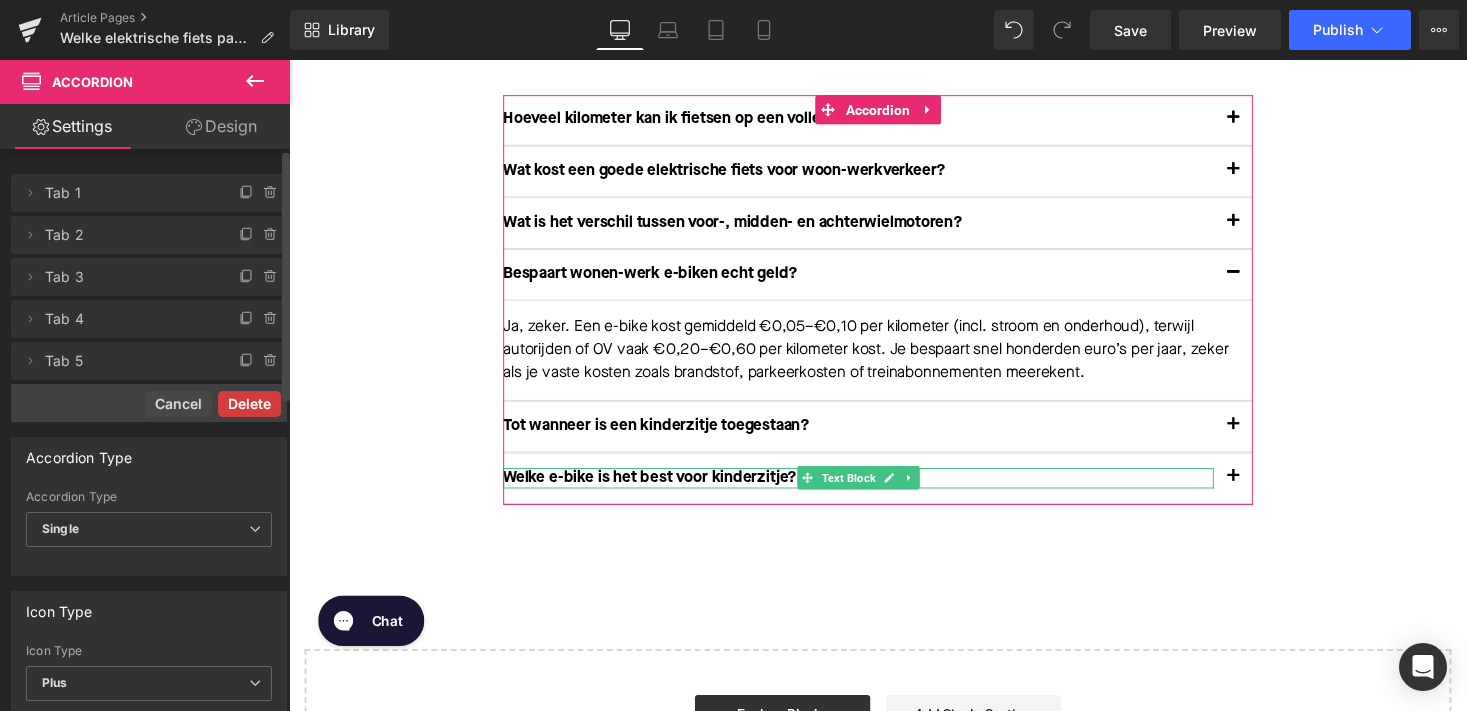 click on "Delete" at bounding box center (249, 404) 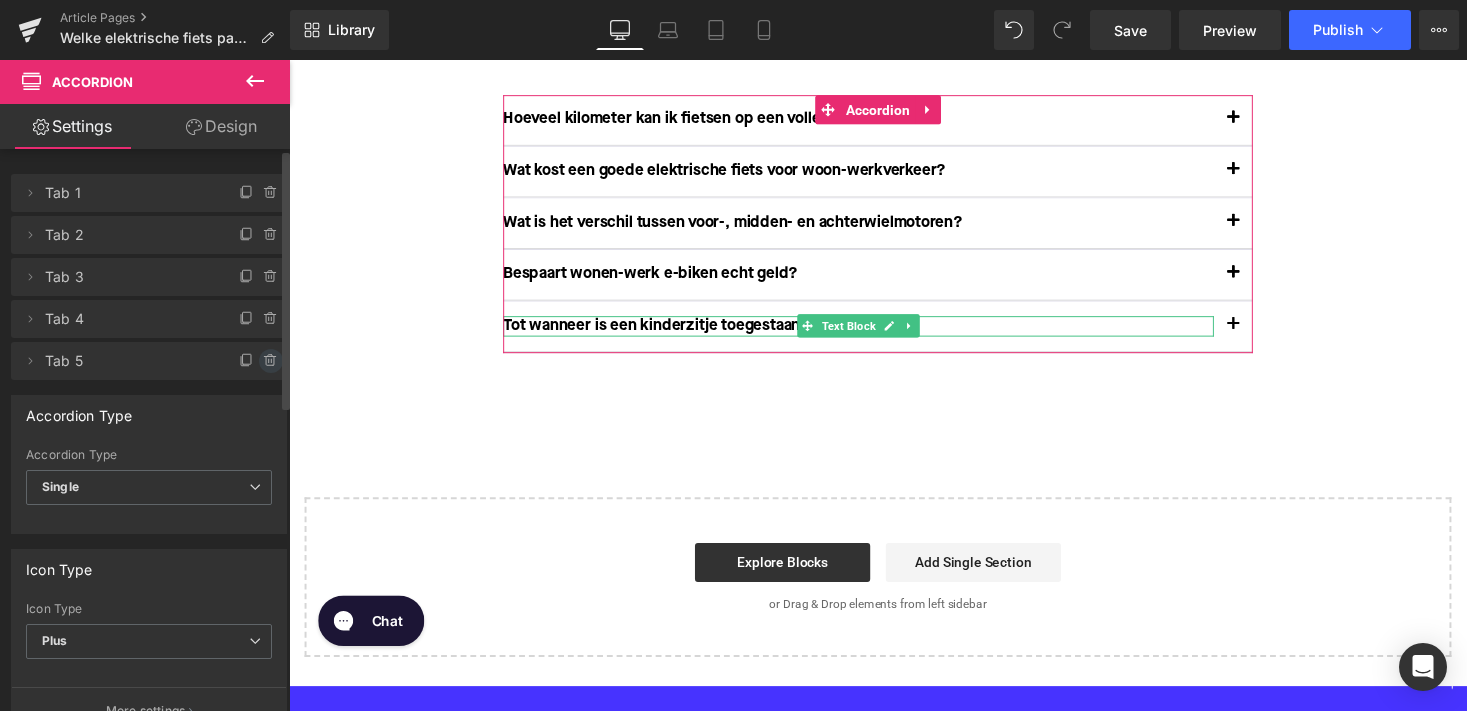 click 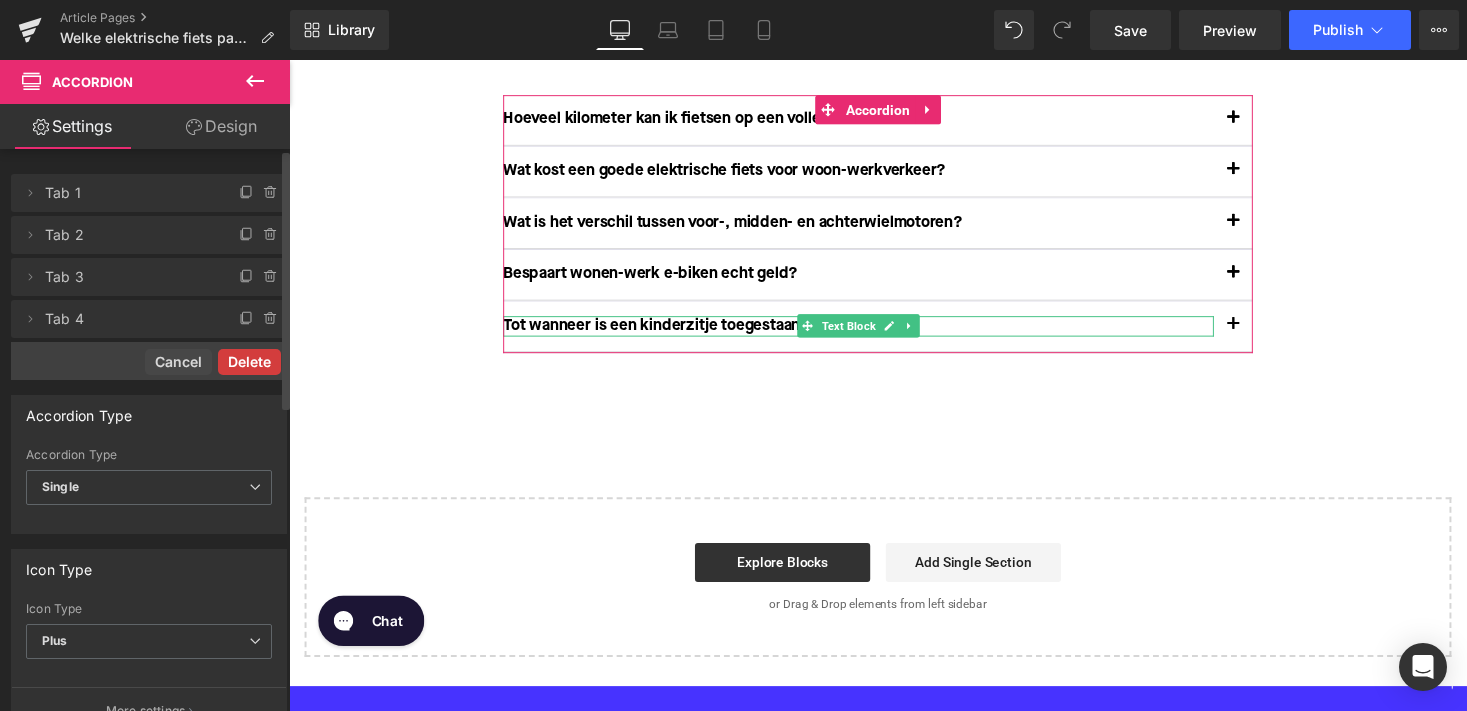 click on "Delete" at bounding box center (249, 362) 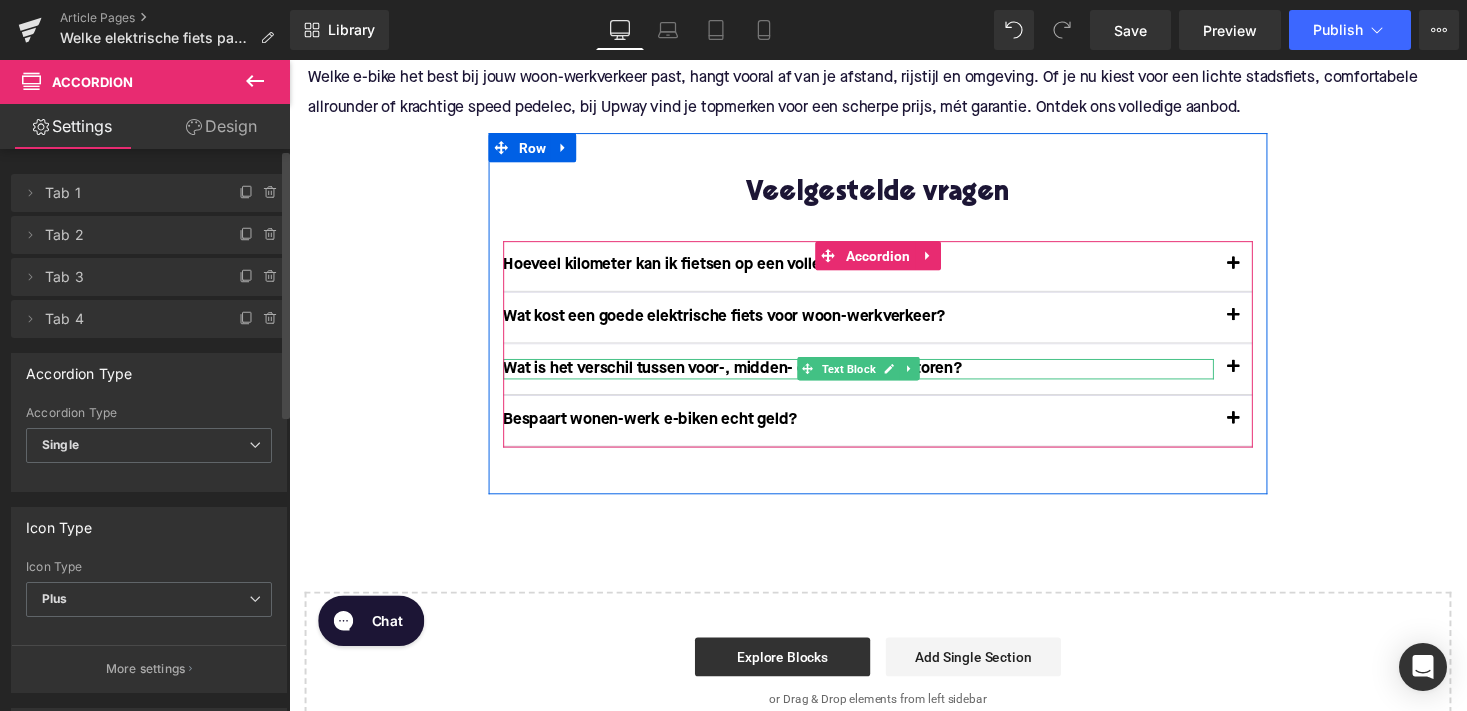 scroll, scrollTop: 4008, scrollLeft: 0, axis: vertical 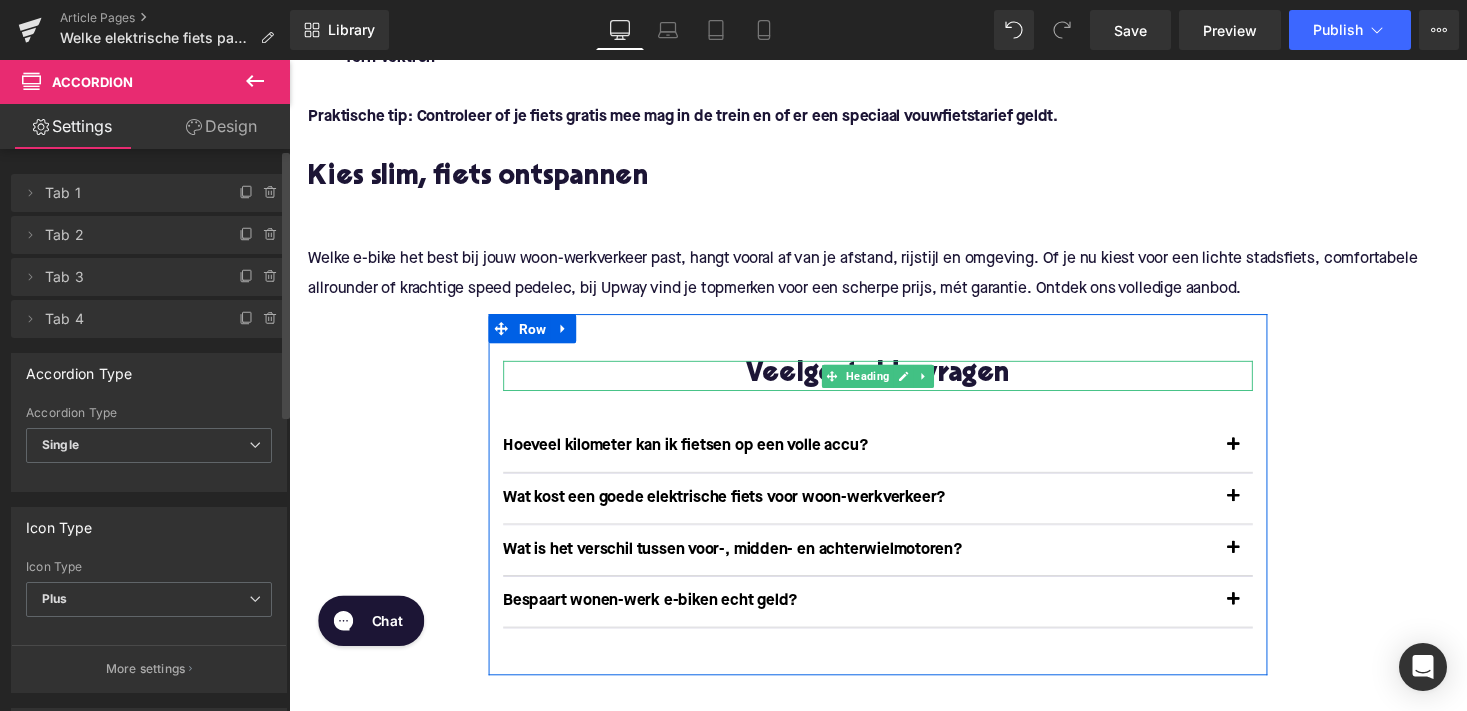 click on "Veelgestelde vragen" at bounding box center (894, 384) 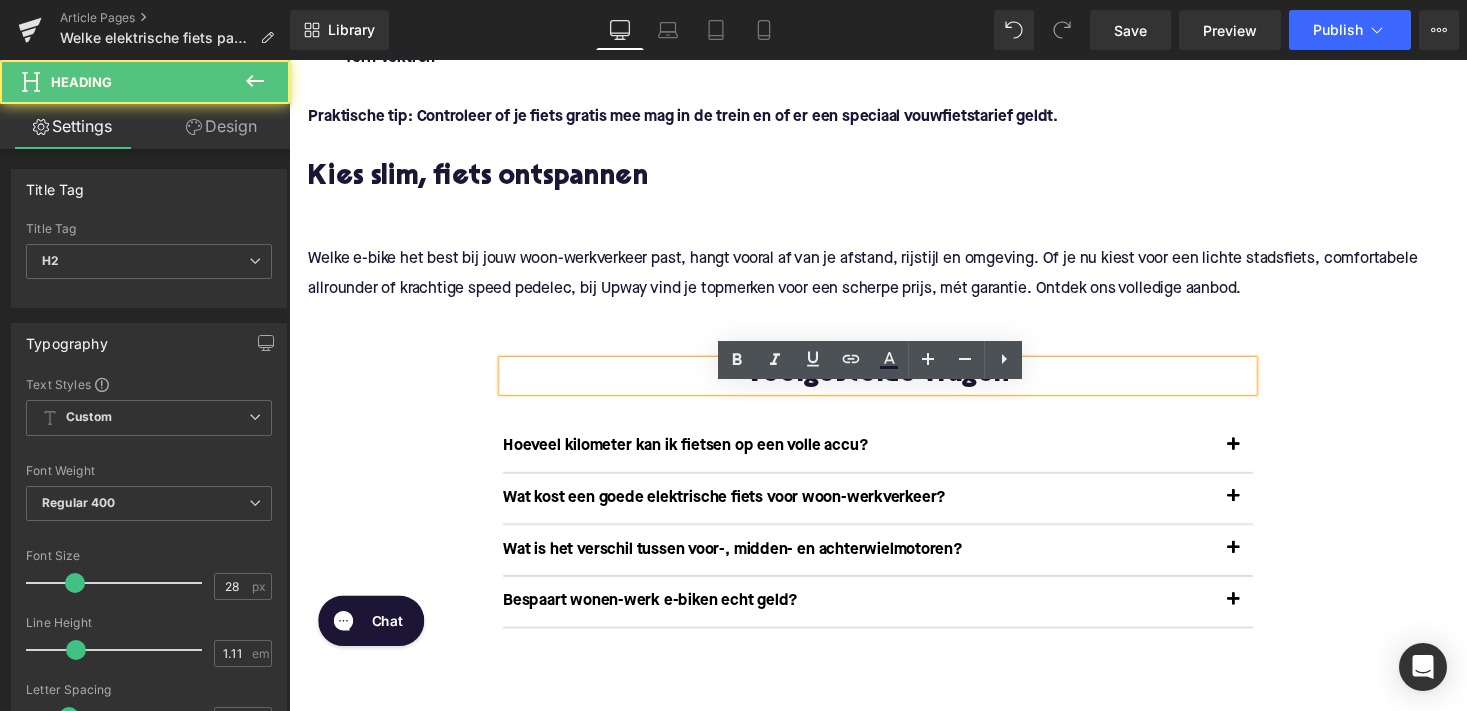 click on "Veelgestelde vragen" at bounding box center [894, 384] 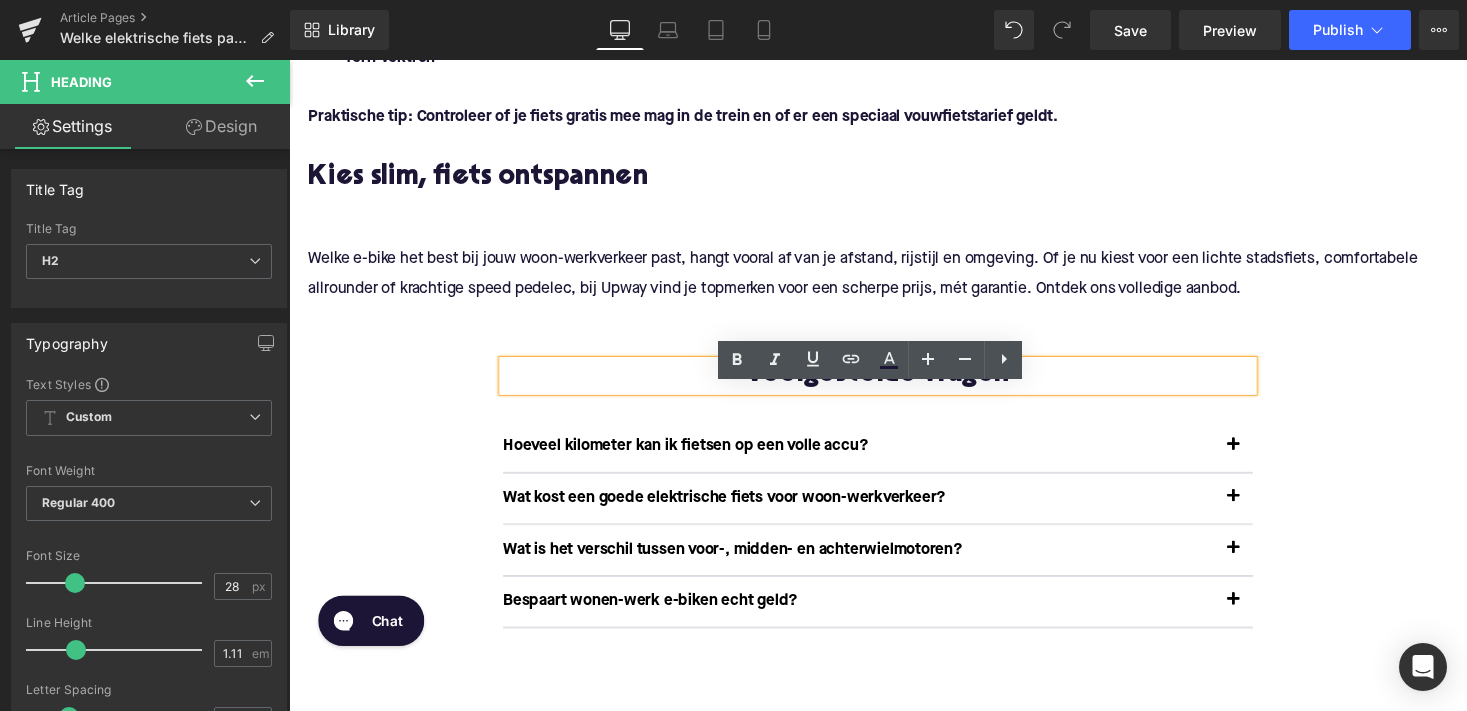 click on "Veelgestelde vragen" at bounding box center (894, 384) 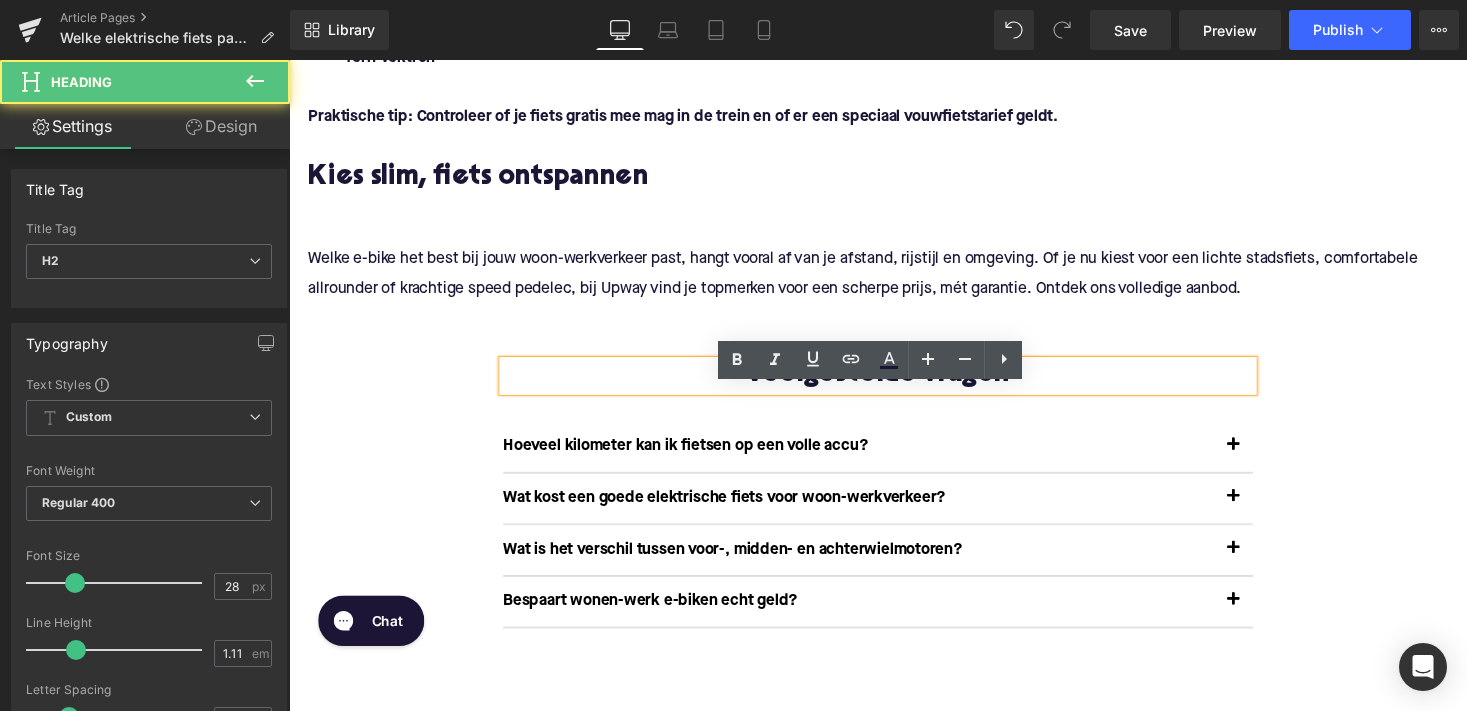 click on "Veelgestelde vragen" at bounding box center (894, 384) 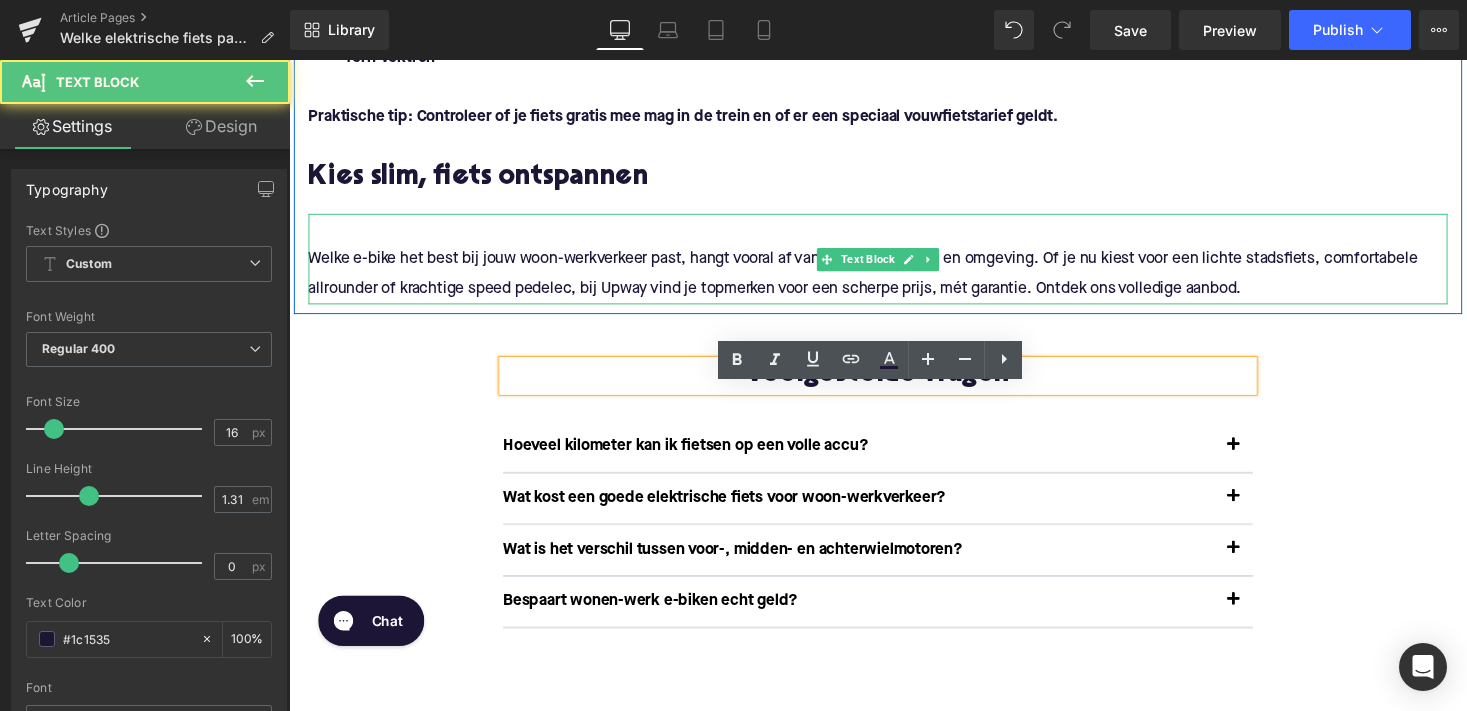 click at bounding box center [894, 233] 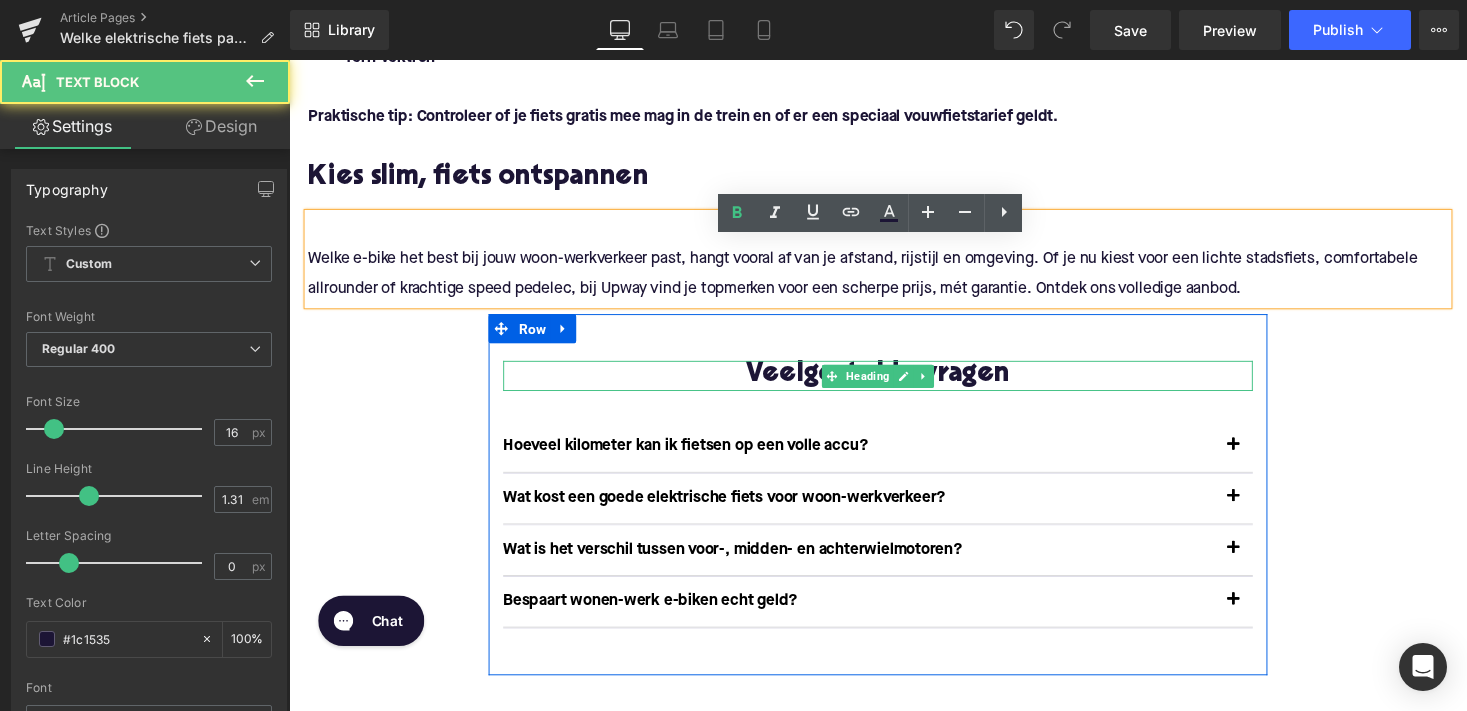 click on "Veelgestelde vragen" at bounding box center [894, 384] 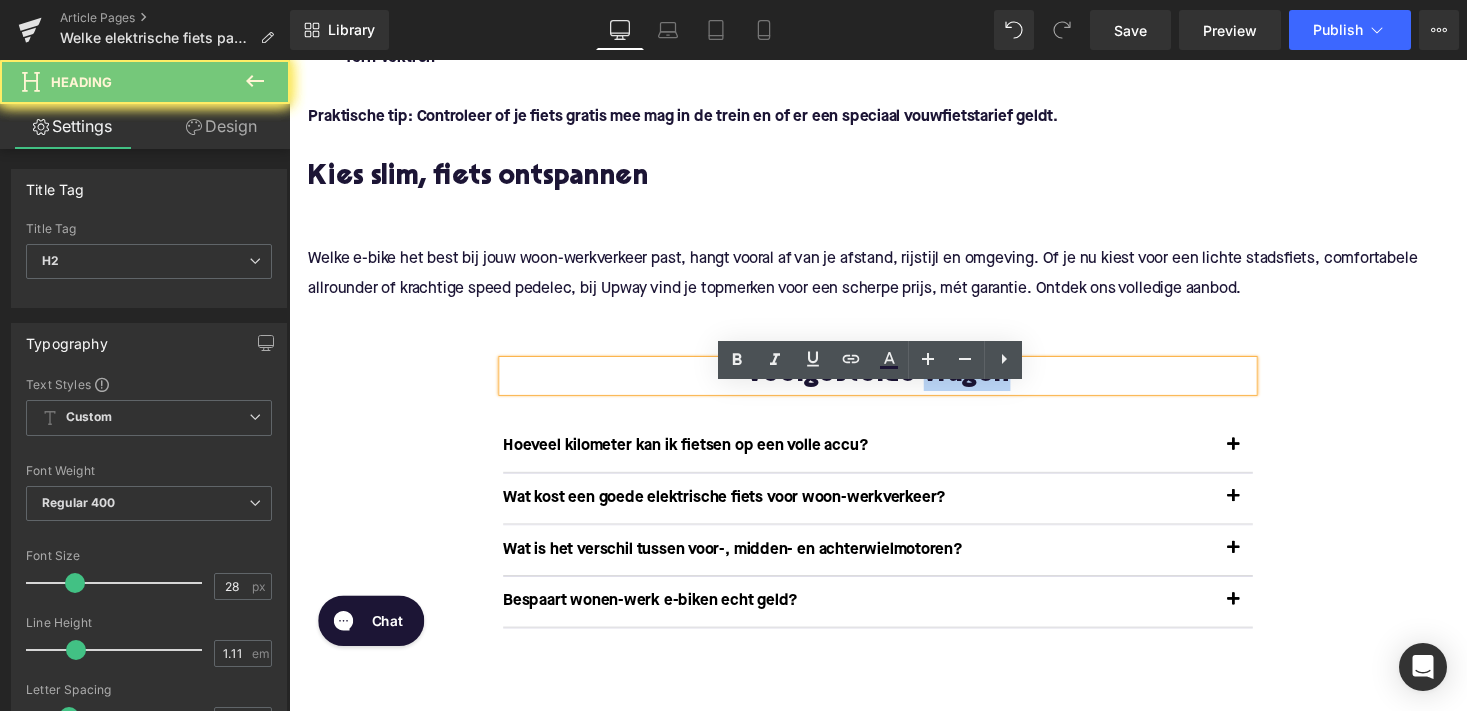 click on "Veelgestelde vragen" at bounding box center (894, 384) 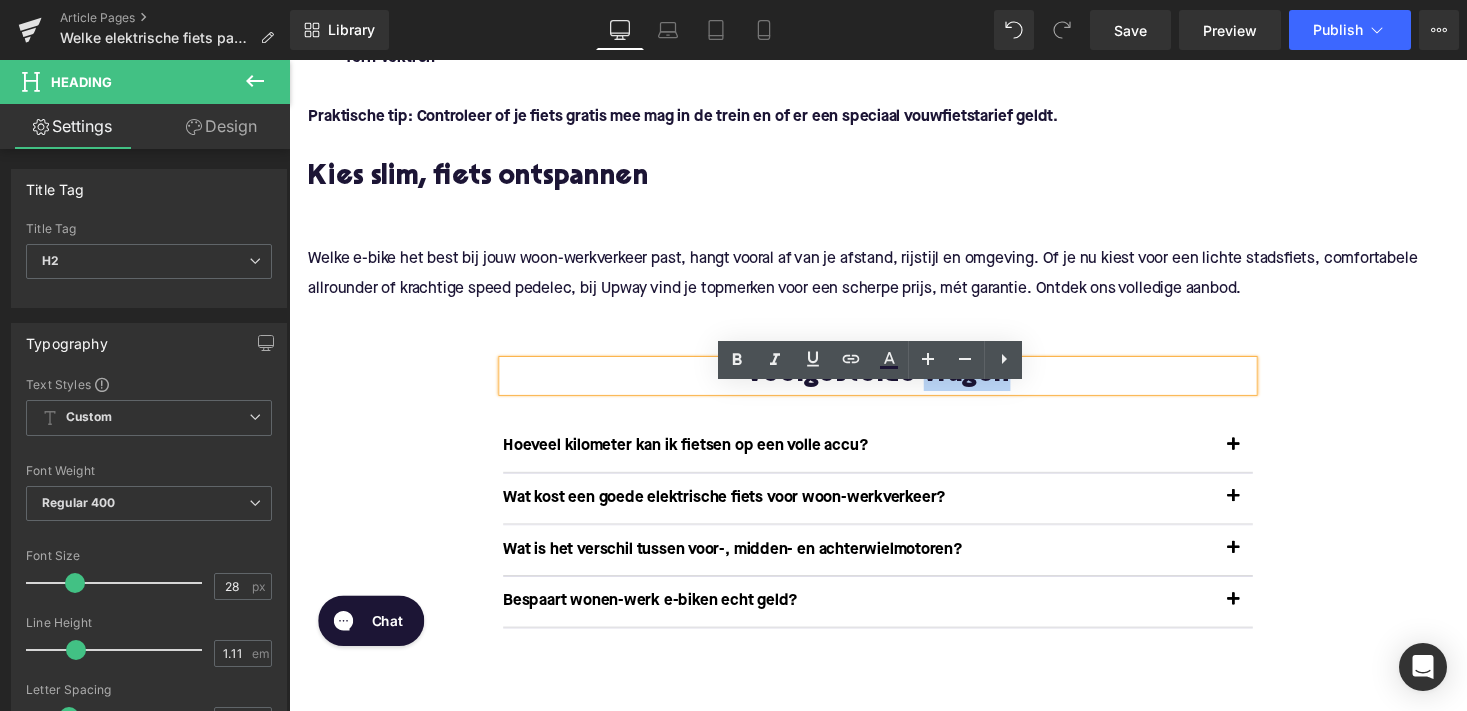 click on "Veelgestelde vragen" at bounding box center (894, 384) 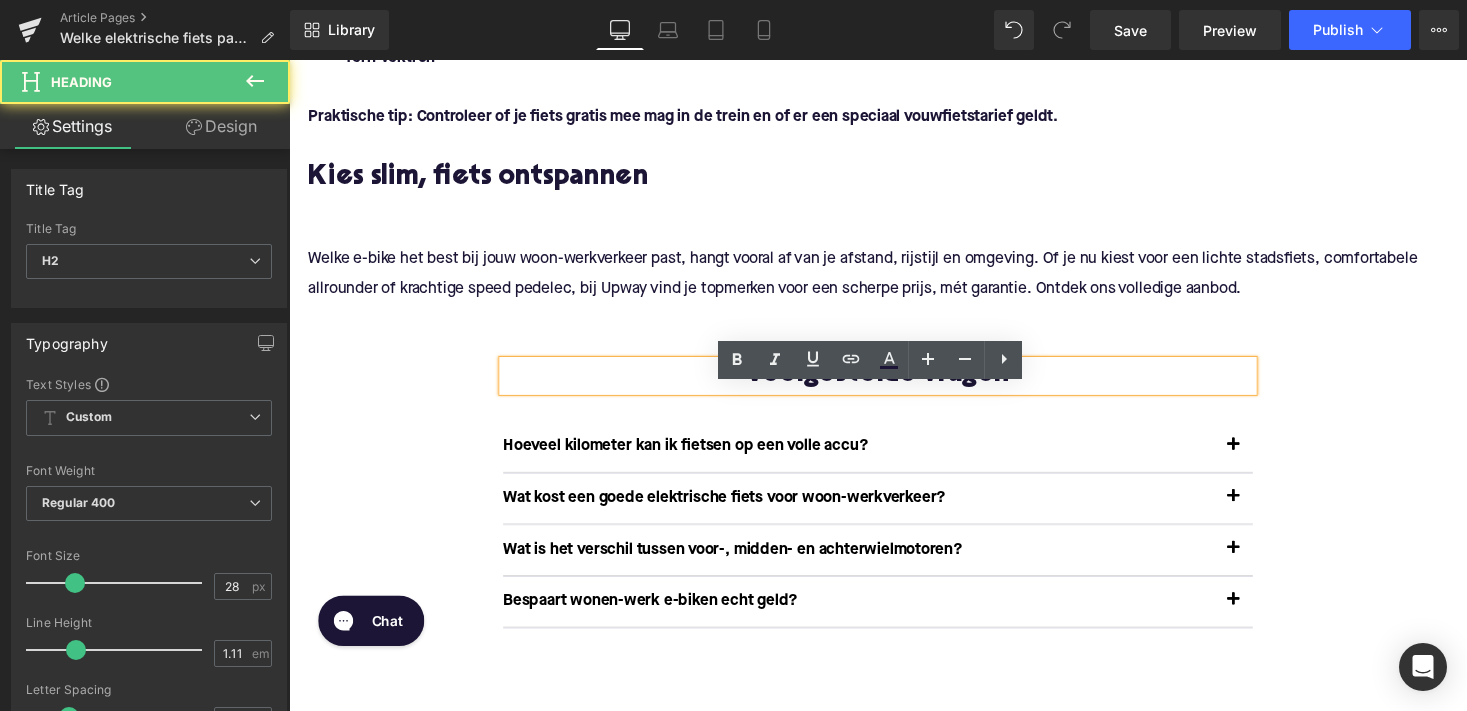 type 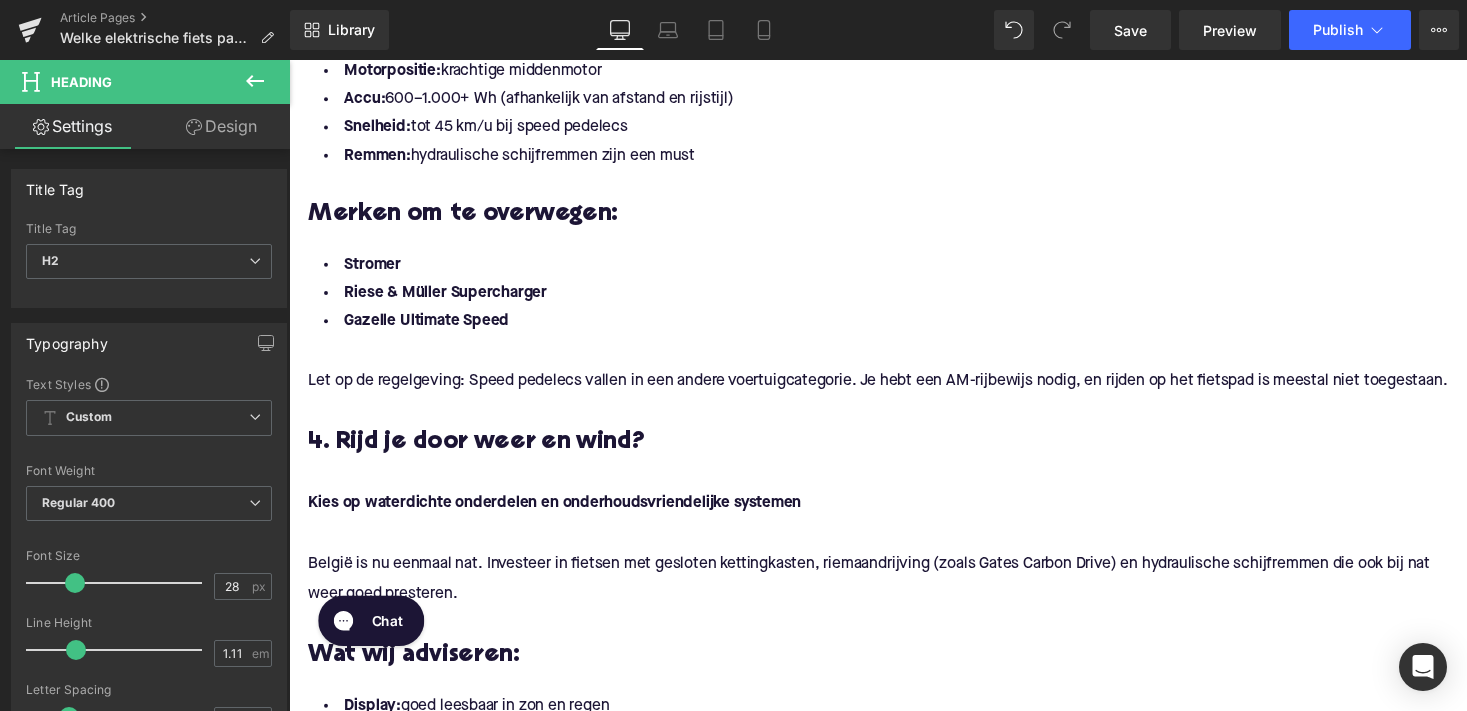 scroll, scrollTop: 2861, scrollLeft: 0, axis: vertical 